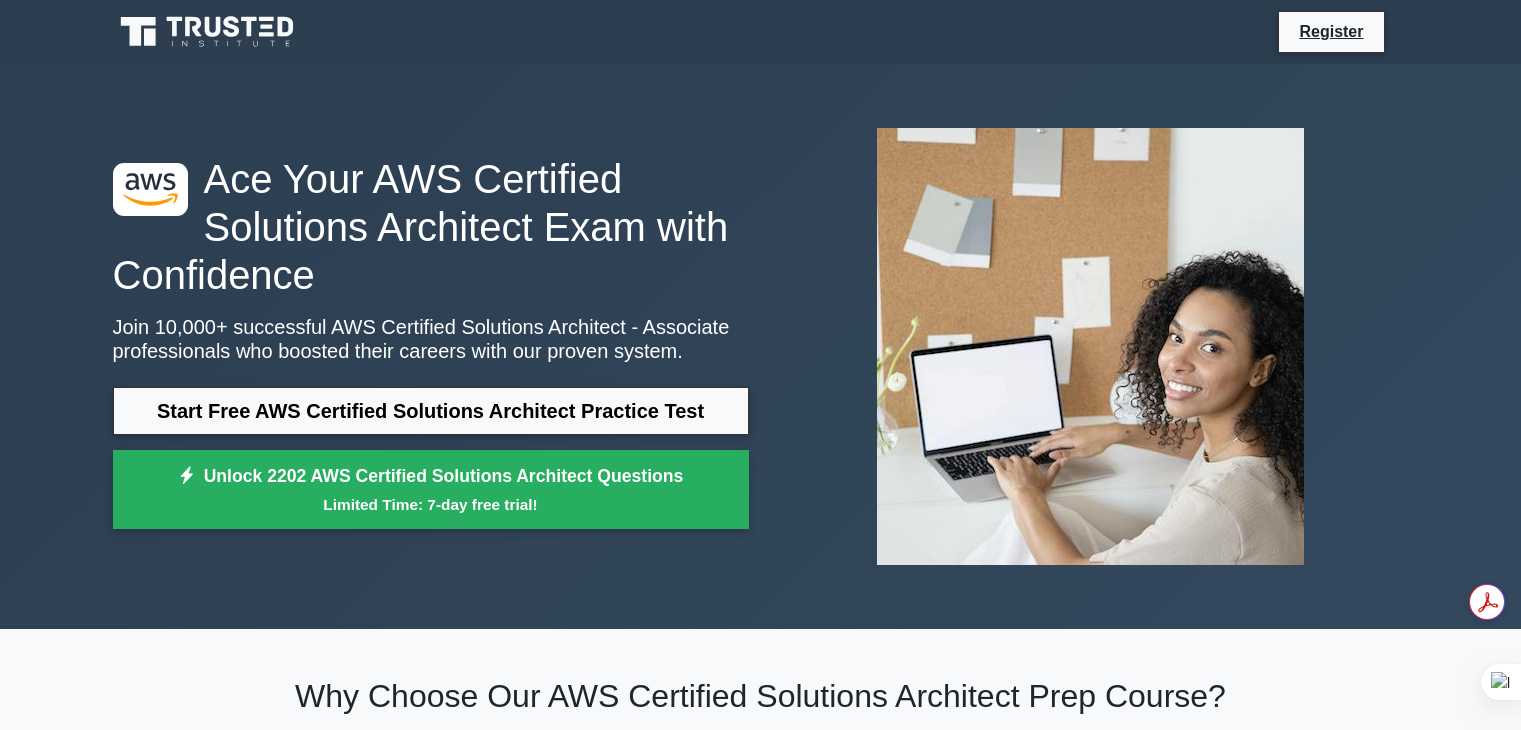 scroll, scrollTop: 0, scrollLeft: 0, axis: both 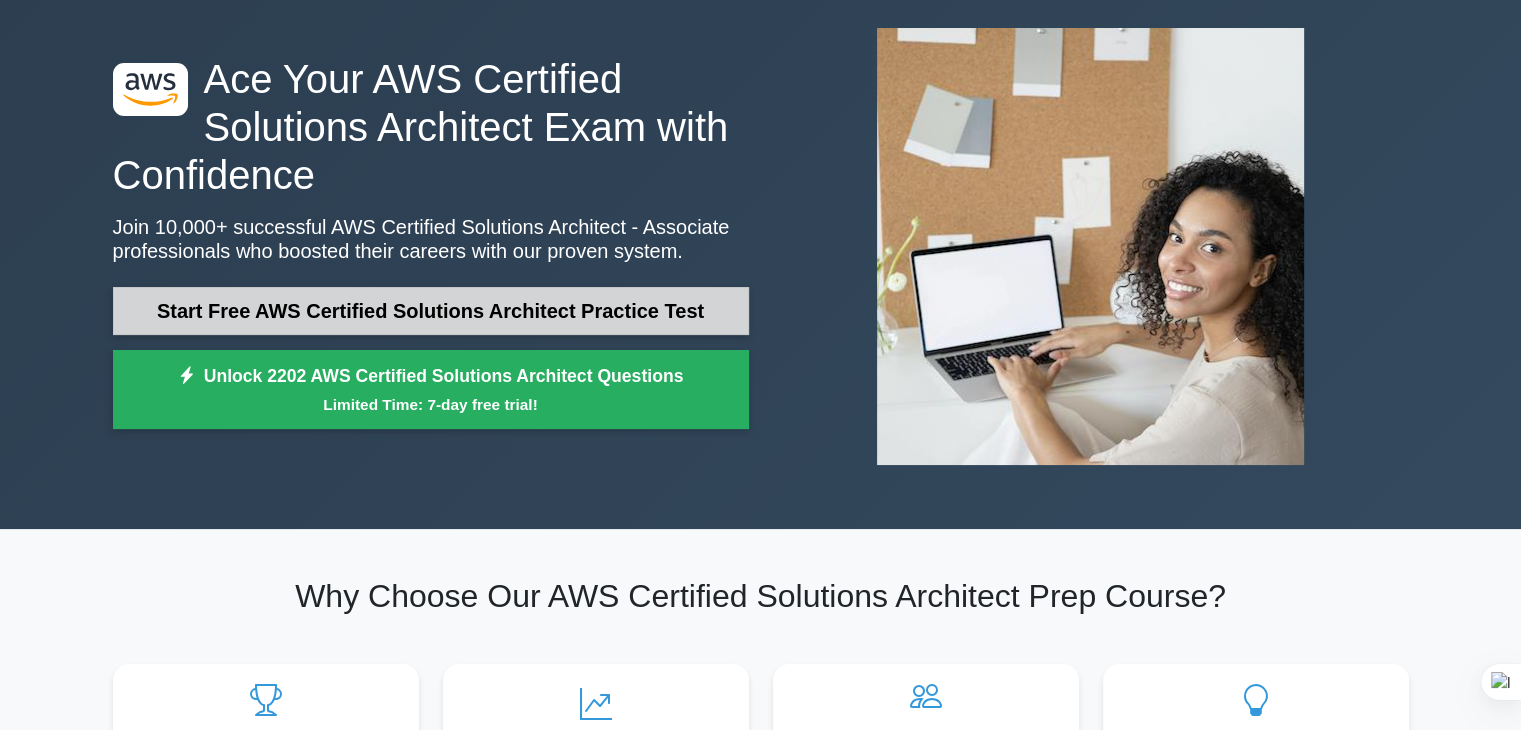 click on "Start Free AWS Certified Solutions Architect Practice Test" at bounding box center (431, 311) 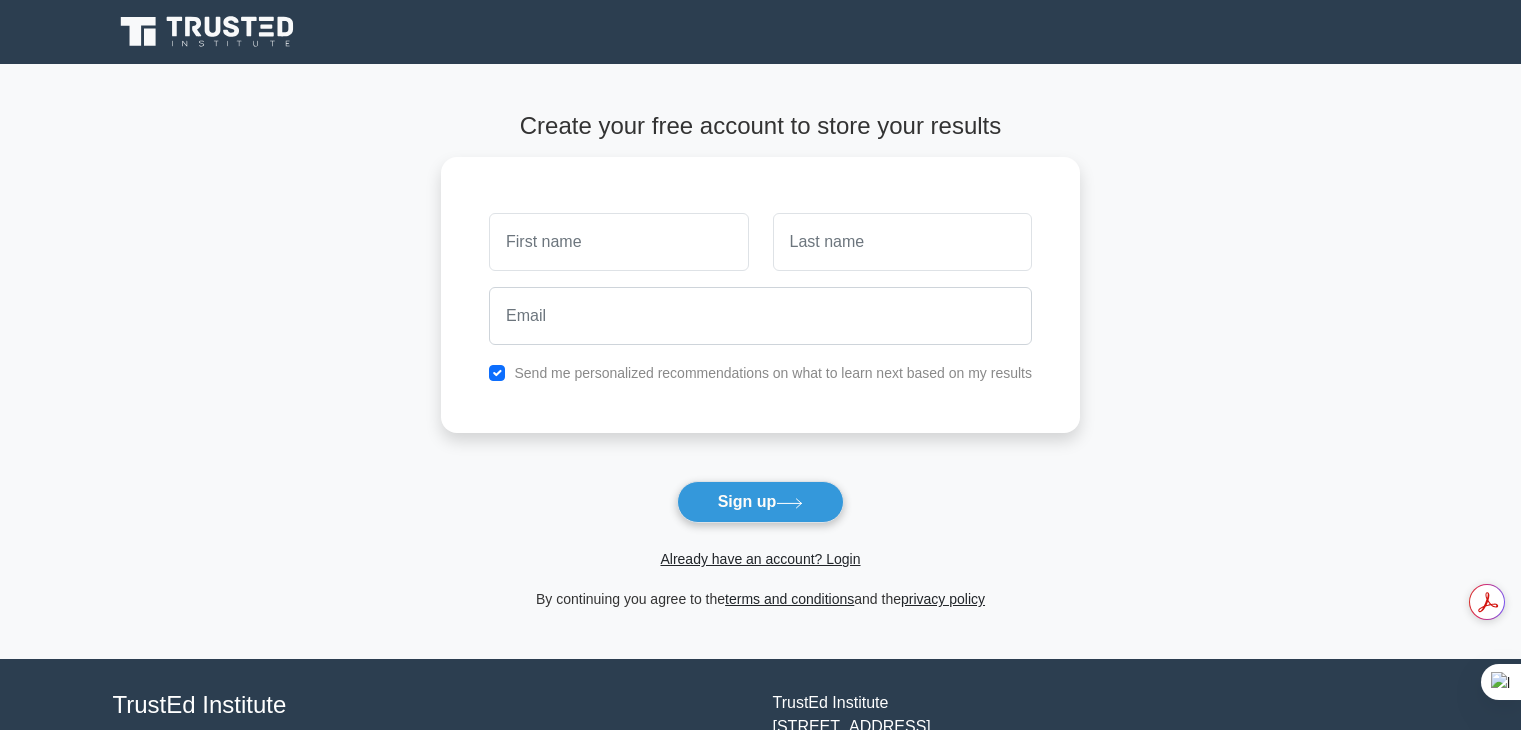 scroll, scrollTop: 0, scrollLeft: 0, axis: both 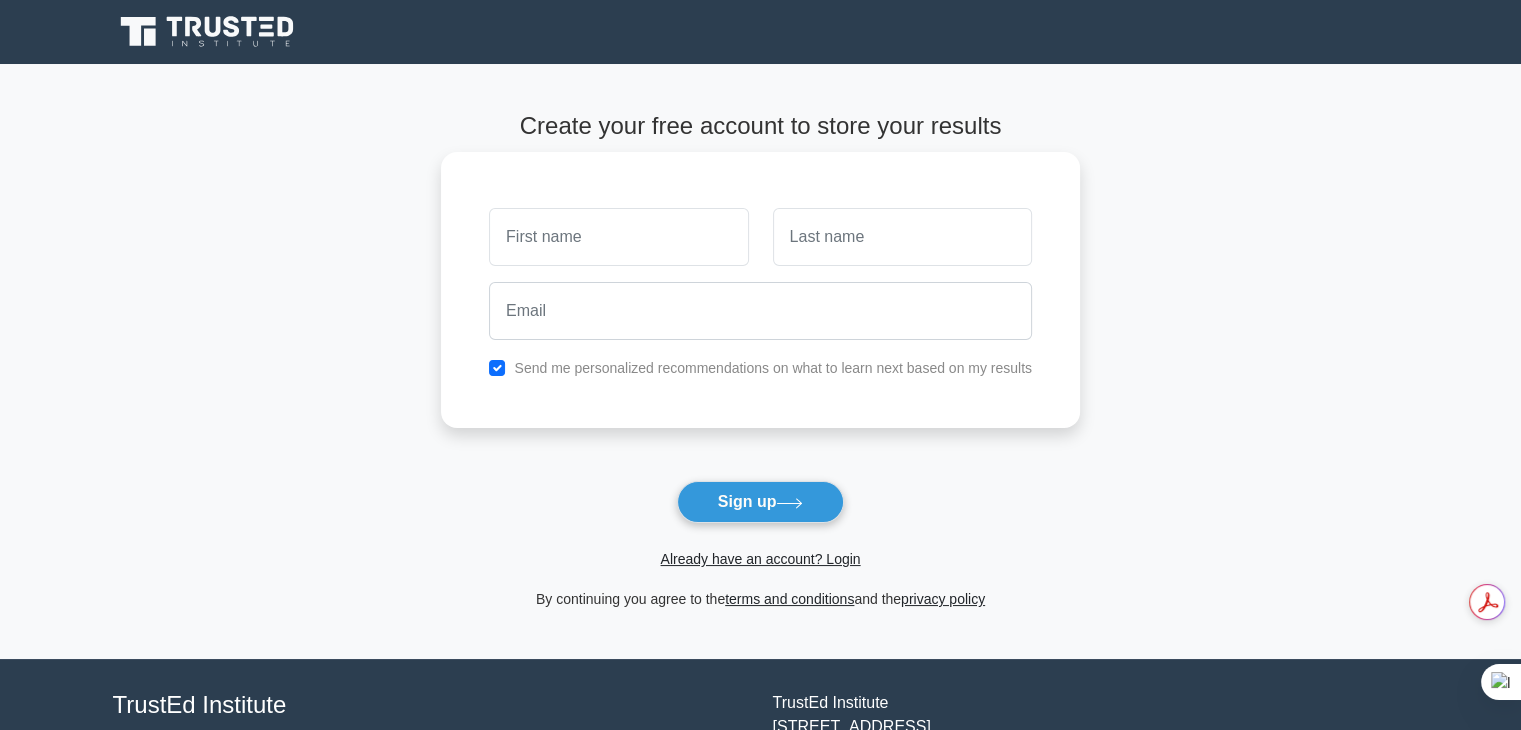 click at bounding box center (618, 237) 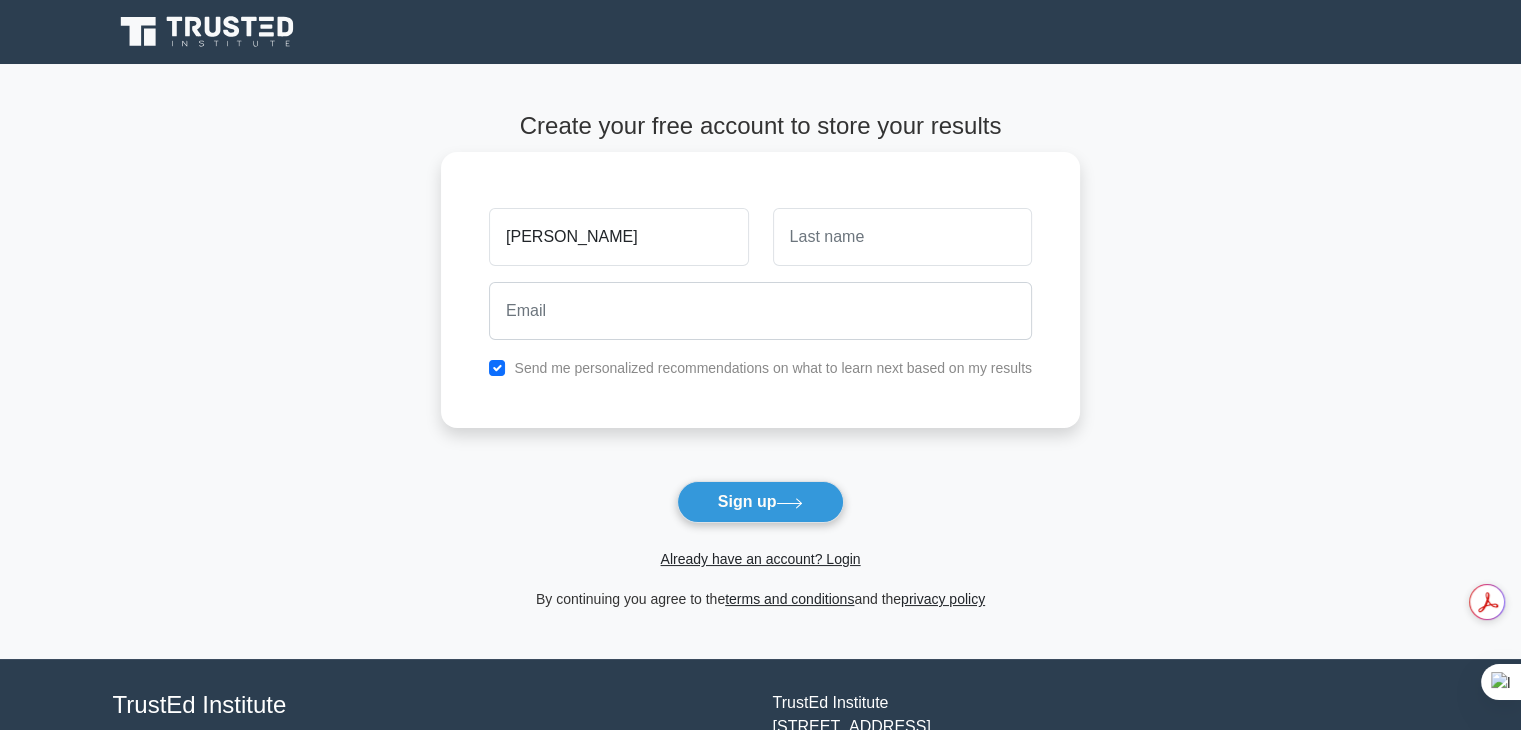 type on "ahmed" 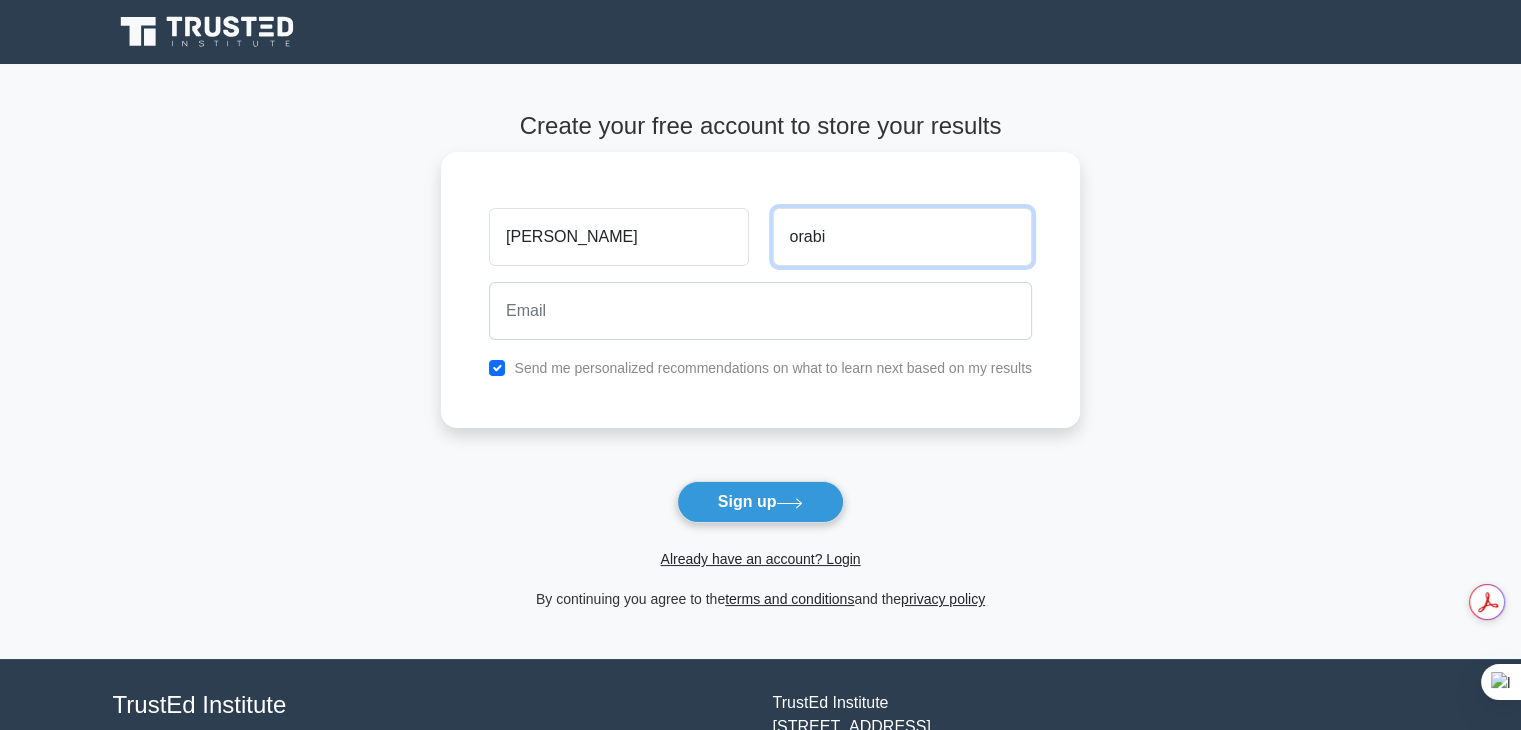 type on "orabi" 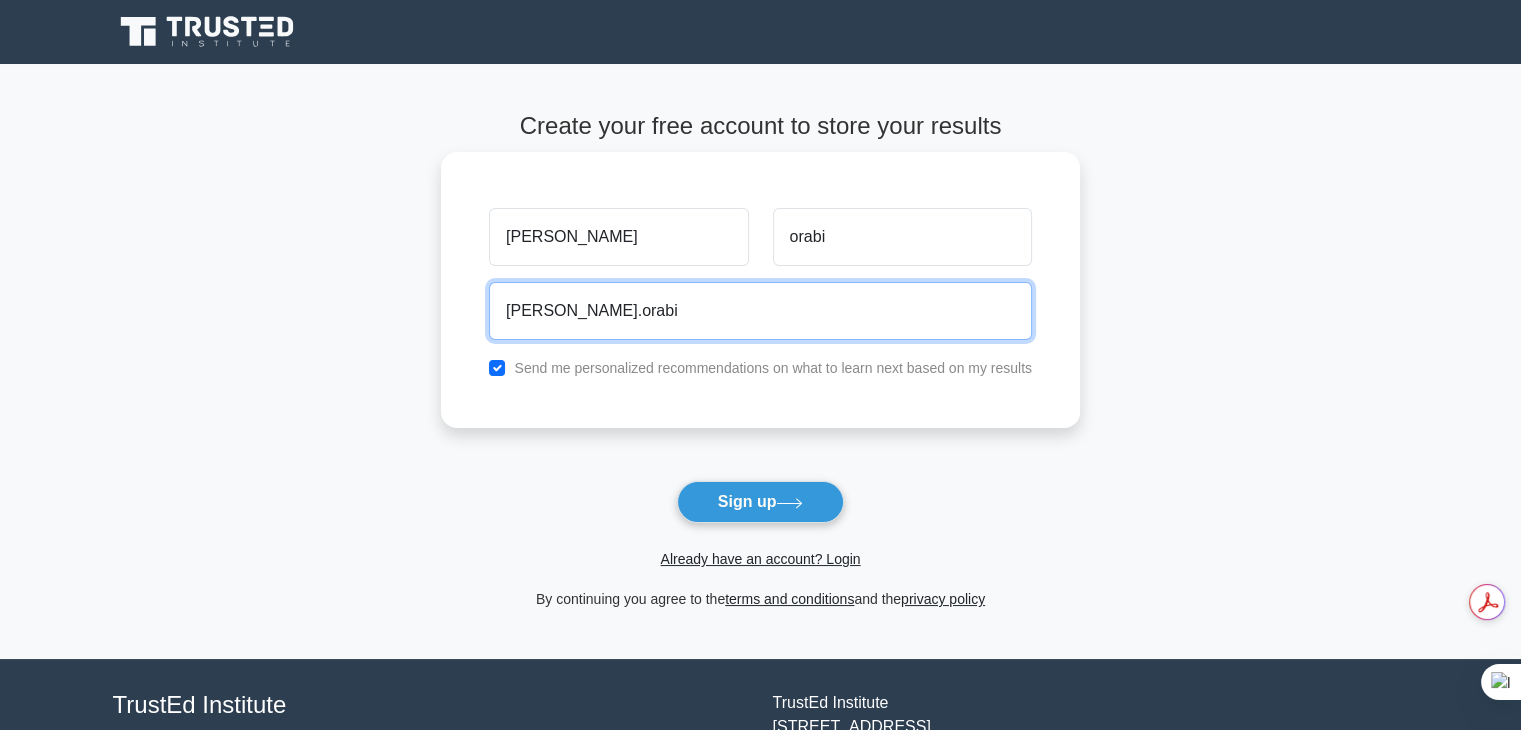 type on "ahmed.orabi82@gmail.com" 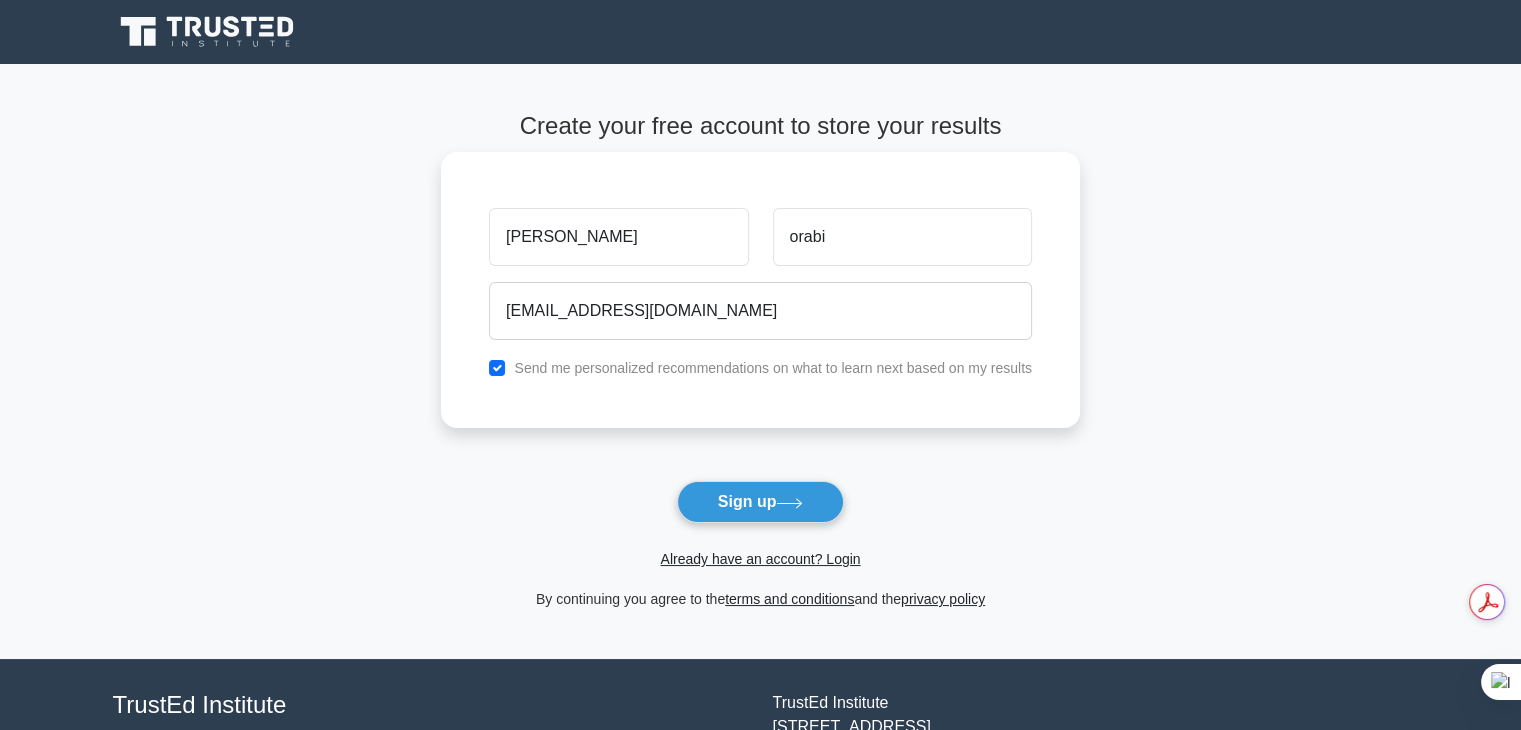 click on "Send me personalized recommendations on what to learn next based on my results" at bounding box center [773, 368] 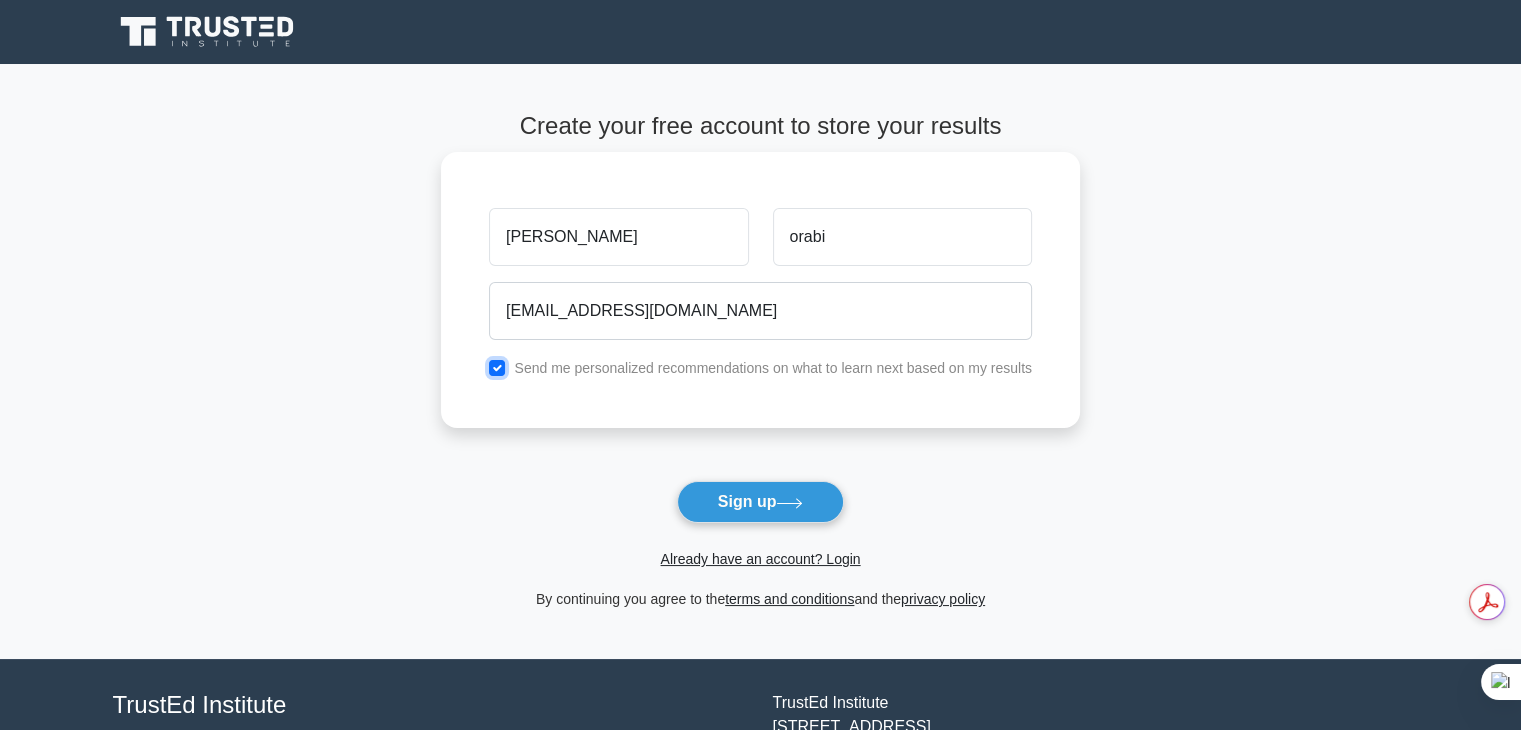 click at bounding box center [497, 368] 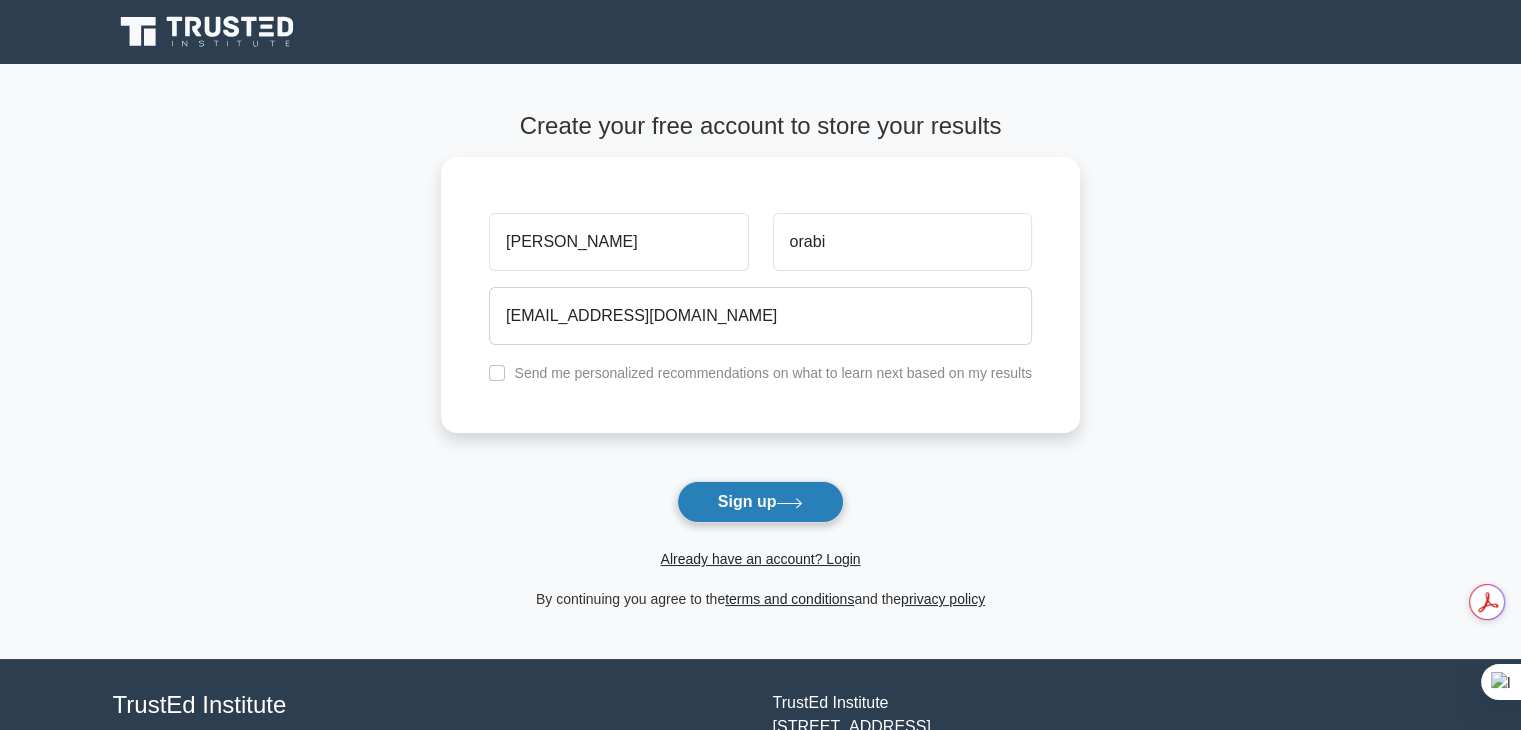 click on "Sign up" at bounding box center (761, 502) 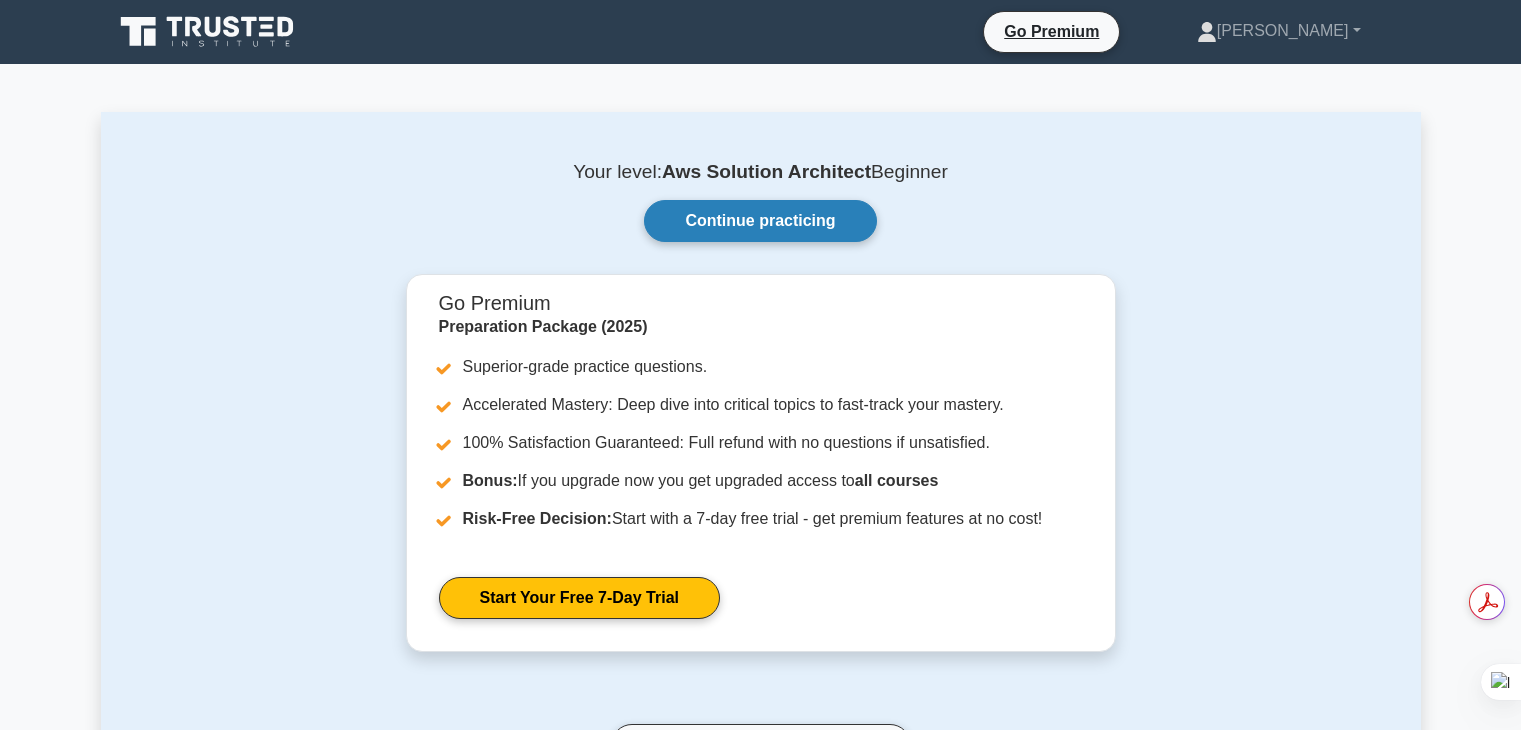 scroll, scrollTop: 0, scrollLeft: 0, axis: both 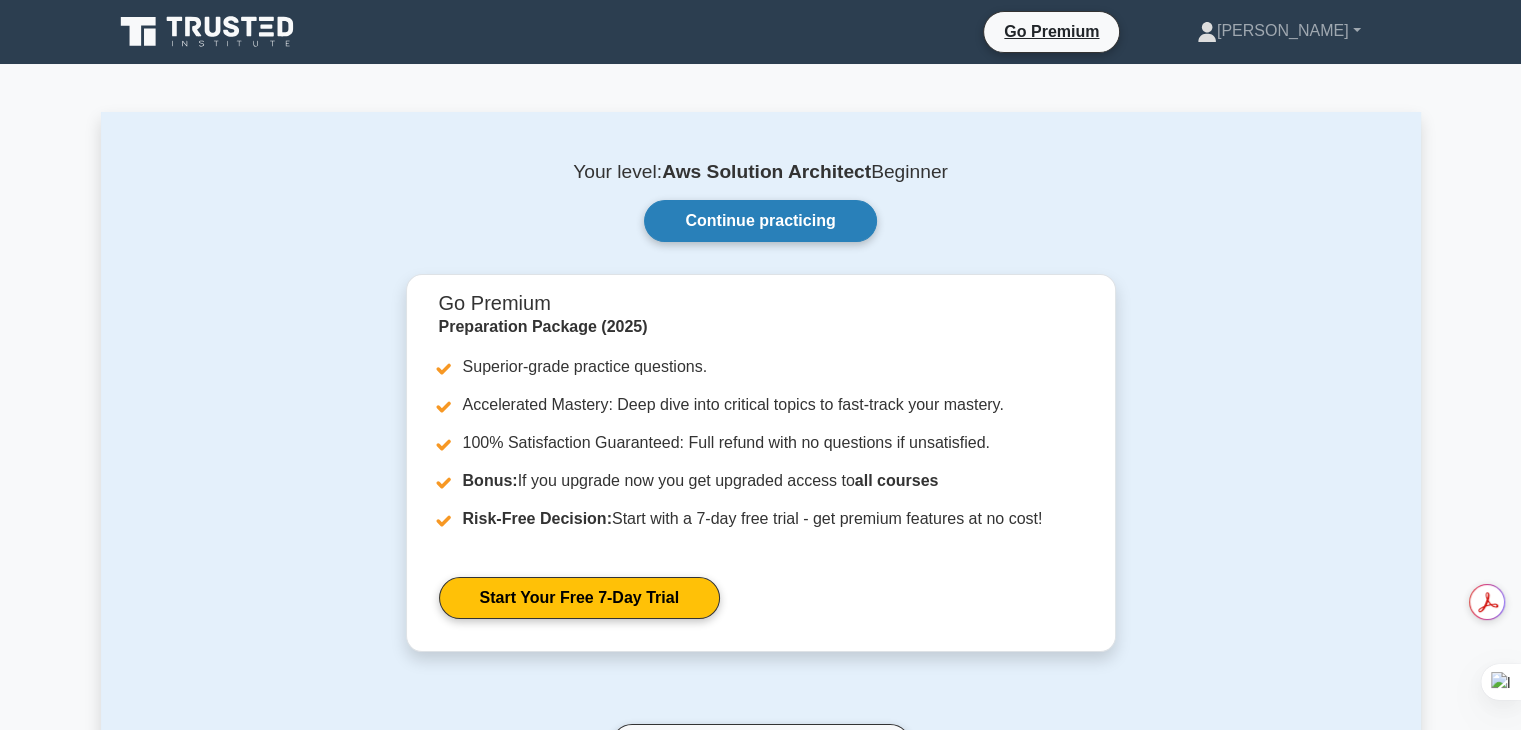 click on "Continue practicing" at bounding box center (760, 221) 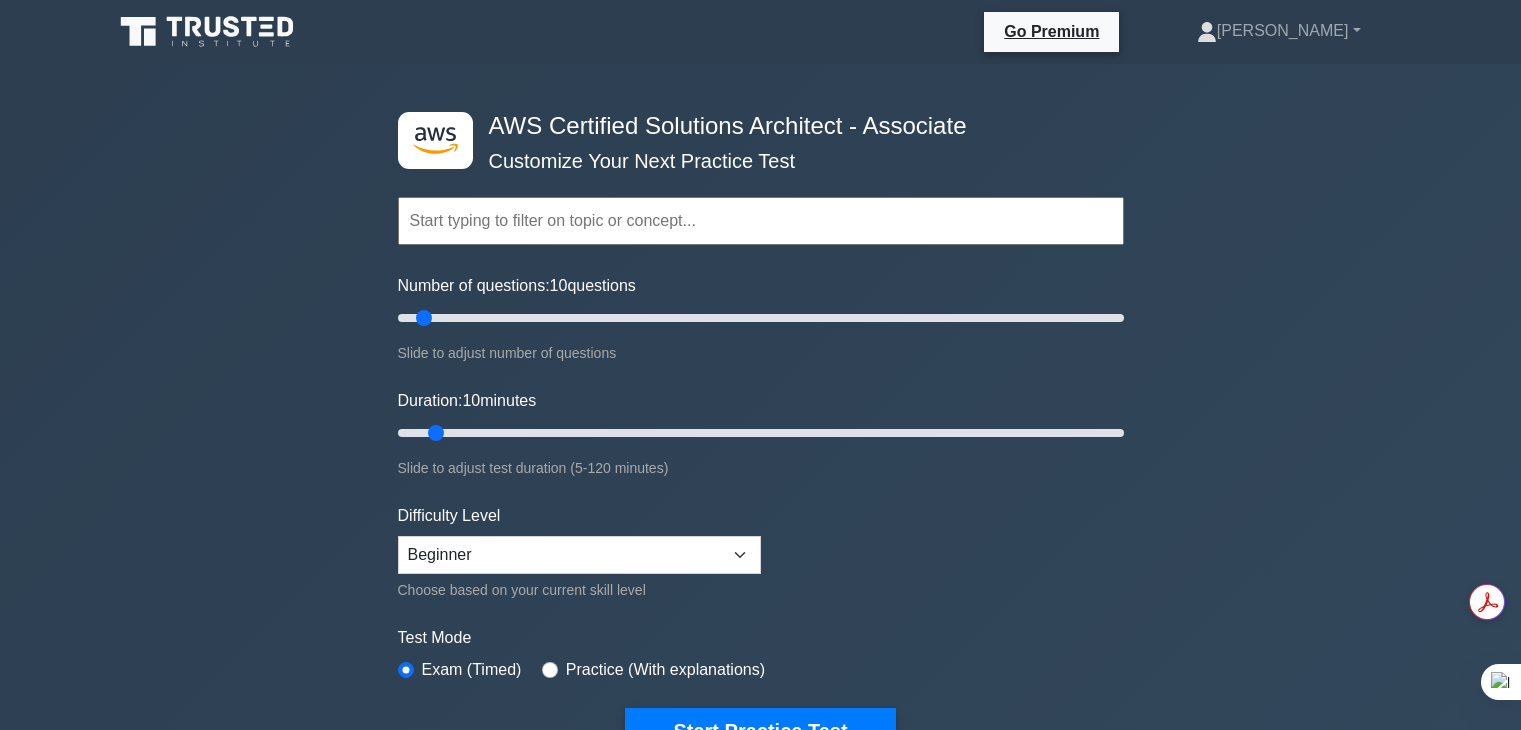 scroll, scrollTop: 0, scrollLeft: 0, axis: both 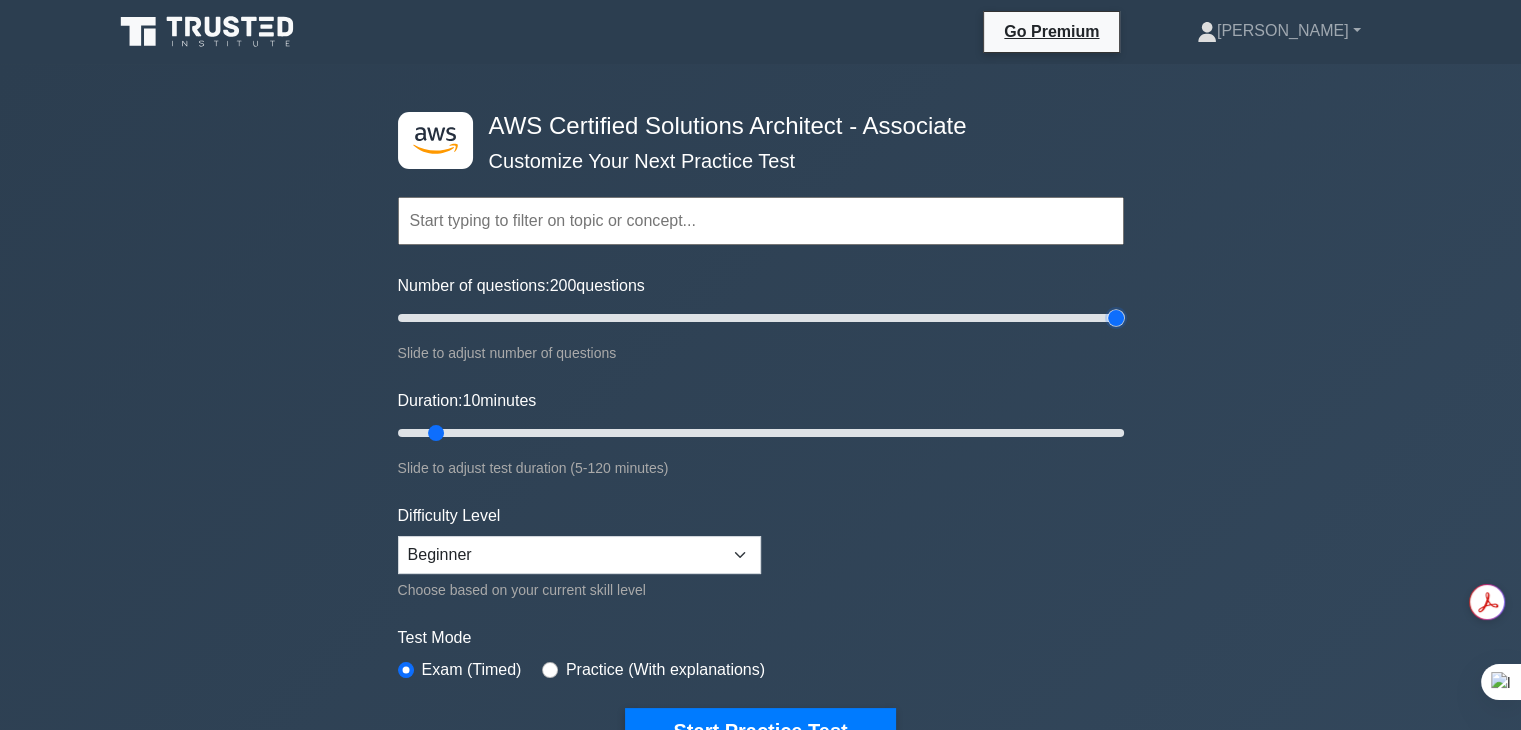 drag, startPoint x: 424, startPoint y: 316, endPoint x: 1232, endPoint y: 305, distance: 808.0749 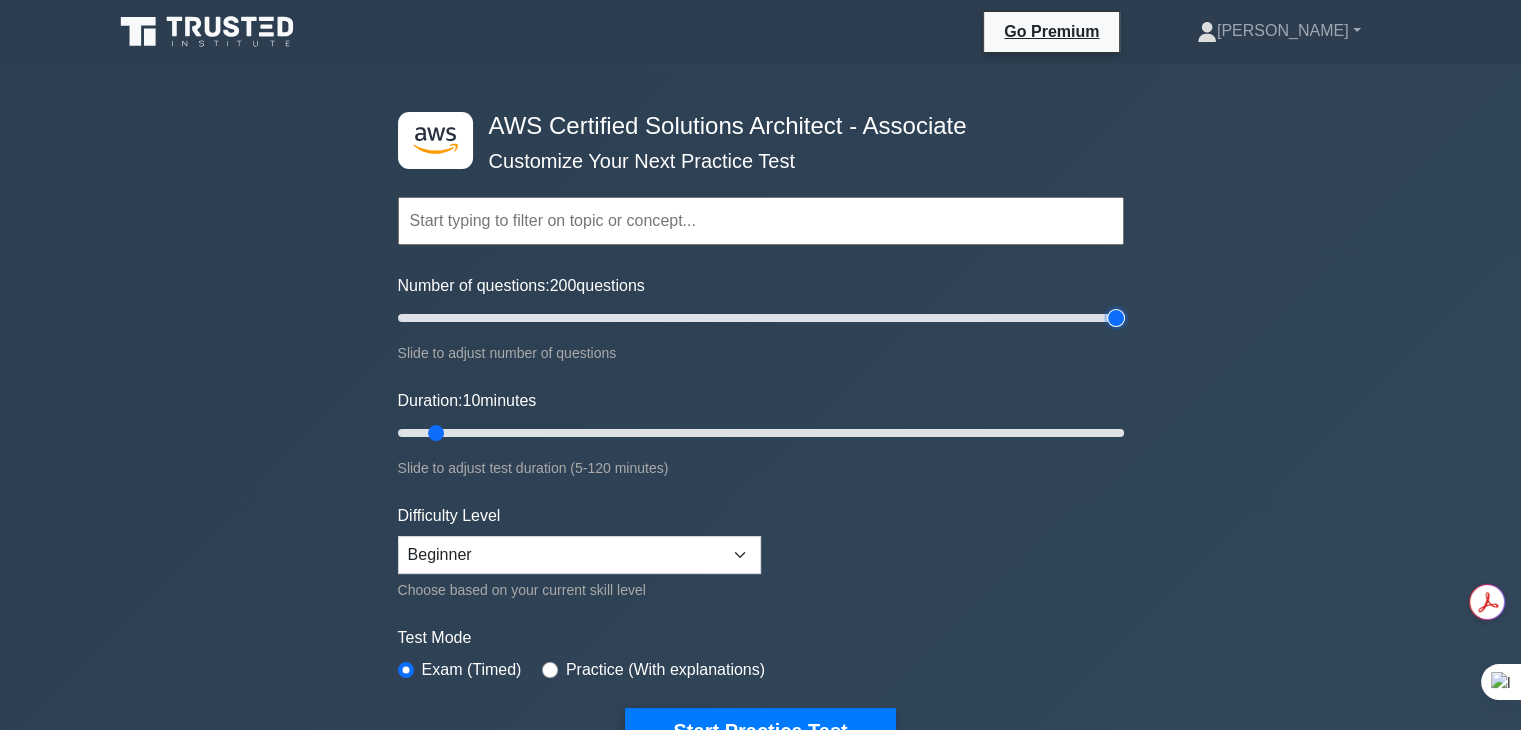 type on "200" 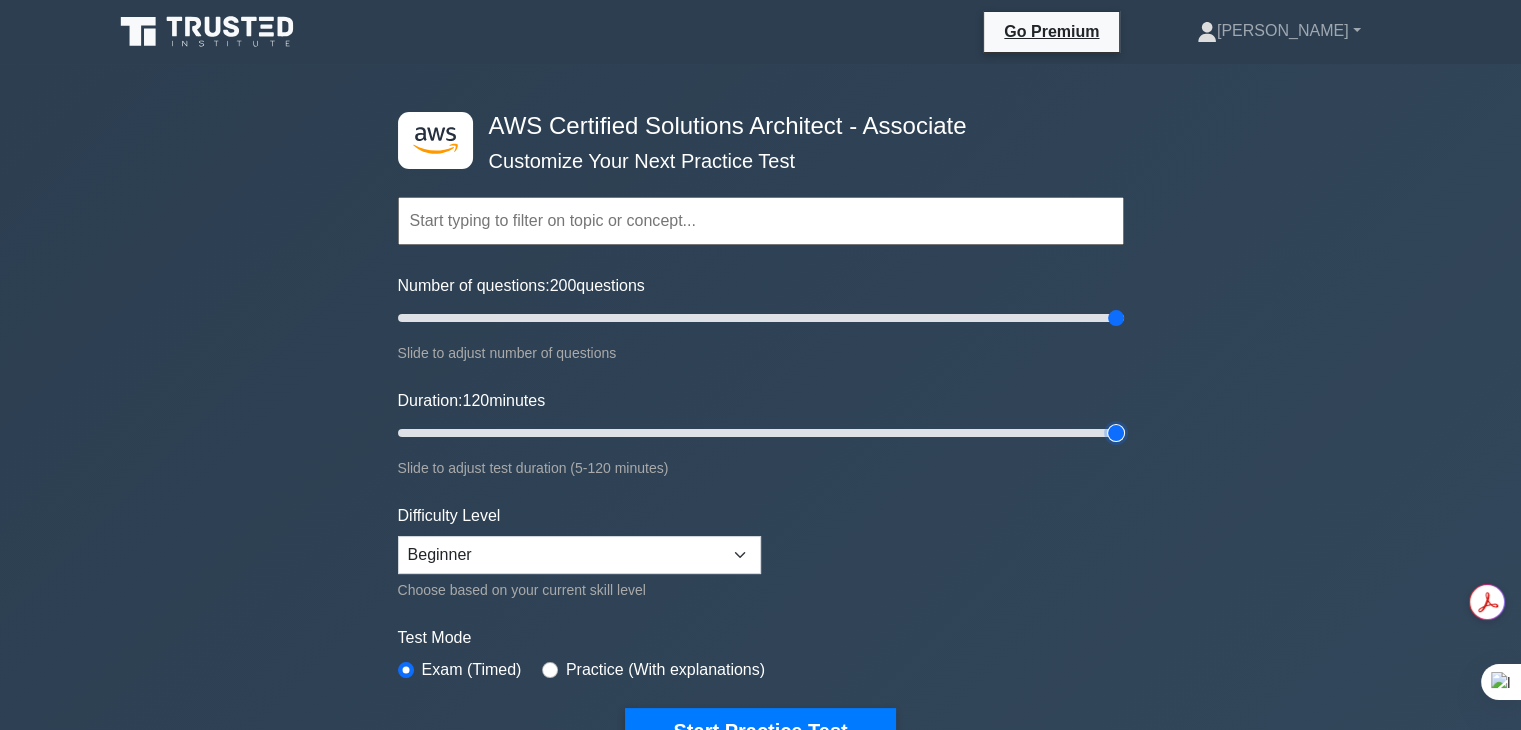 drag, startPoint x: 432, startPoint y: 431, endPoint x: 1172, endPoint y: 429, distance: 740.0027 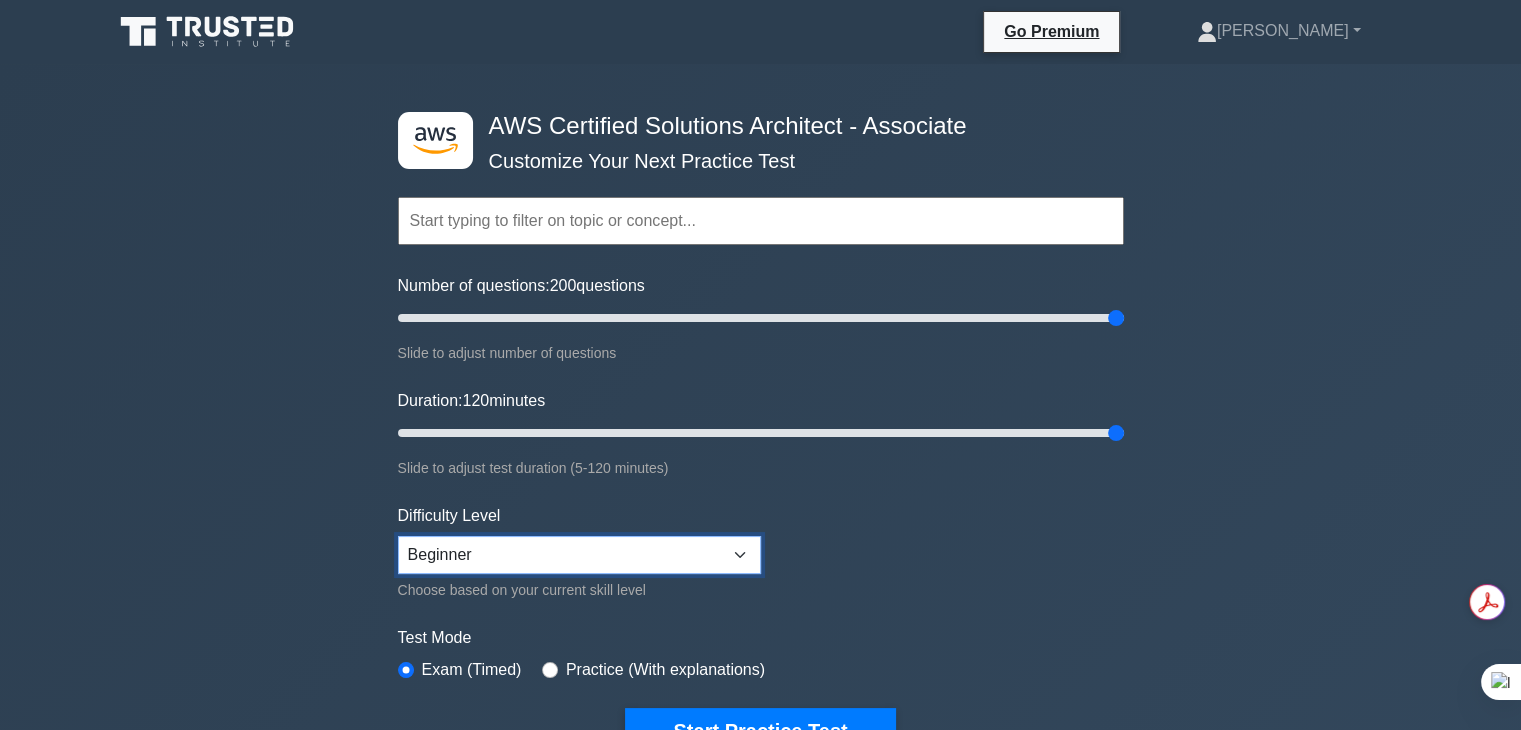click on "Beginner
Intermediate
Expert" at bounding box center (579, 555) 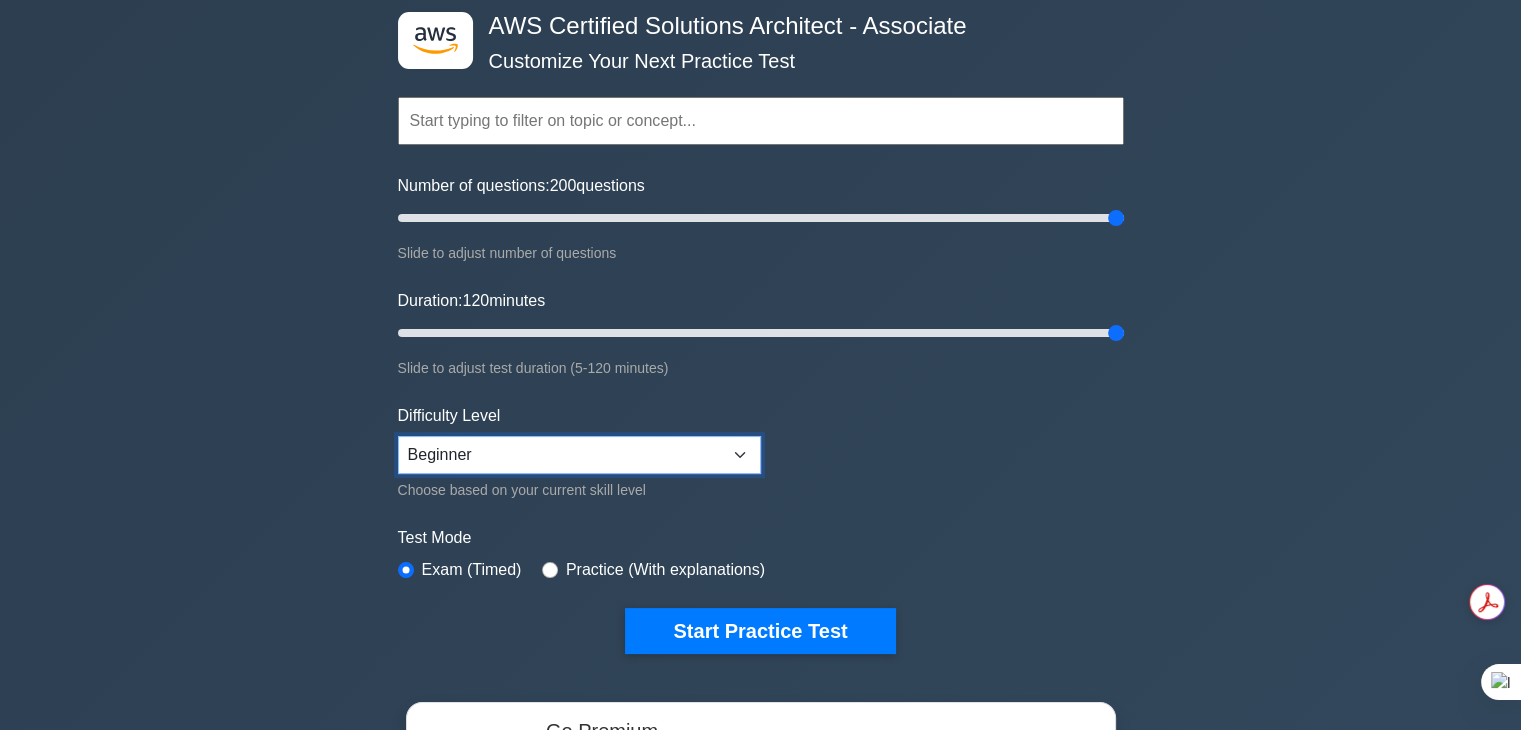 click on "Beginner
Intermediate
Expert" at bounding box center (579, 455) 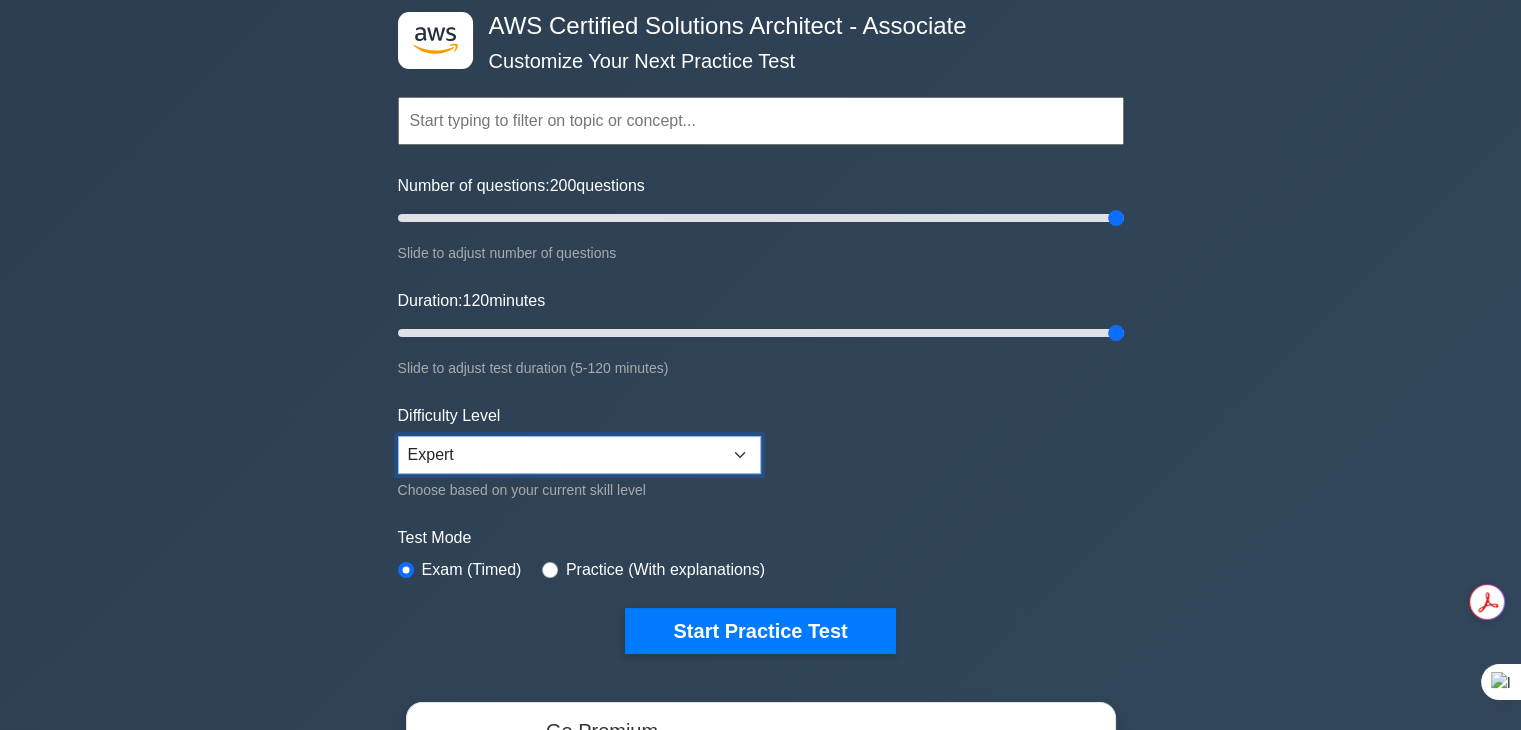 click on "Beginner
Intermediate
Expert" at bounding box center (579, 455) 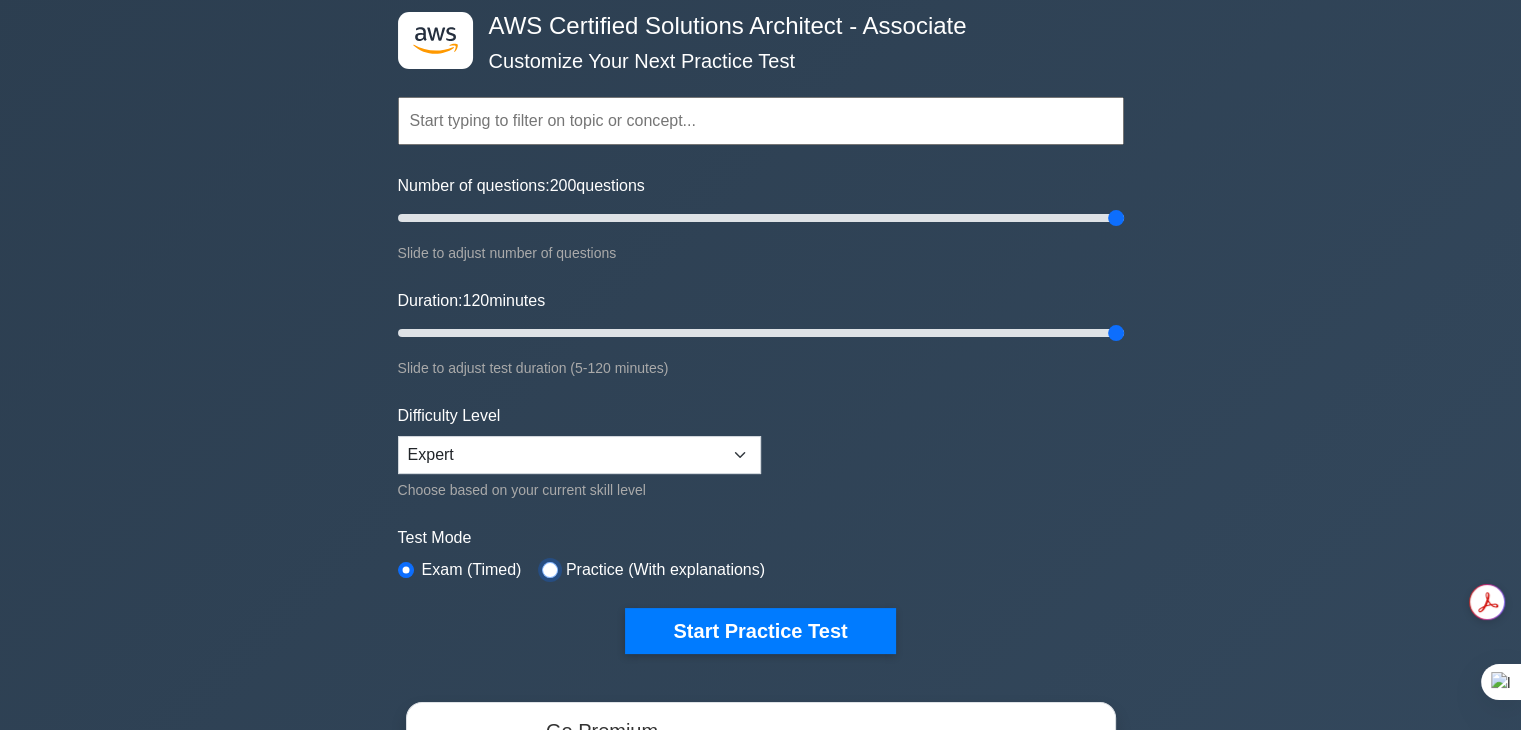 click at bounding box center (550, 570) 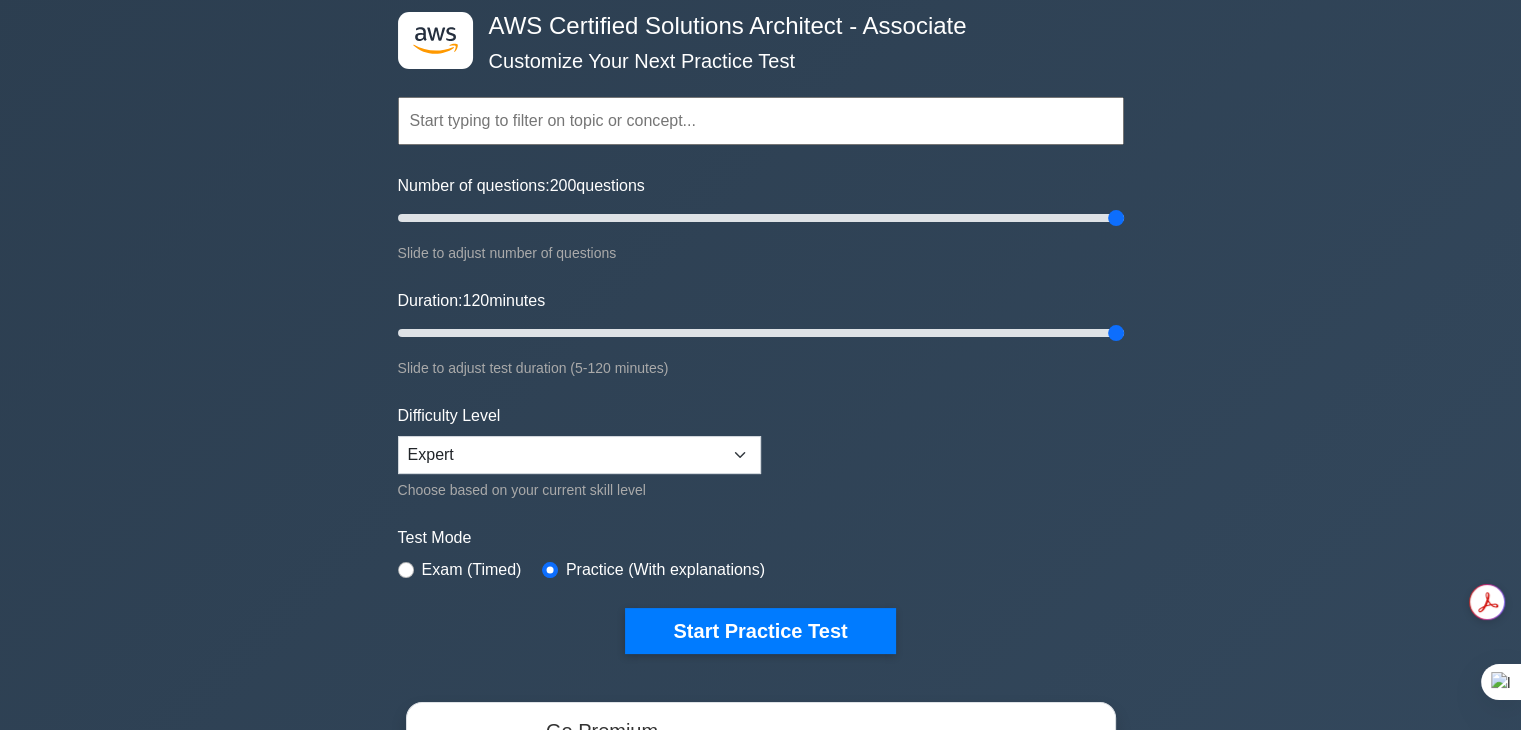 click on "Exam (Timed)" at bounding box center (460, 570) 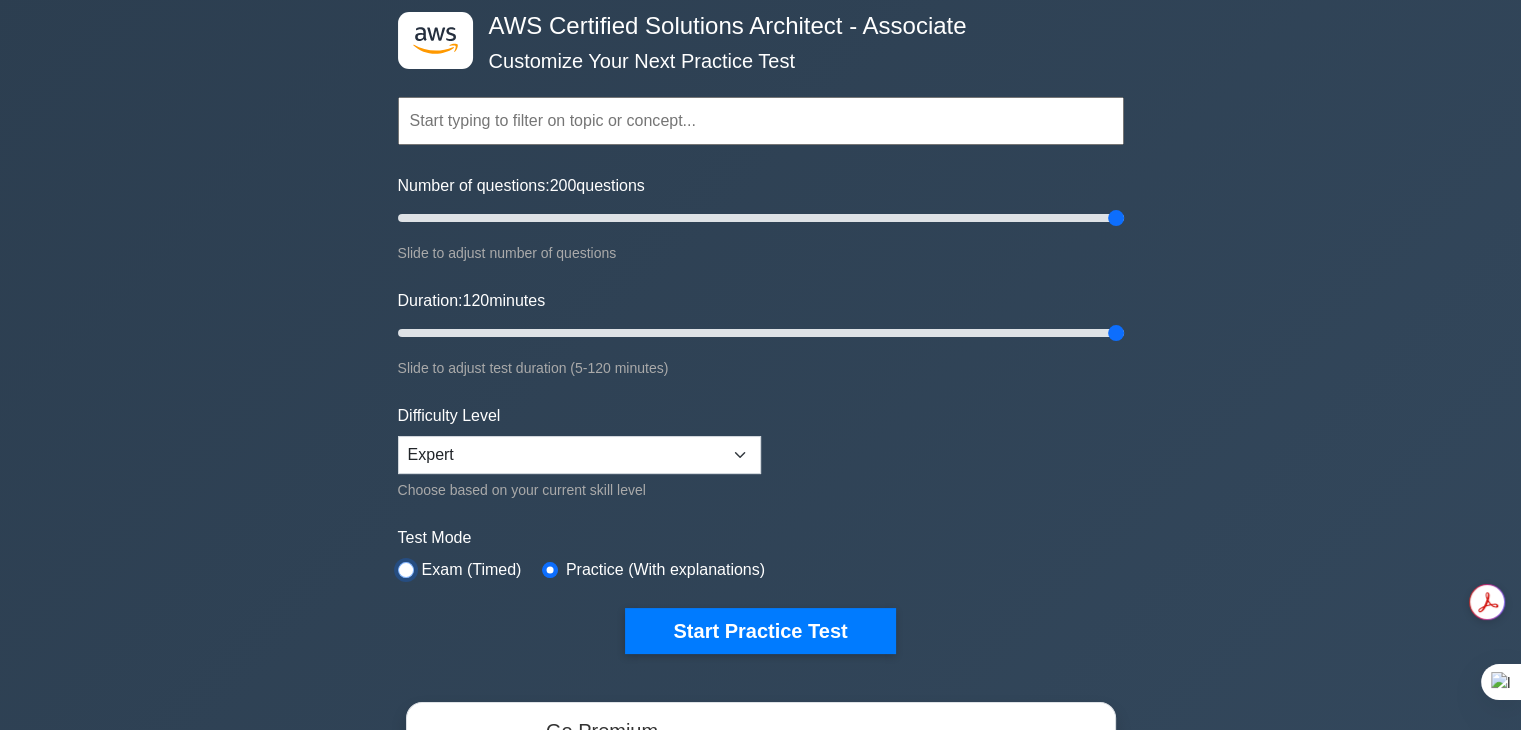 click at bounding box center (406, 570) 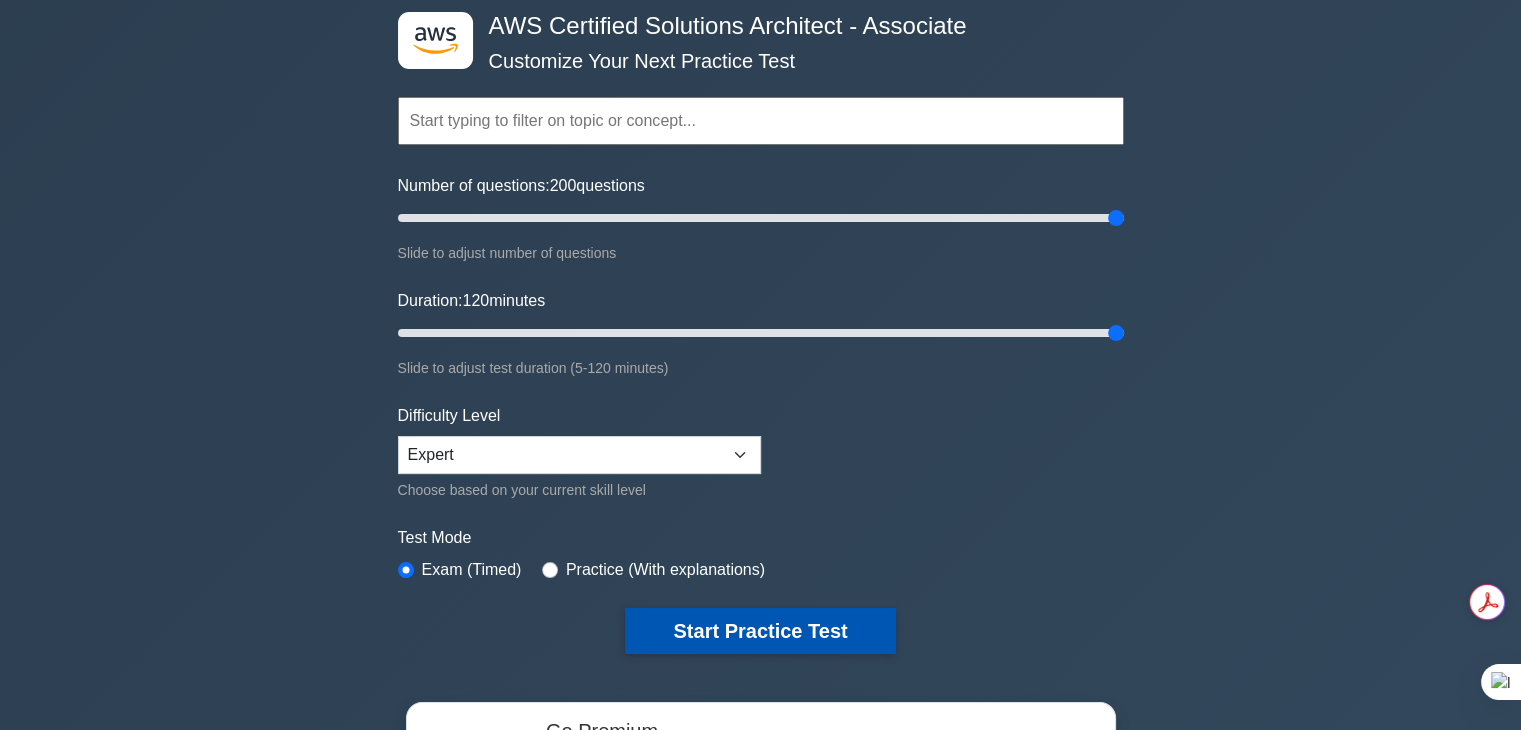 click on "Start Practice Test" at bounding box center [760, 631] 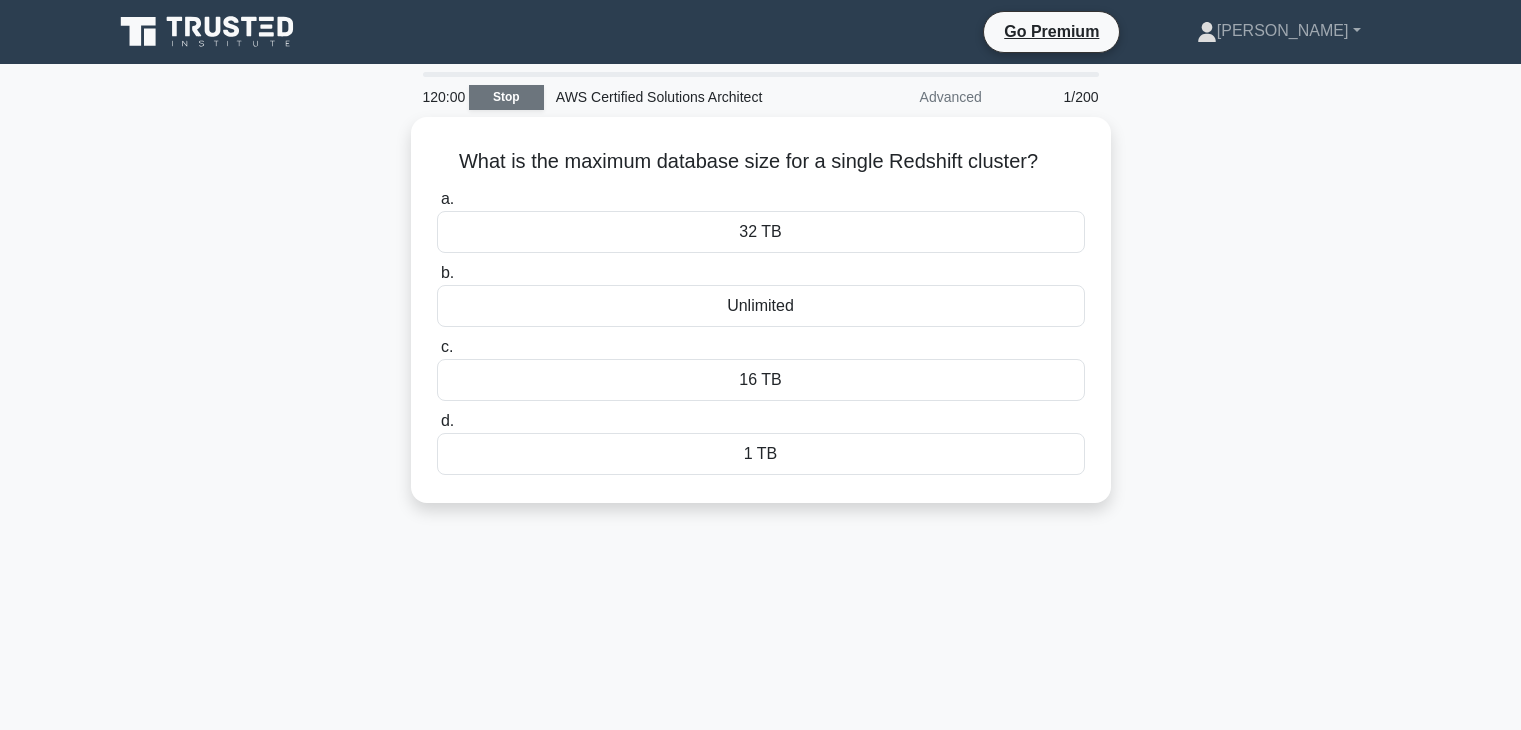 scroll, scrollTop: 0, scrollLeft: 0, axis: both 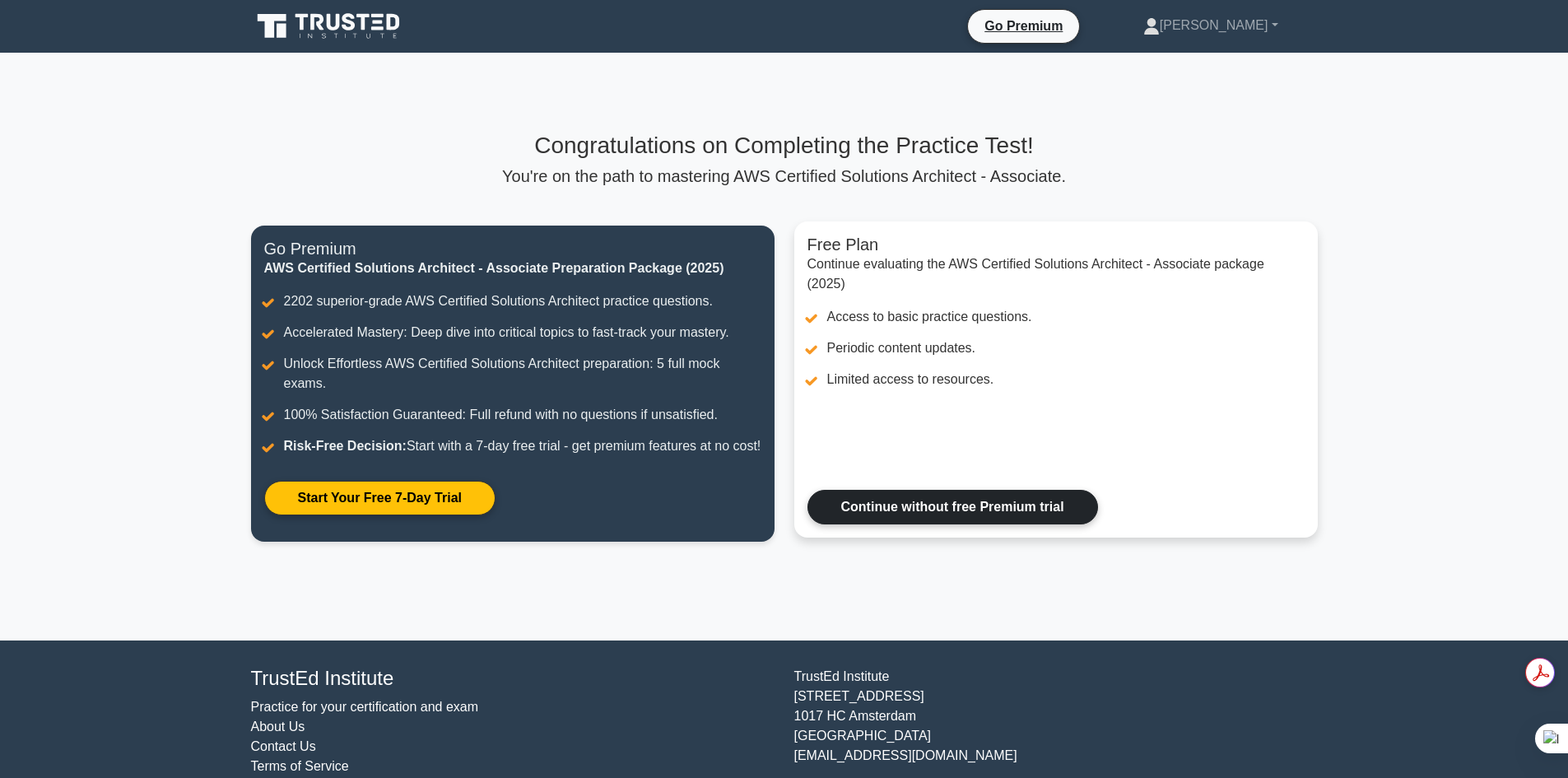click on "Continue without free Premium trial" at bounding box center [952, 507] 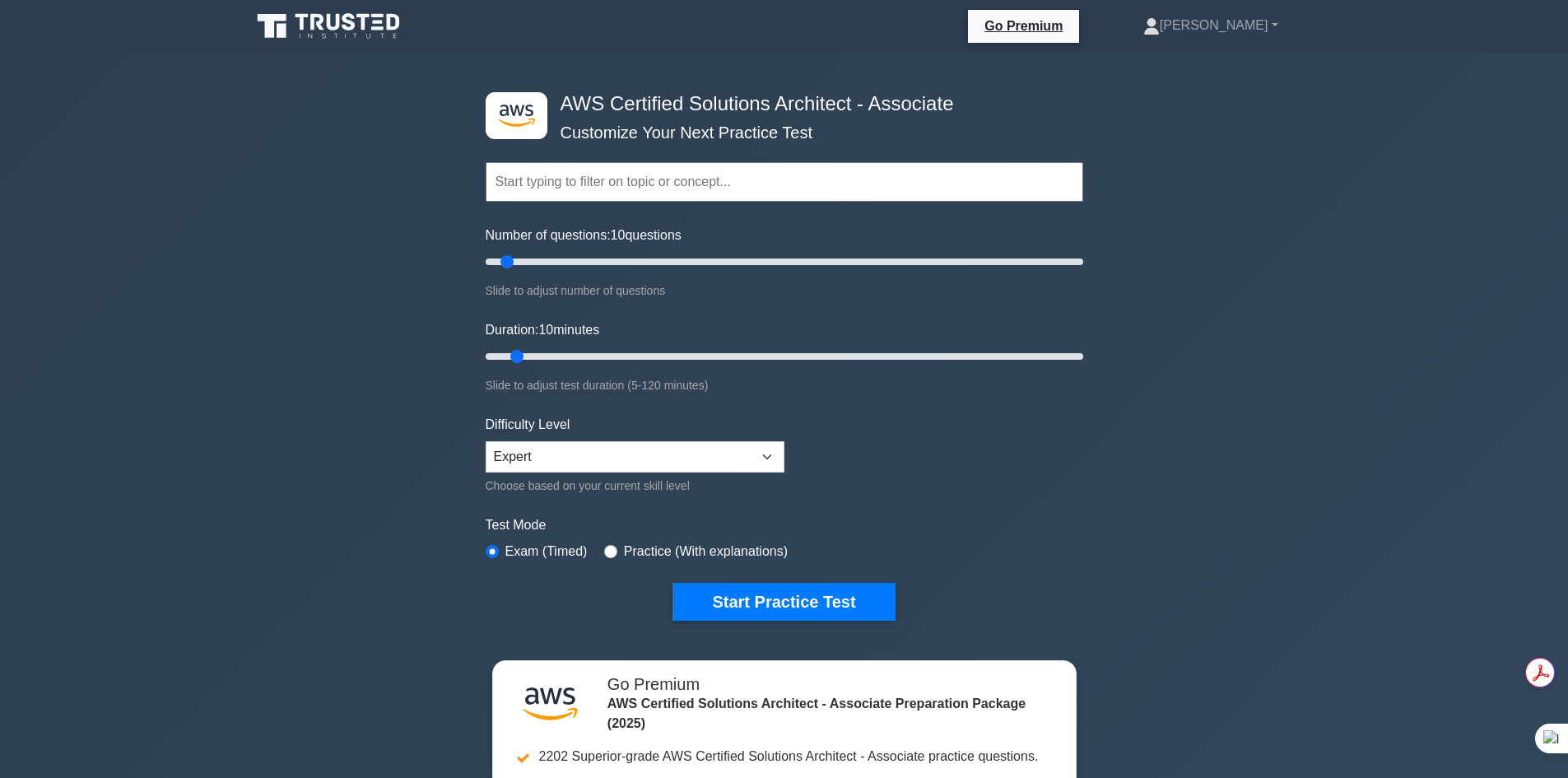 scroll, scrollTop: 0, scrollLeft: 0, axis: both 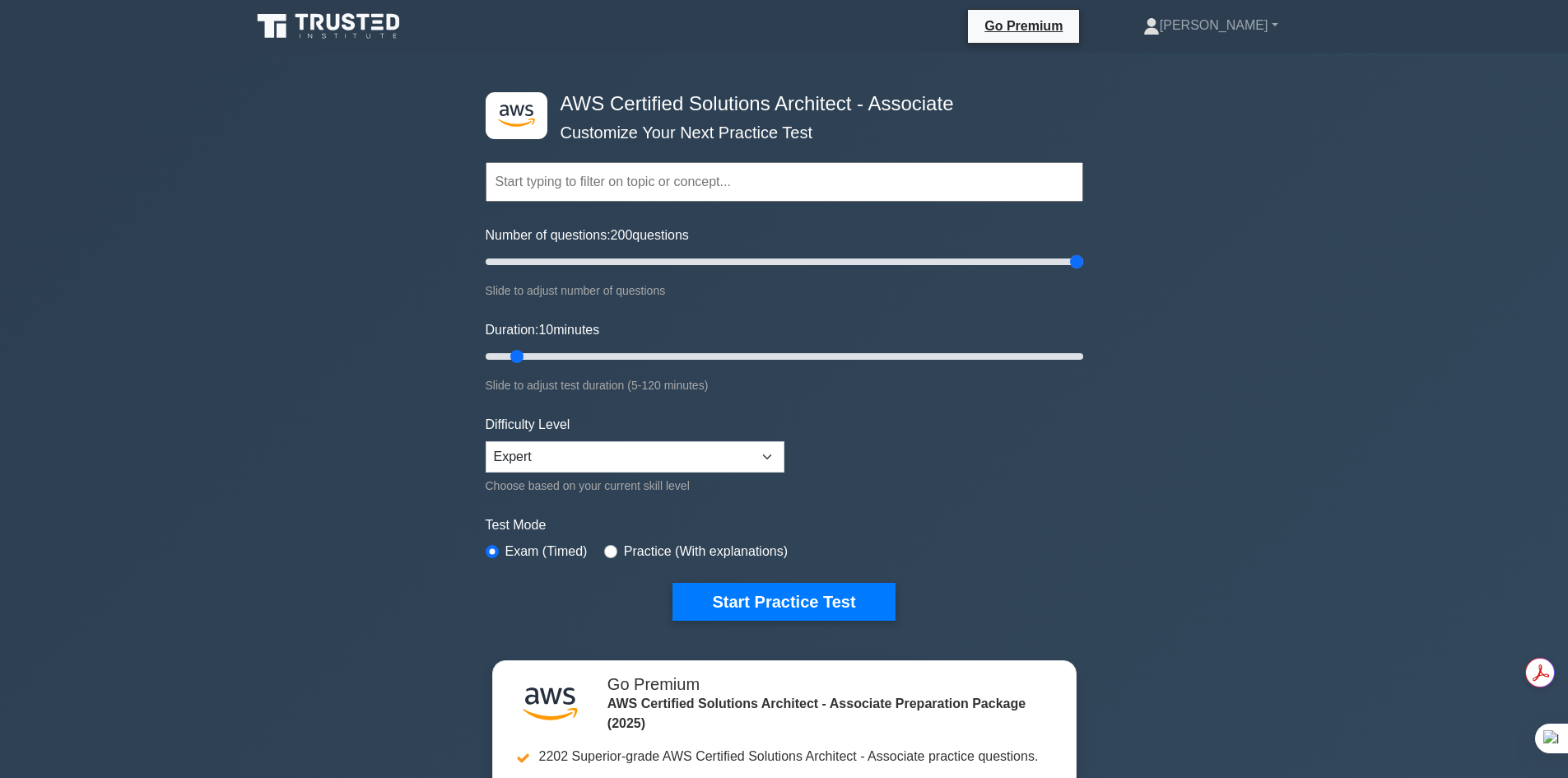 drag, startPoint x: 505, startPoint y: 262, endPoint x: 1132, endPoint y: 259, distance: 627.0072 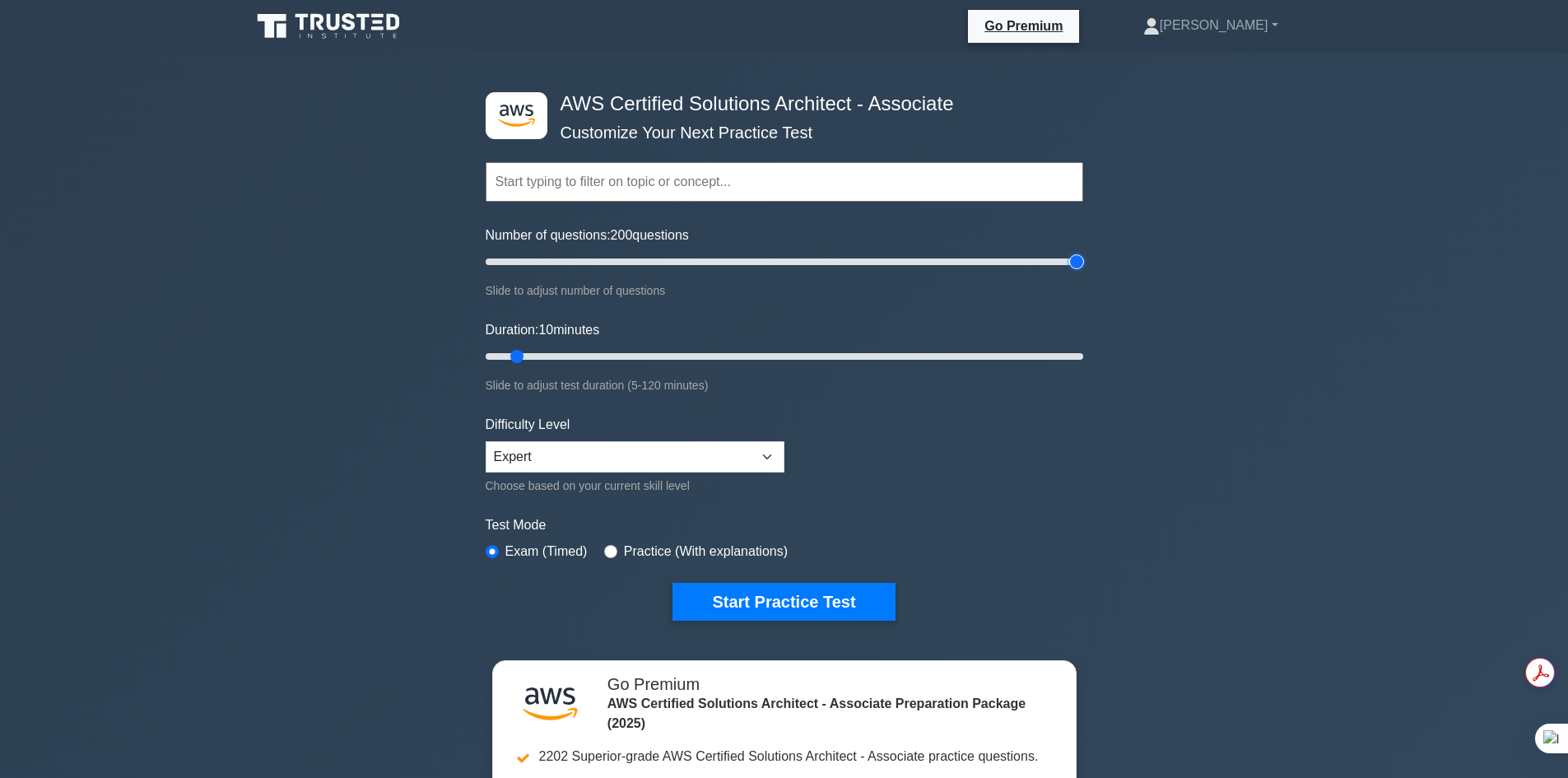 type on "200" 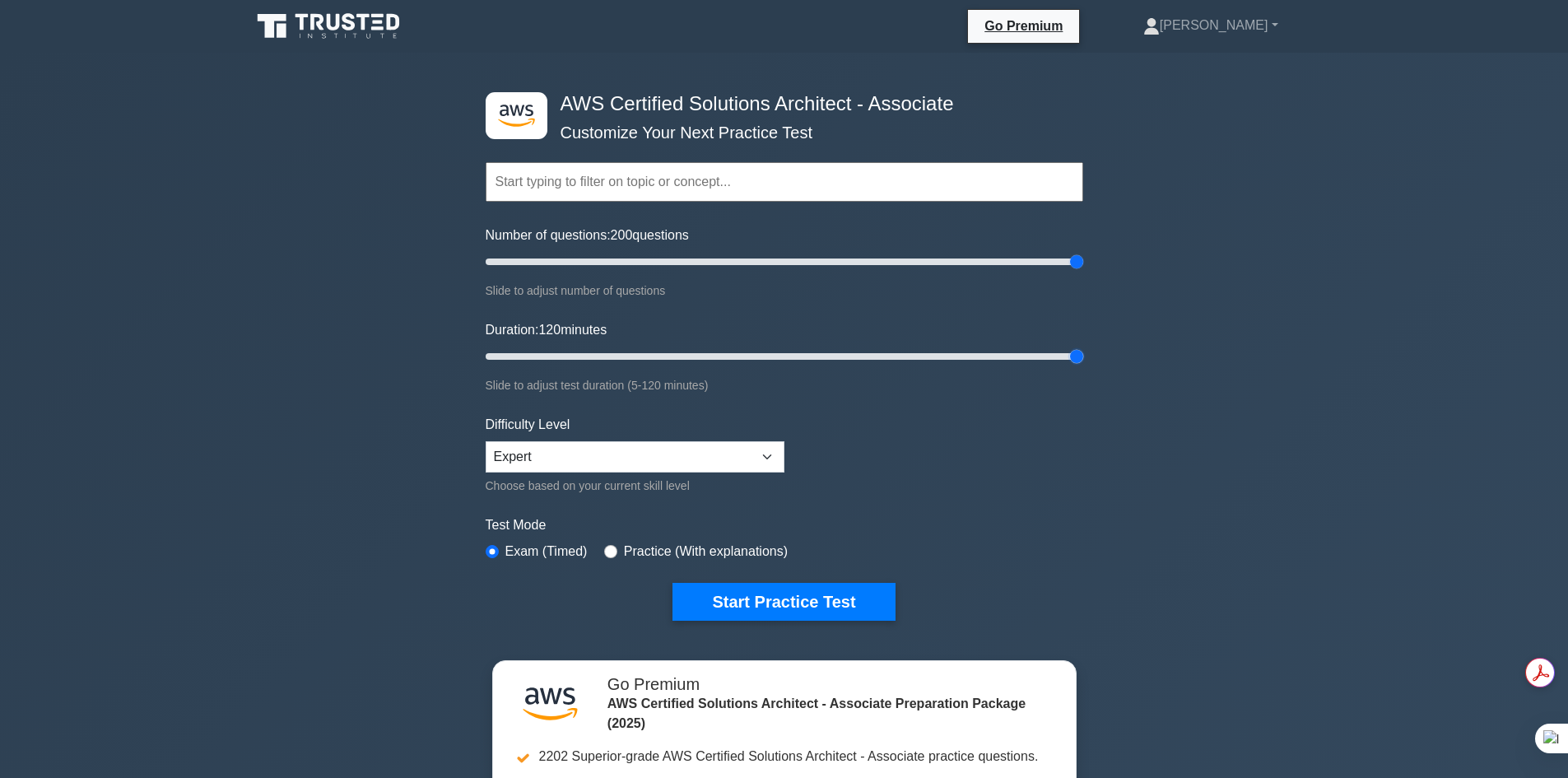 drag, startPoint x: 528, startPoint y: 356, endPoint x: 1166, endPoint y: 356, distance: 638 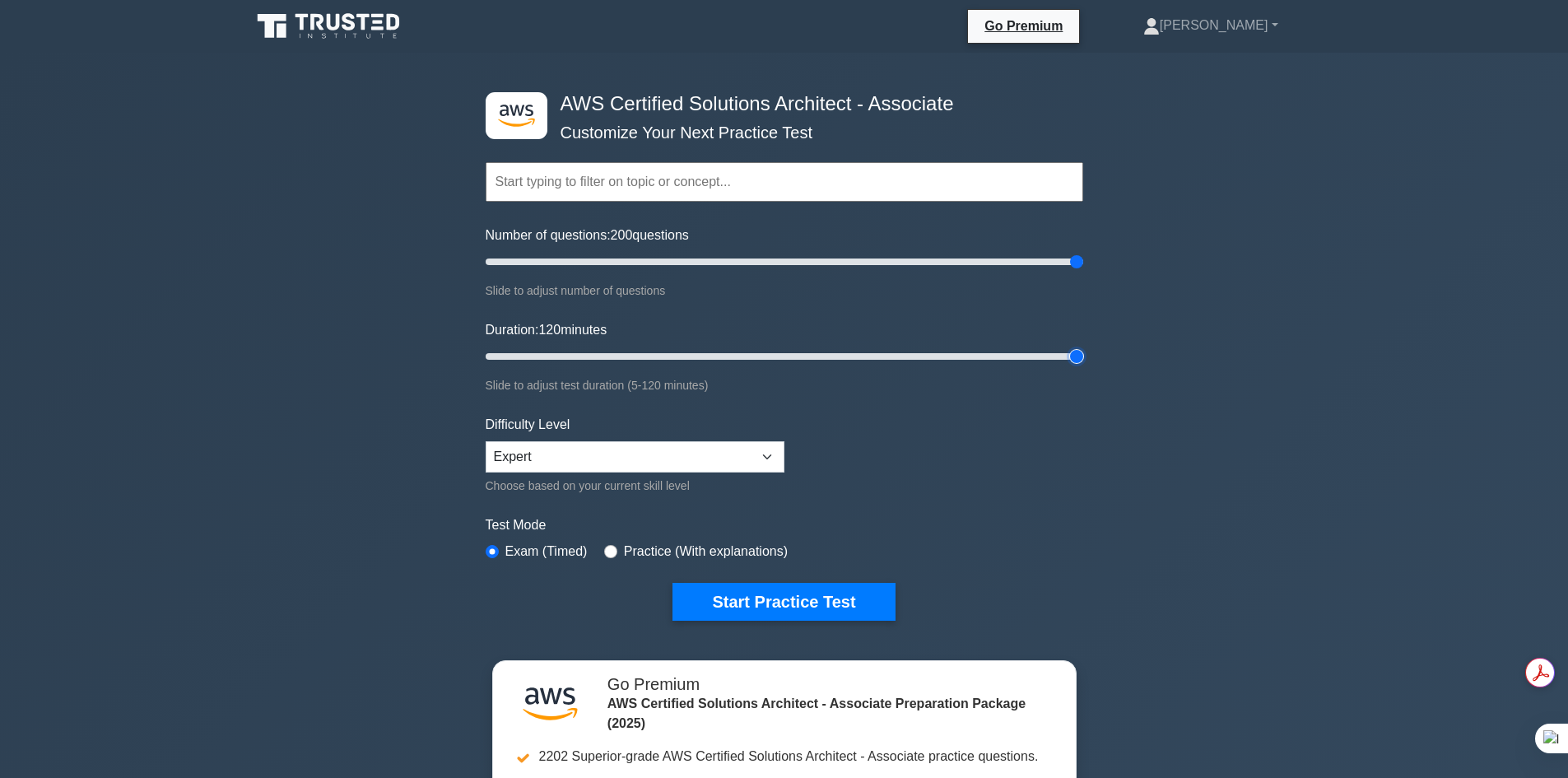type on "120" 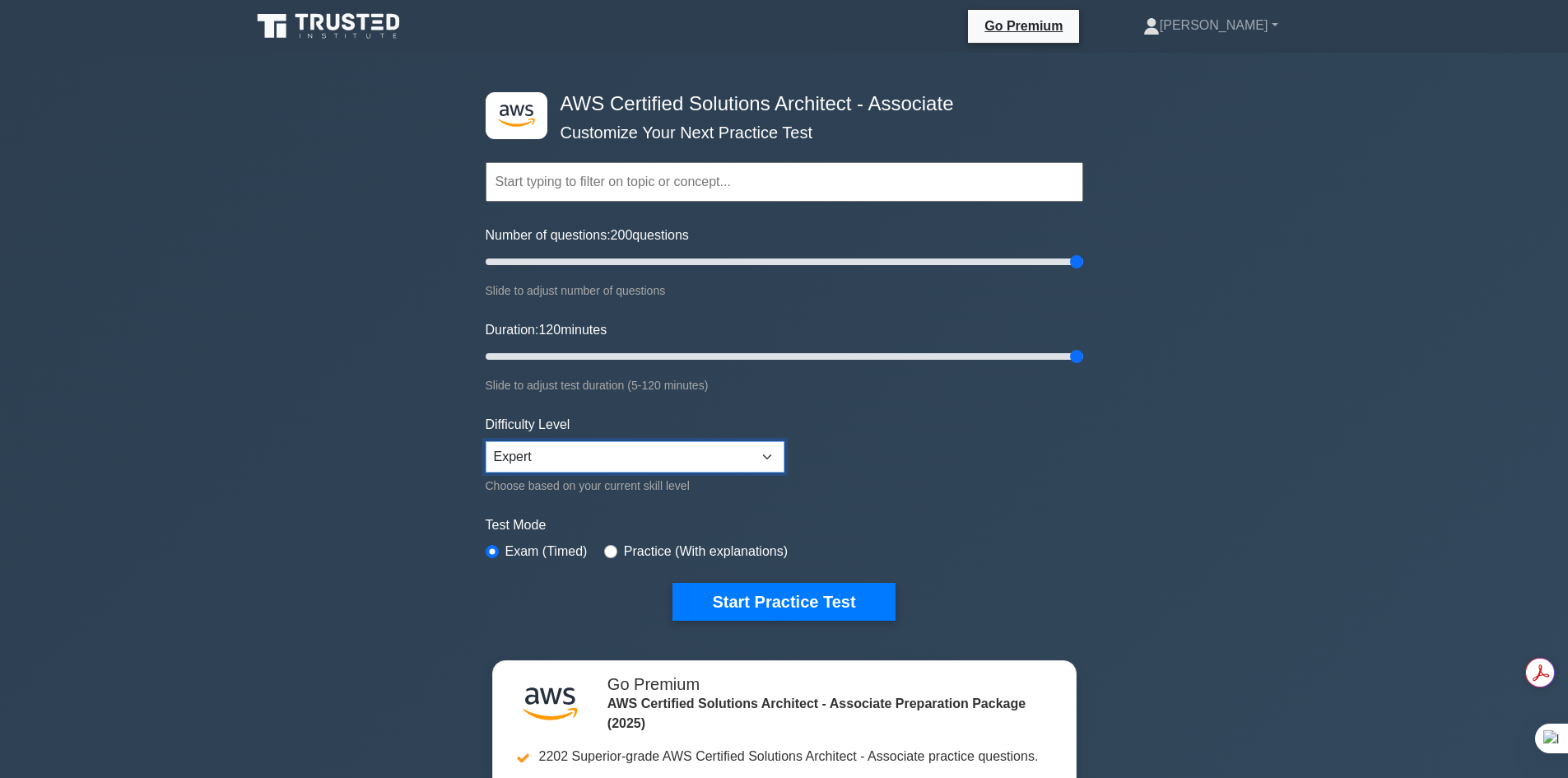 click on "Beginner
Intermediate
Expert" at bounding box center [635, 457] 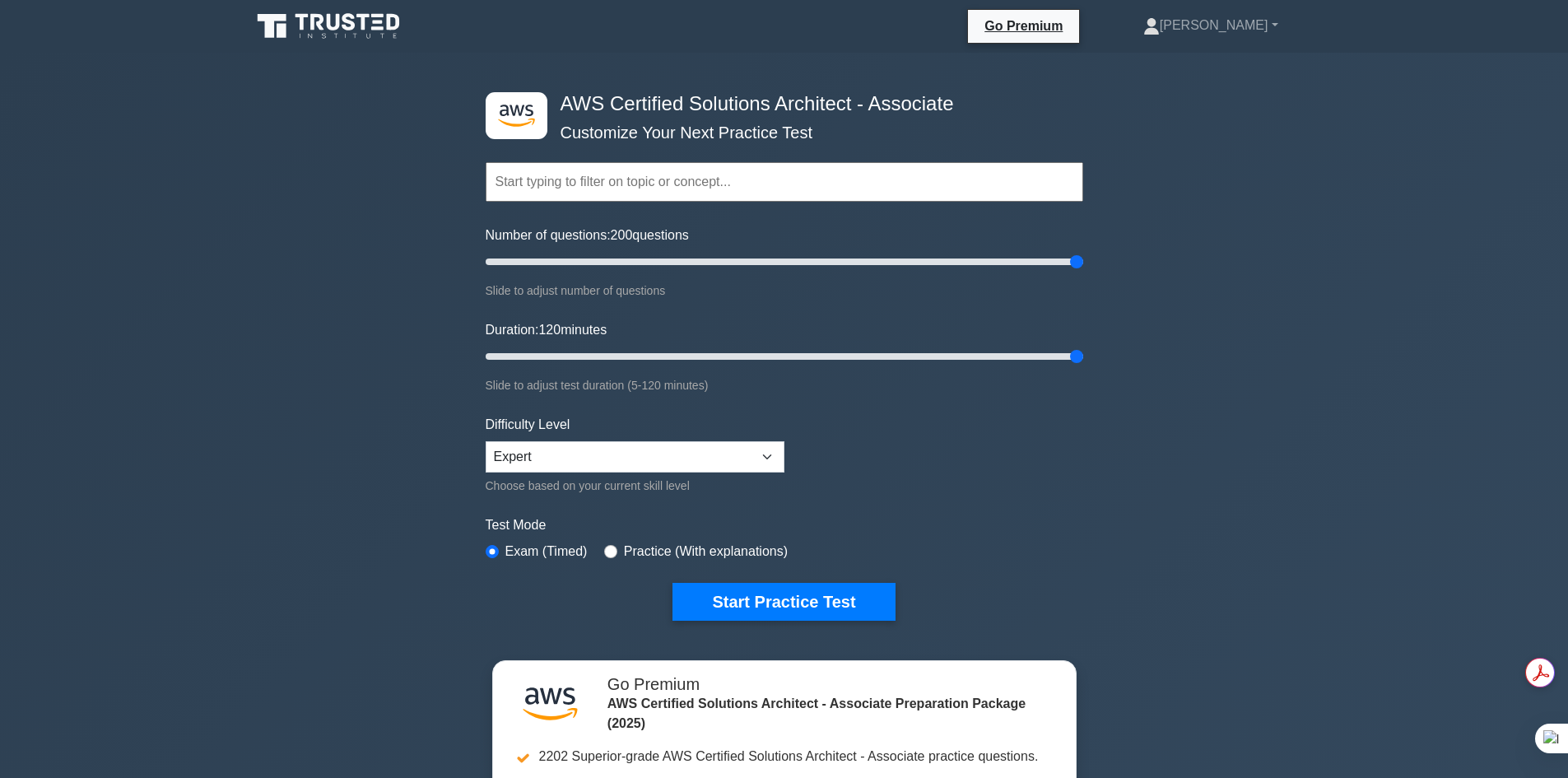 click on "Practice (With explanations)" at bounding box center [705, 552] 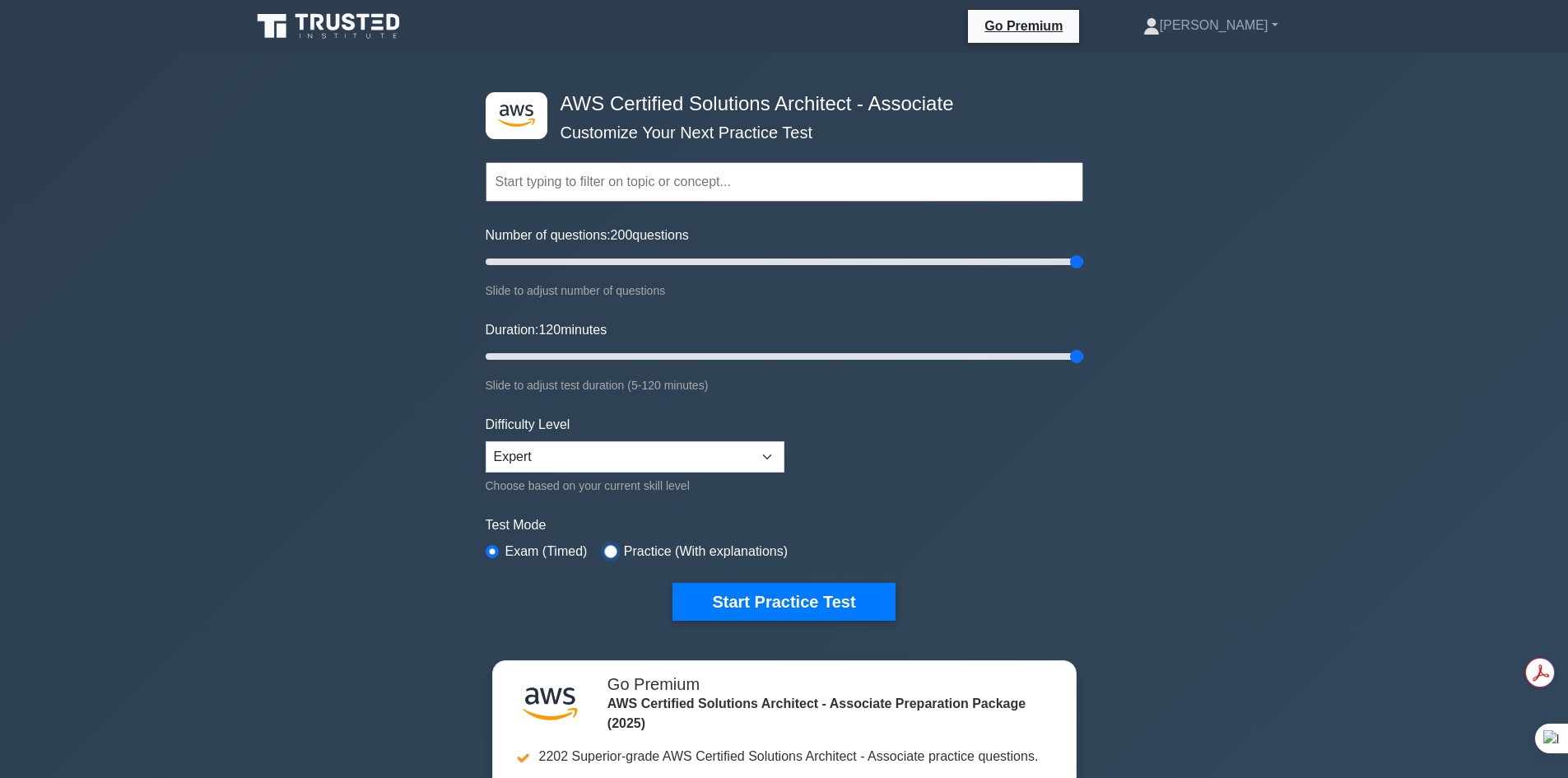 click at bounding box center (611, 552) 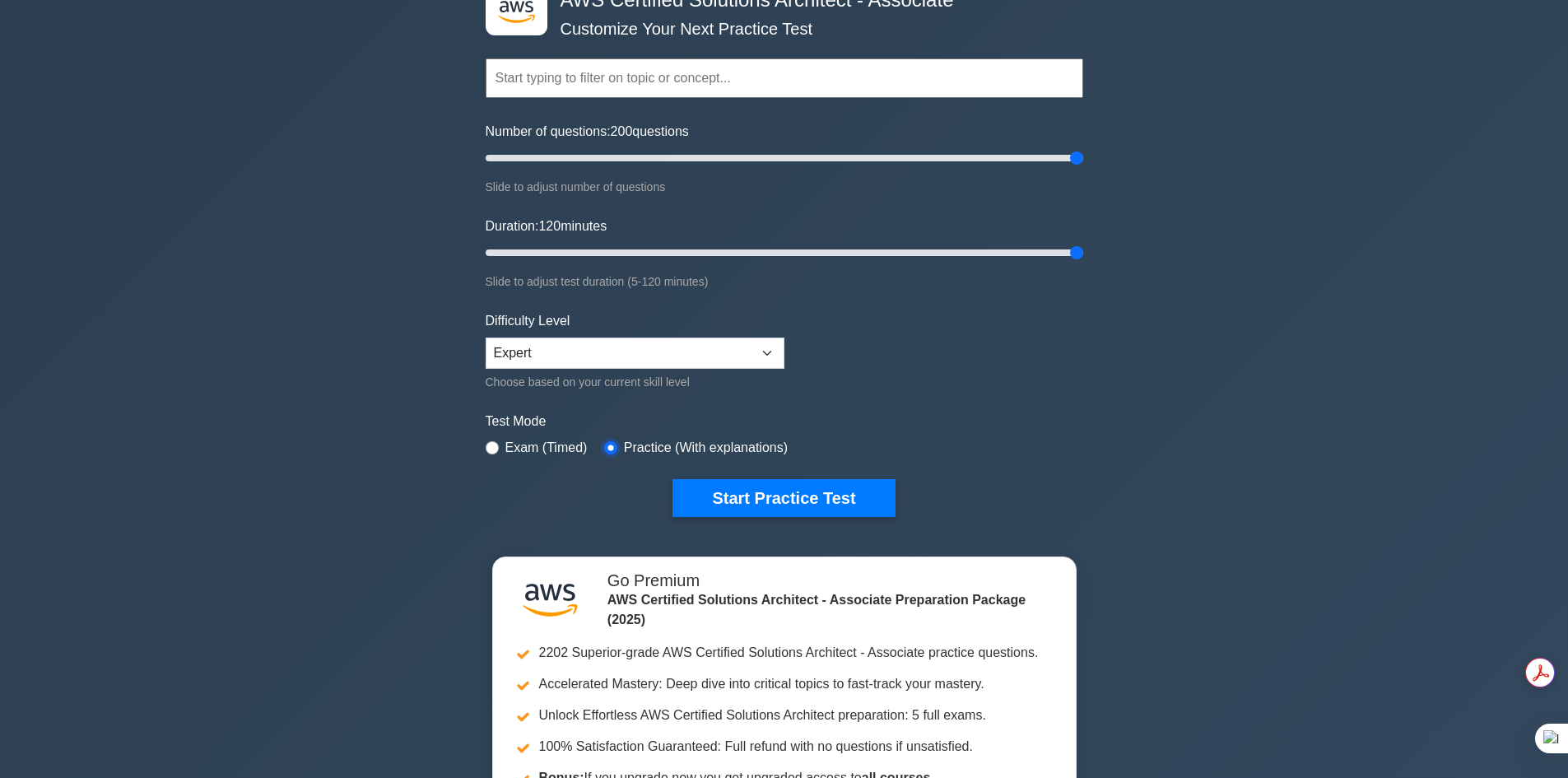 scroll, scrollTop: 165, scrollLeft: 0, axis: vertical 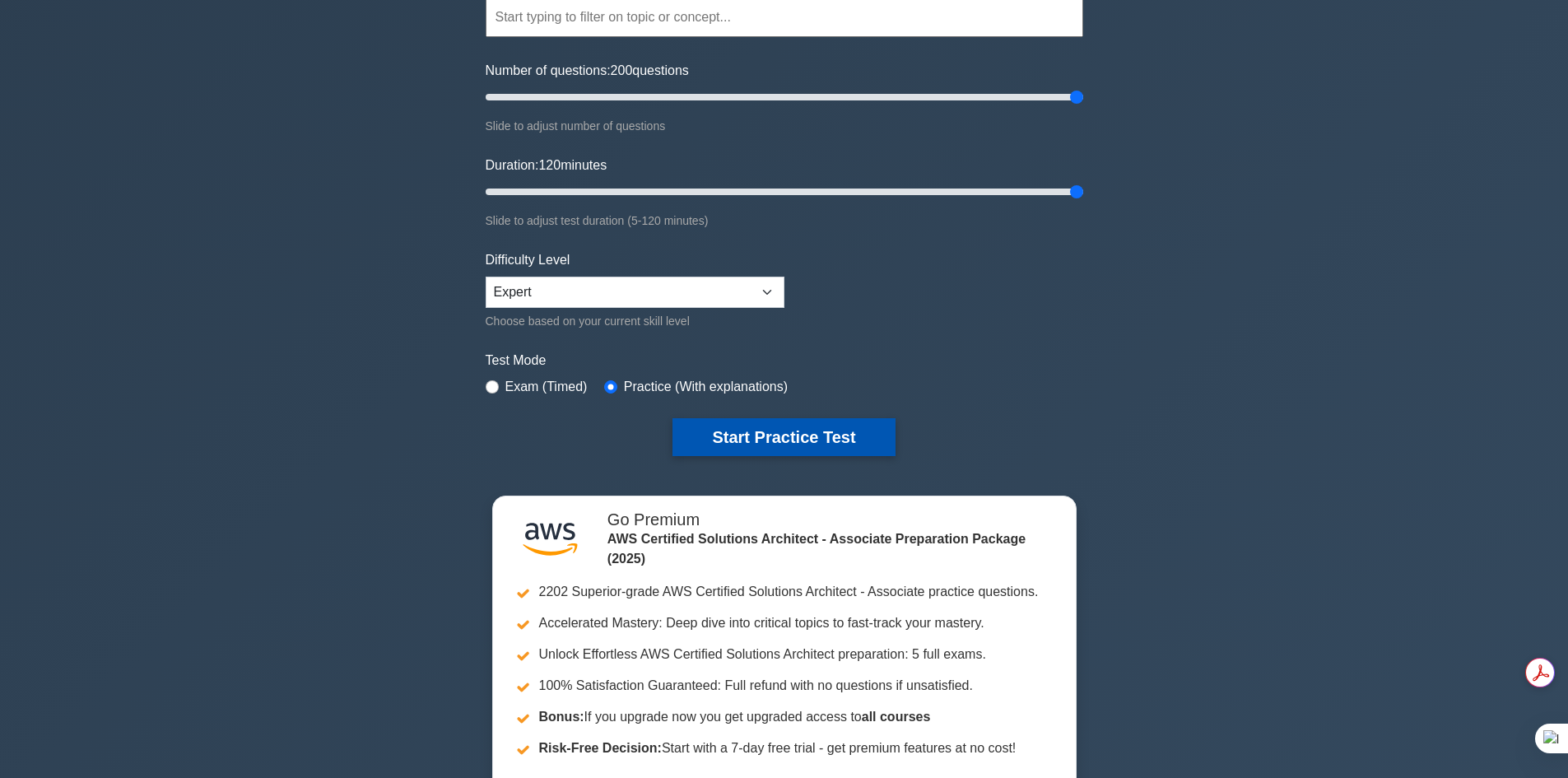 click on "Start Practice Test" at bounding box center [784, 437] 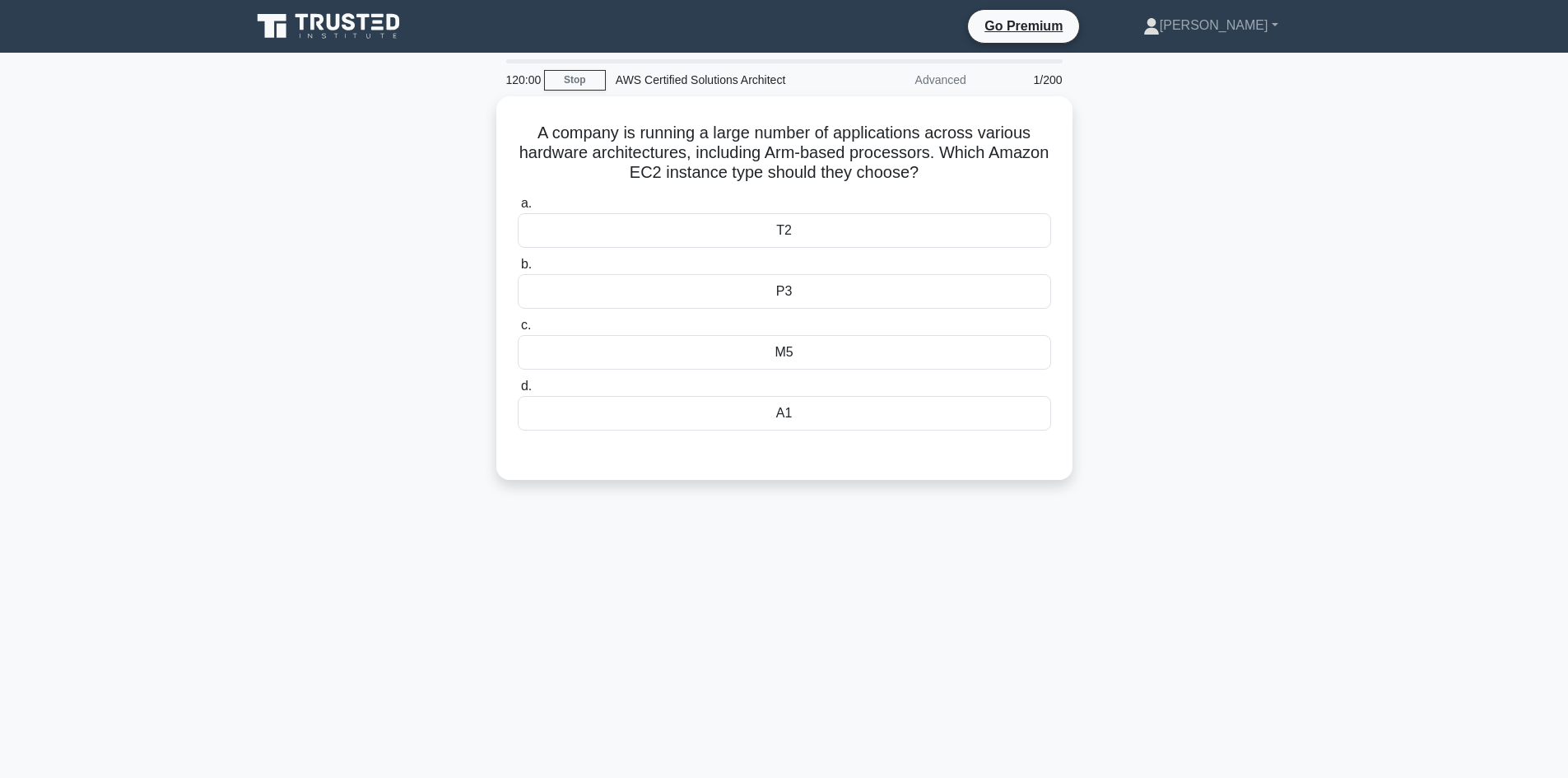 scroll, scrollTop: 0, scrollLeft: 0, axis: both 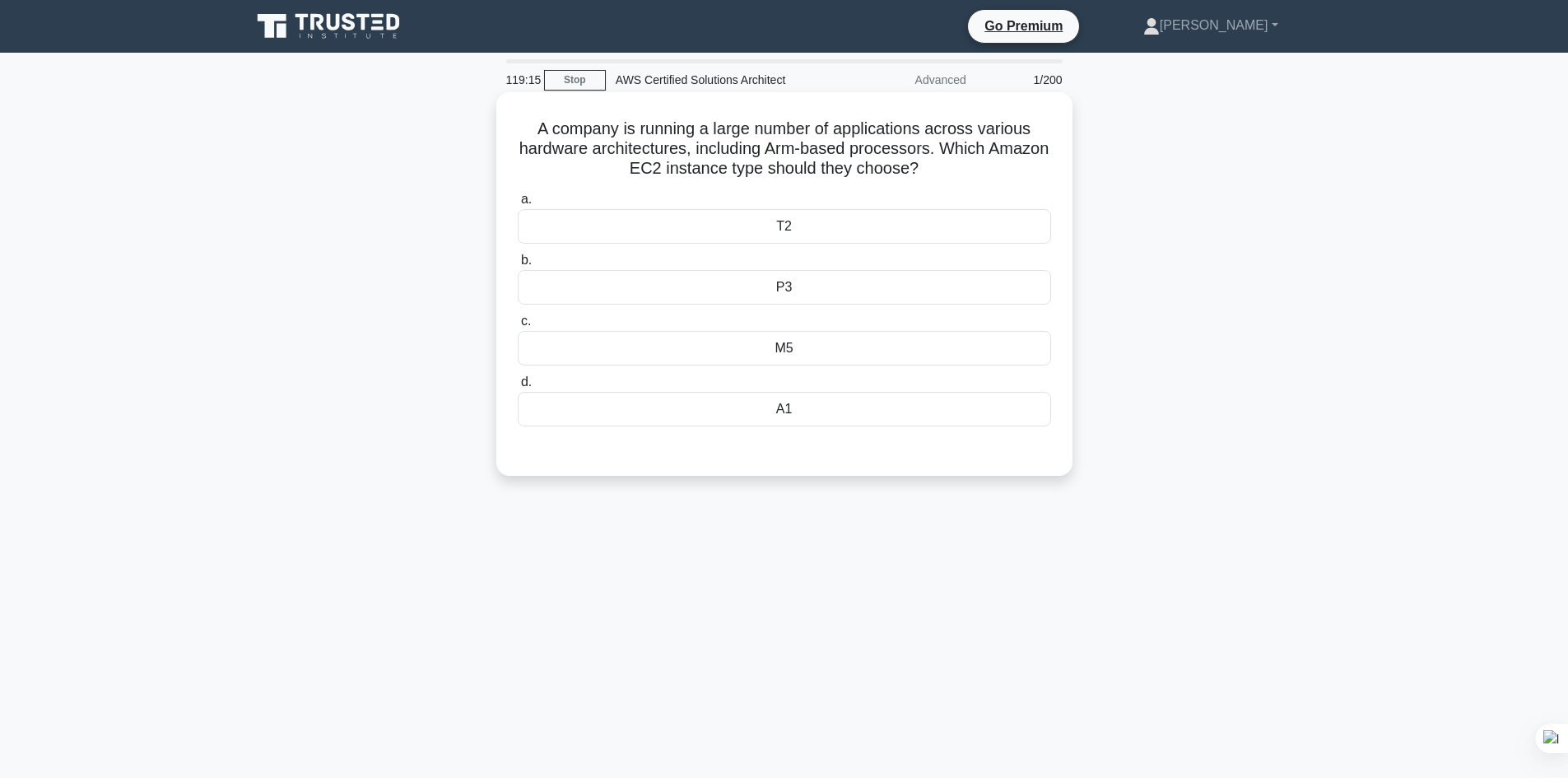 click on "M5" at bounding box center (784, 348) 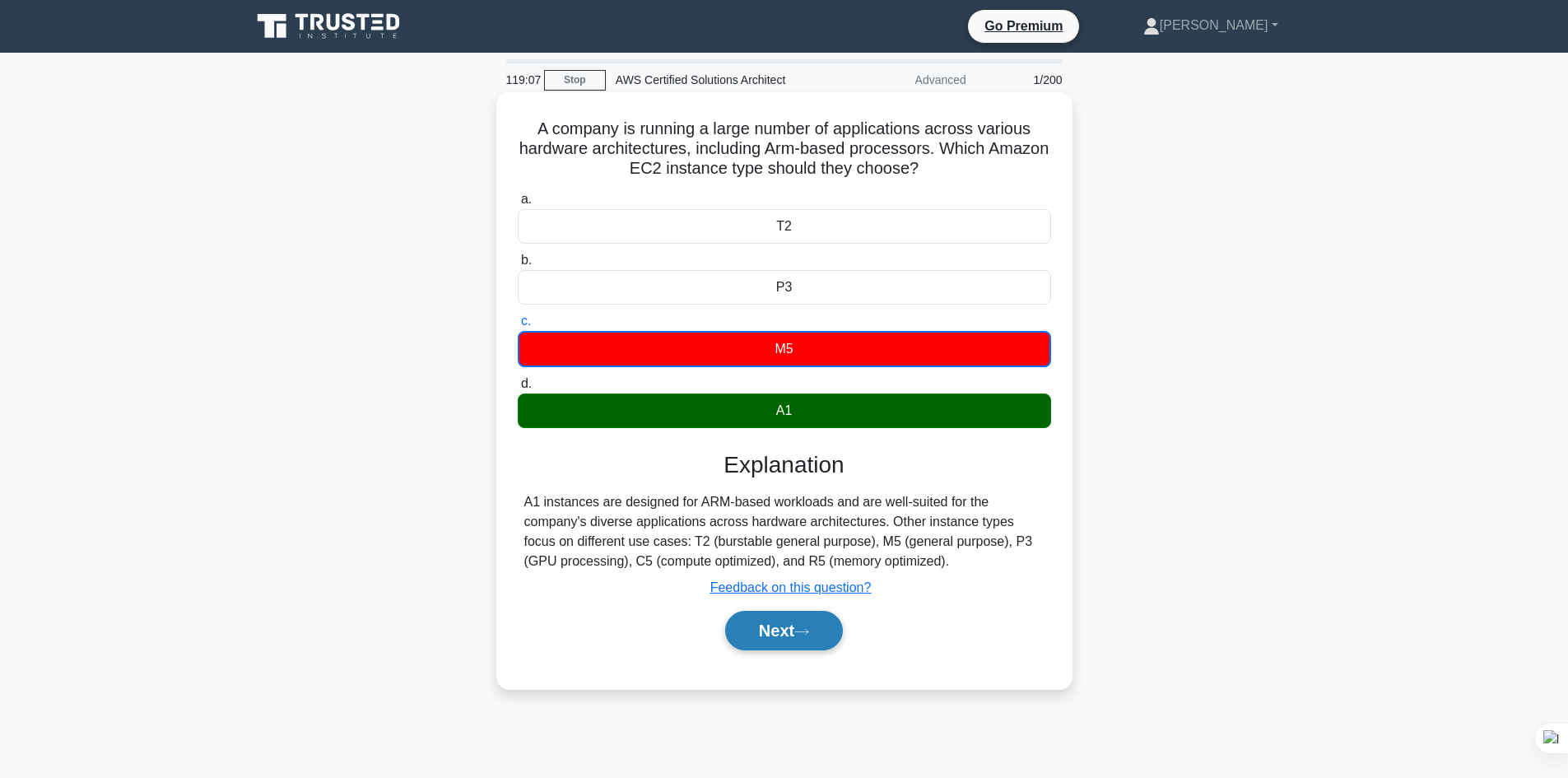 click on "Next" at bounding box center [784, 631] 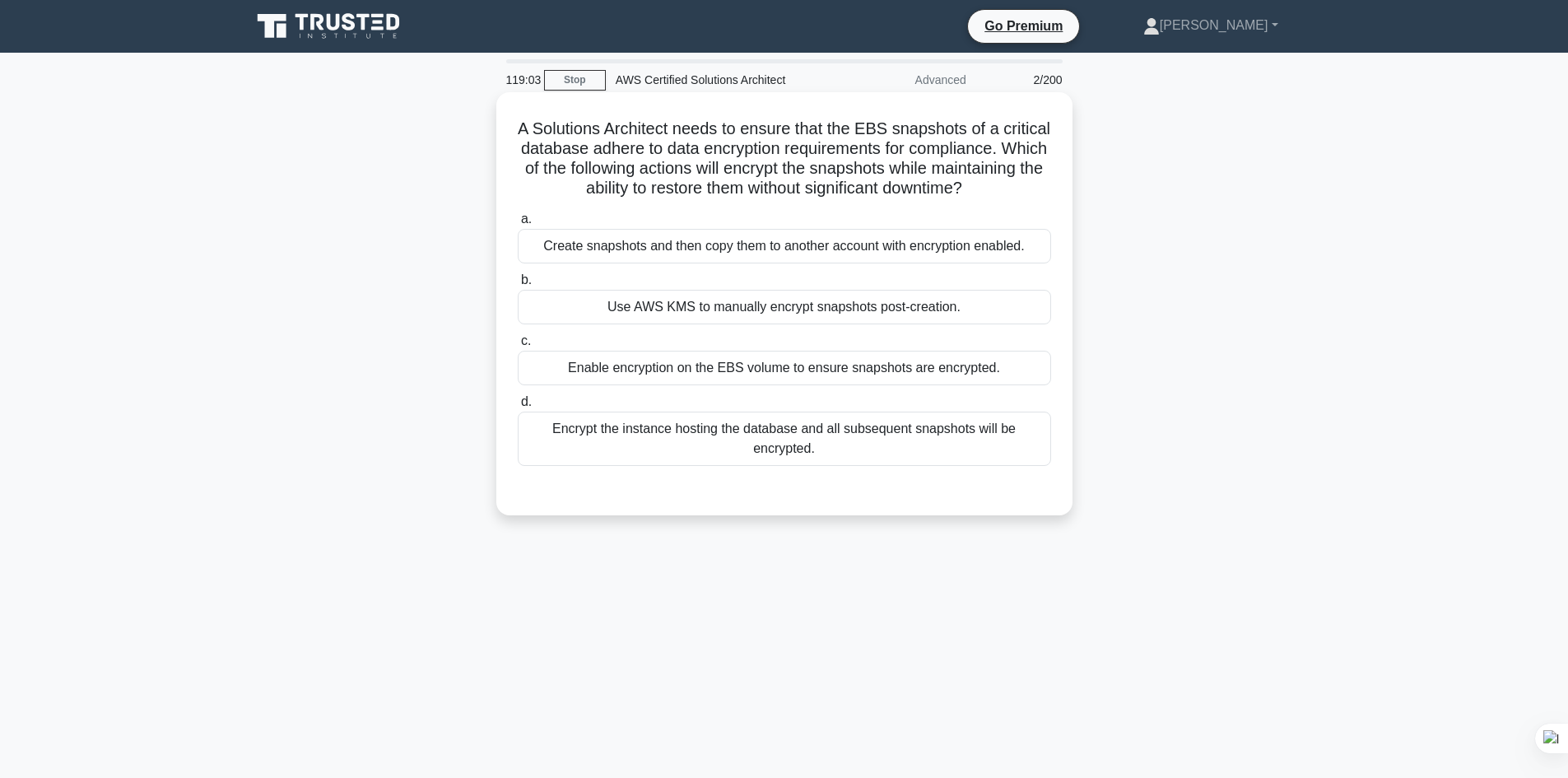 click on "Create snapshots and then copy them to another account with encryption enabled." at bounding box center (784, 246) 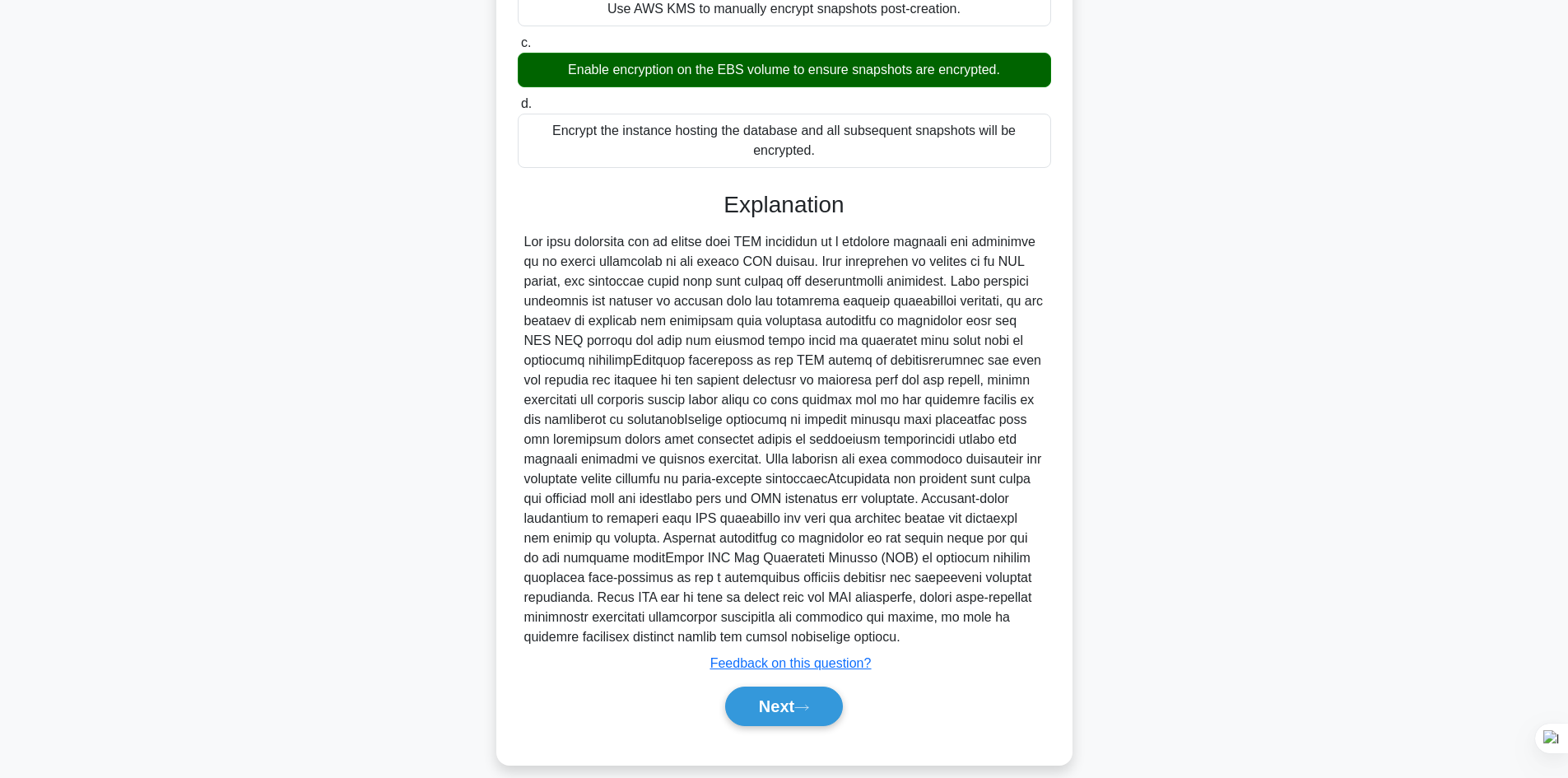 scroll, scrollTop: 329, scrollLeft: 0, axis: vertical 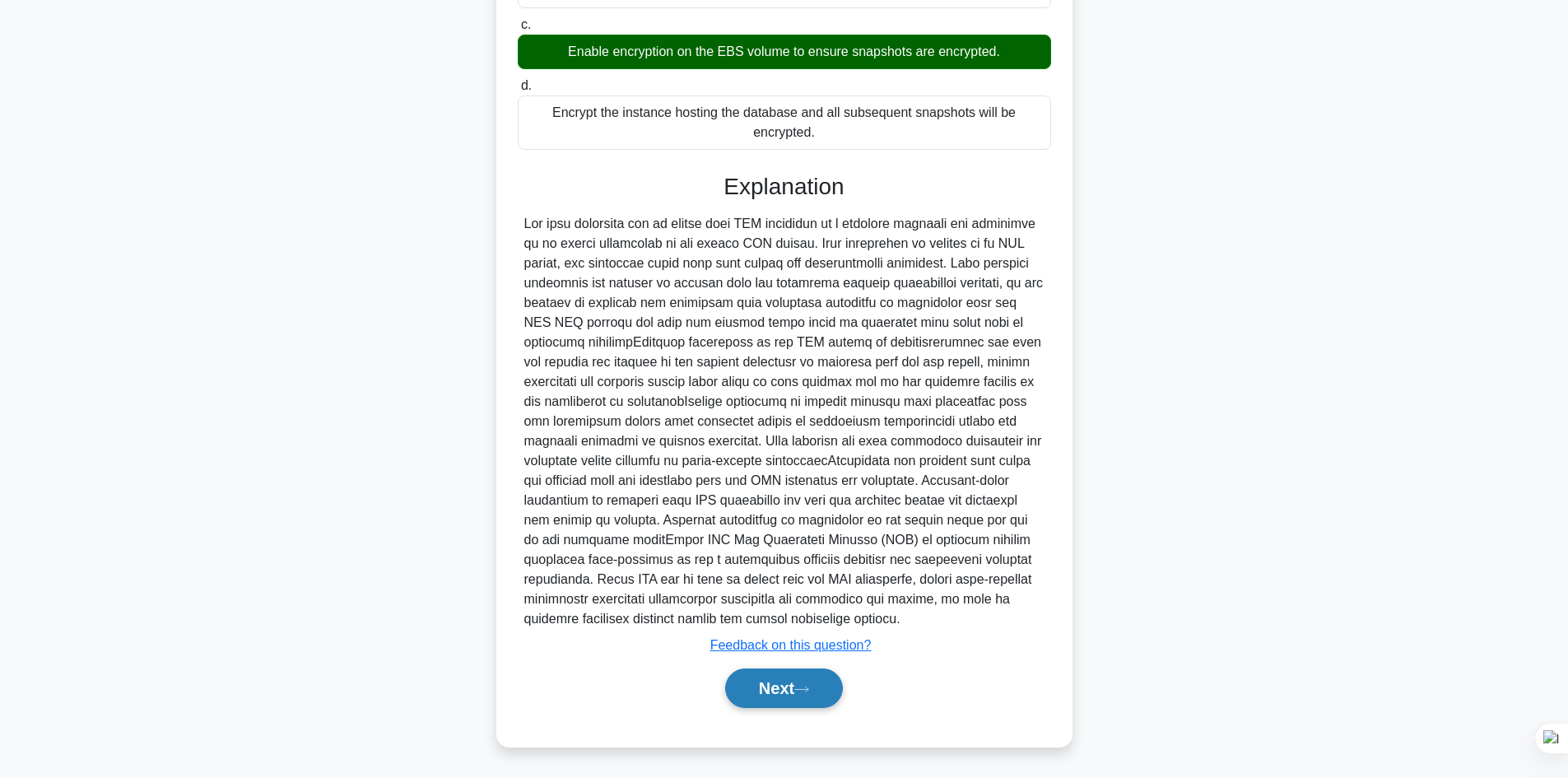 click on "Next" at bounding box center [784, 688] 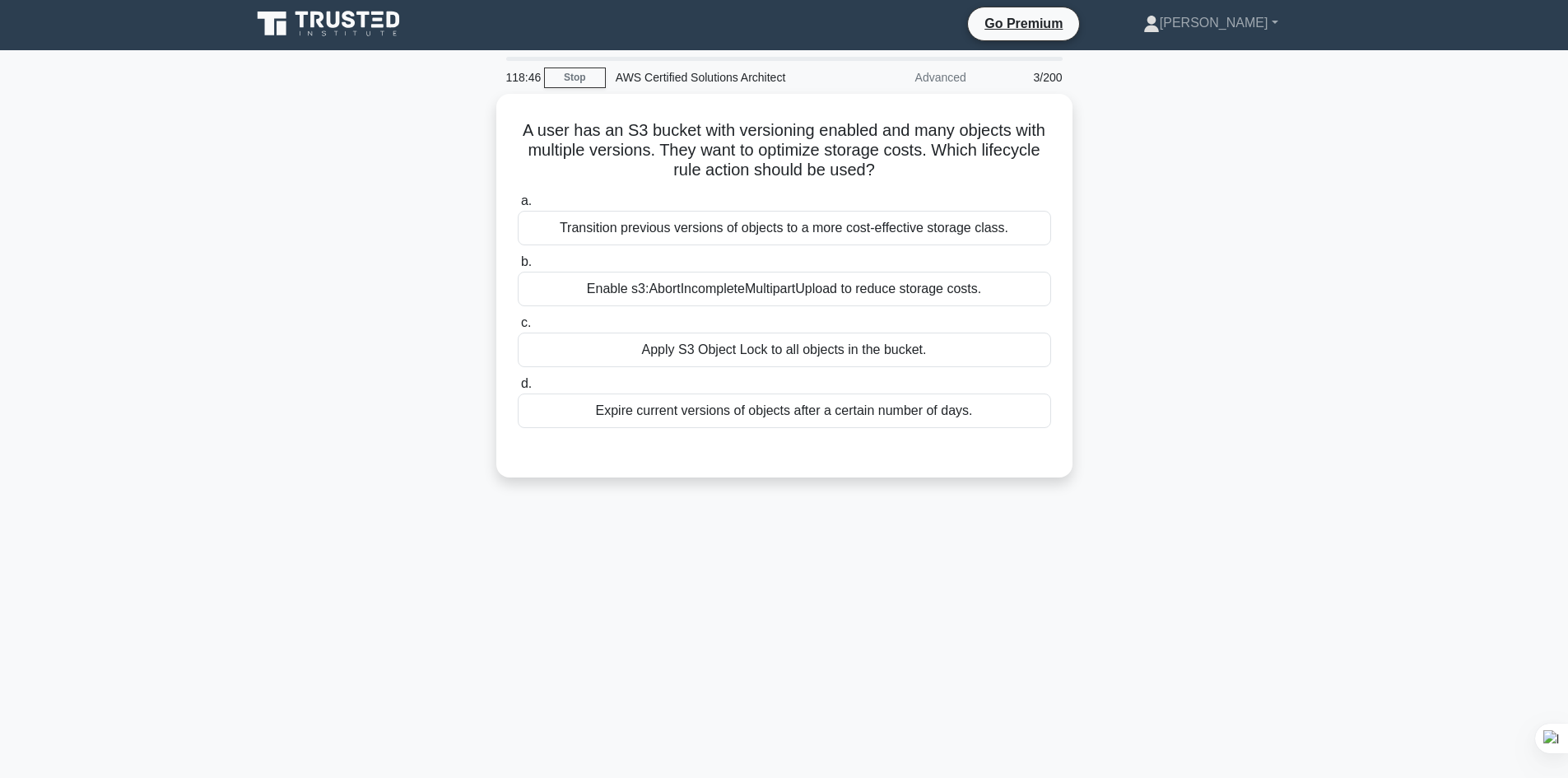scroll, scrollTop: 0, scrollLeft: 0, axis: both 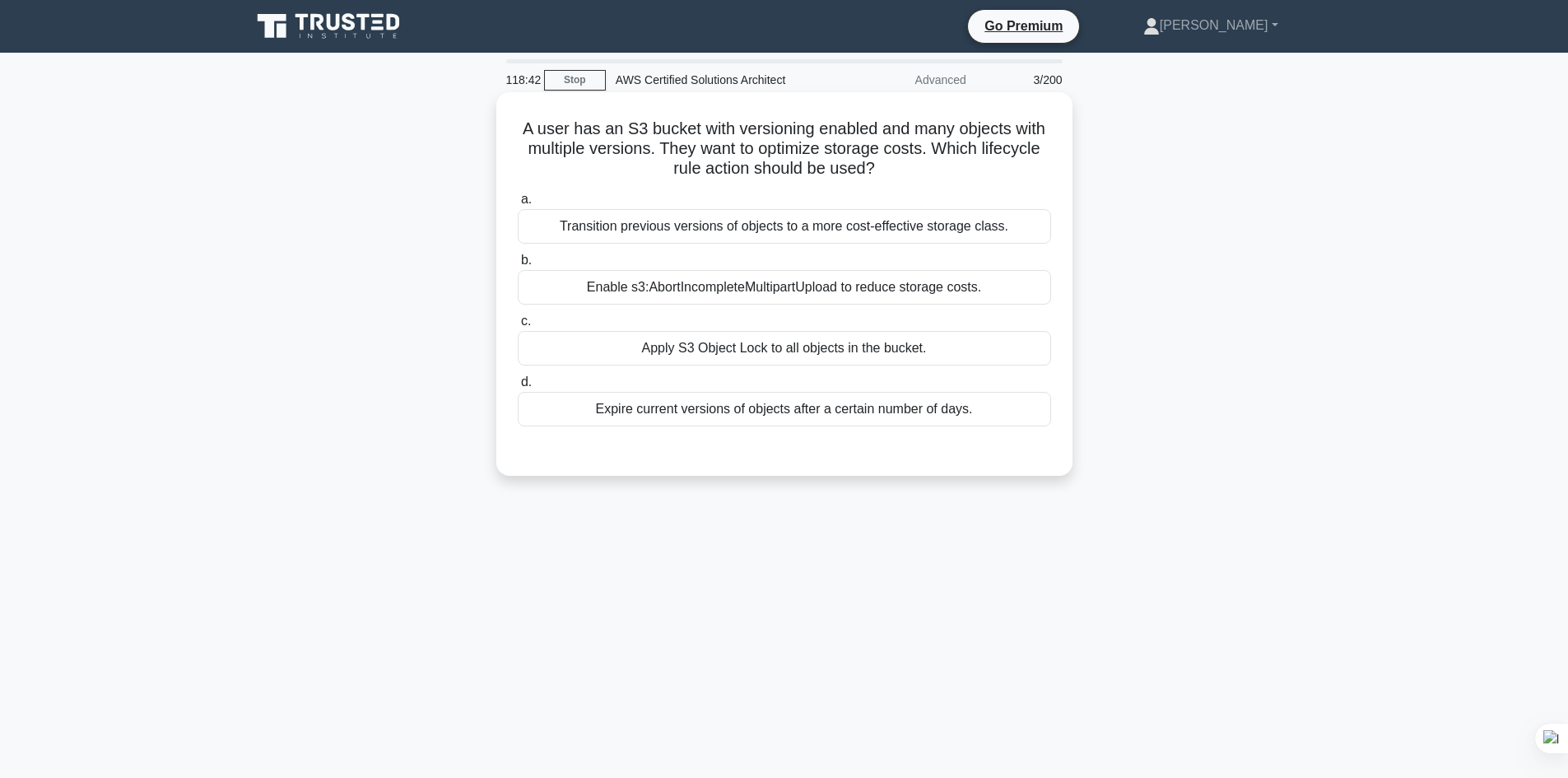 click on "Enable s3:AbortIncompleteMultipartUpload to reduce storage costs." at bounding box center (784, 287) 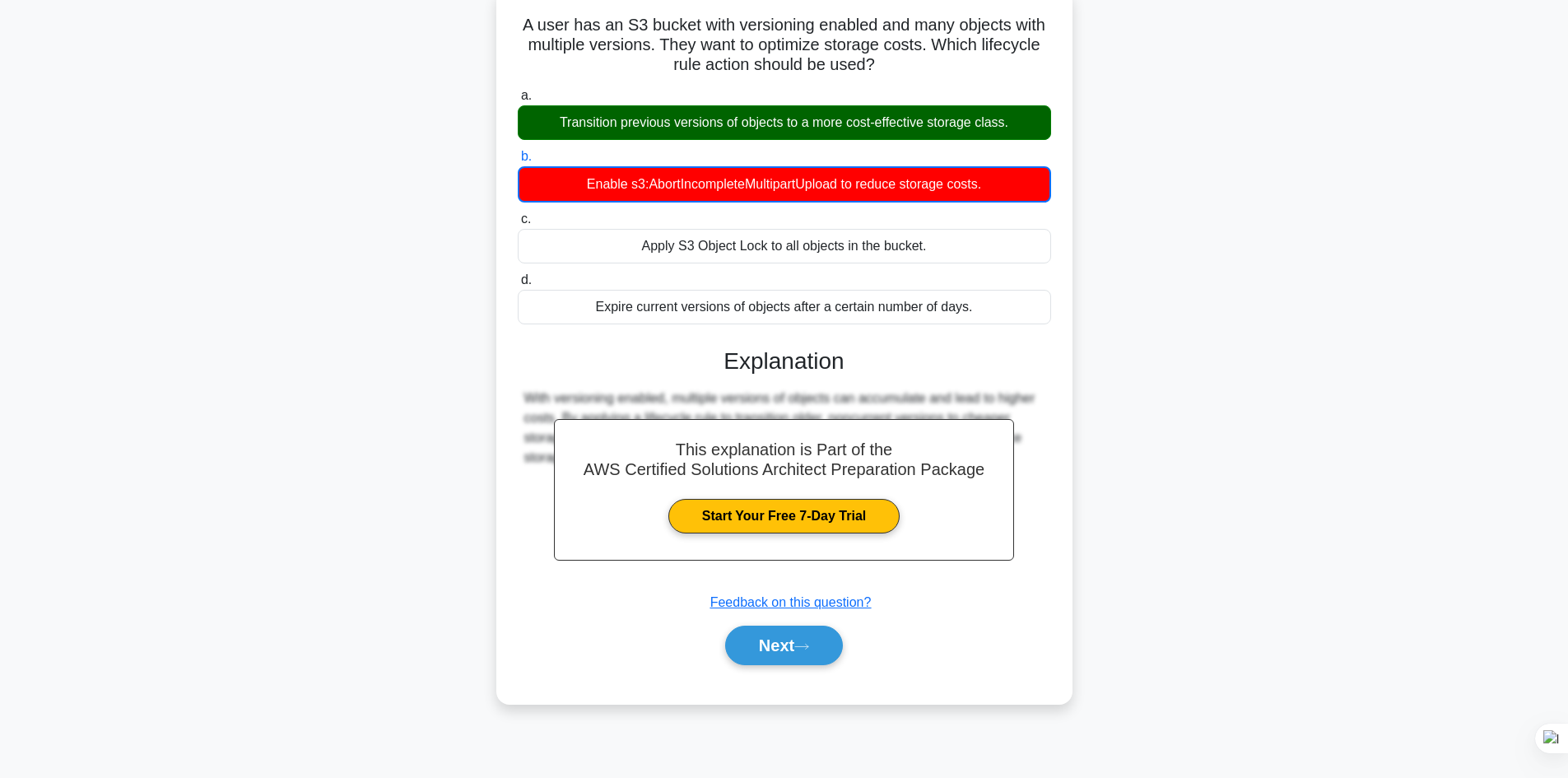 scroll, scrollTop: 111, scrollLeft: 0, axis: vertical 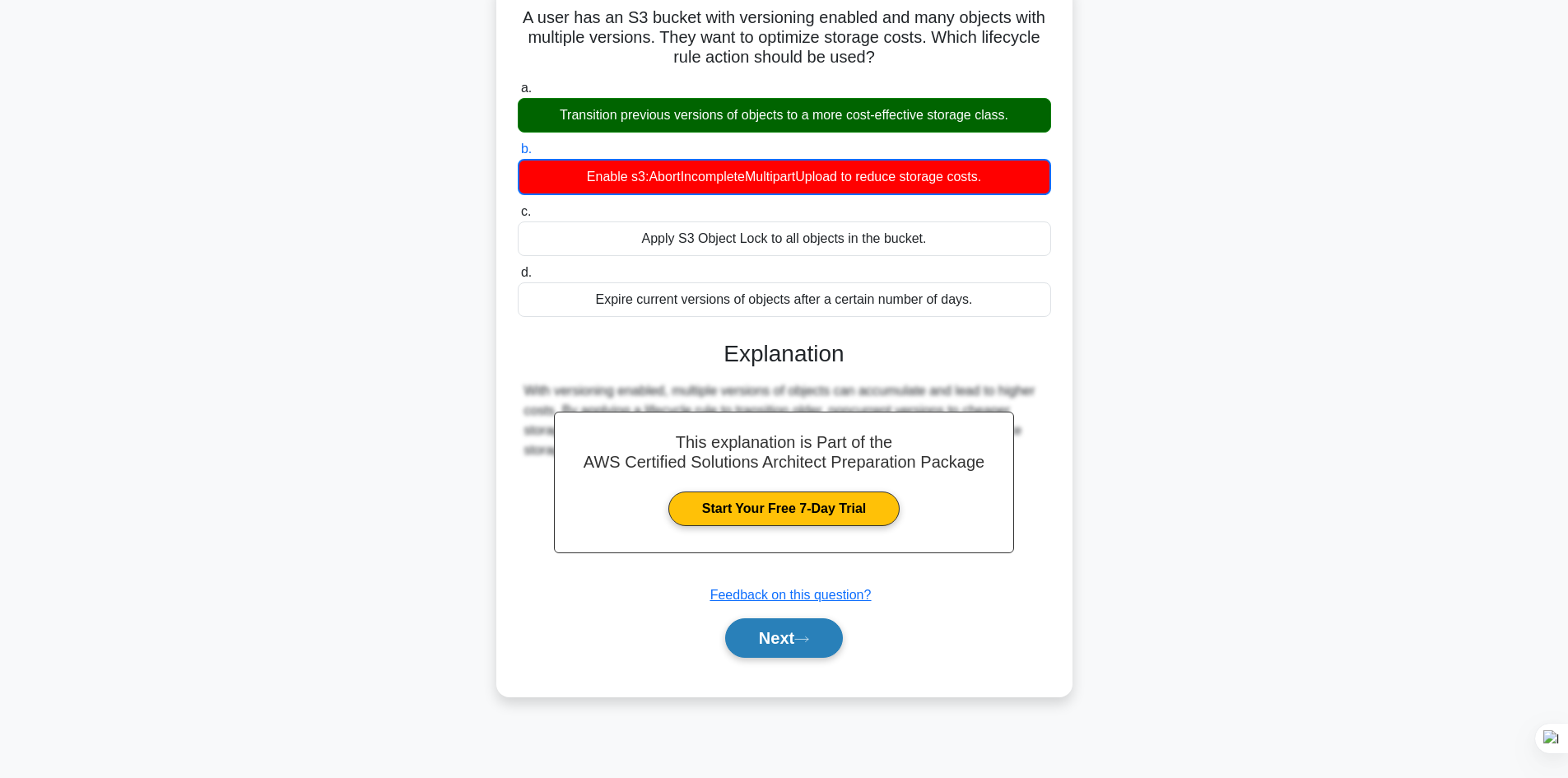 click on "Next" at bounding box center [784, 638] 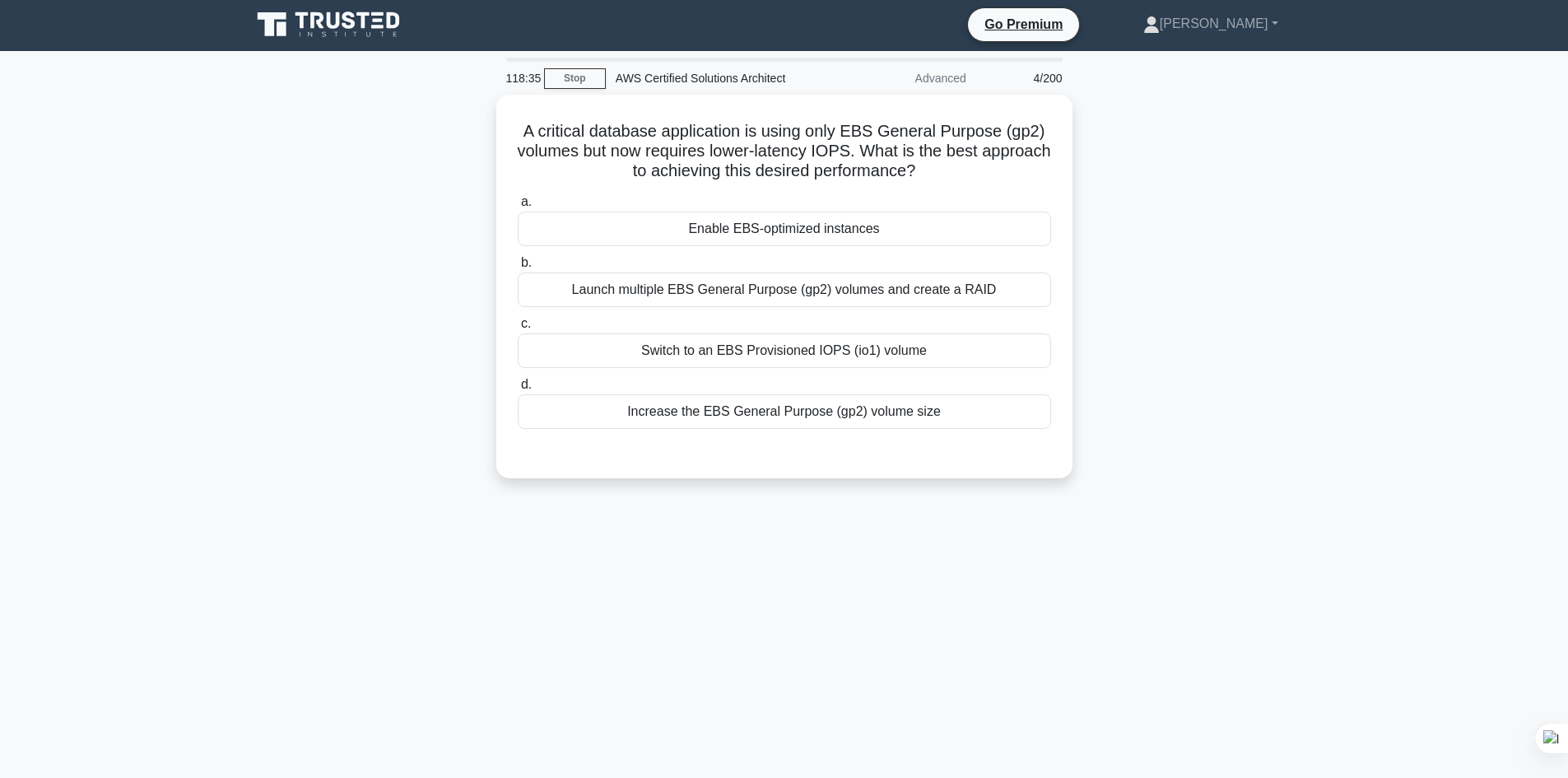 scroll, scrollTop: 0, scrollLeft: 0, axis: both 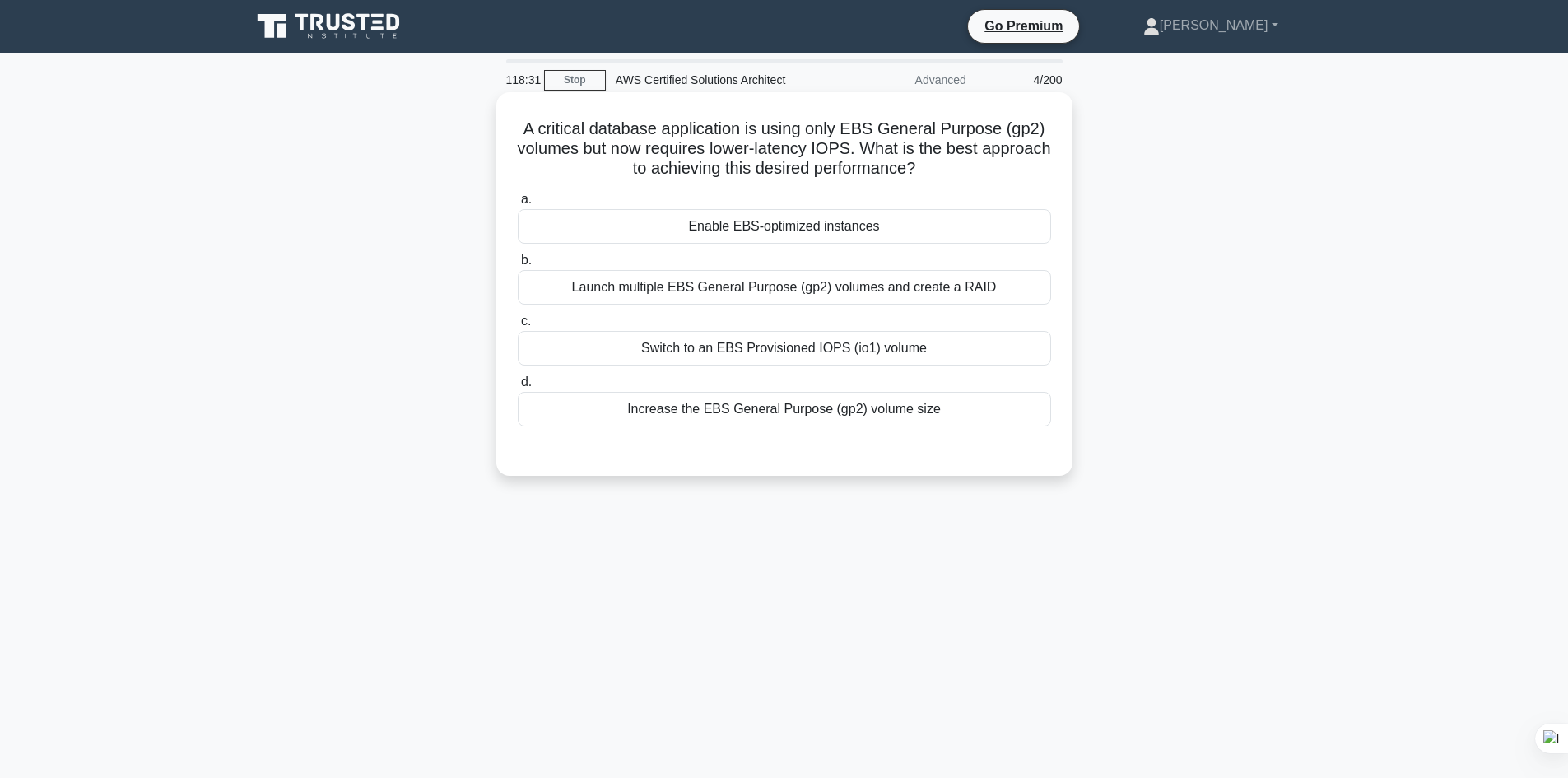 click on "Enable EBS-optimized instances" at bounding box center (784, 226) 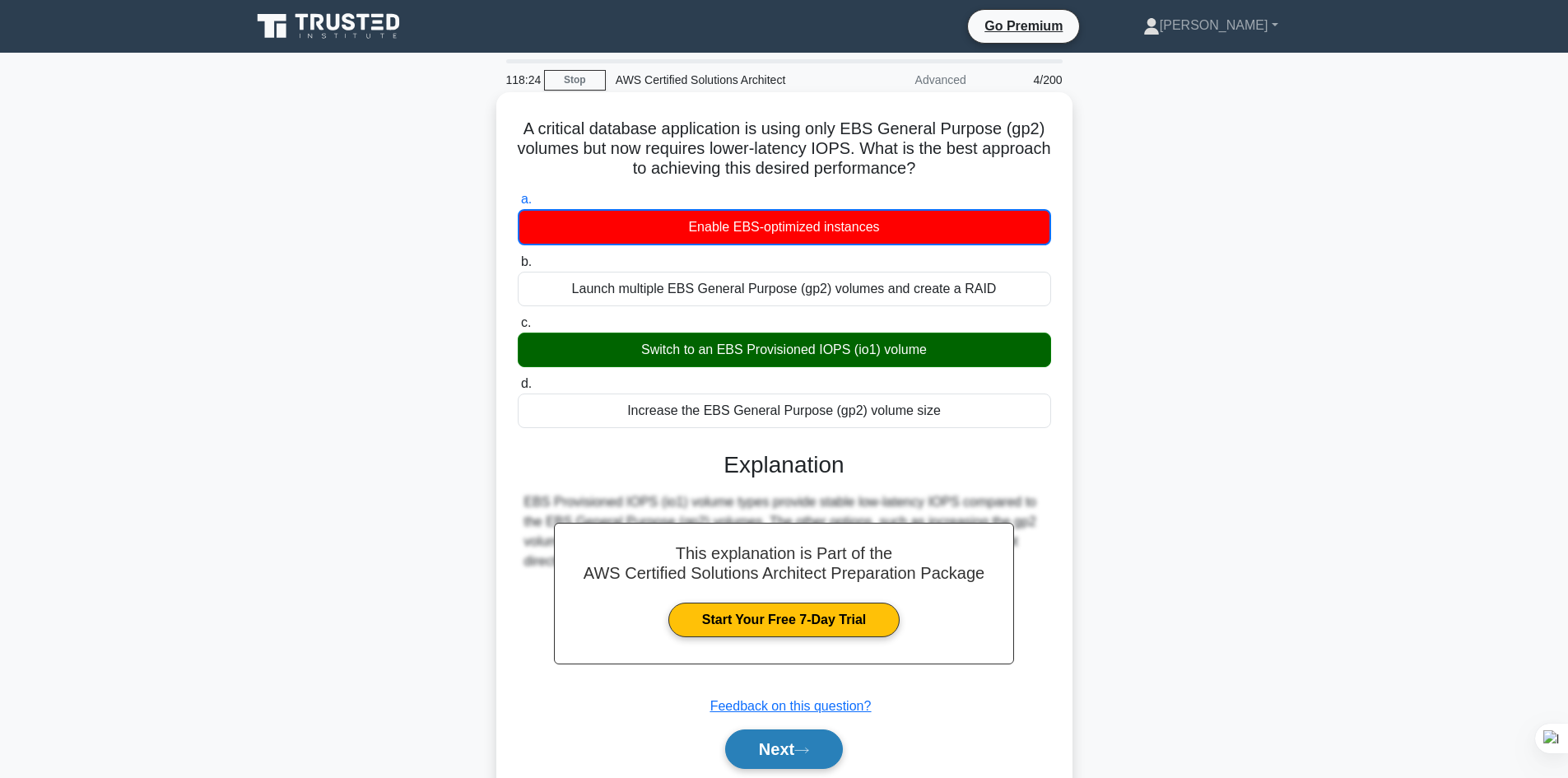 click on "Next" at bounding box center [784, 749] 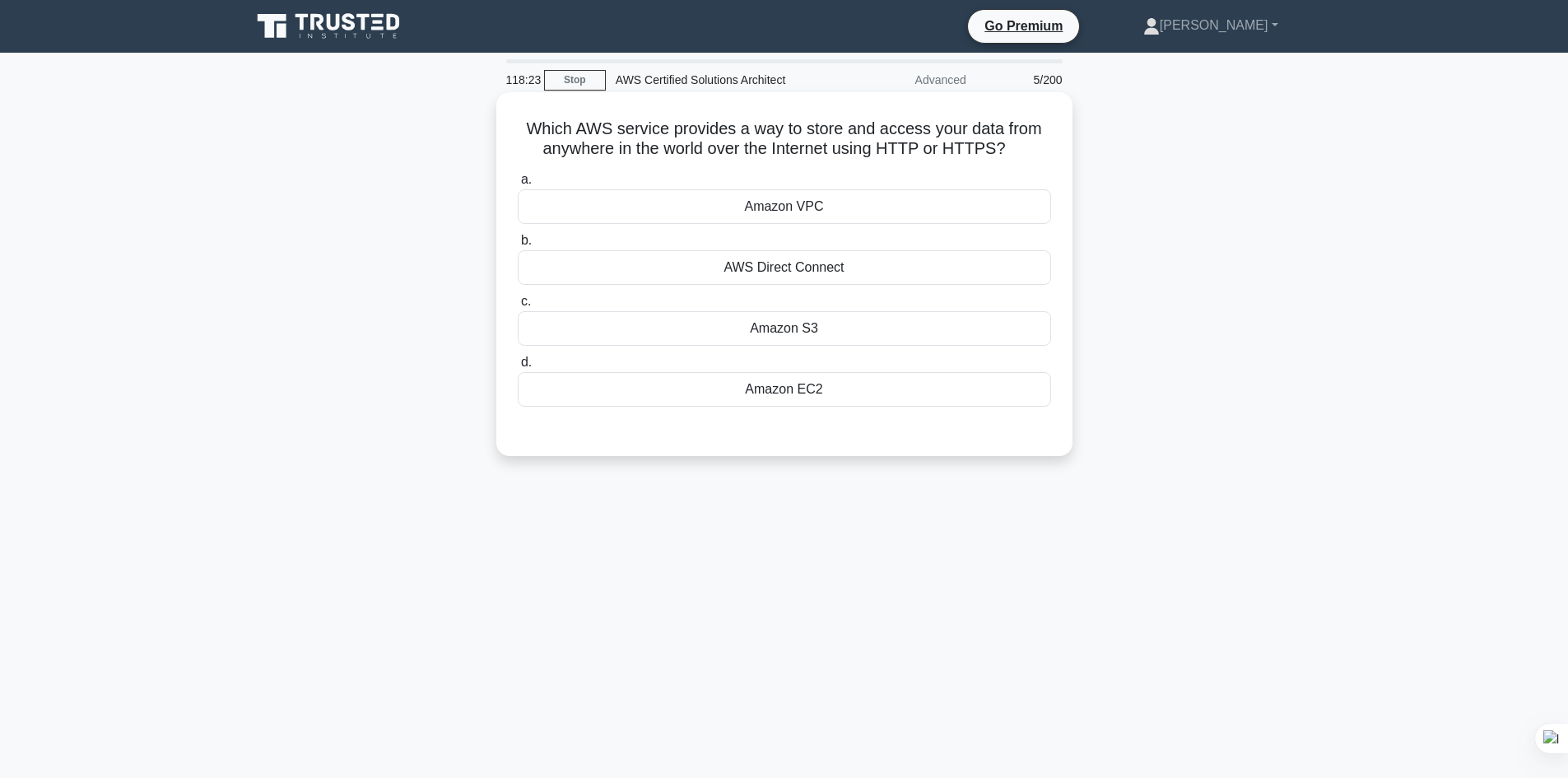 click on "Amazon EC2" at bounding box center (784, 389) 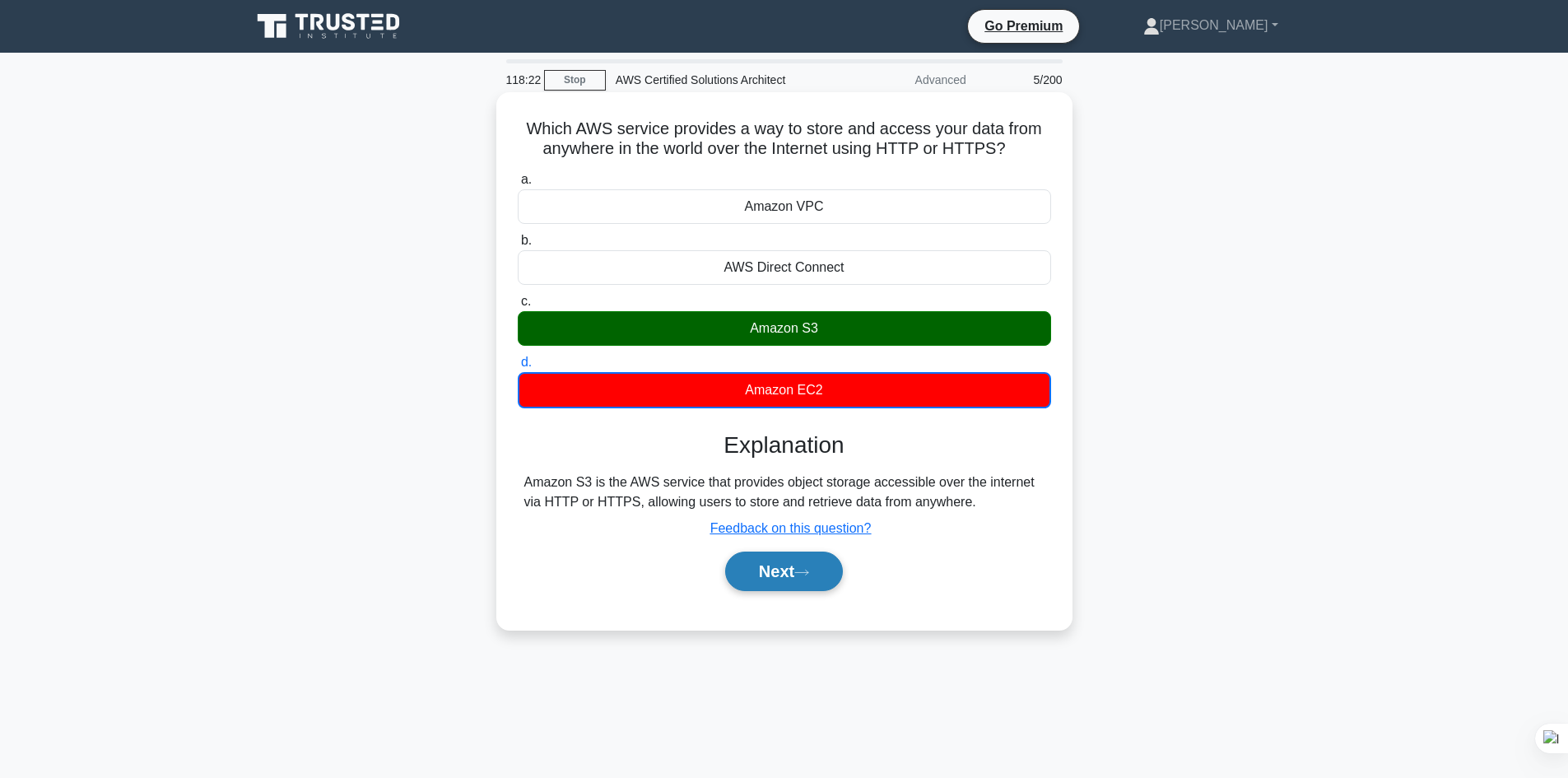 click on "Next" at bounding box center (784, 571) 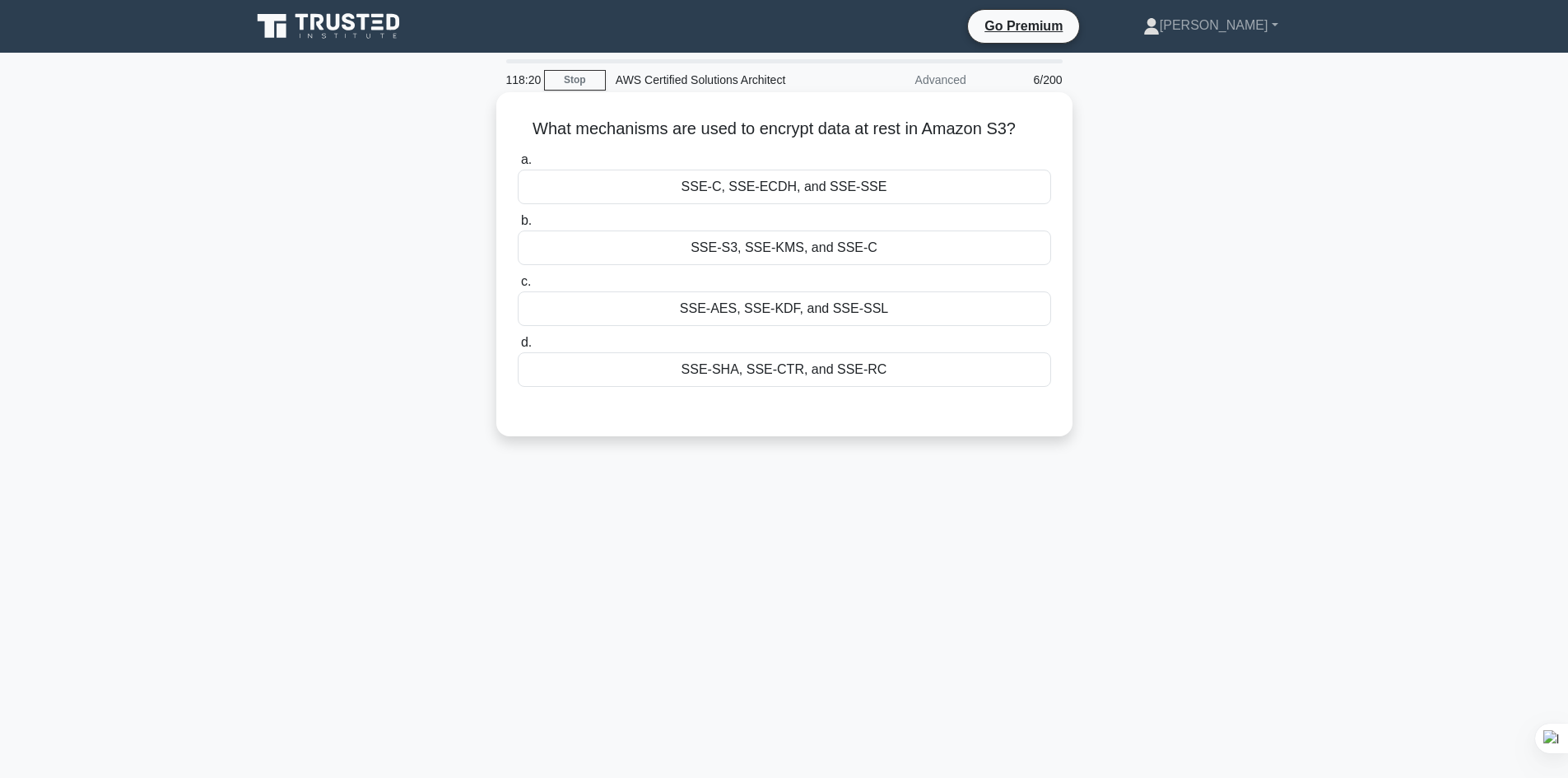 click on "SSE-S3, SSE-KMS, and SSE-C" at bounding box center (784, 248) 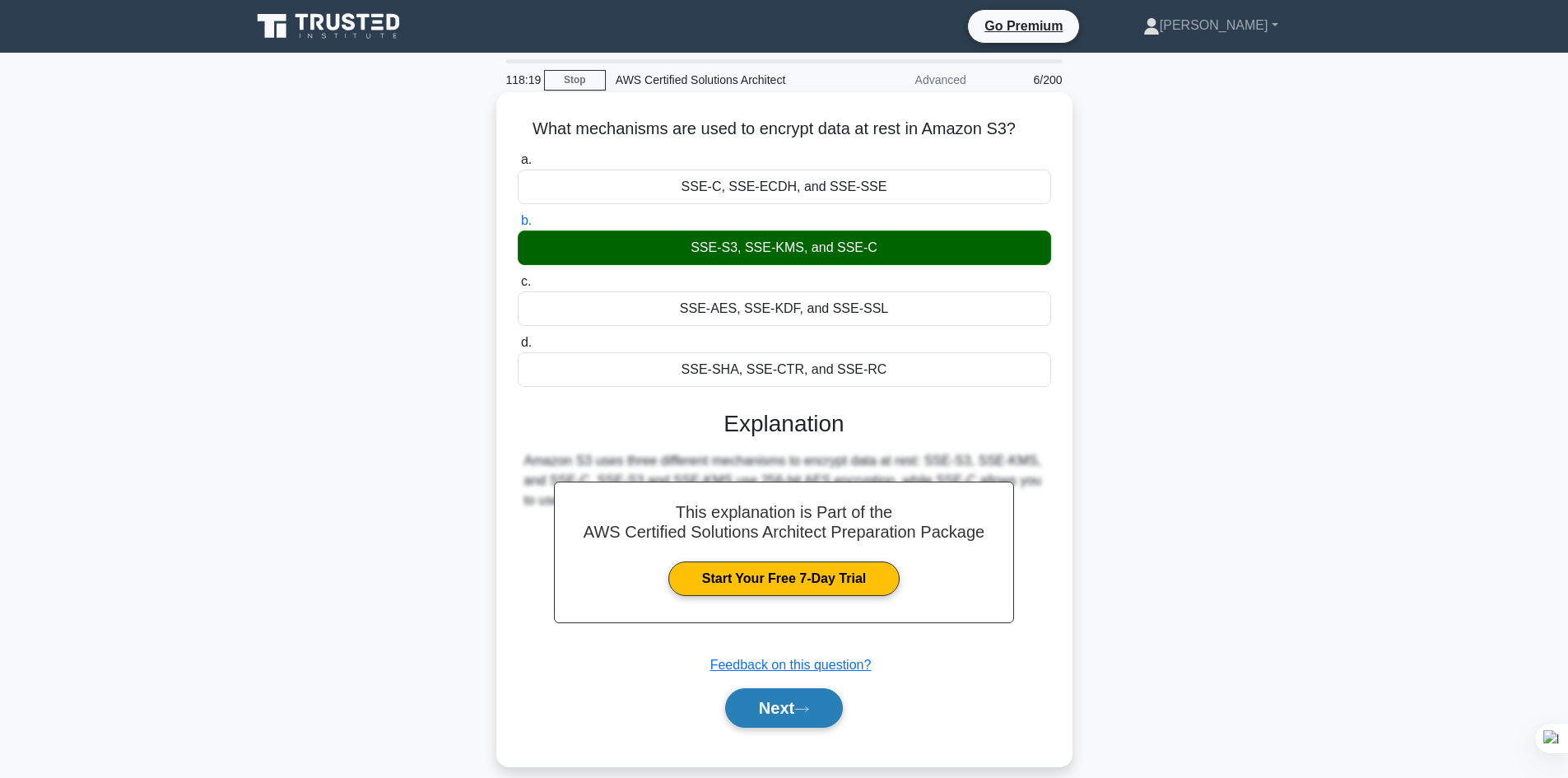 click on "Next" at bounding box center (784, 708) 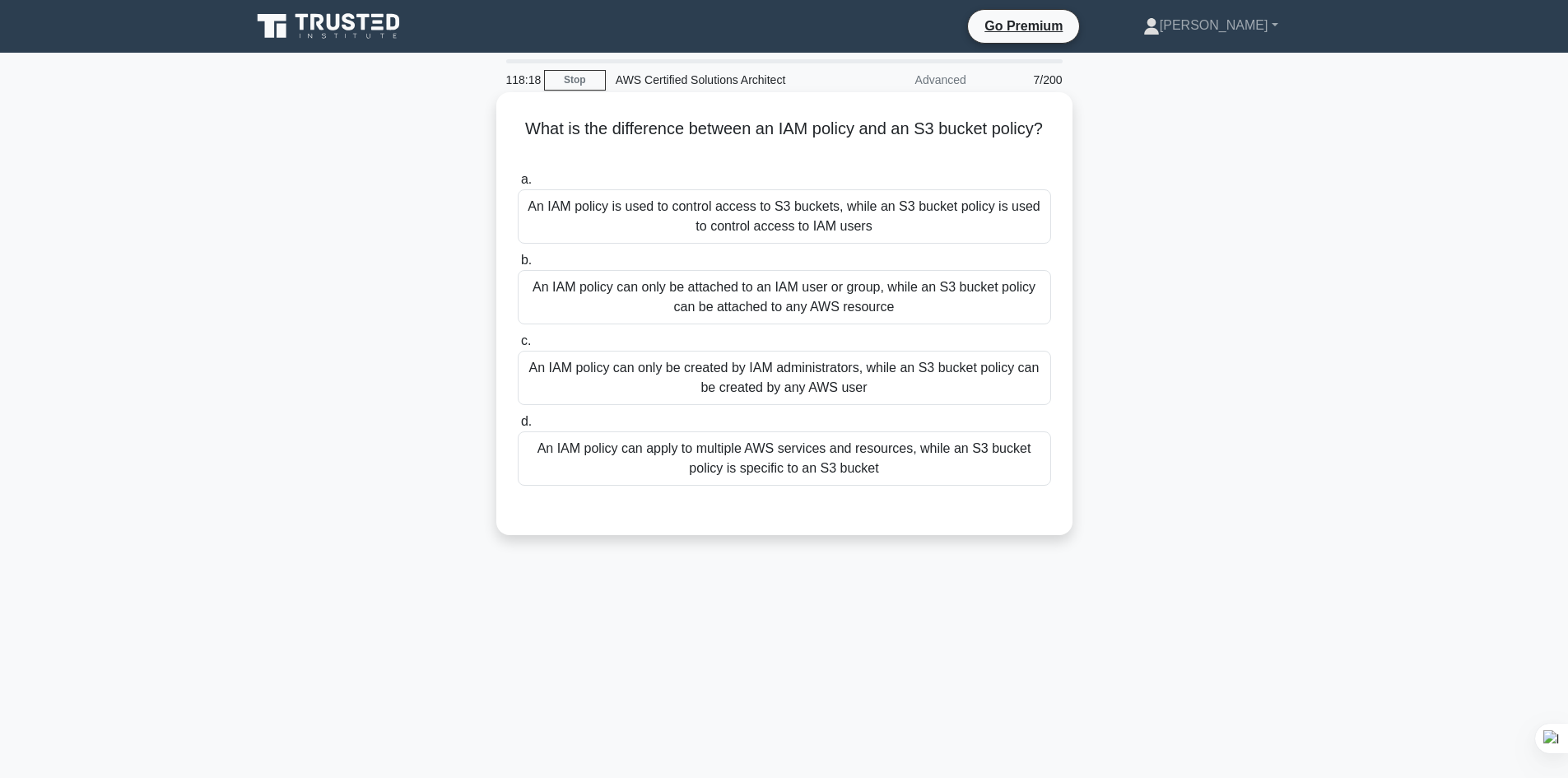 click on "An IAM policy is used to control access to S3 buckets, while an S3 bucket policy is used to control access to IAM users" at bounding box center (784, 217) 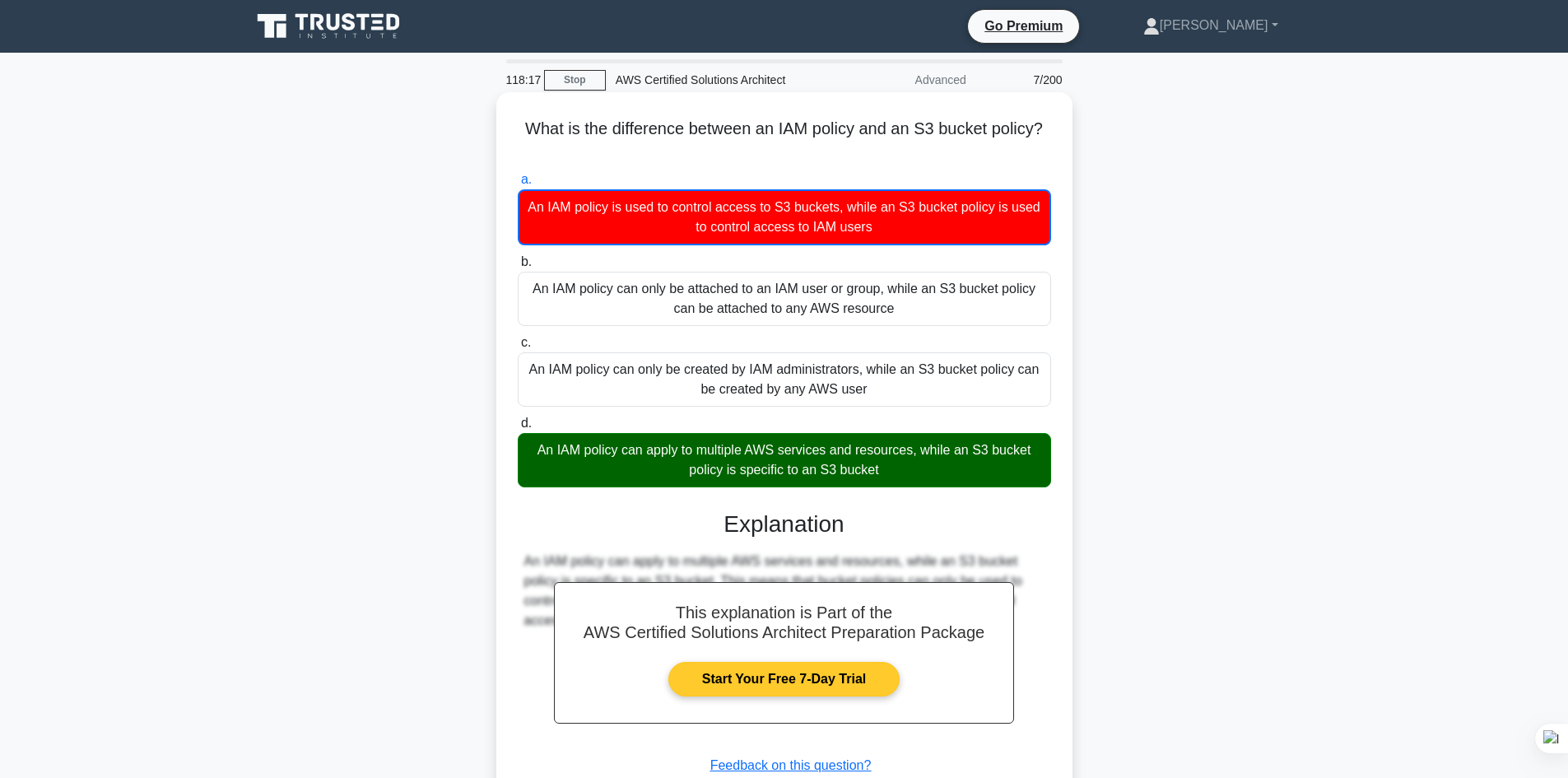click on "Start Your Free 7-Day Trial" at bounding box center (784, 679) 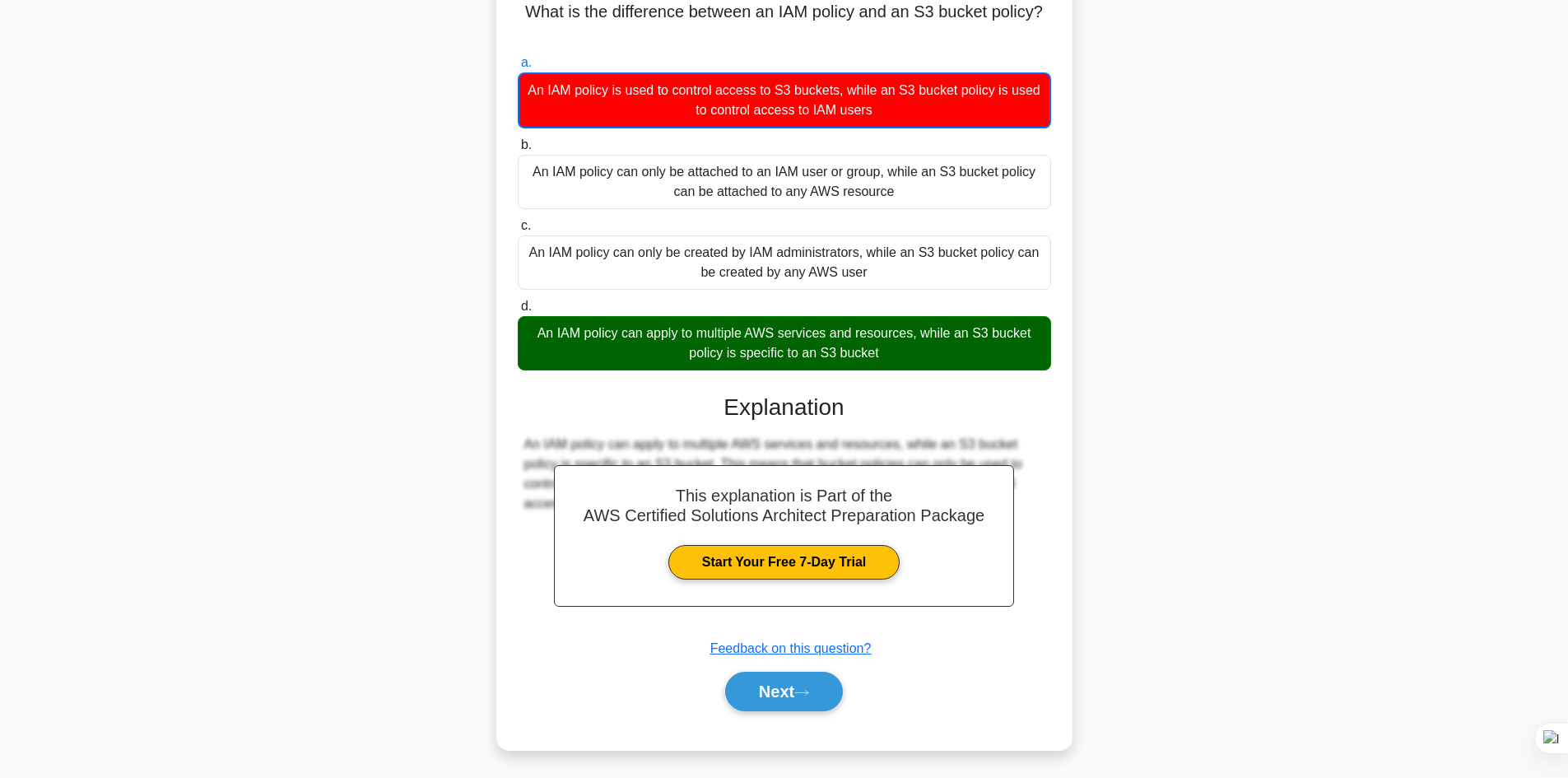 scroll, scrollTop: 121, scrollLeft: 0, axis: vertical 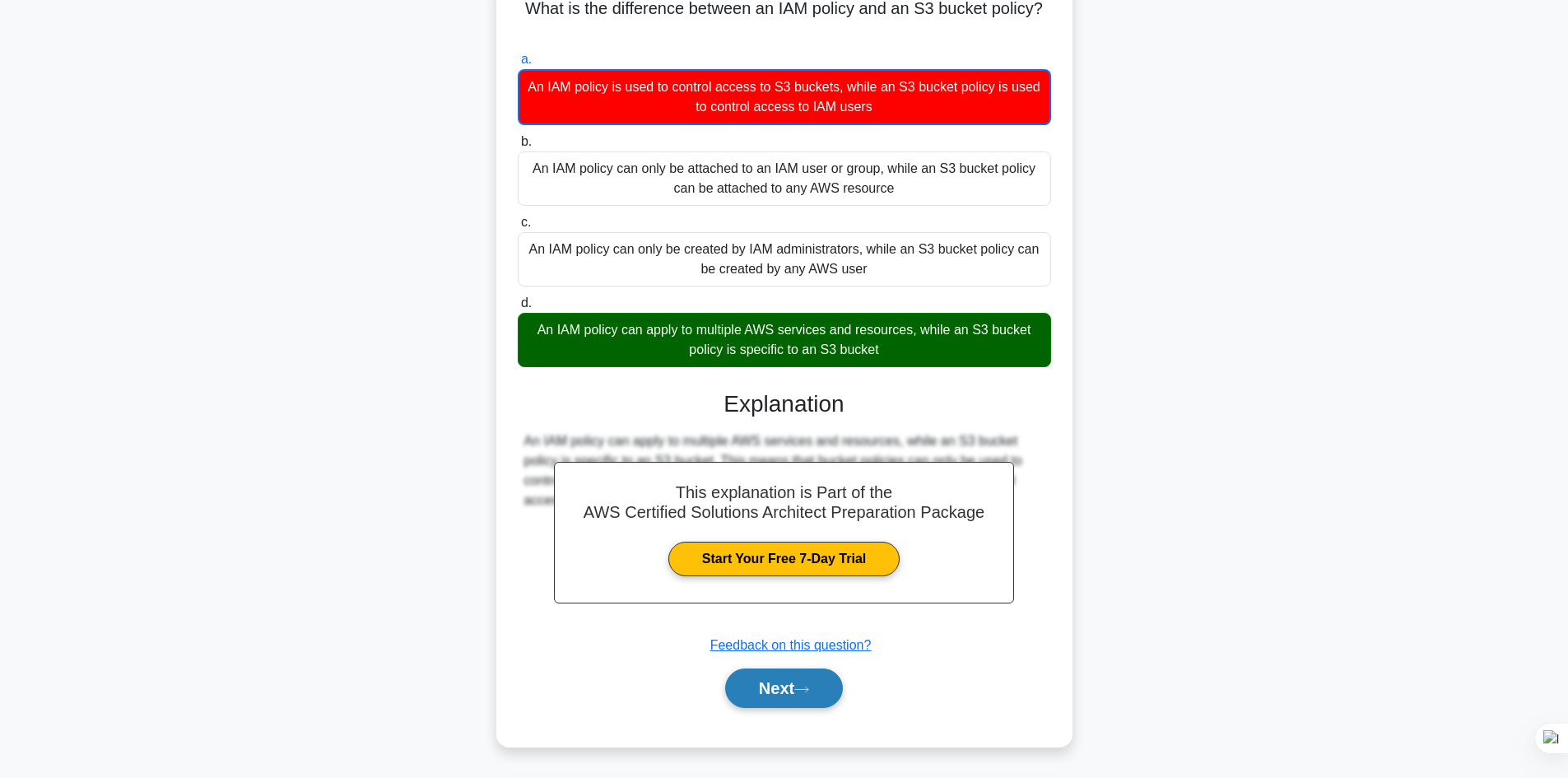 click on "Next" at bounding box center (784, 688) 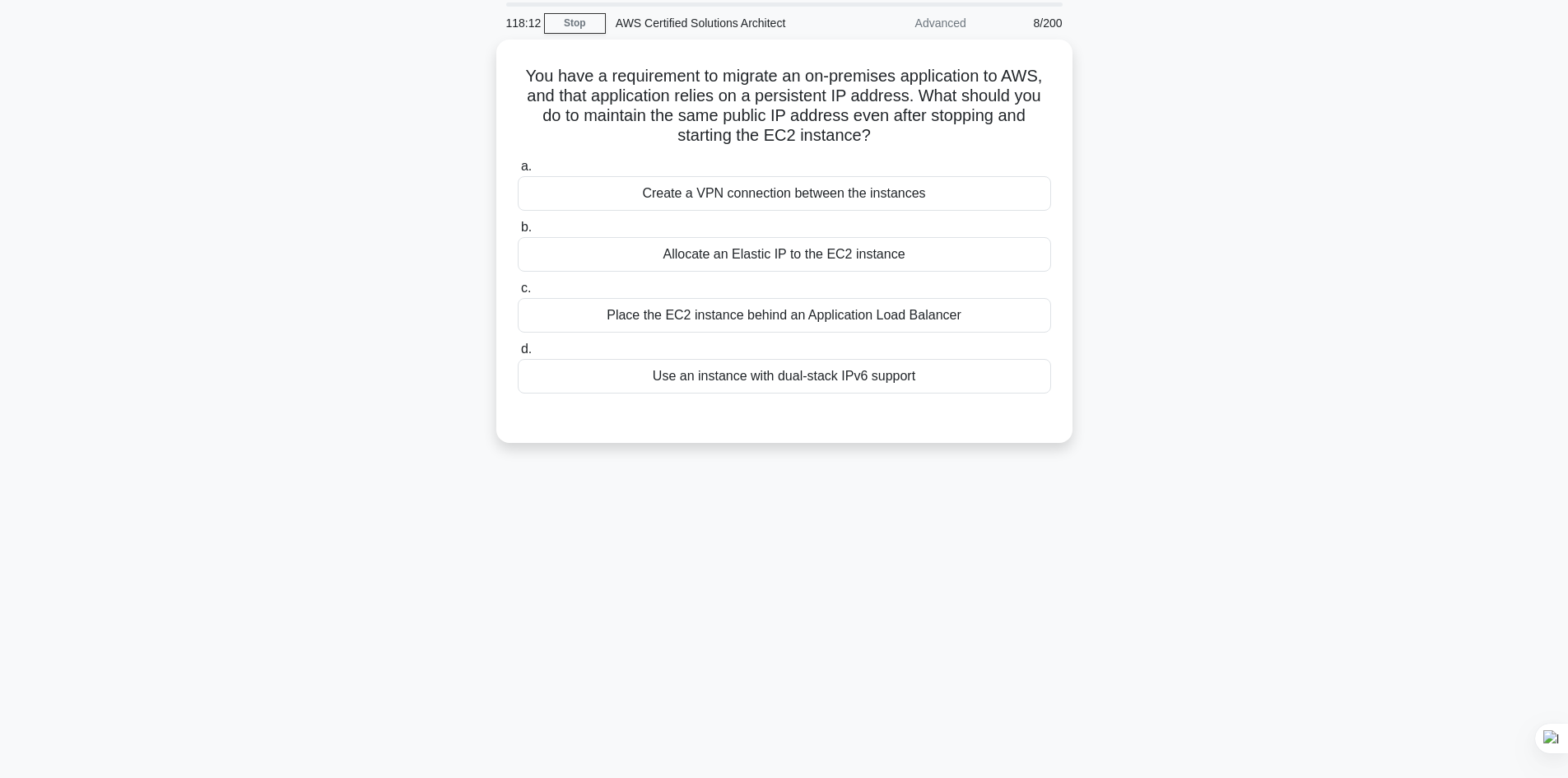 scroll, scrollTop: 0, scrollLeft: 0, axis: both 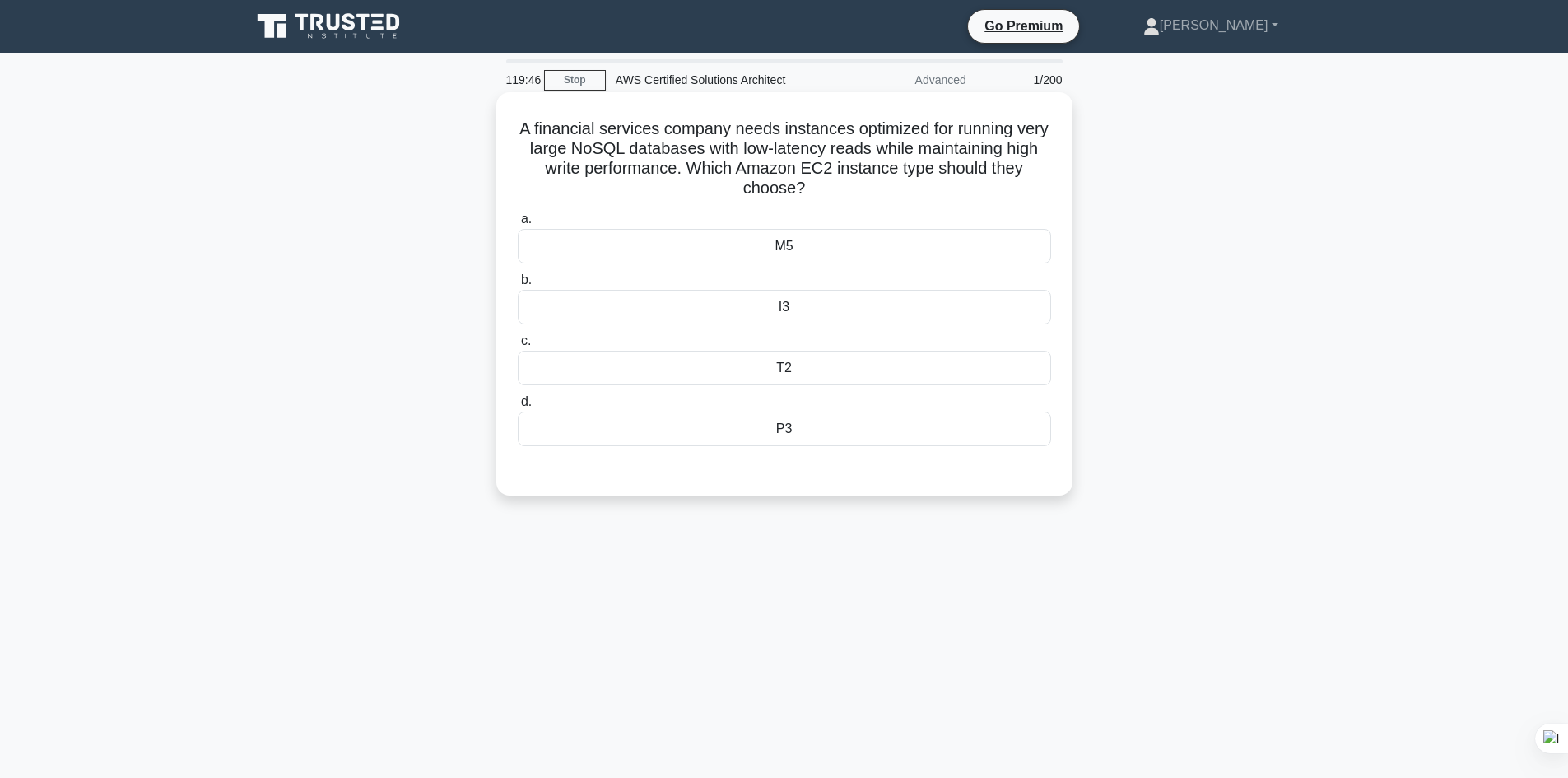 click on "T2" at bounding box center [784, 368] 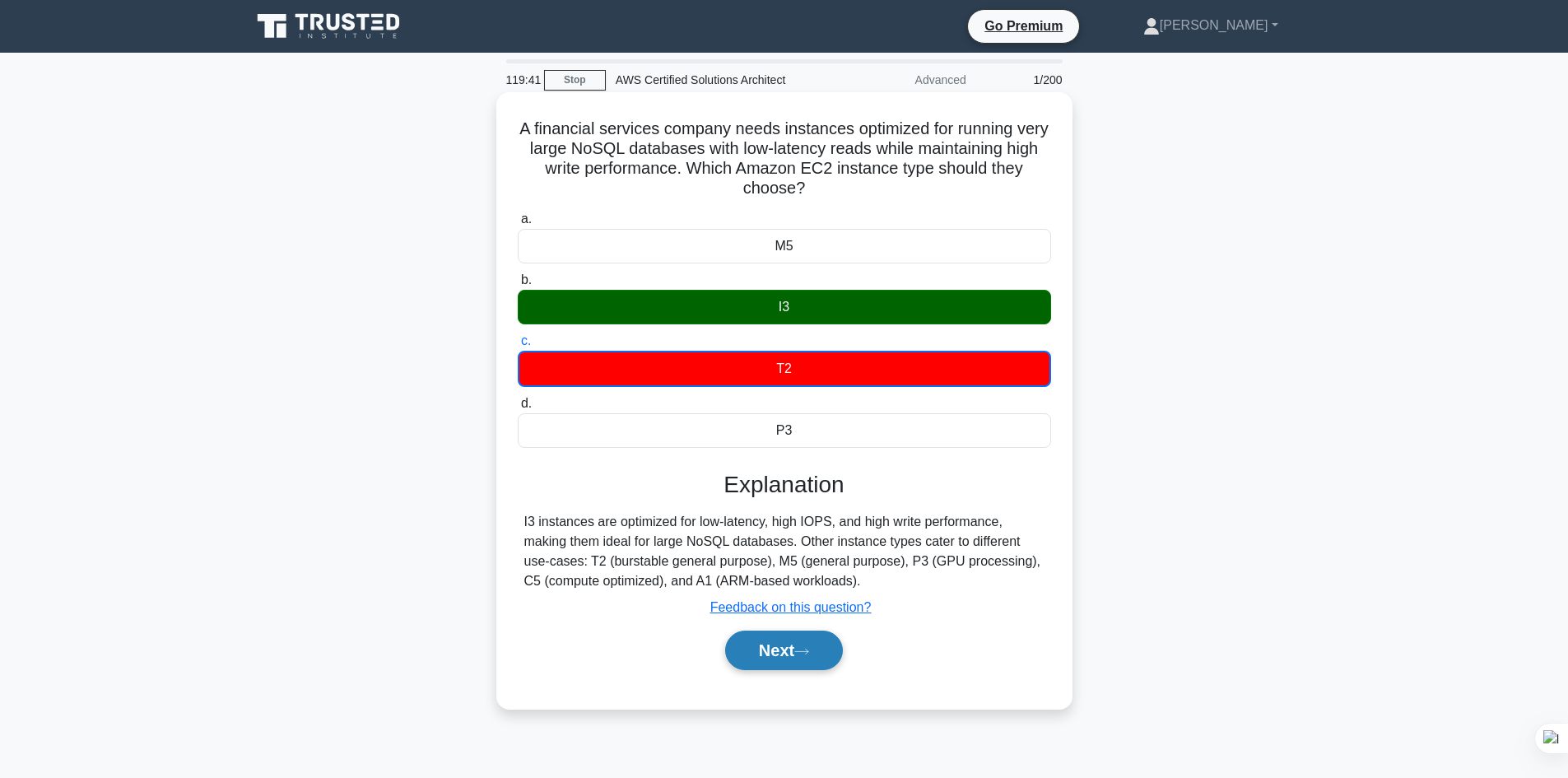 click 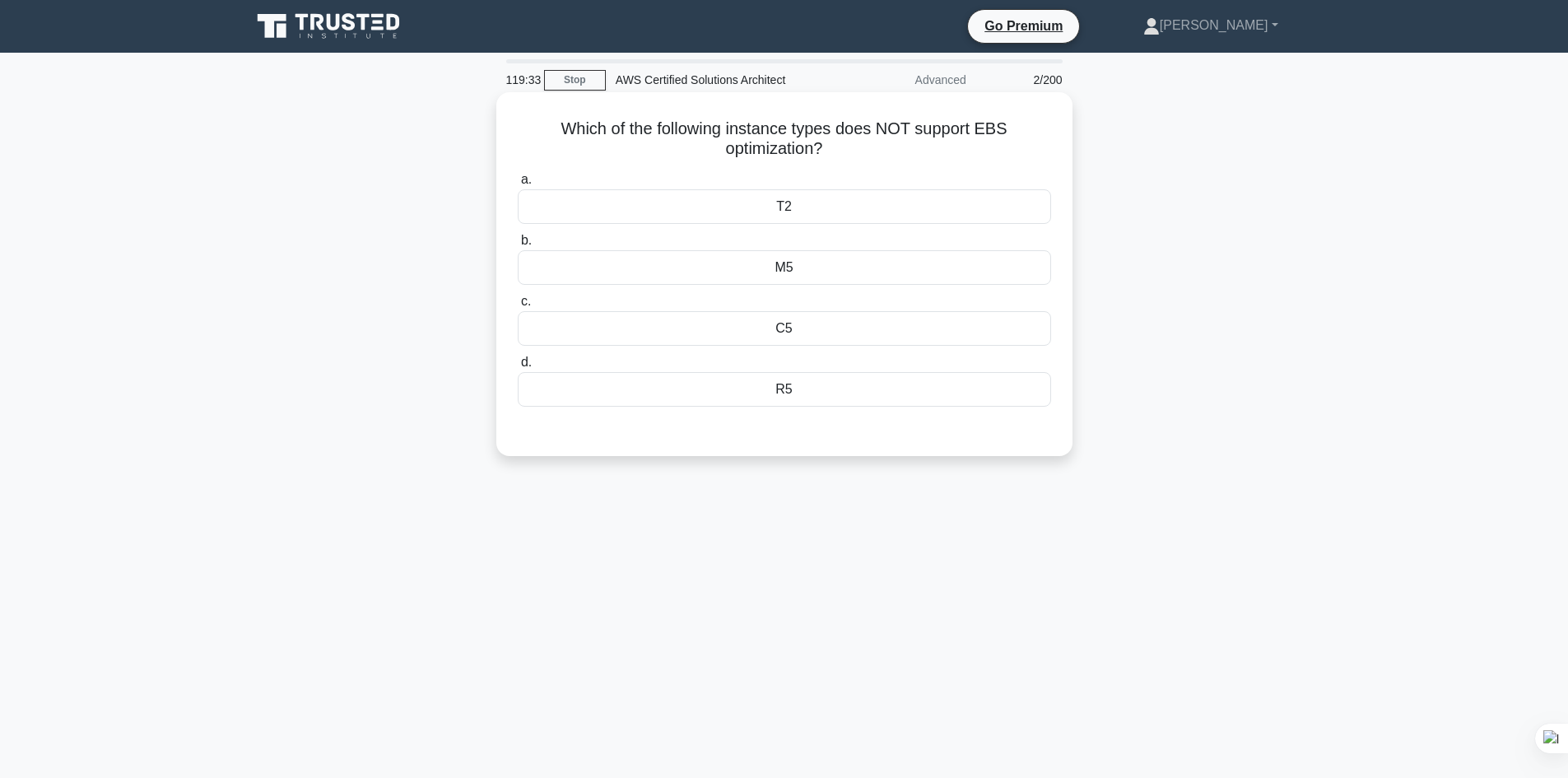 click on "T2" at bounding box center (784, 207) 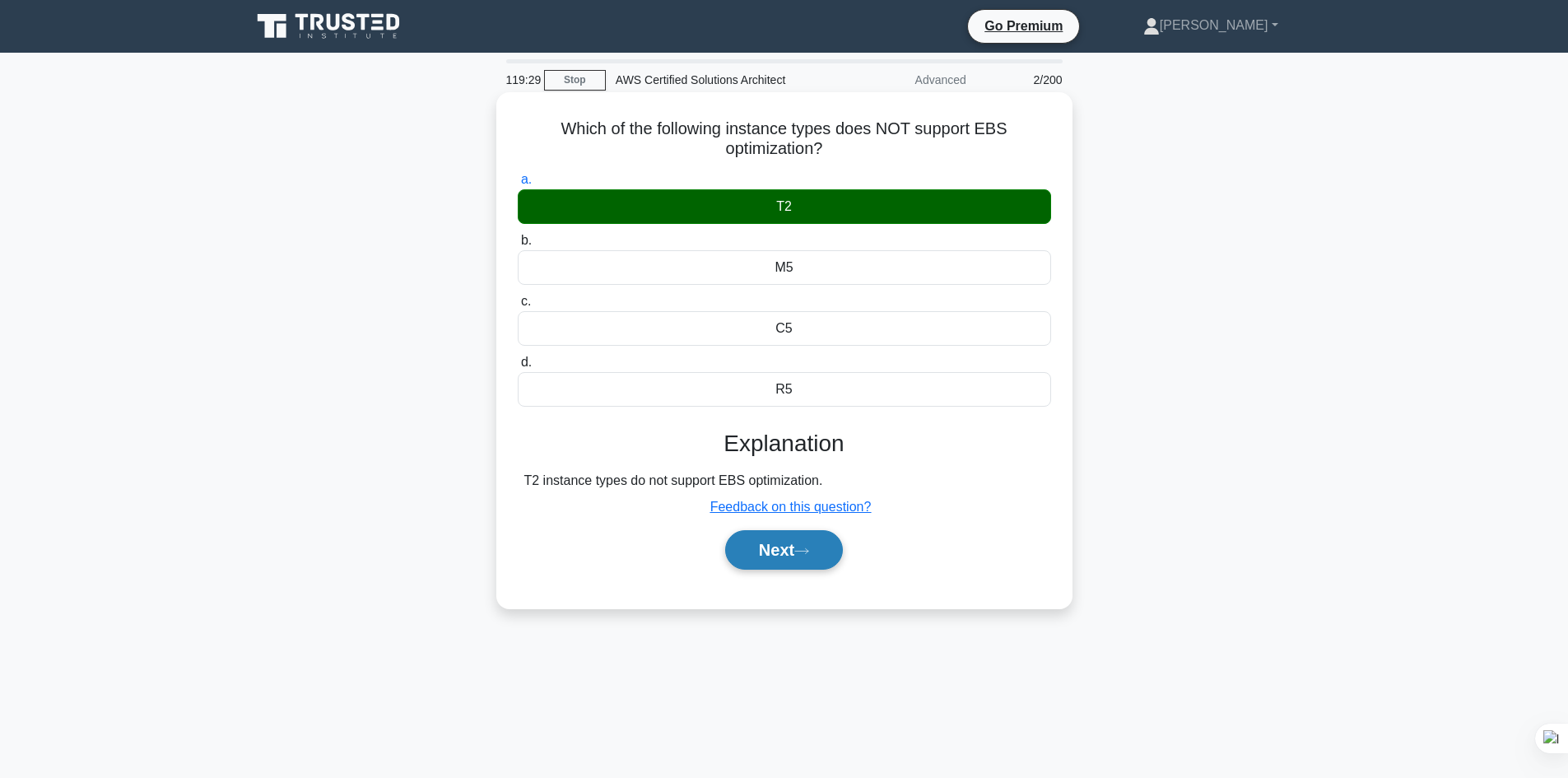 click on "Next" at bounding box center (784, 550) 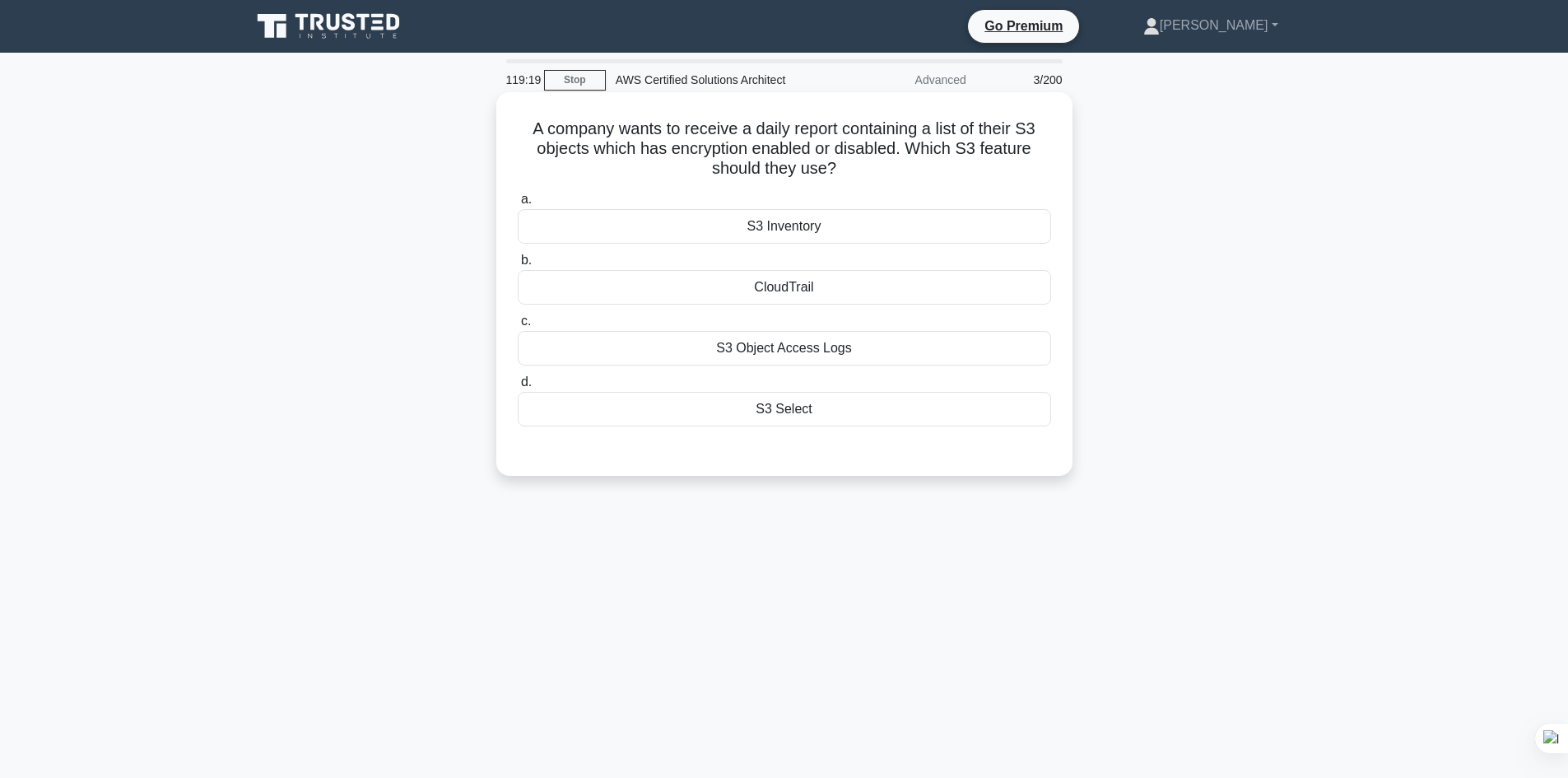 click on "S3 Select" at bounding box center (784, 409) 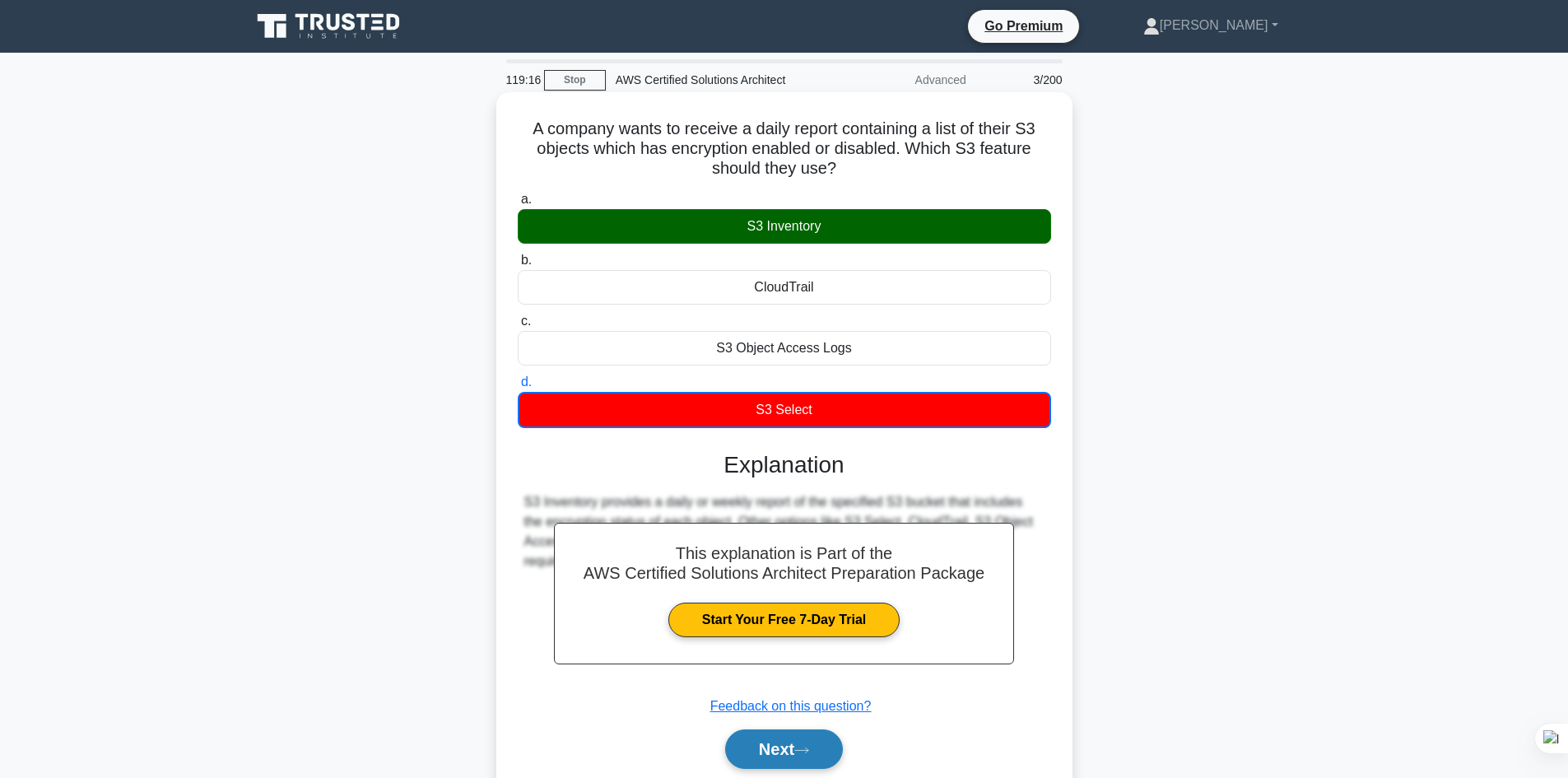 click on "Next" at bounding box center (784, 749) 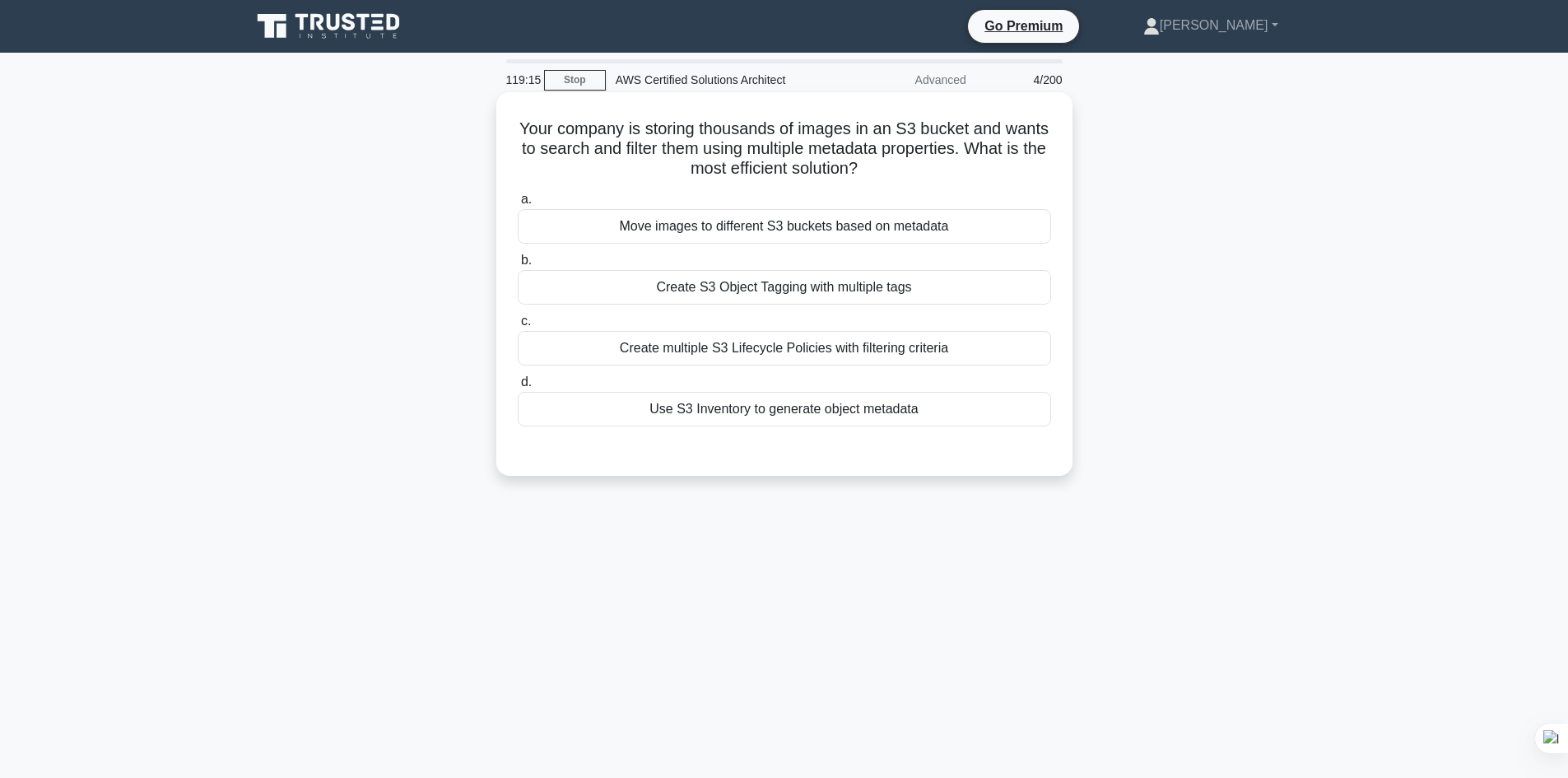 click on "Create S3 Object Tagging with multiple tags" at bounding box center [784, 287] 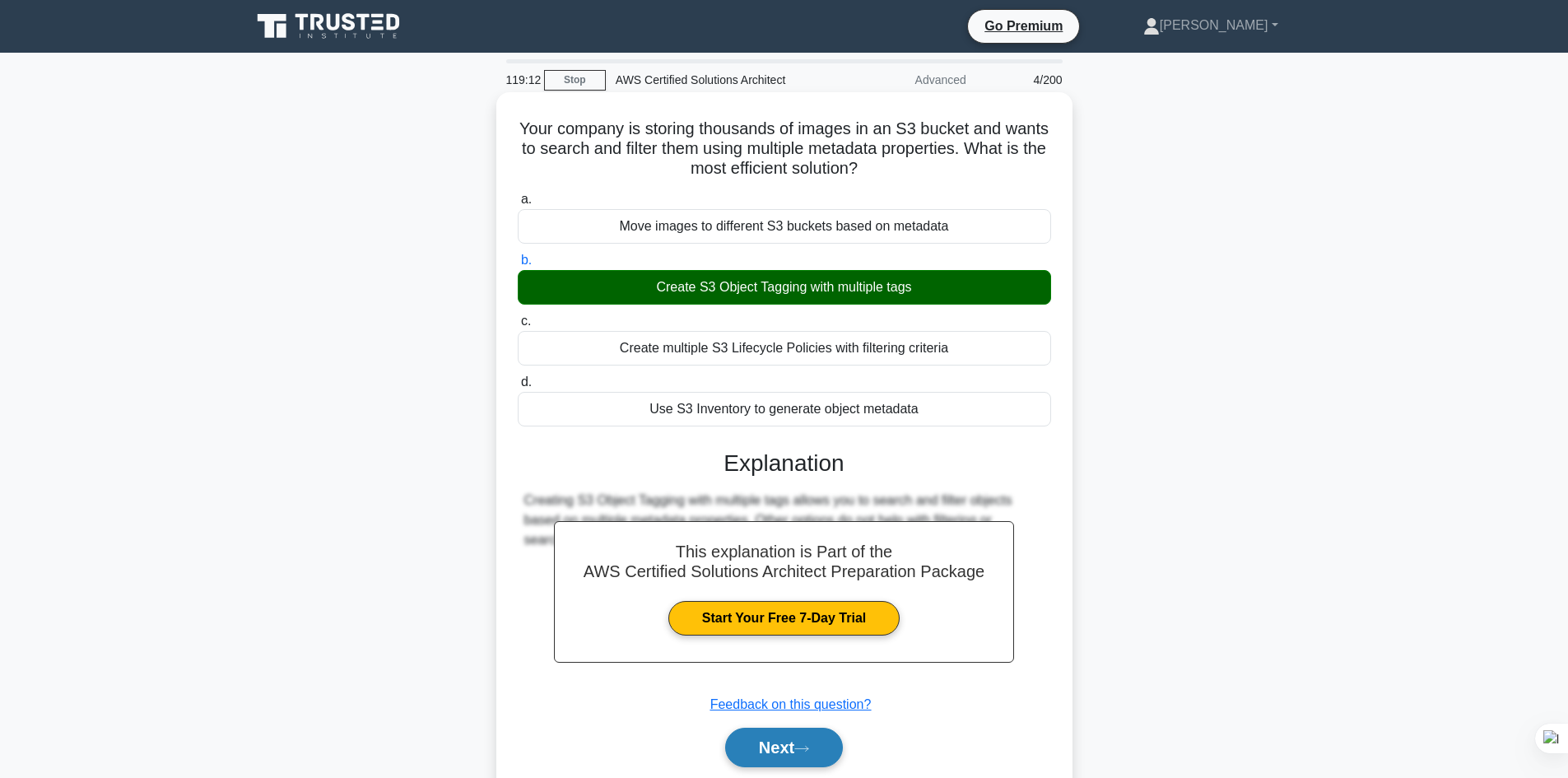 click on "Next" at bounding box center [784, 748] 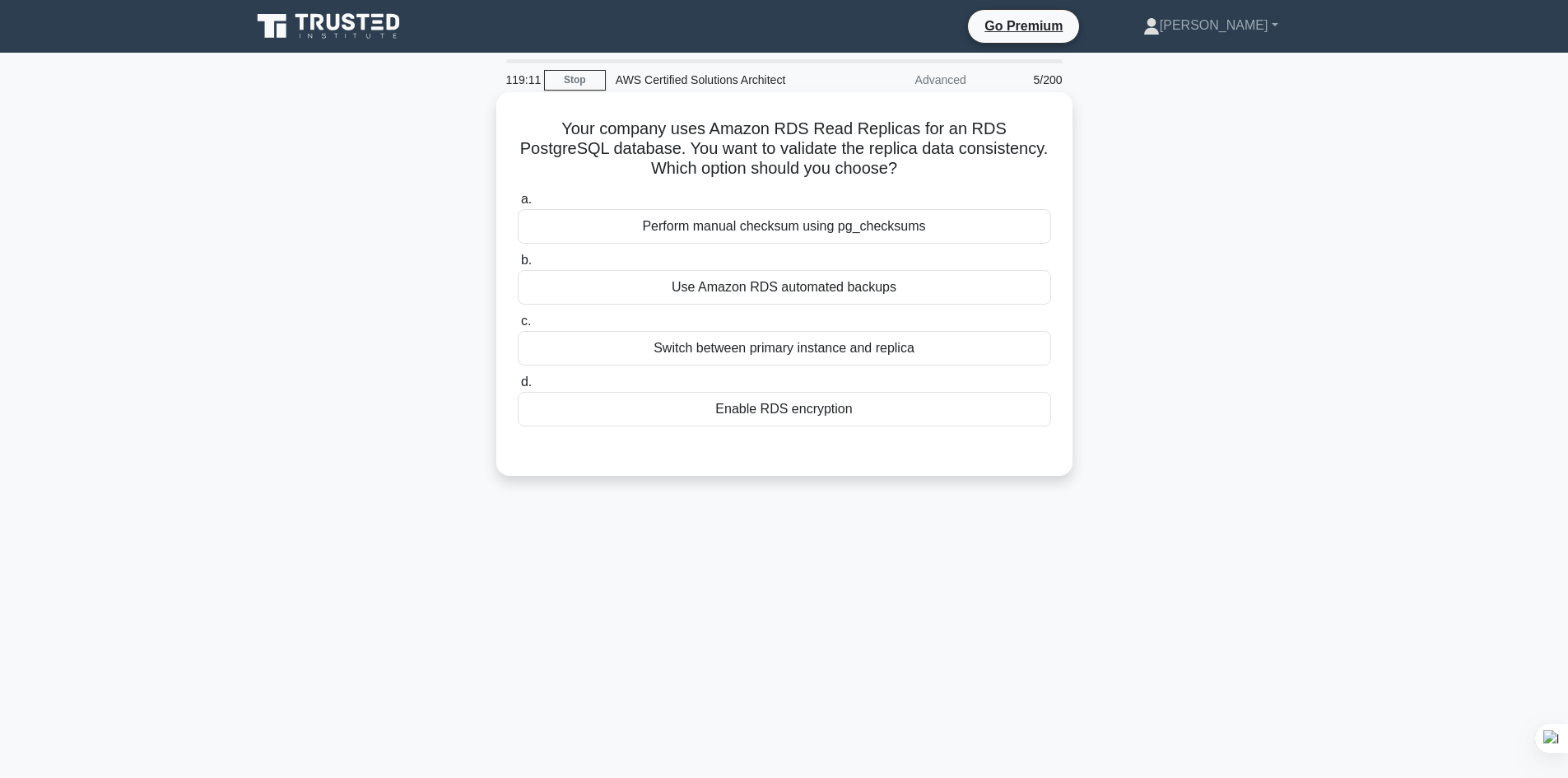click on "Use Amazon RDS automated backups" at bounding box center [784, 287] 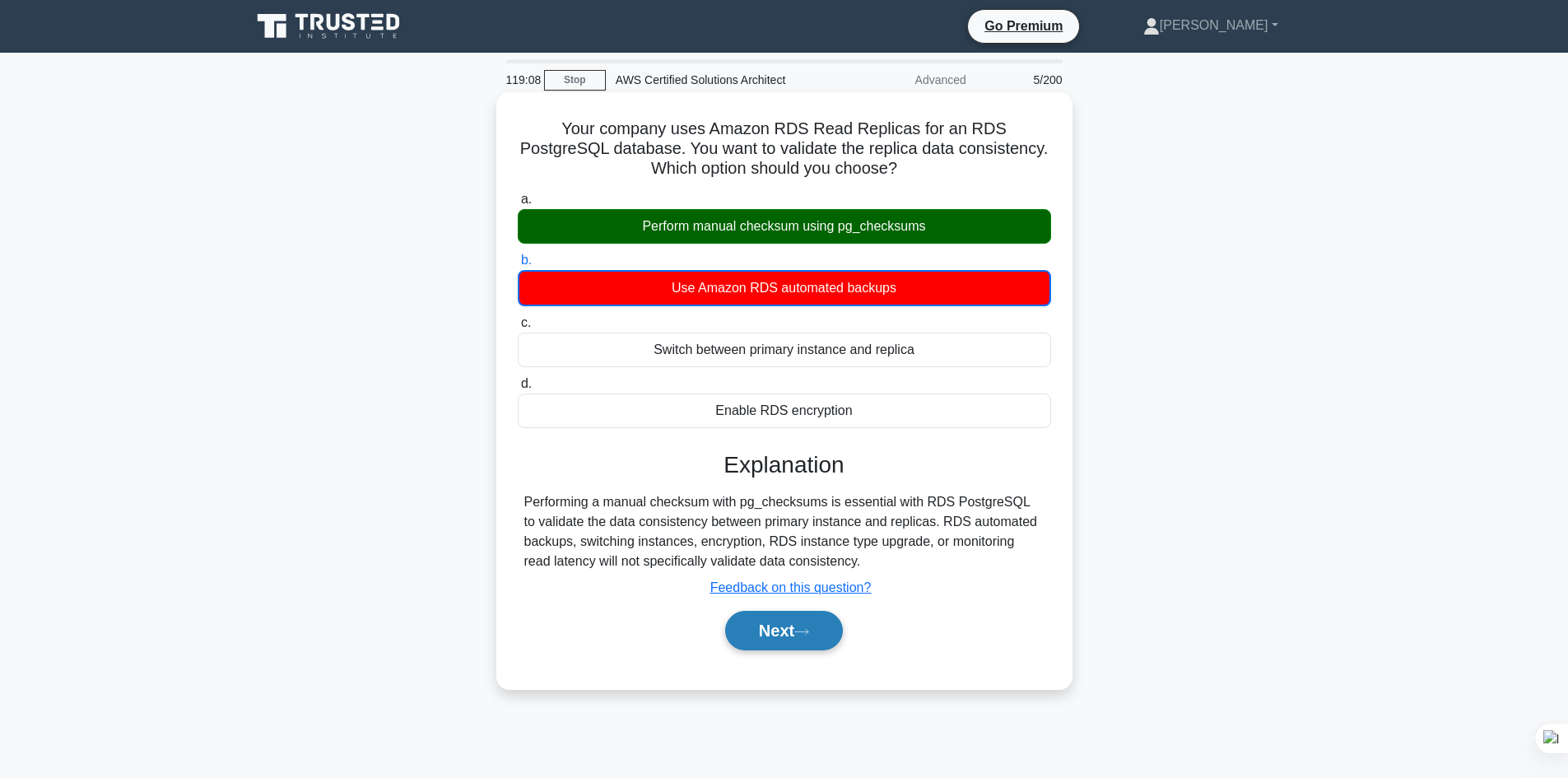 click on "Next" at bounding box center (784, 631) 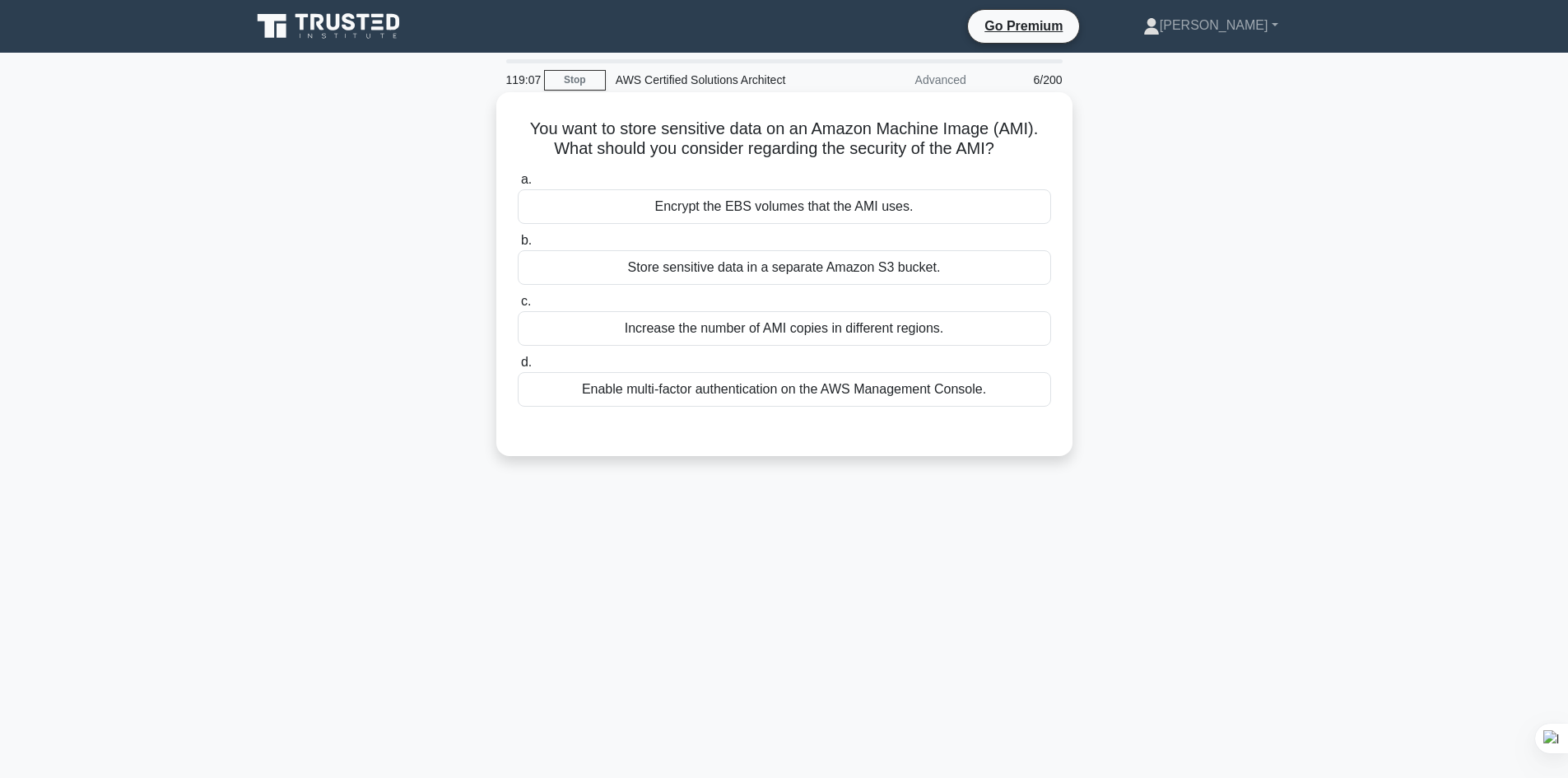 click on "Encrypt the EBS volumes that the AMI uses." at bounding box center (784, 207) 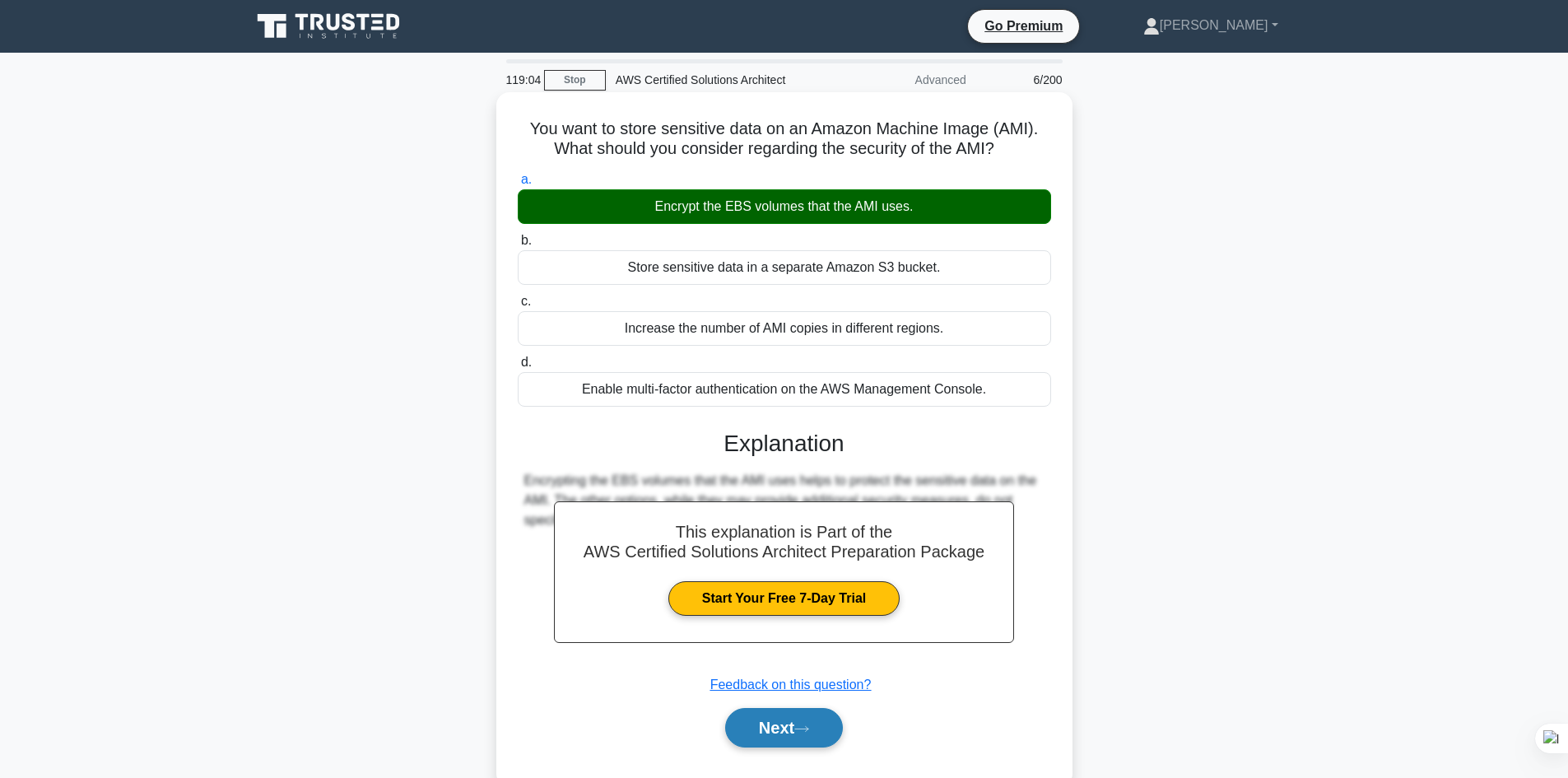 click on "Next" at bounding box center (784, 728) 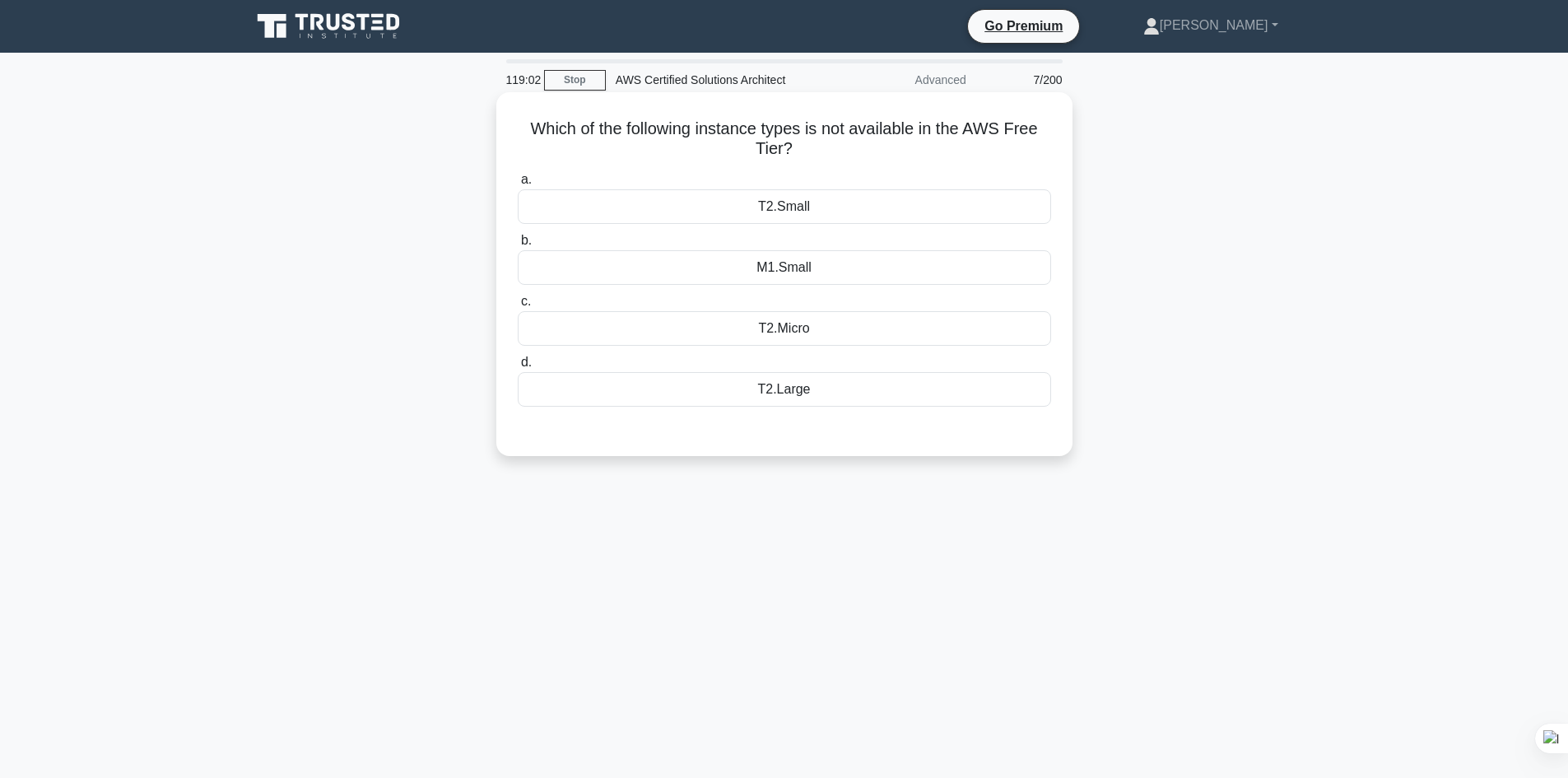 click on "T2.Small" at bounding box center [784, 207] 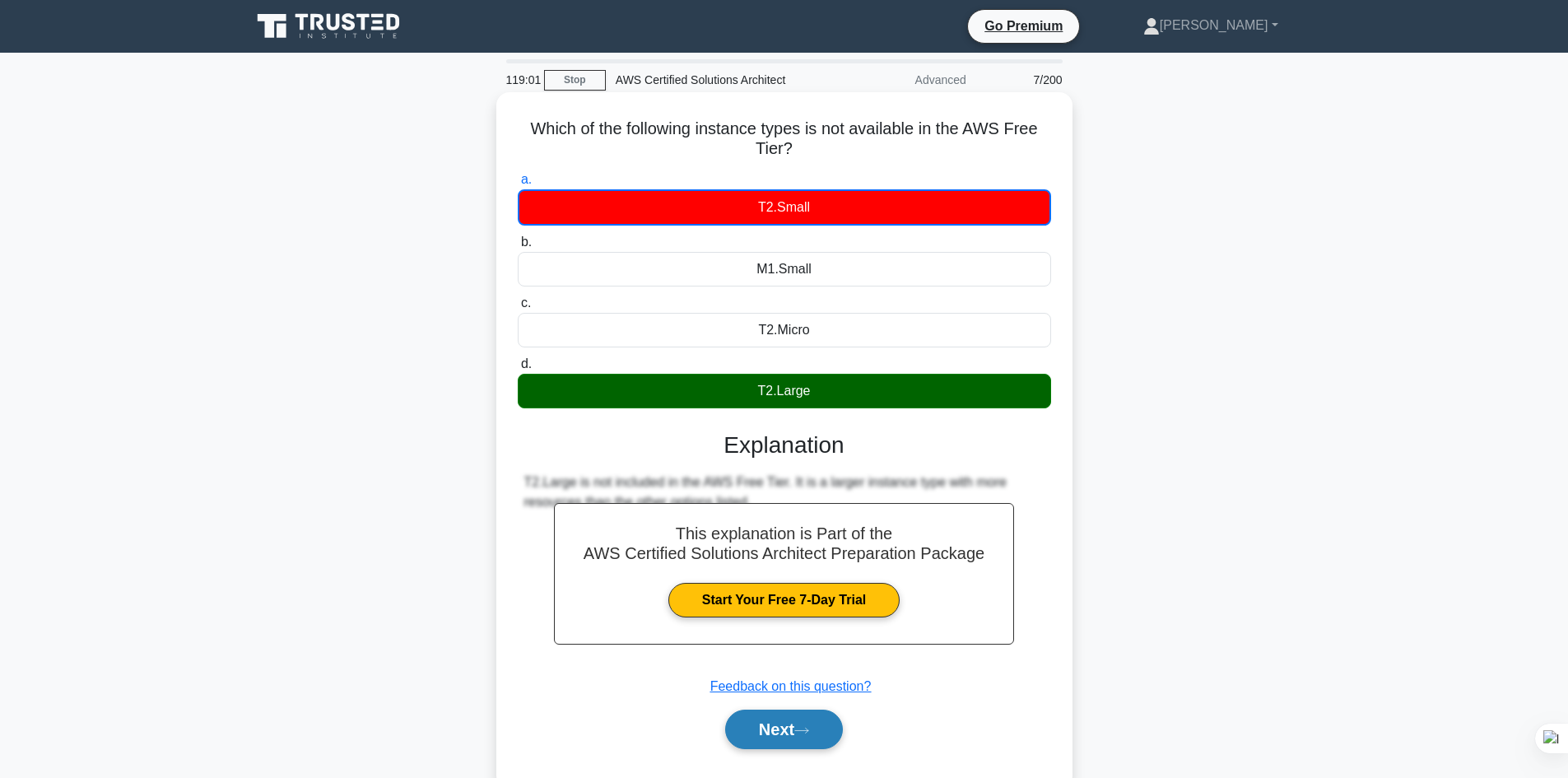 click on "Next" at bounding box center (784, 729) 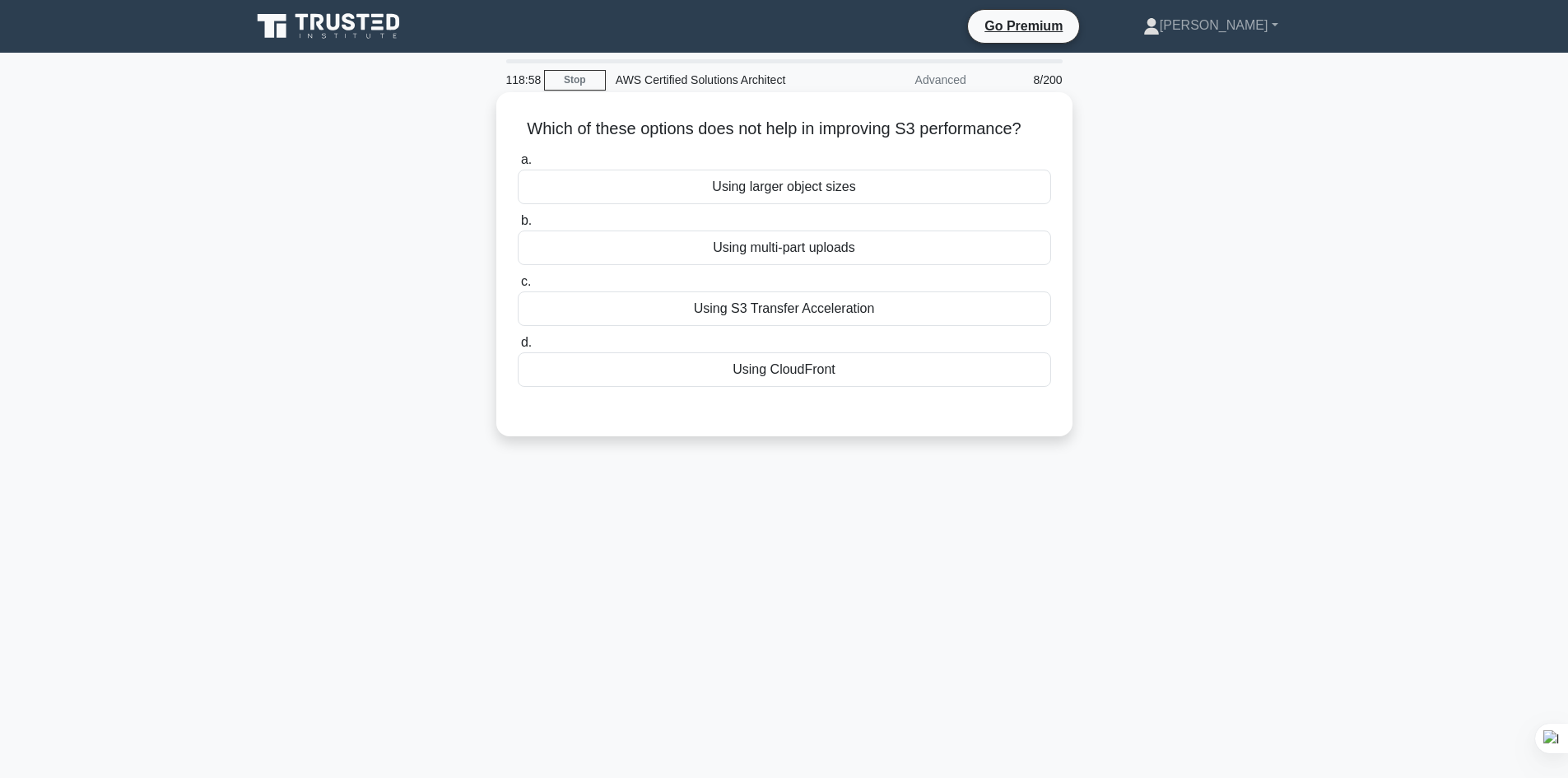 click on "Using multi-part uploads" at bounding box center [784, 248] 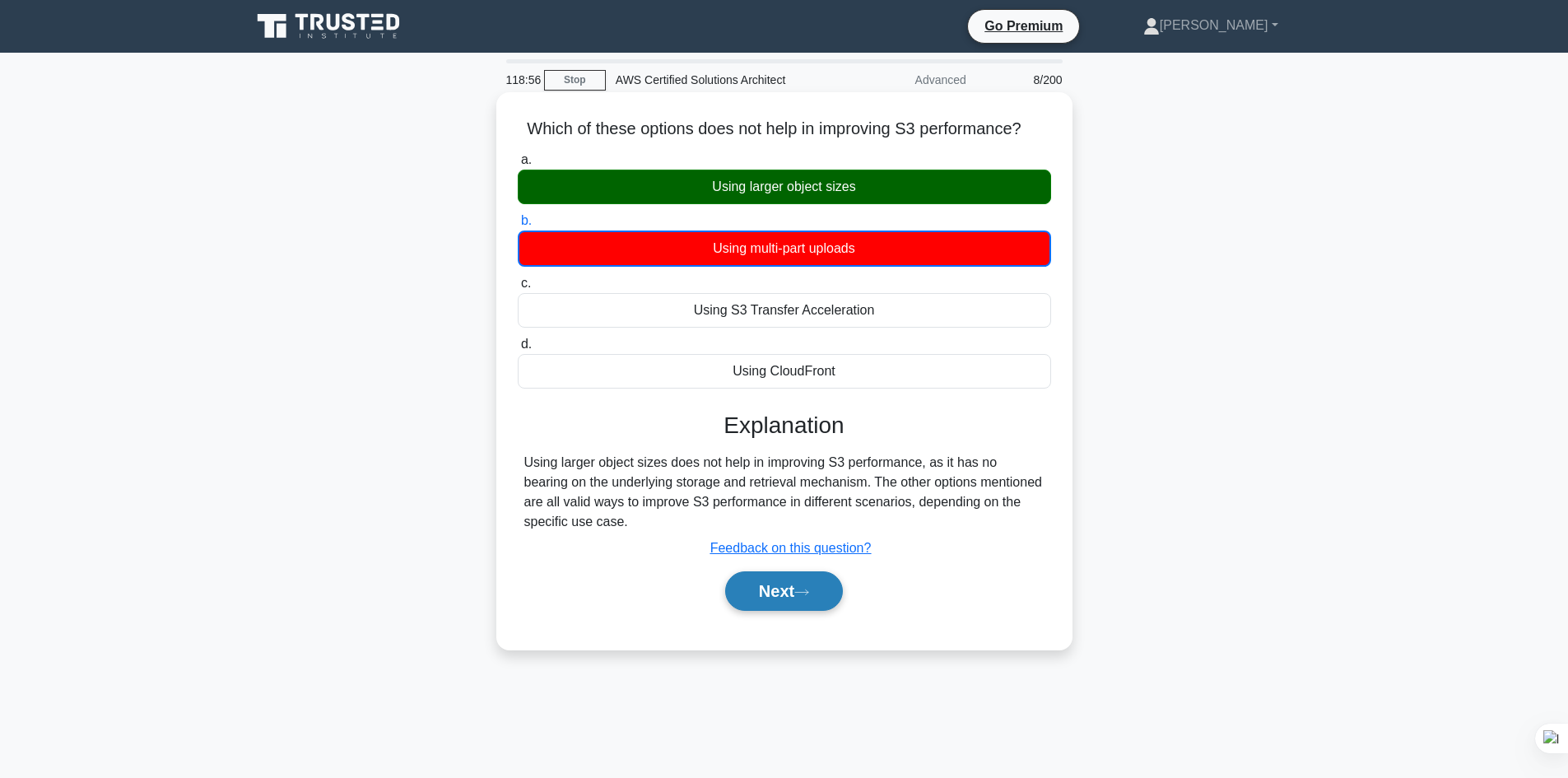 click on "Next" at bounding box center [784, 591] 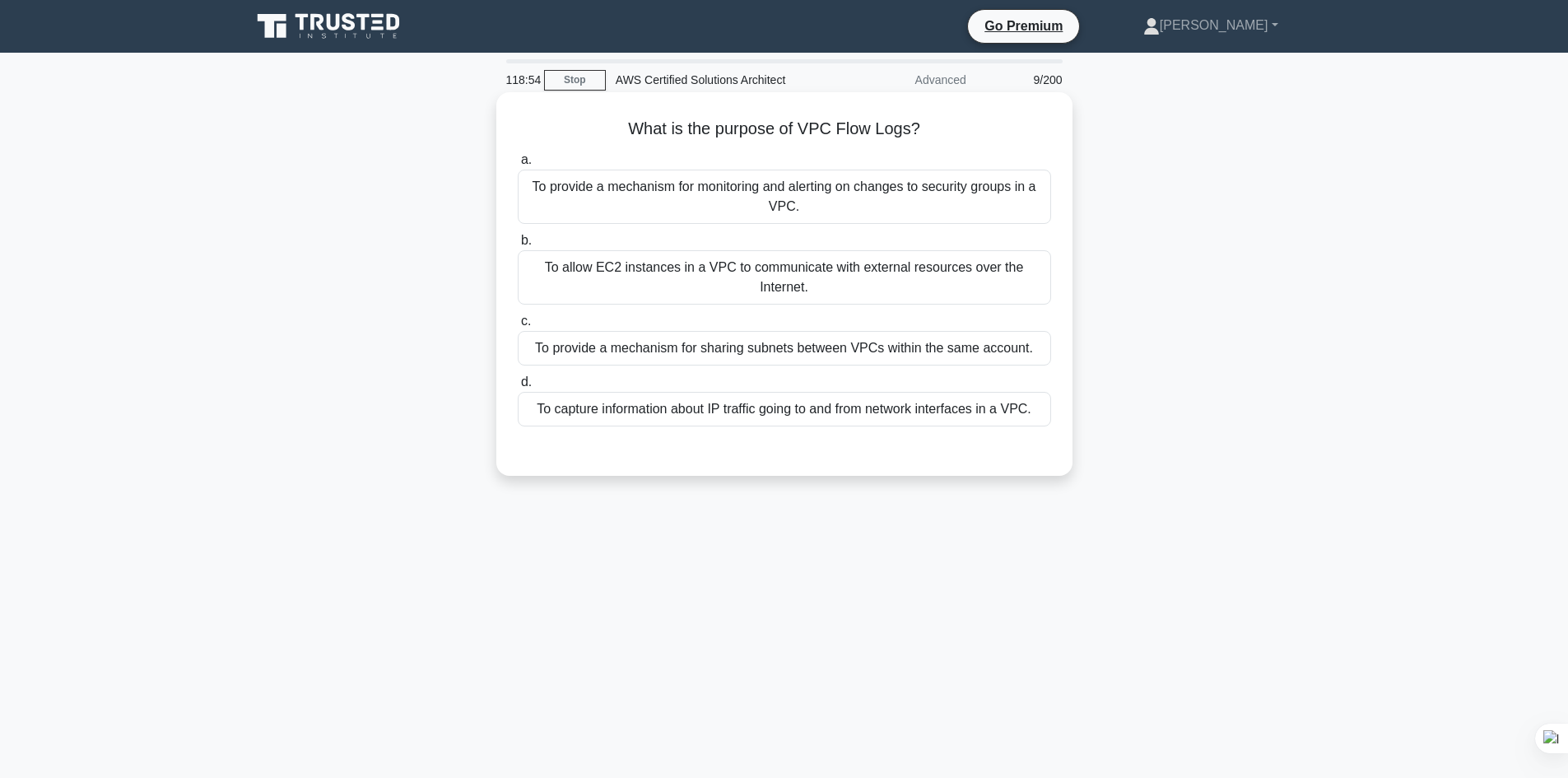 click on "To allow EC2 instances in a VPC to communicate with external resources over the Internet." at bounding box center [784, 277] 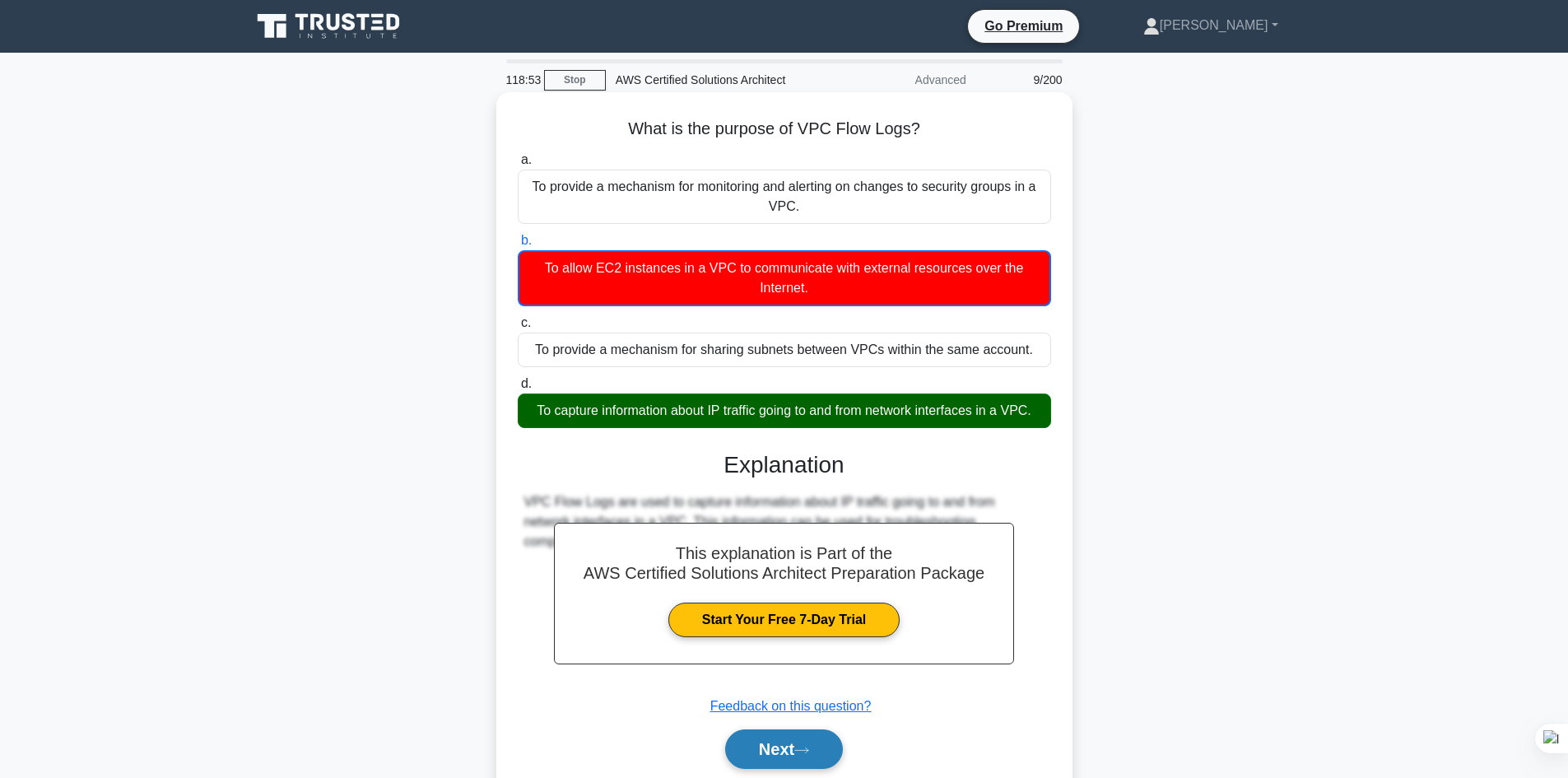 click on "Next" at bounding box center [784, 749] 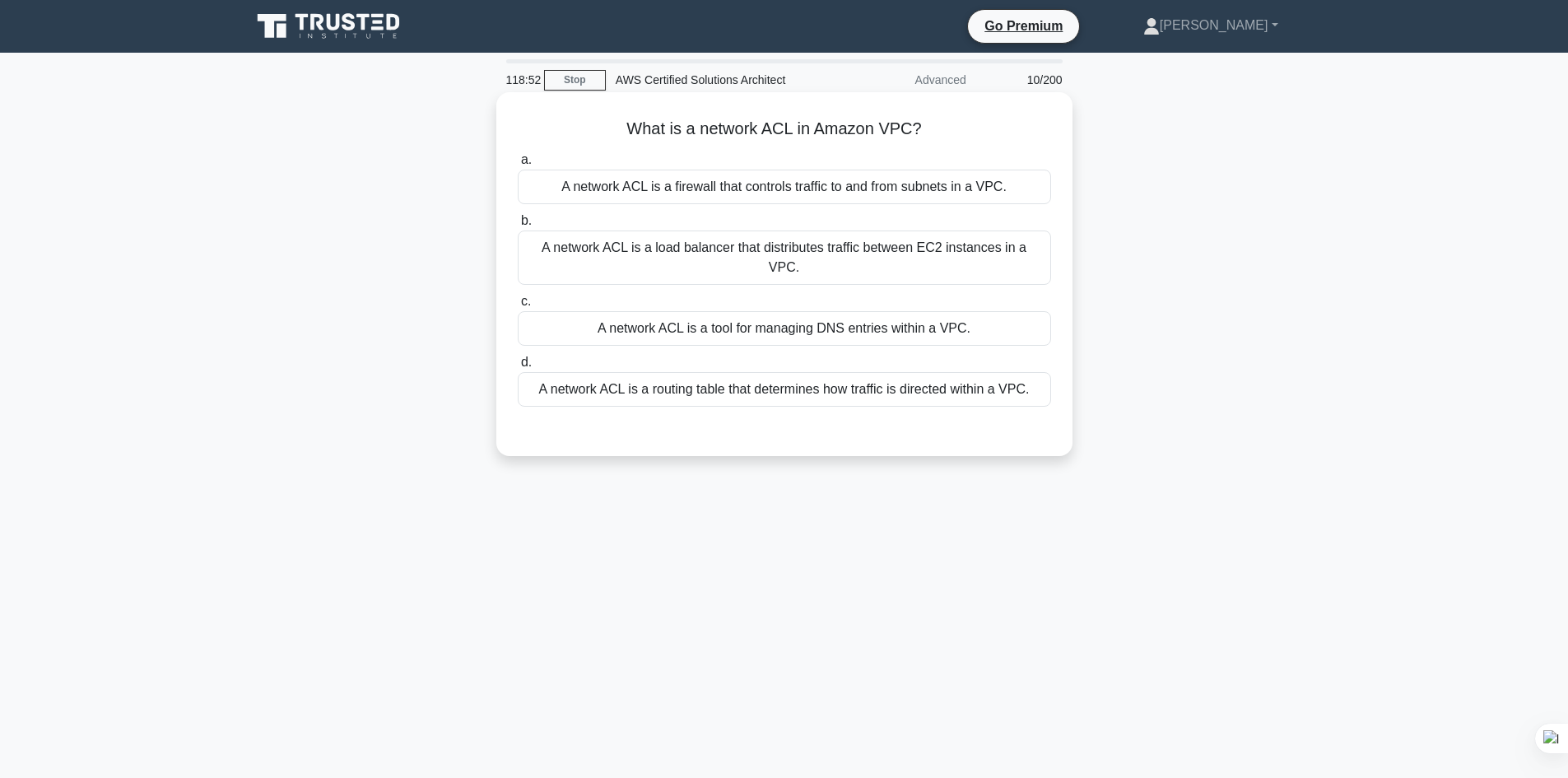 click on "A network ACL is a load balancer that distributes traffic between EC2 instances in a VPC." at bounding box center [784, 258] 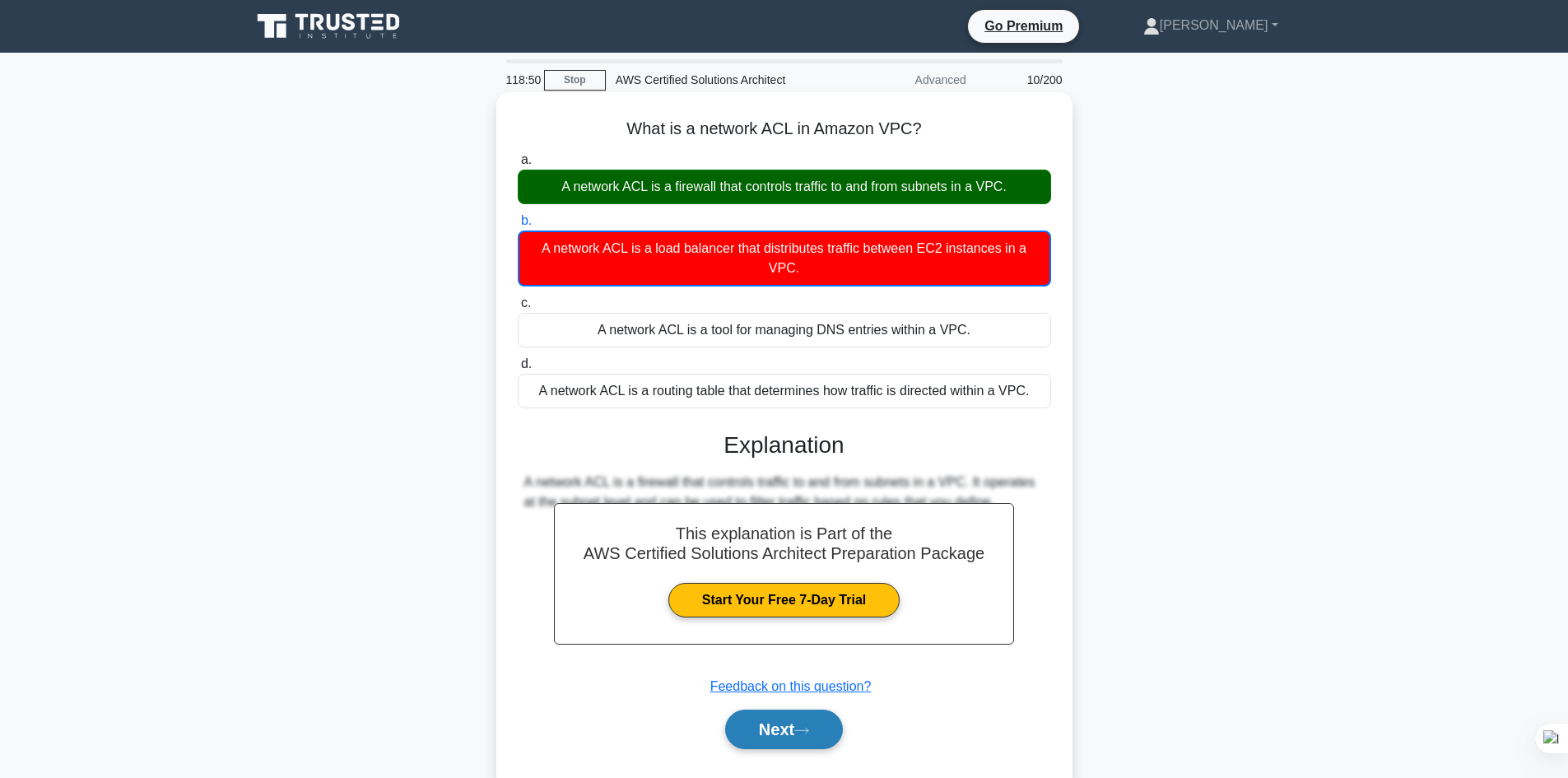 click on "Next" at bounding box center (784, 729) 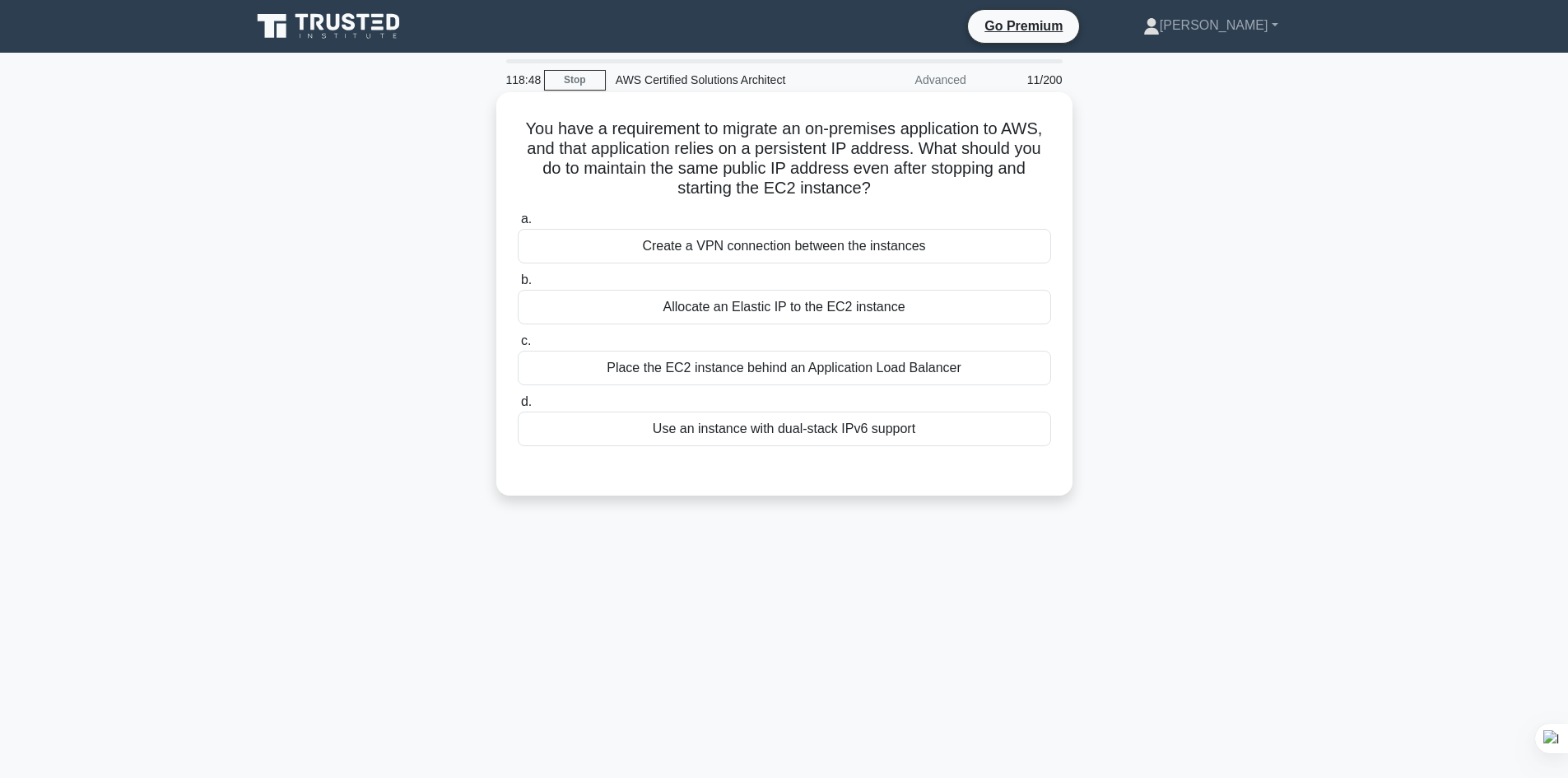 click on "Create a VPN connection between the instances" at bounding box center (784, 246) 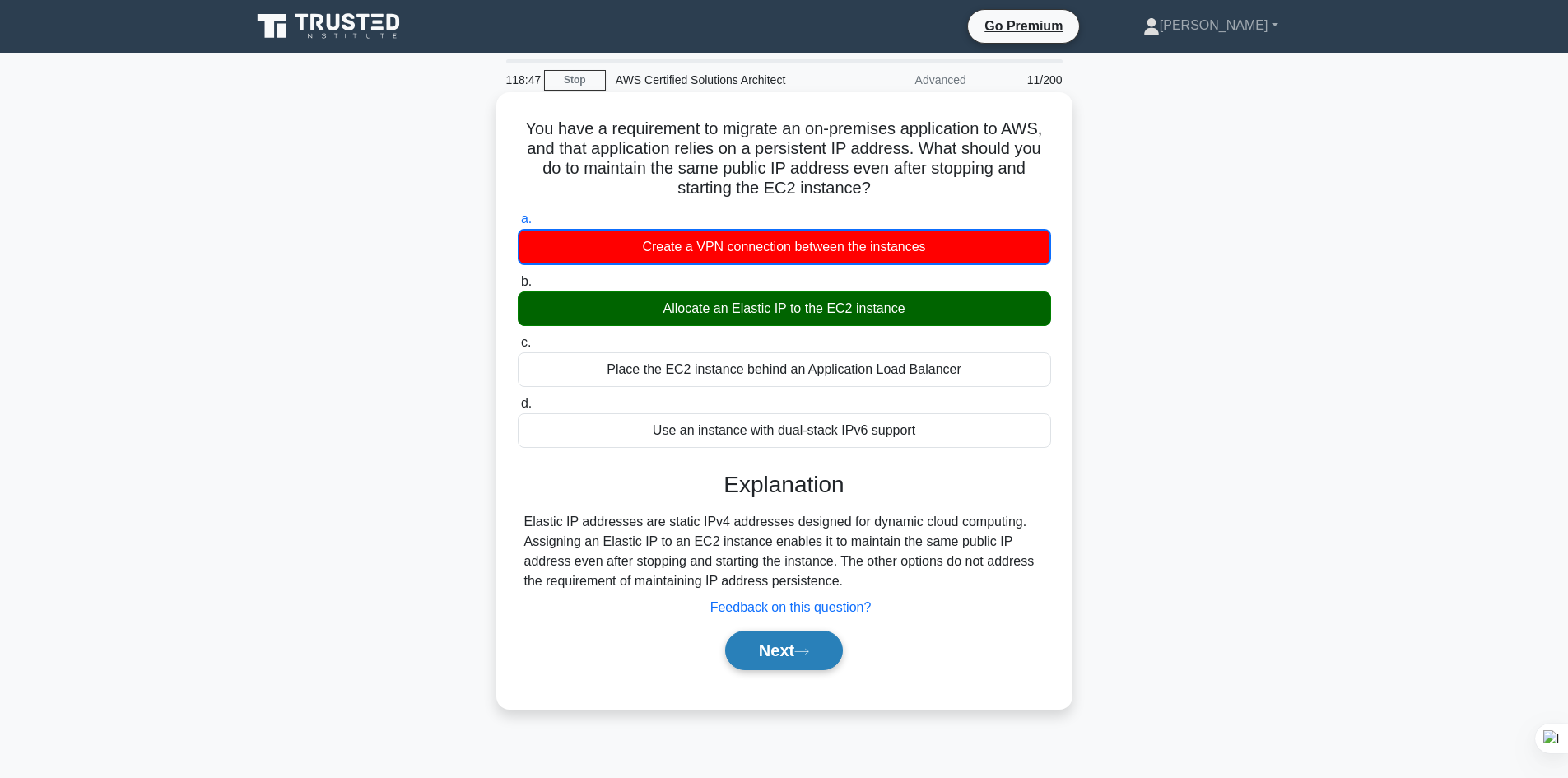 click on "Next" at bounding box center [784, 650] 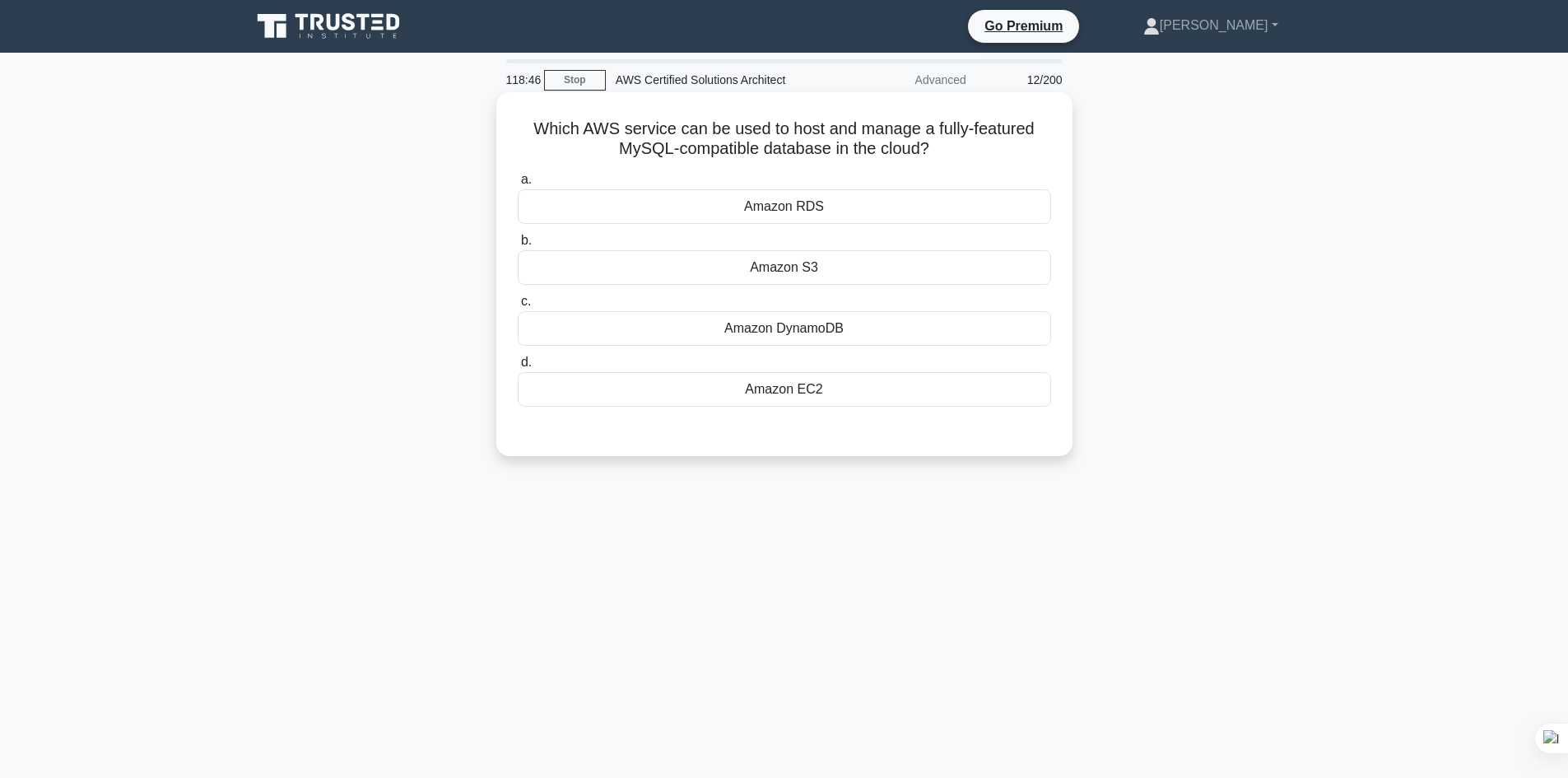 click on "Amazon S3" at bounding box center (784, 268) 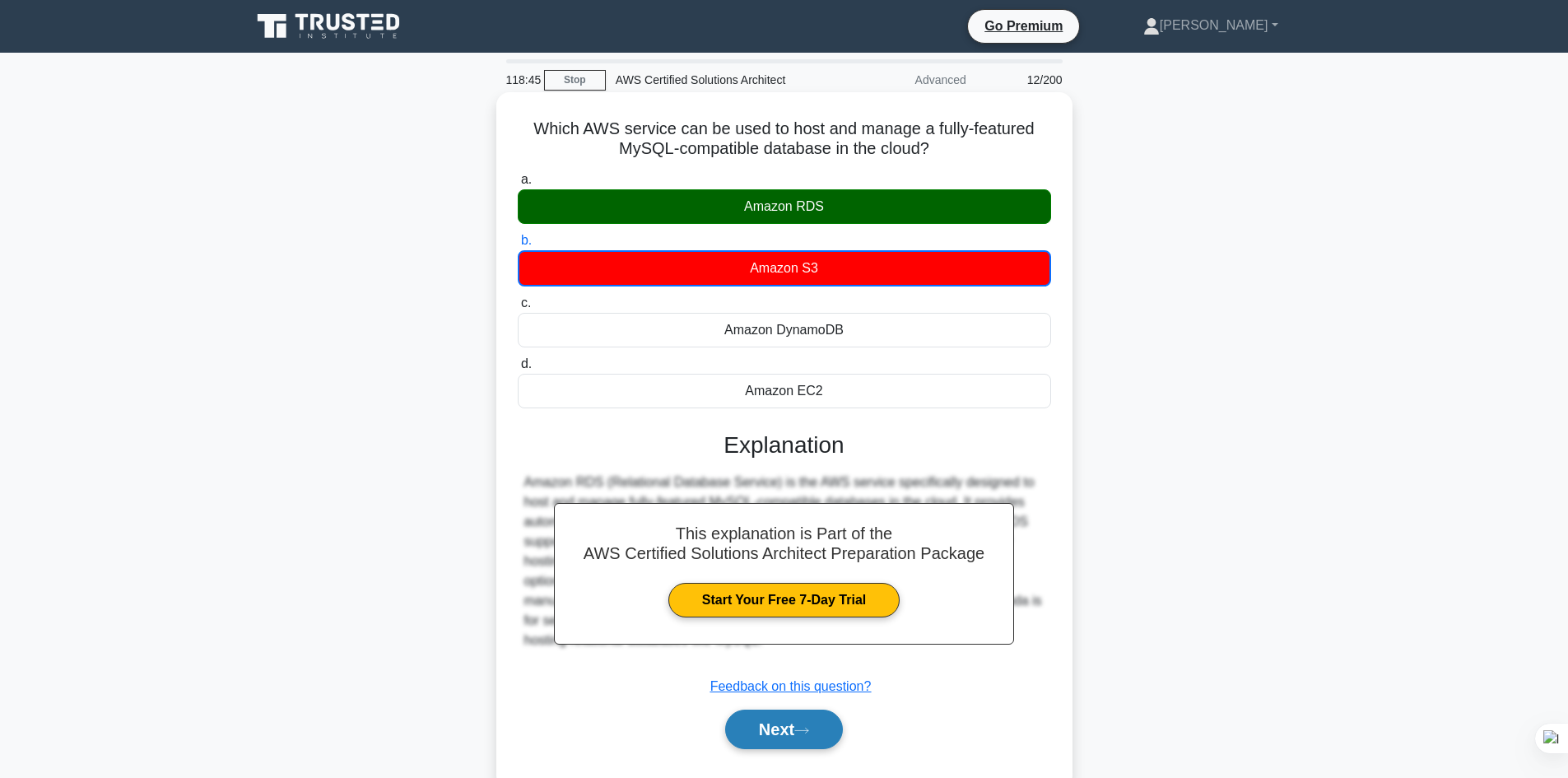 click on "Next" at bounding box center (784, 729) 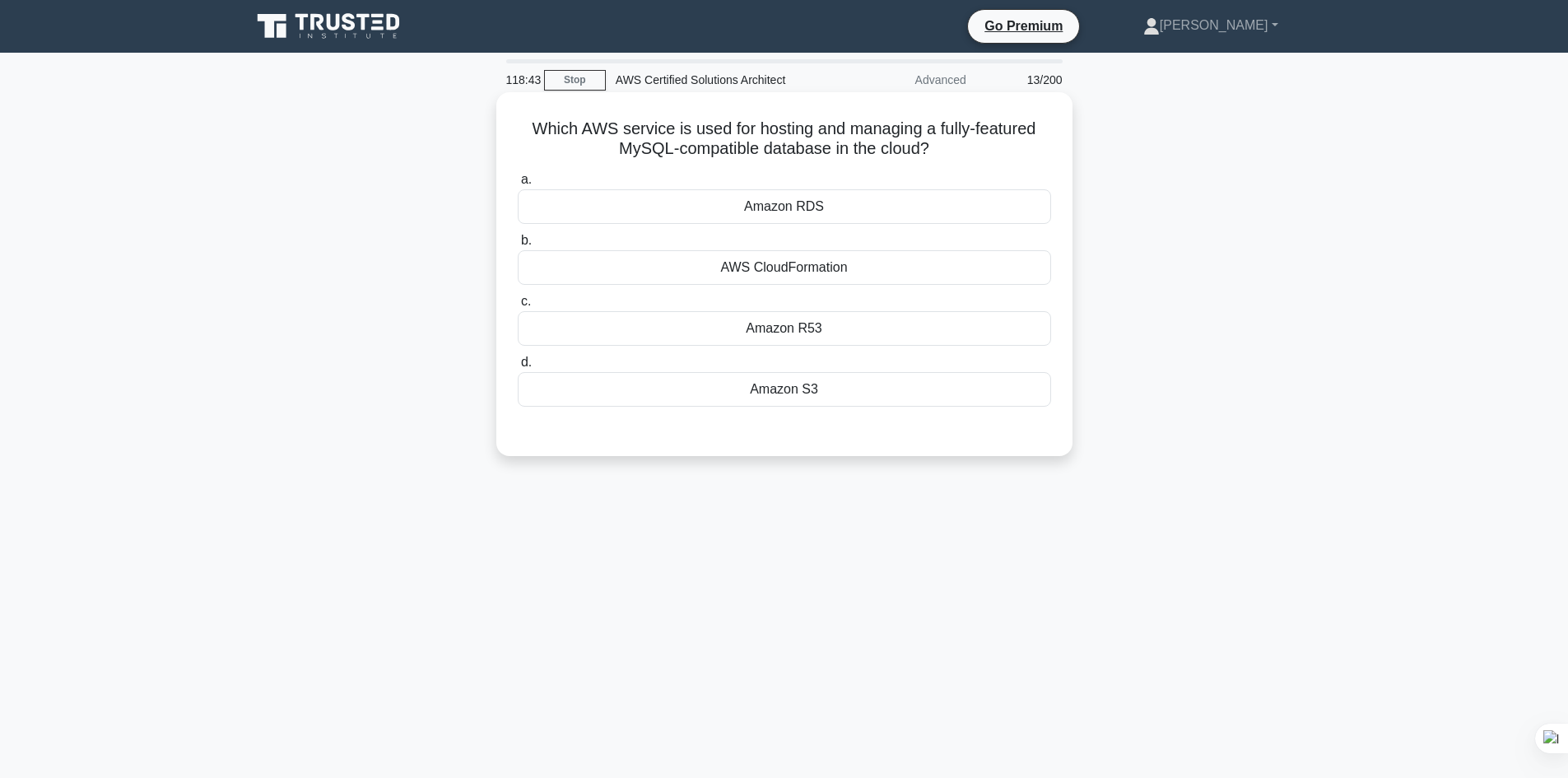 click on "AWS CloudFormation" at bounding box center [784, 268] 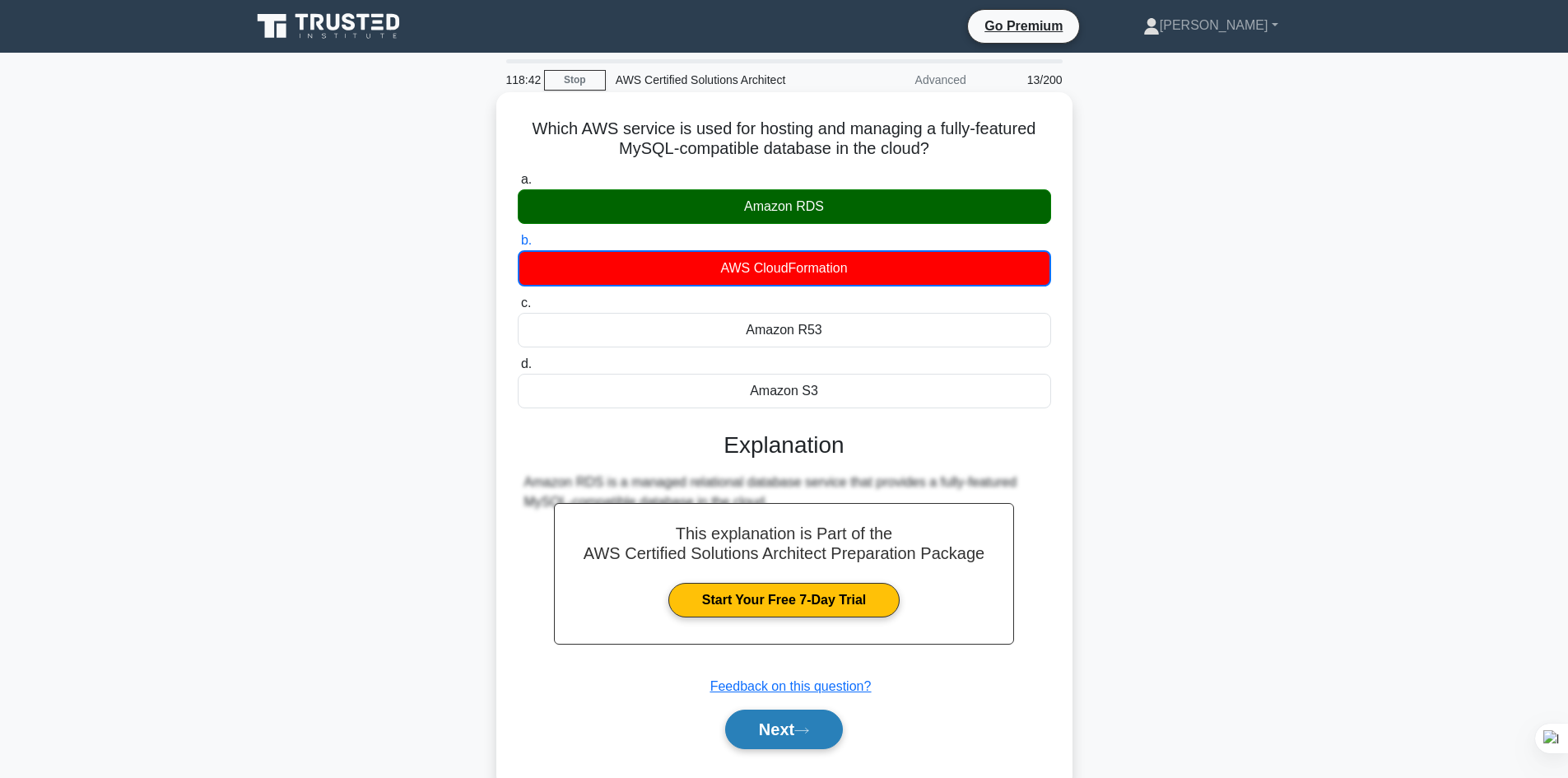 click on "Next" at bounding box center [784, 729] 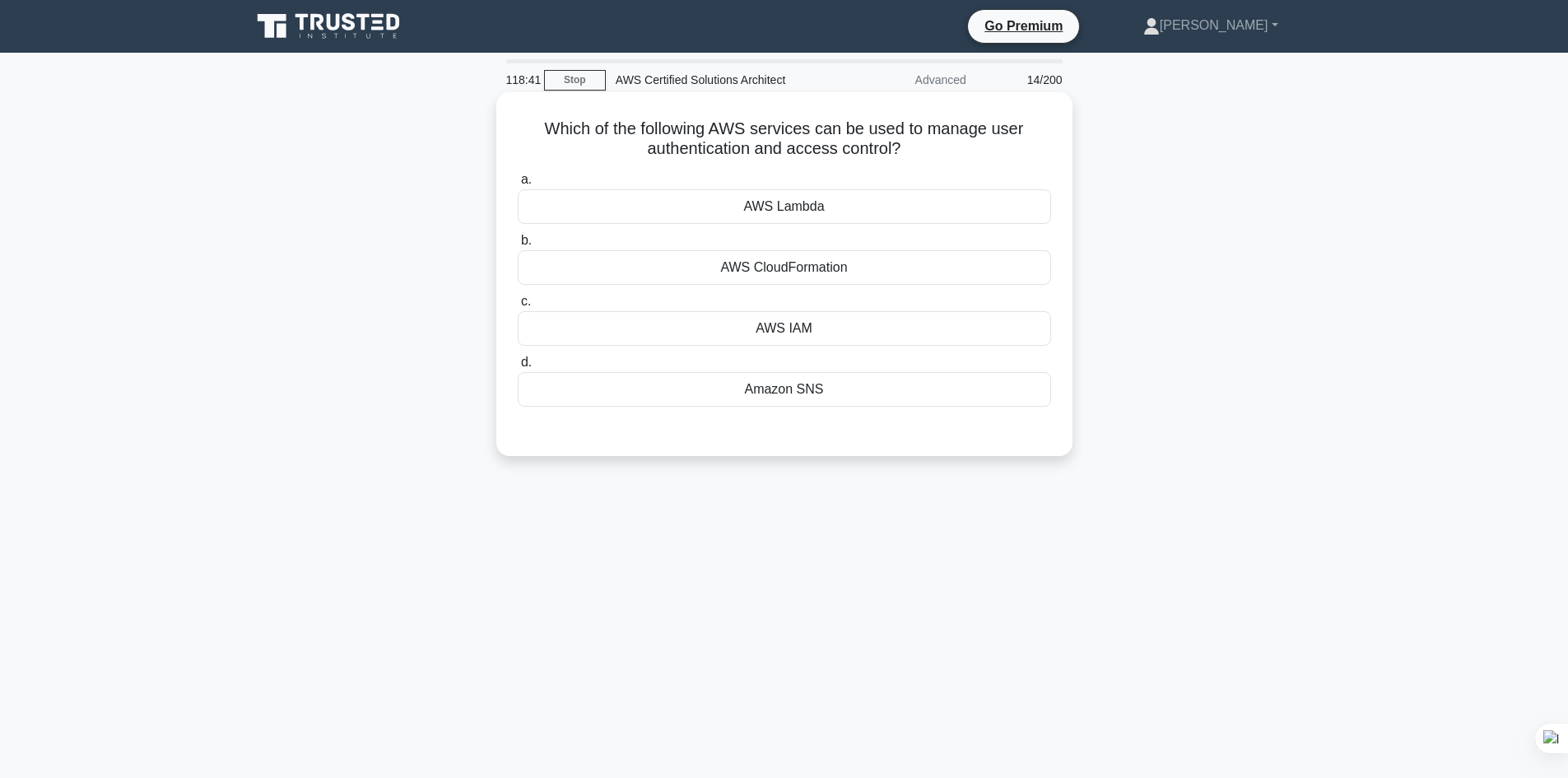 click on "AWS IAM" at bounding box center [784, 328] 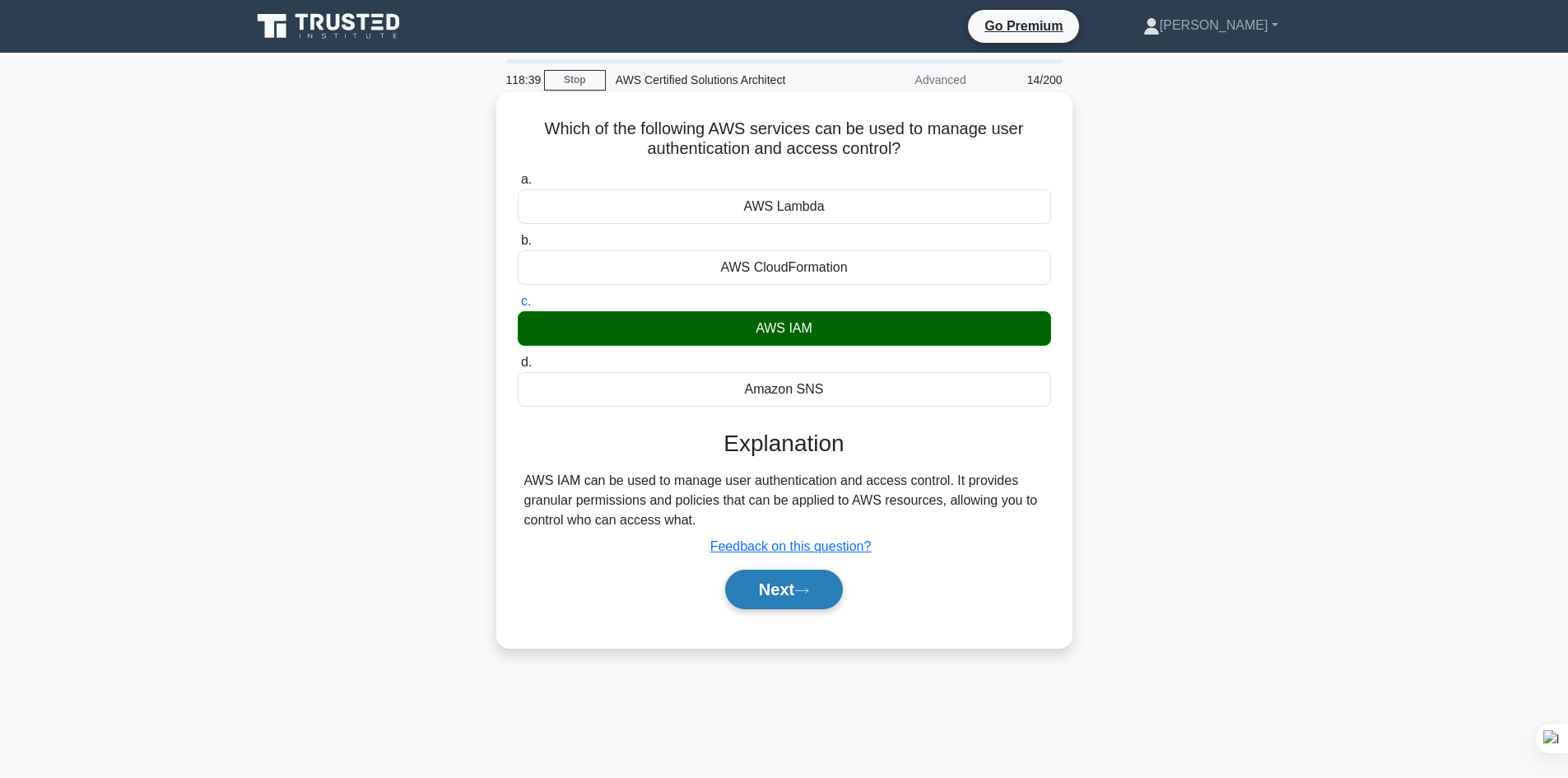 click on "Next" at bounding box center [784, 589] 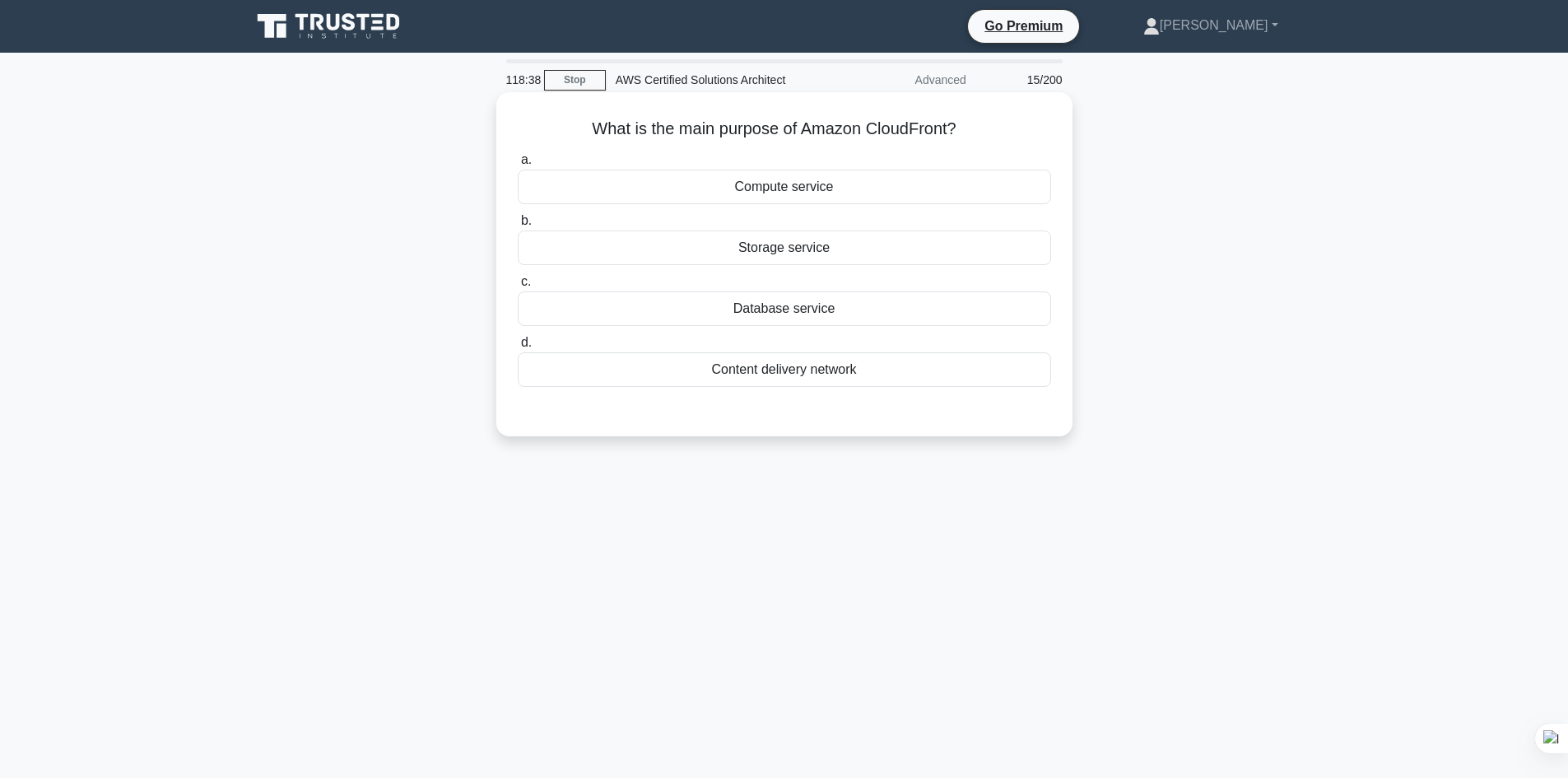 click on "Compute service" at bounding box center (784, 187) 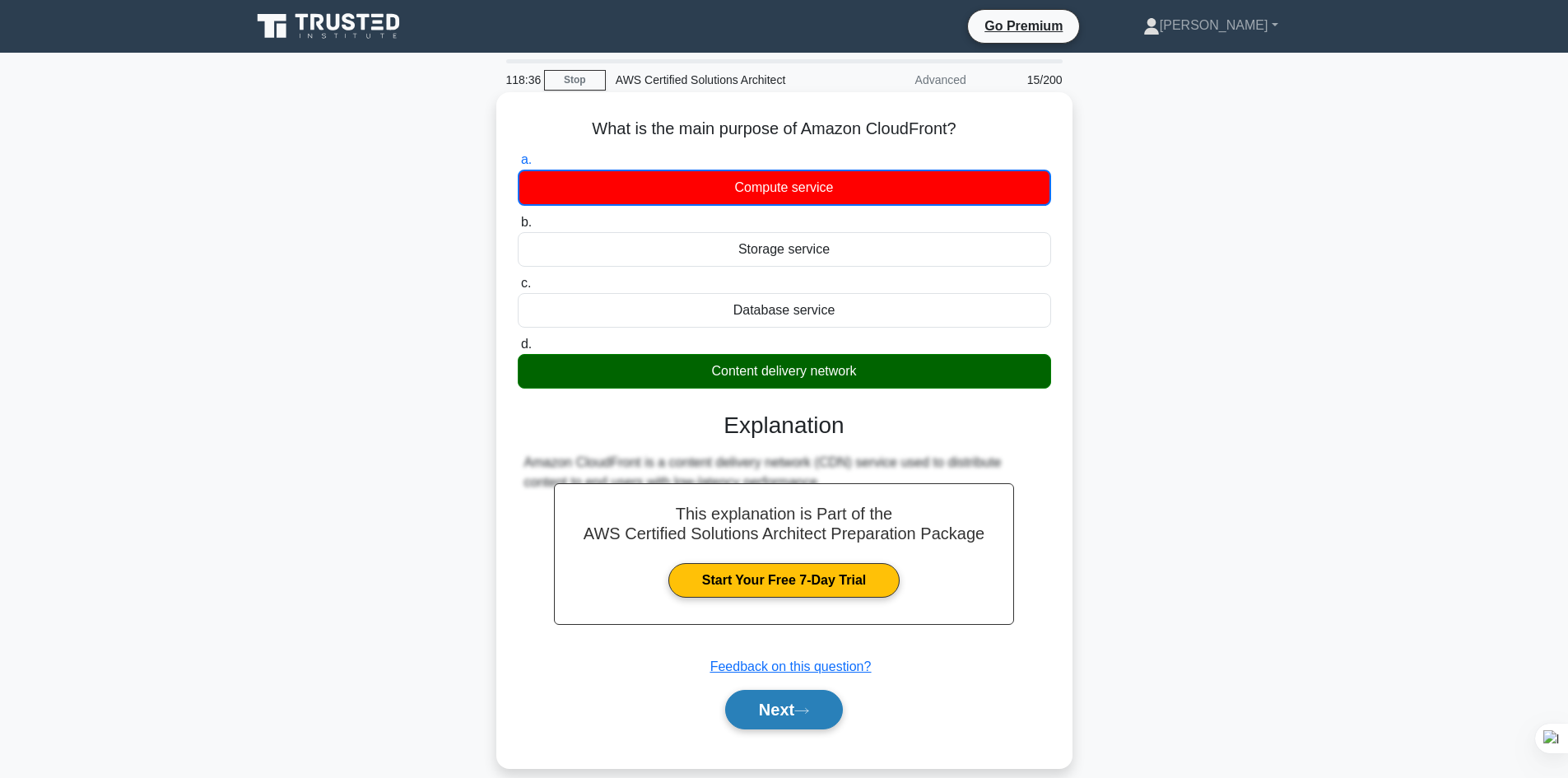 click on "Next" at bounding box center (784, 710) 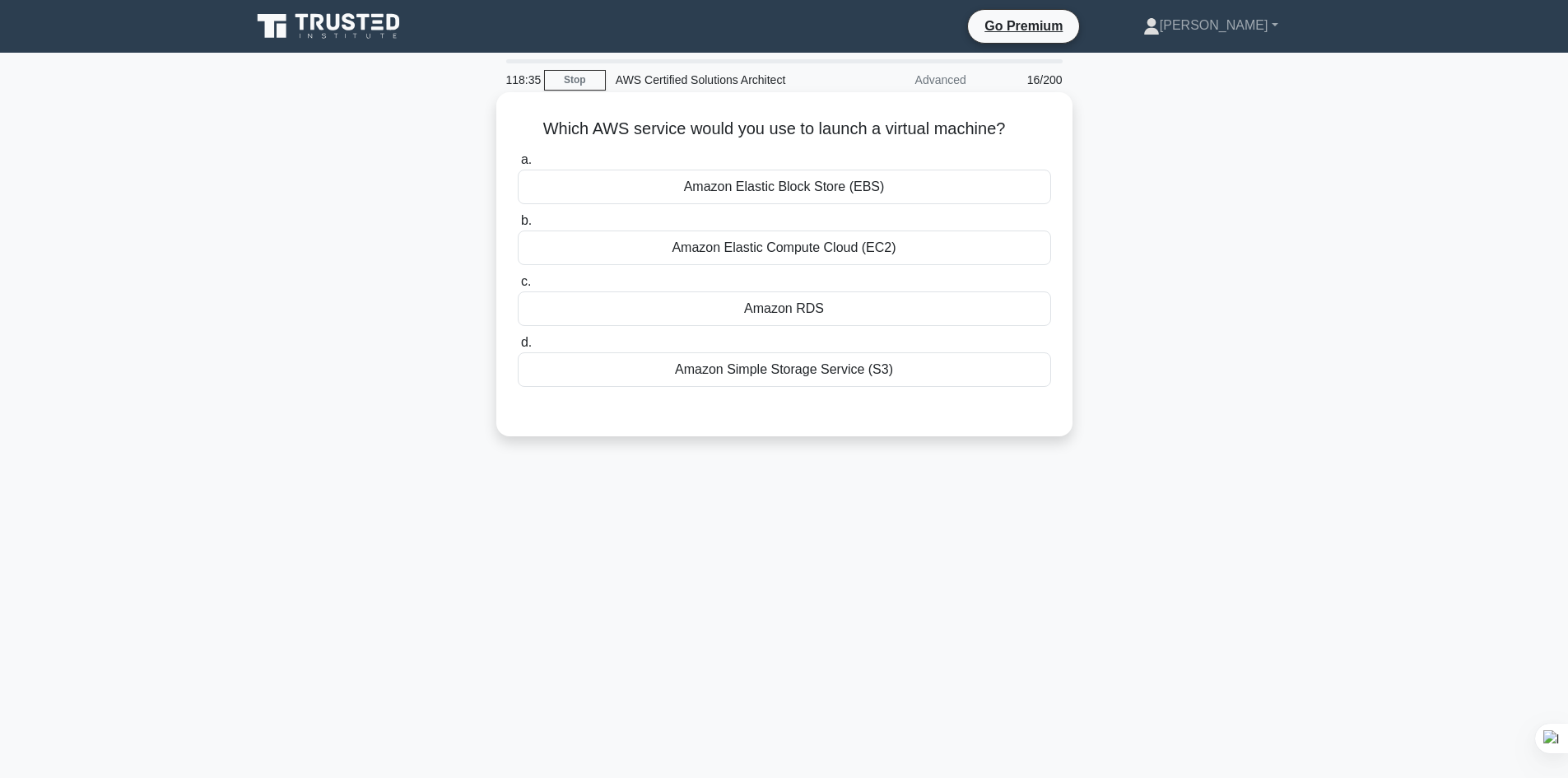 click on "Amazon Elastic Compute Cloud (EC2)" at bounding box center [784, 248] 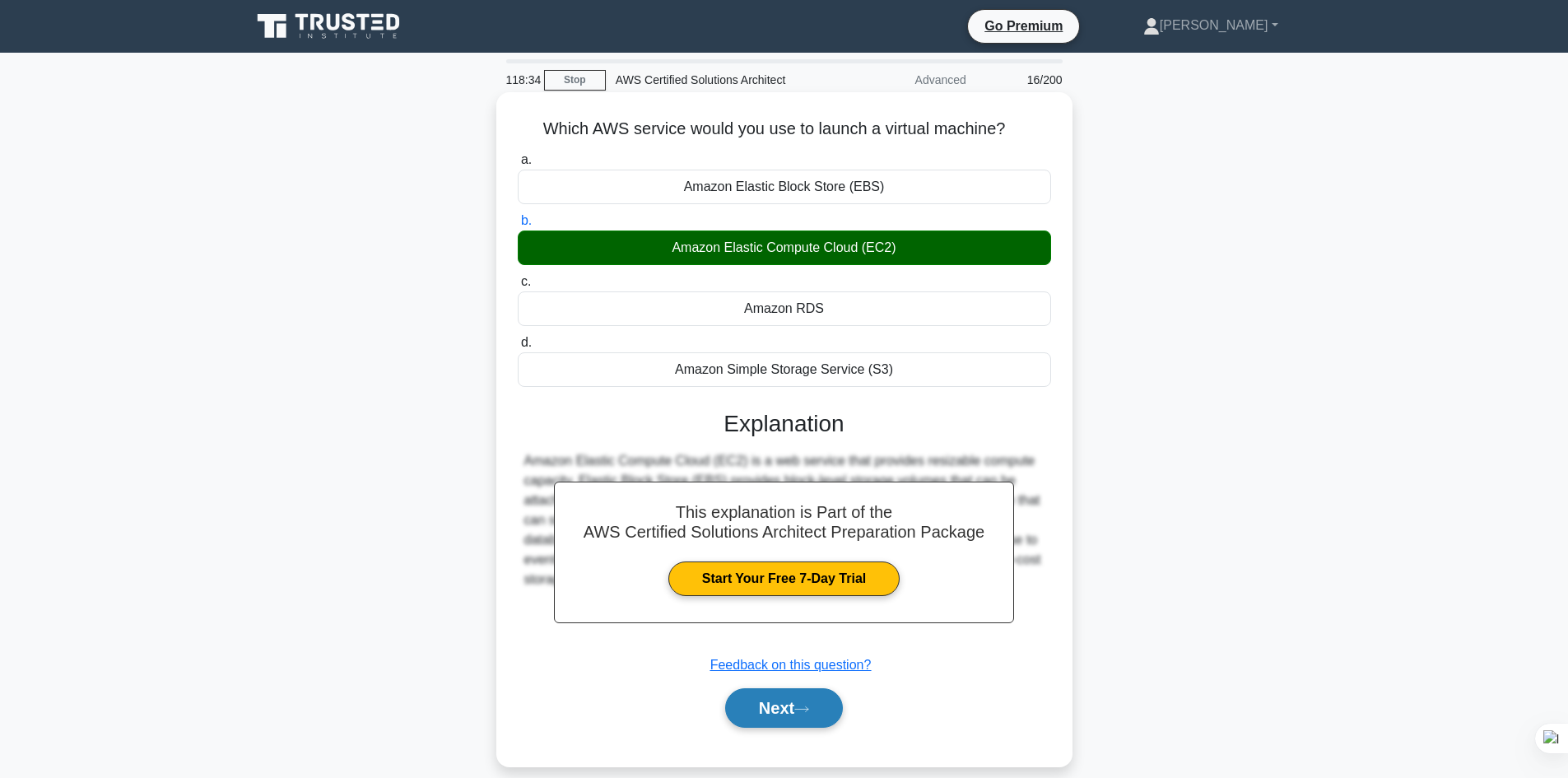 click on "Next" at bounding box center (784, 708) 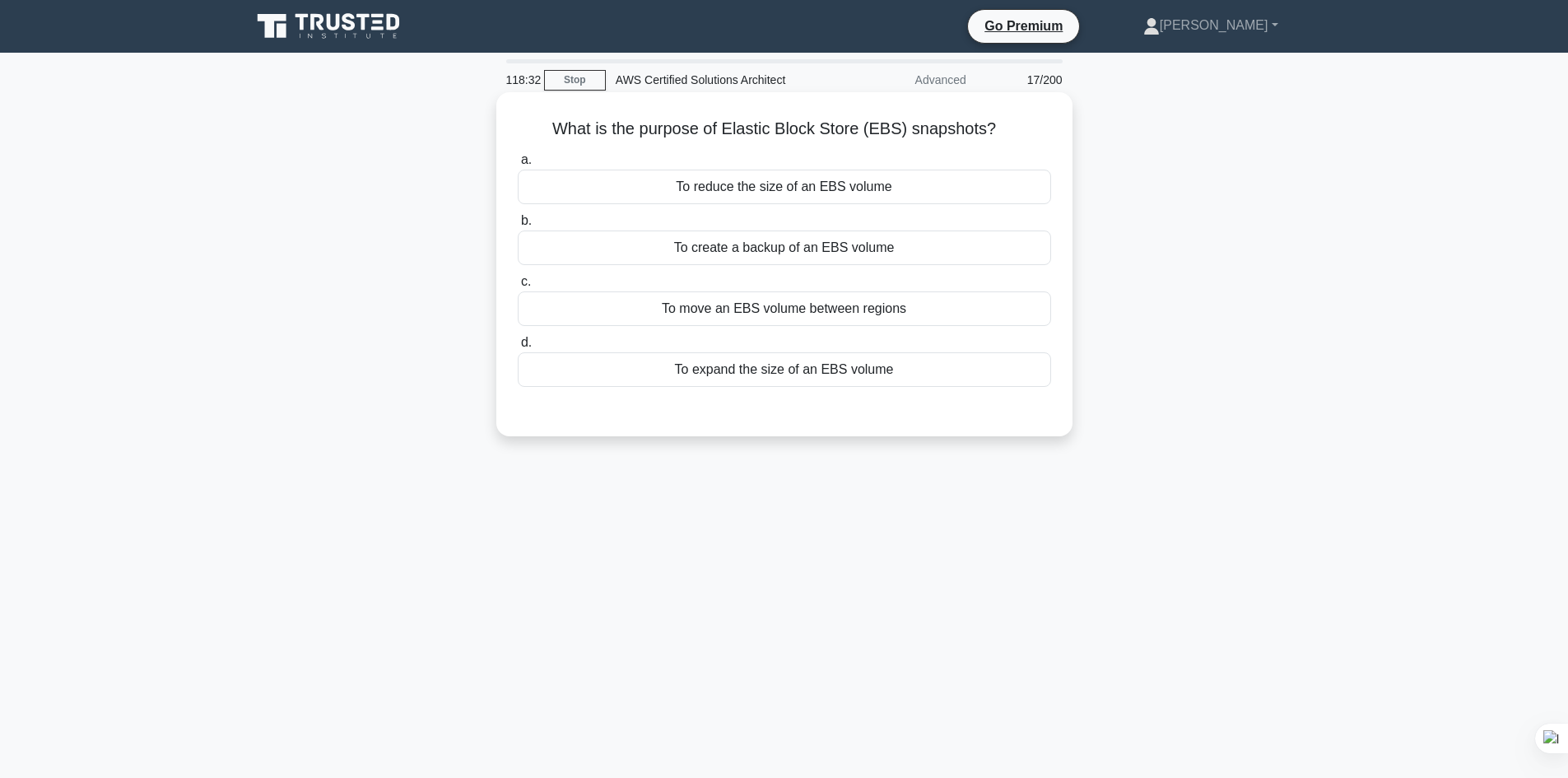 click on "To reduce the size of an EBS volume" at bounding box center (784, 187) 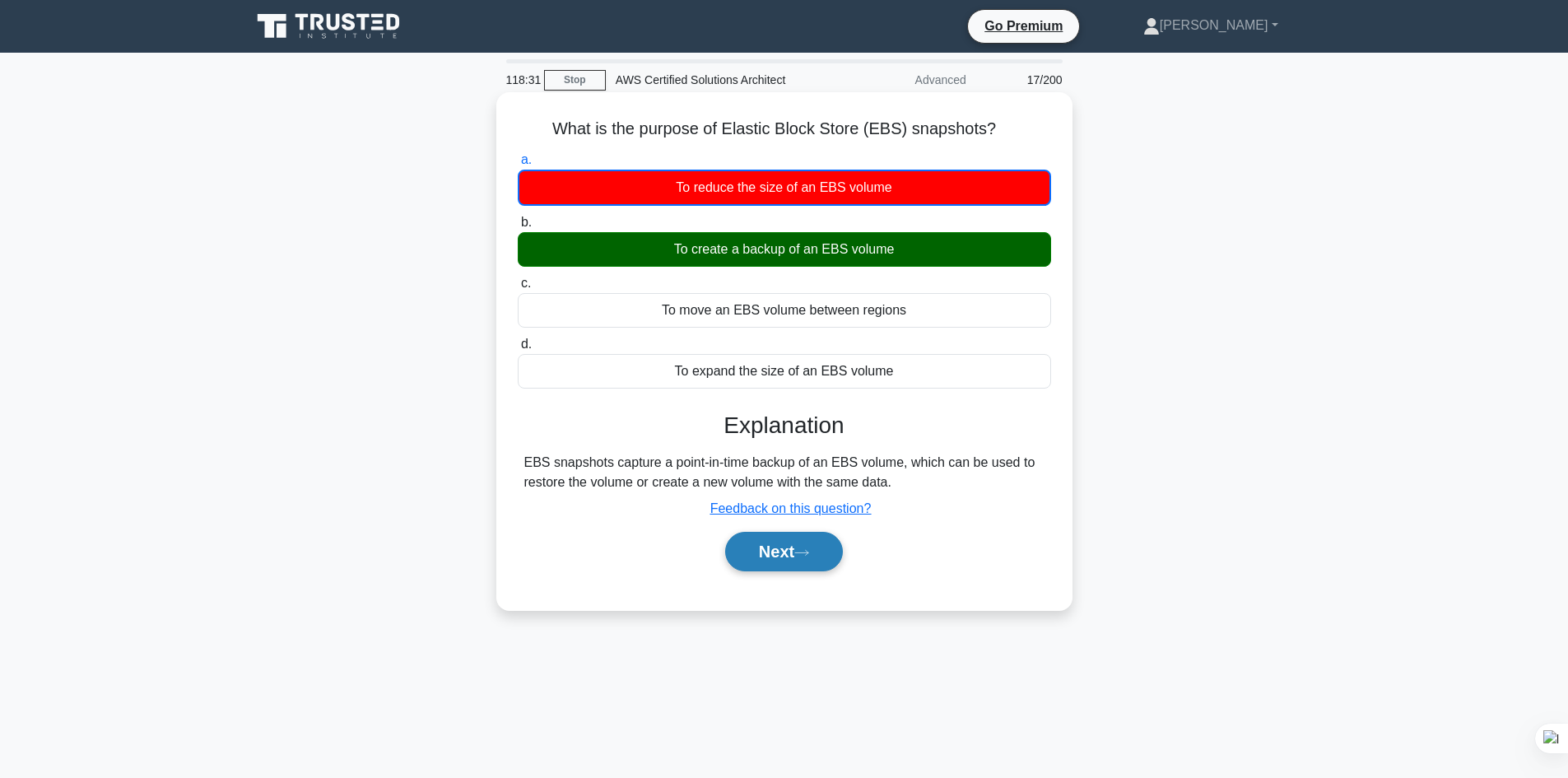 click on "Next" at bounding box center [784, 552] 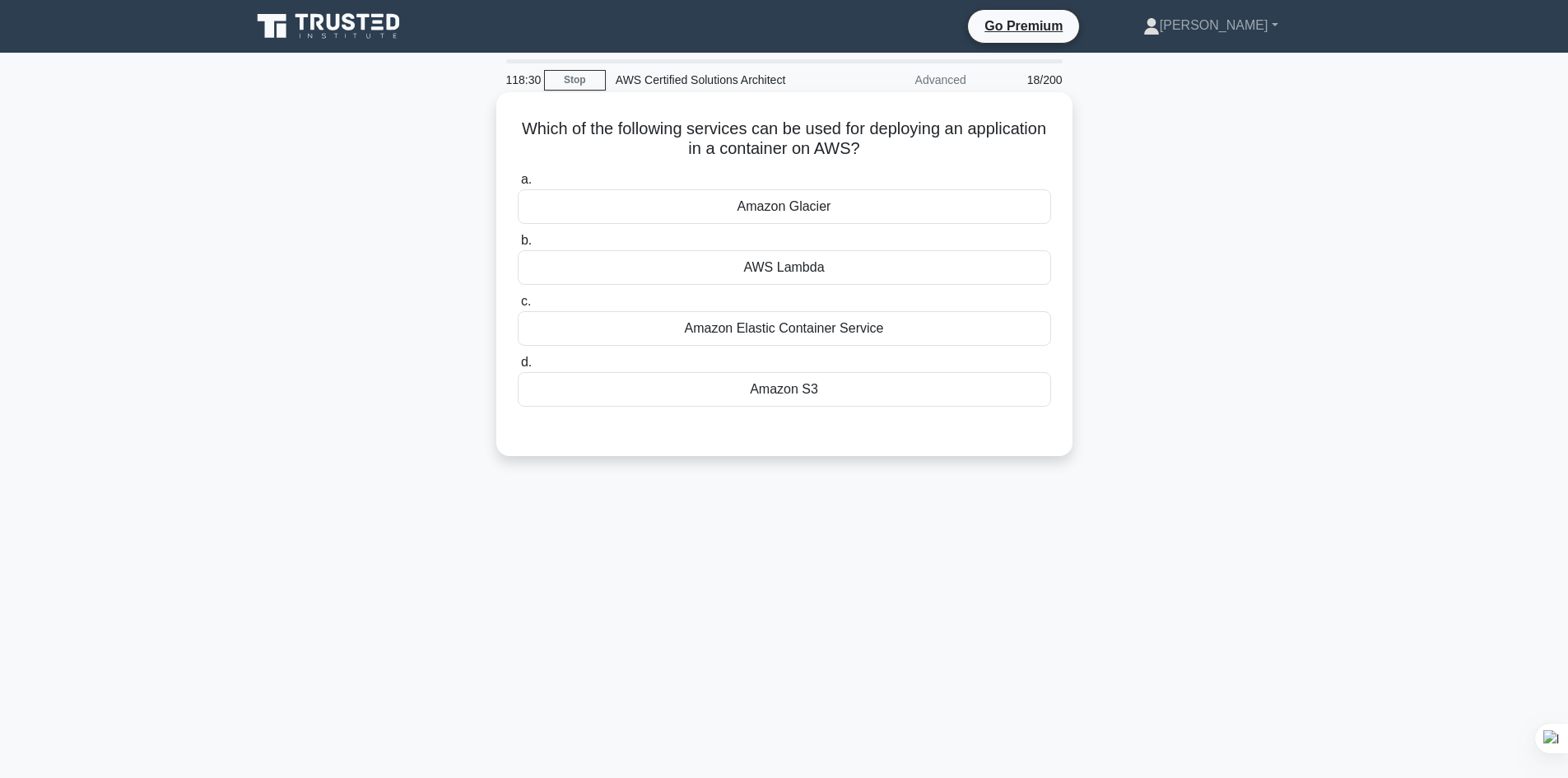 click on "Amazon S3" at bounding box center (784, 389) 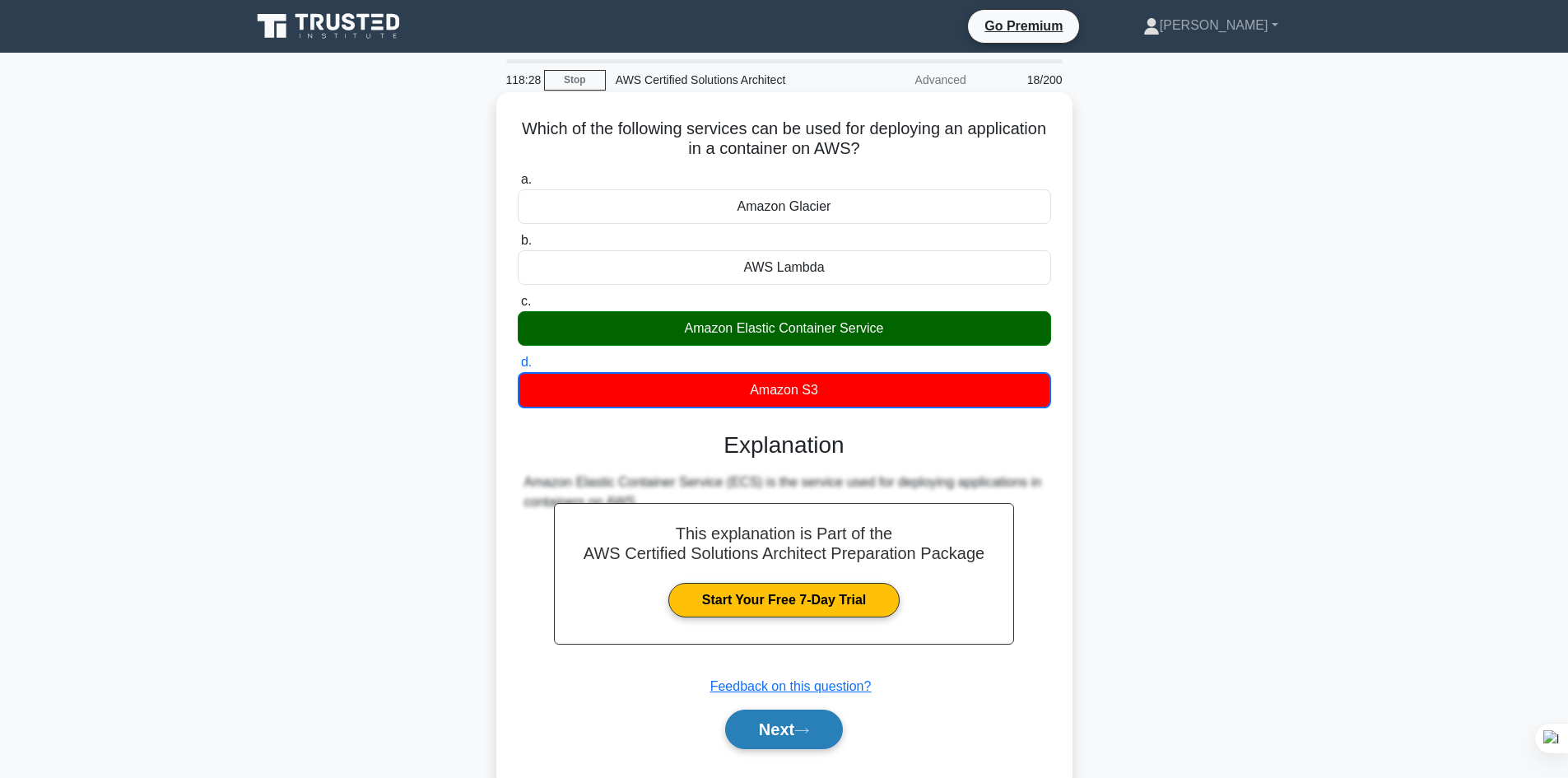 click on "Next" at bounding box center [784, 729] 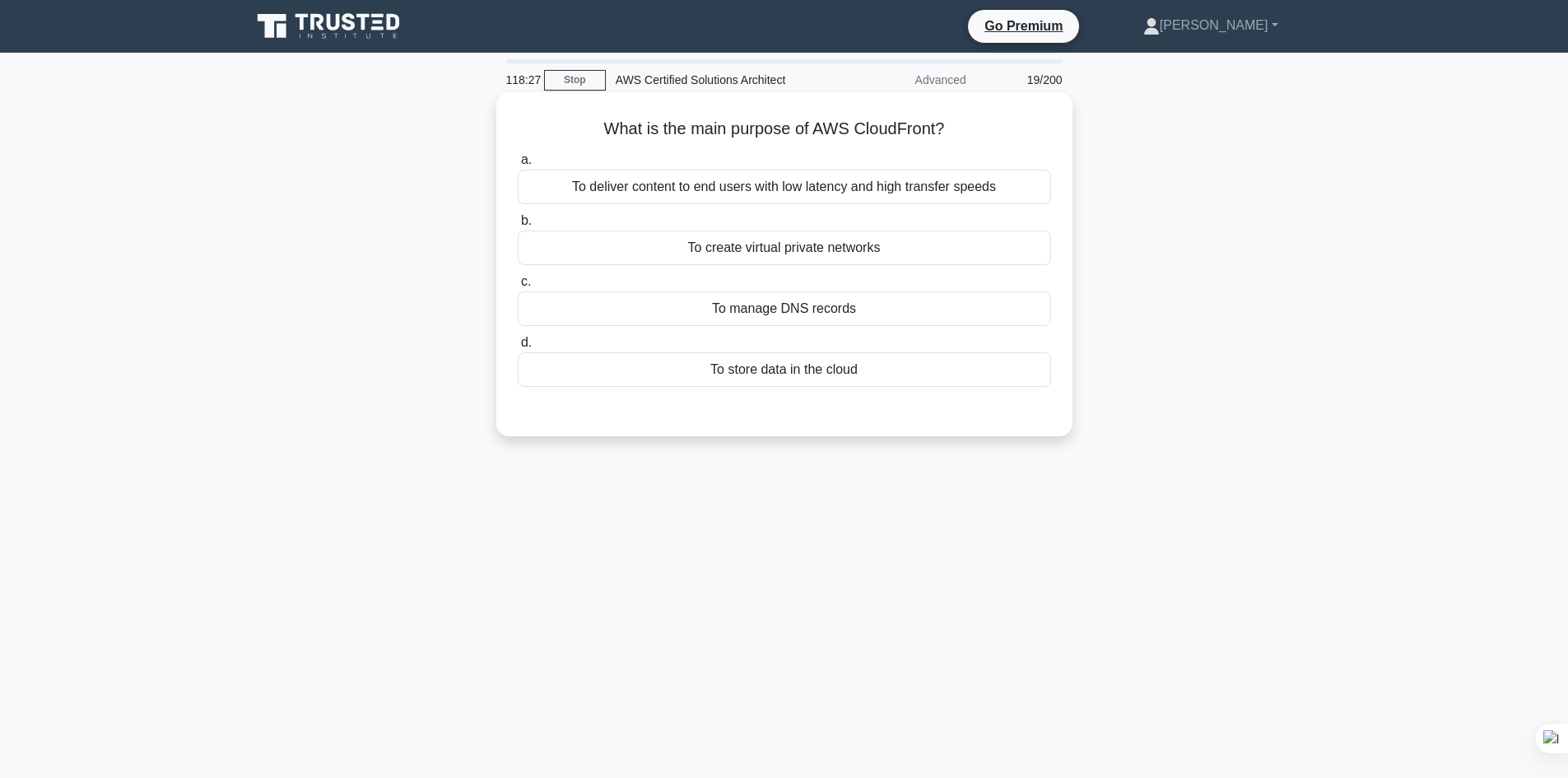 click on "To create virtual private networks" at bounding box center (784, 248) 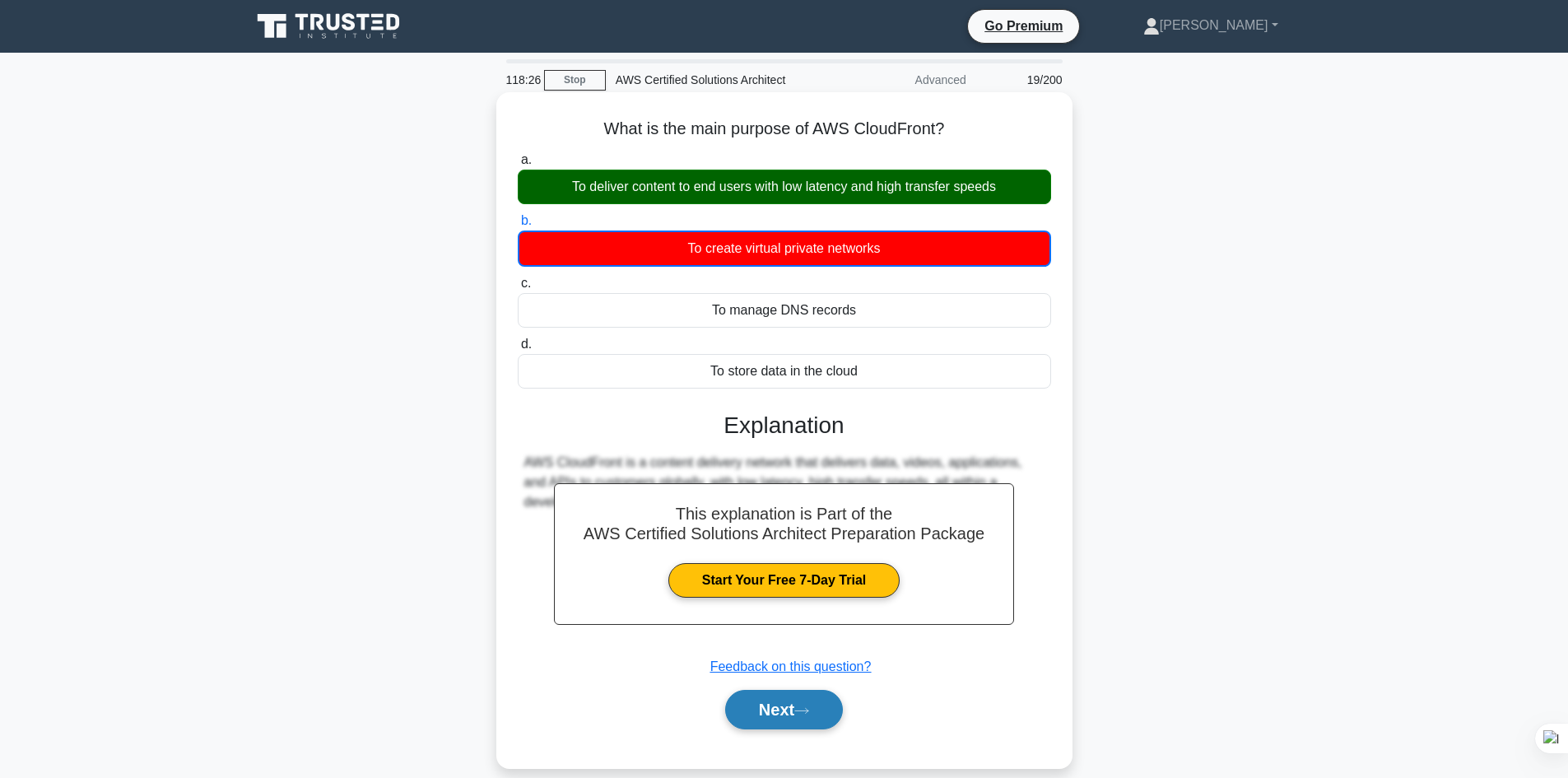 click on "Next" at bounding box center [784, 710] 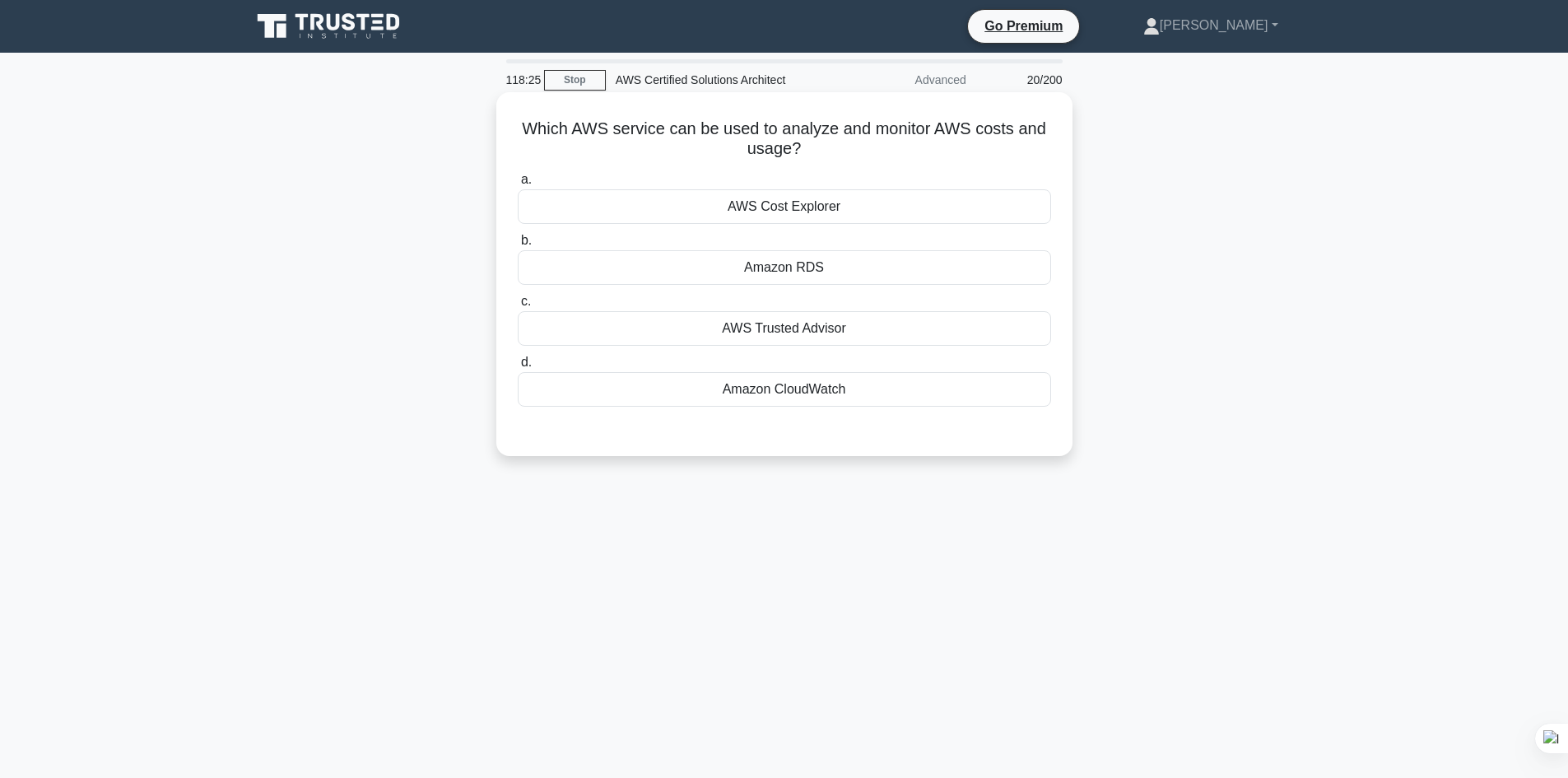 click on "AWS Cost Explorer" at bounding box center [784, 207] 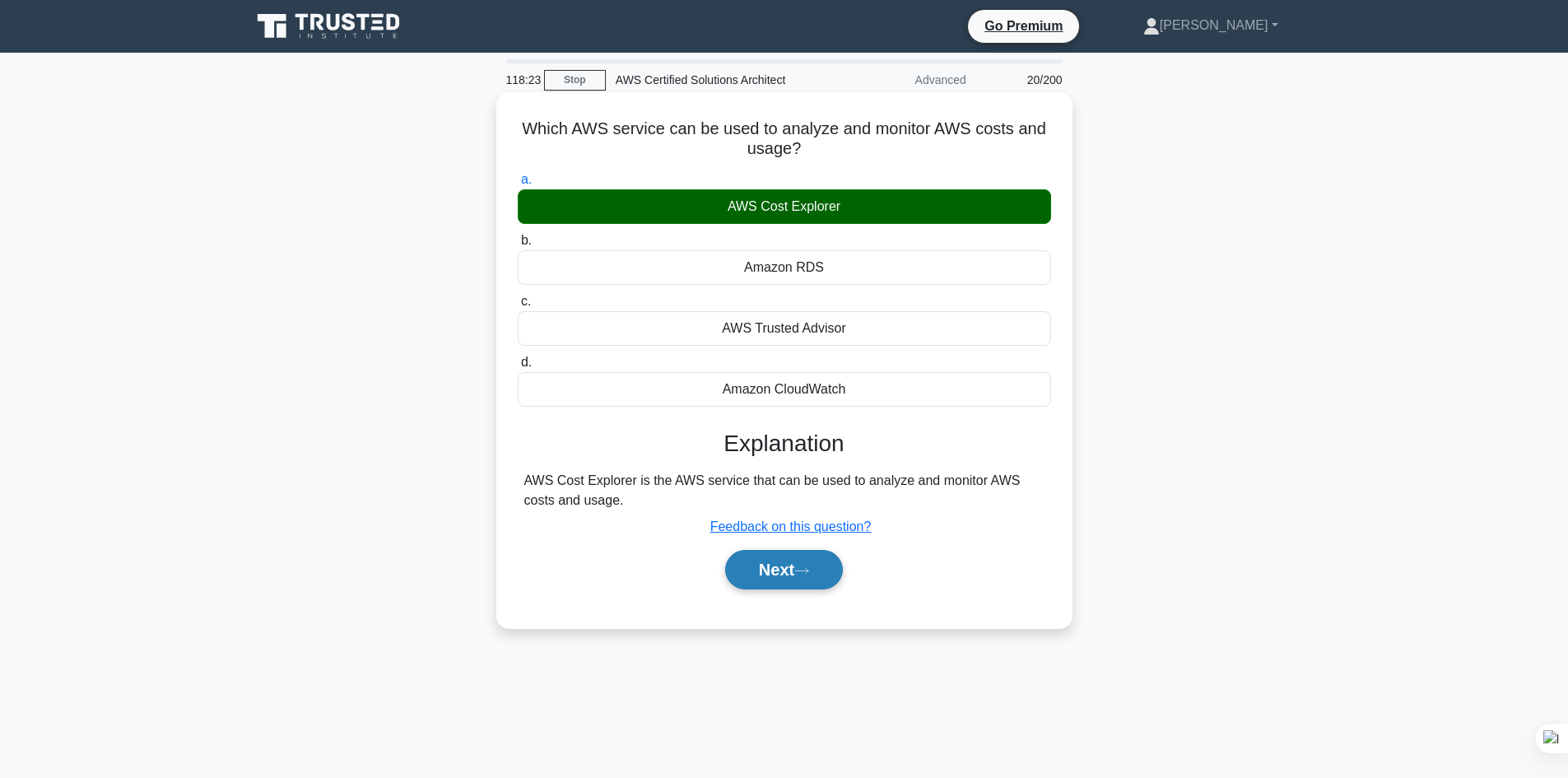 click on "Next" at bounding box center (784, 570) 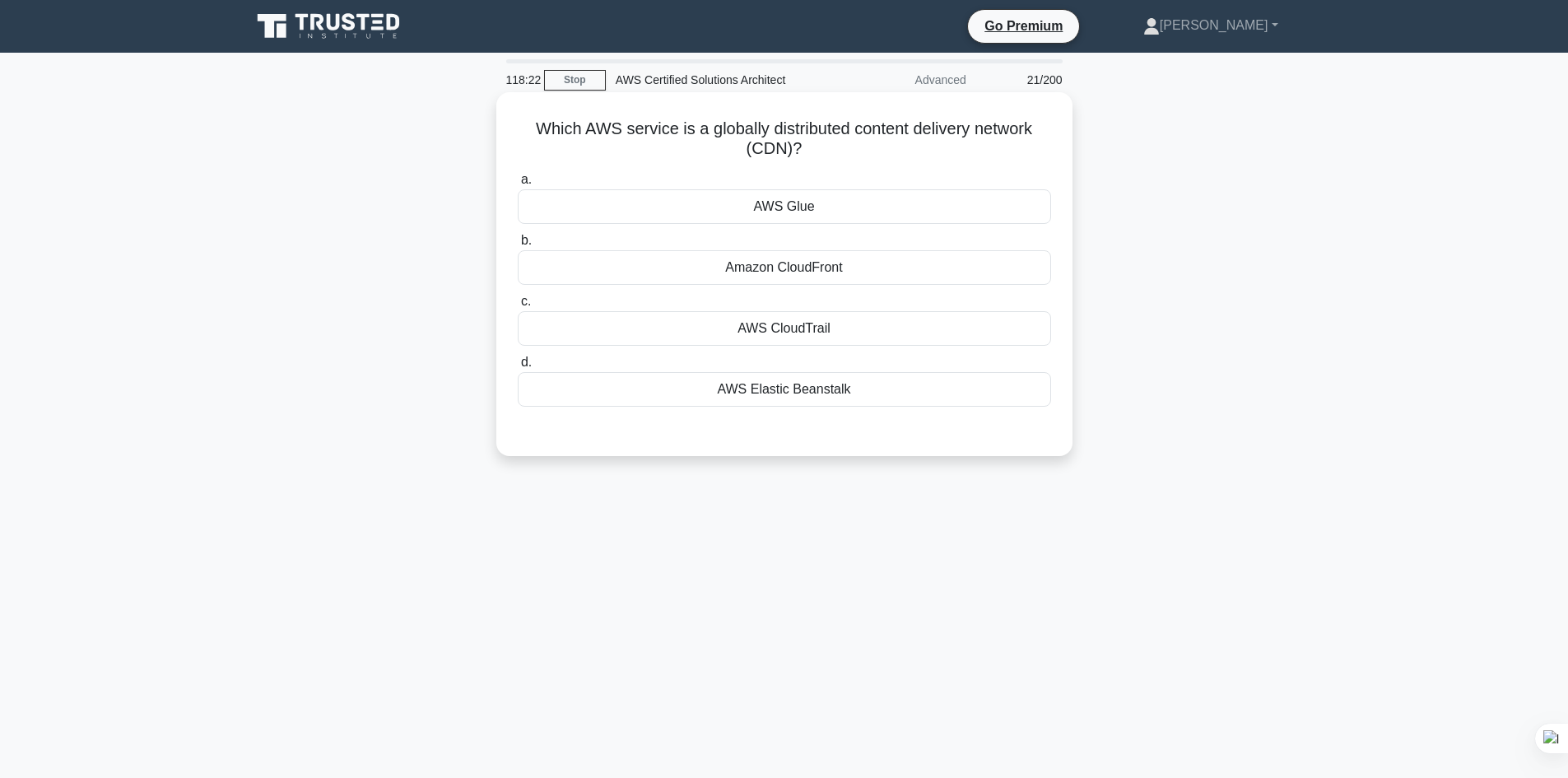 click on "c.
AWS CloudTrail" at bounding box center [784, 319] 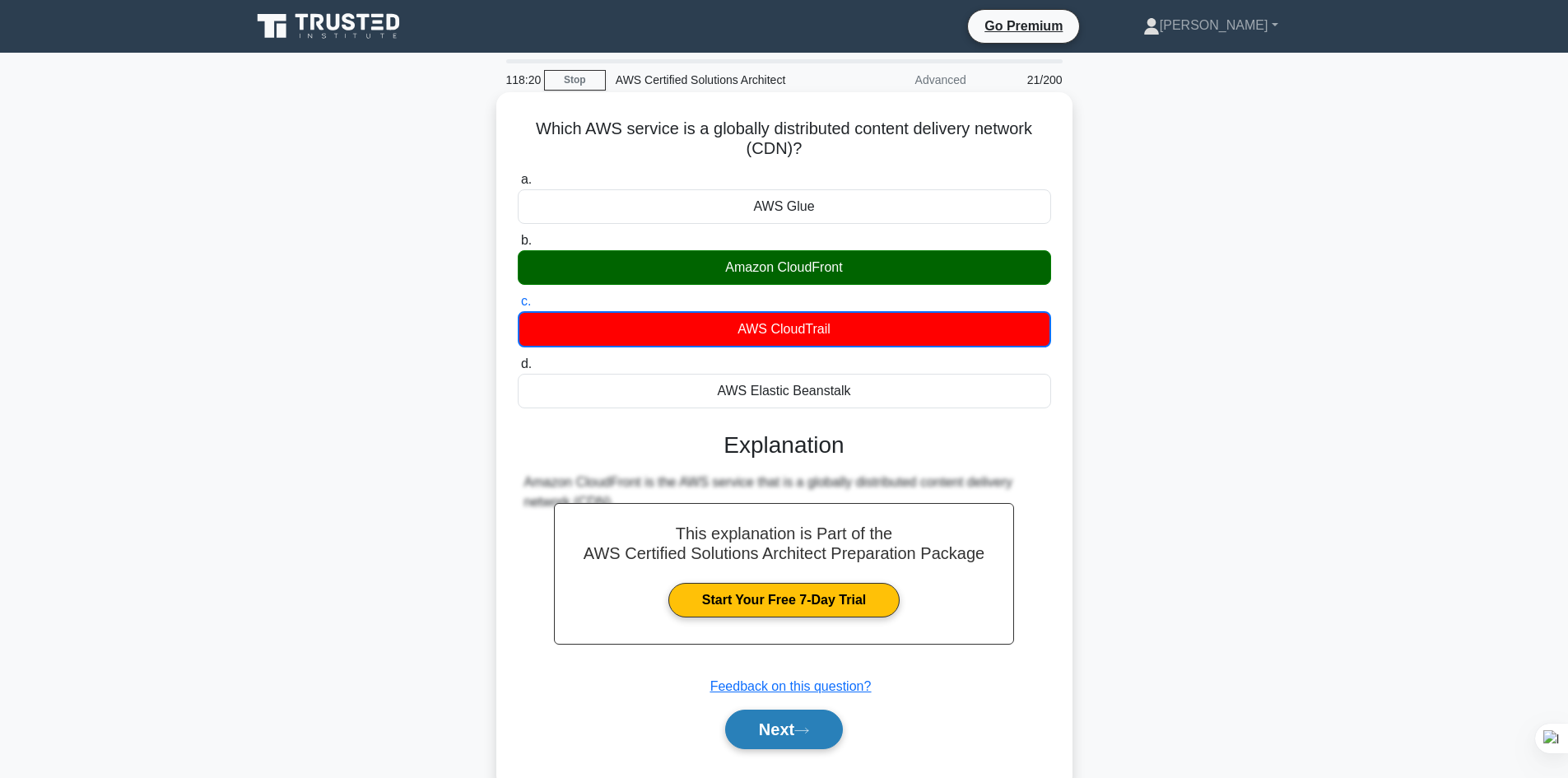 click on "Next" at bounding box center [784, 729] 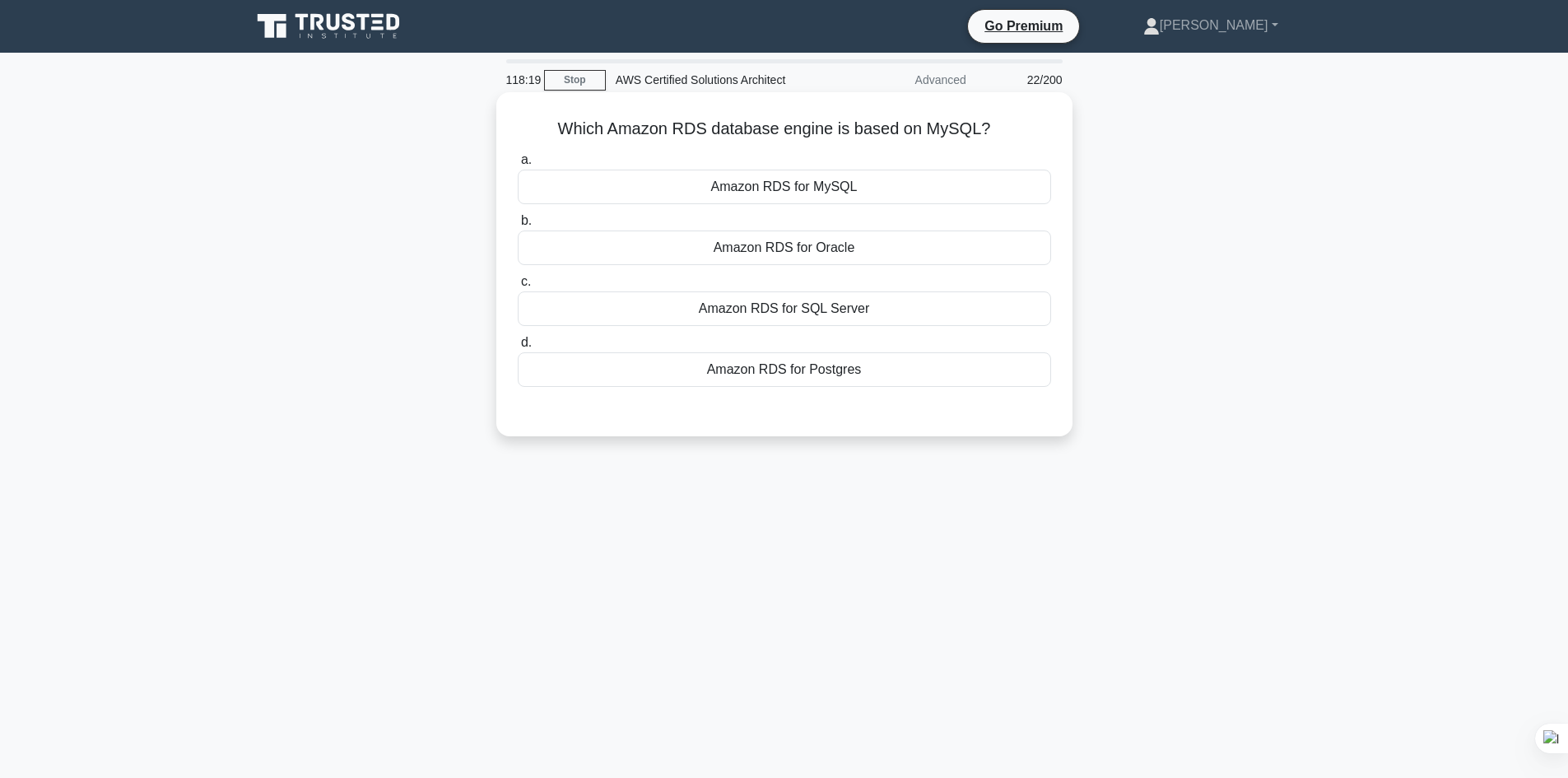 click on "Amazon RDS for MySQL" at bounding box center (784, 187) 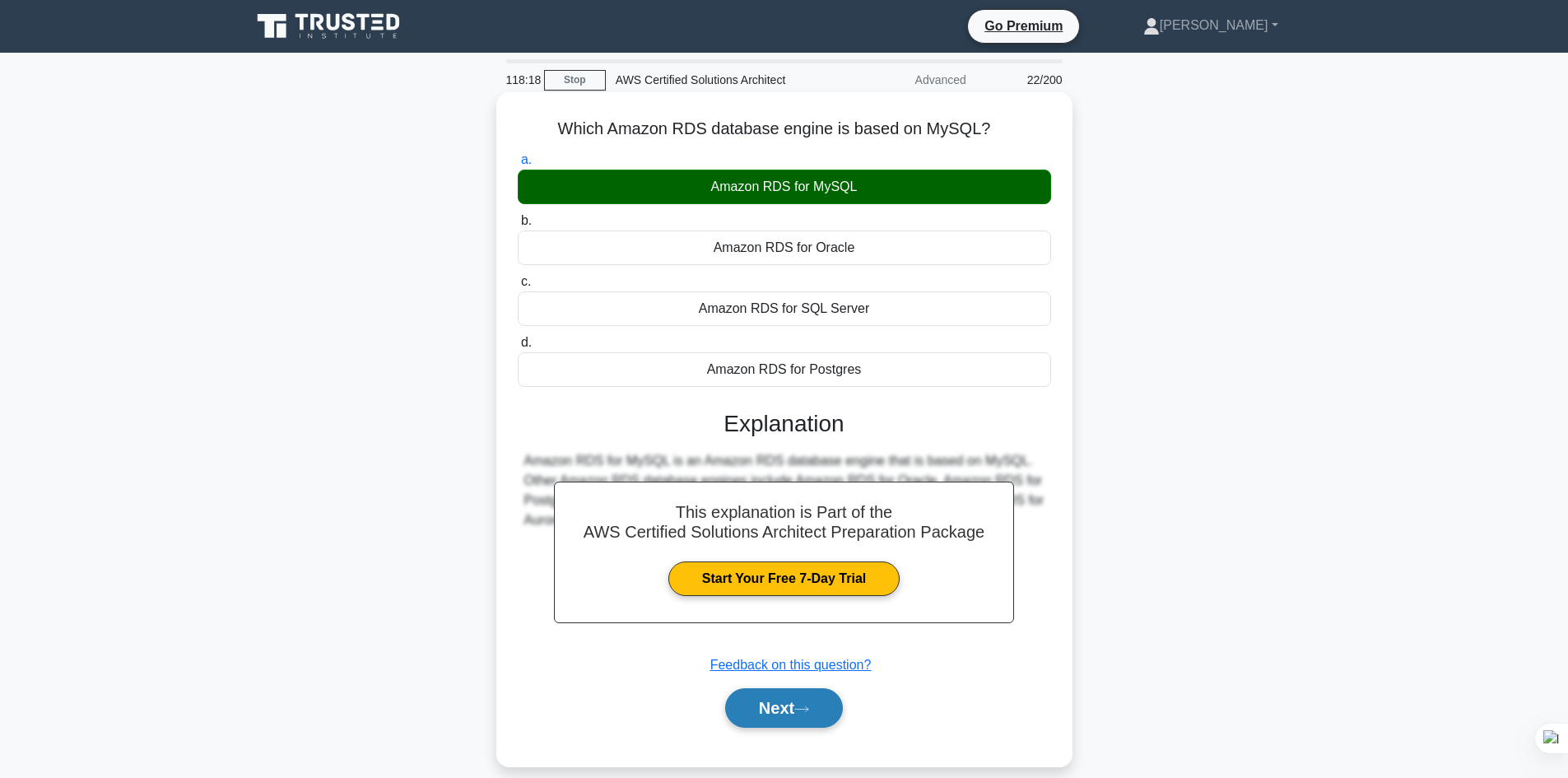 click 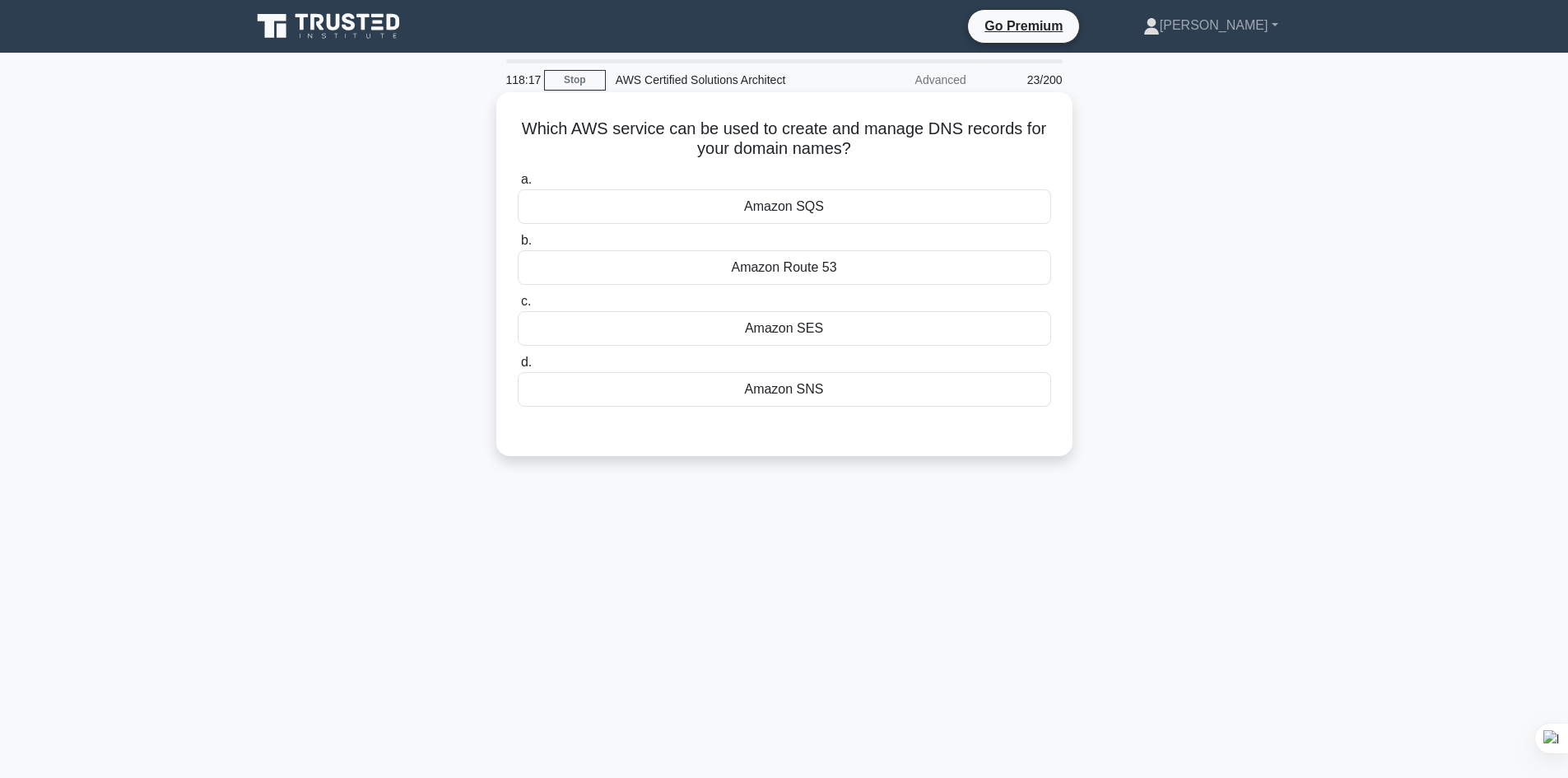 click on "Amazon SQS" at bounding box center (784, 207) 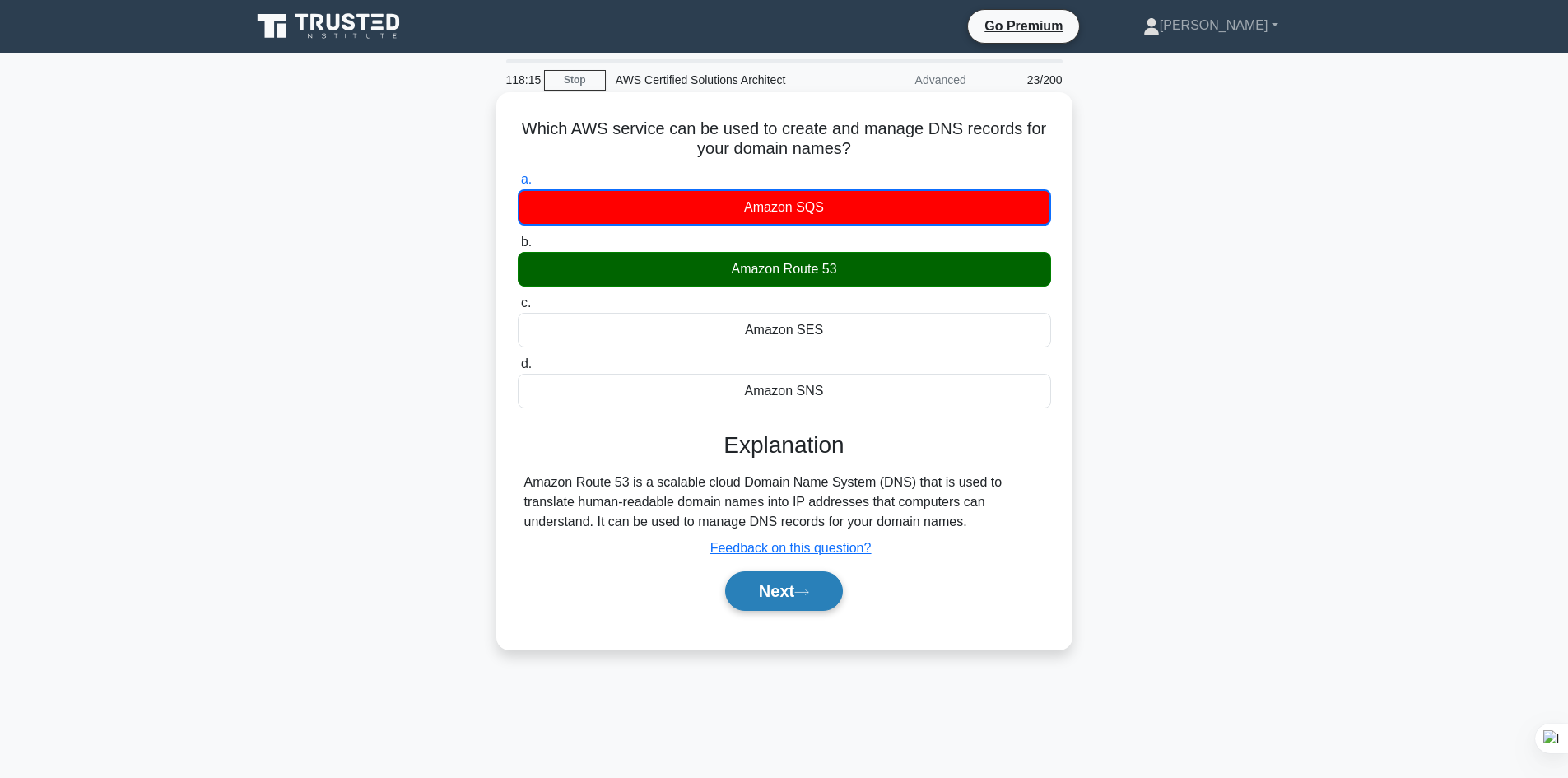 click on "Next" at bounding box center [784, 591] 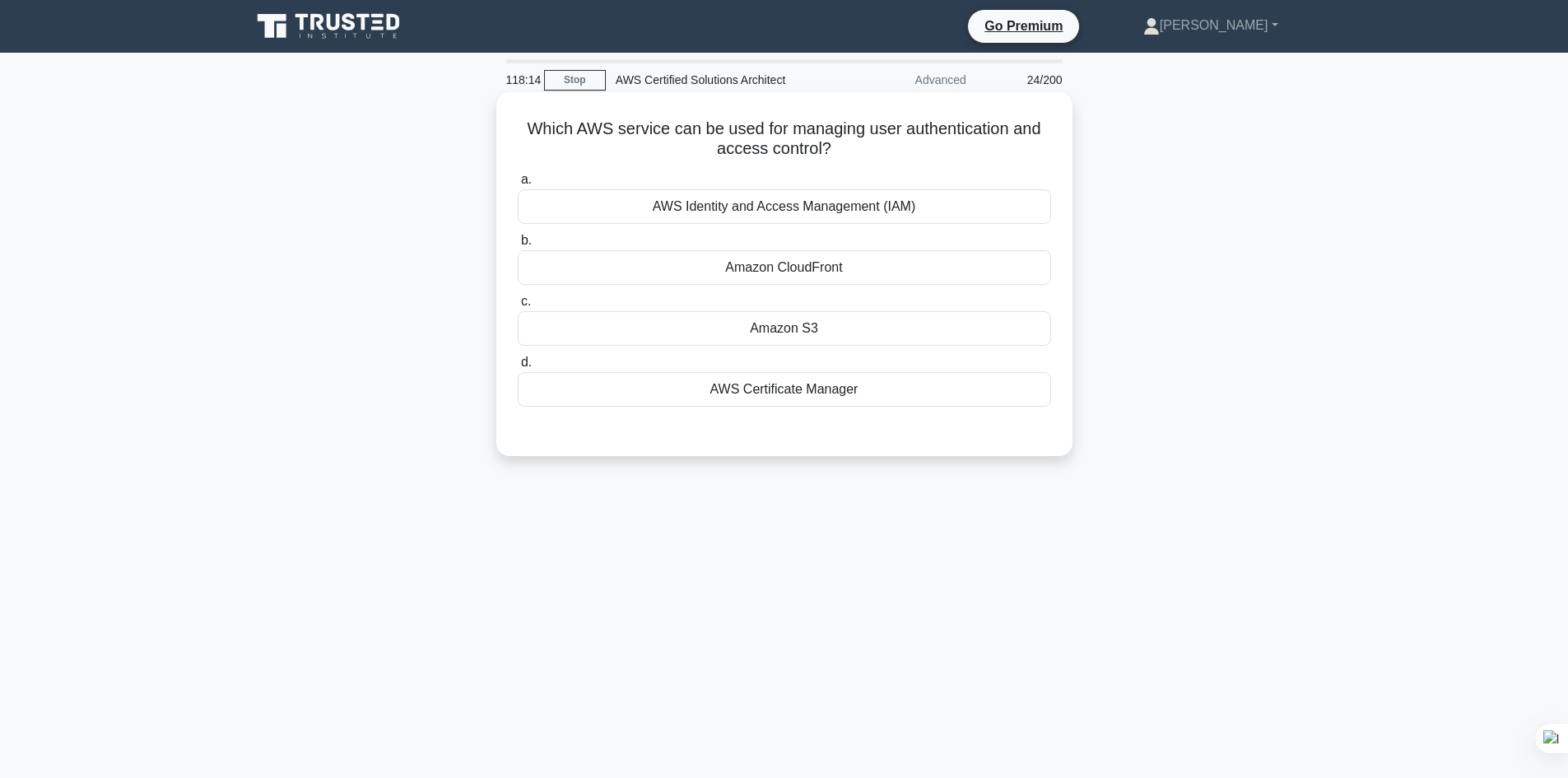 click on "AWS Identity and Access Management (IAM)" at bounding box center (784, 207) 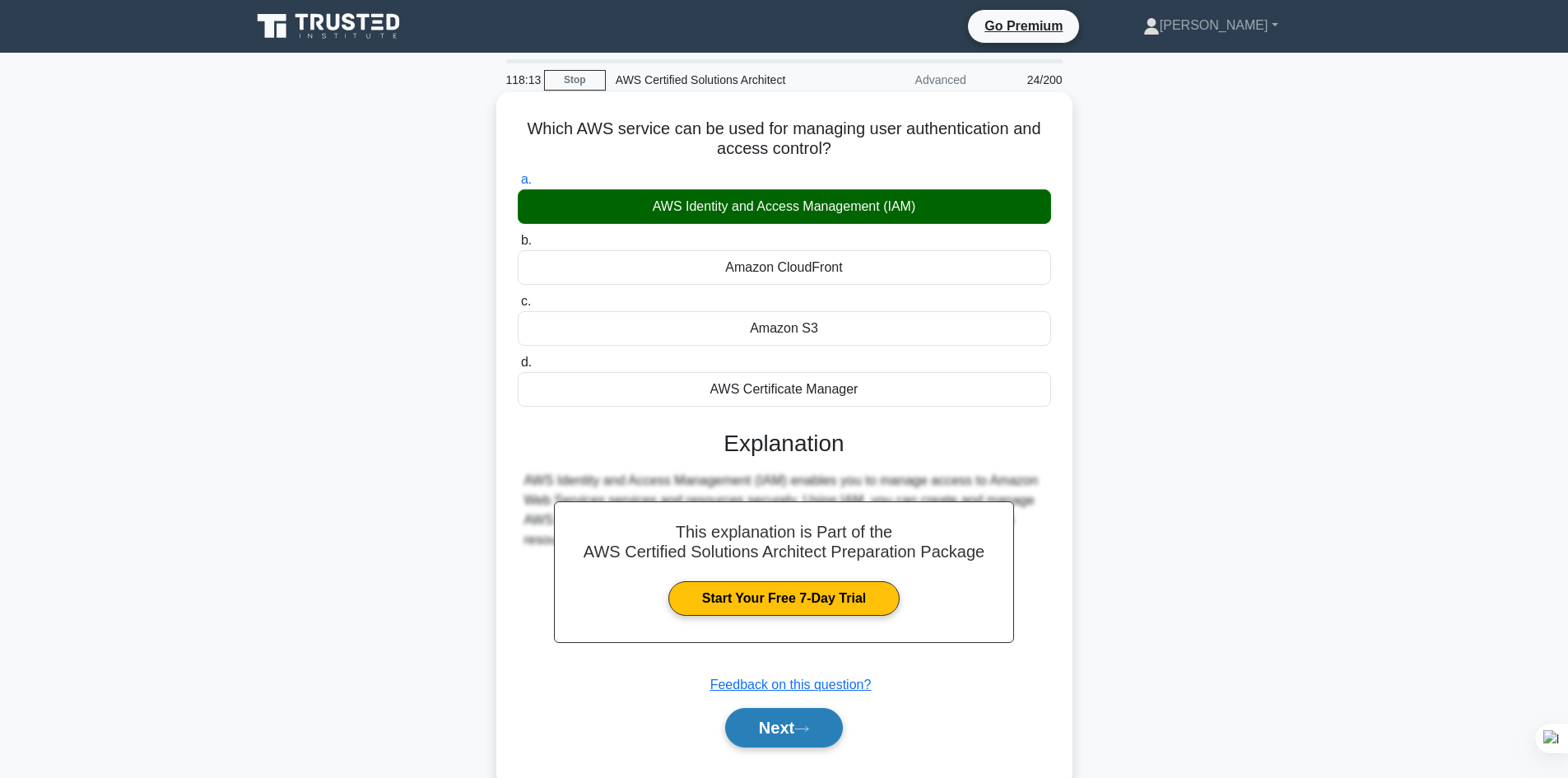 click on "Next" at bounding box center (784, 728) 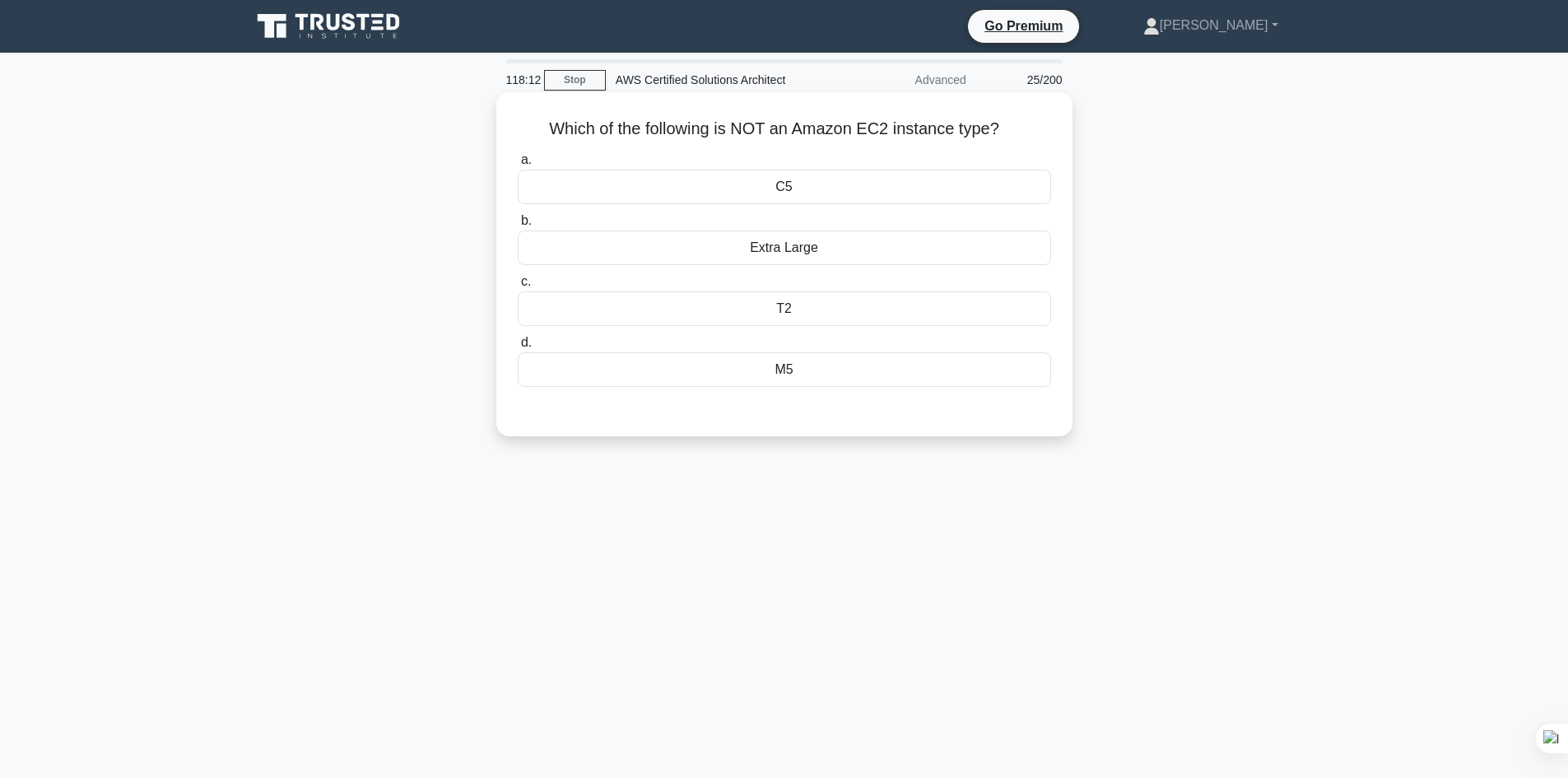 click on "Extra Large" at bounding box center [784, 248] 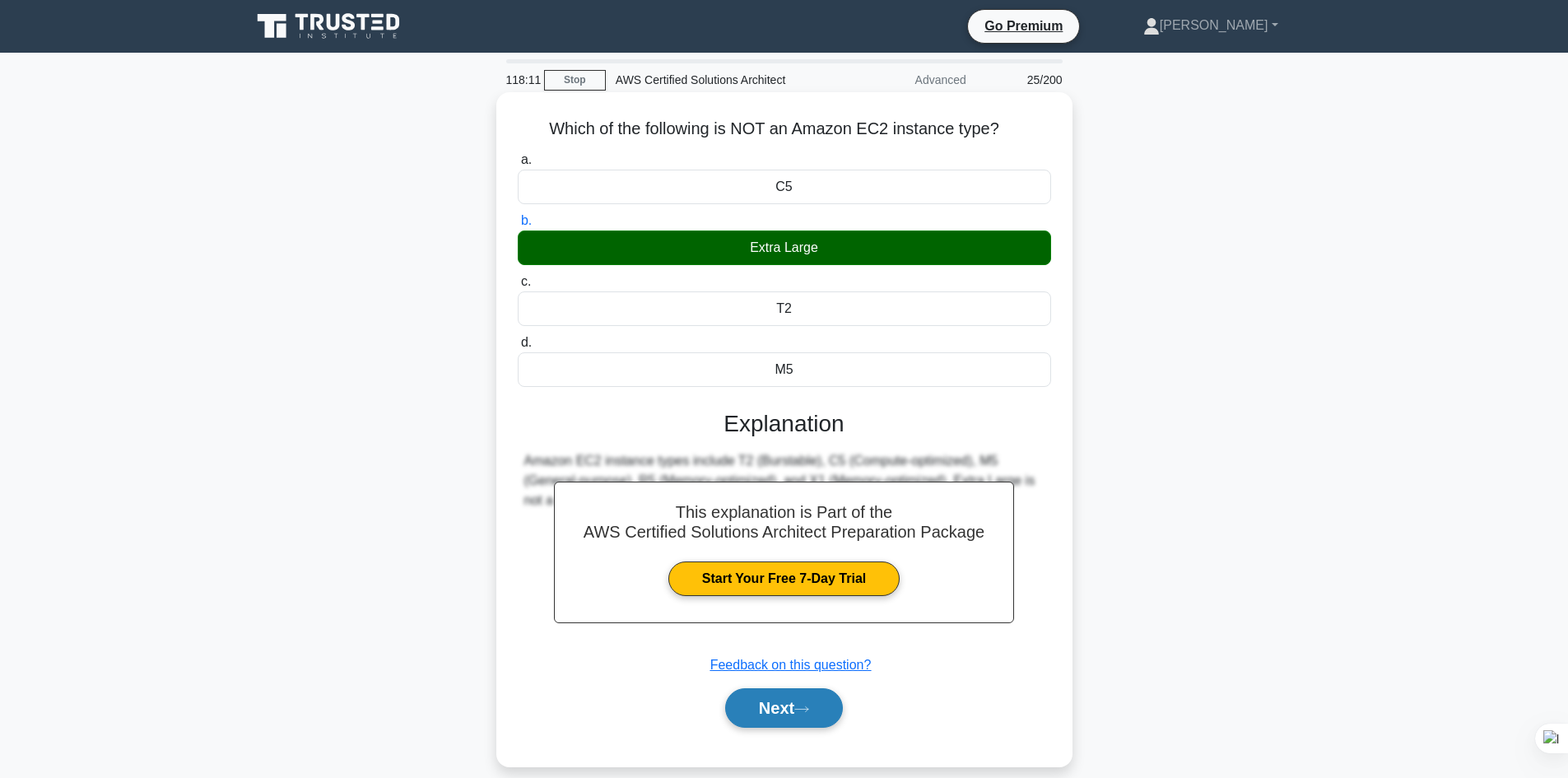click 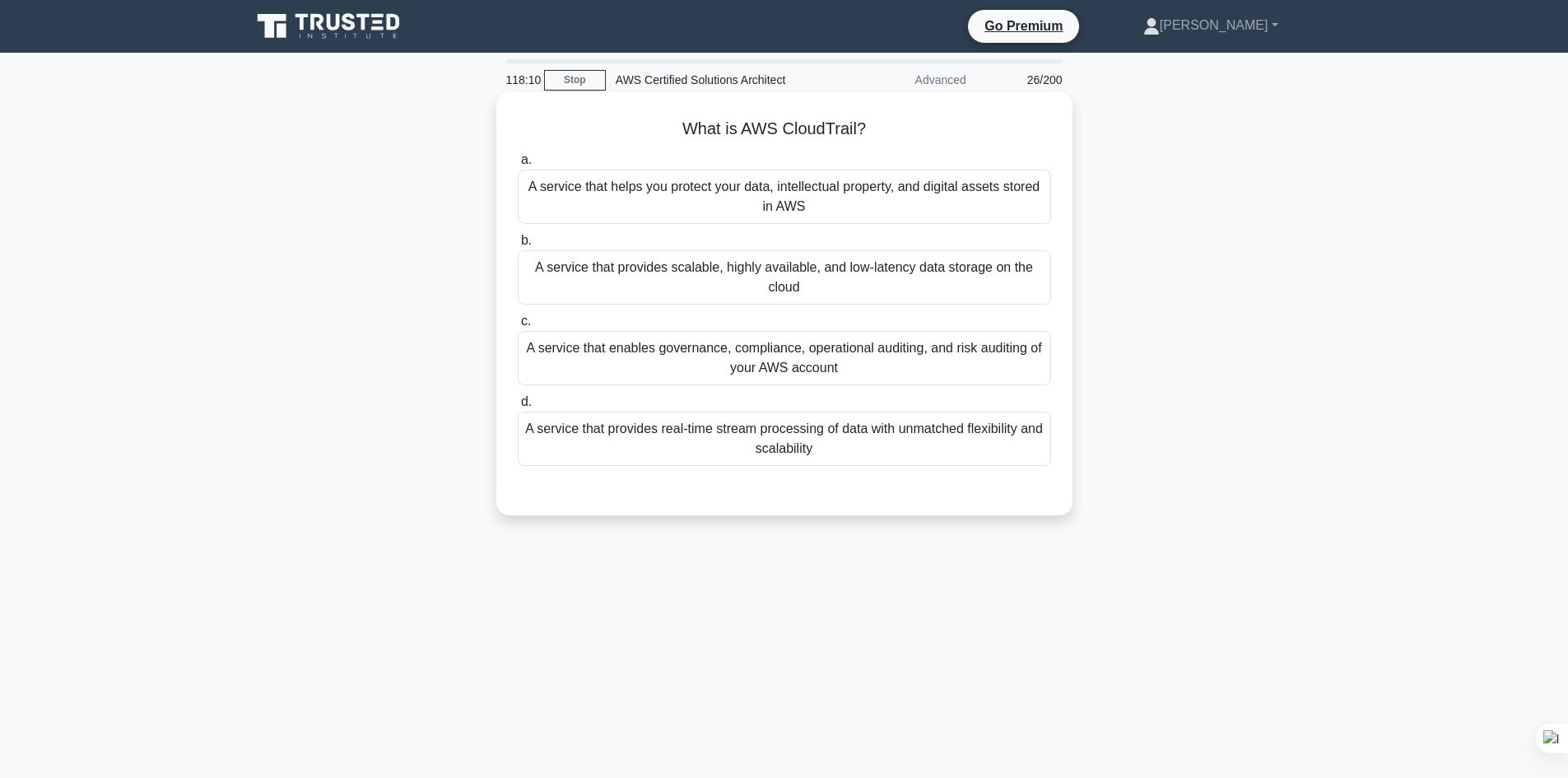 click on "A service that enables governance, compliance, operational auditing, and risk auditing of your AWS account" at bounding box center [784, 358] 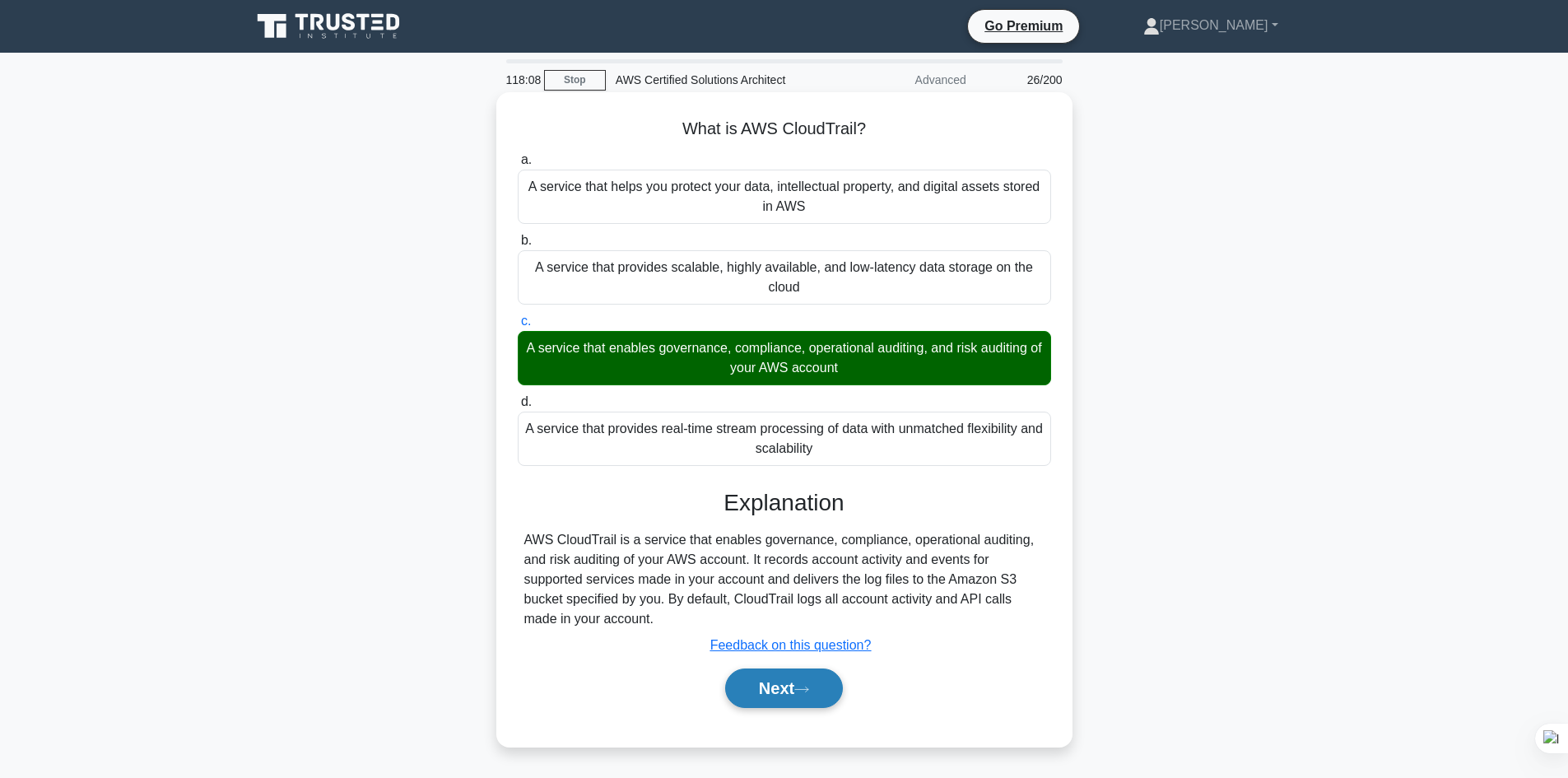 click on "Next" at bounding box center (784, 688) 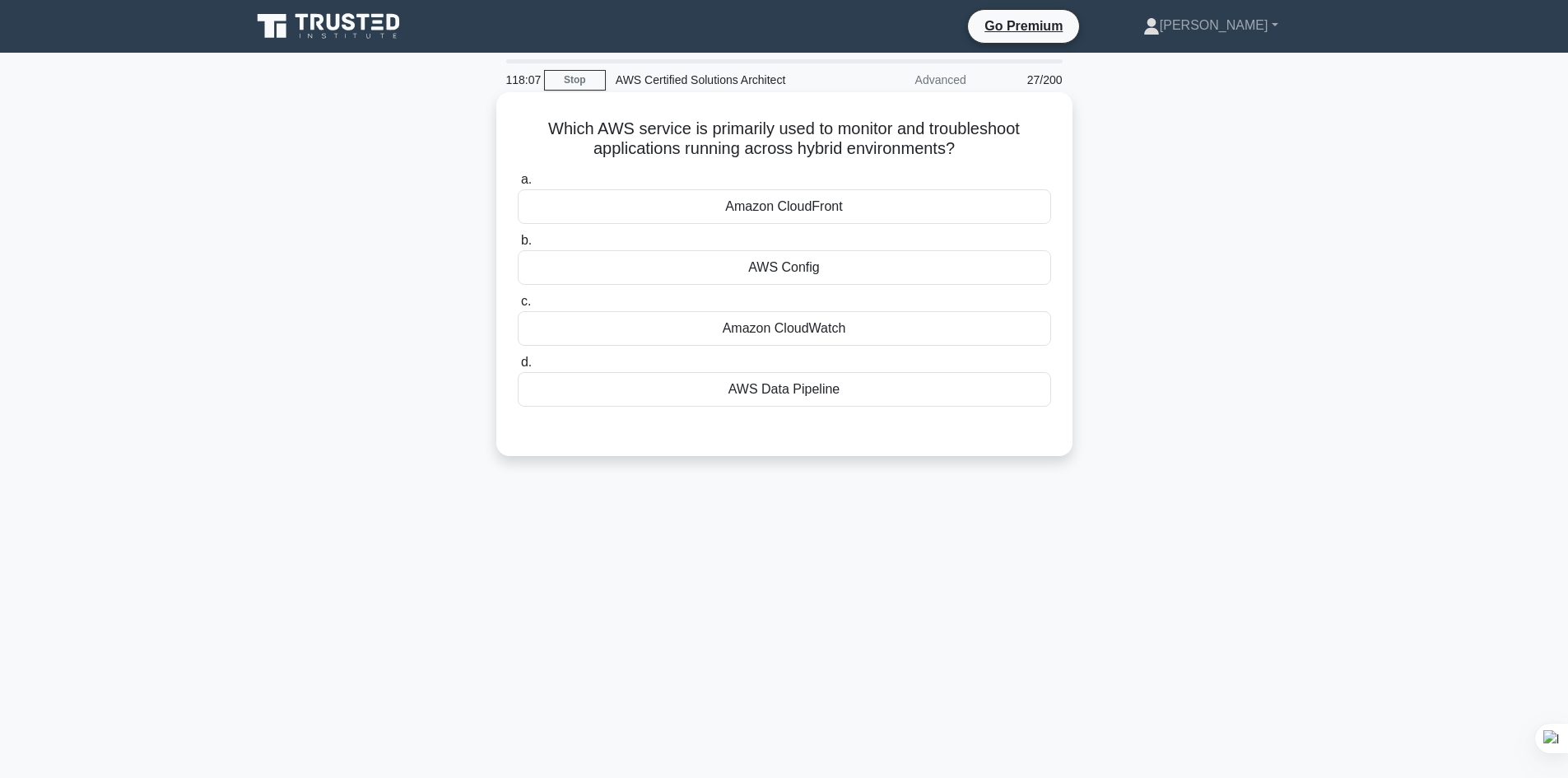 click on "Amazon CloudWatch" at bounding box center (784, 328) 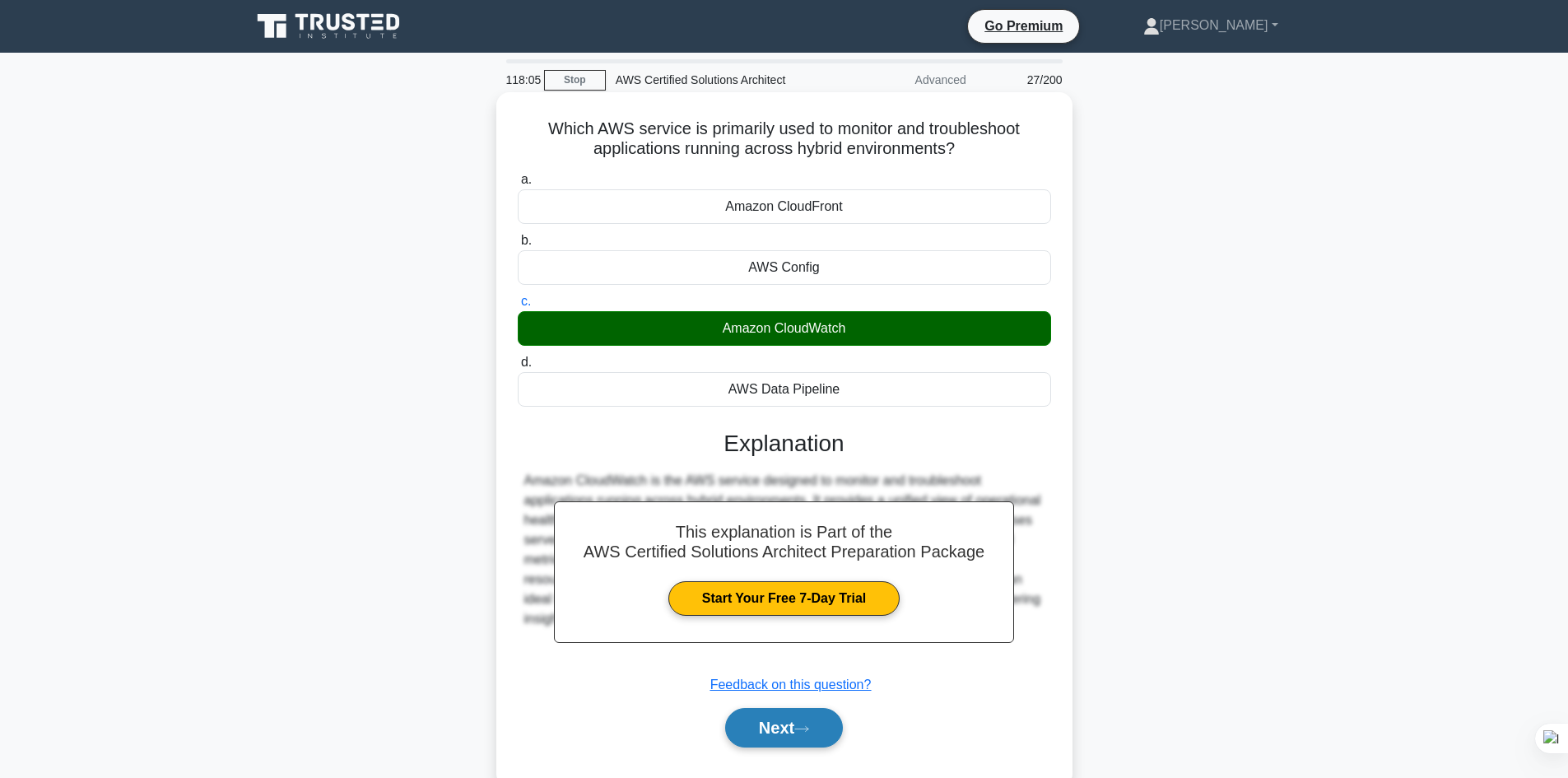 click on "Next" at bounding box center (784, 728) 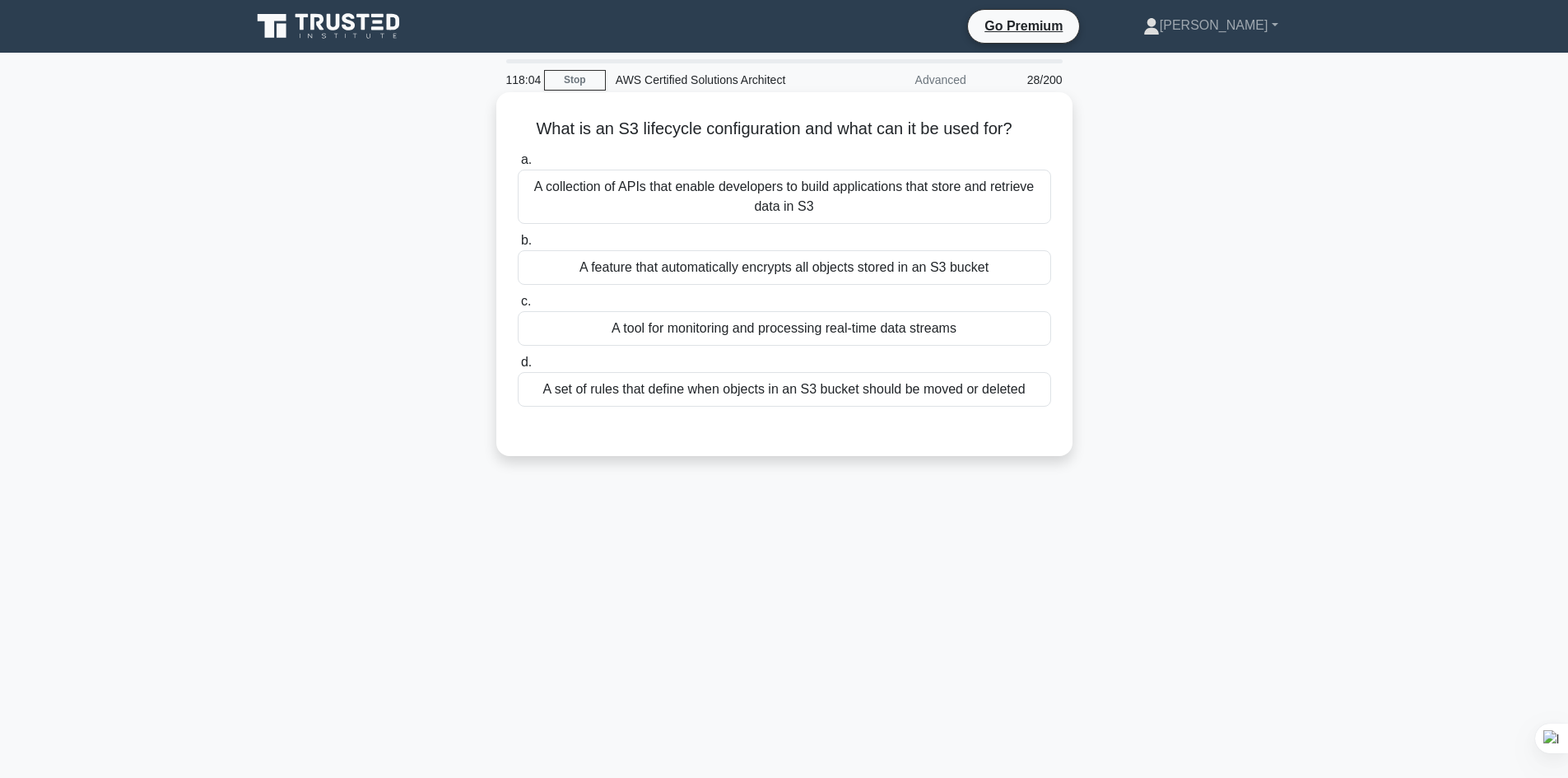 click on "A tool for monitoring and processing real-time data streams" at bounding box center (784, 328) 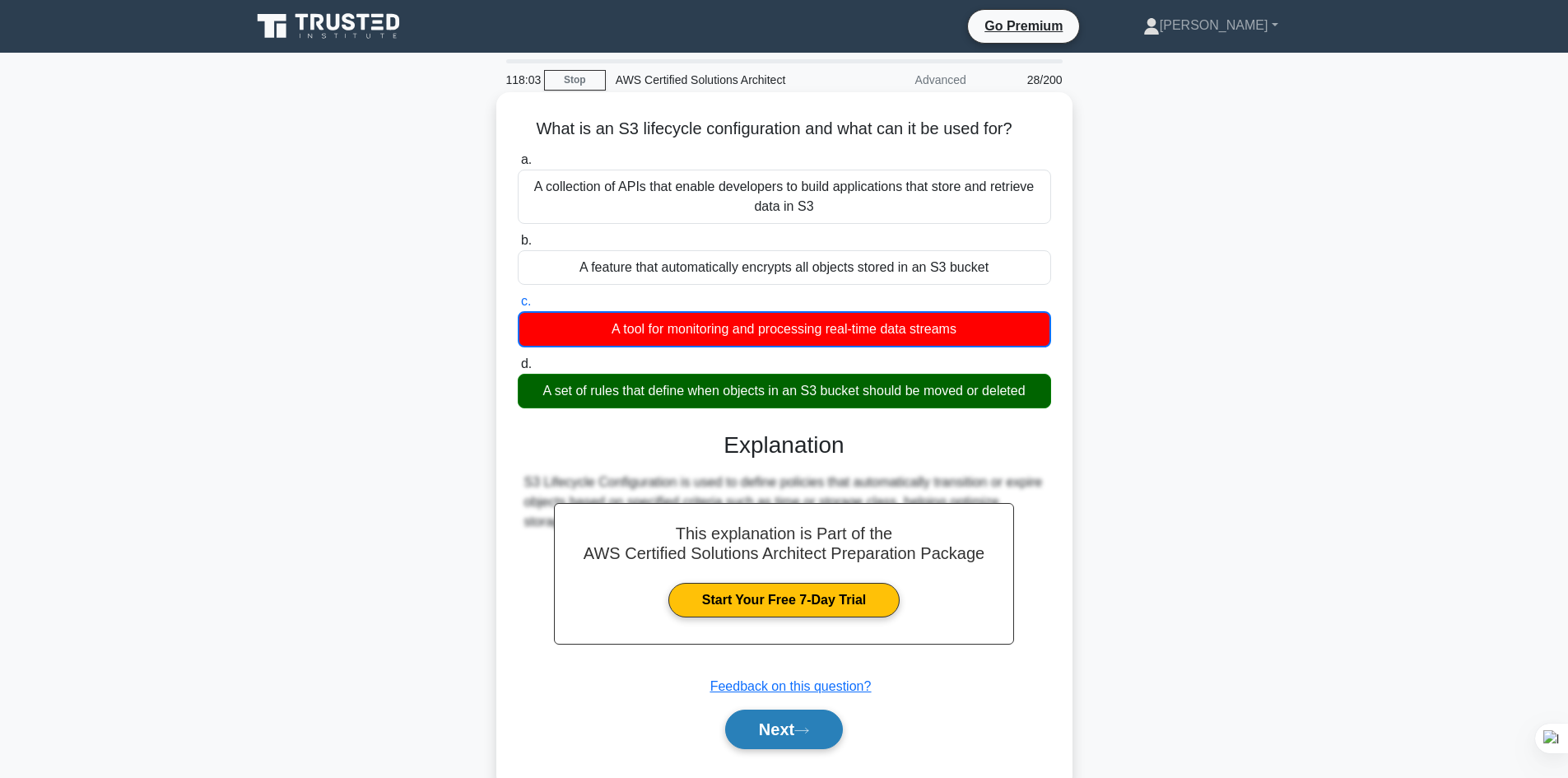 click on "Next" at bounding box center (784, 729) 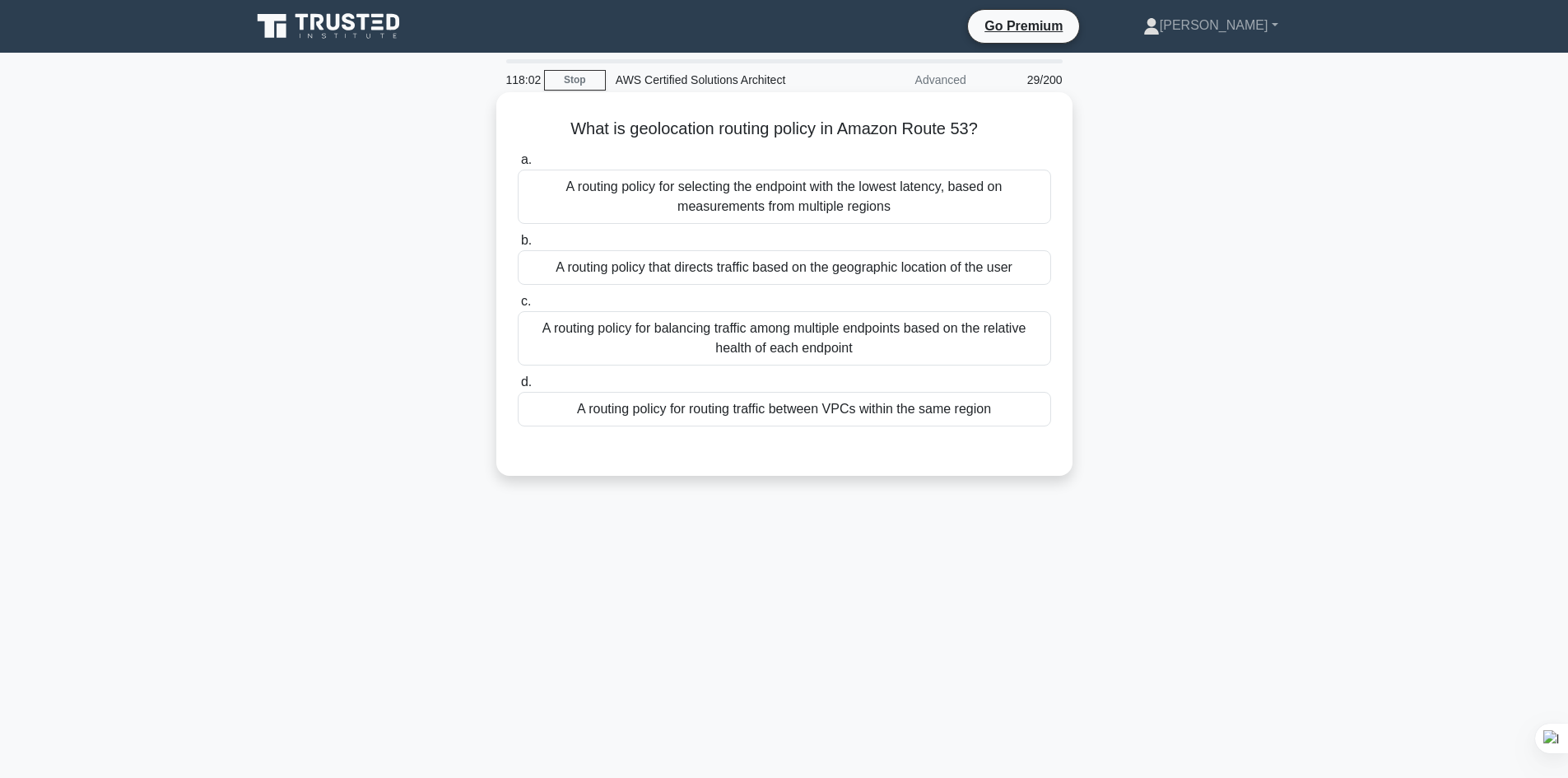 click on "A routing policy that directs traffic based on the geographic location of the user" at bounding box center (784, 268) 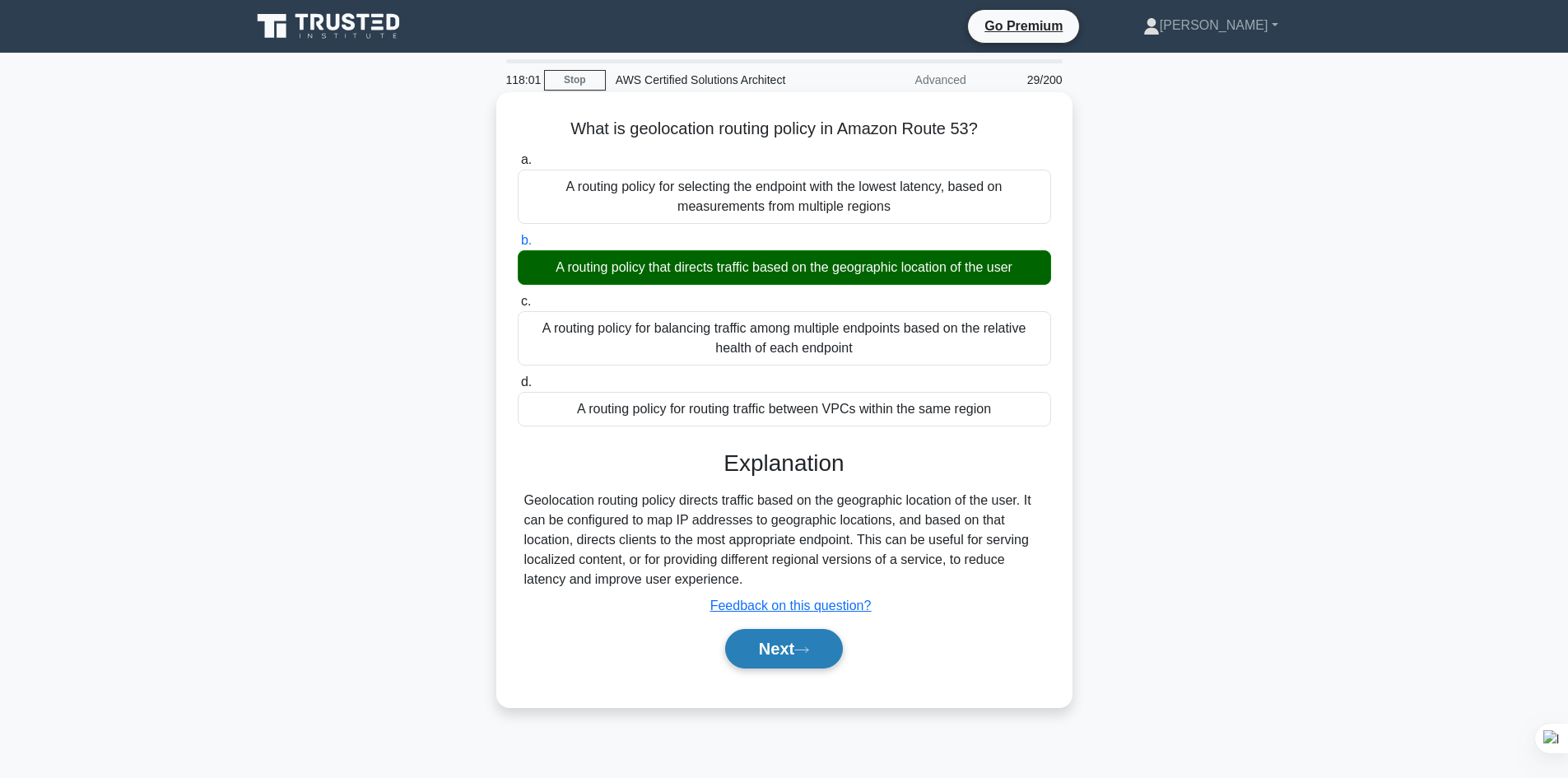 click on "Next" at bounding box center [784, 649] 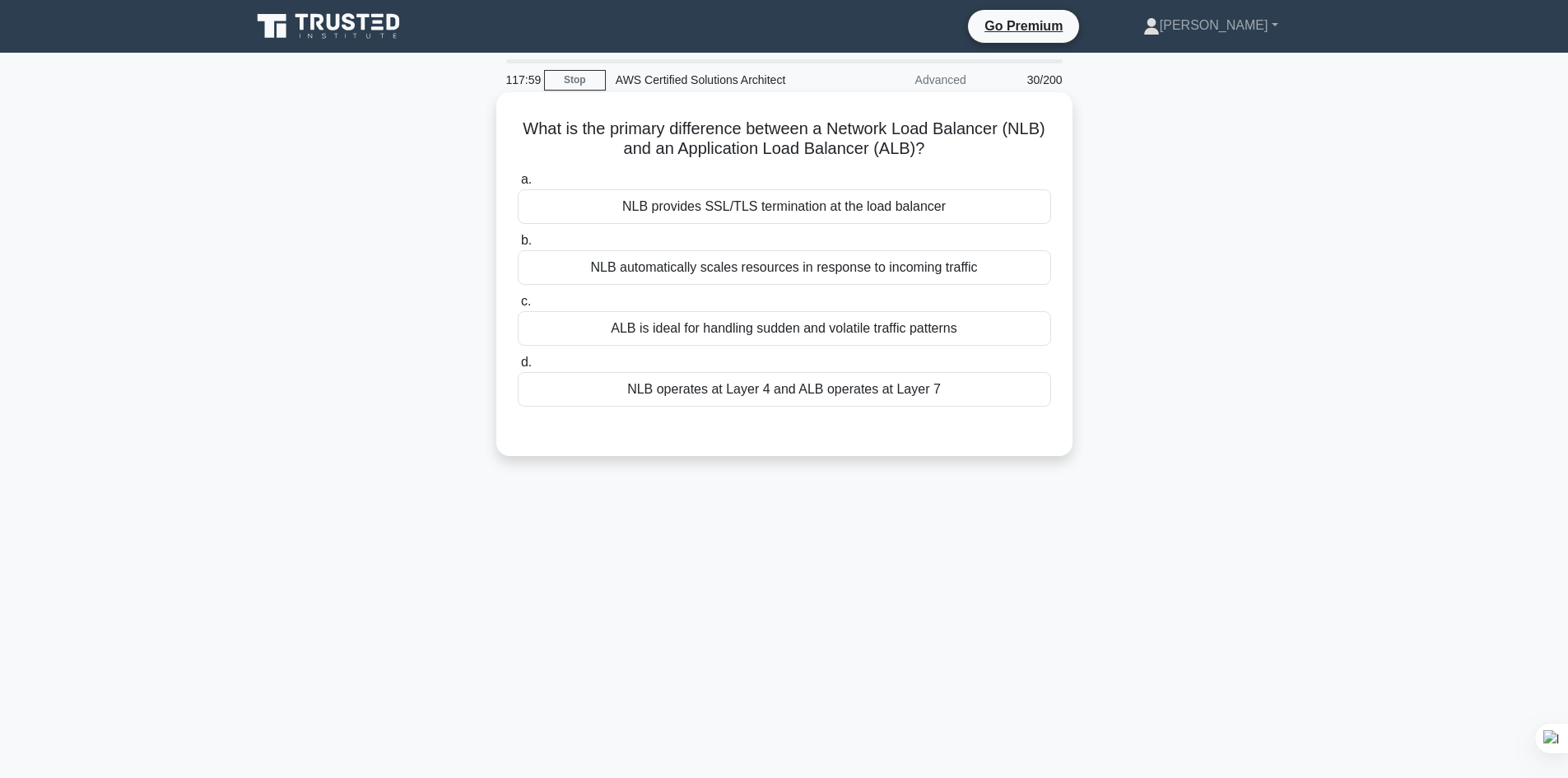 click on "NLB automatically scales resources in response to incoming traffic" at bounding box center (784, 268) 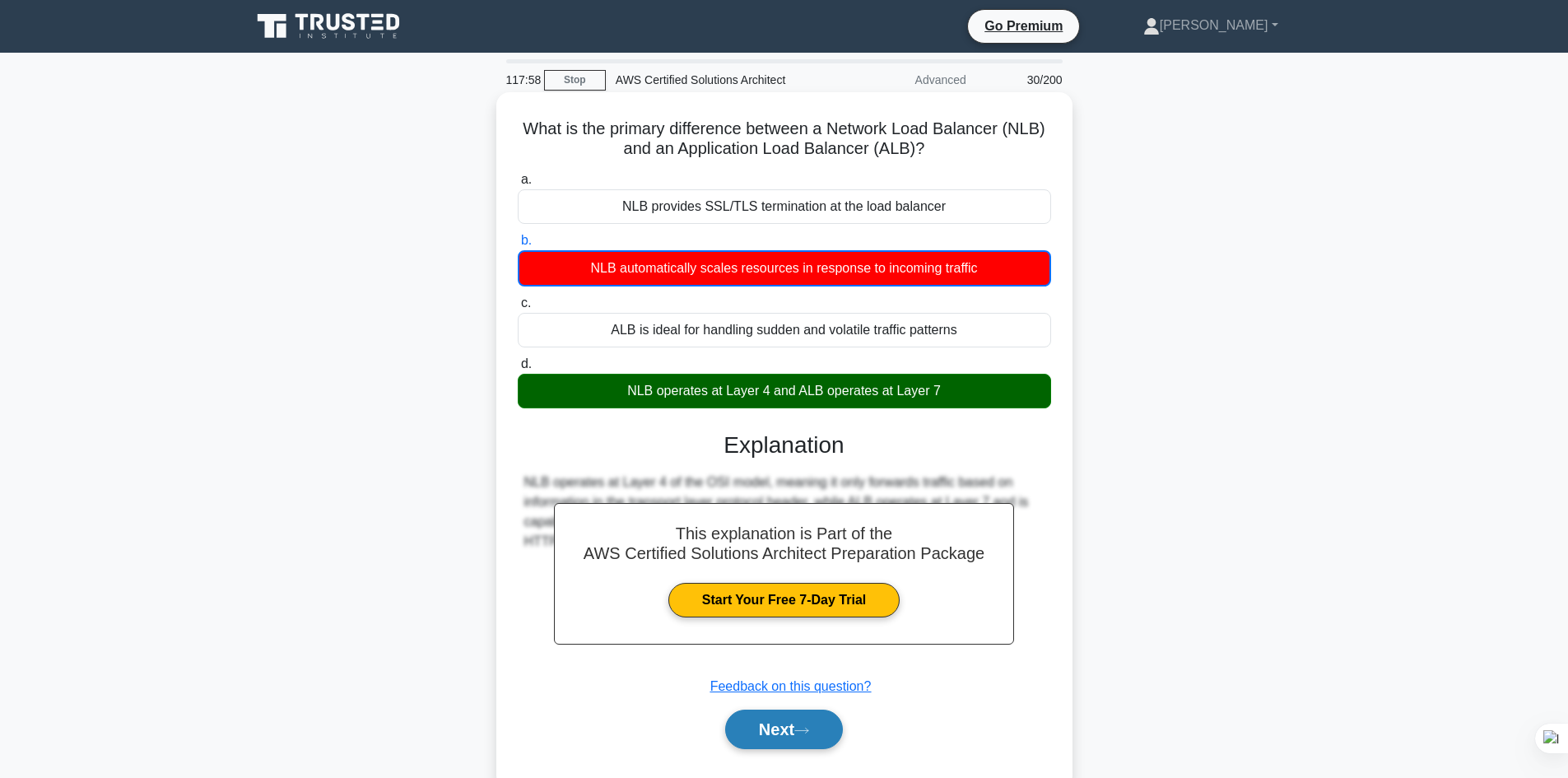 click on "Next" at bounding box center (784, 729) 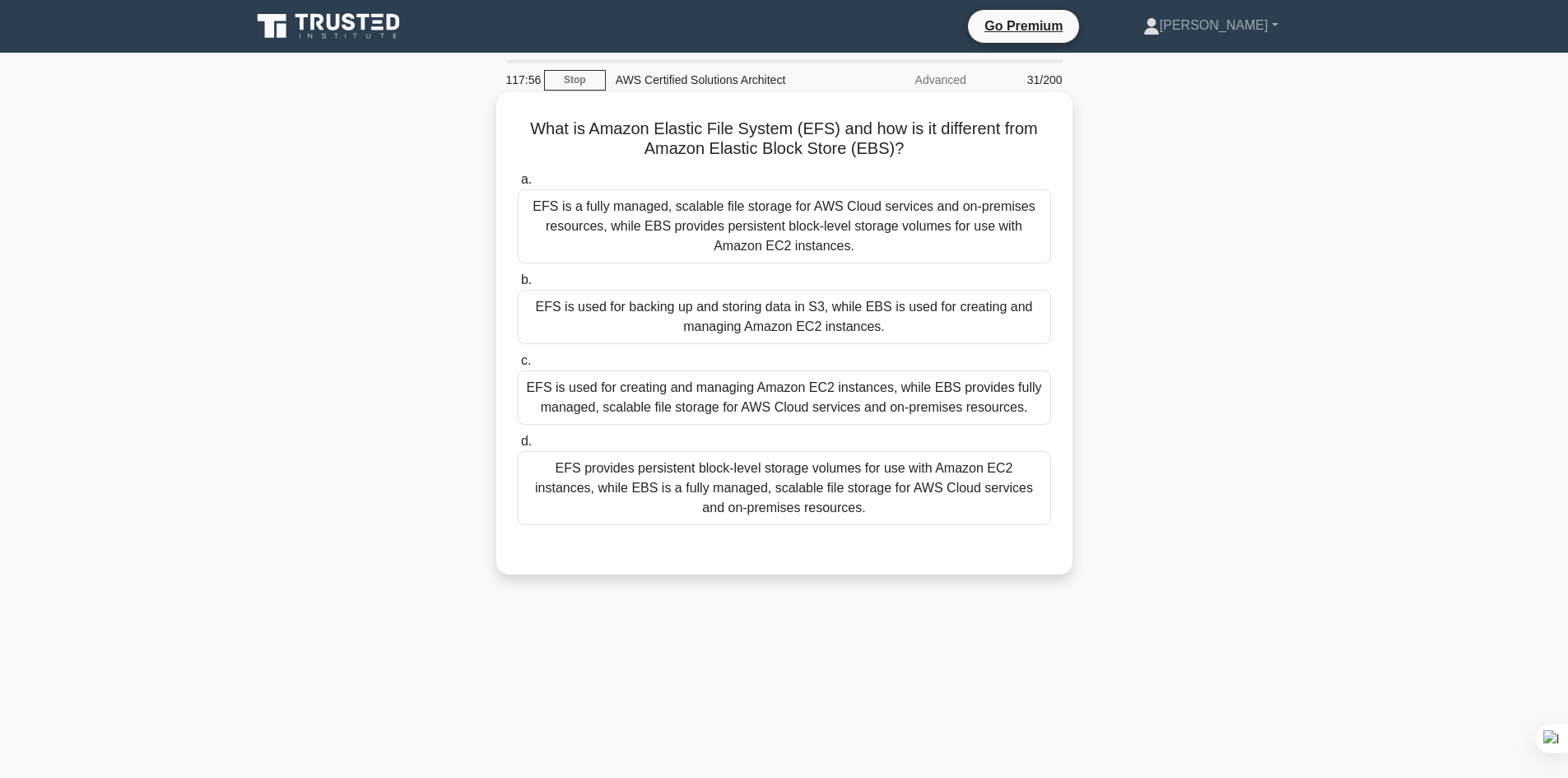 click on "EFS is used for backing up and storing data in S3, while EBS is used for creating and managing Amazon EC2 instances." at bounding box center [784, 317] 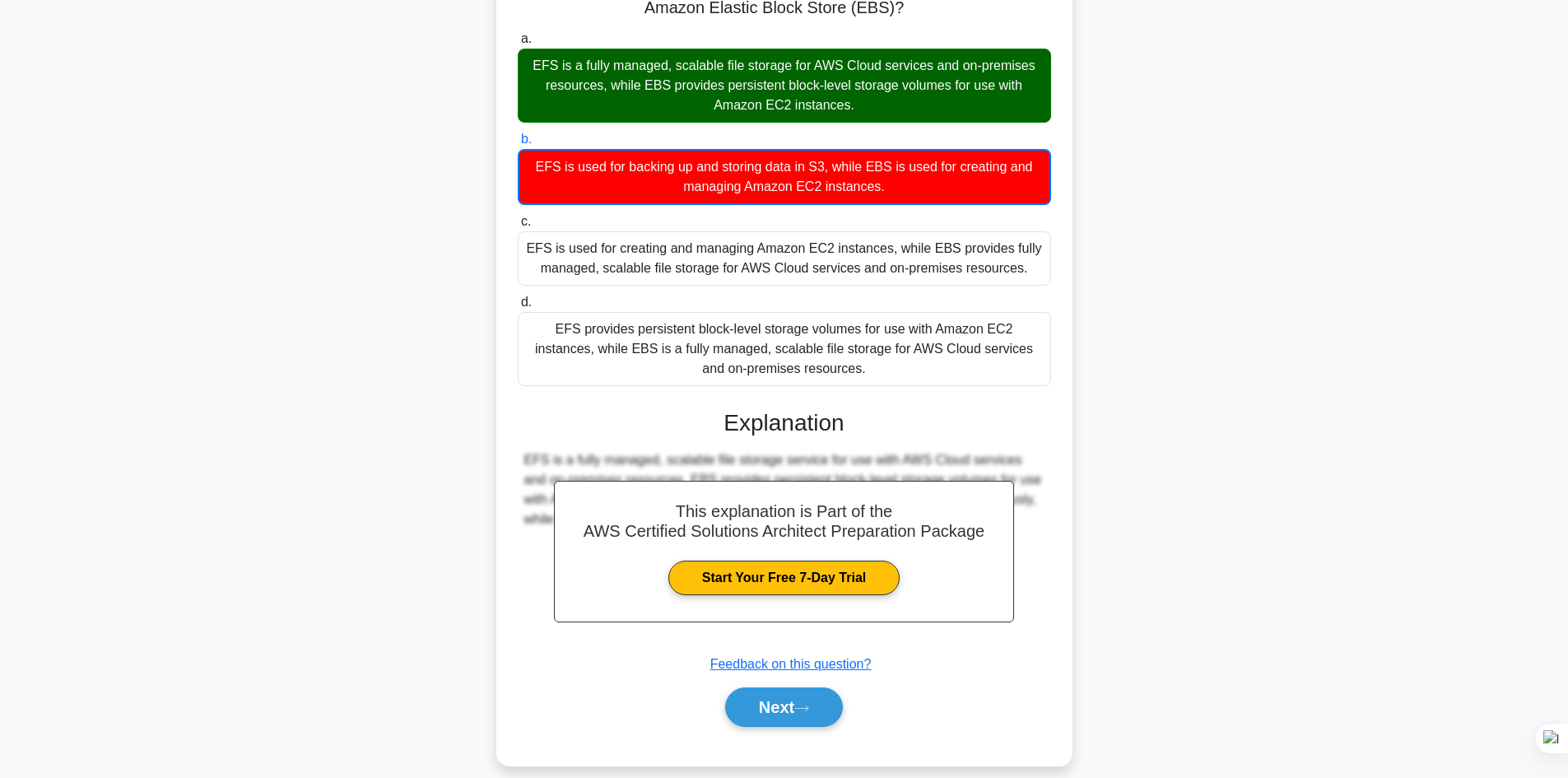 scroll, scrollTop: 161, scrollLeft: 0, axis: vertical 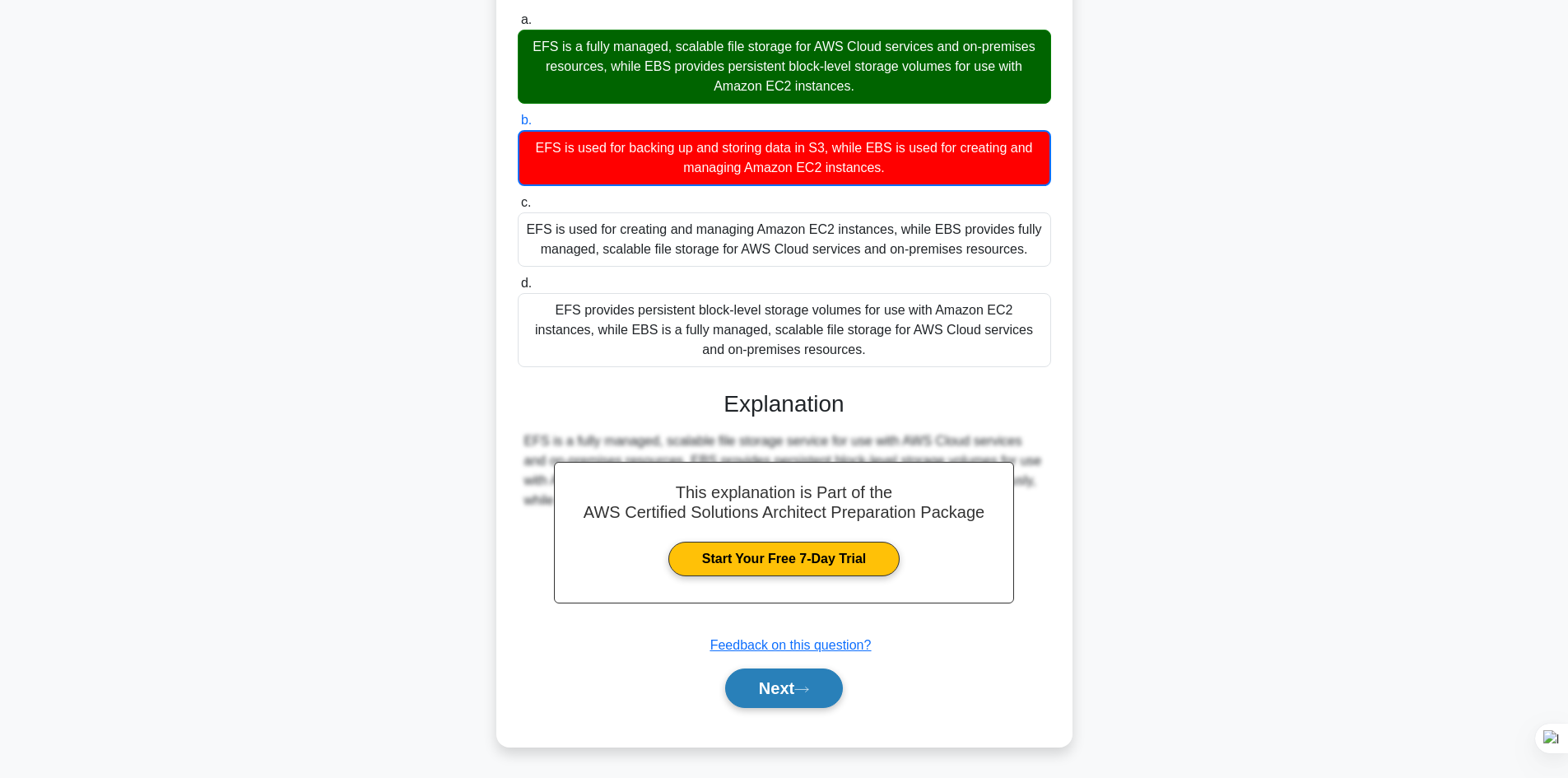 click on "Next" at bounding box center (784, 688) 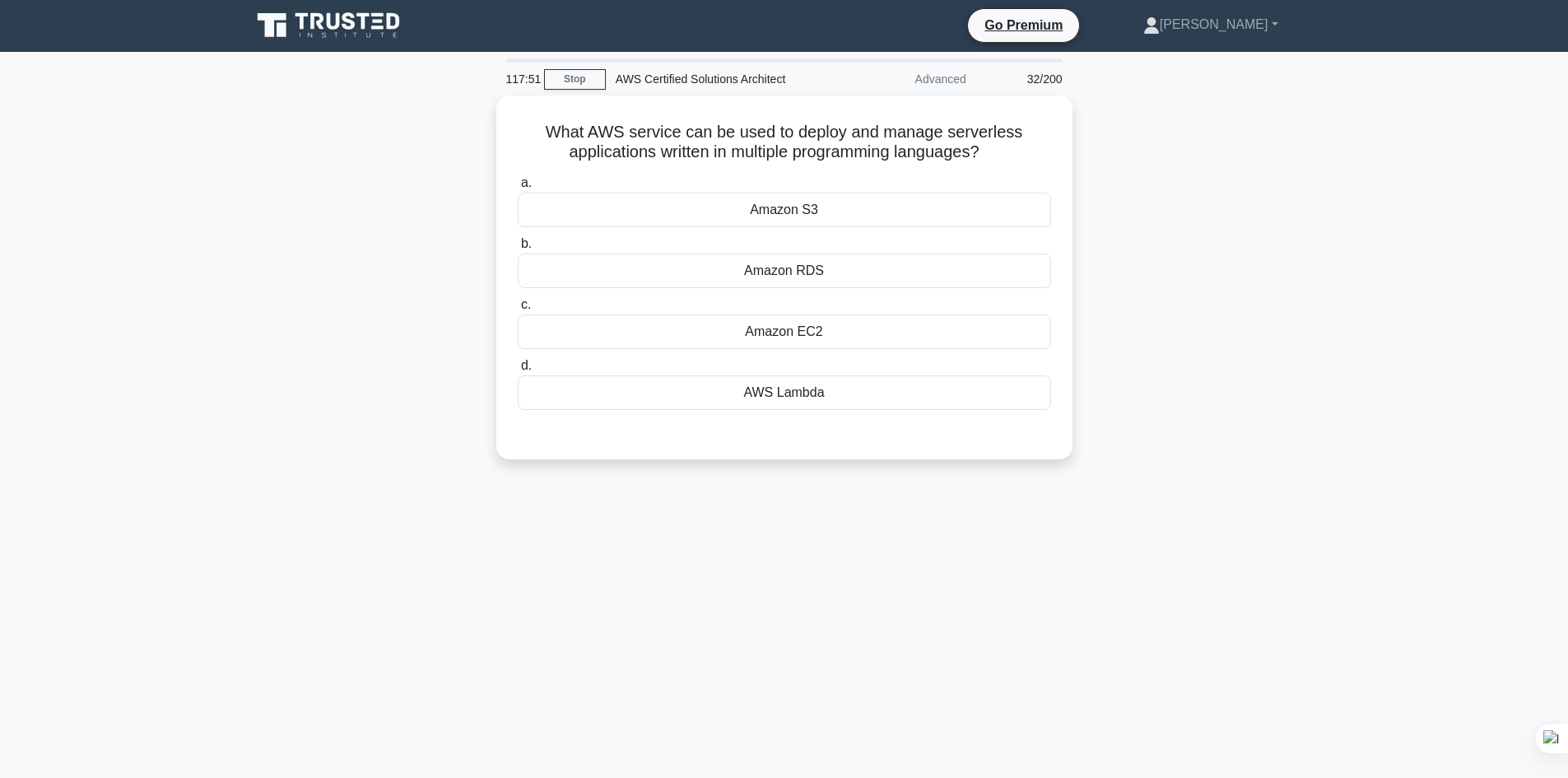 scroll, scrollTop: 0, scrollLeft: 0, axis: both 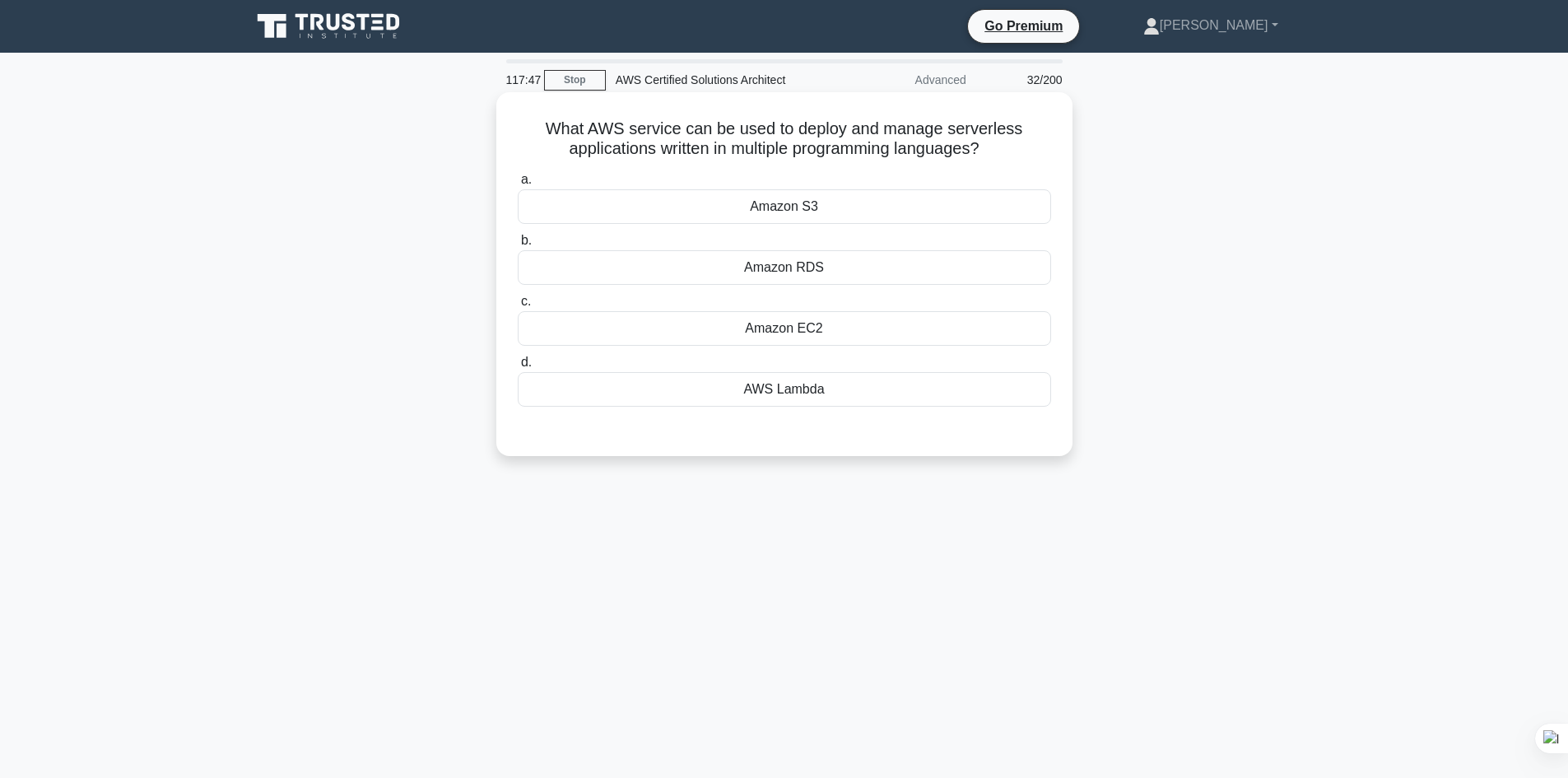 click on "AWS Lambda" at bounding box center [784, 389] 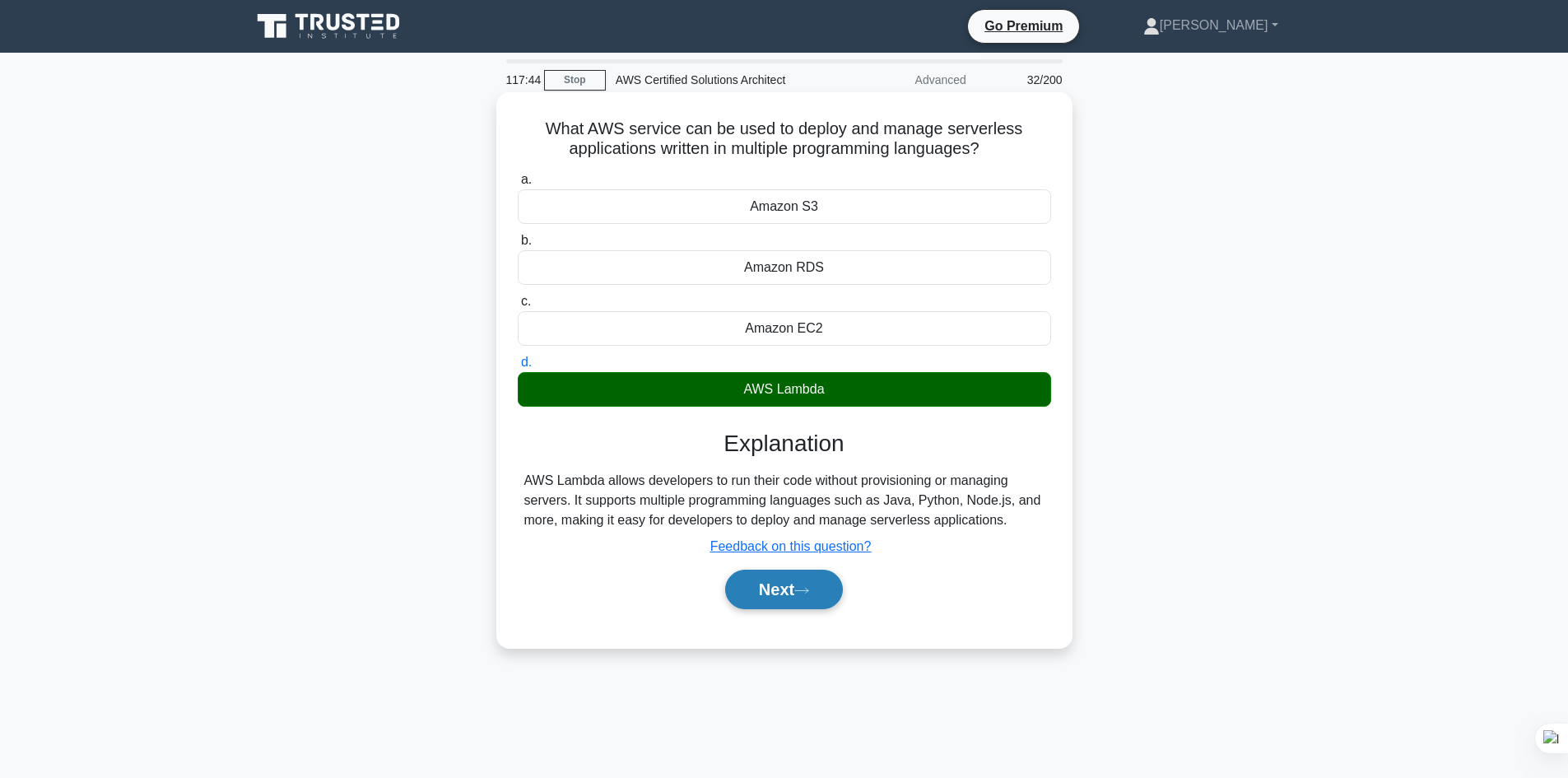 click on "Next" at bounding box center (784, 589) 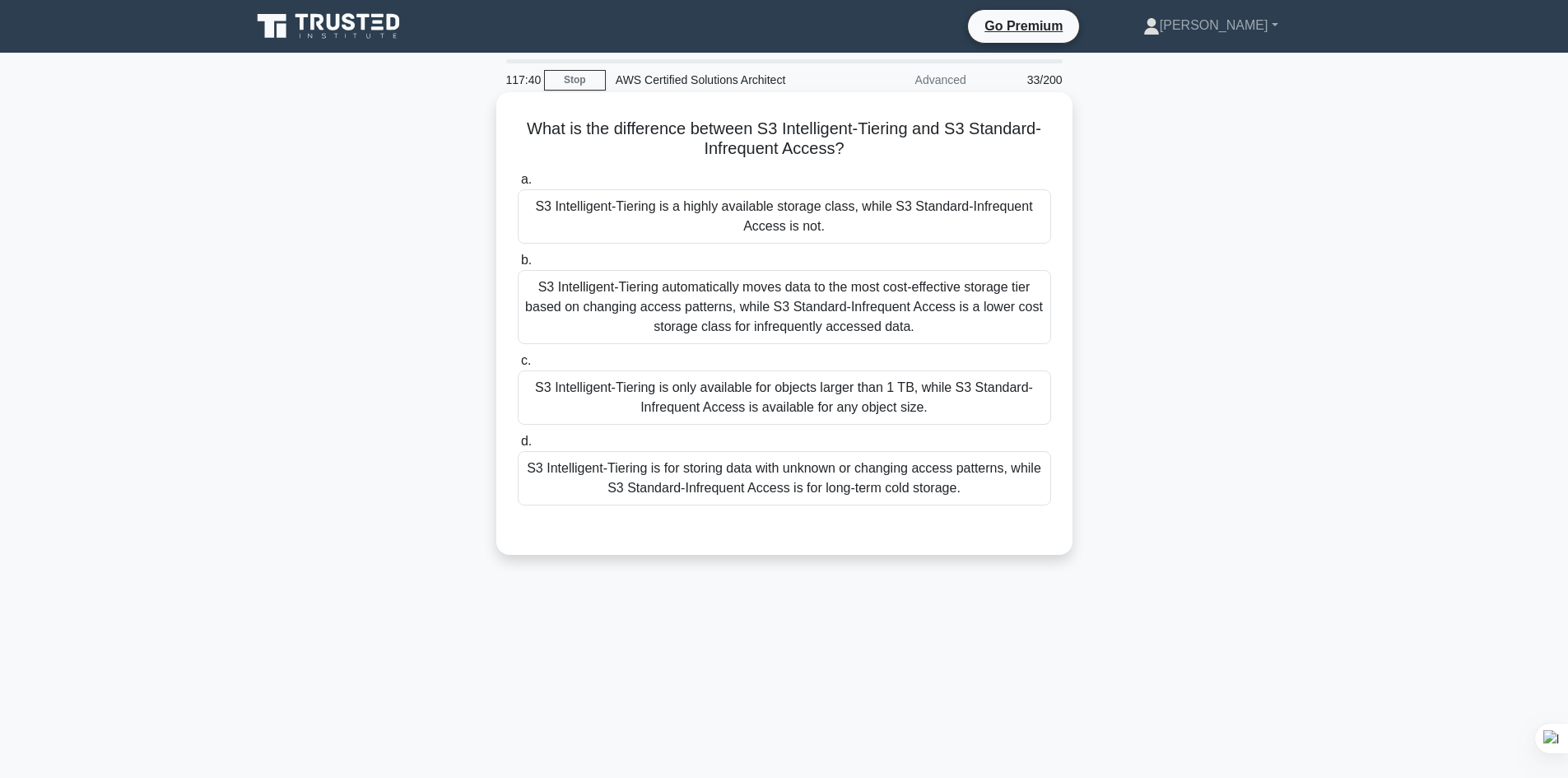 click on "S3 Intelligent-Tiering automatically moves data to the most cost-effective storage tier based on changing access patterns, while S3 Standard-Infrequent Access is a lower cost storage class for infrequently accessed data." at bounding box center (784, 307) 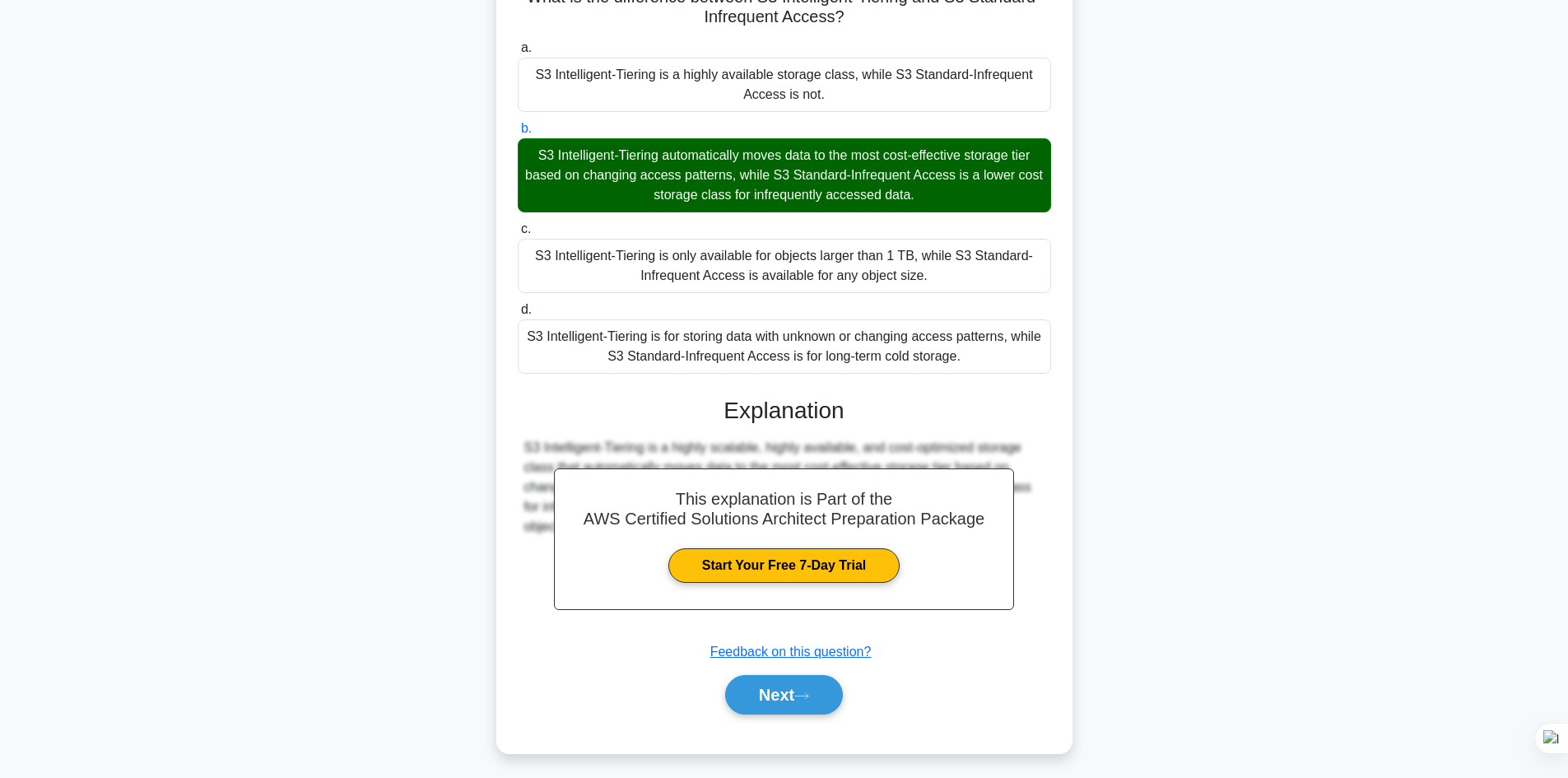 scroll, scrollTop: 139, scrollLeft: 0, axis: vertical 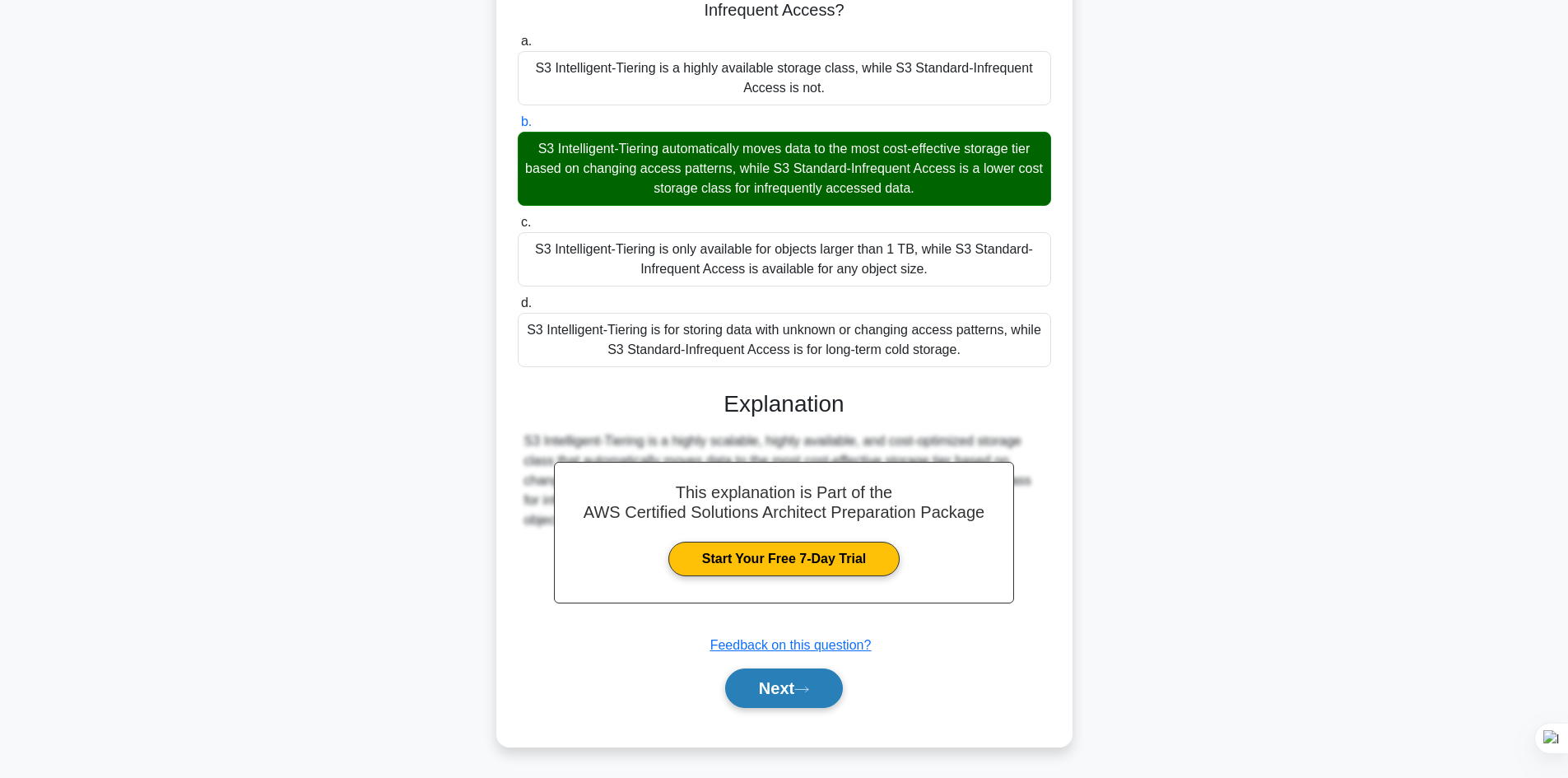 click 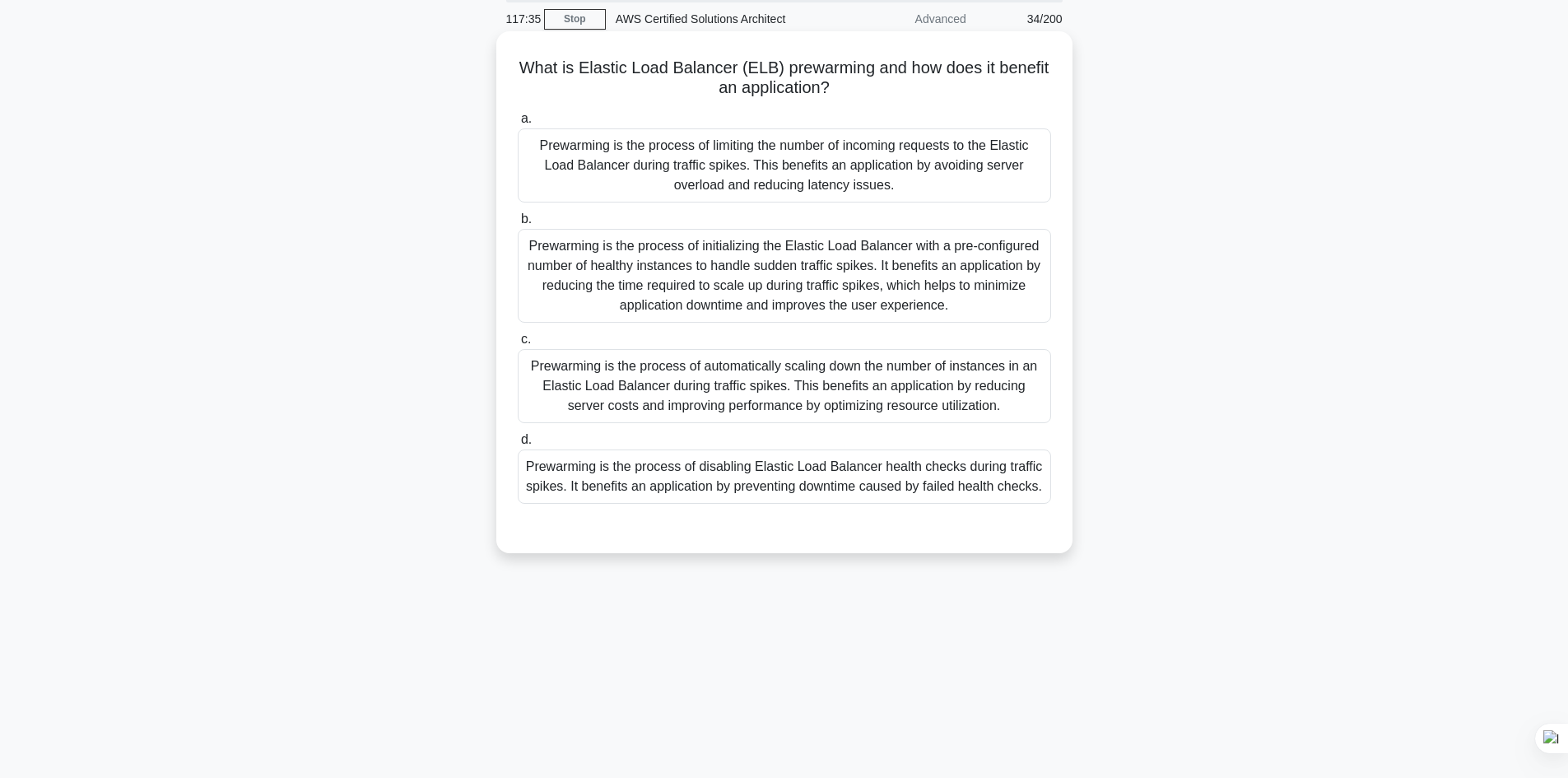 scroll, scrollTop: 0, scrollLeft: 0, axis: both 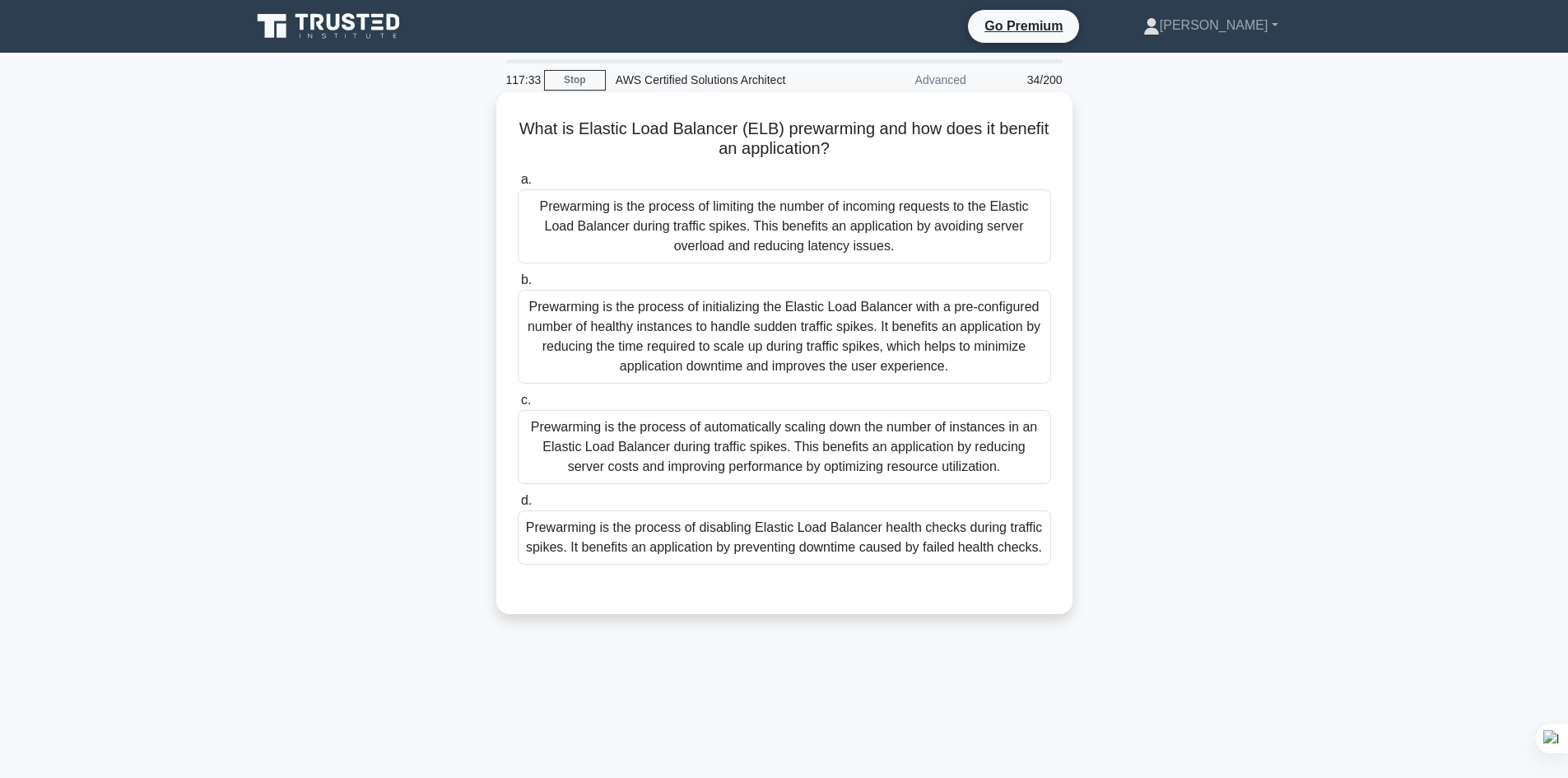 click on "Prewarming is the process of initializing the Elastic Load Balancer with a pre-configured number of healthy instances to handle sudden traffic spikes. It benefits an application by reducing the time required to scale up during traffic spikes, which helps to minimize application downtime and improves the user experience." at bounding box center (784, 337) 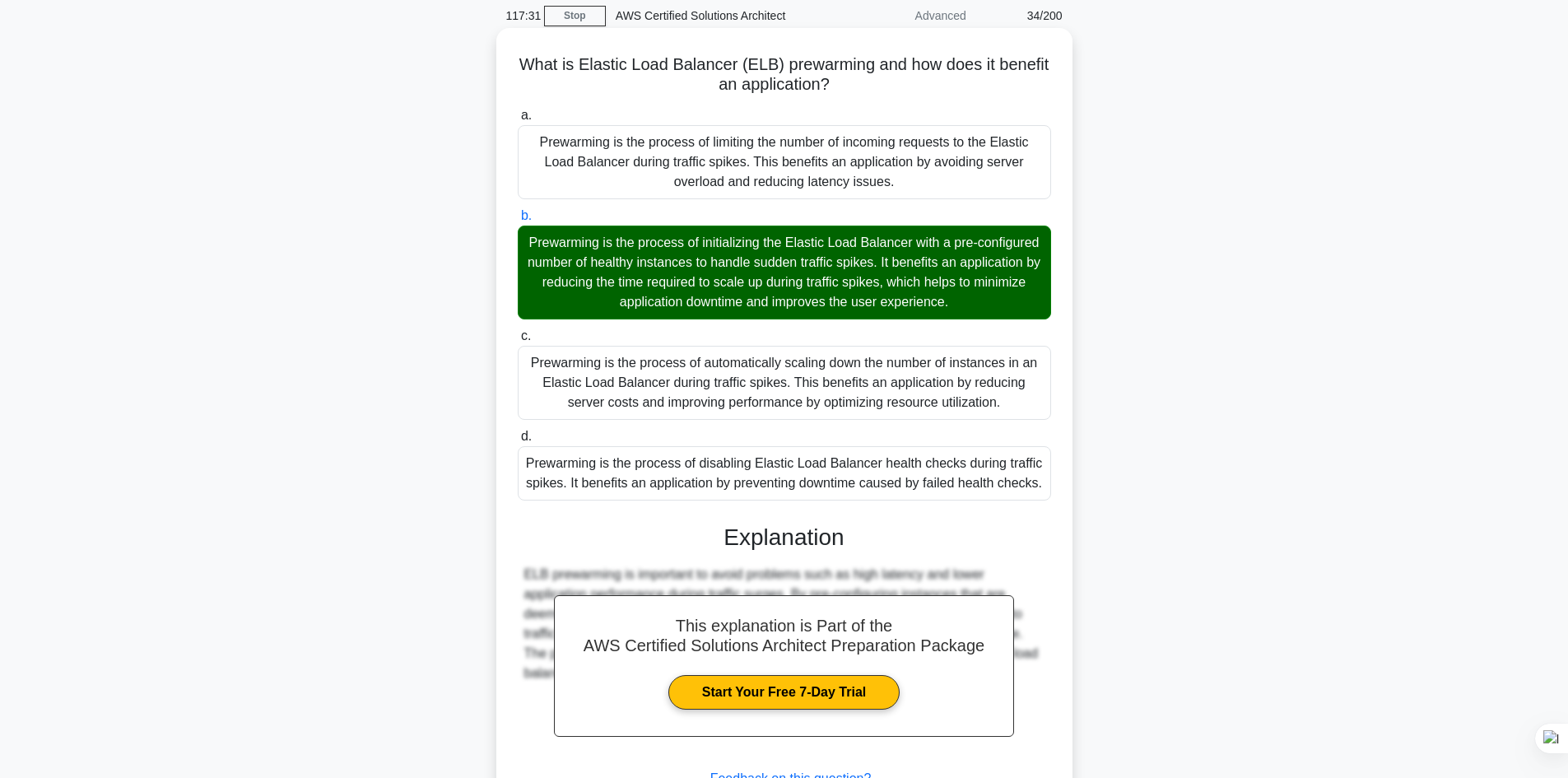scroll, scrollTop: 198, scrollLeft: 0, axis: vertical 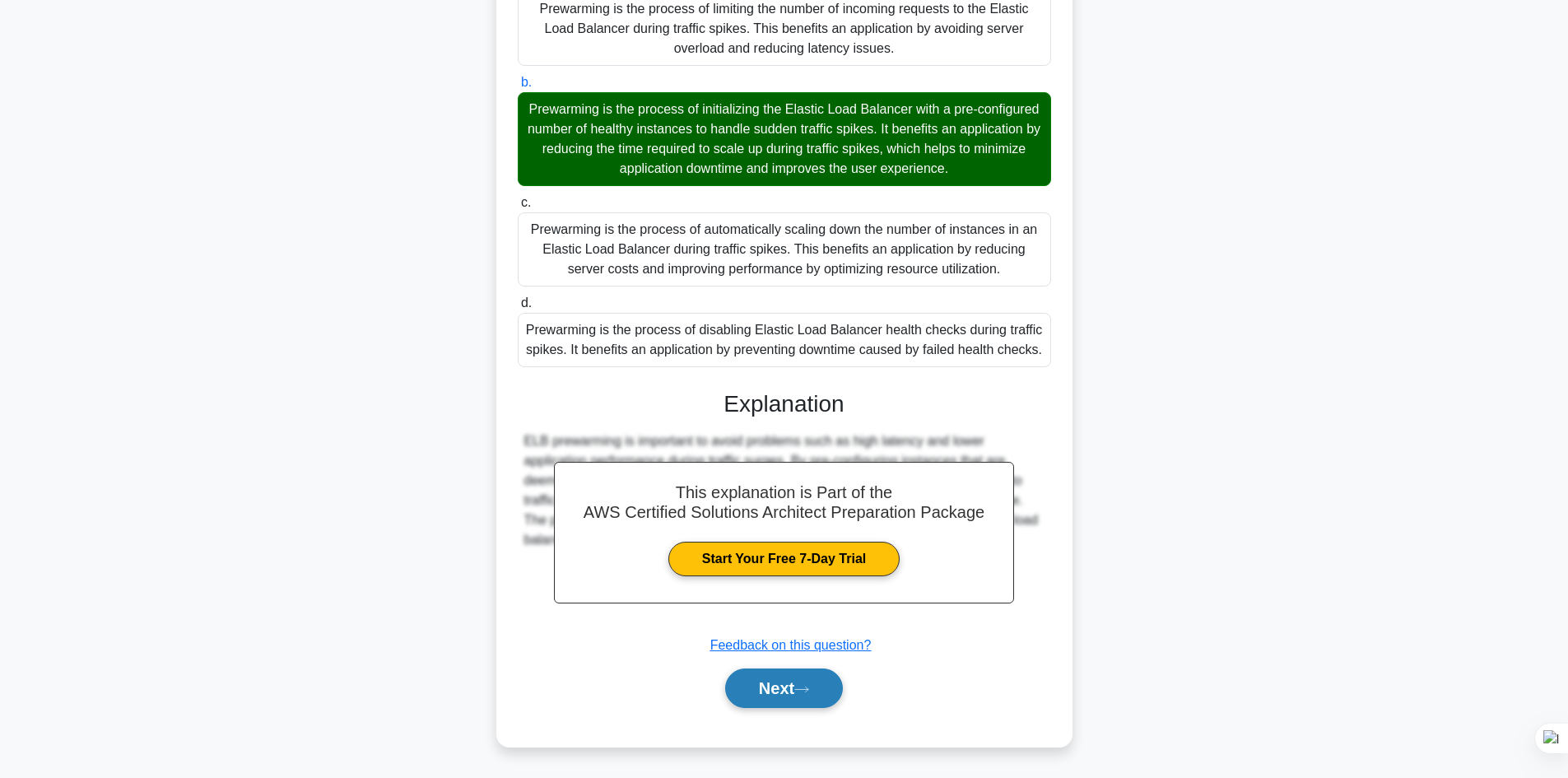 click on "Next" at bounding box center [784, 688] 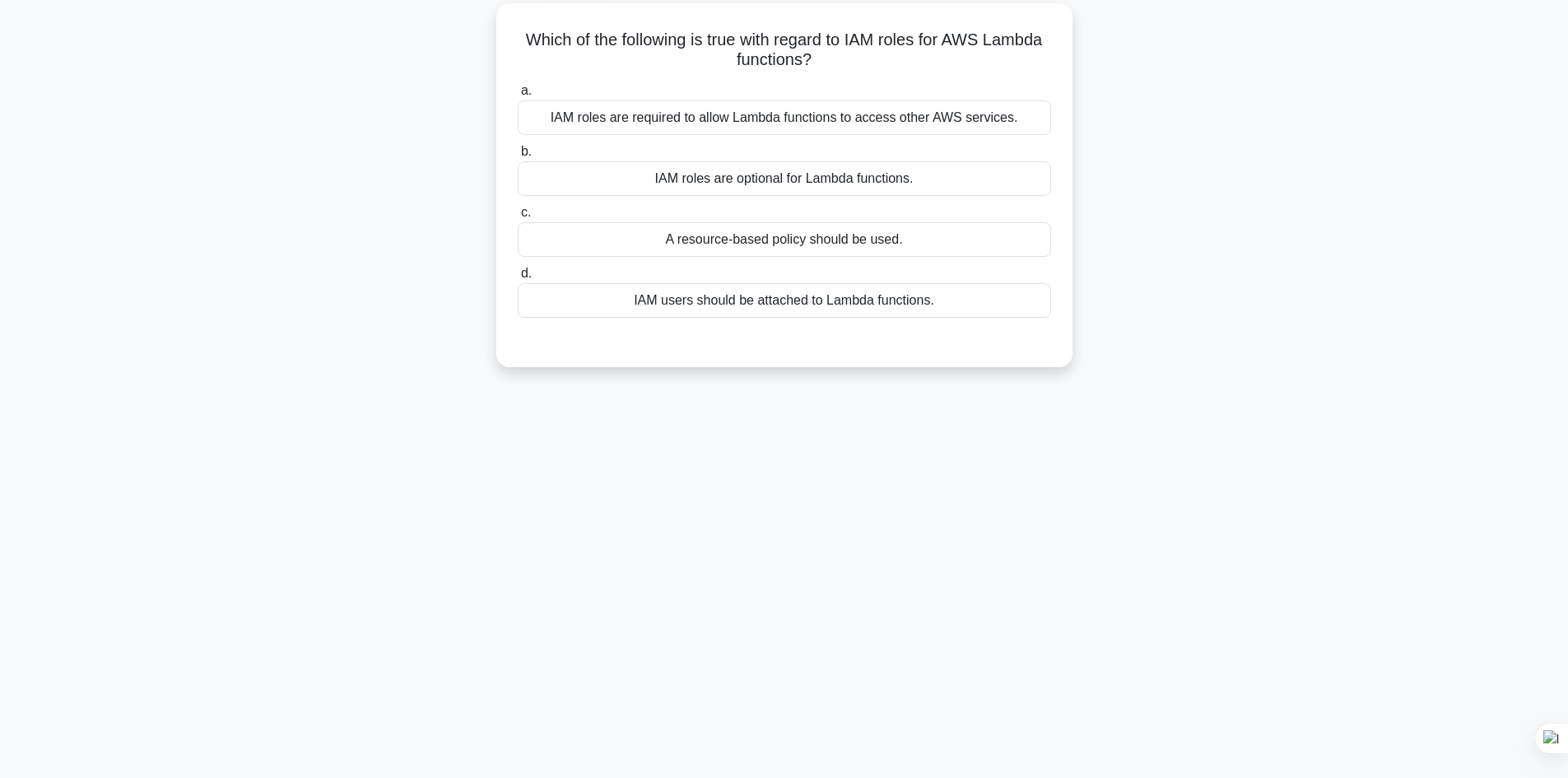 scroll, scrollTop: 0, scrollLeft: 0, axis: both 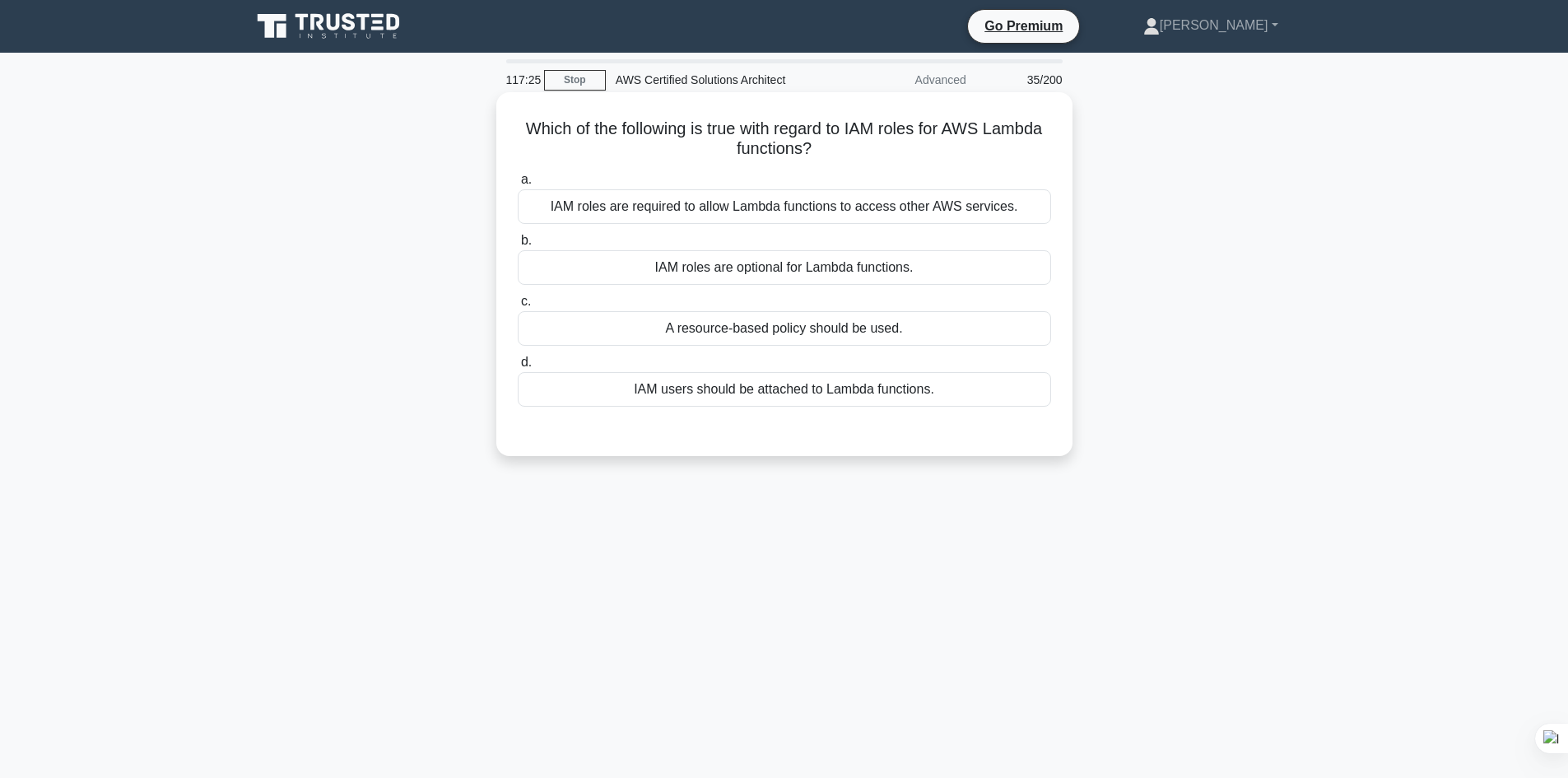 click on "IAM roles are optional for Lambda functions." at bounding box center [784, 268] 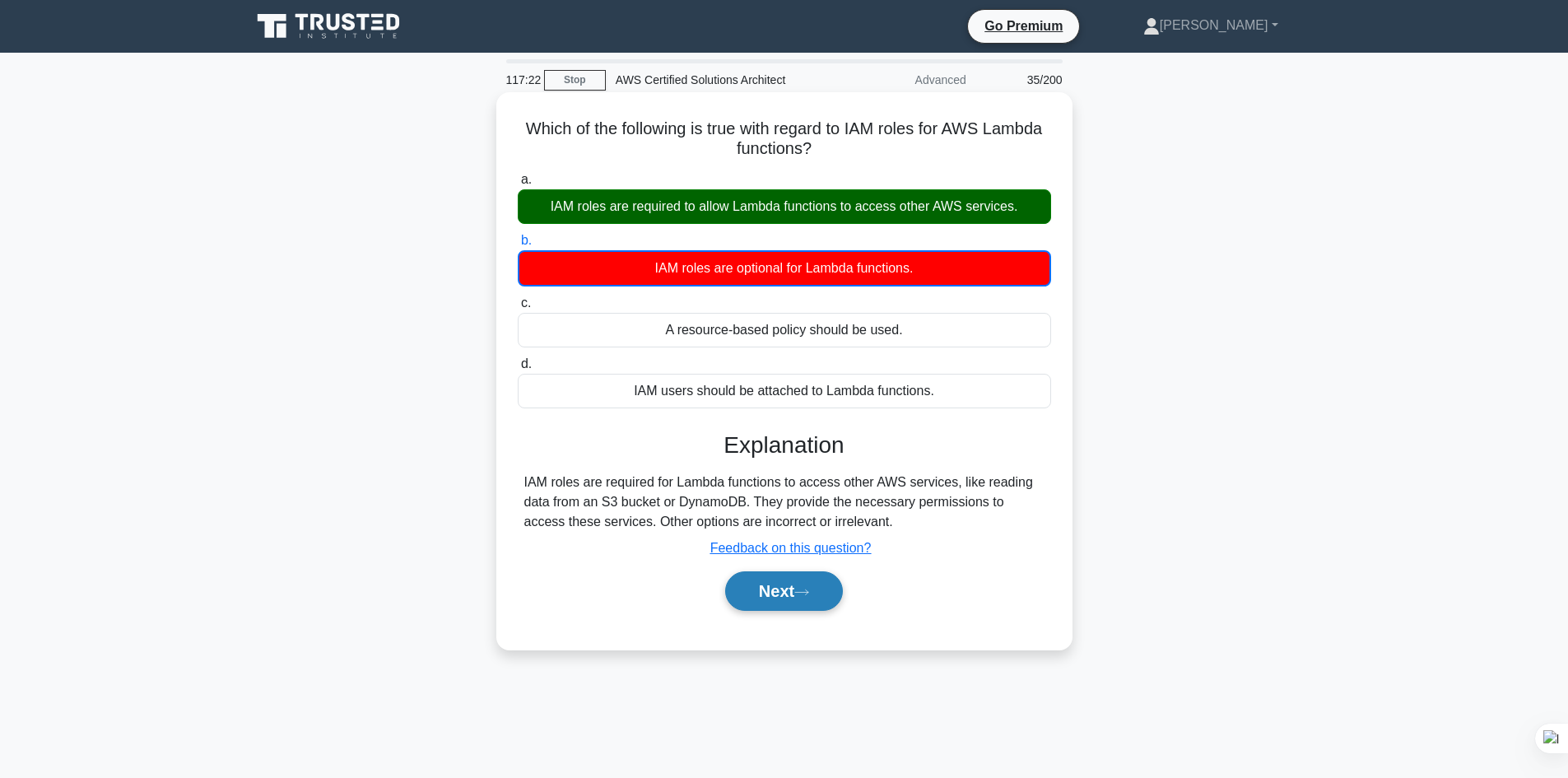click on "Next" at bounding box center [784, 591] 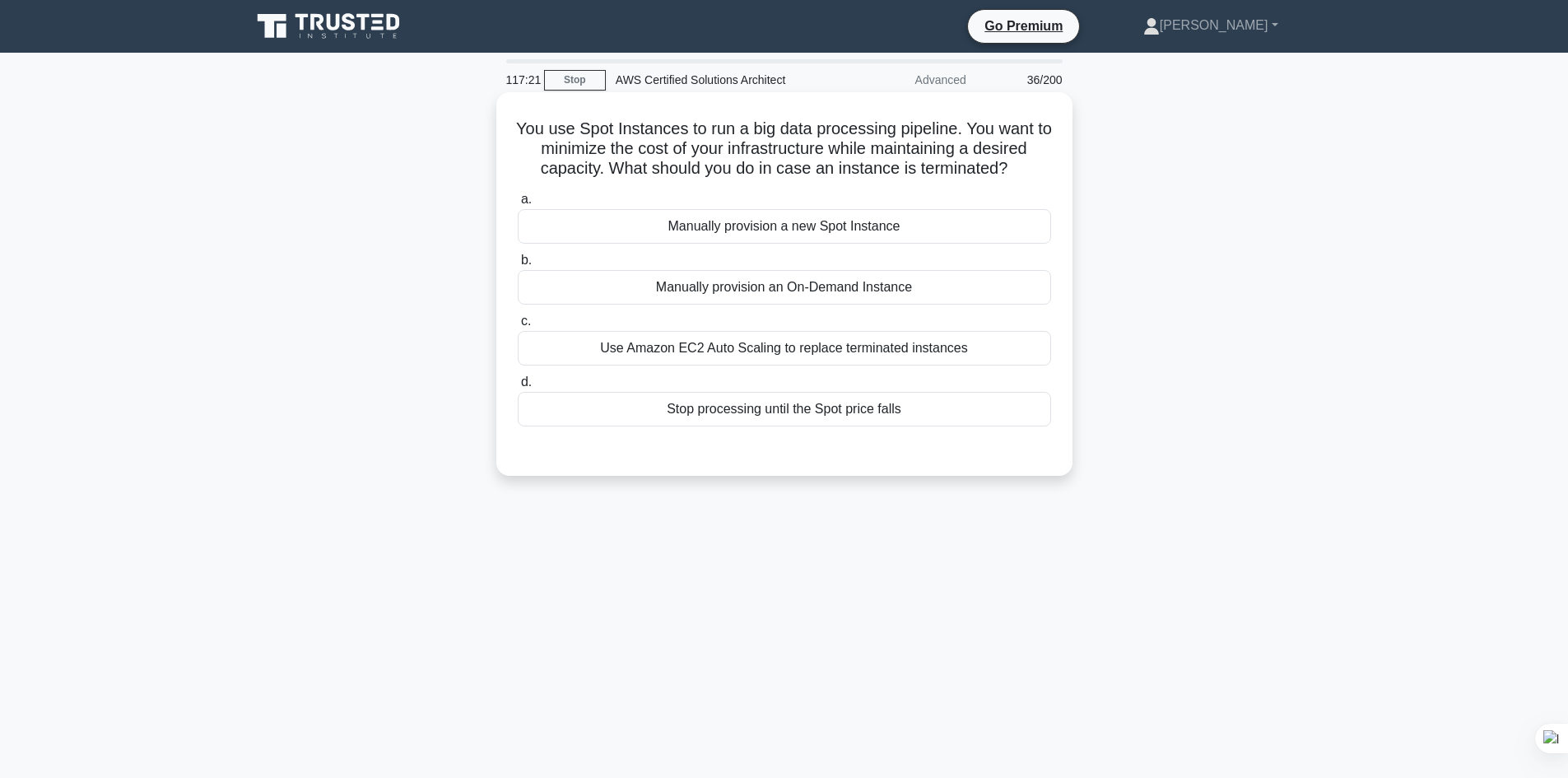 click on "Manually provision a new Spot Instance" at bounding box center [784, 226] 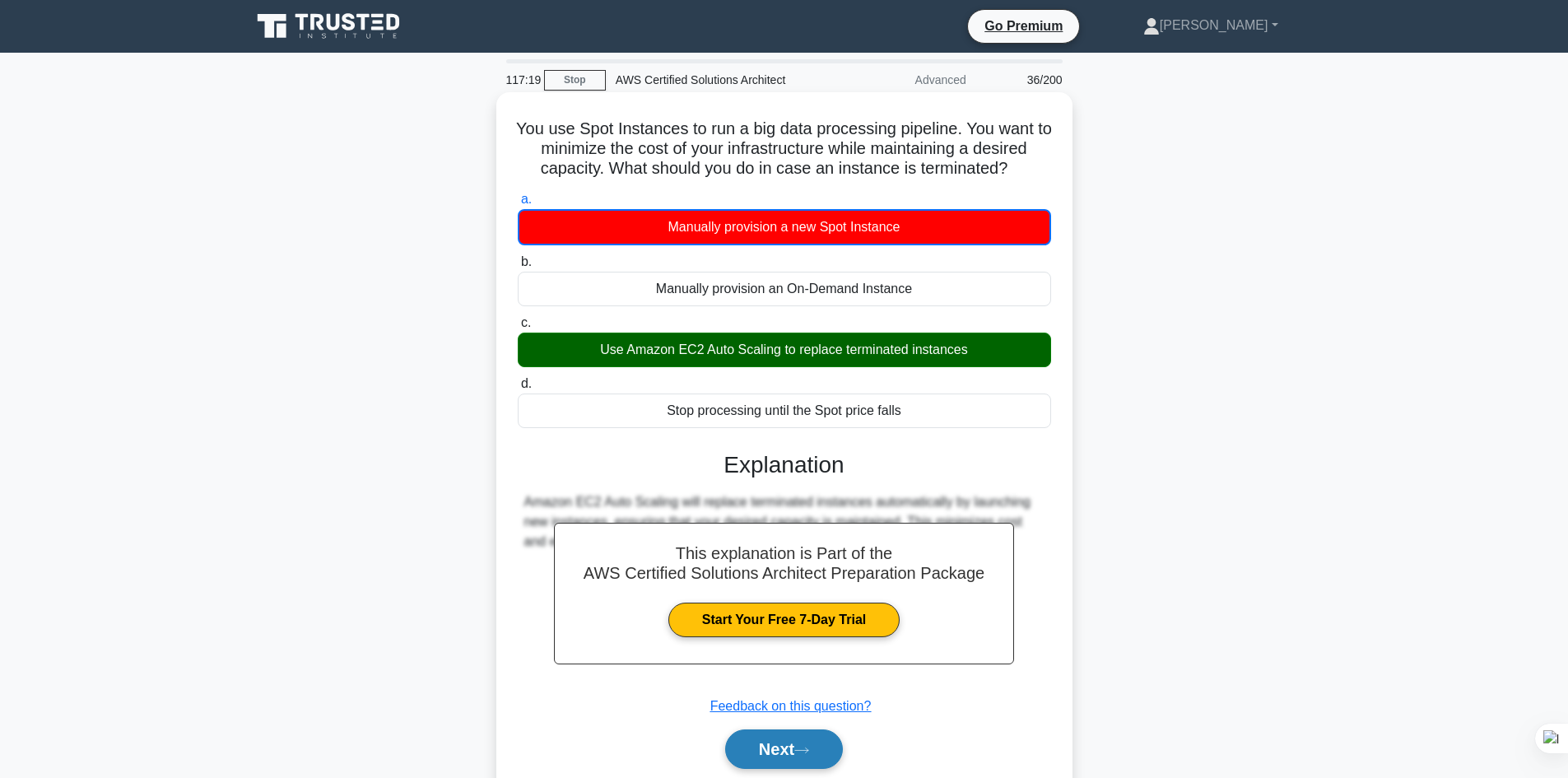 click on "Next" at bounding box center [784, 749] 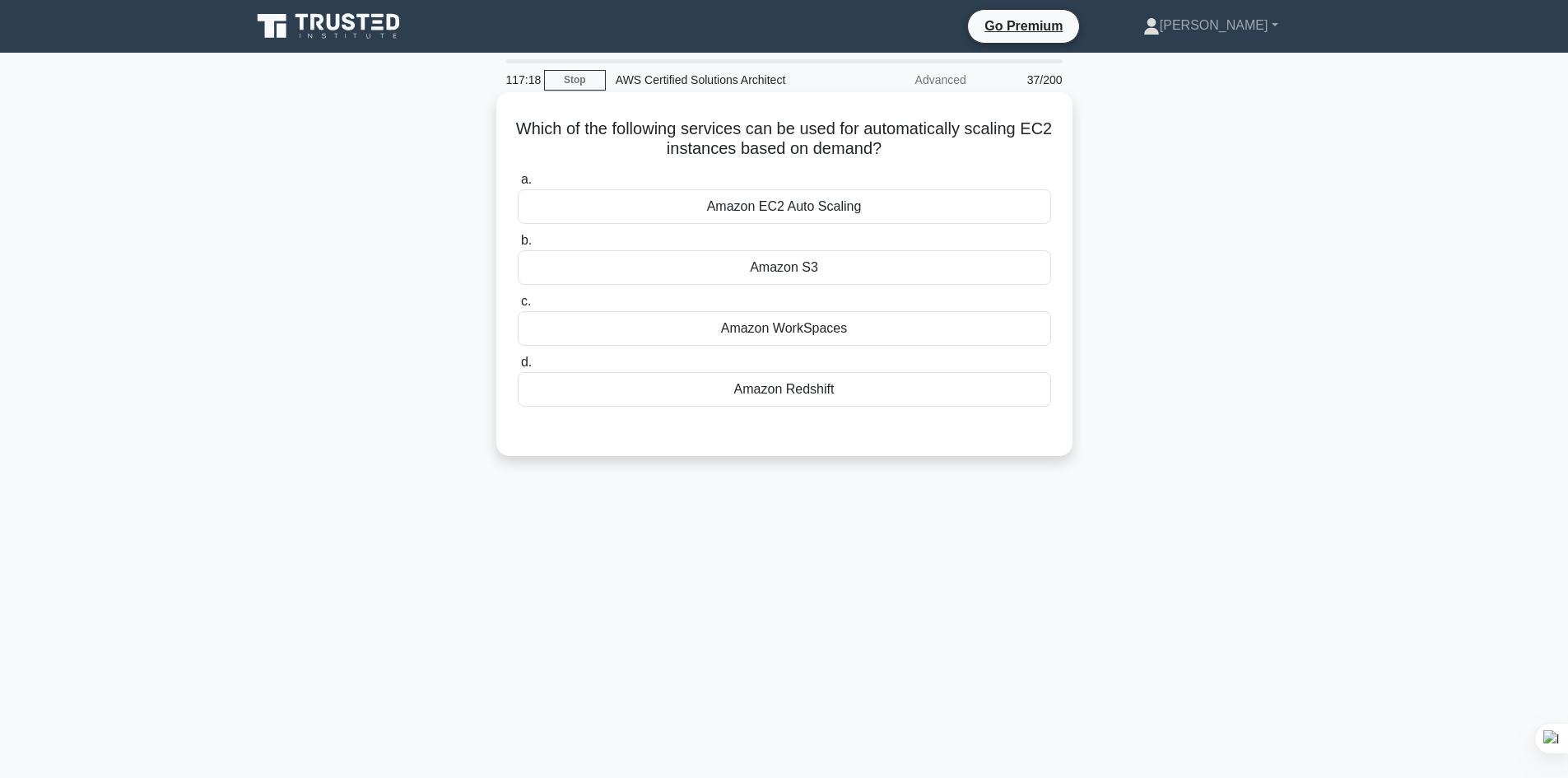 click on "Amazon WorkSpaces" at bounding box center [784, 328] 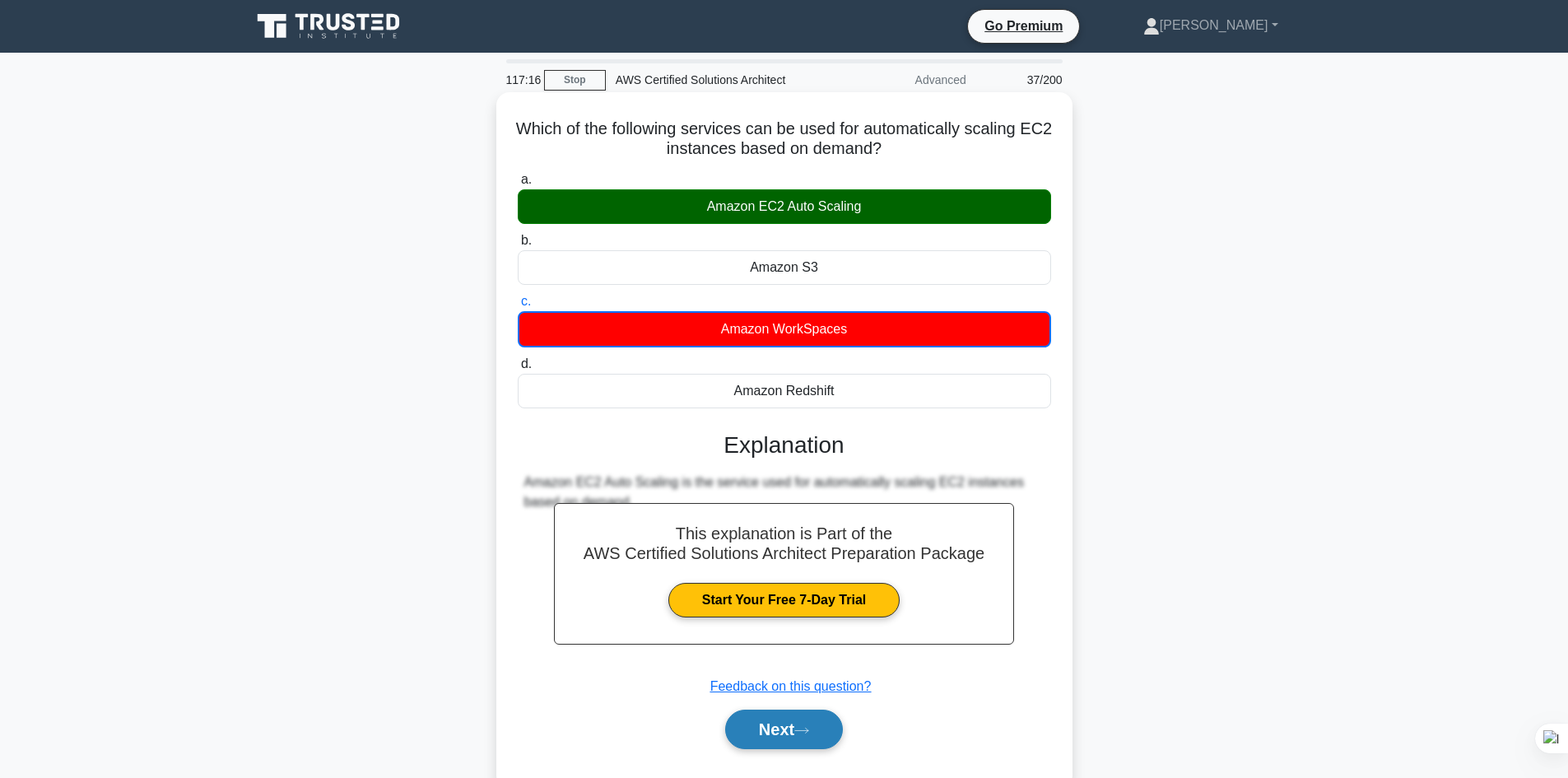 click on "Next" at bounding box center [784, 729] 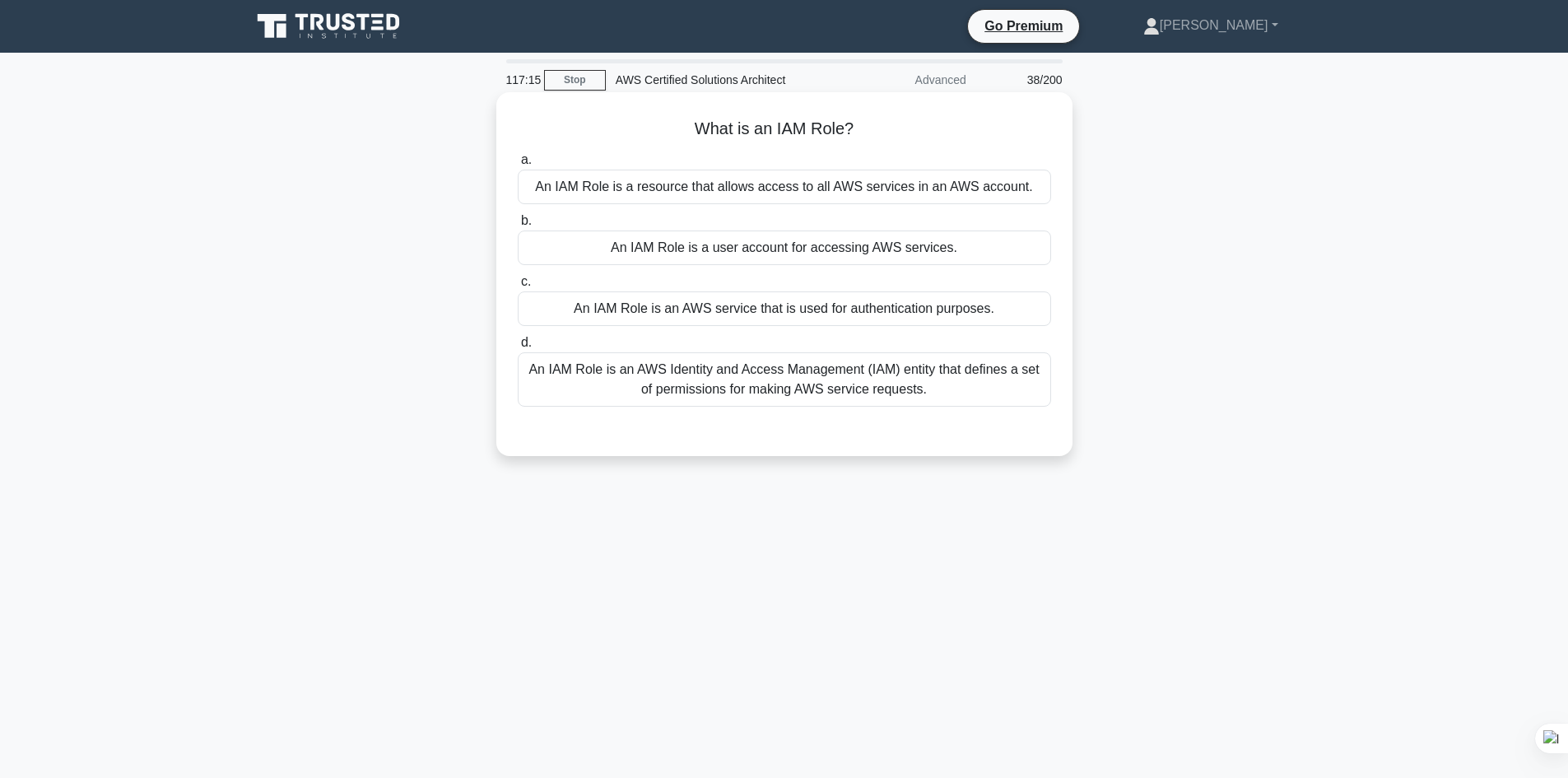 click on "An IAM Role is a user account for accessing AWS services." at bounding box center [784, 248] 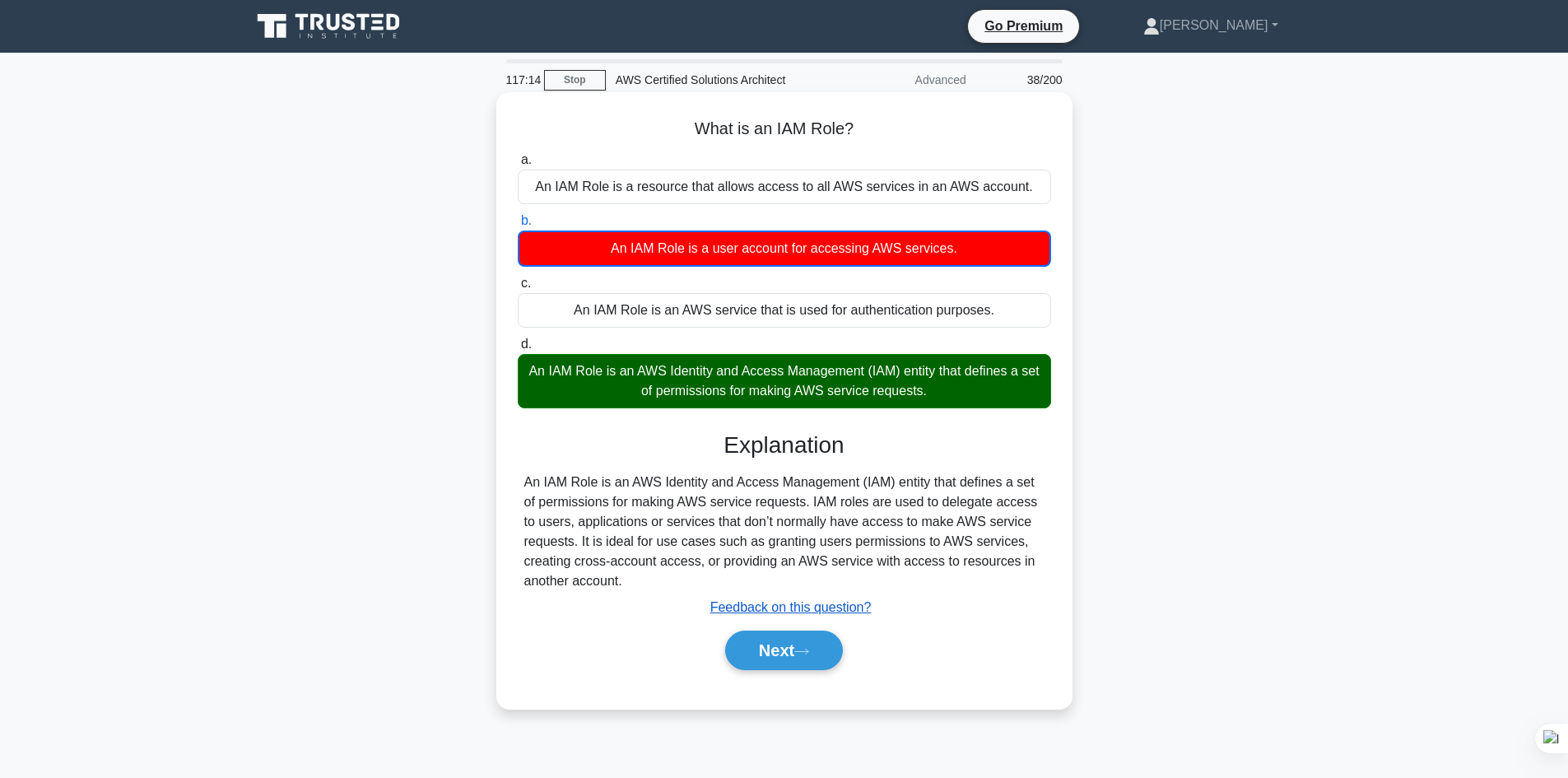 drag, startPoint x: 789, startPoint y: 654, endPoint x: 807, endPoint y: 600, distance: 56.920998 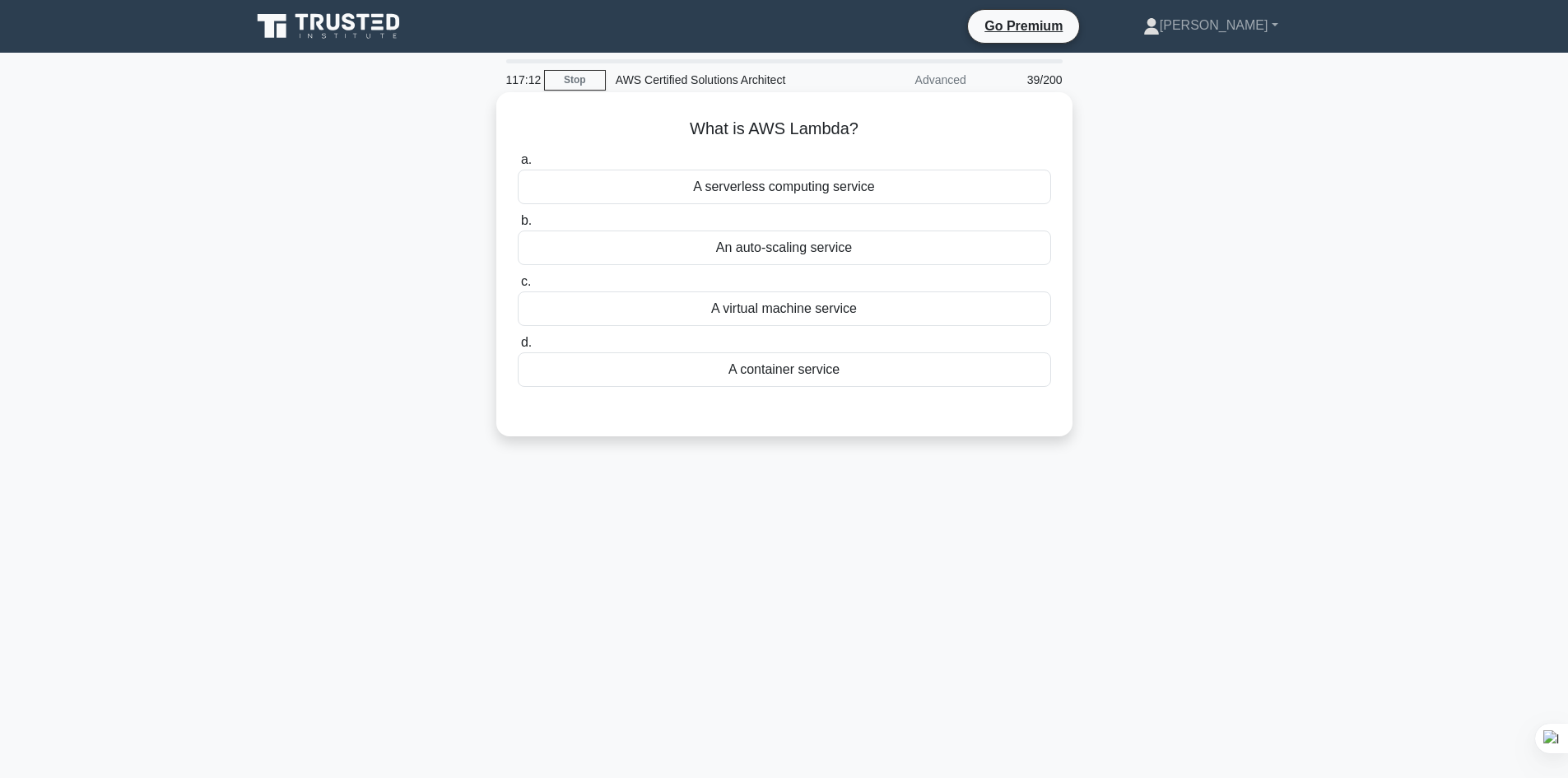 click on "An auto-scaling service" at bounding box center [784, 248] 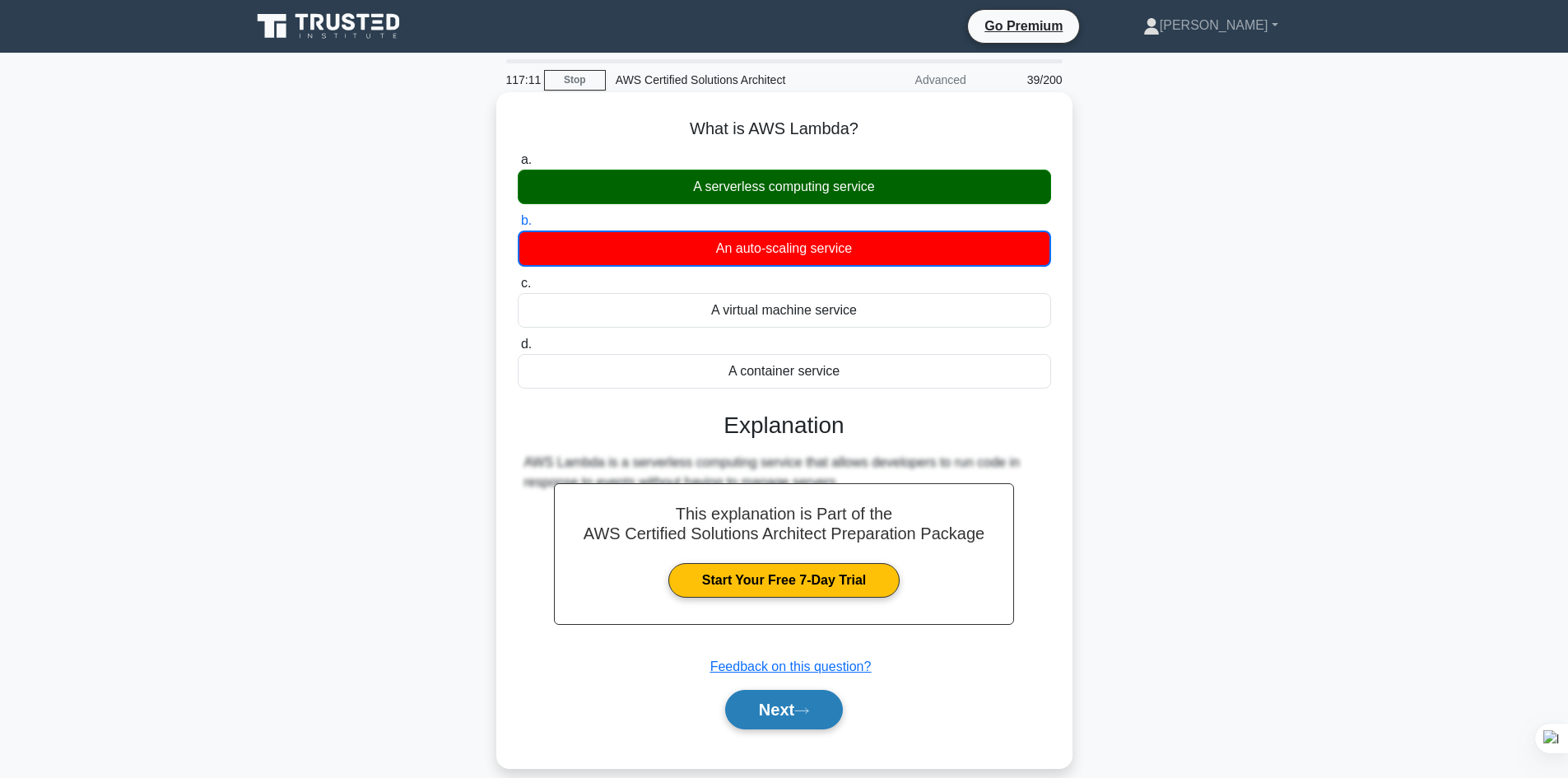 click 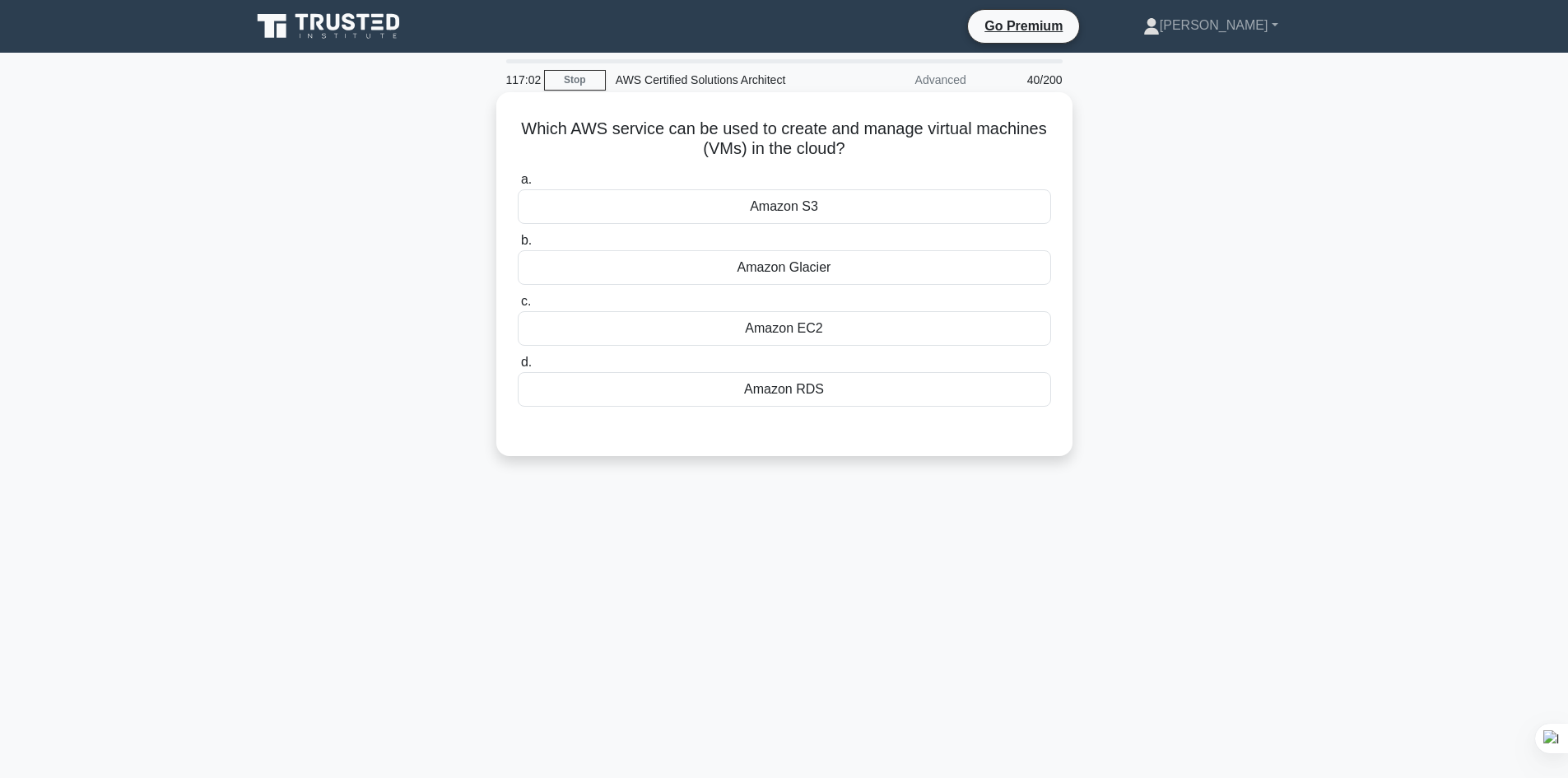 click on "Amazon EC2" at bounding box center [784, 328] 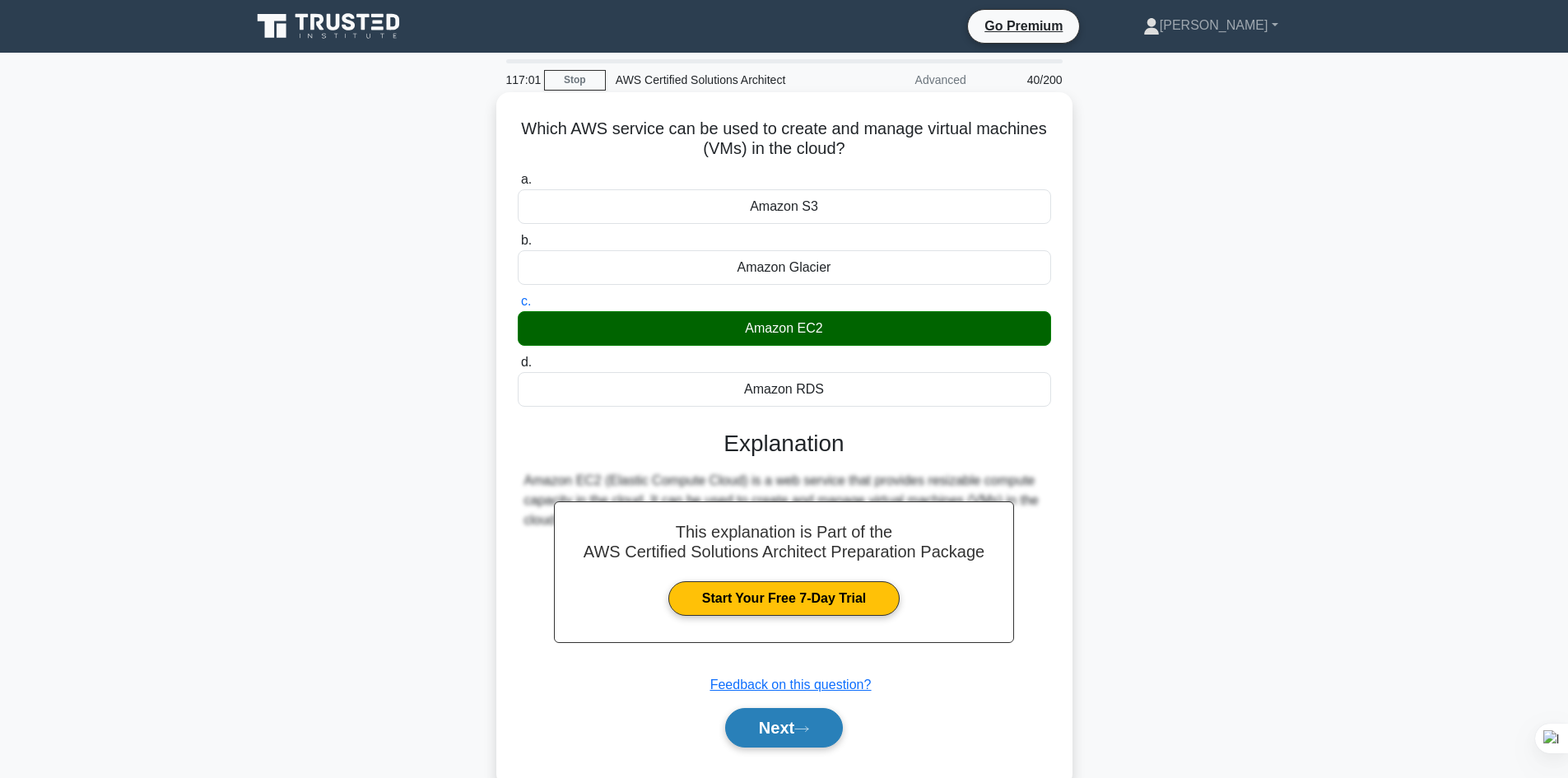 click on "Next" at bounding box center (784, 728) 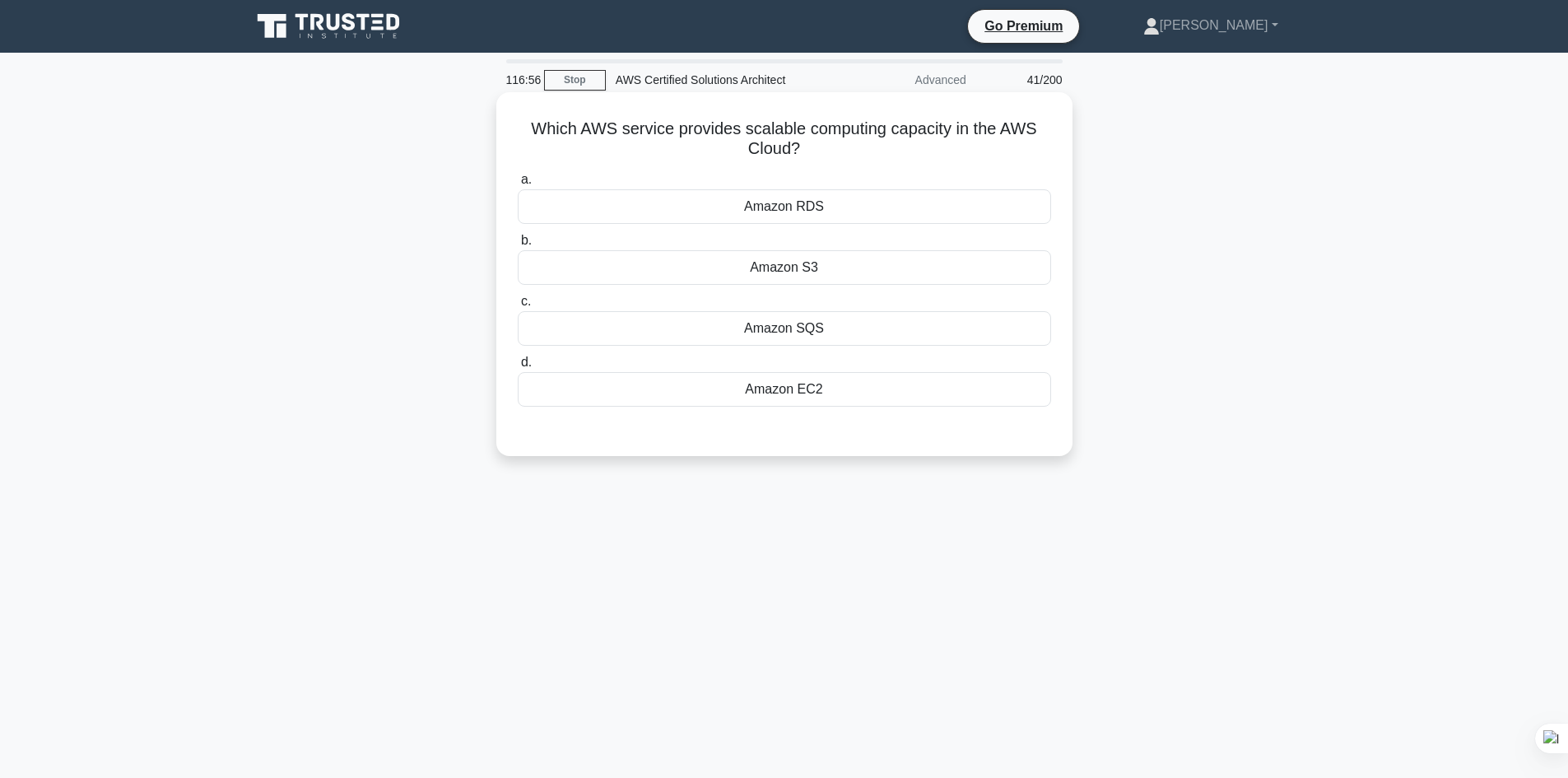 click on "Amazon RDS" at bounding box center [784, 207] 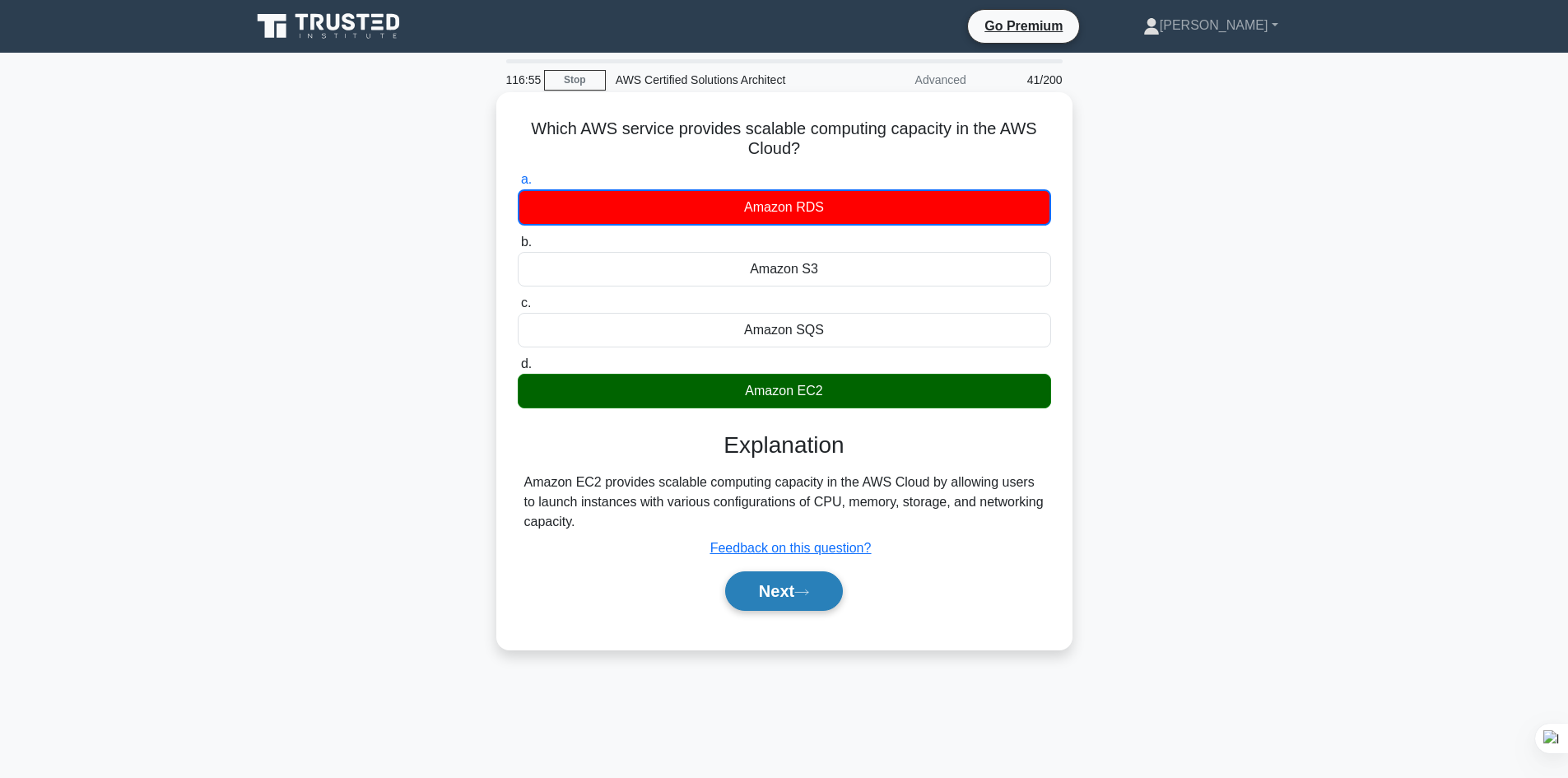 click on "Next" at bounding box center (784, 591) 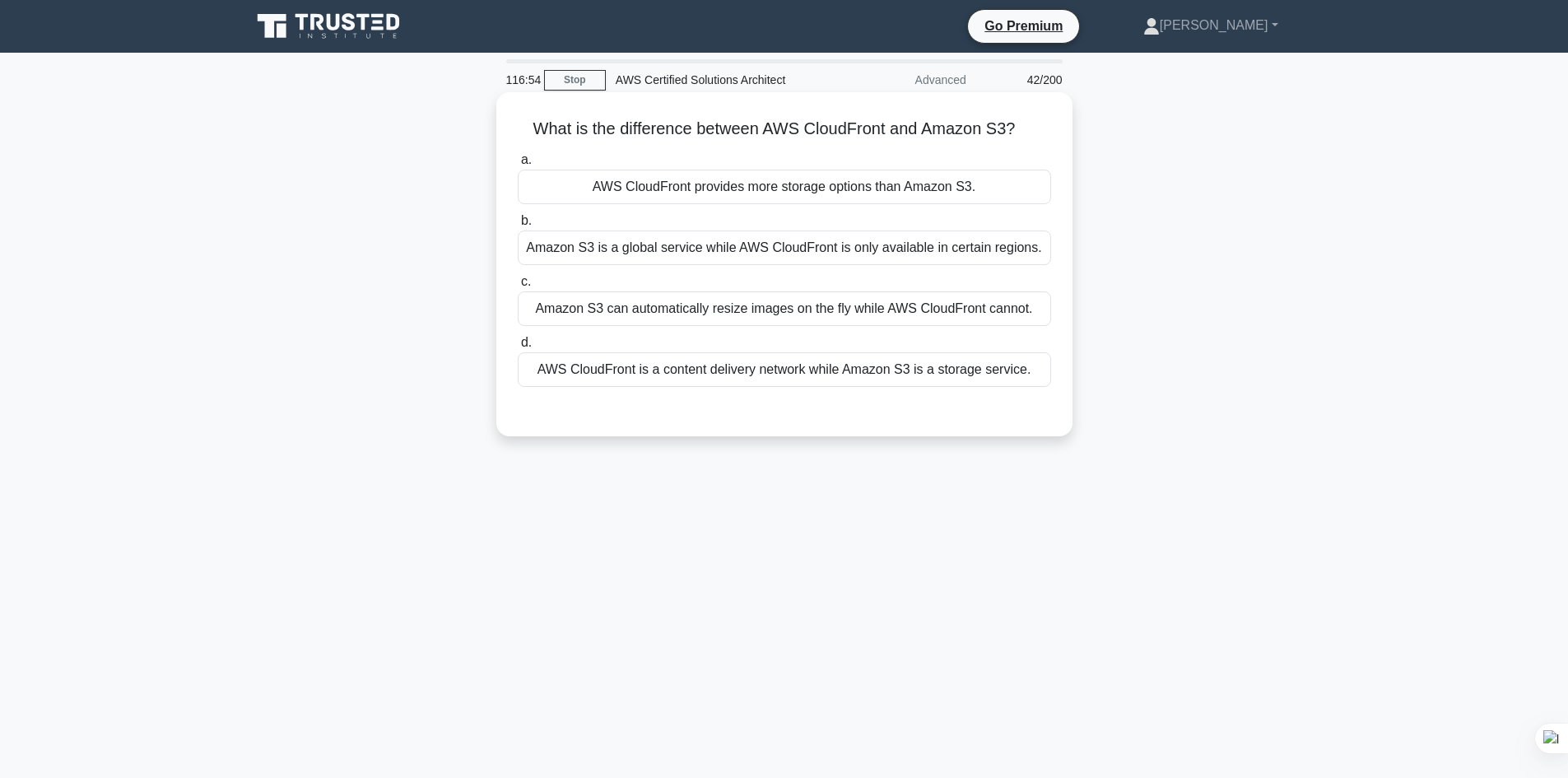 click on "Amazon S3 is a global service while AWS CloudFront is only available in certain regions." at bounding box center [784, 248] 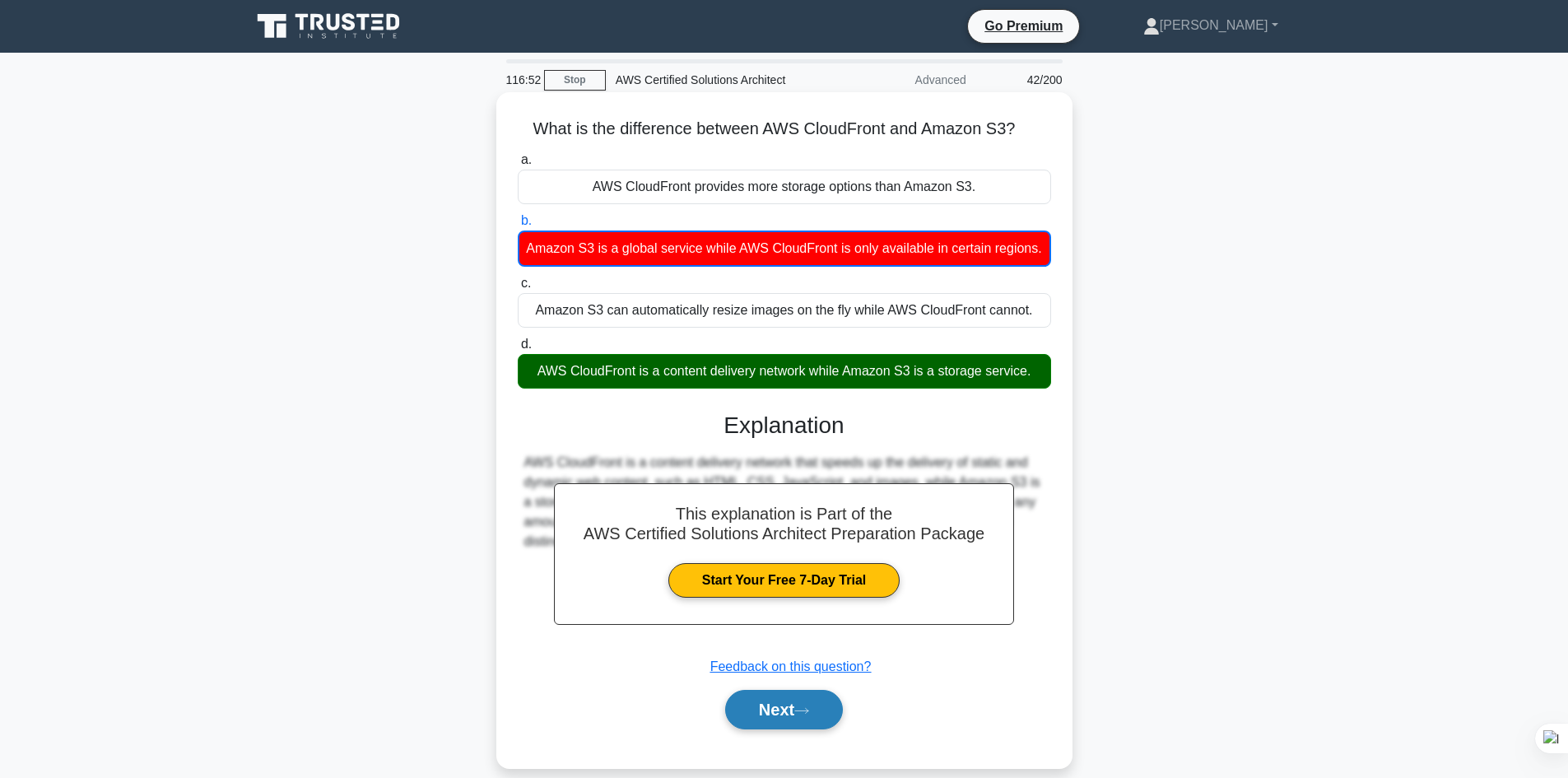 click on "Next" at bounding box center [784, 710] 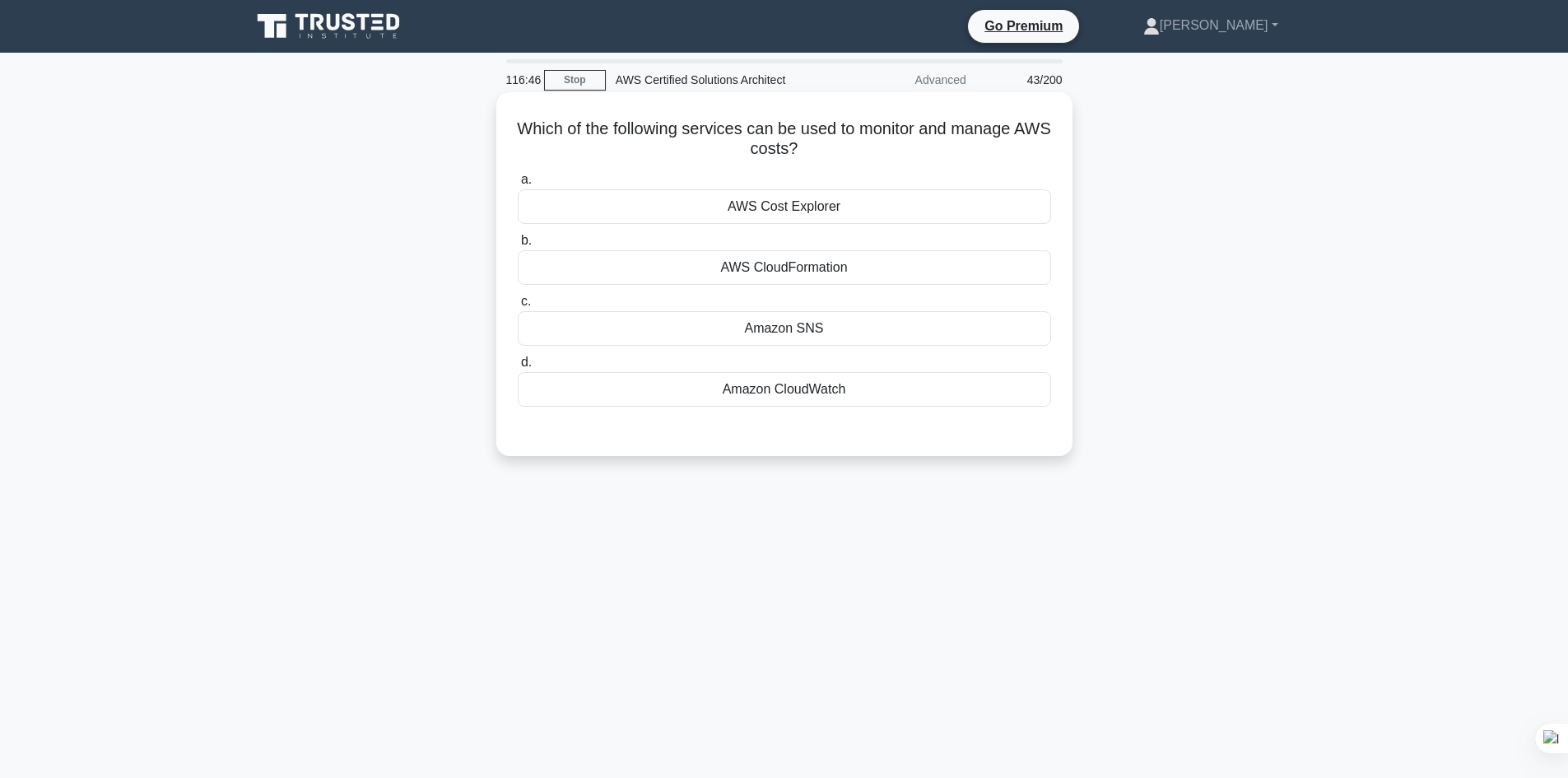 click on "Amazon CloudWatch" at bounding box center (784, 389) 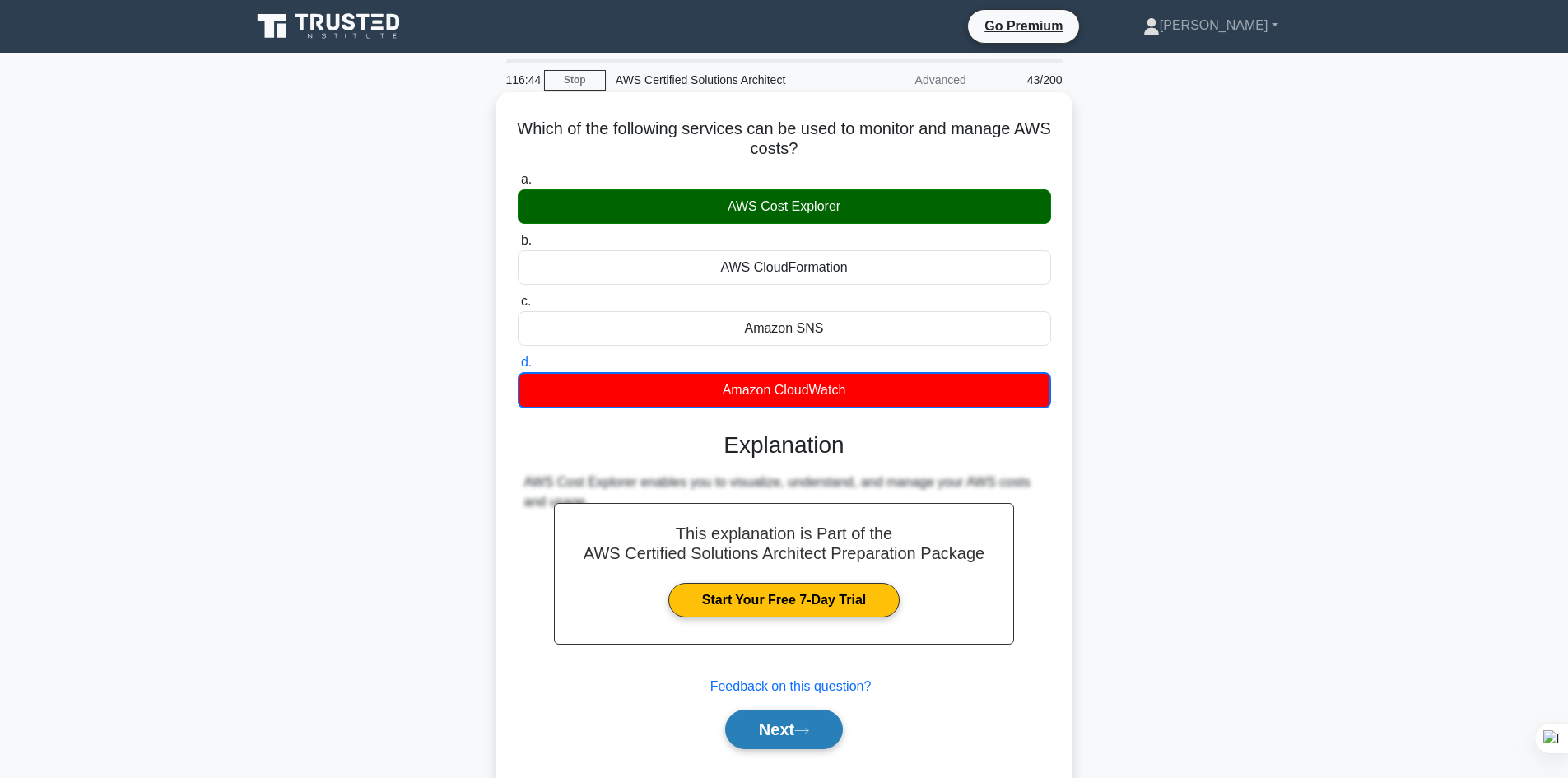 click on "Next" at bounding box center [784, 729] 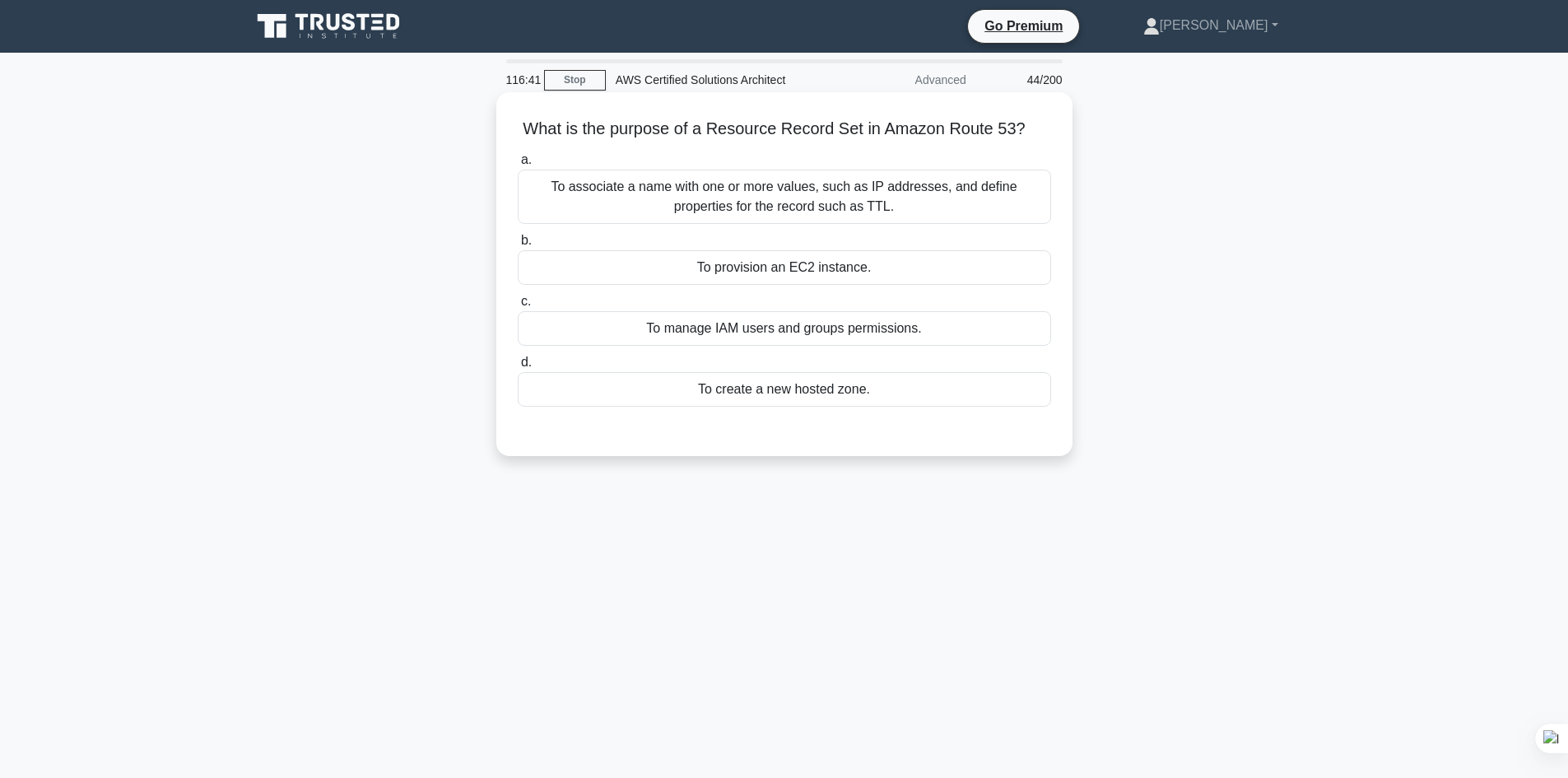 click on "To associate a name with one or more values, such as IP addresses, and define properties for the record such as TTL." at bounding box center (784, 197) 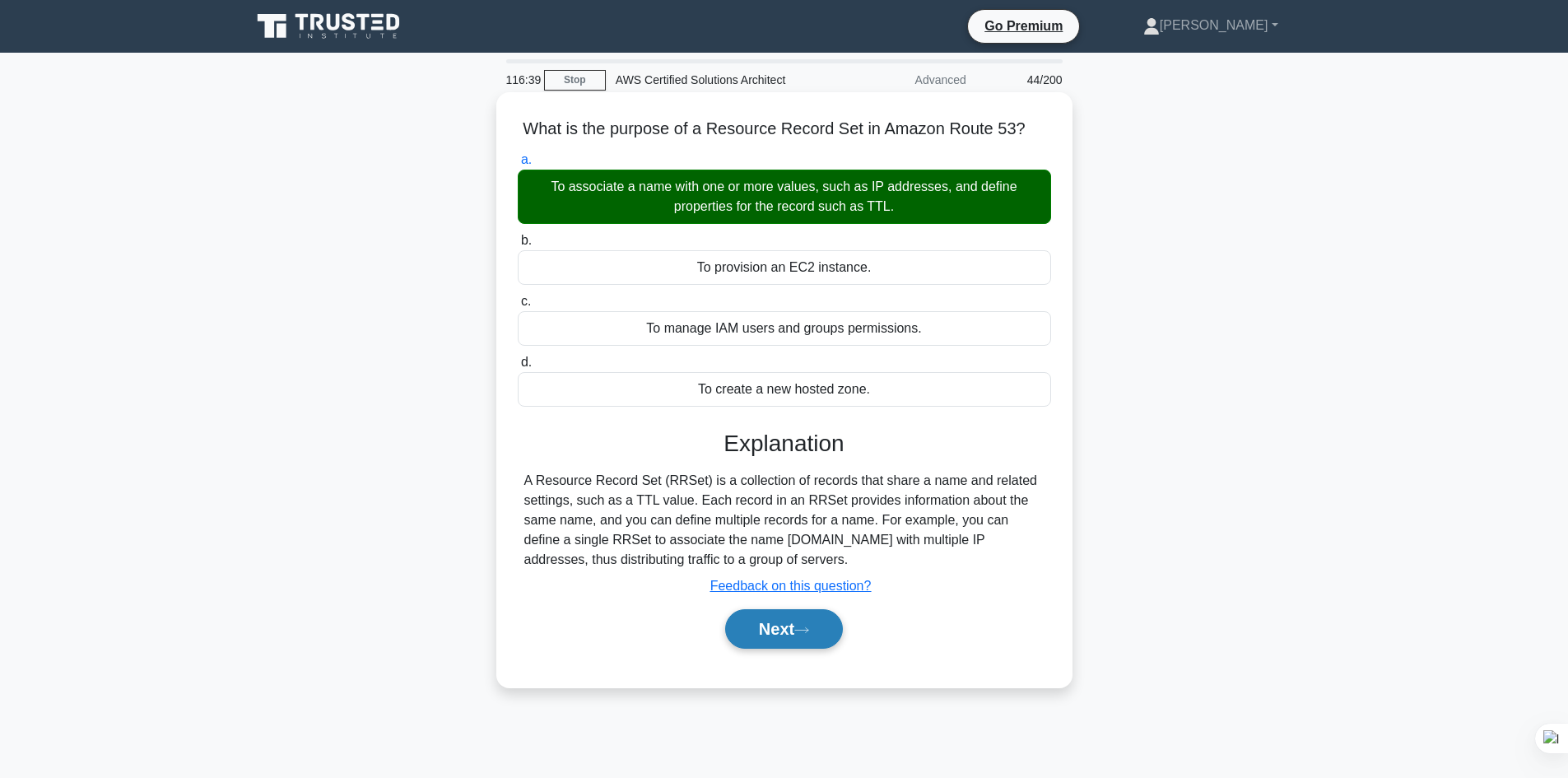 click on "Next" at bounding box center (784, 629) 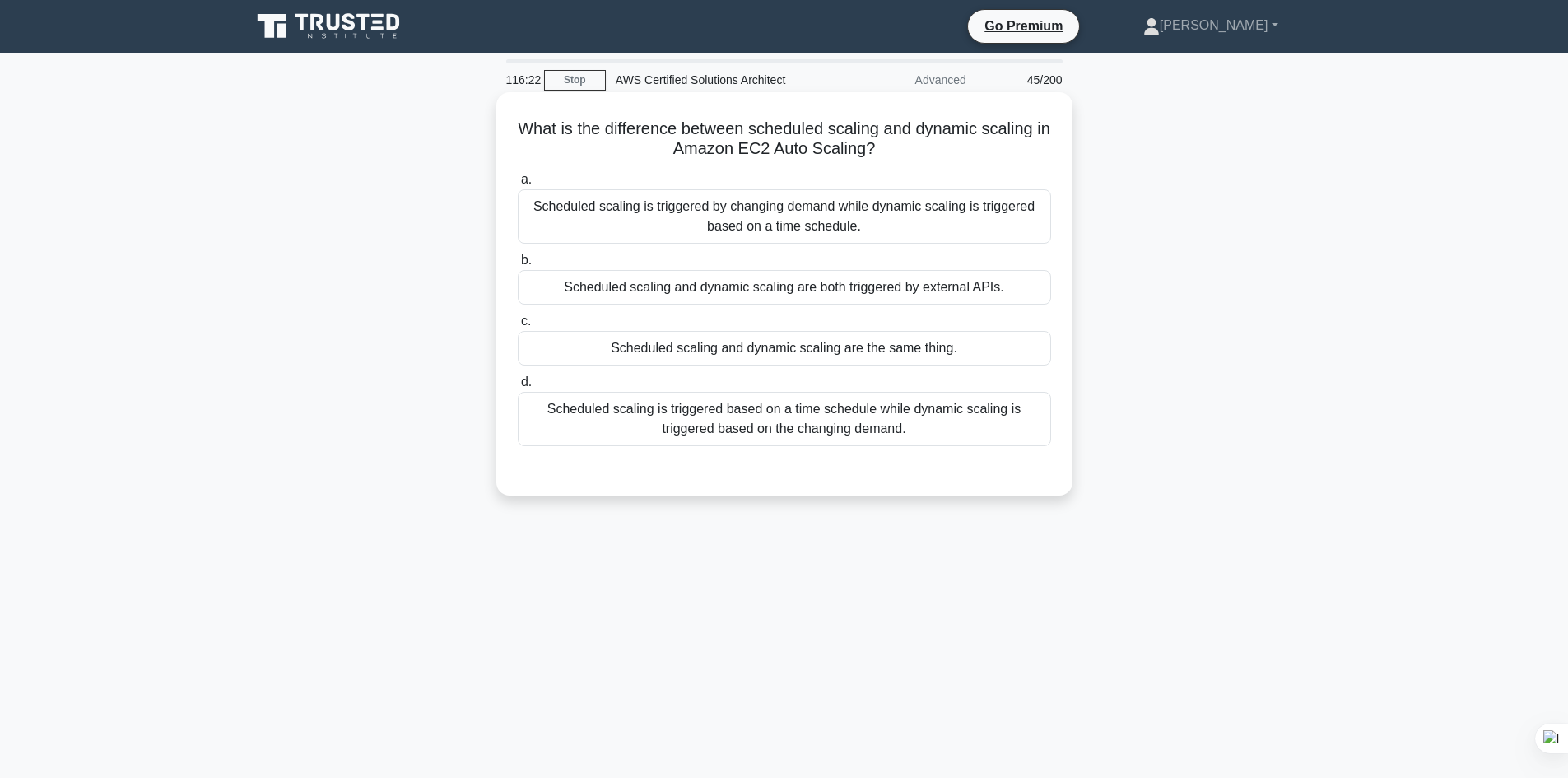 click on "Scheduled scaling is triggered based on a time schedule while dynamic scaling is triggered based on the changing demand." at bounding box center [784, 419] 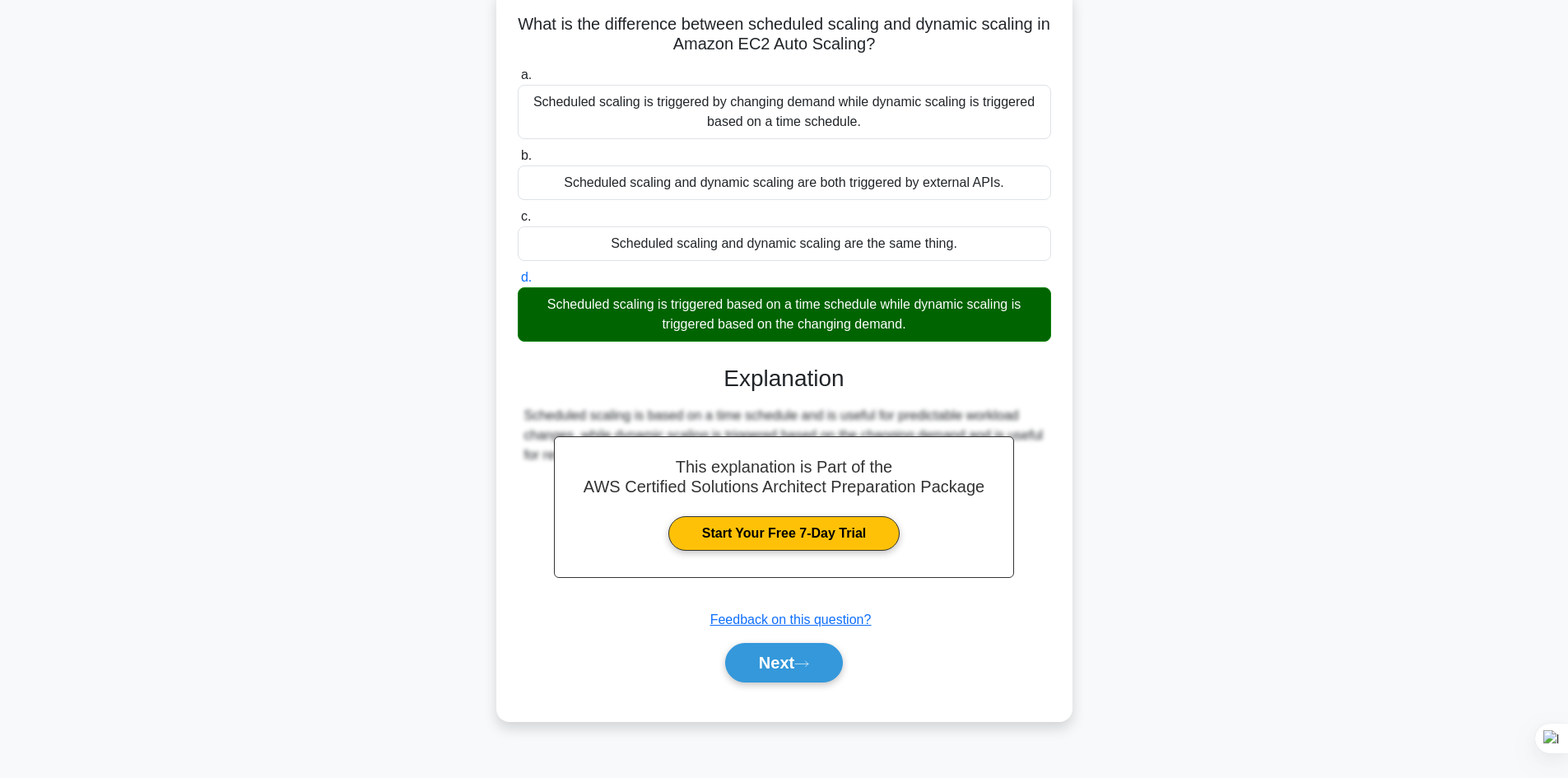 scroll, scrollTop: 111, scrollLeft: 0, axis: vertical 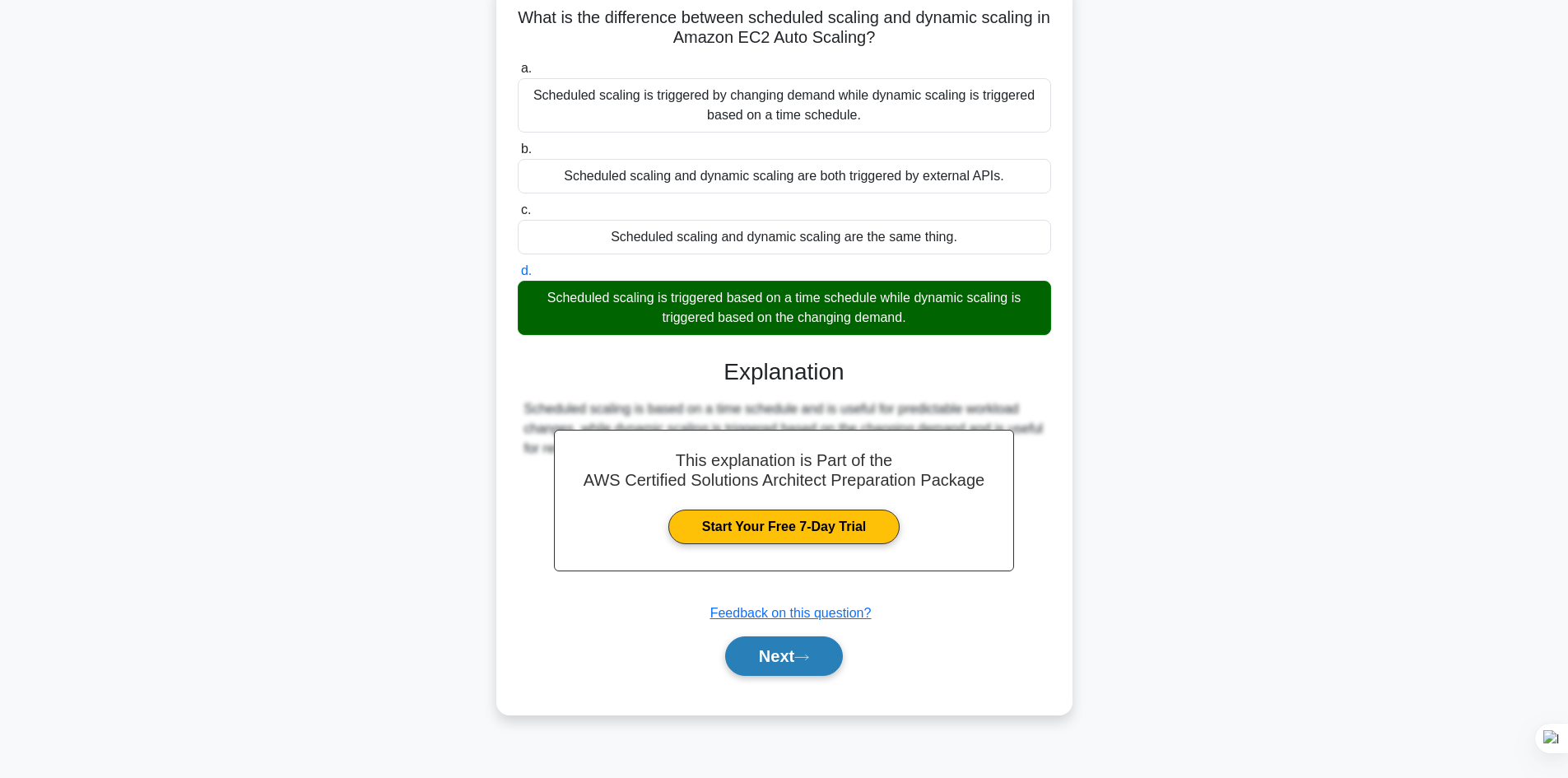 click 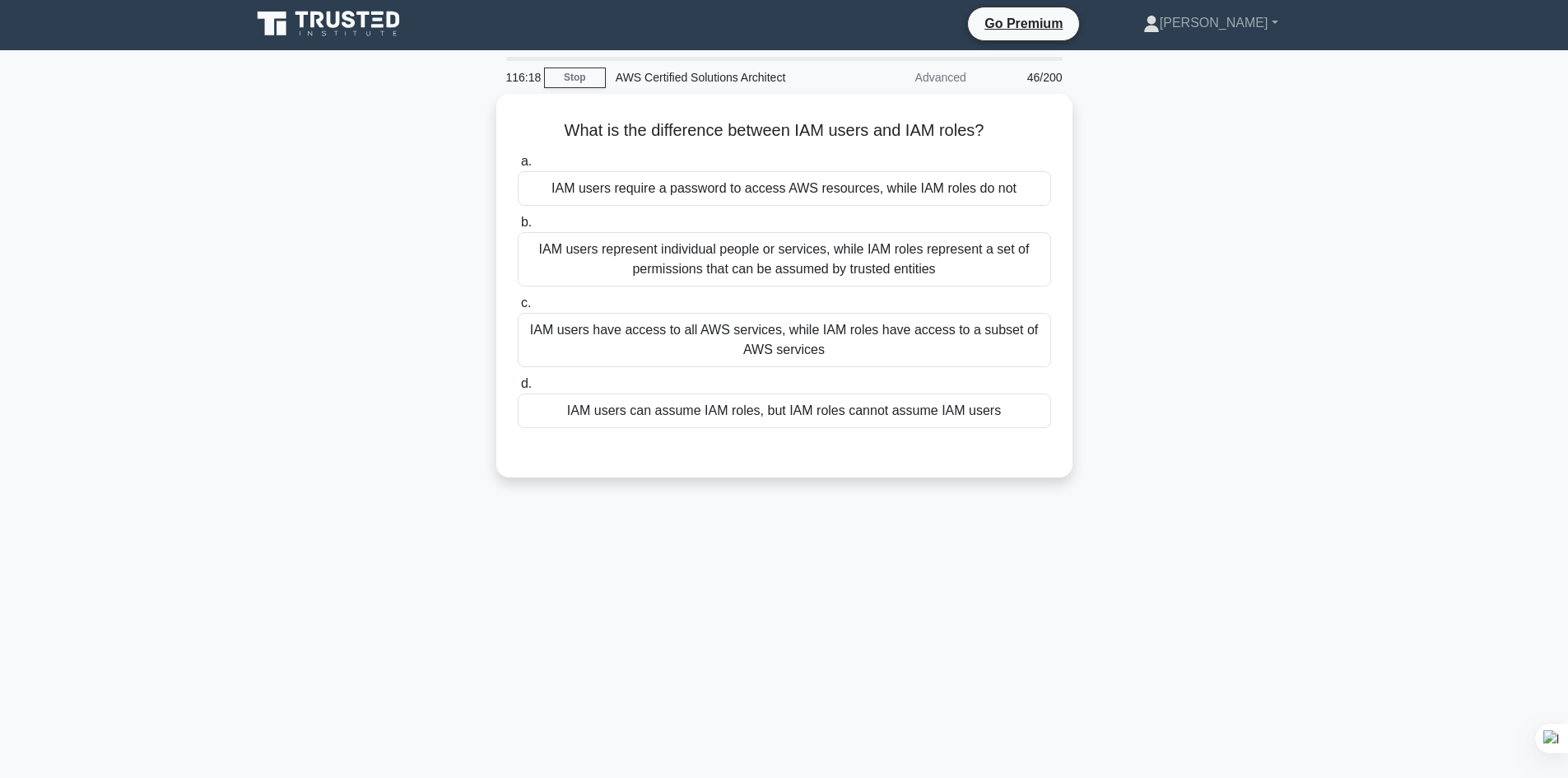 scroll, scrollTop: 0, scrollLeft: 0, axis: both 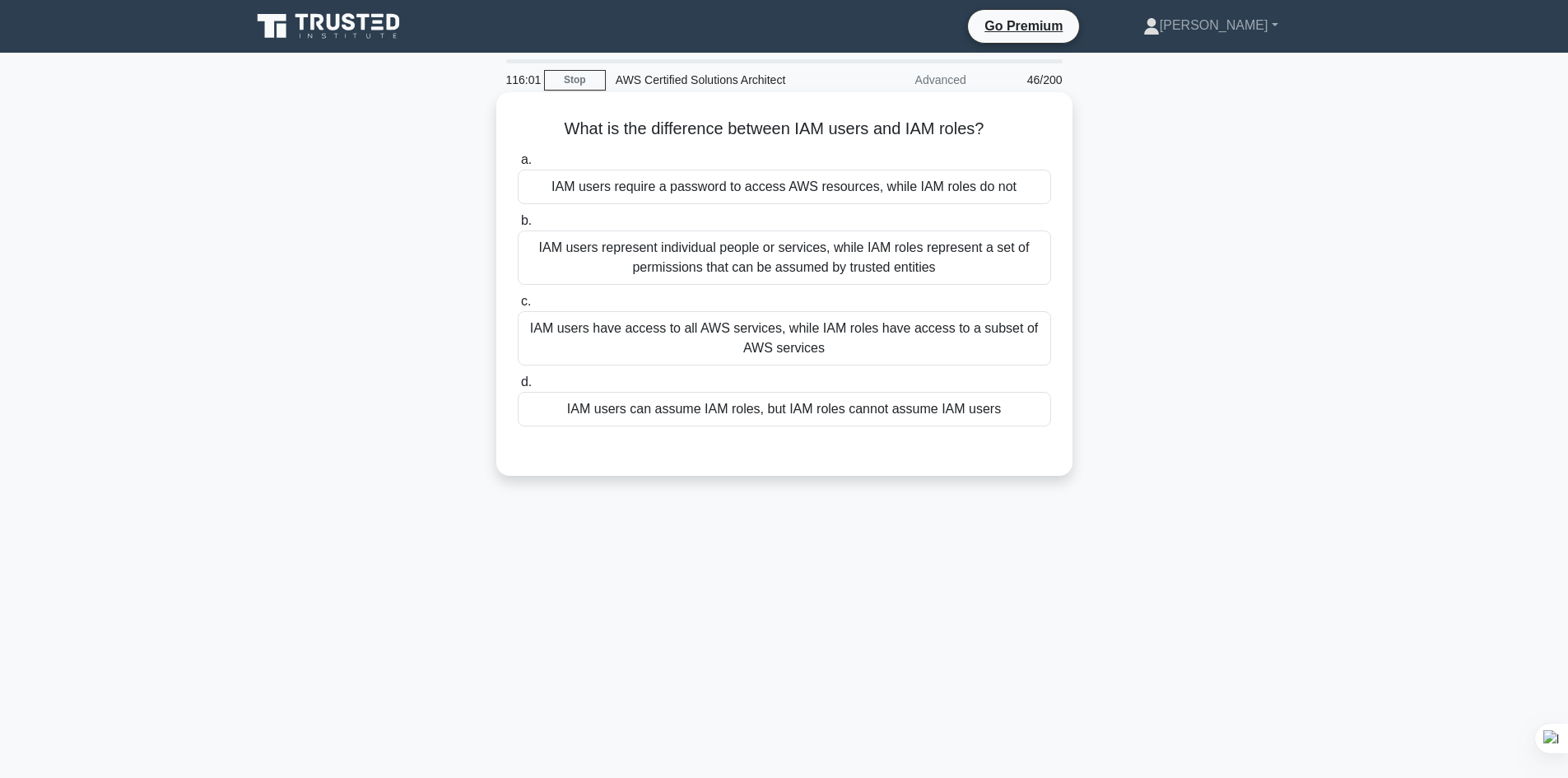 click on "IAM users represent individual people or services, while IAM roles represent a set of permissions that can be assumed by trusted entities" at bounding box center (784, 258) 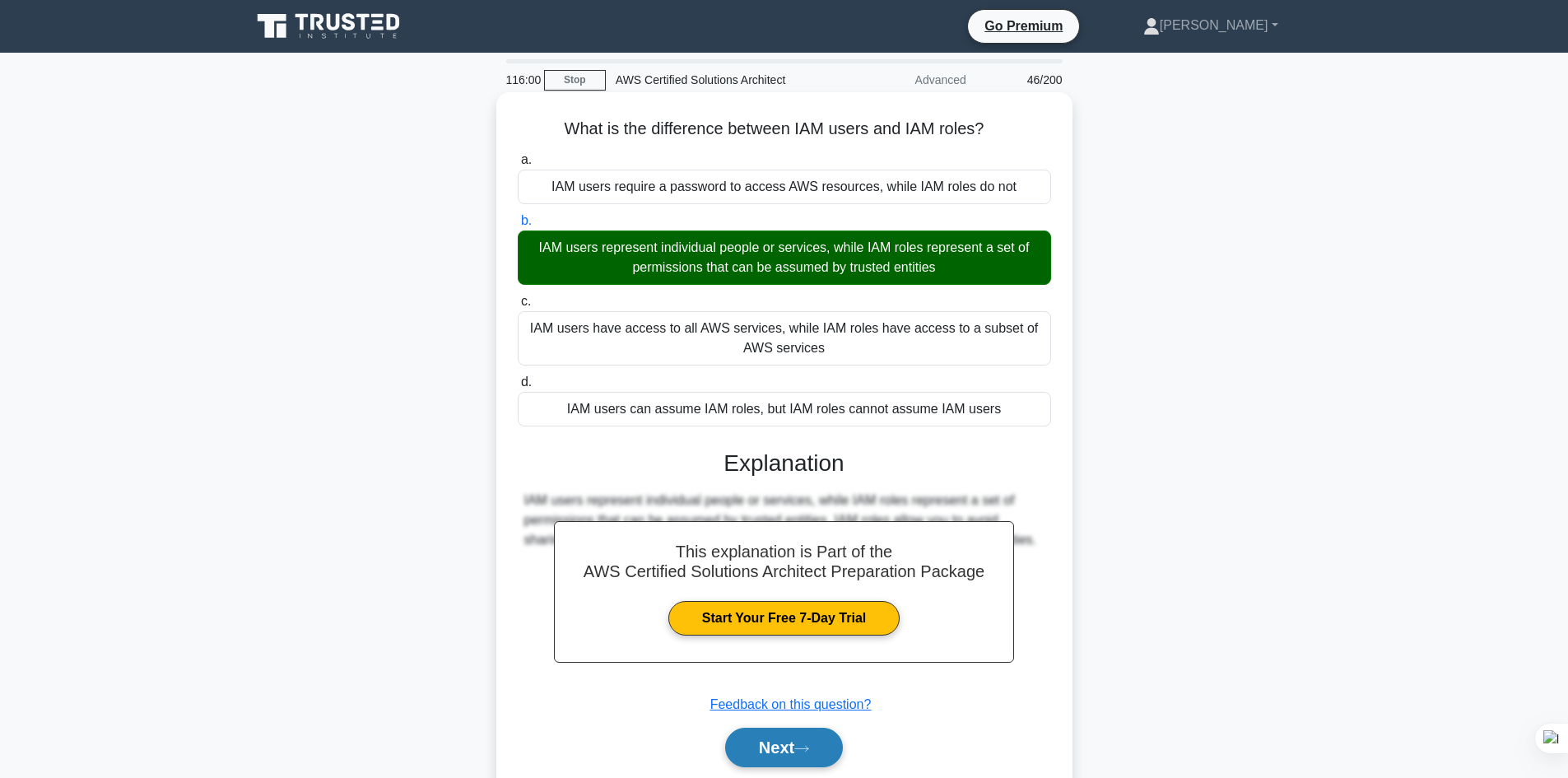 click on "Next" at bounding box center (784, 748) 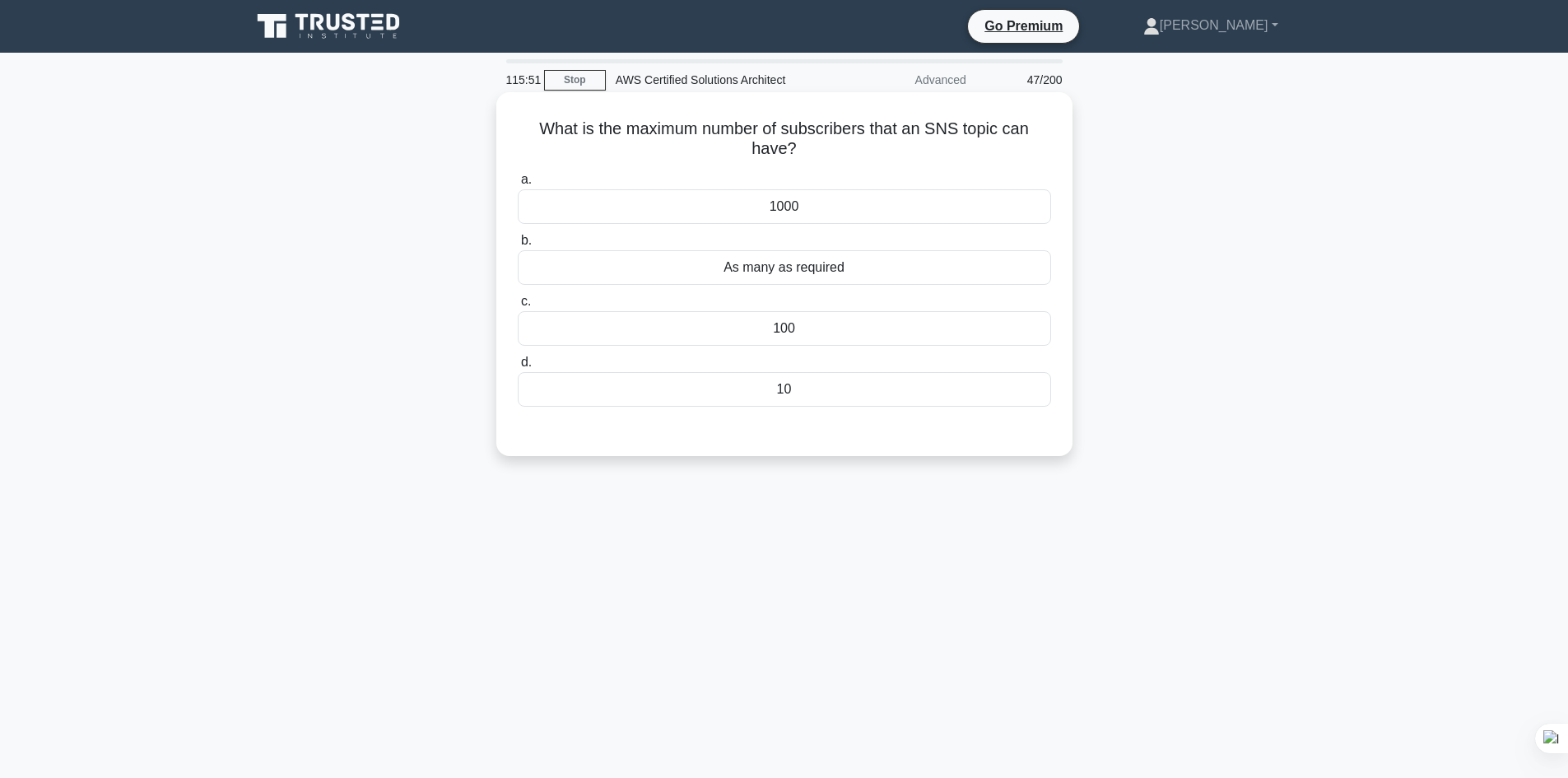 click on "As many as required" at bounding box center [784, 268] 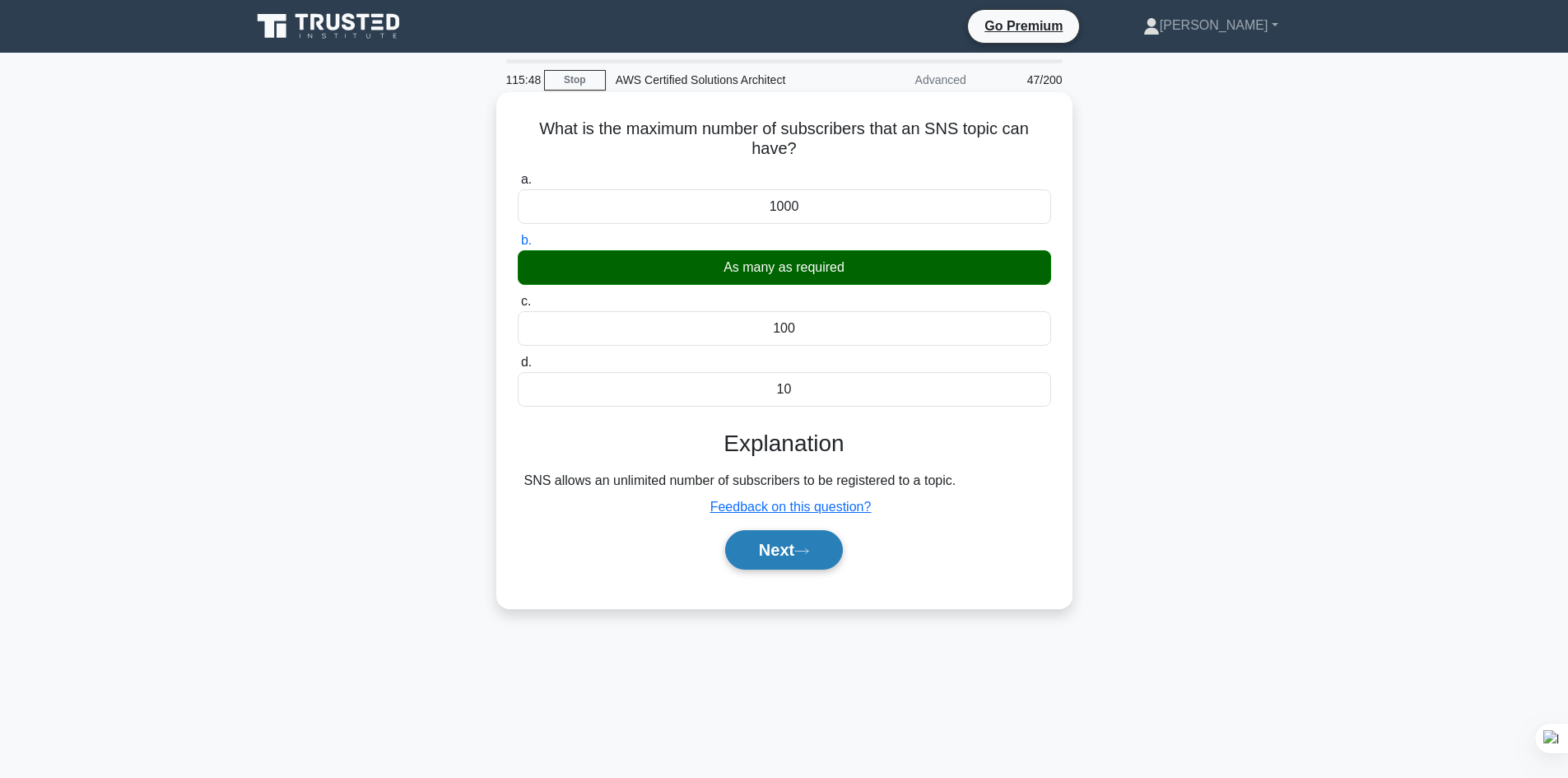 click on "Next" at bounding box center (784, 550) 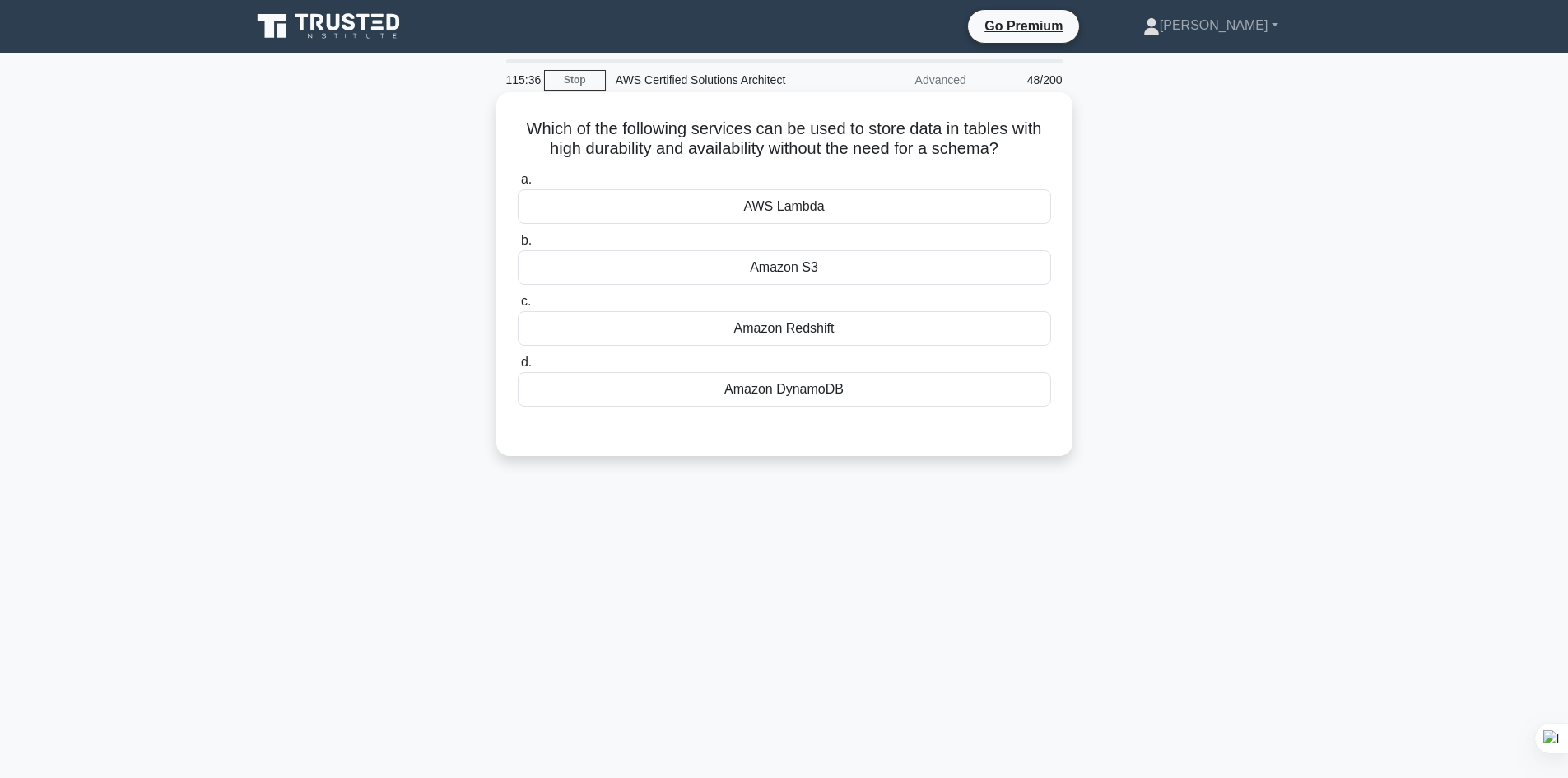 click on "Amazon Redshift" at bounding box center [784, 328] 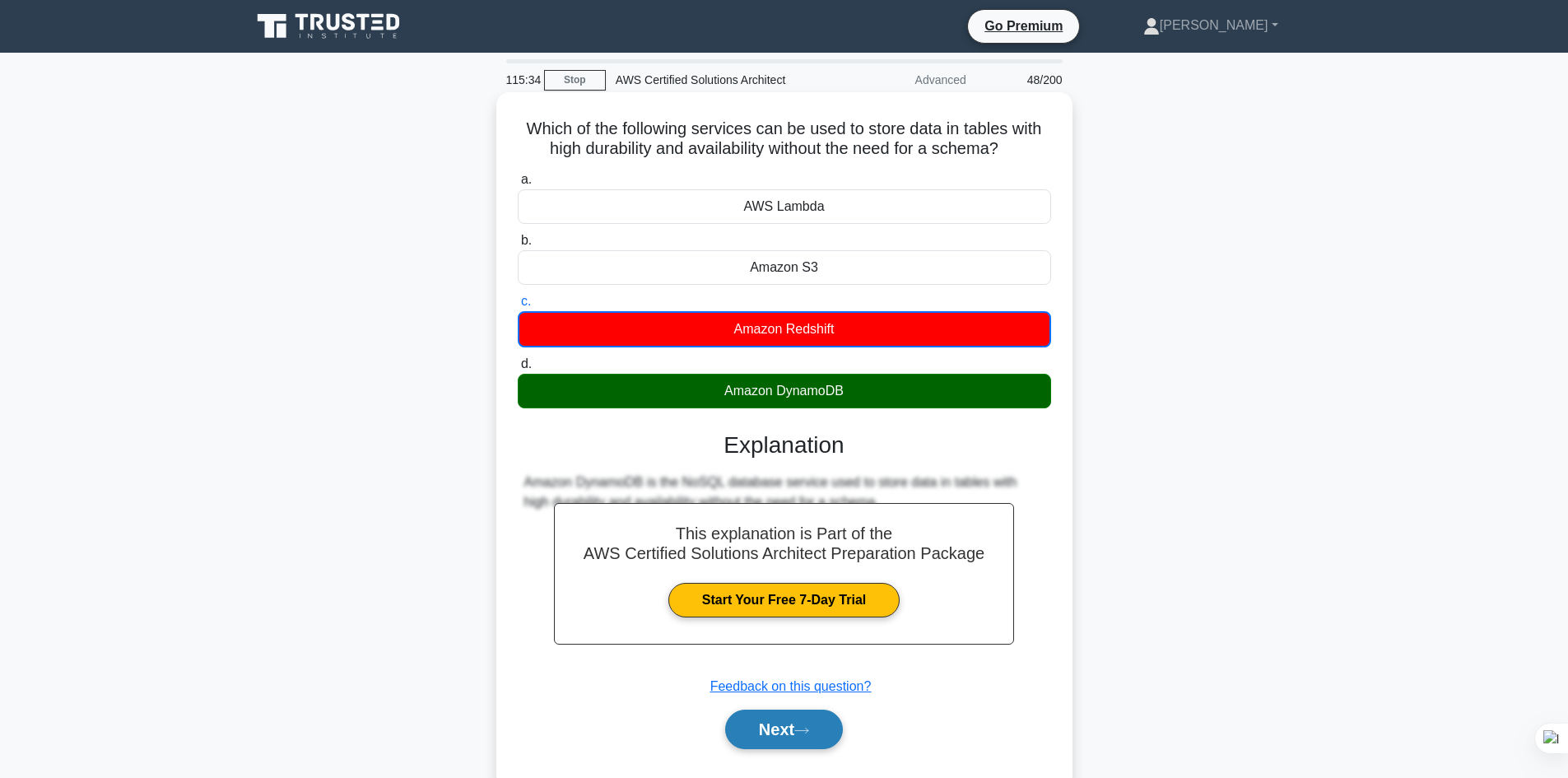 click on "Next" at bounding box center (784, 729) 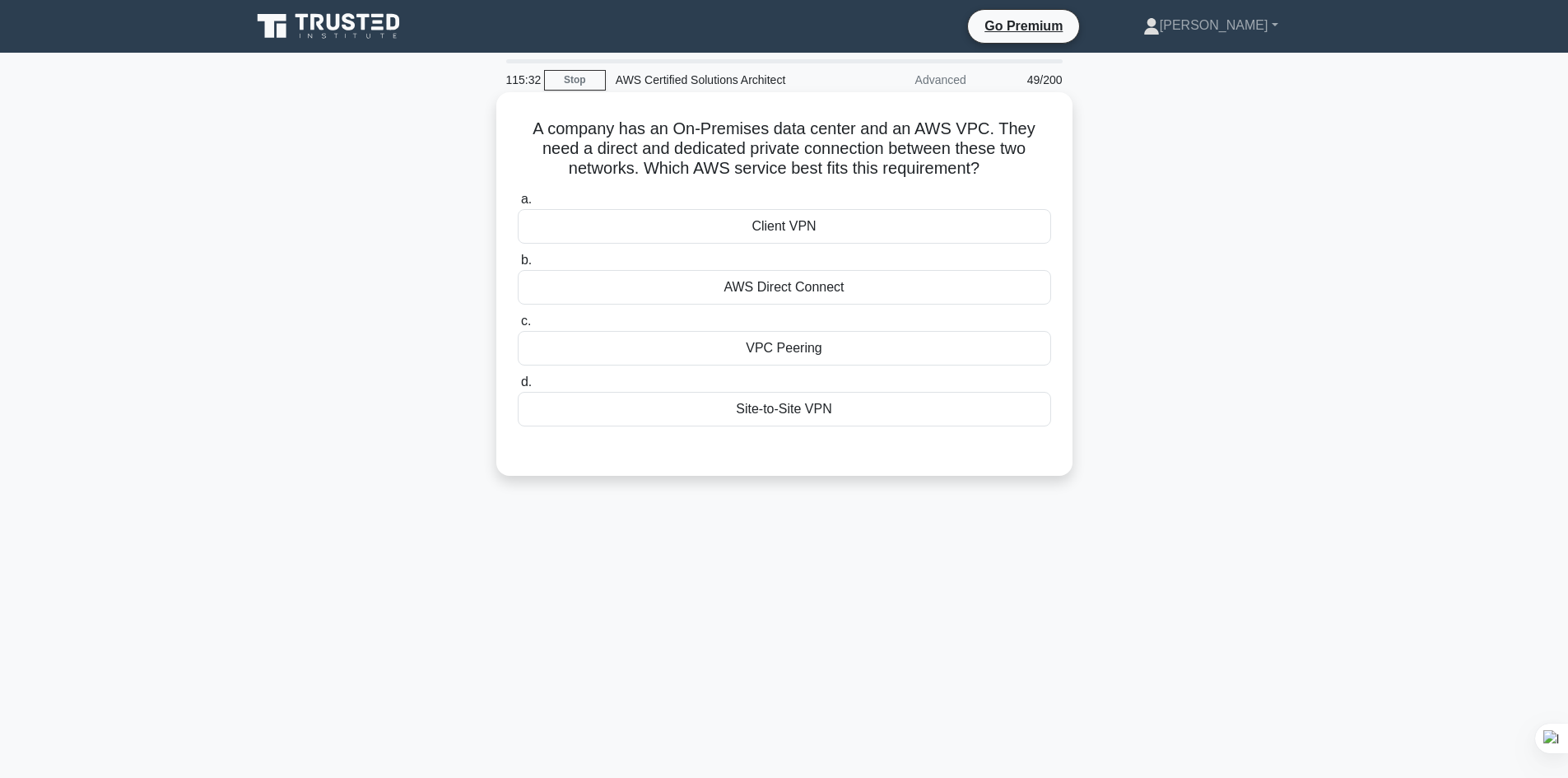 click on "AWS Direct Connect" at bounding box center (784, 287) 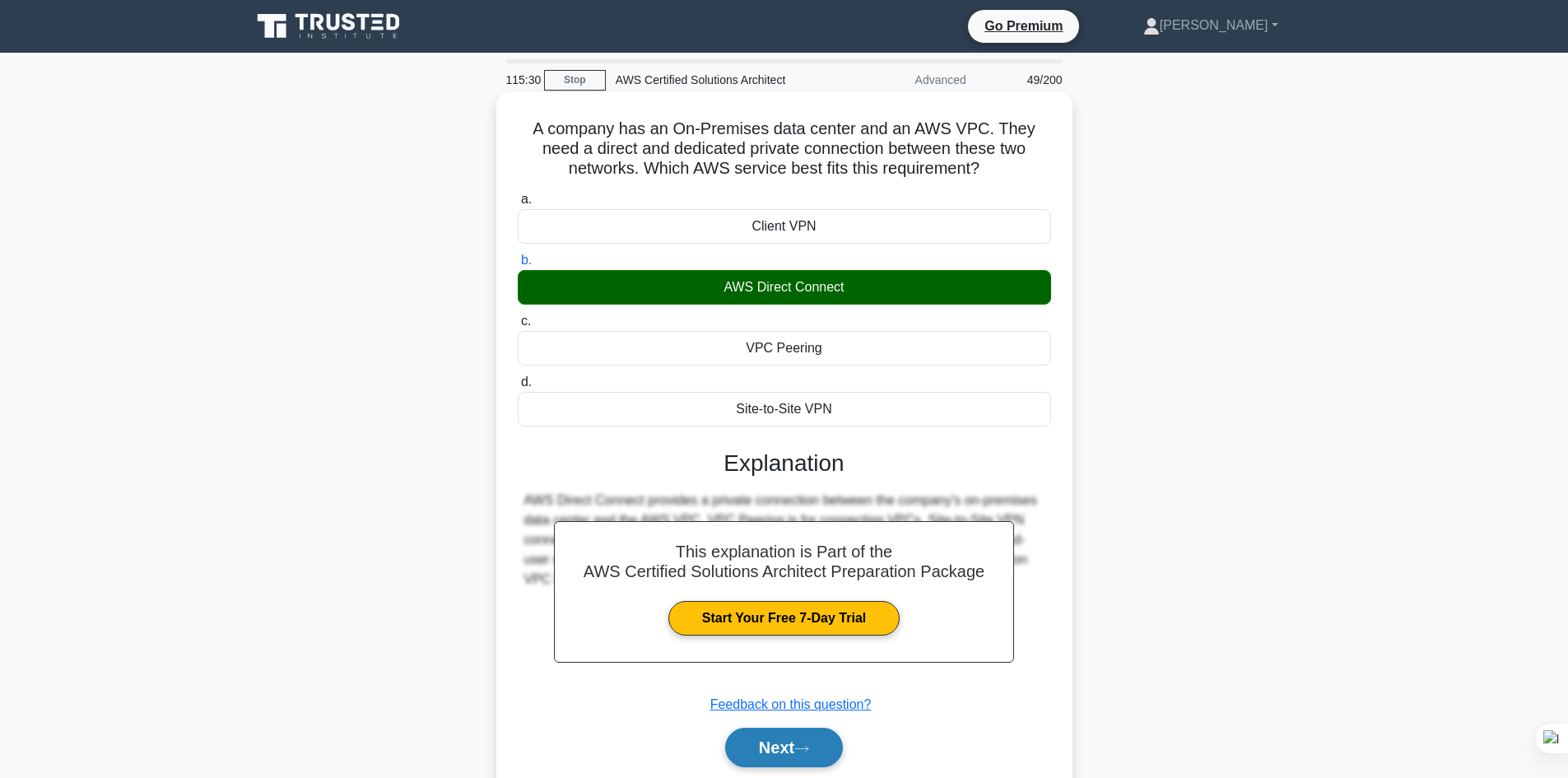 click on "Next" at bounding box center [784, 748] 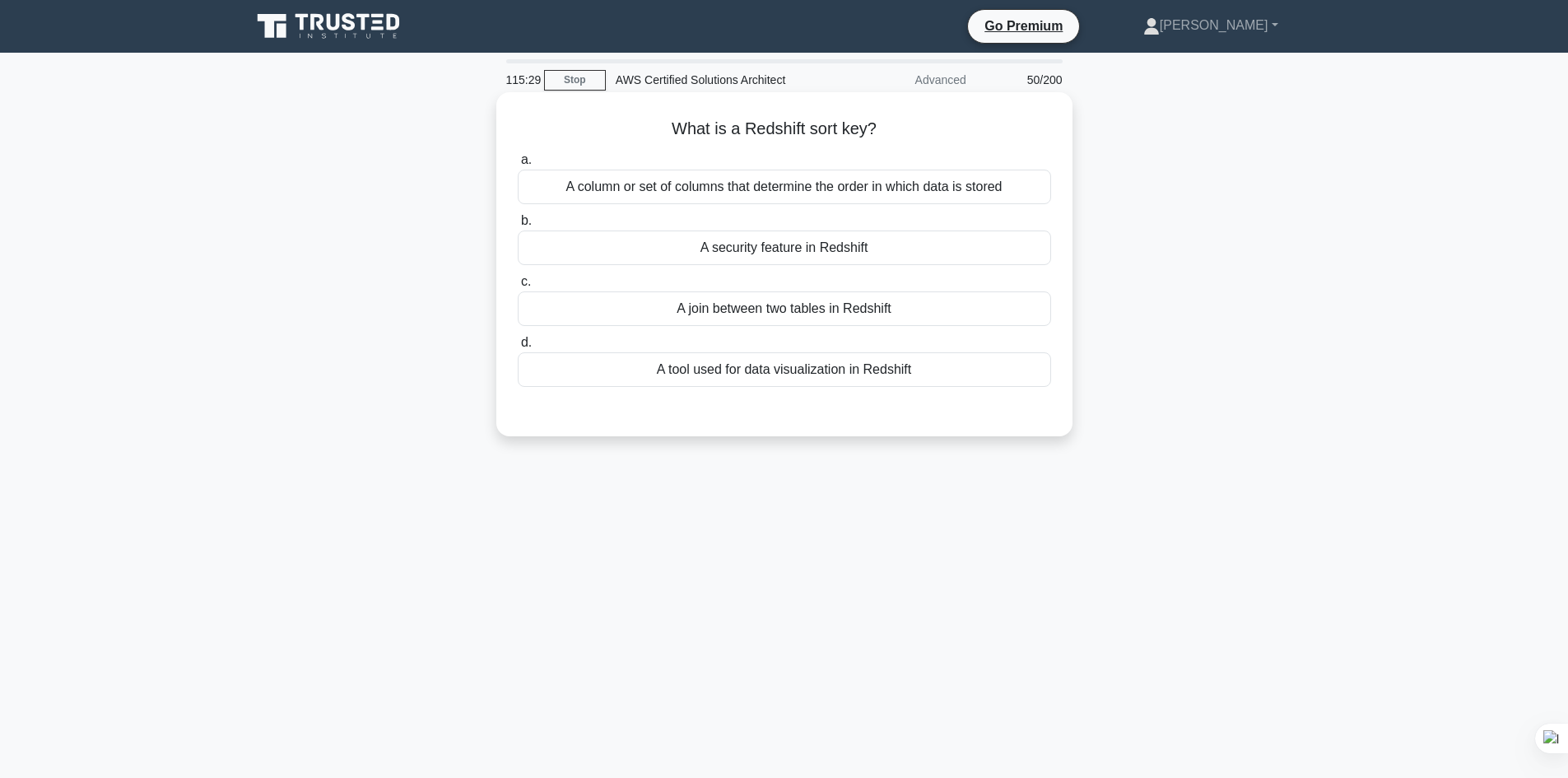 click on "A security feature in Redshift" at bounding box center (784, 248) 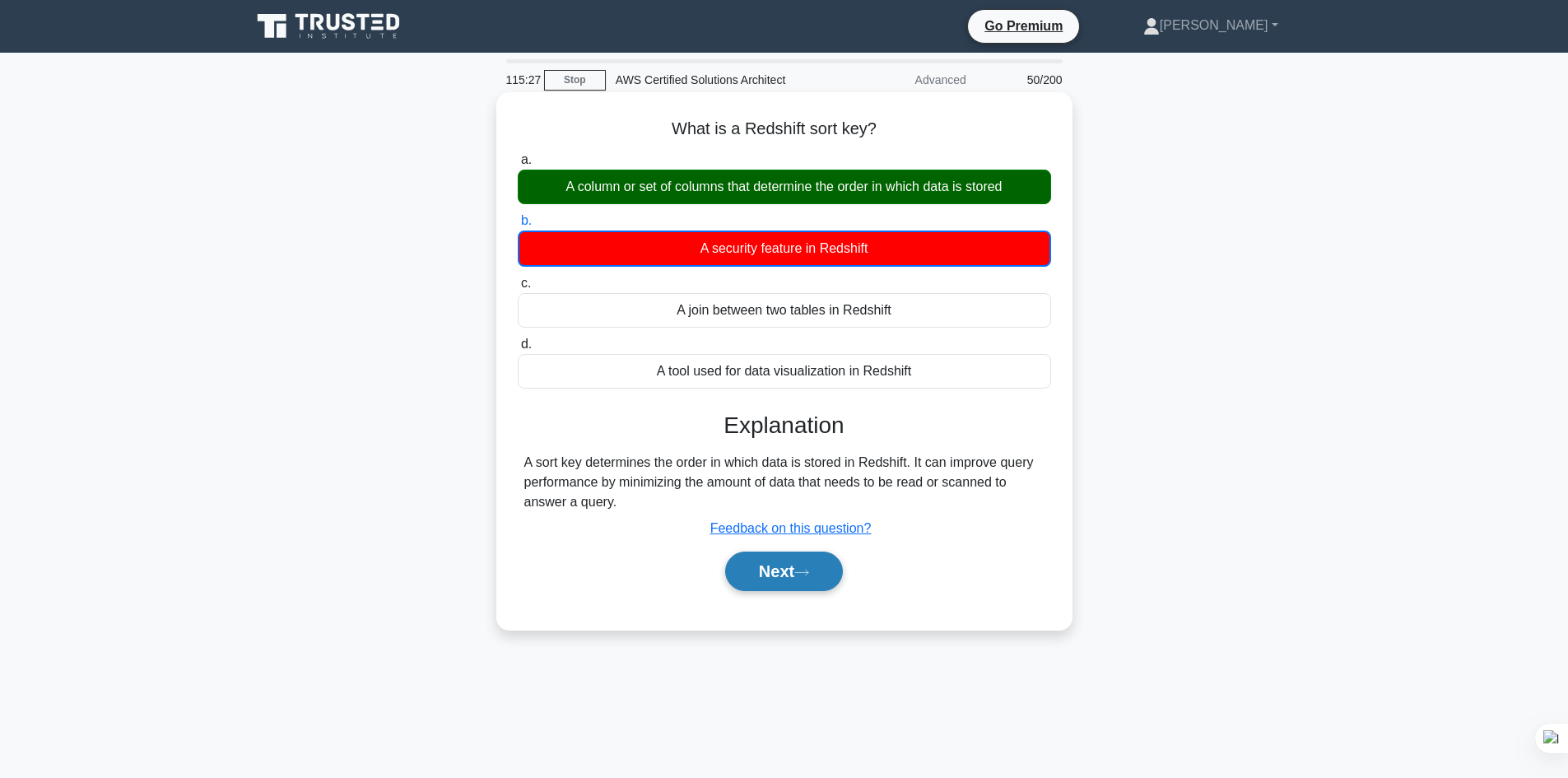 click on "Next" at bounding box center [784, 571] 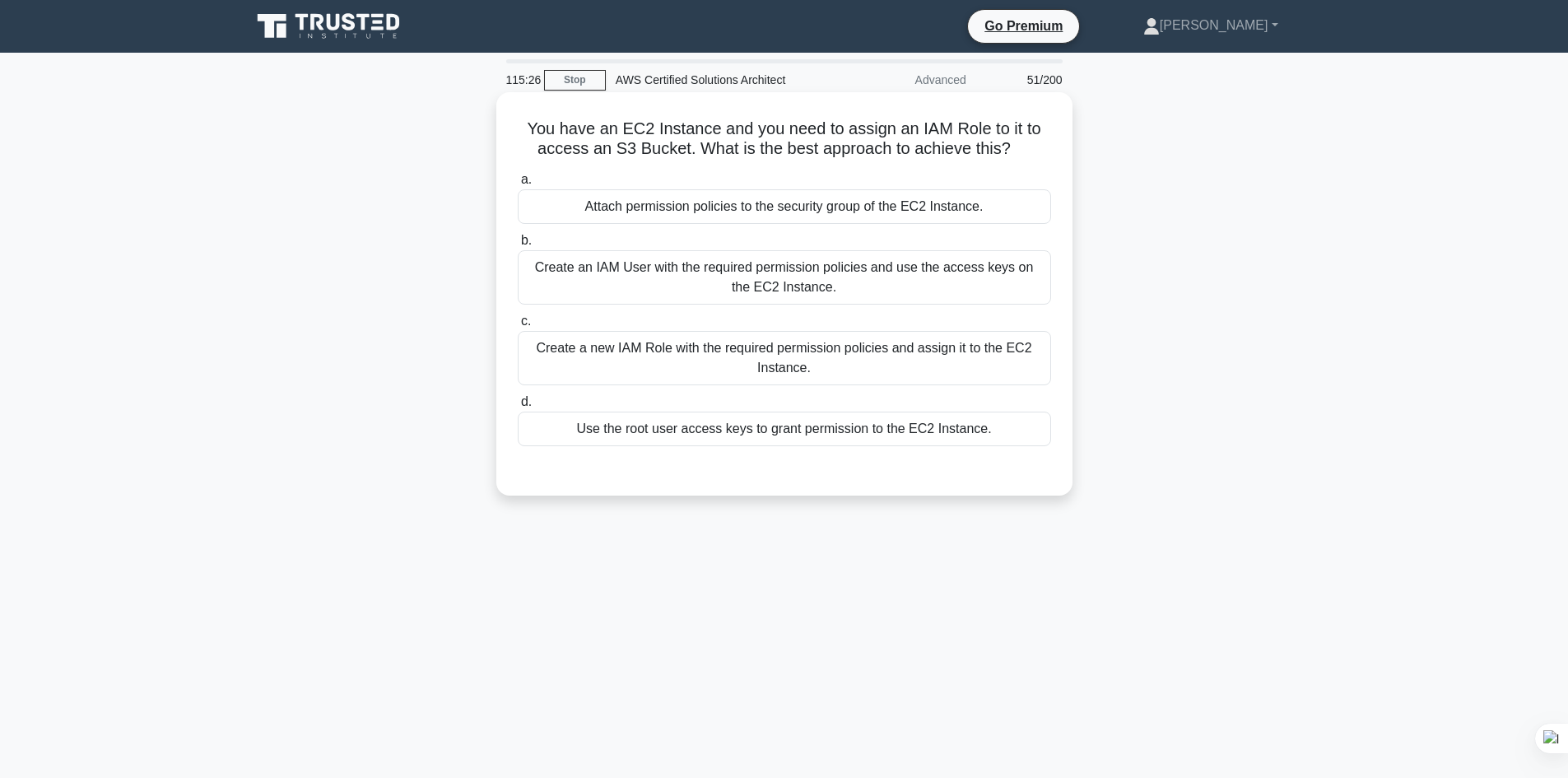click on "Create a new IAM Role with the required permission policies and assign it to the EC2 Instance." at bounding box center (784, 358) 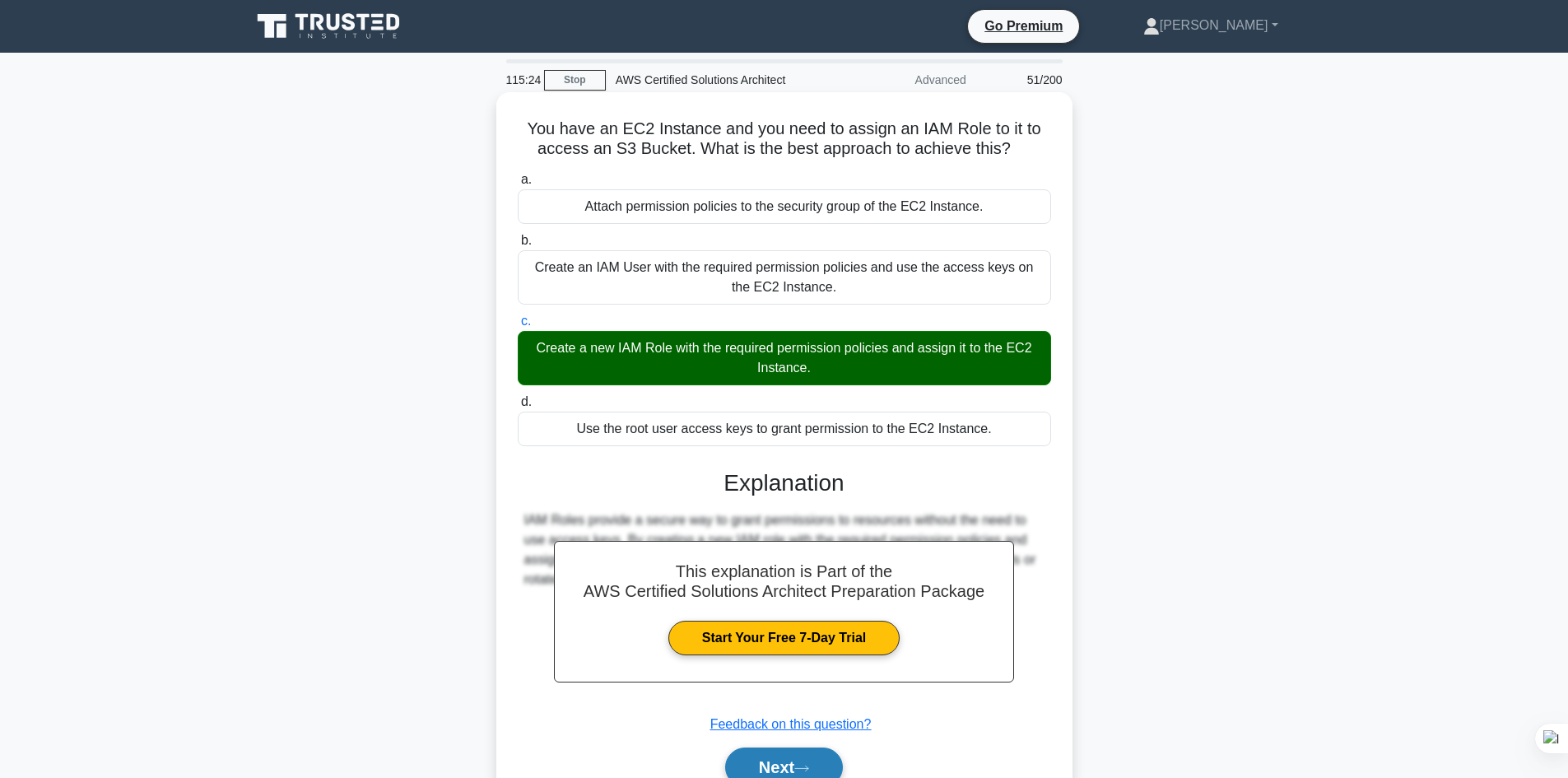 click on "Next" at bounding box center [784, 767] 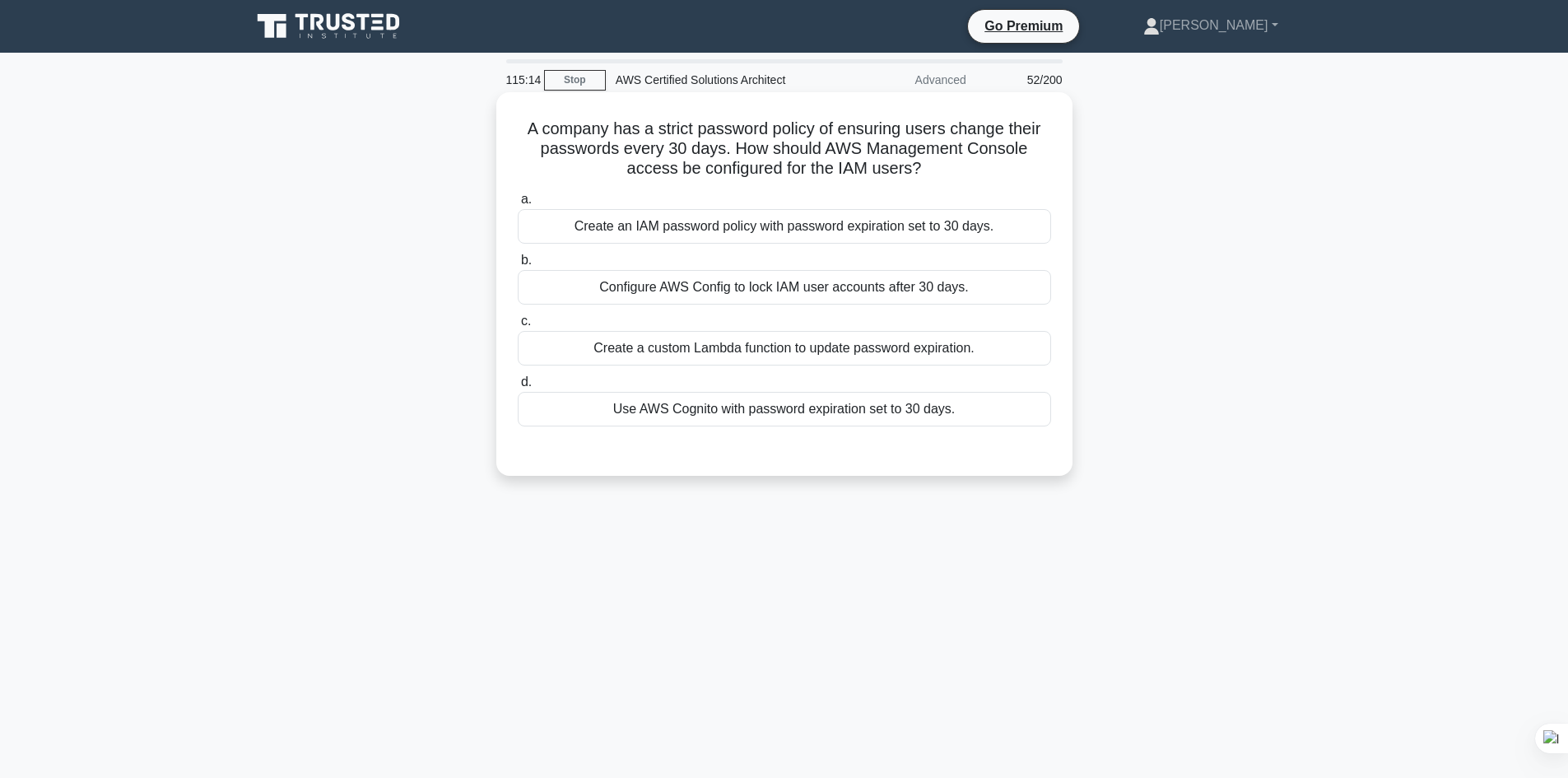 click on "Create an IAM password policy with password expiration set to 30 days." at bounding box center [784, 226] 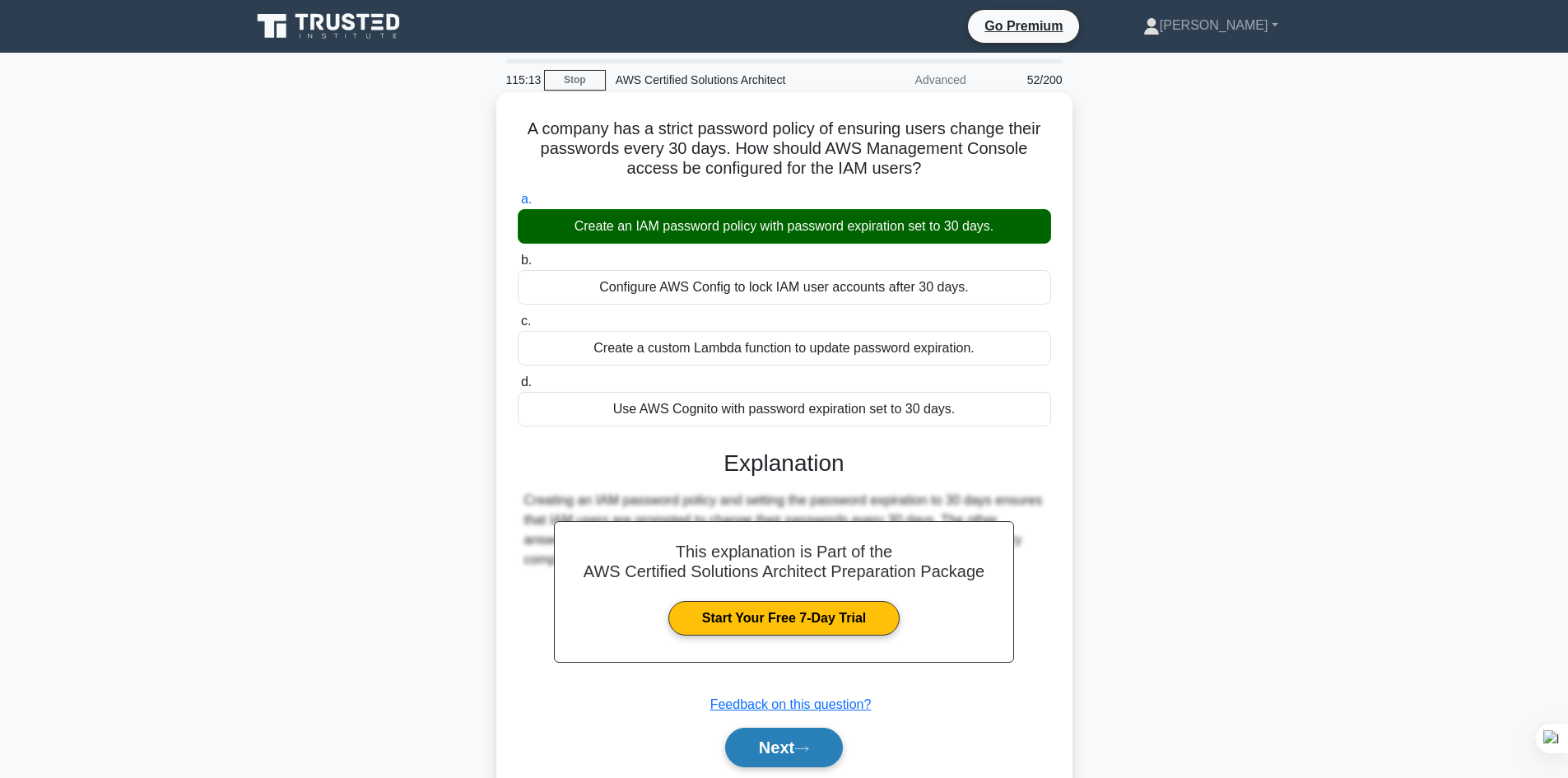click on "Next" at bounding box center [784, 748] 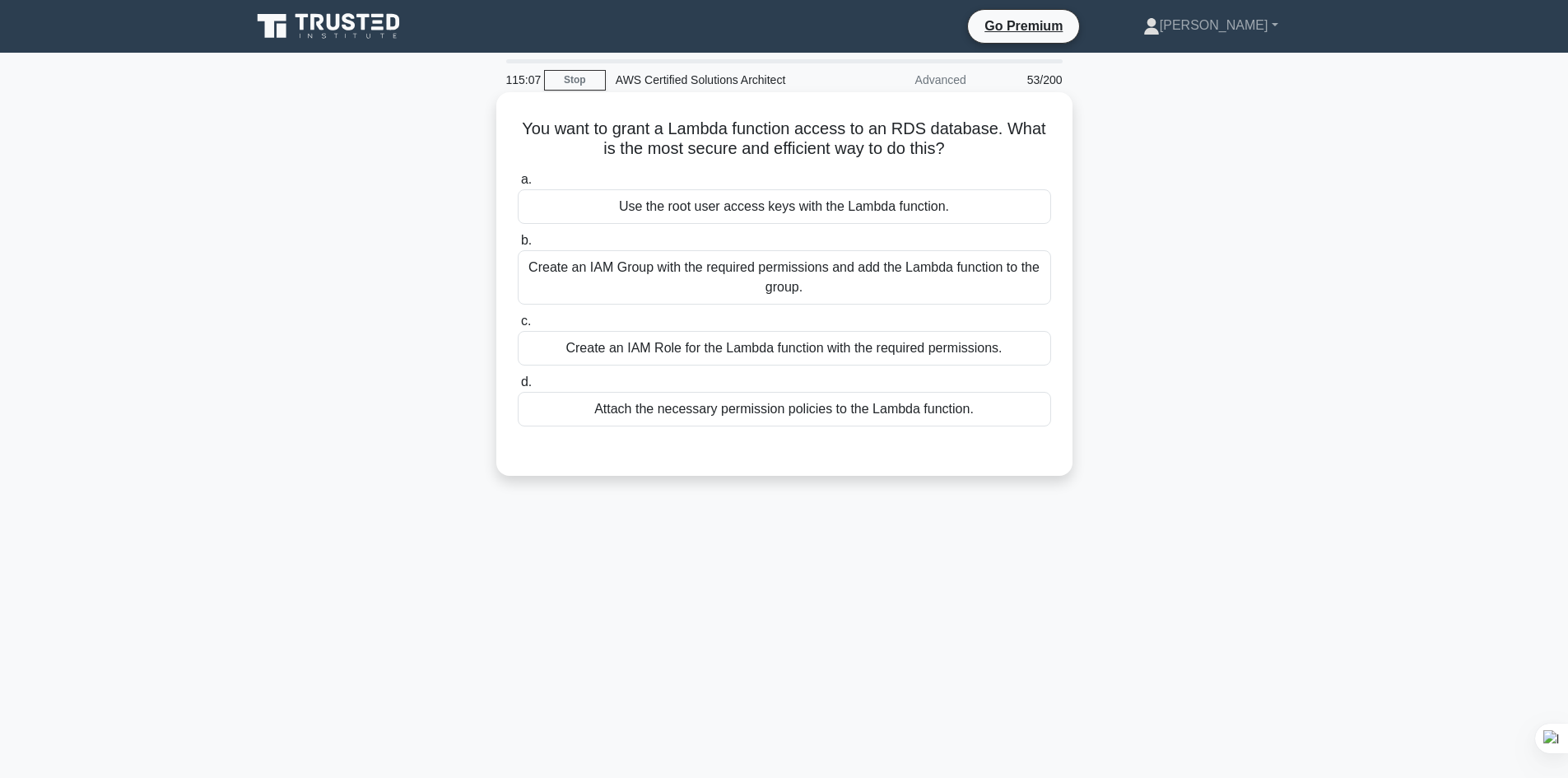 click on "Create an IAM Role for the Lambda function with the required permissions." at bounding box center (784, 348) 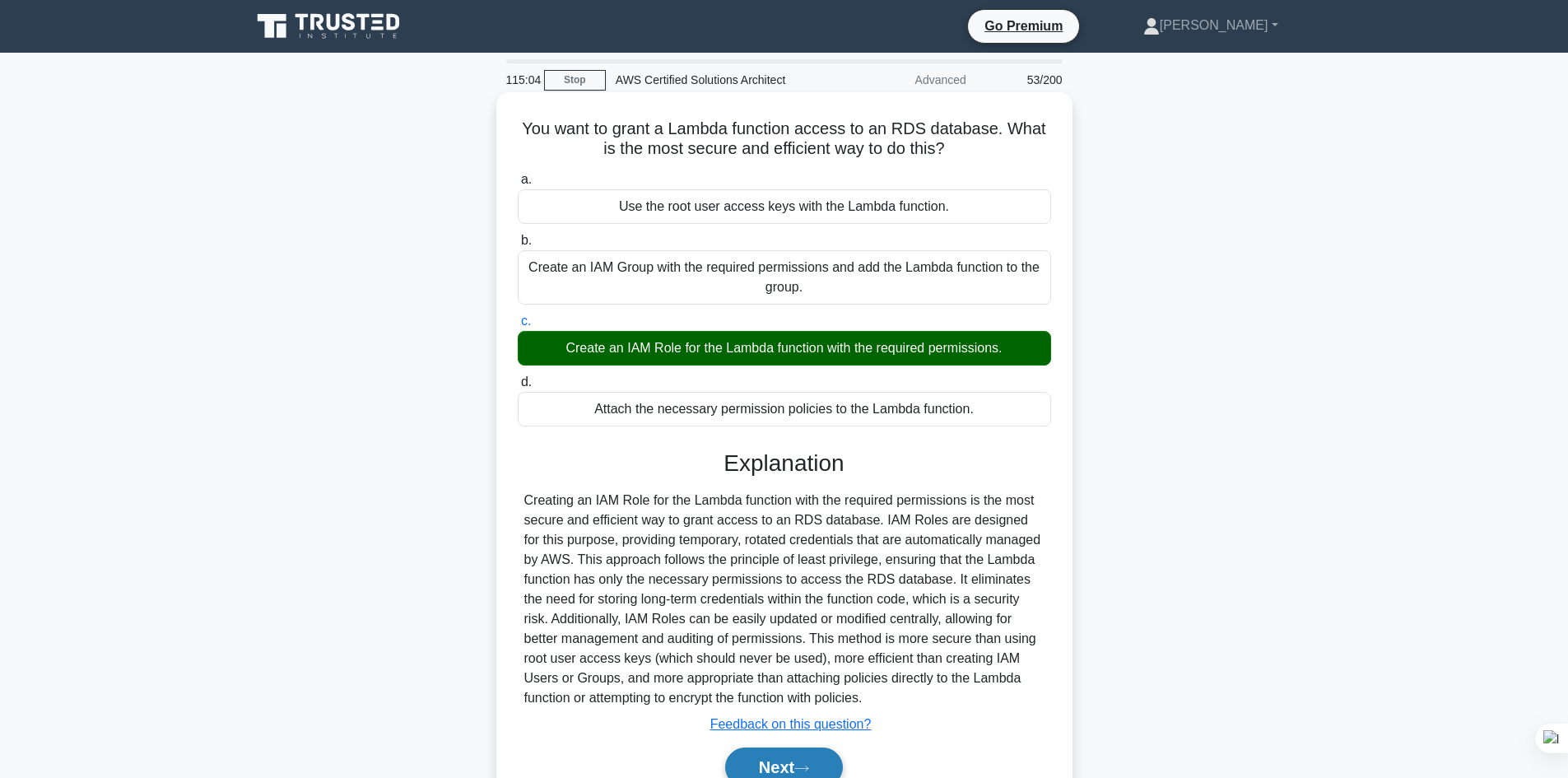 click on "Next" at bounding box center (784, 767) 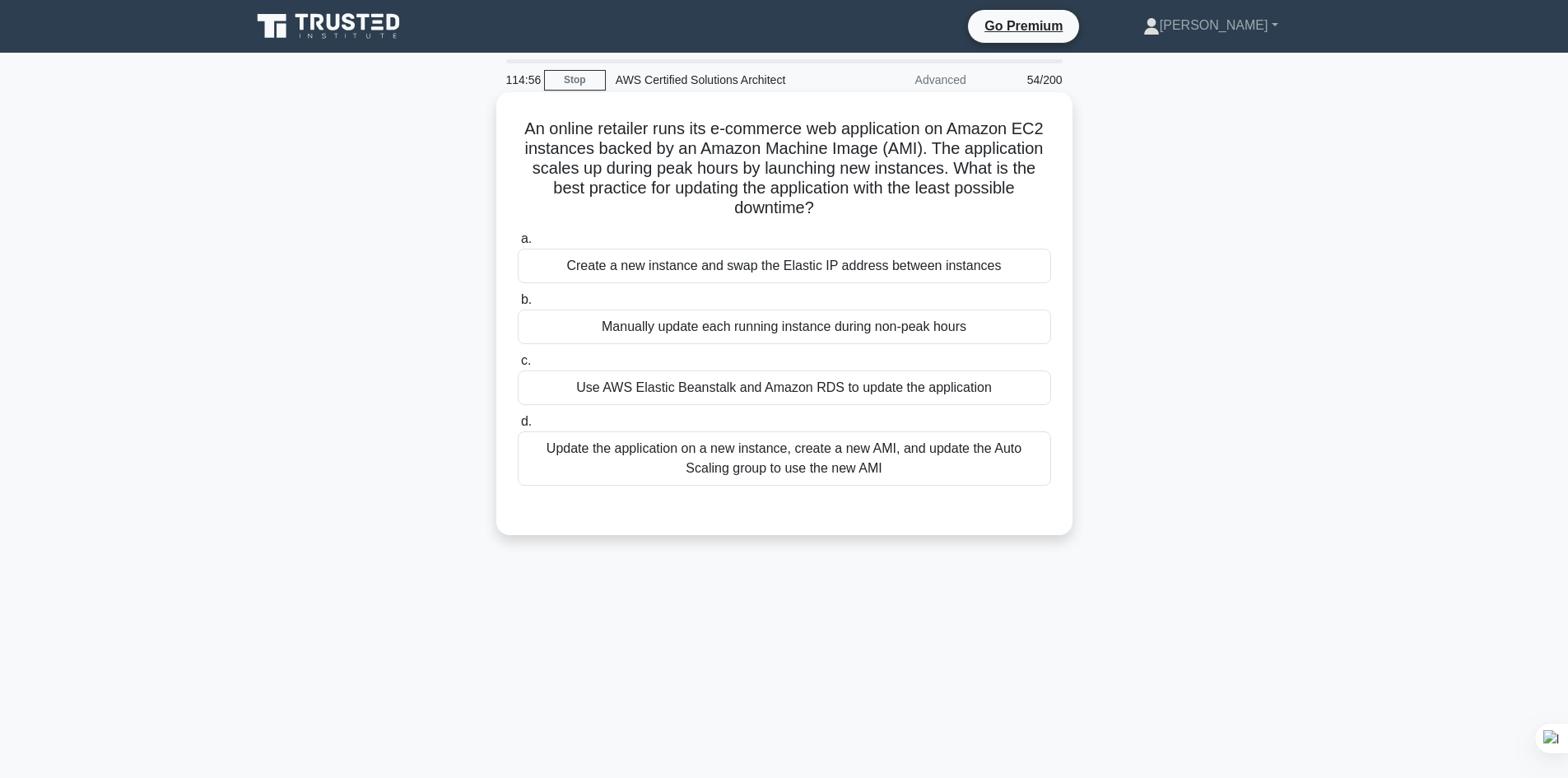 click on "Manually update each running instance during non-peak hours" at bounding box center (784, 327) 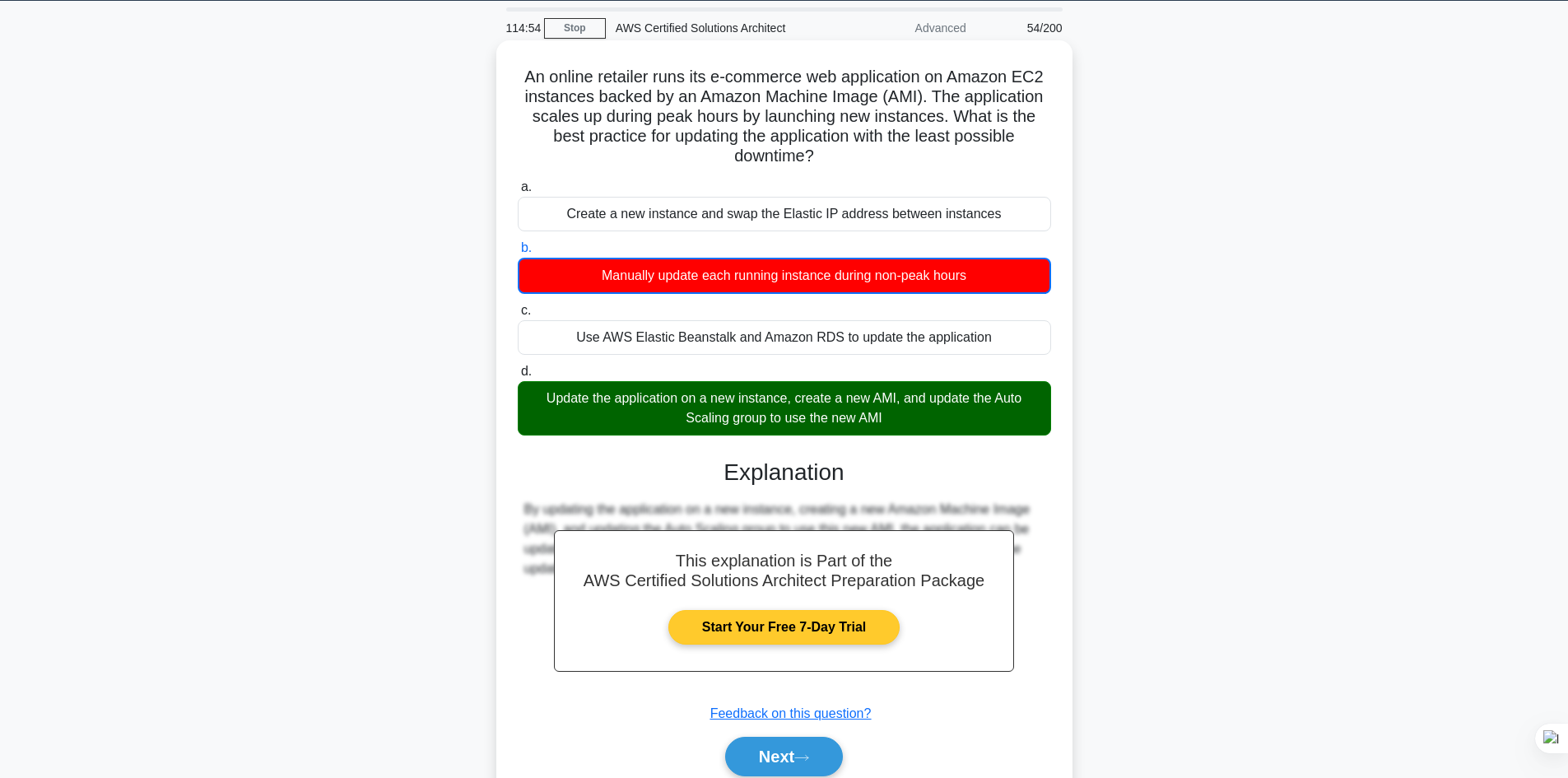 scroll, scrollTop: 121, scrollLeft: 0, axis: vertical 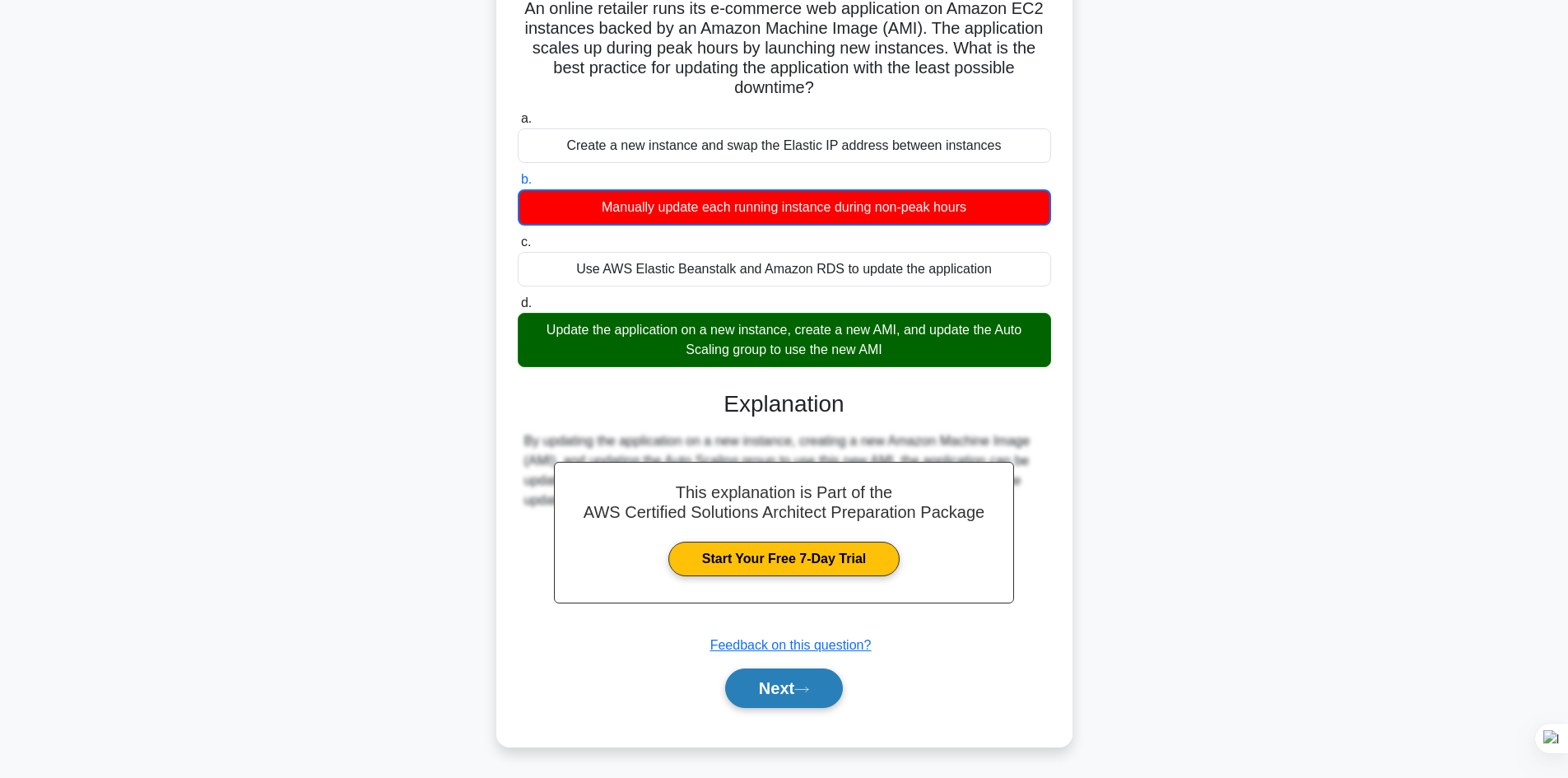 click on "Next" at bounding box center (784, 688) 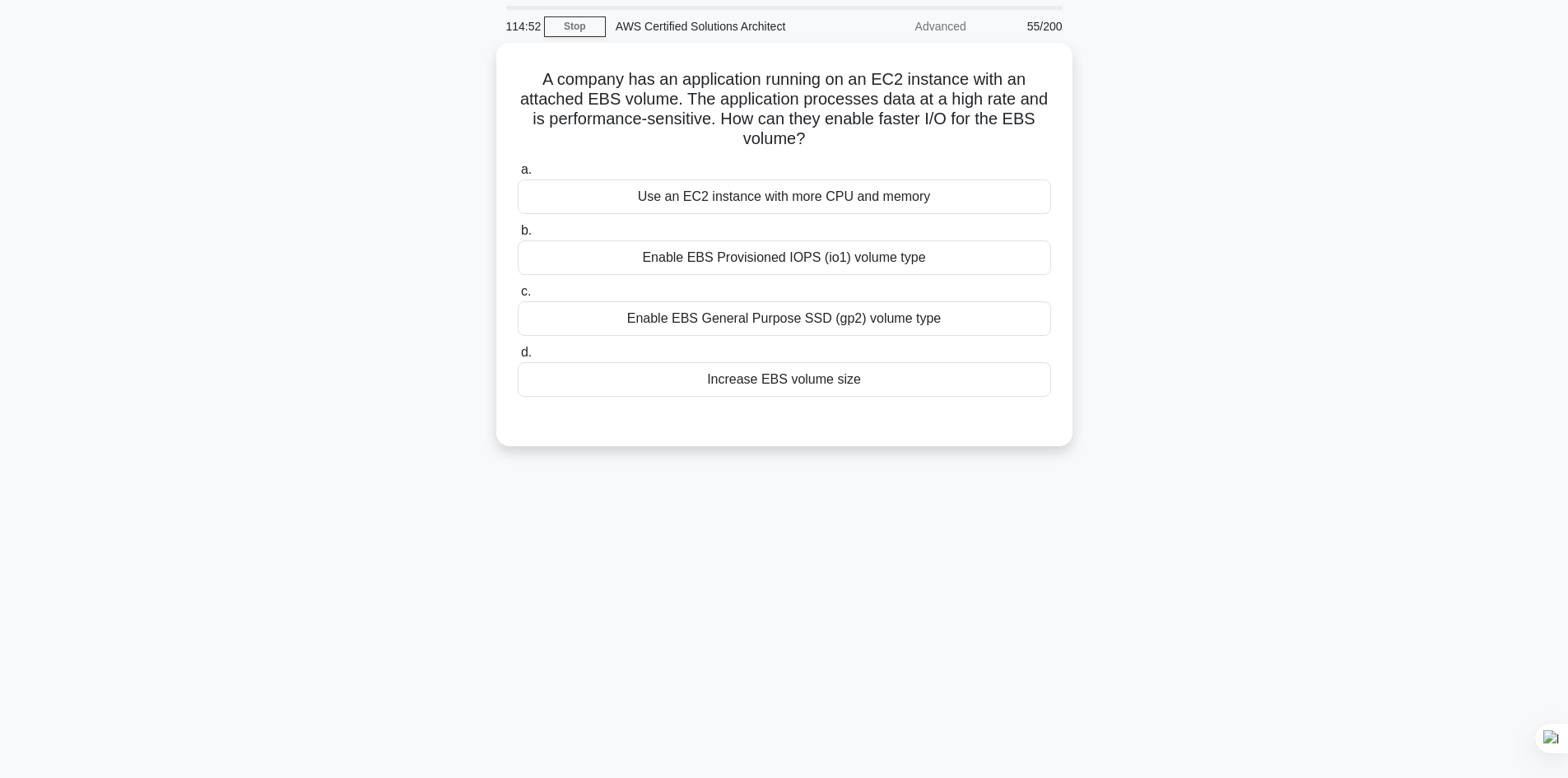 scroll, scrollTop: 0, scrollLeft: 0, axis: both 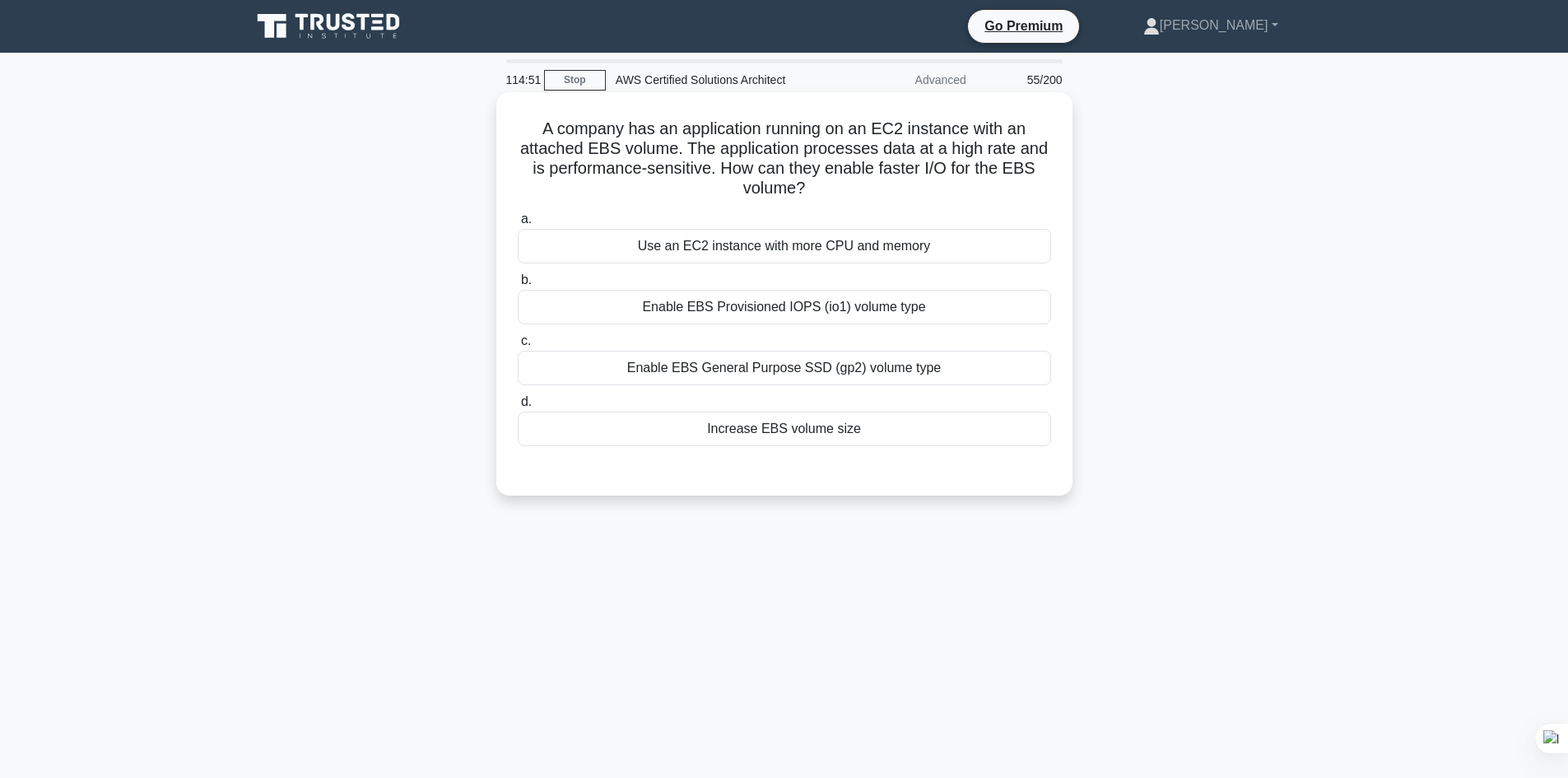 click on "Use an EC2 instance with more CPU and memory" at bounding box center [784, 246] 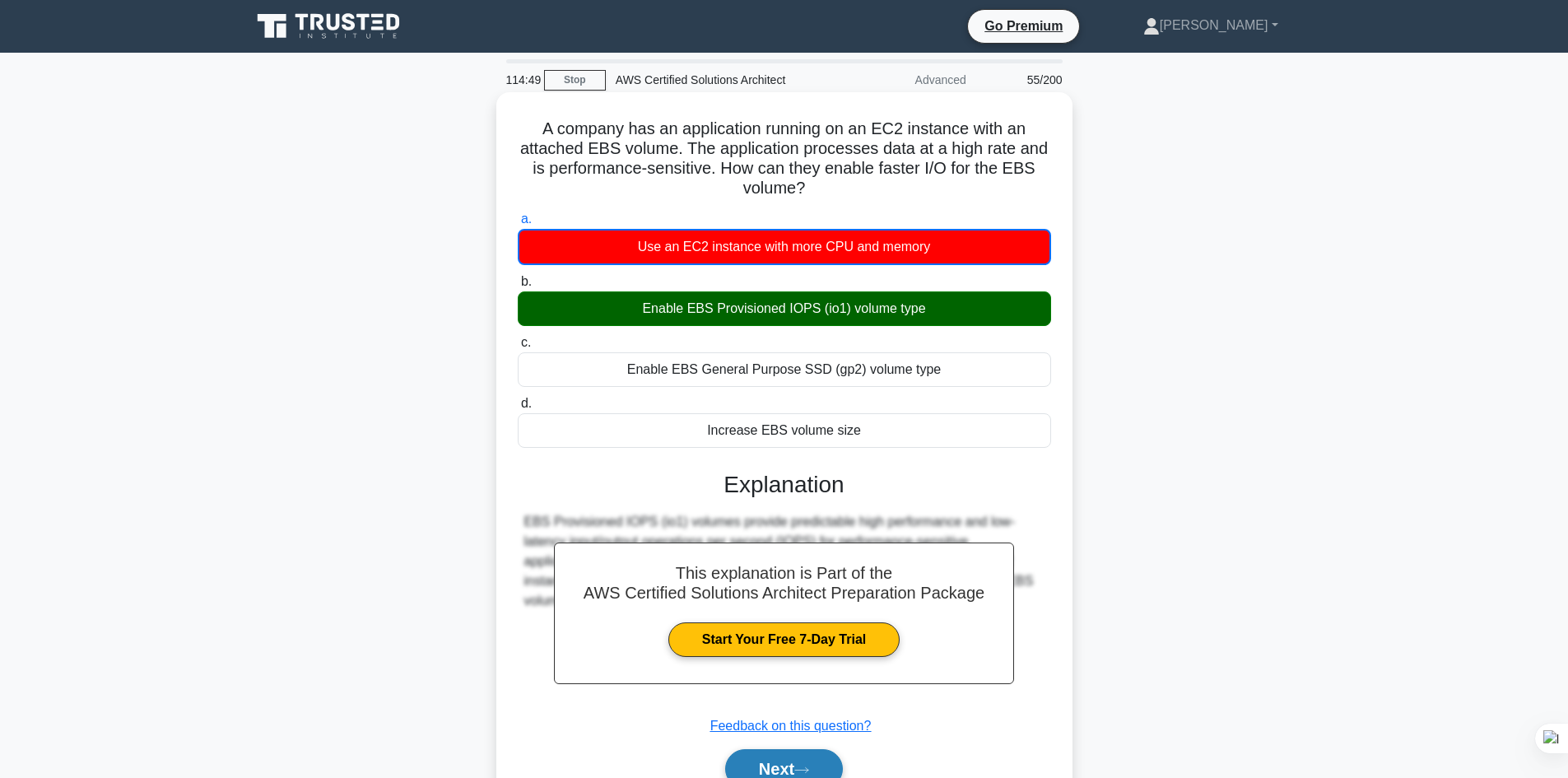 click on "Next" at bounding box center [784, 769] 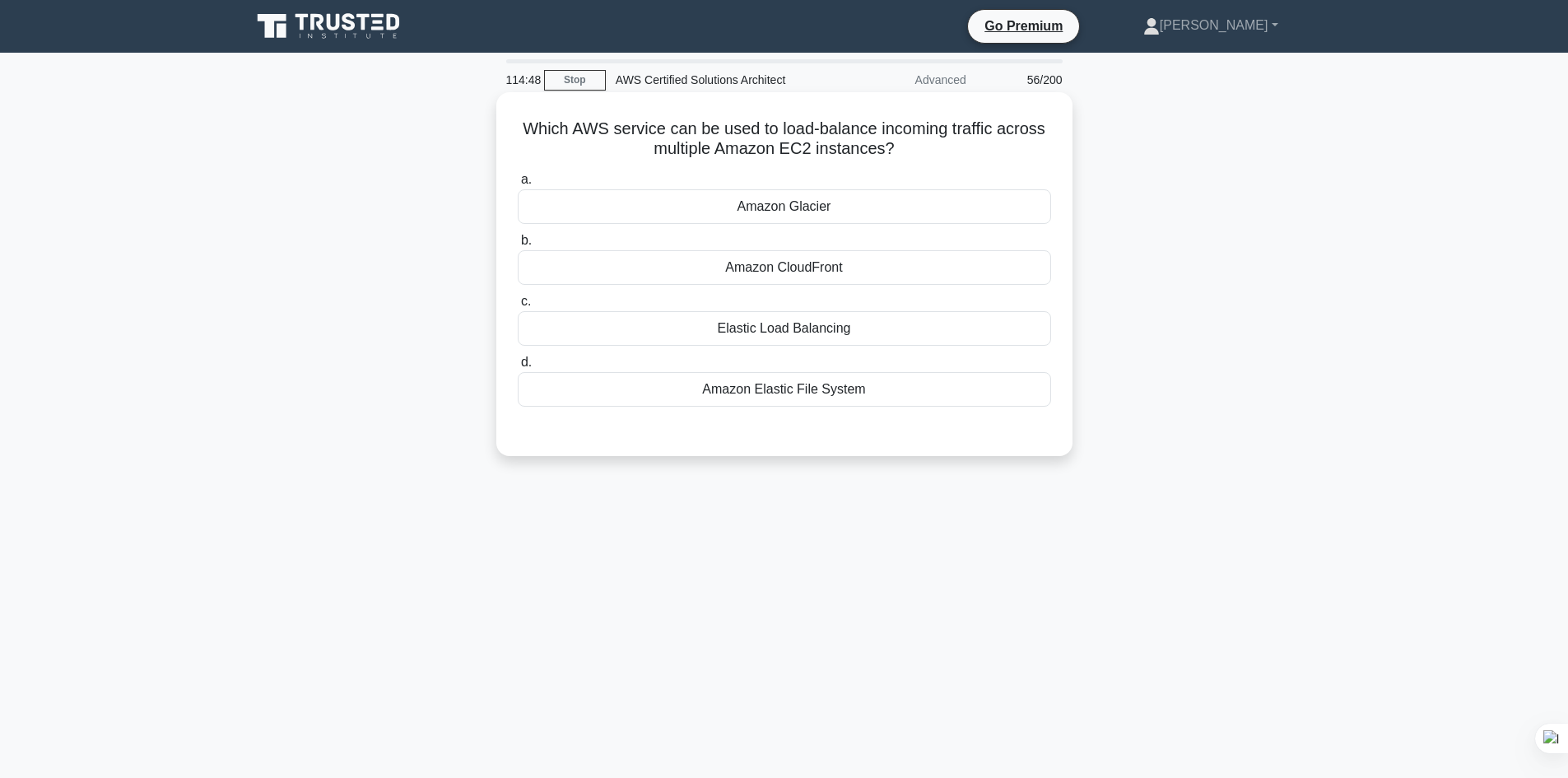 click on "Amazon CloudFront" at bounding box center [784, 268] 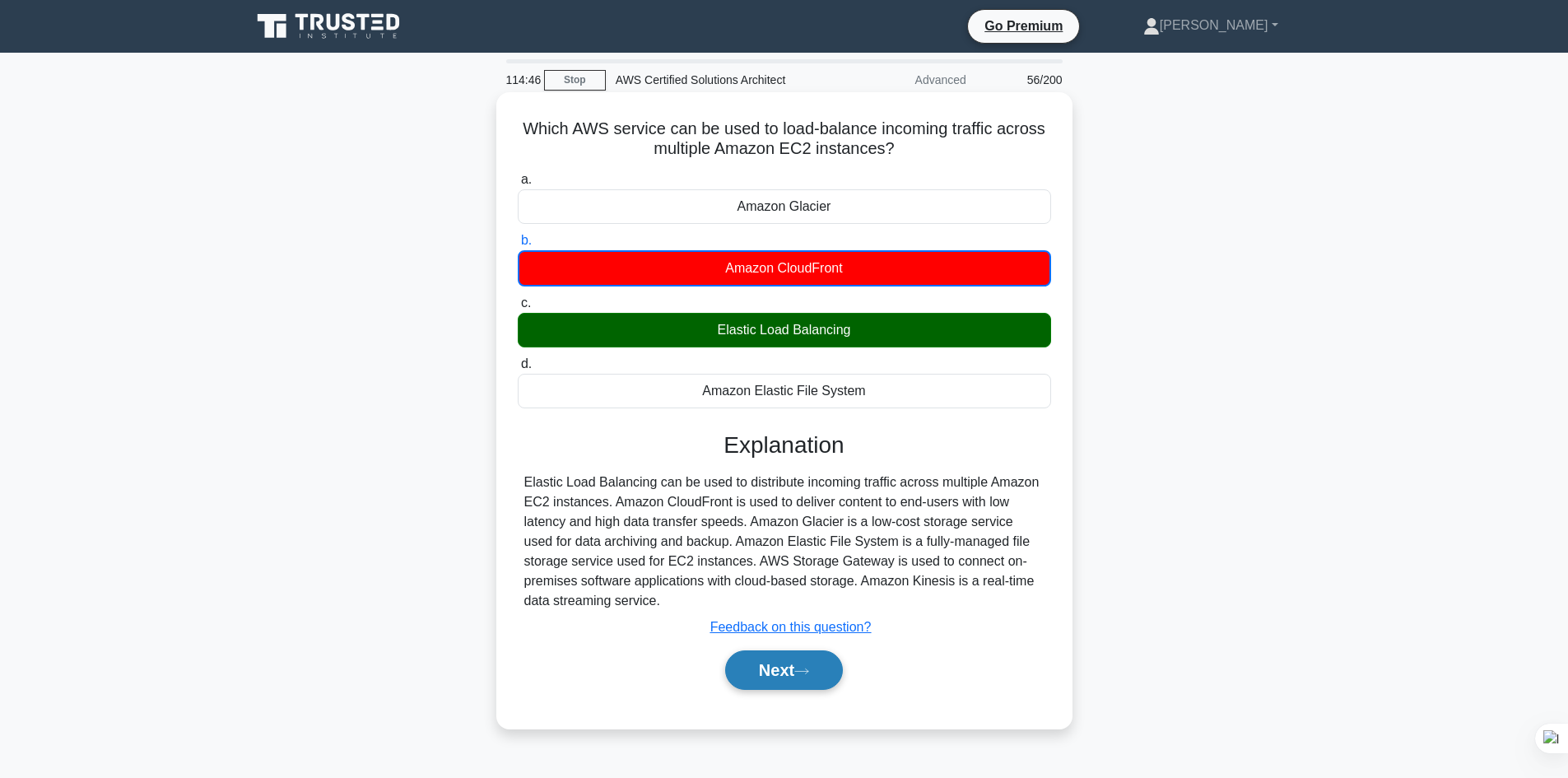 click on "Next" at bounding box center [784, 670] 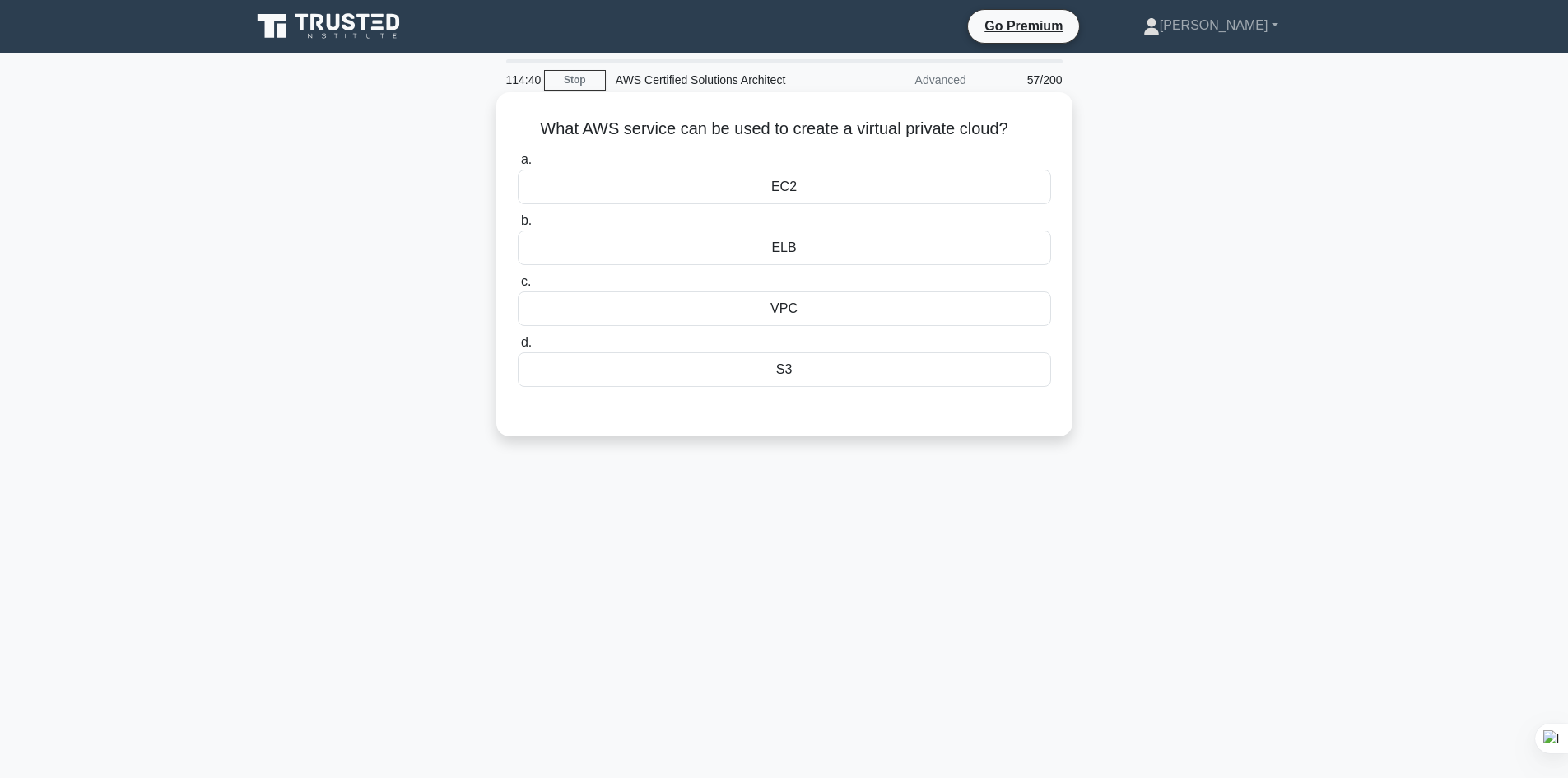 click on "VPC" at bounding box center (784, 309) 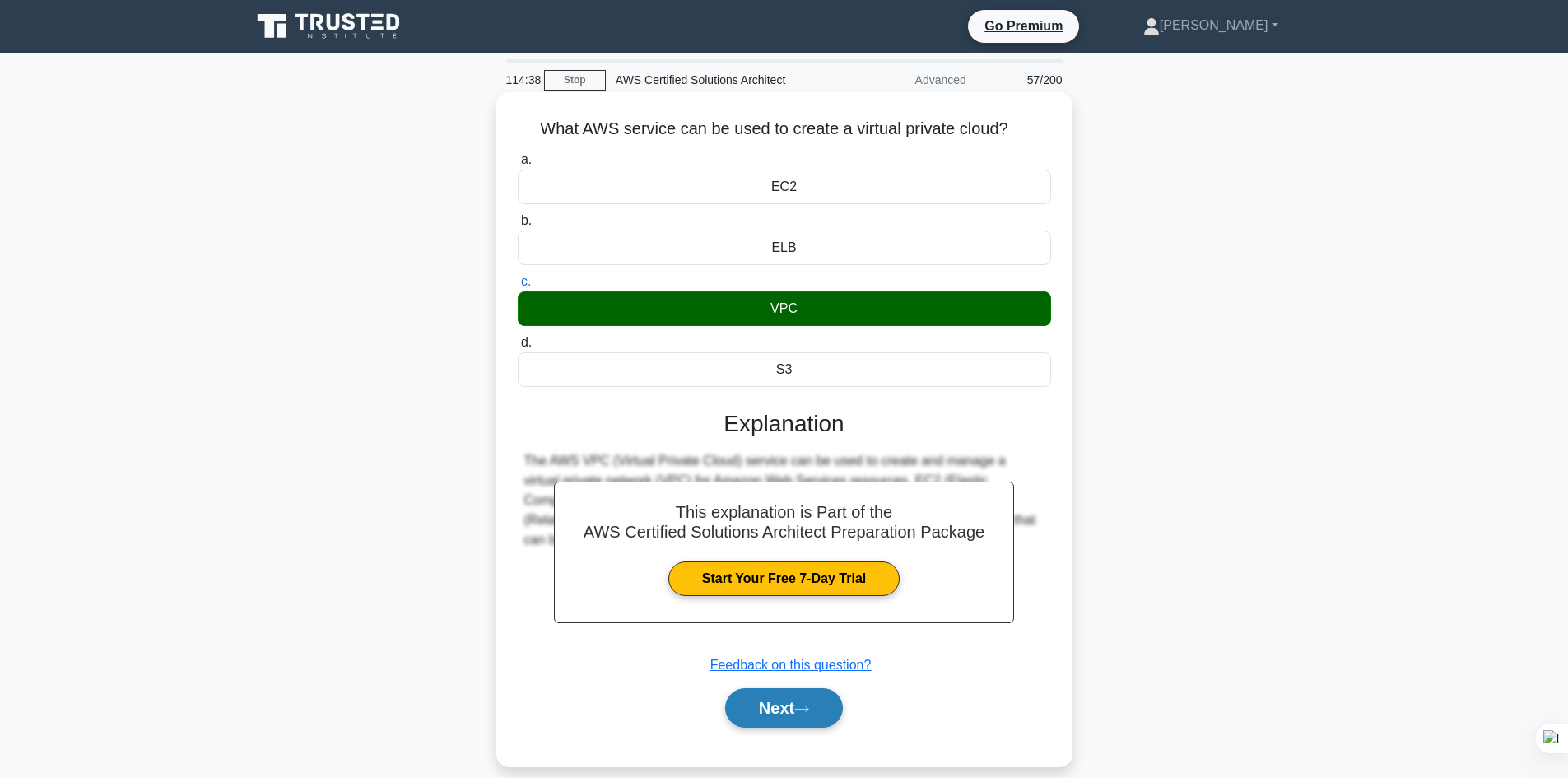 click on "Next" at bounding box center (784, 708) 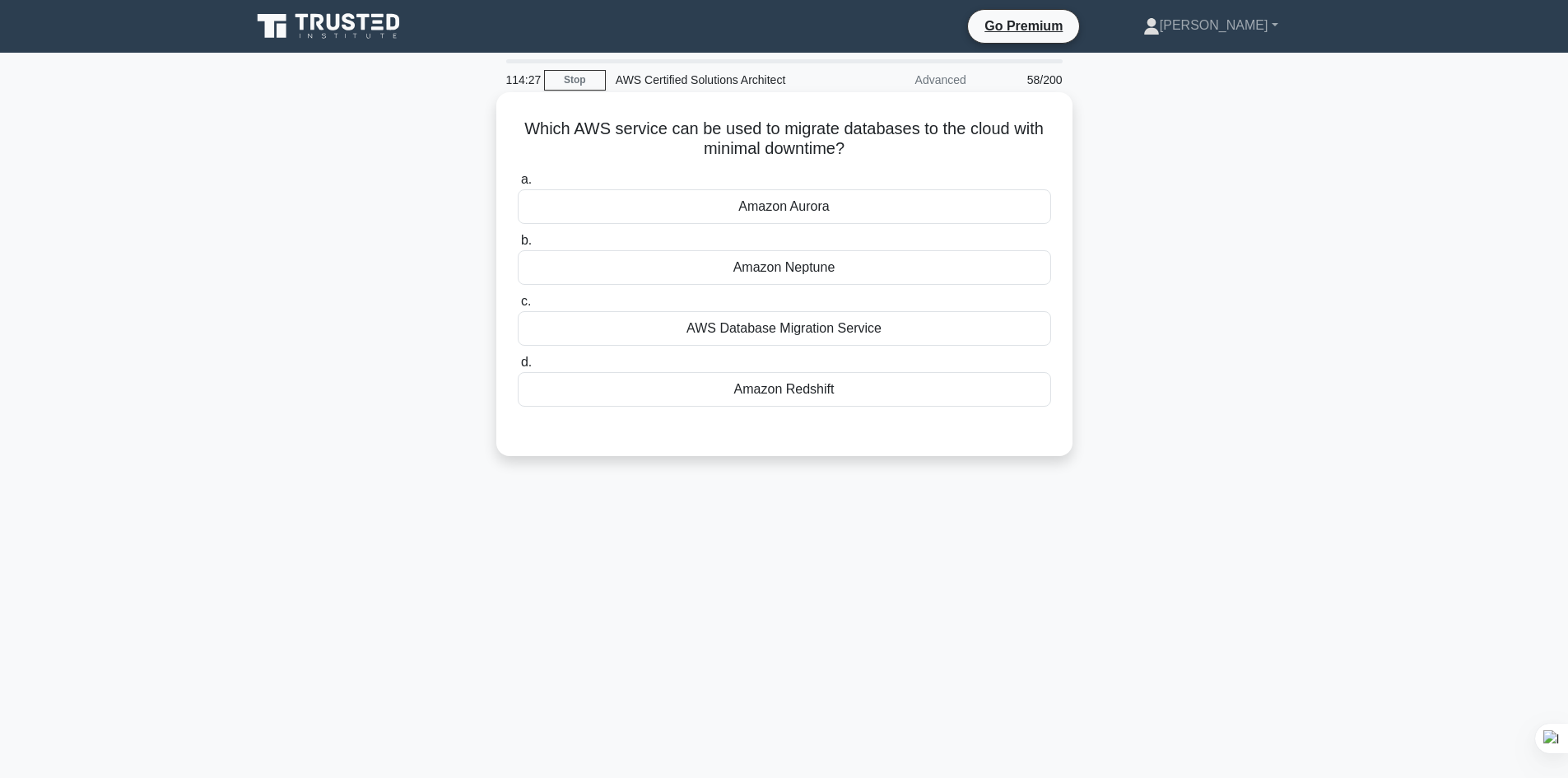 click on "AWS Database Migration Service" at bounding box center (784, 328) 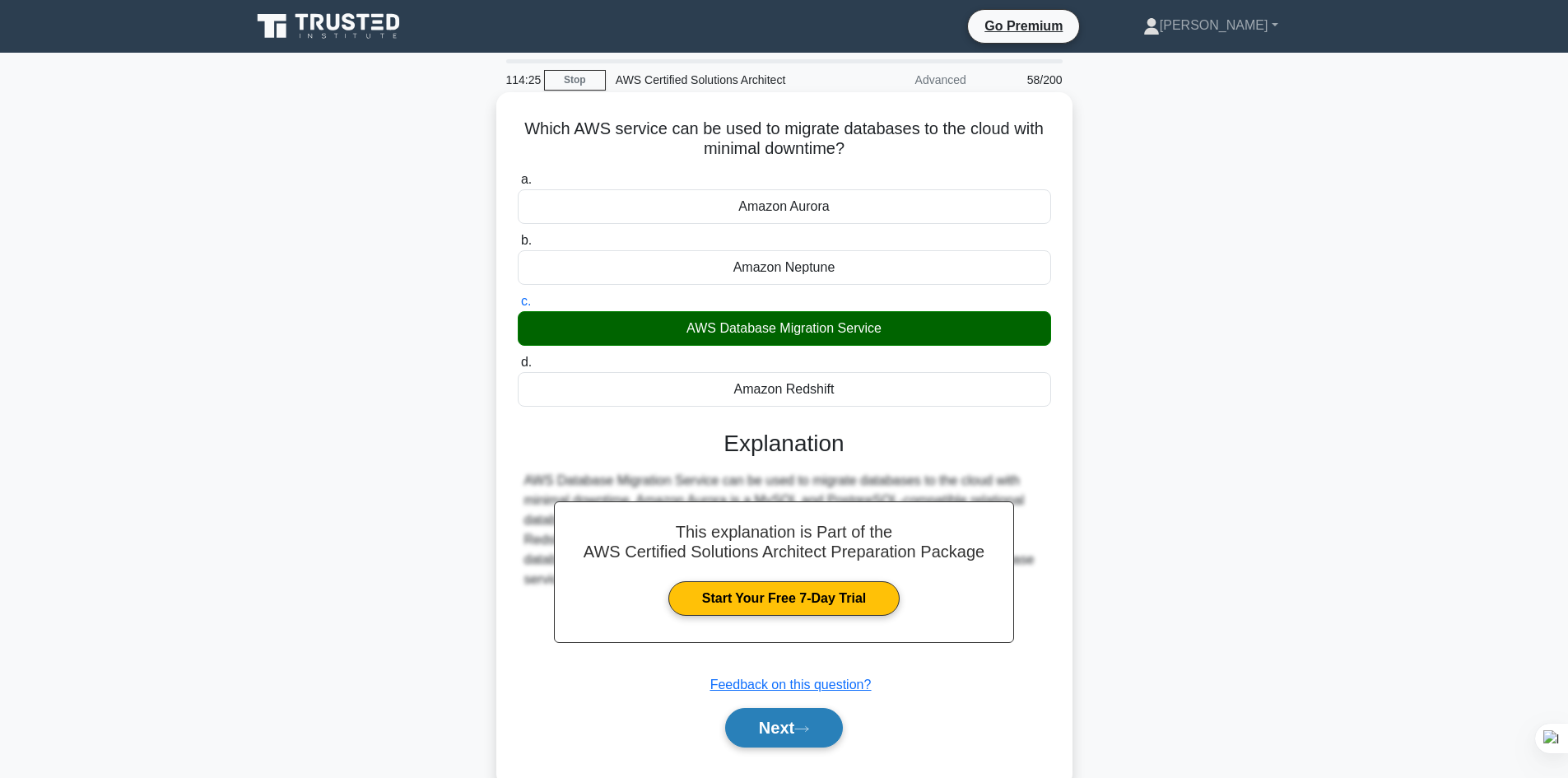 click on "Next" at bounding box center (784, 728) 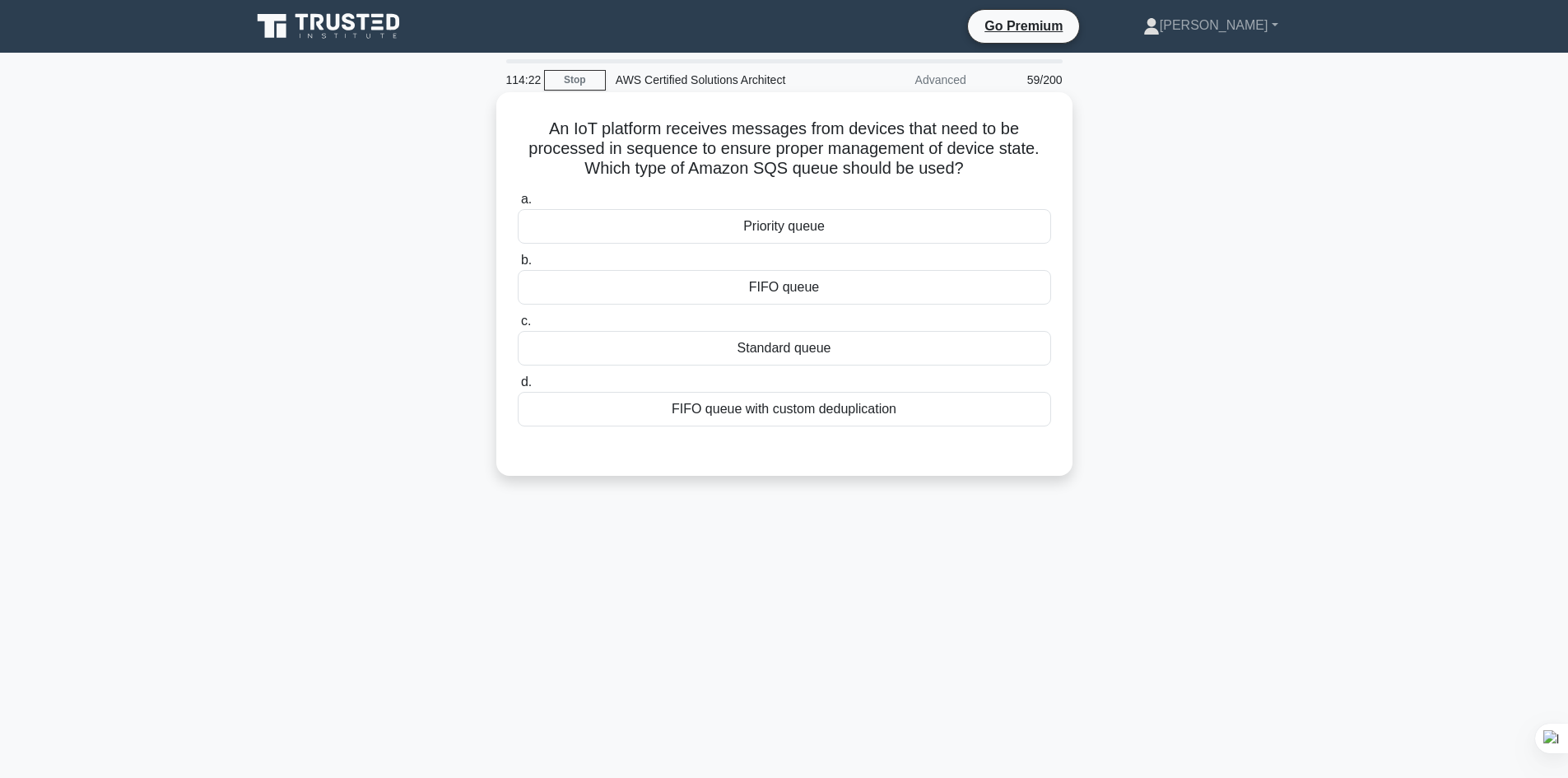 click on "Priority queue" at bounding box center [784, 226] 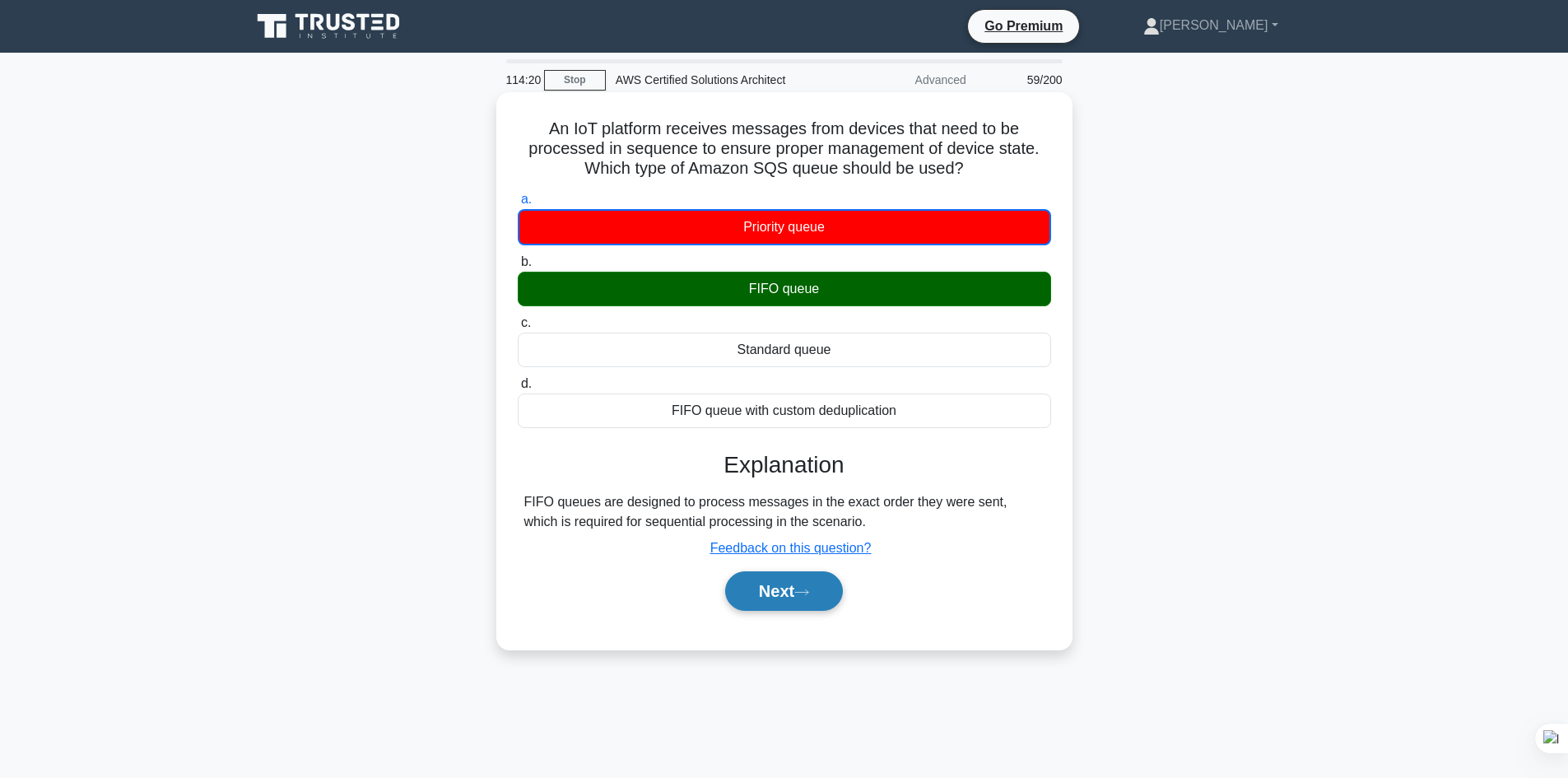 click on "Next" at bounding box center [784, 591] 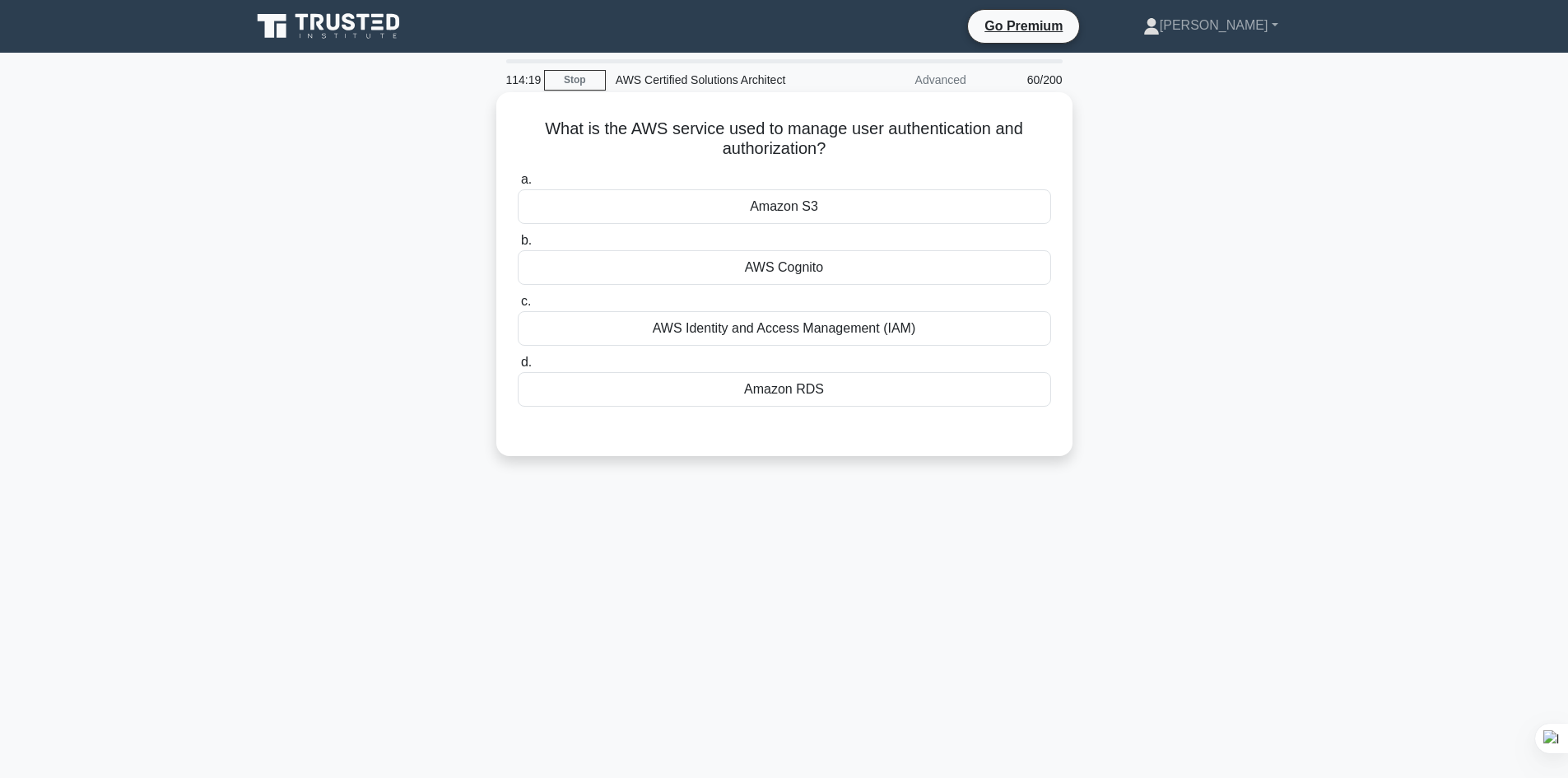 click on "Amazon S3" at bounding box center (784, 207) 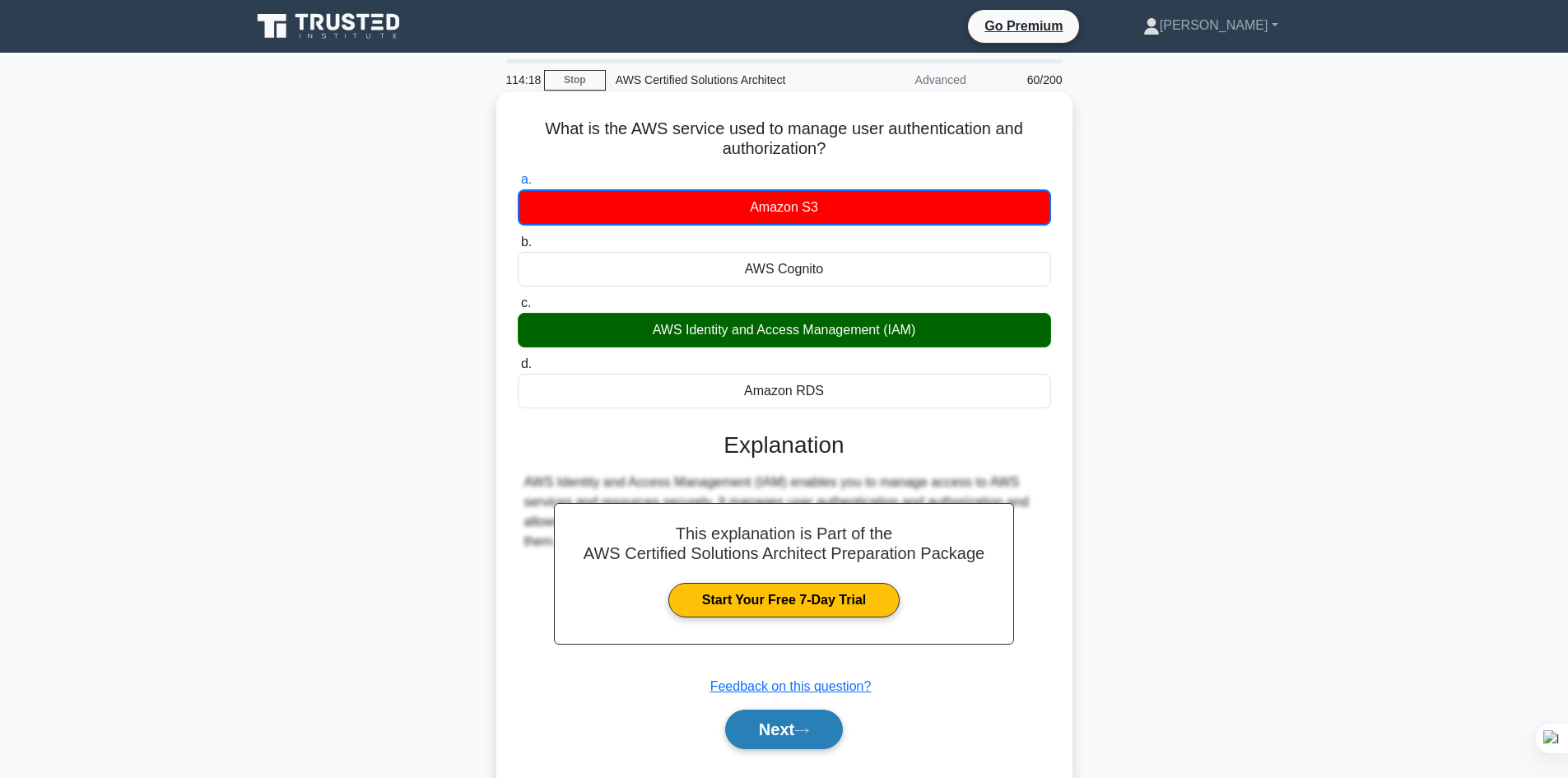 click on "Next" at bounding box center [784, 729] 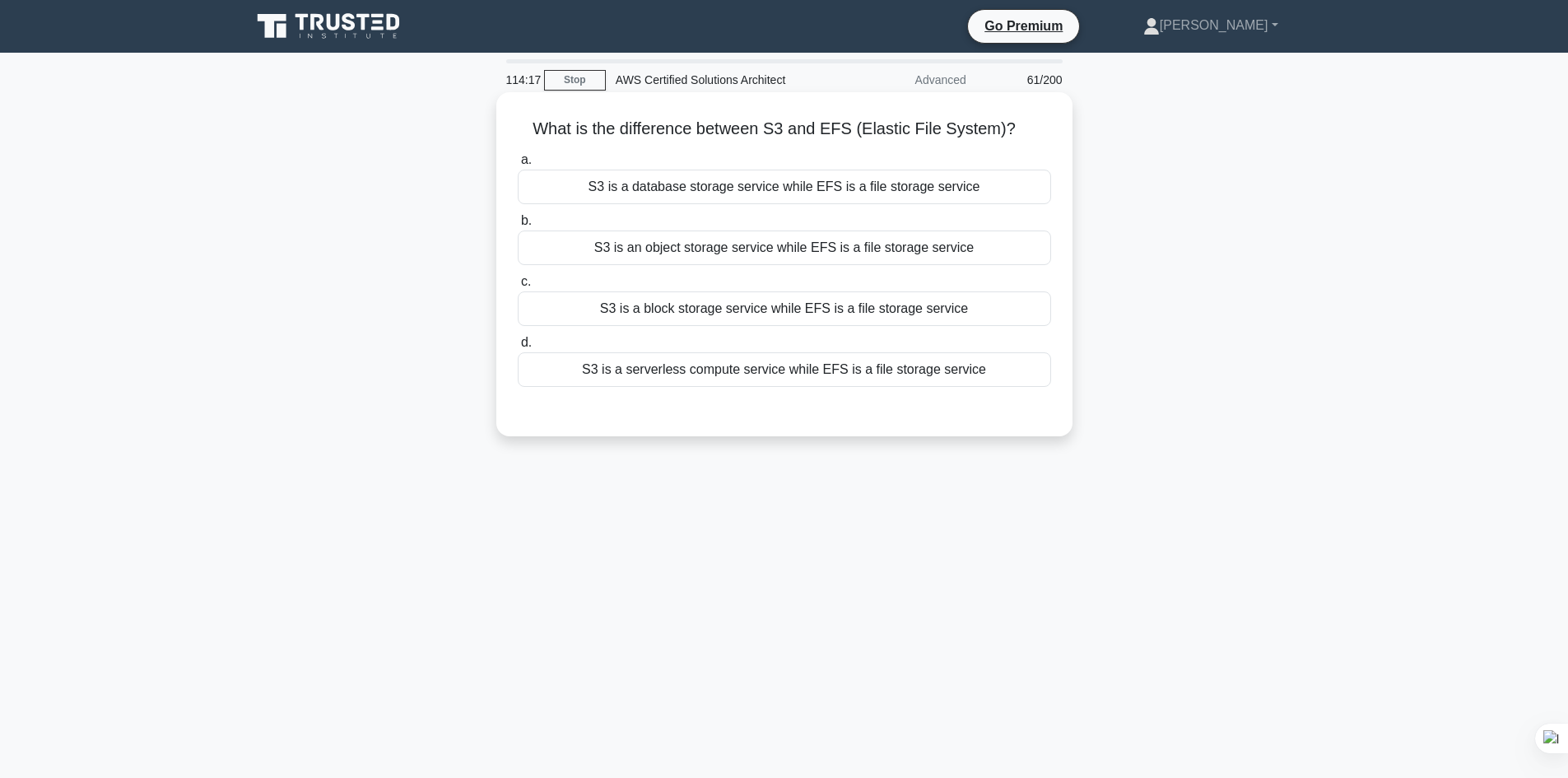 click on "S3 is a block storage service while EFS is a file storage service" at bounding box center [784, 309] 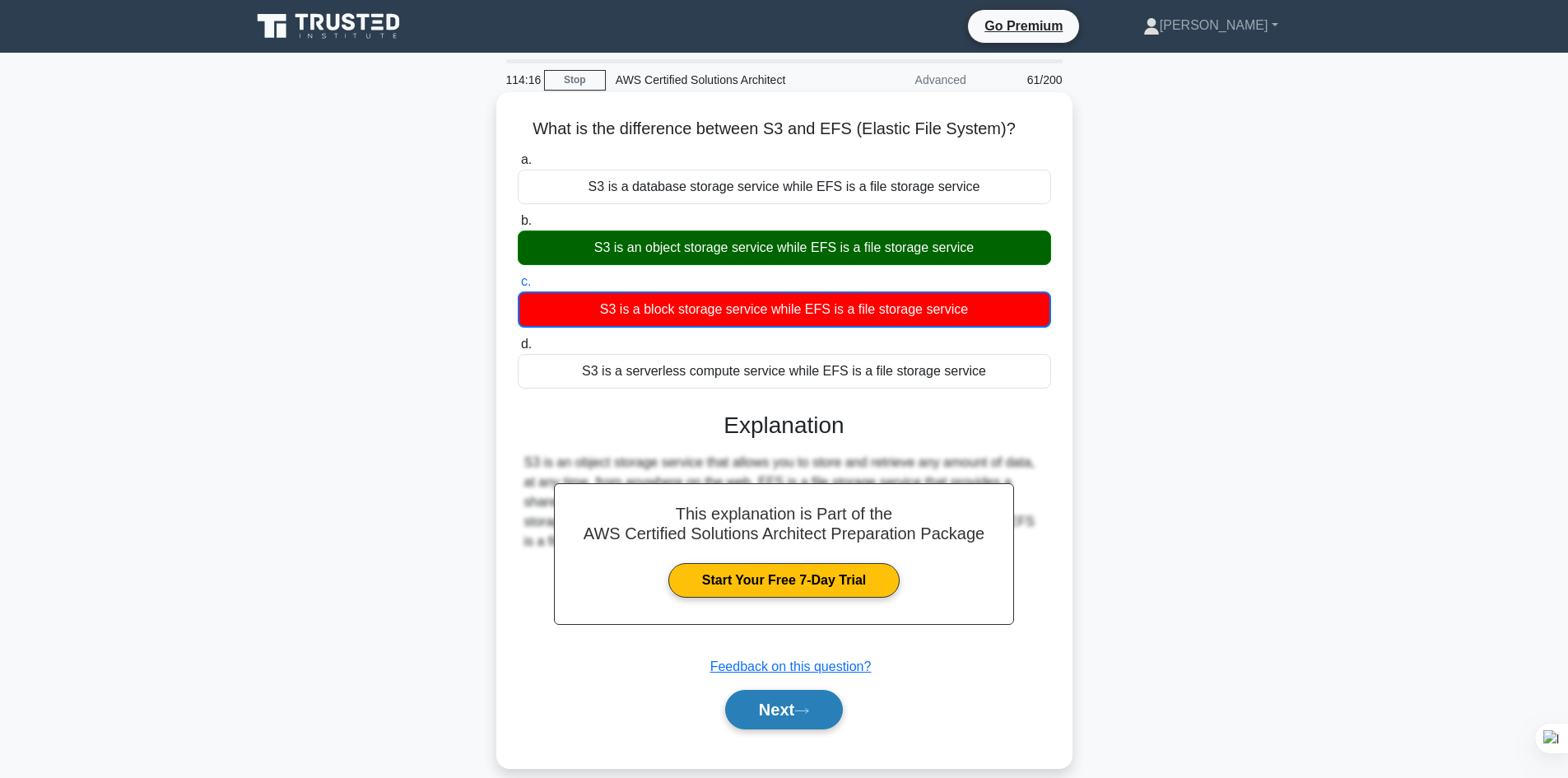 click on "Next" at bounding box center (784, 710) 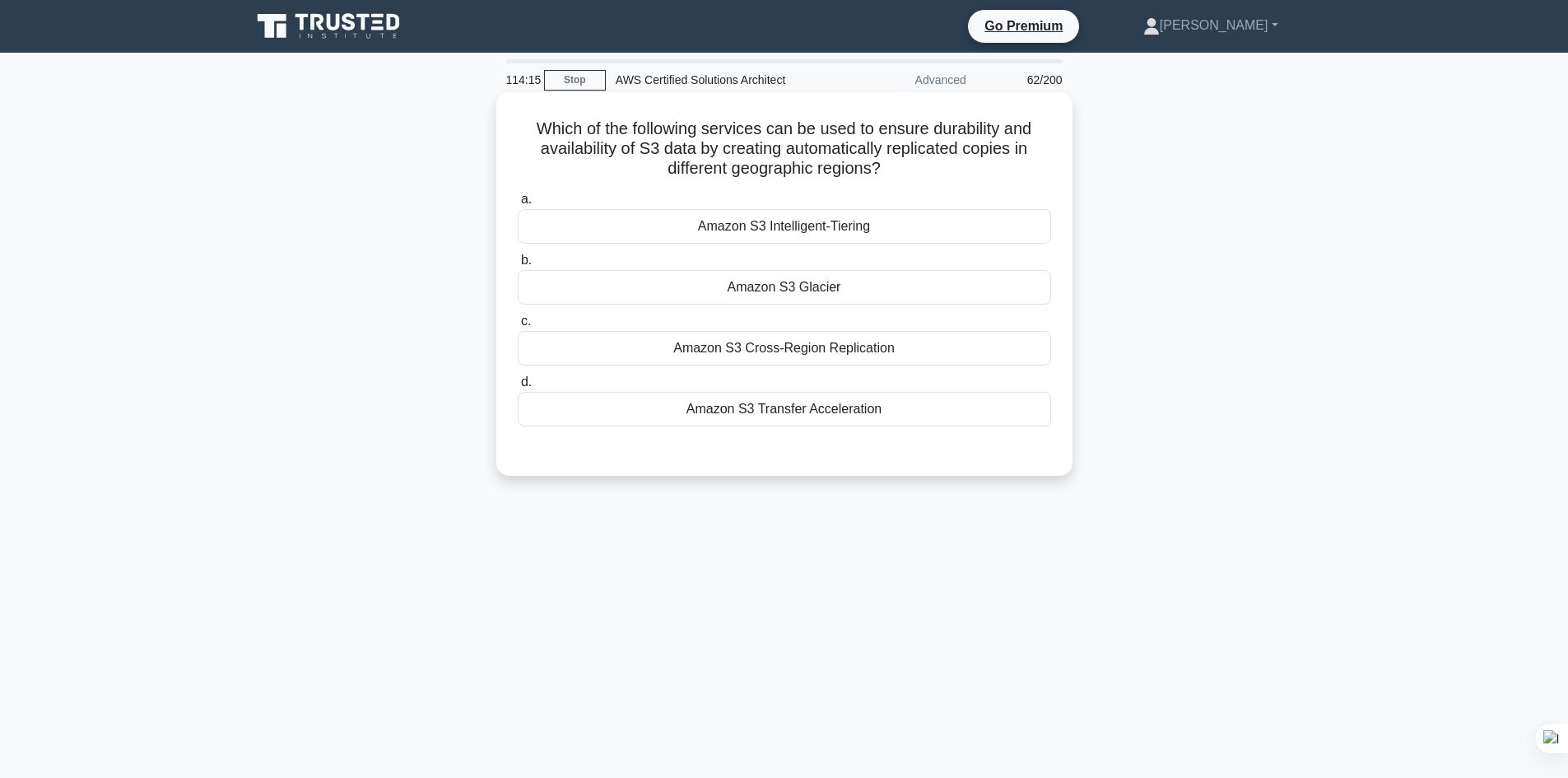 drag, startPoint x: 827, startPoint y: 231, endPoint x: 915, endPoint y: 282, distance: 101.71037 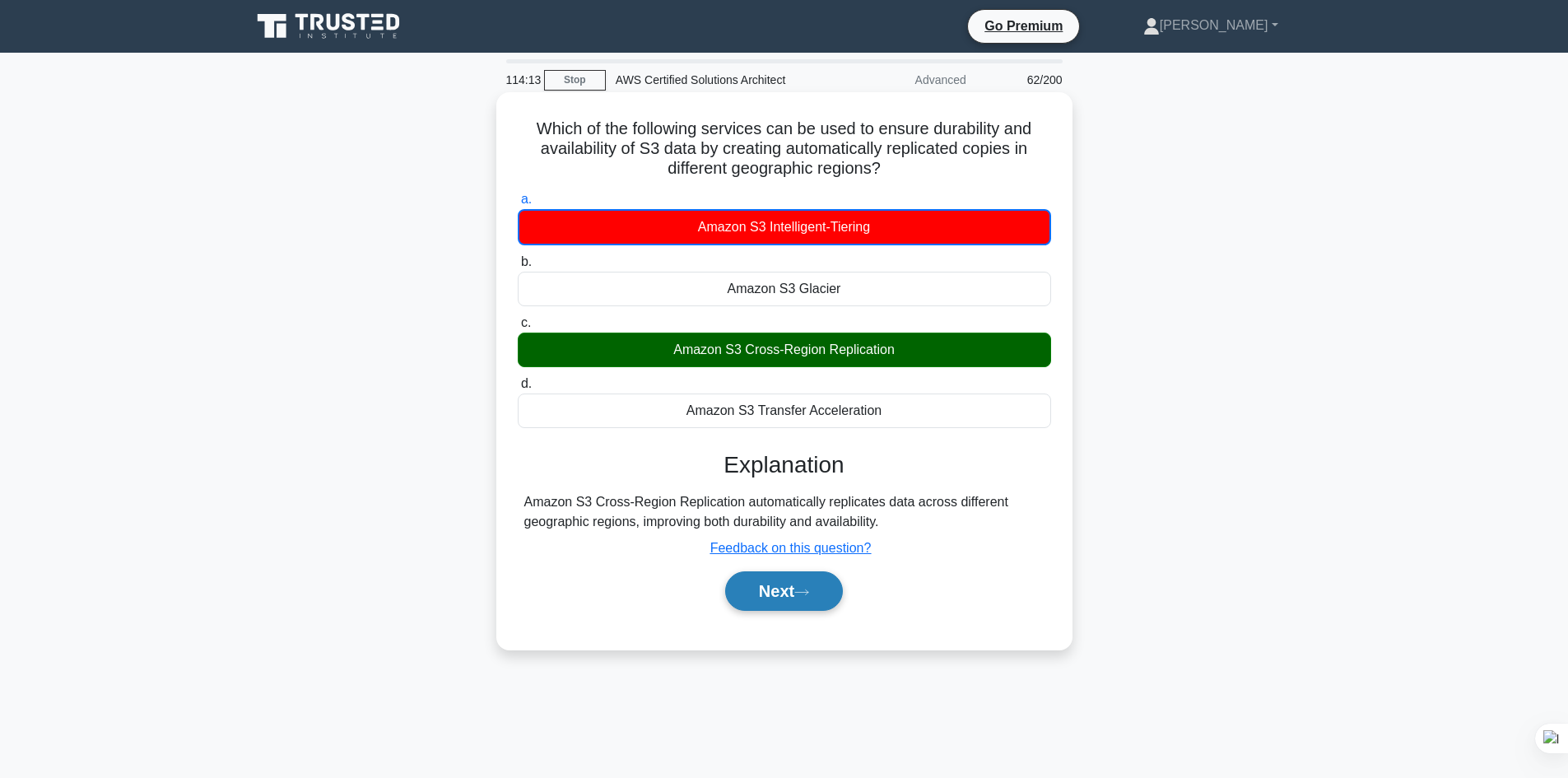 click on "Next" at bounding box center (784, 591) 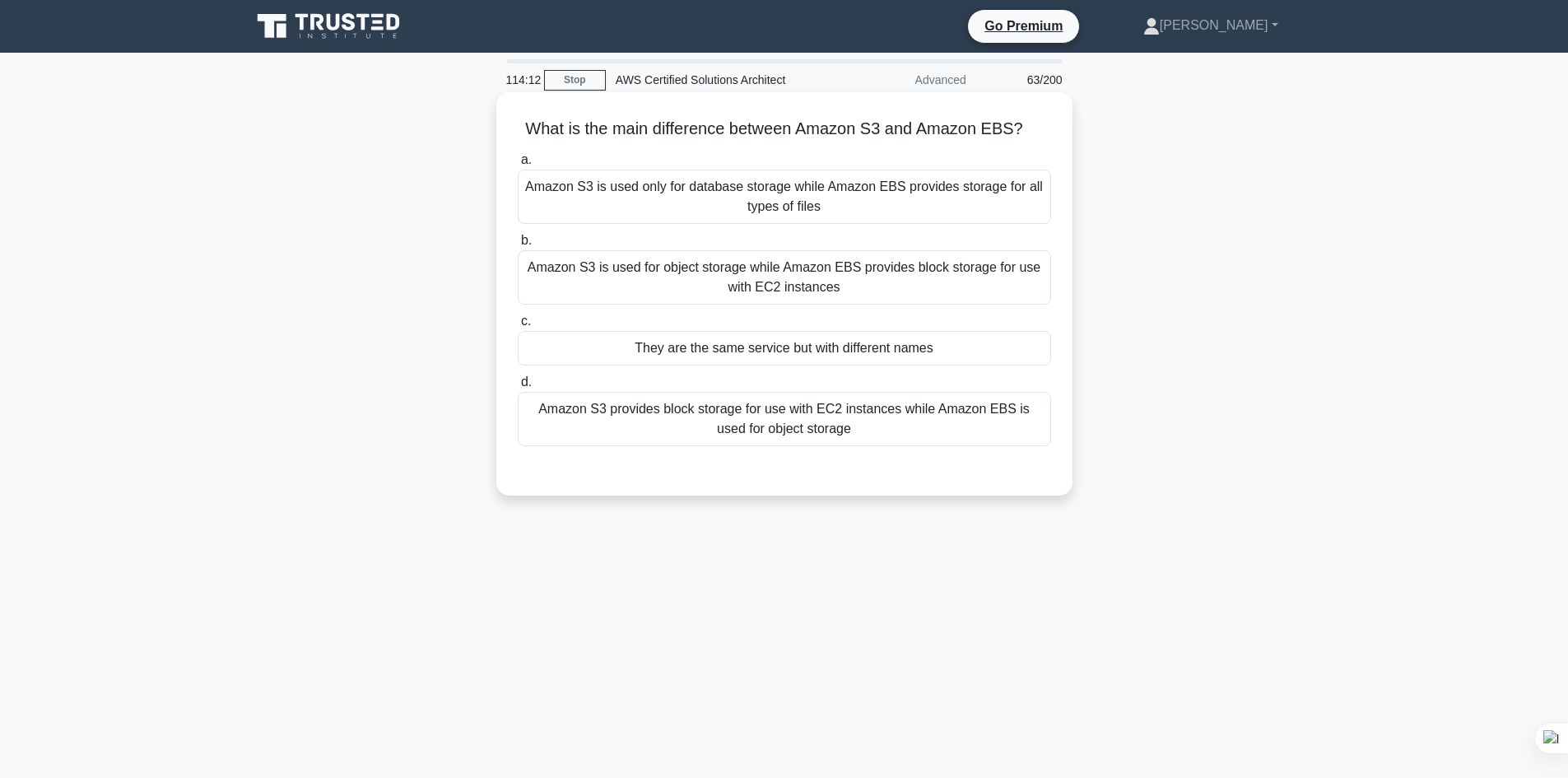 click on "Amazon S3 is used for object storage while Amazon EBS provides block storage for use with EC2 instances" at bounding box center (784, 277) 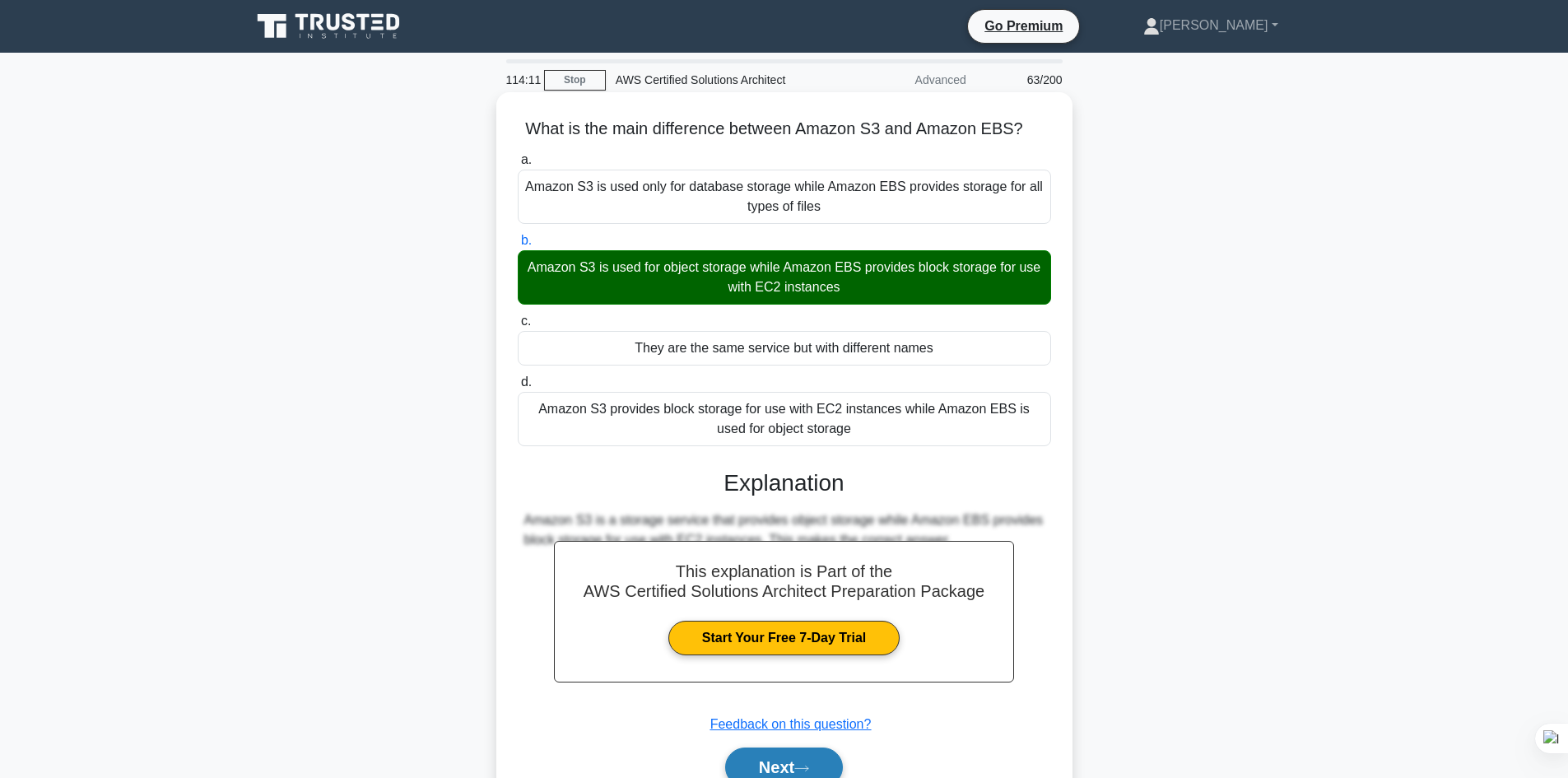 click on "Next" at bounding box center [784, 767] 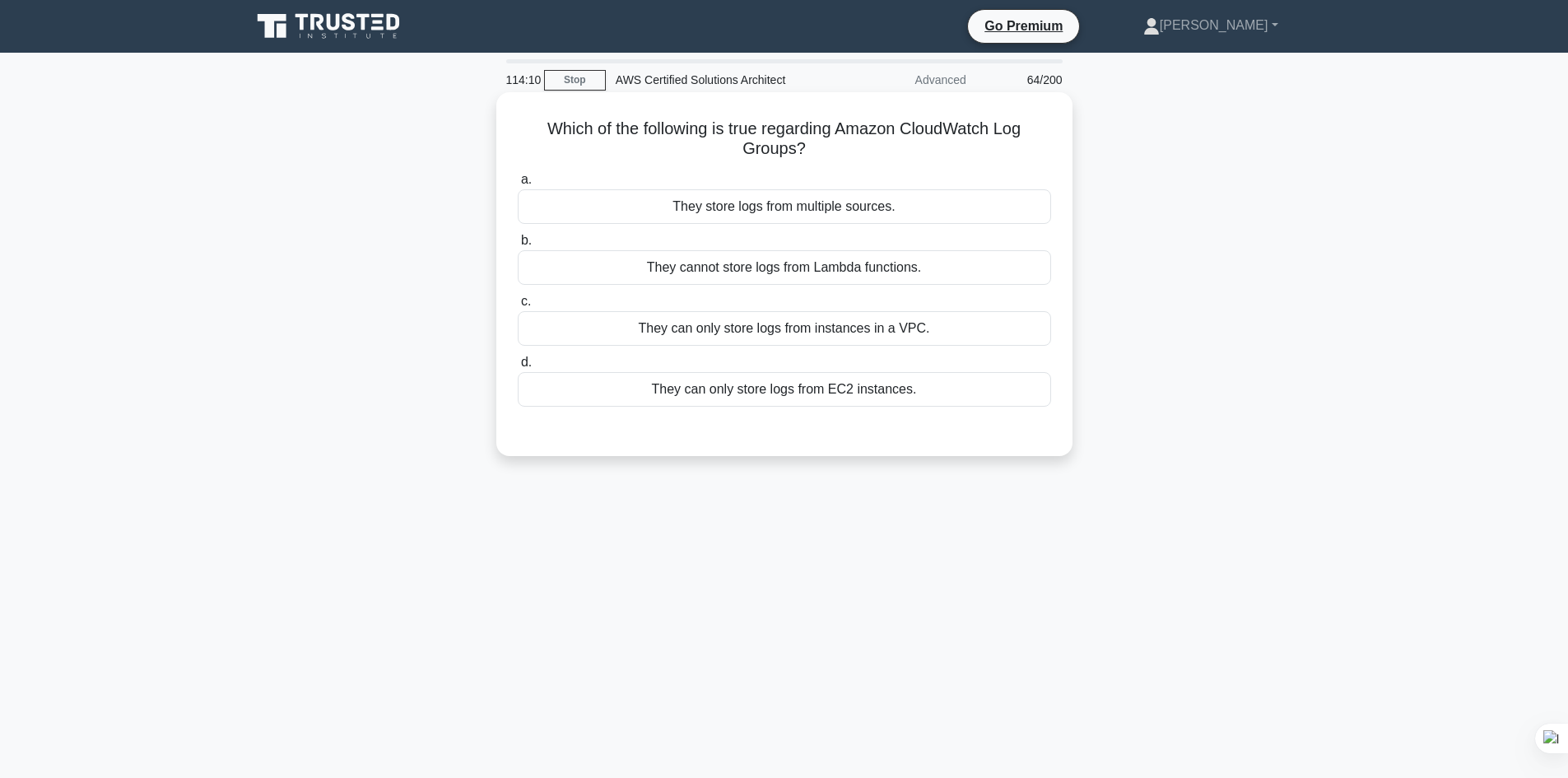 click on "They cannot store logs from Lambda functions." at bounding box center (784, 268) 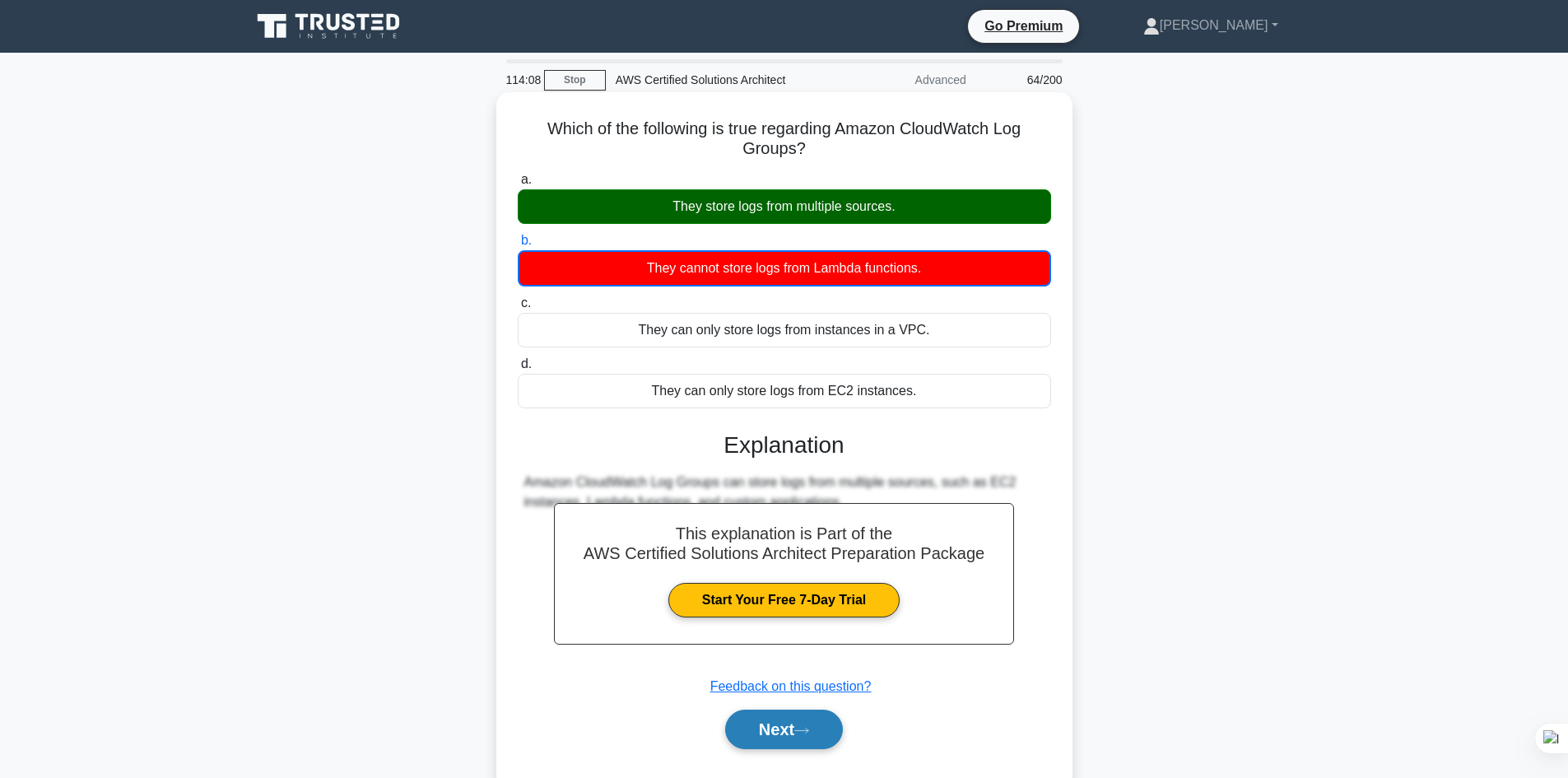 click on "Next" at bounding box center (784, 729) 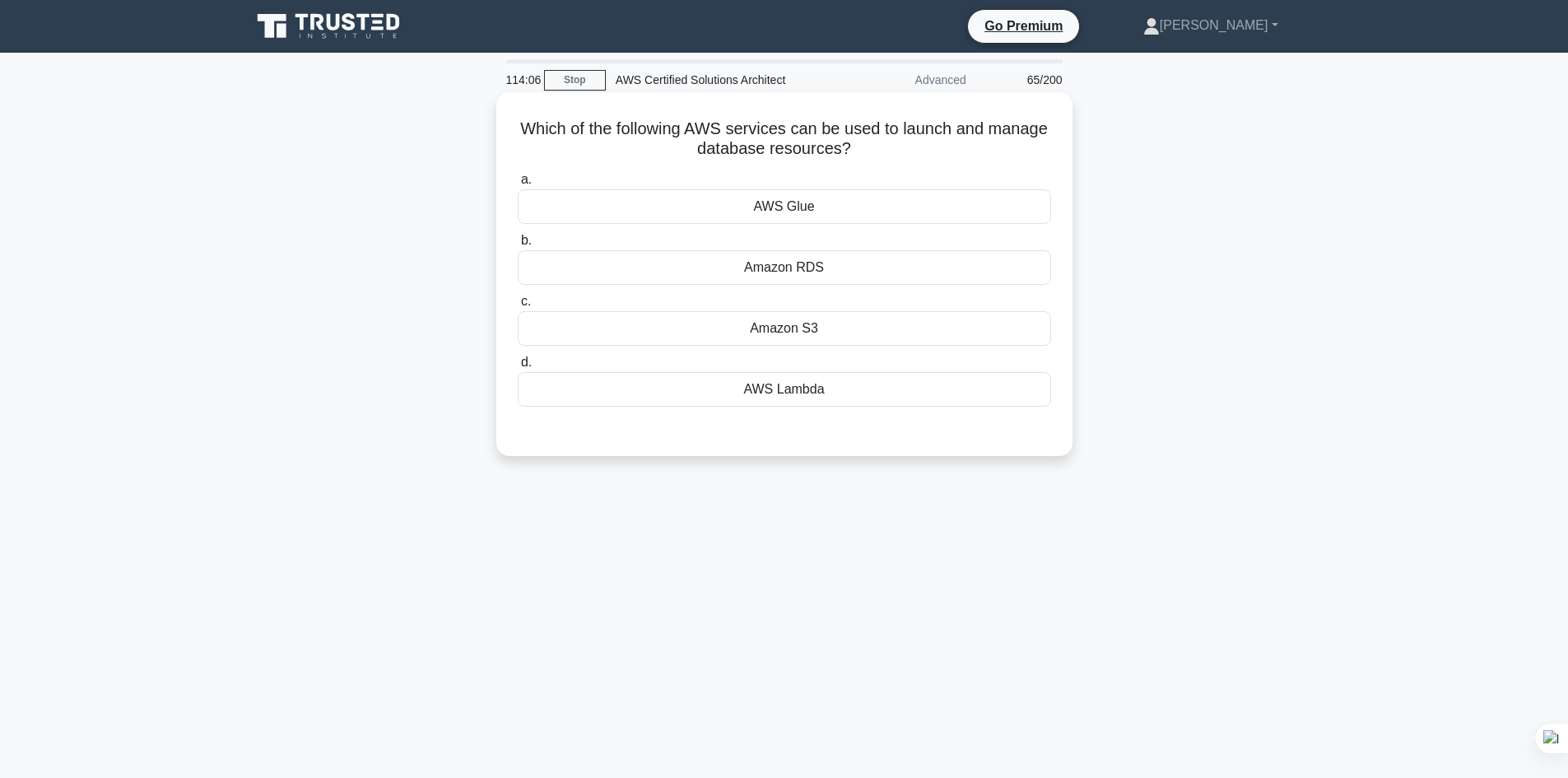 click on "AWS Glue" at bounding box center [784, 207] 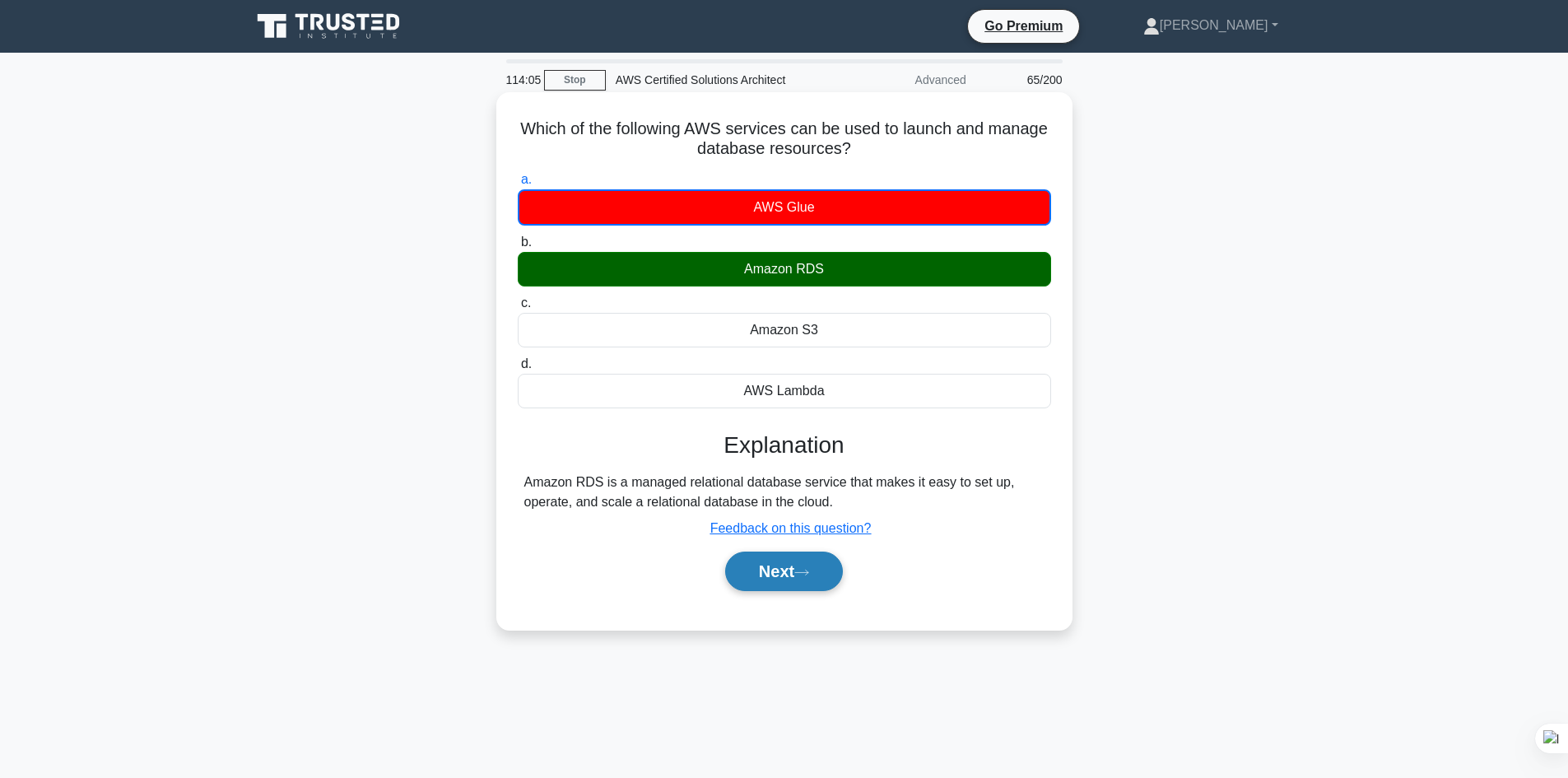 click on "Next" at bounding box center [784, 571] 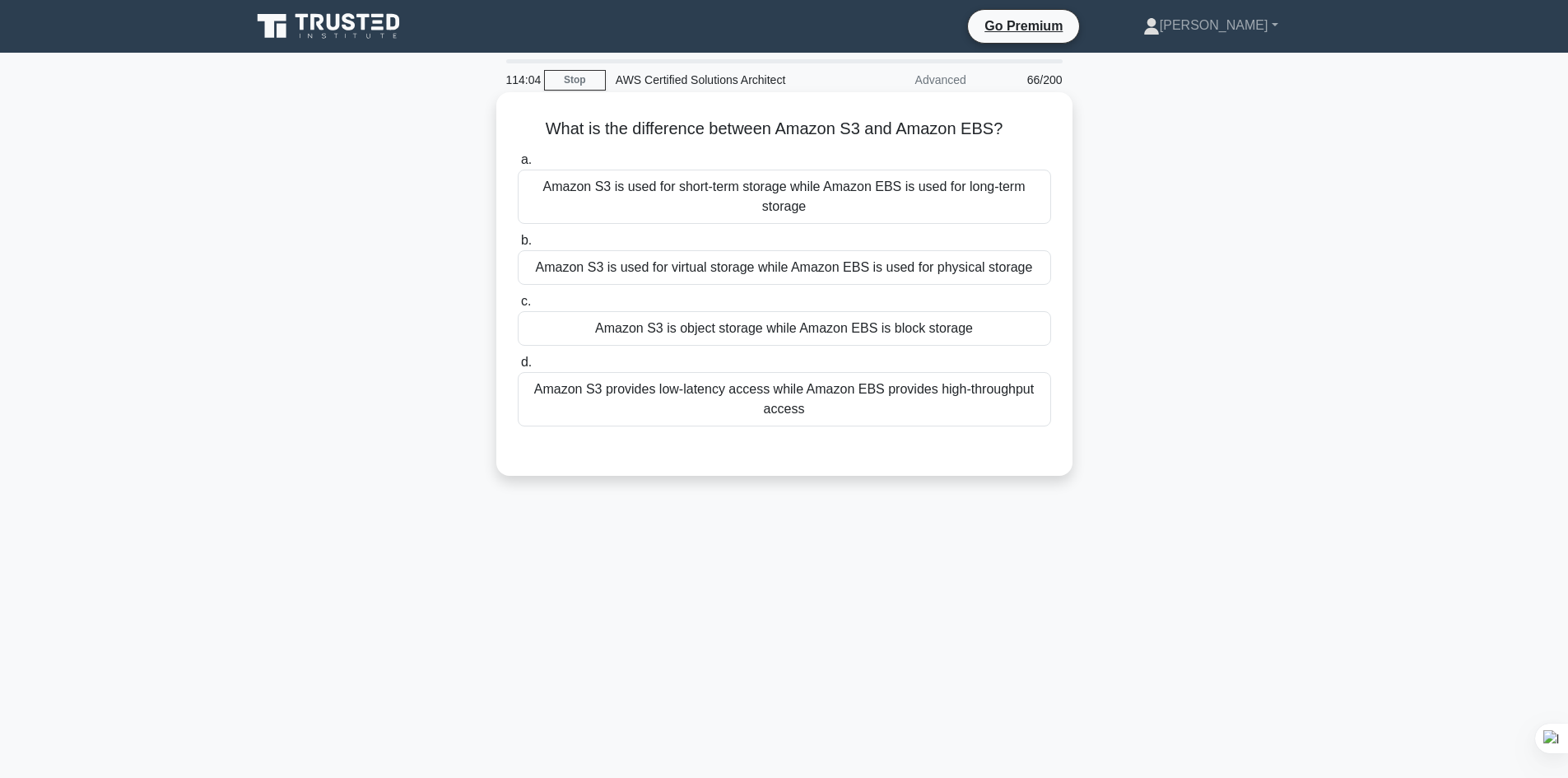 click on "Amazon S3 is used for virtual storage while Amazon EBS is used for physical storage" at bounding box center [784, 268] 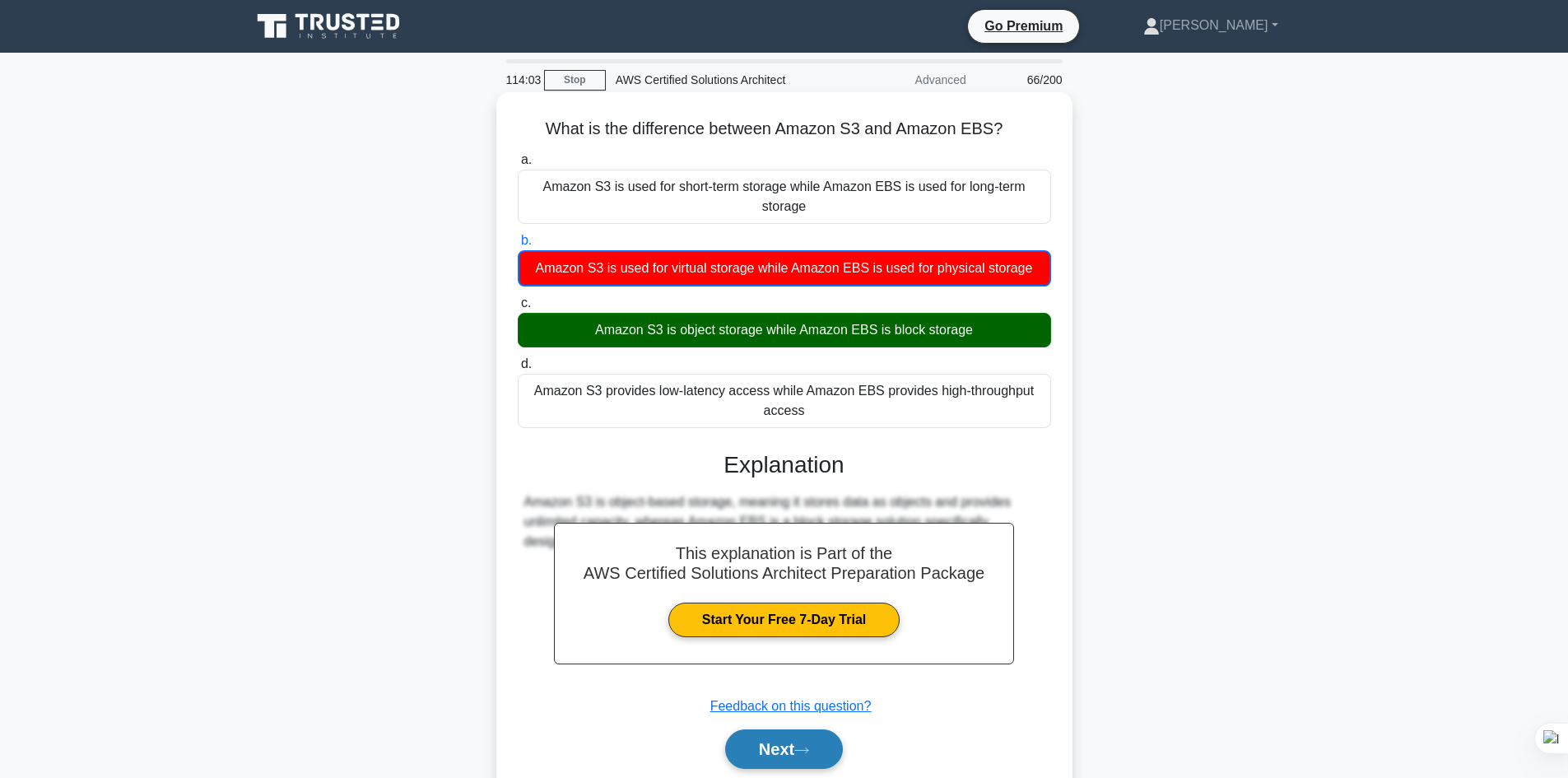 click on "Next" at bounding box center [784, 749] 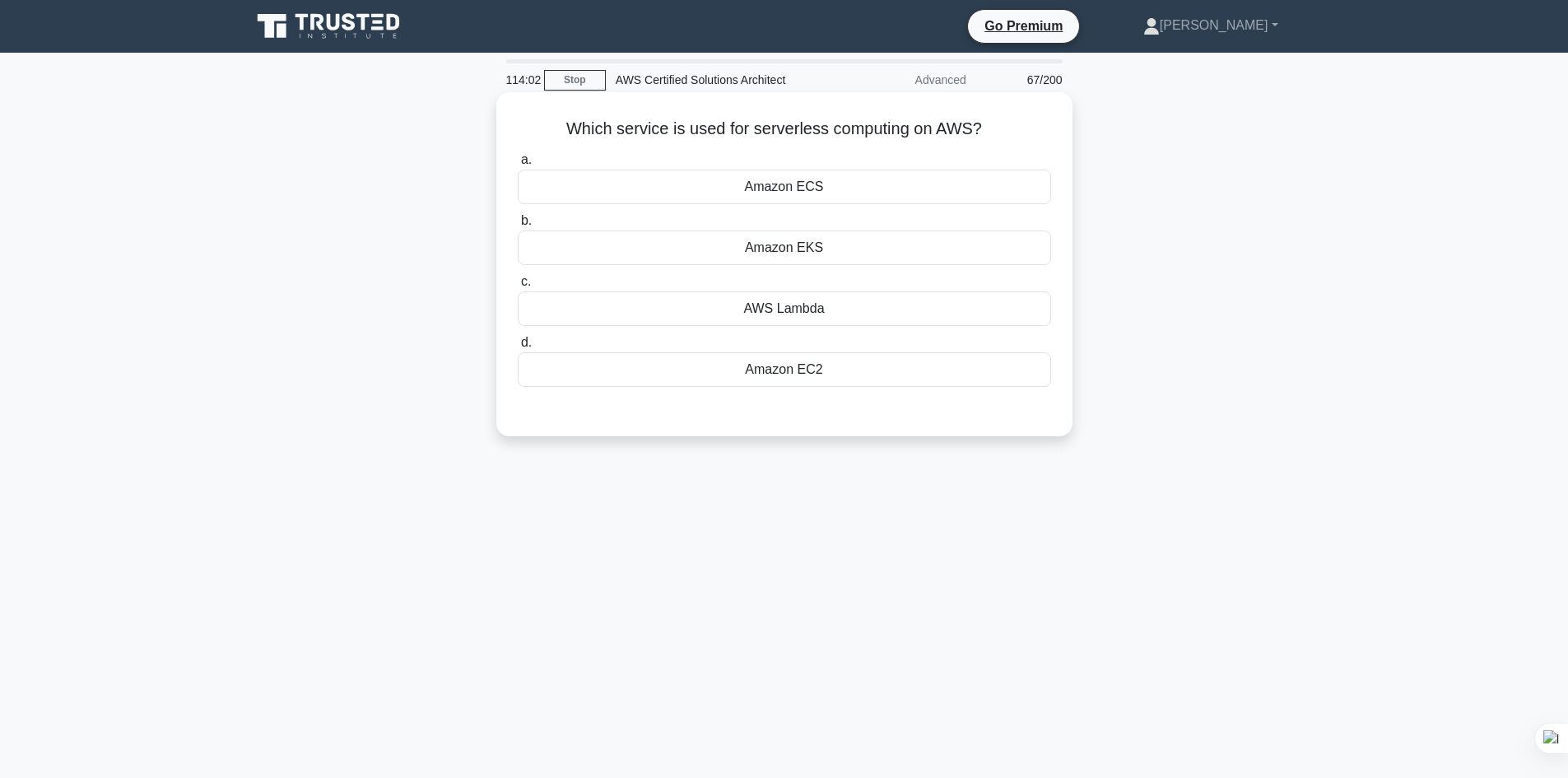click on "Amazon EC2" at bounding box center (784, 370) 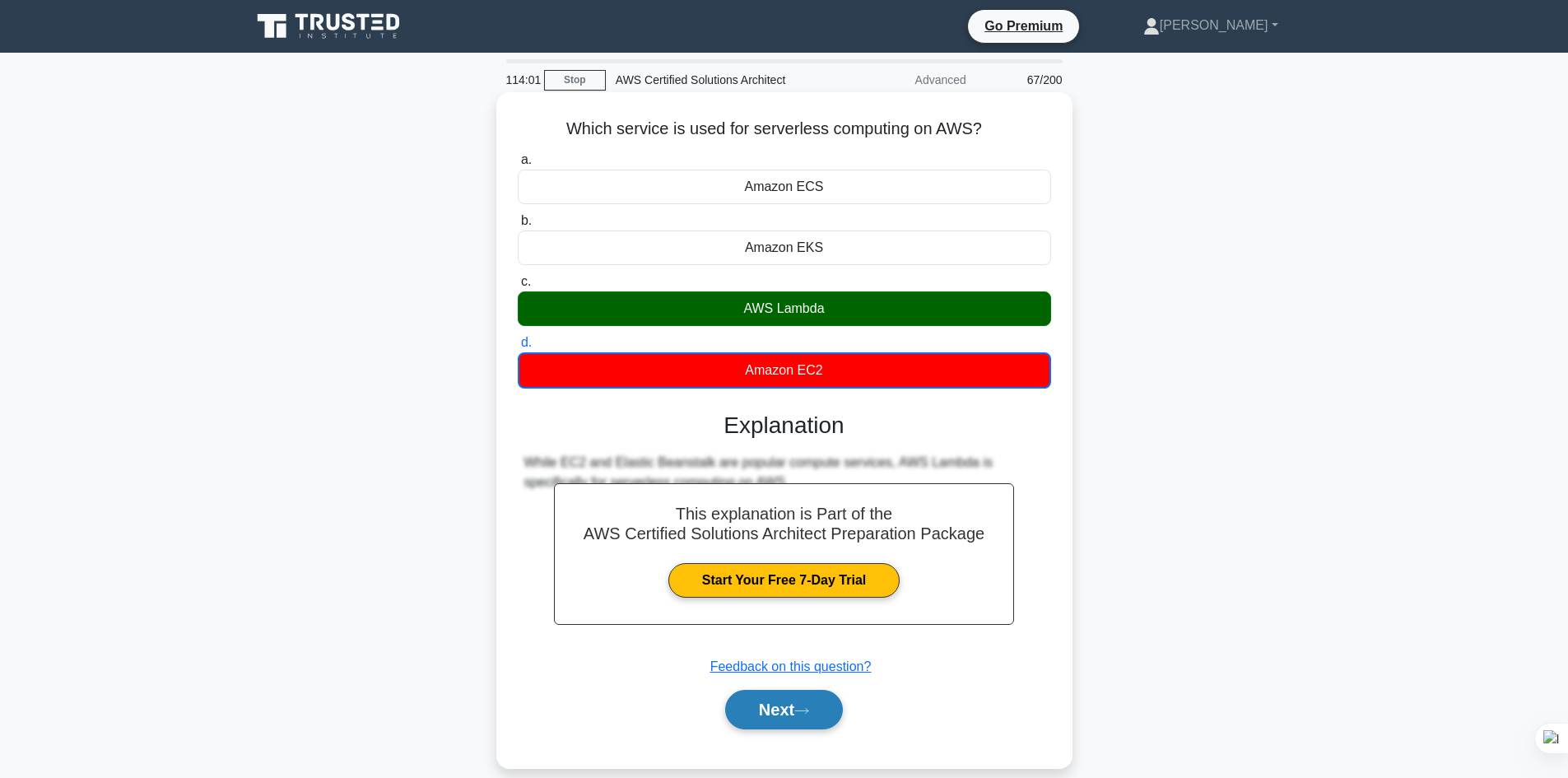 click on "Next" at bounding box center [784, 710] 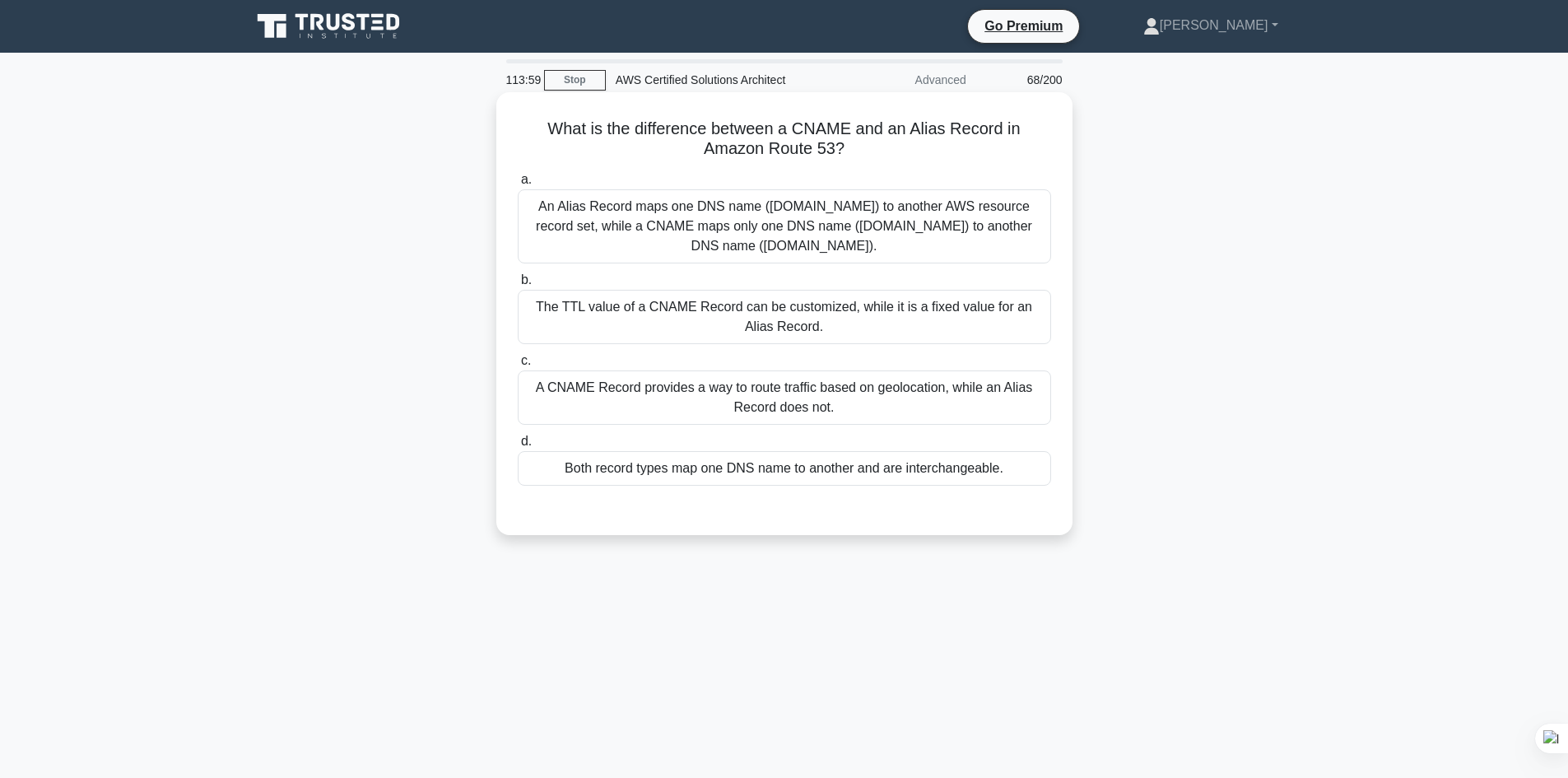 click on "An Alias Record maps one DNS name (example.com) to another AWS resource record set, while a CNAME maps only one DNS name (www.example.com) to another DNS name (example.com)." at bounding box center (784, 226) 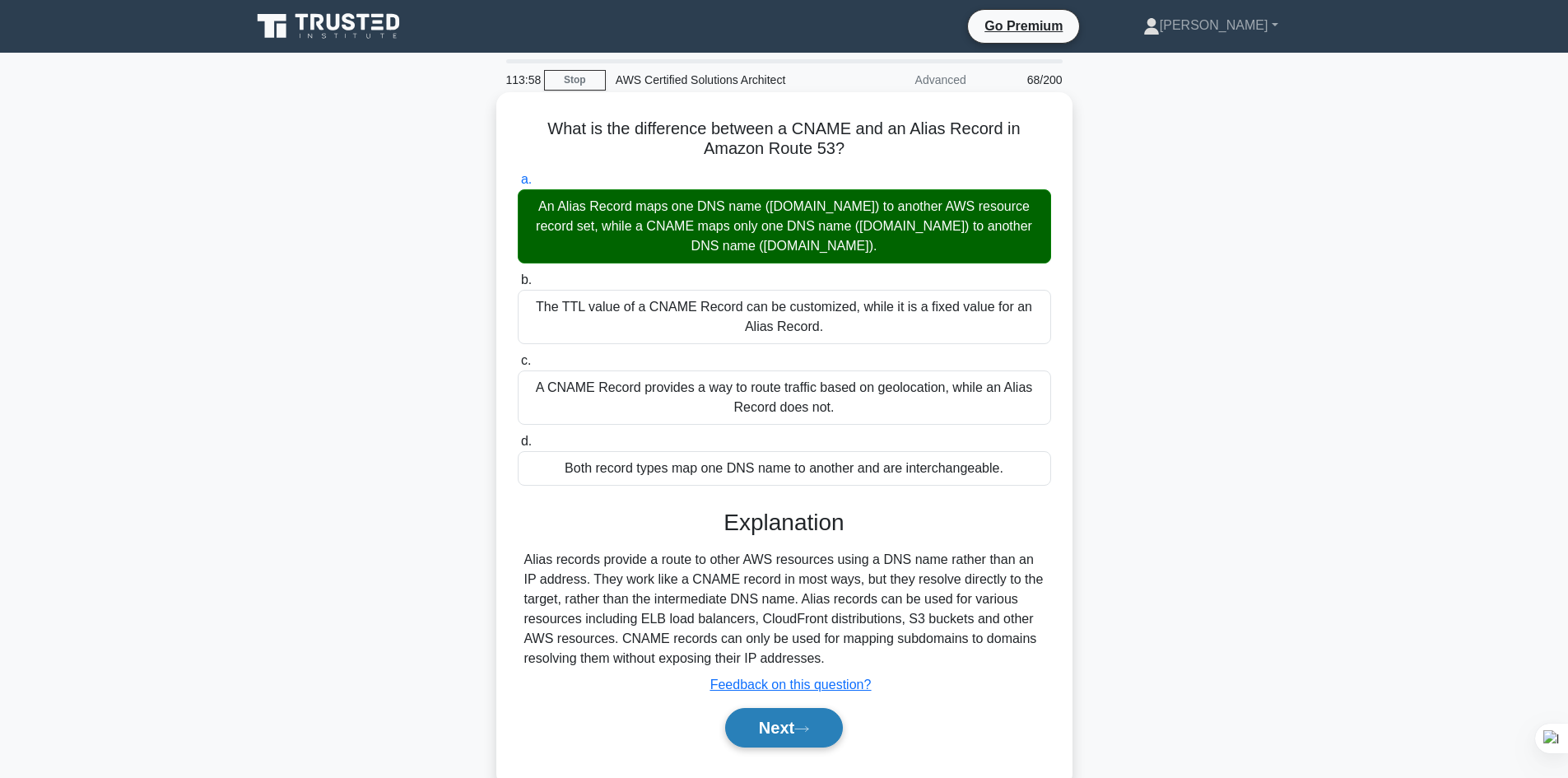 click on "Next" at bounding box center (784, 728) 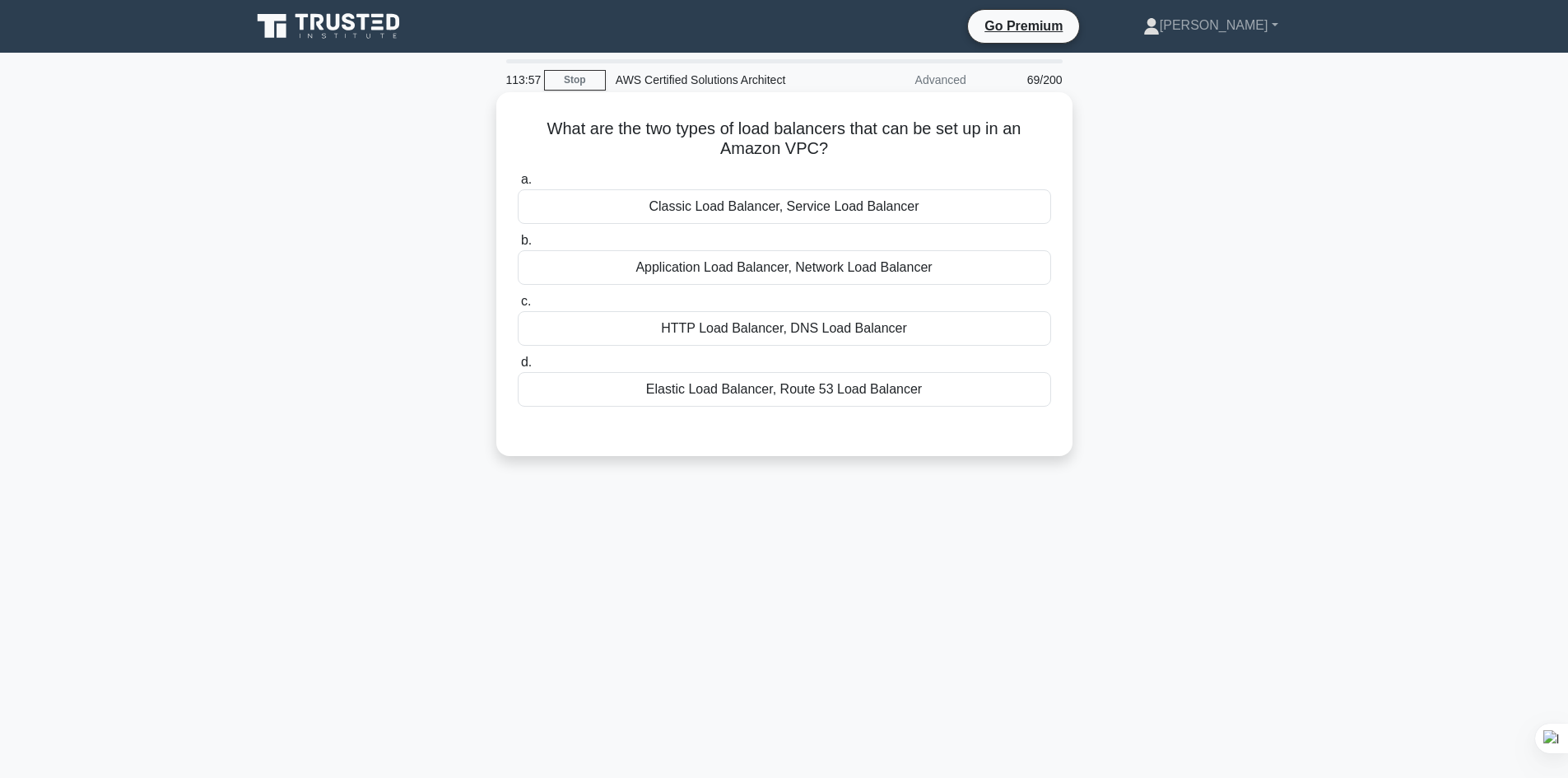 click on "Application Load Balancer, Network Load Balancer" at bounding box center [784, 268] 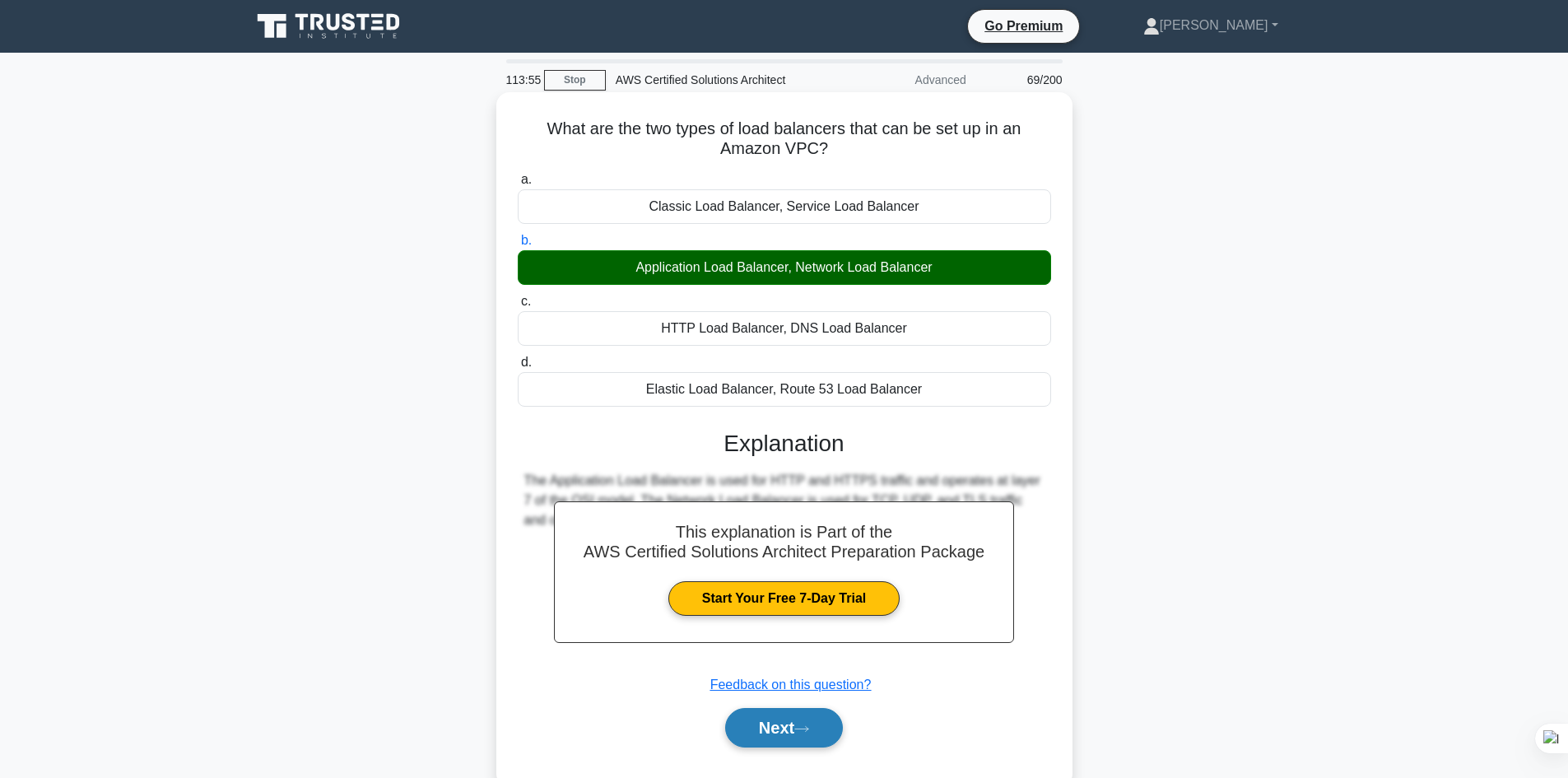 click on "Next" at bounding box center [784, 728] 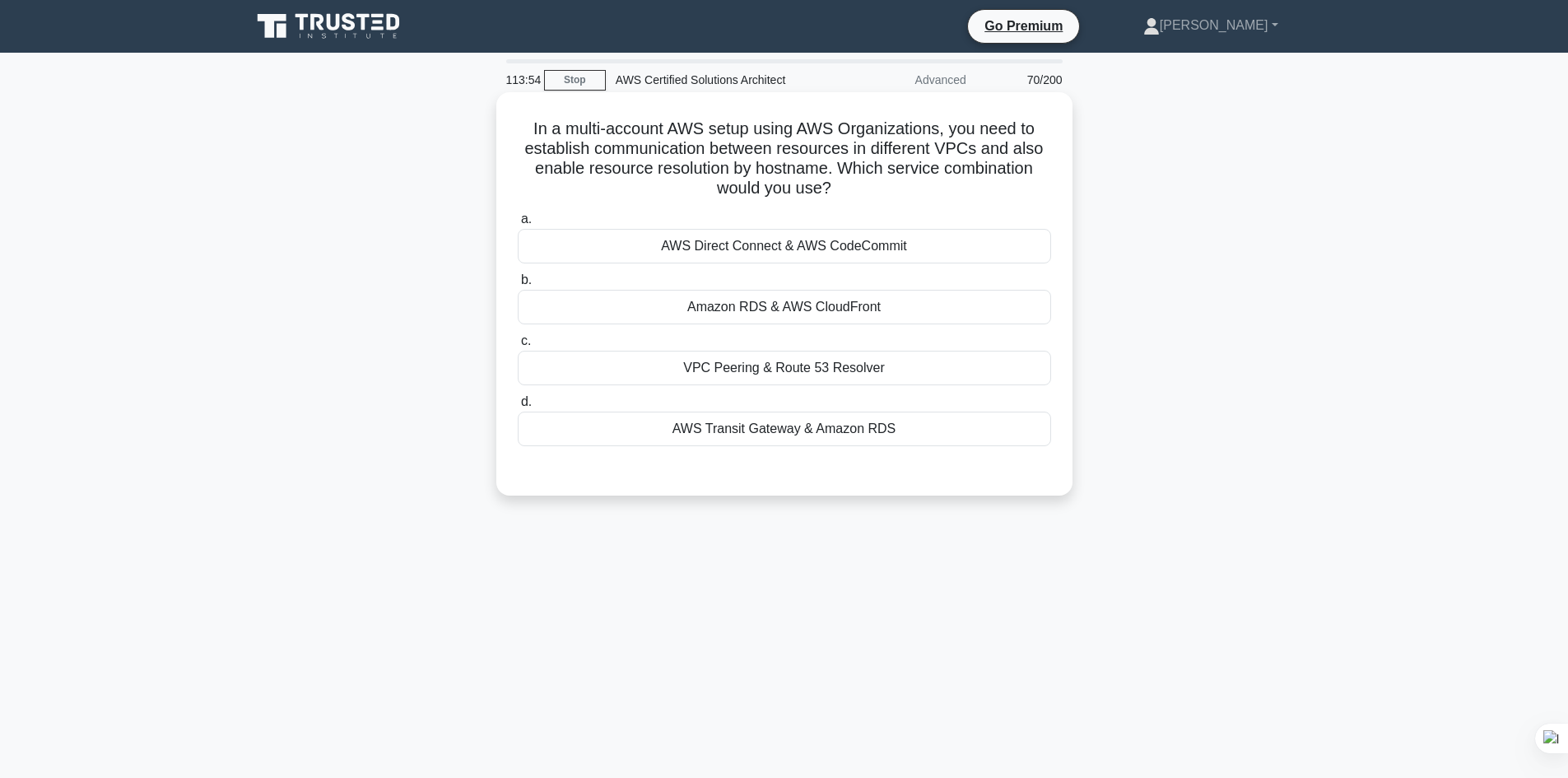 click on "VPC Peering & Route 53 Resolver" at bounding box center [784, 368] 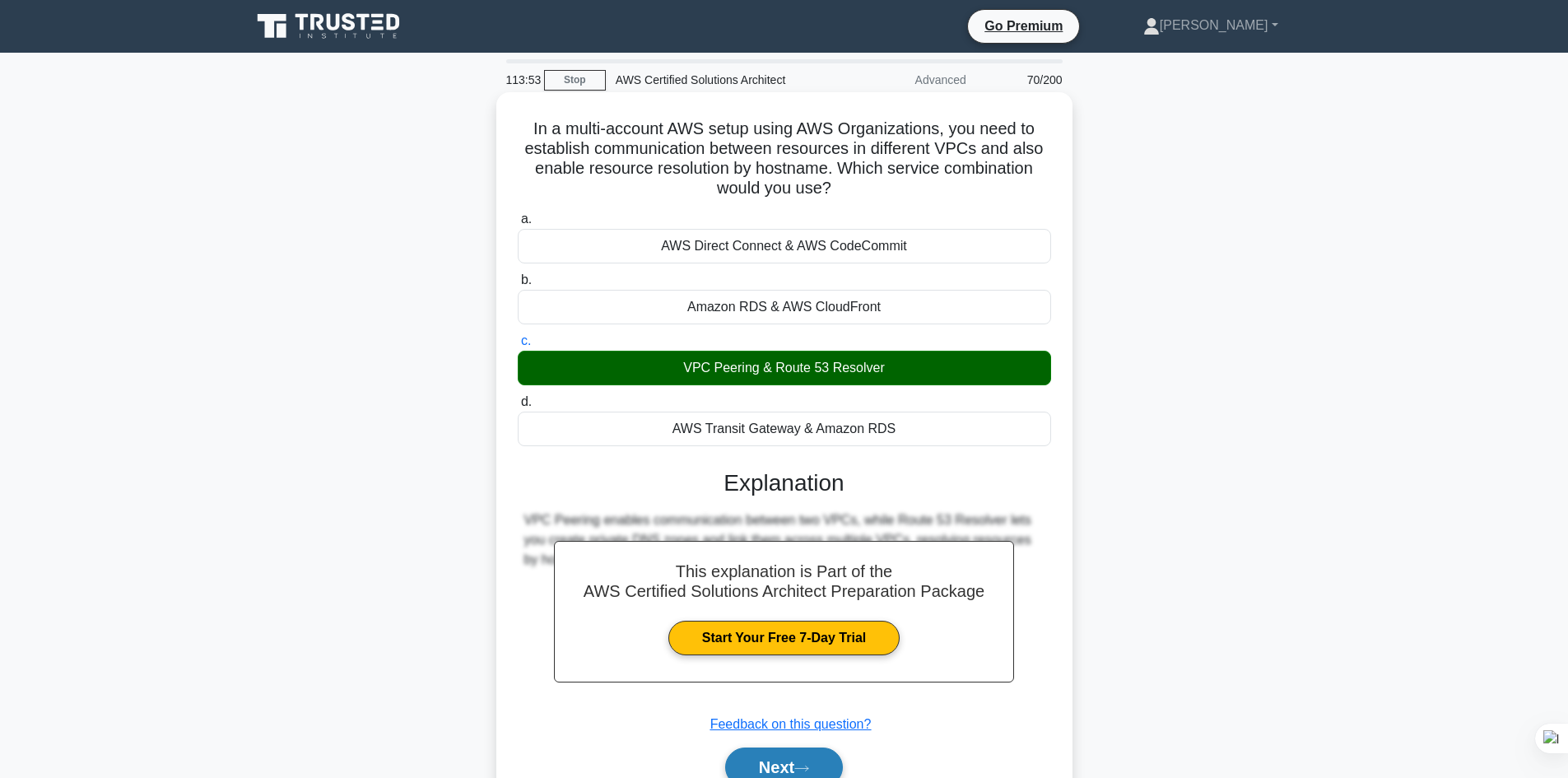 click on "Next" at bounding box center (784, 767) 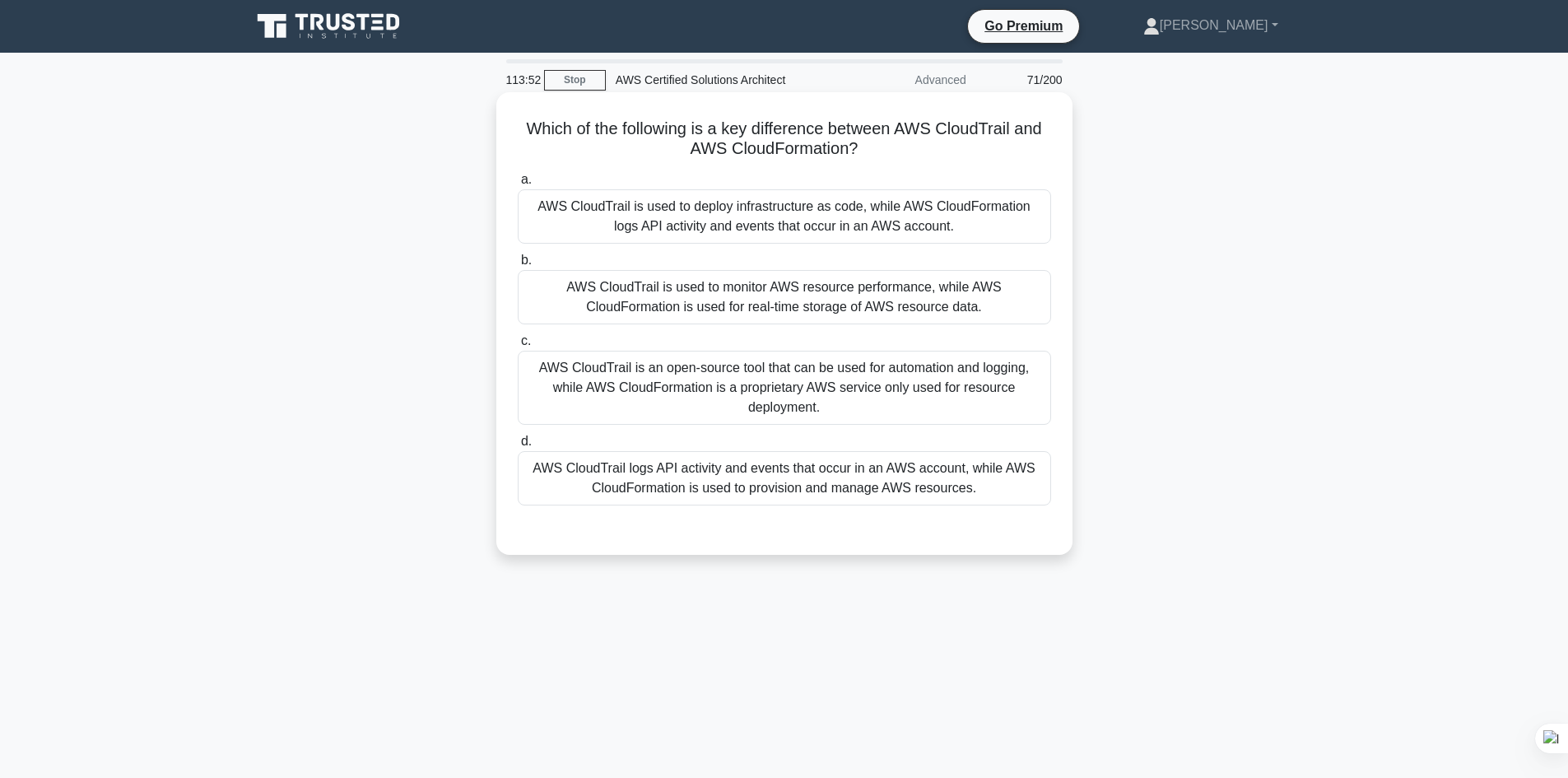 click on "AWS CloudTrail is used to monitor AWS resource performance, while AWS CloudFormation is used for real-time storage of AWS resource data." at bounding box center [784, 297] 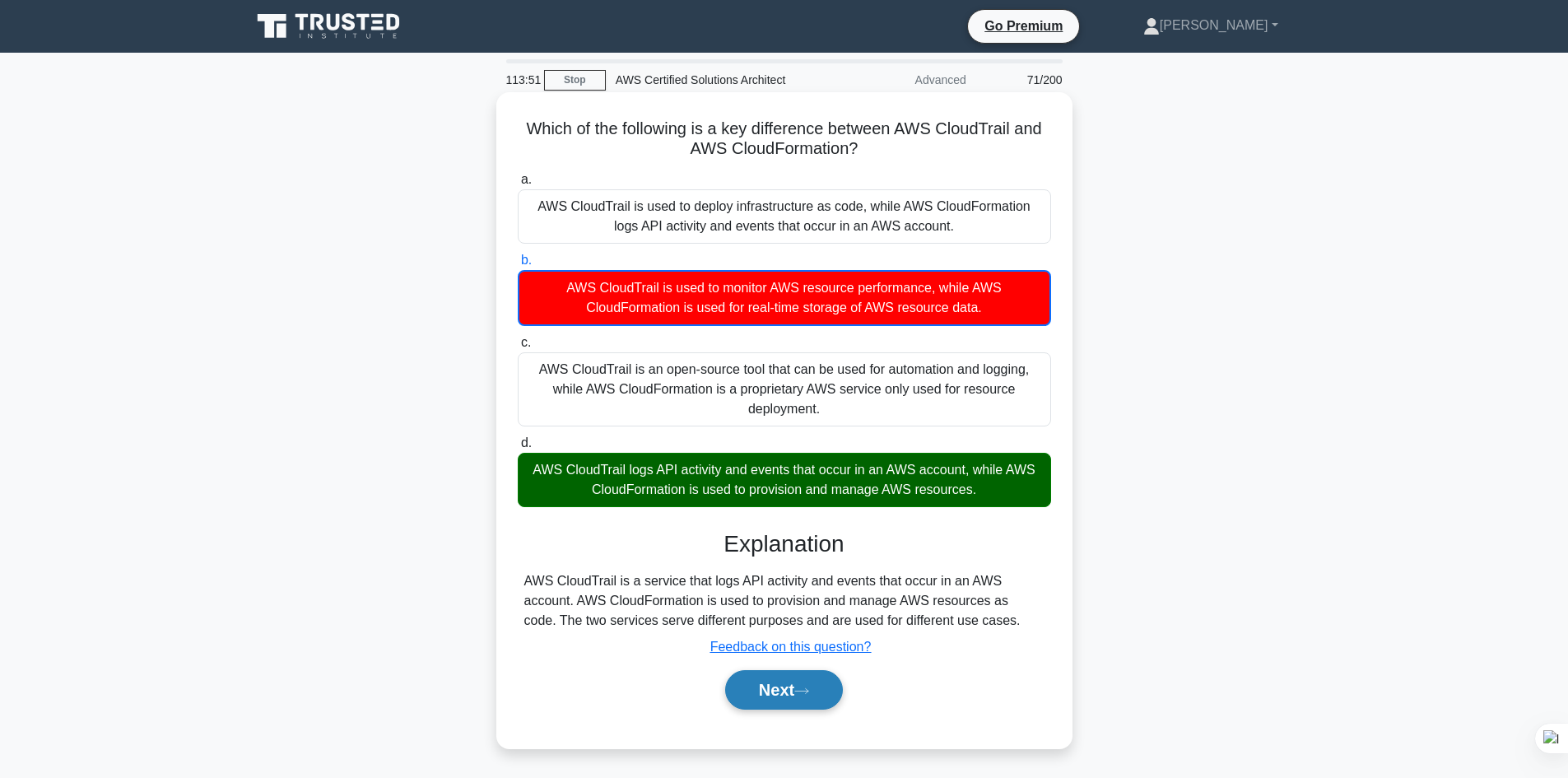 click on "Next" at bounding box center [784, 690] 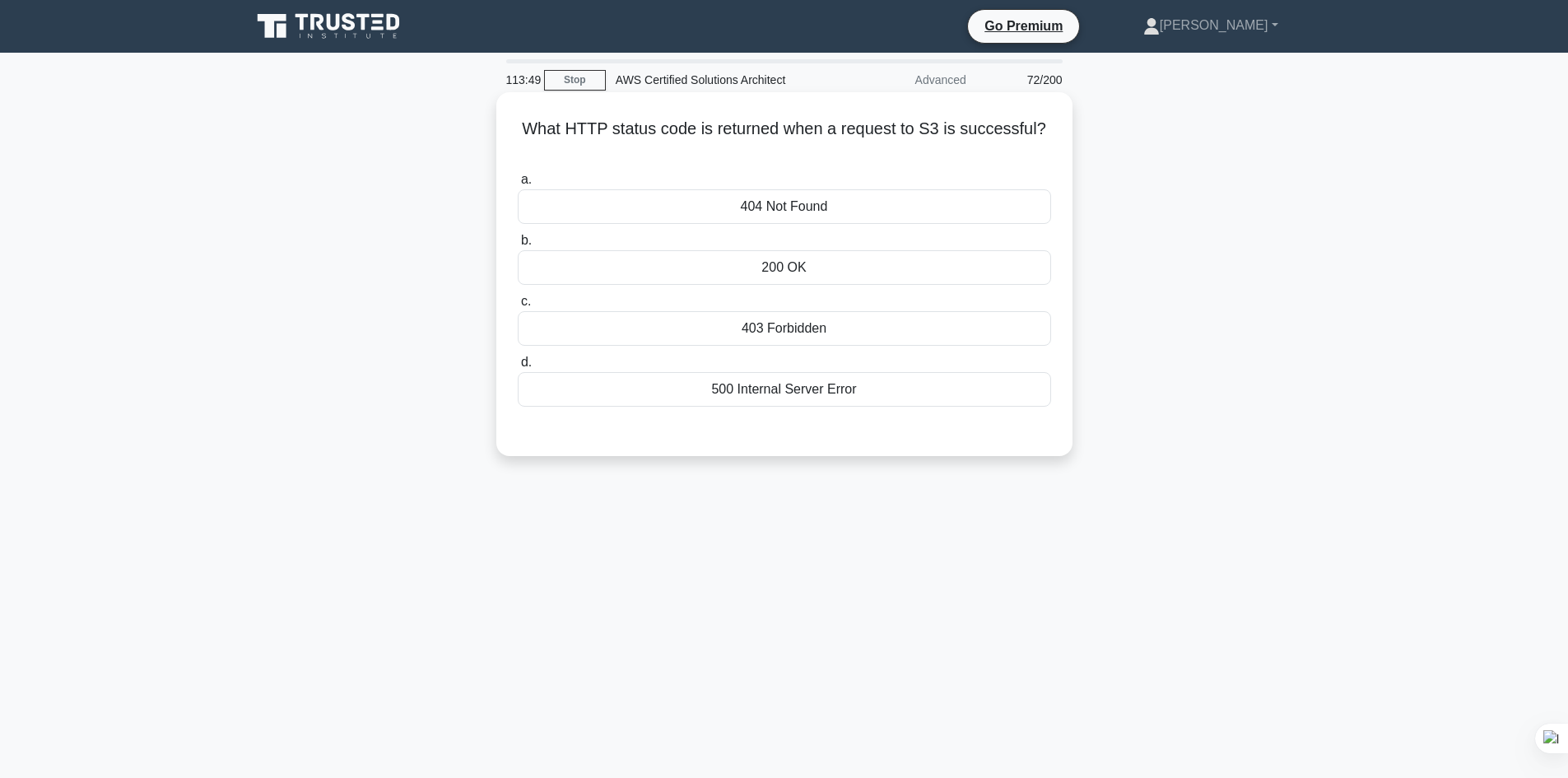 click on "404 Not Found" at bounding box center (784, 207) 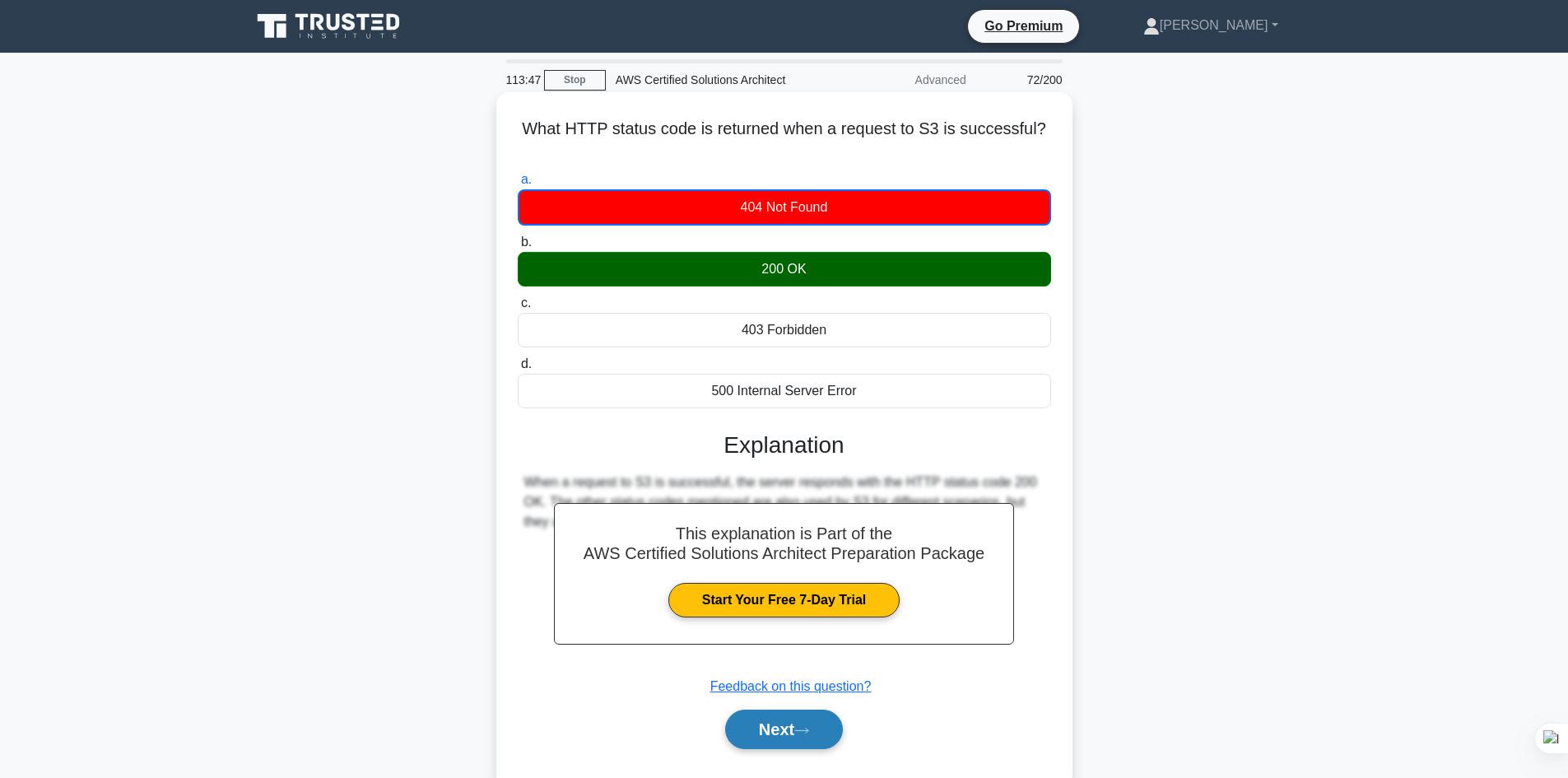 click on "Next" at bounding box center [784, 729] 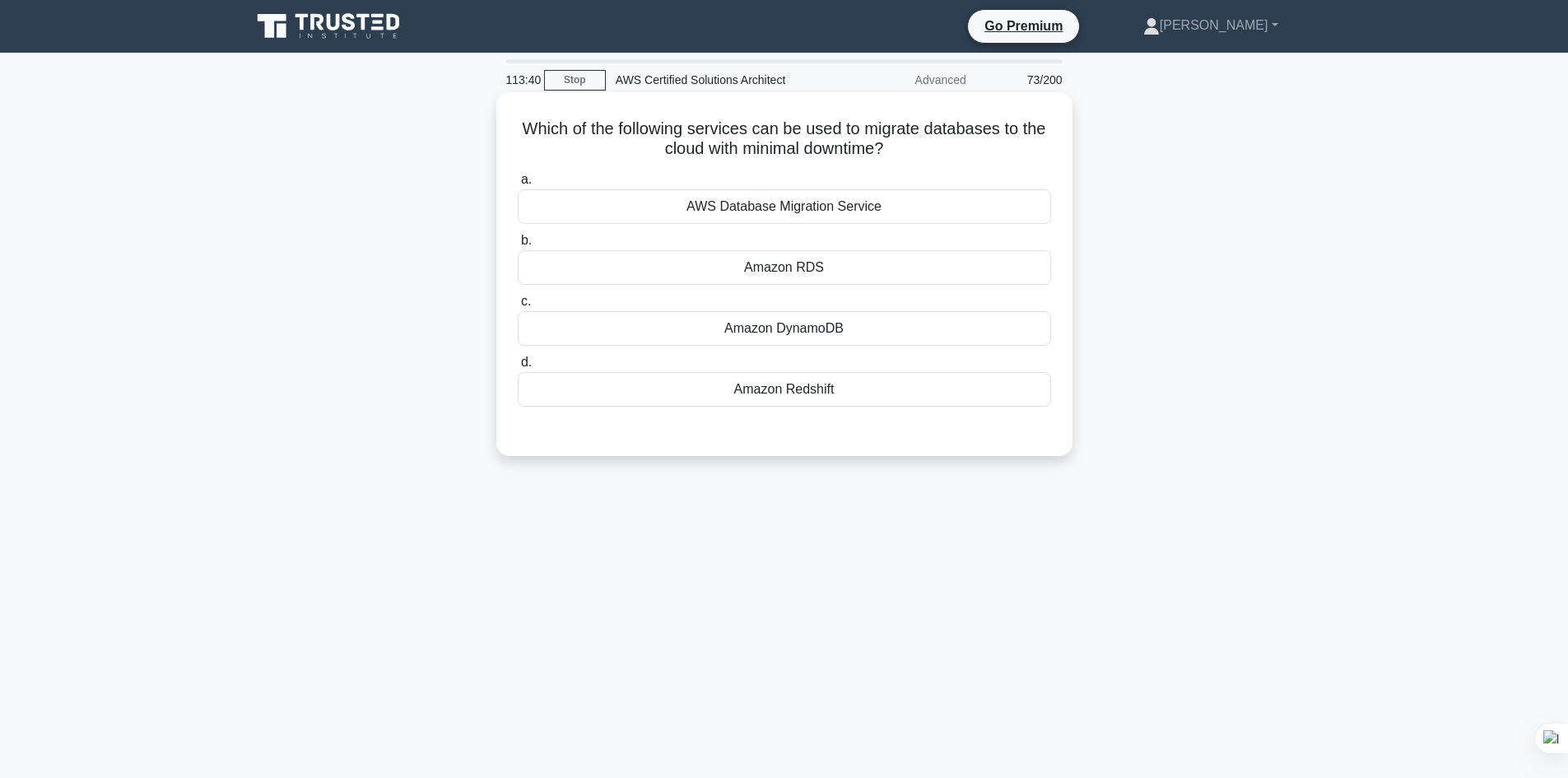 click on "AWS Database Migration Service" at bounding box center (784, 207) 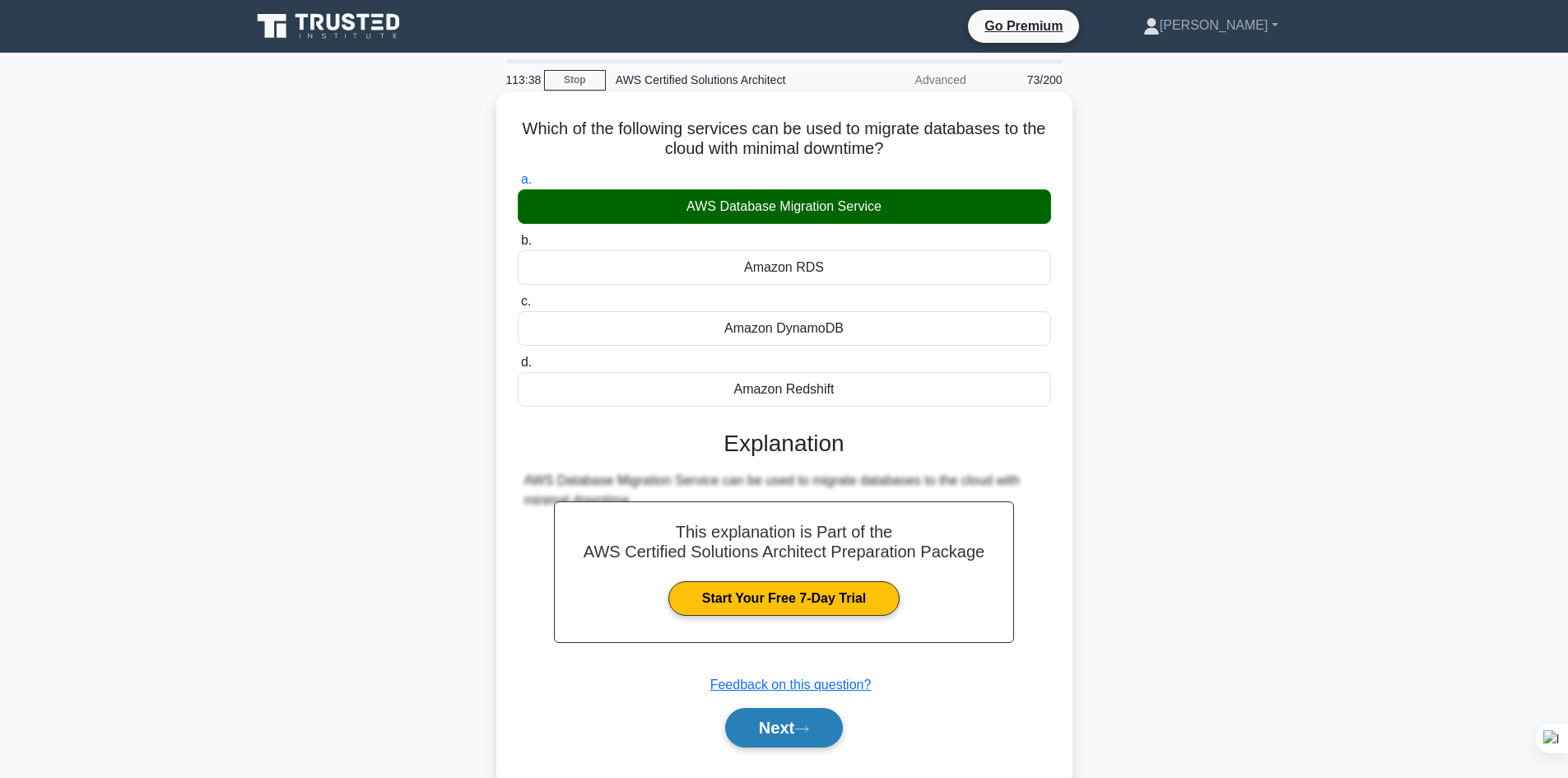 click on "Next" at bounding box center (784, 728) 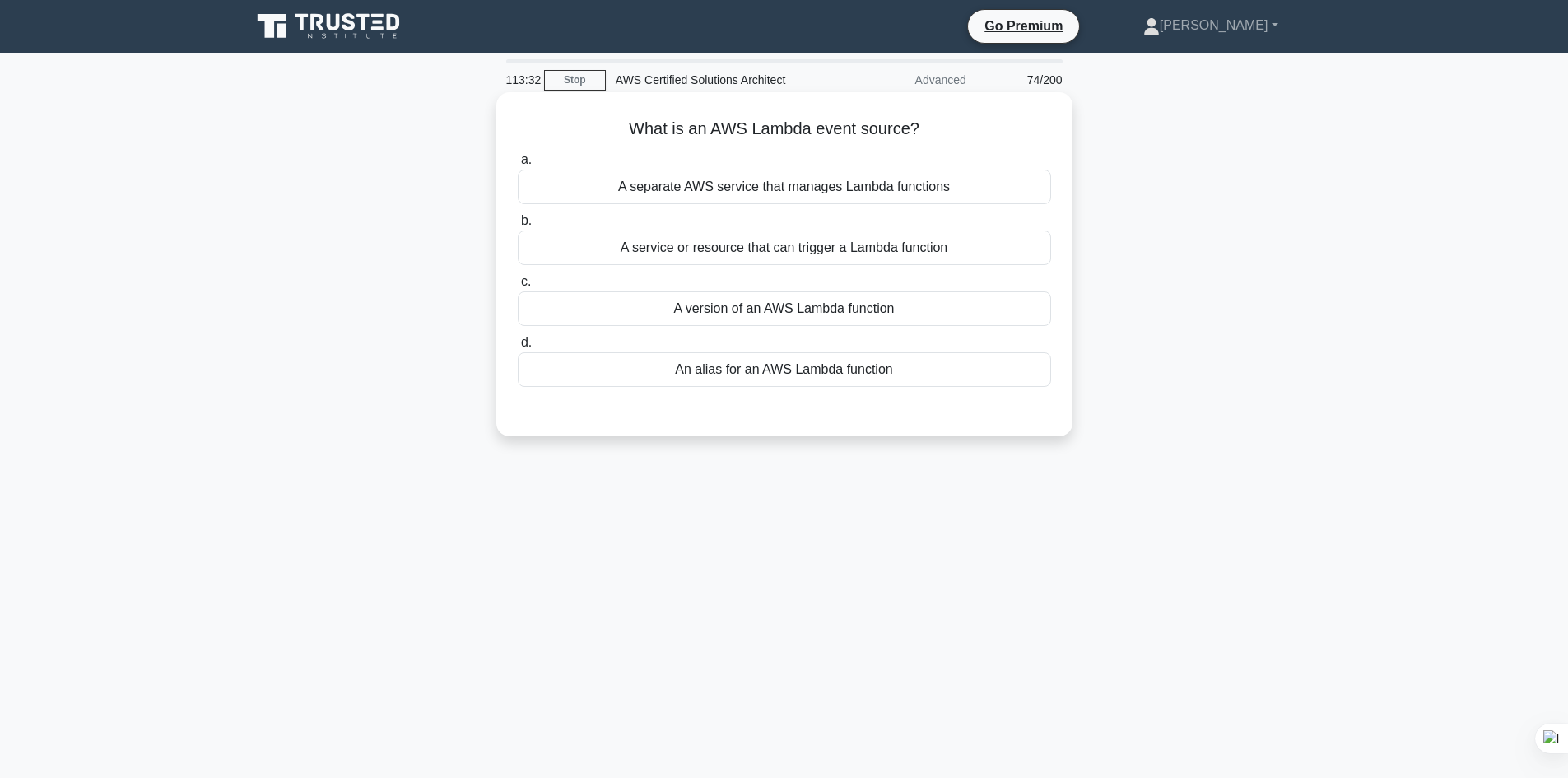 click on "A service or resource that can trigger a Lambda function" at bounding box center [784, 248] 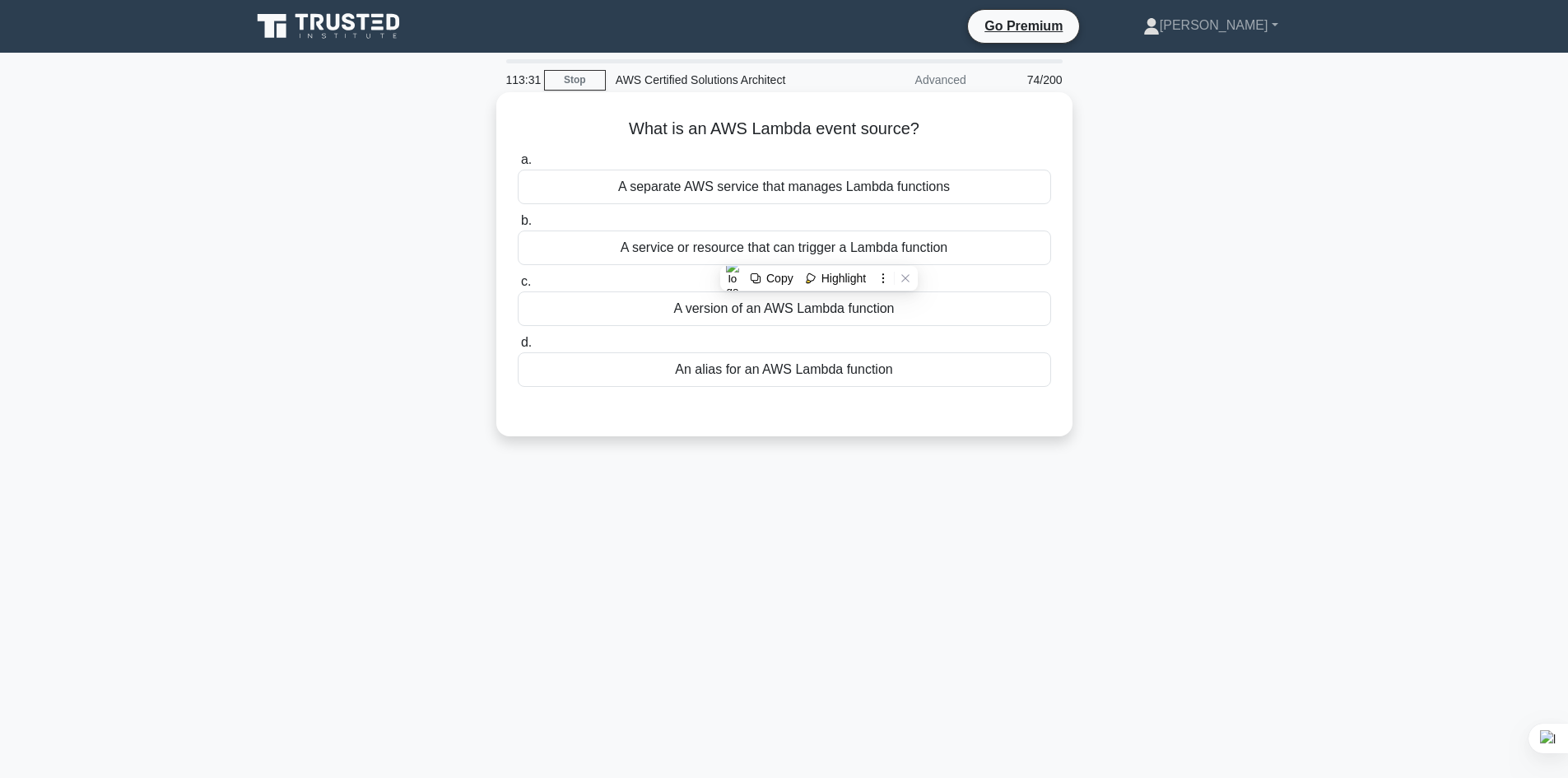click on "A service or resource that can trigger a Lambda function" at bounding box center (784, 248) 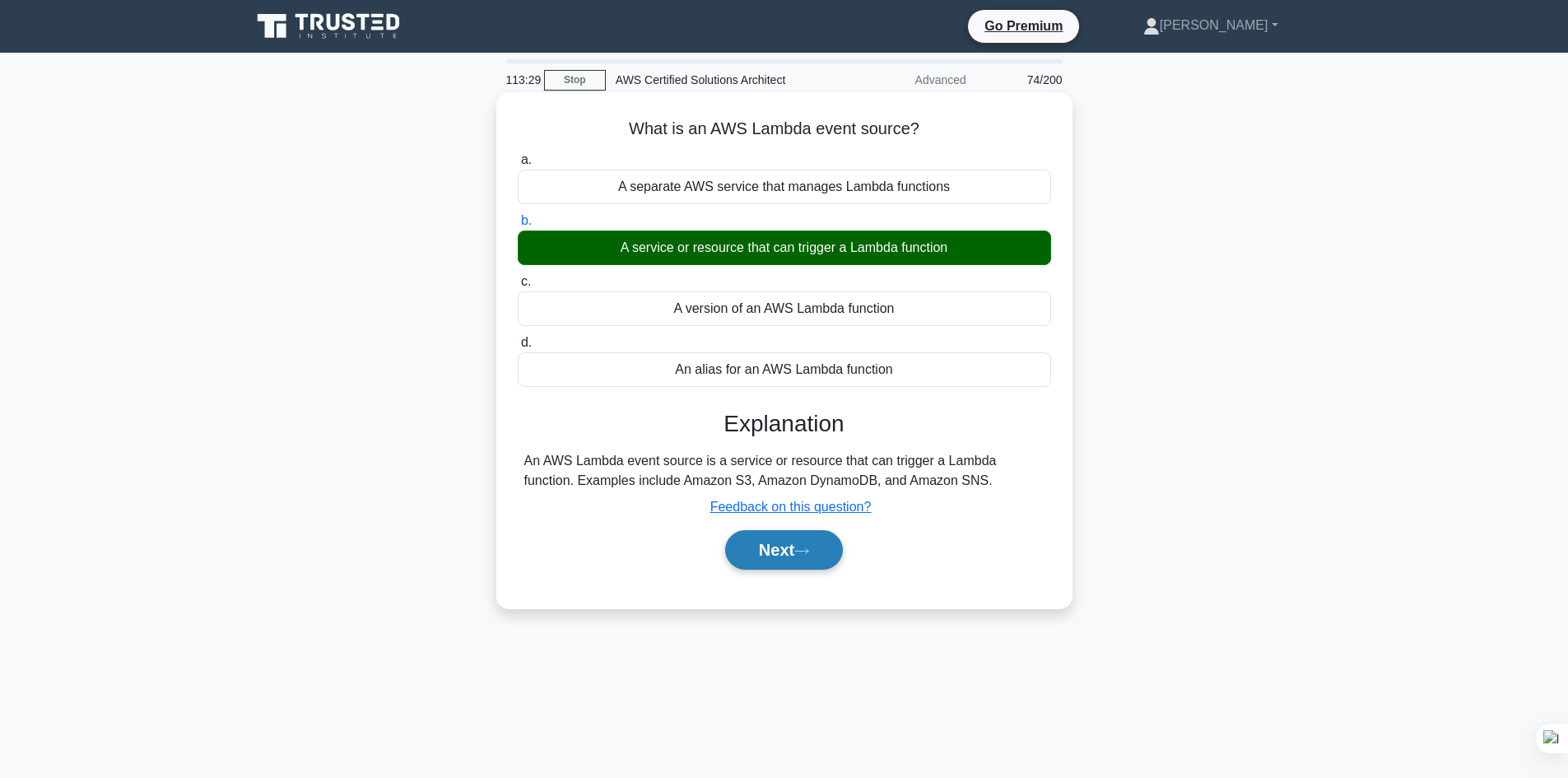 click on "Next" at bounding box center (784, 550) 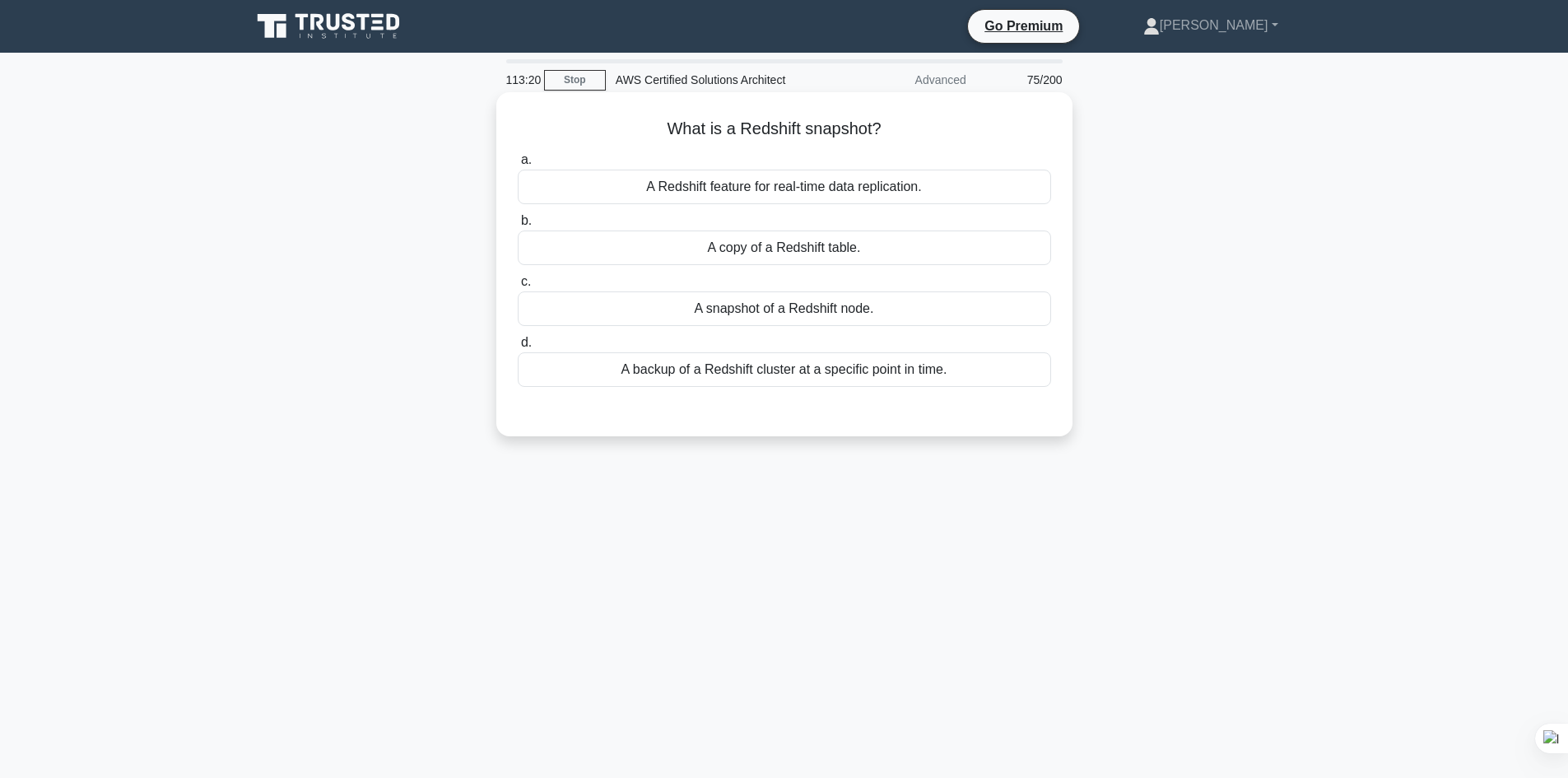 click on "A Redshift feature for real-time data replication." at bounding box center (784, 187) 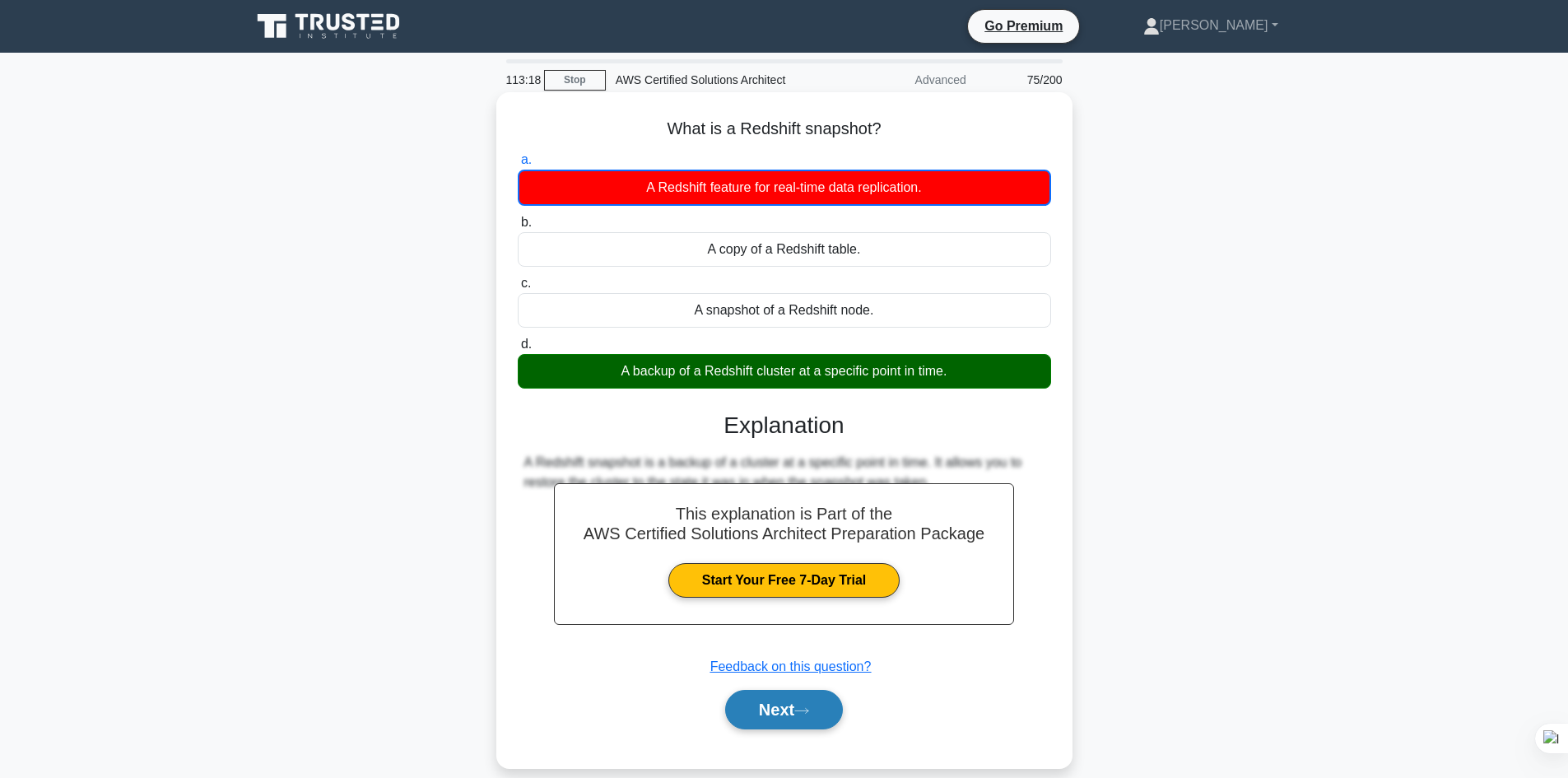 click on "Next" at bounding box center (784, 710) 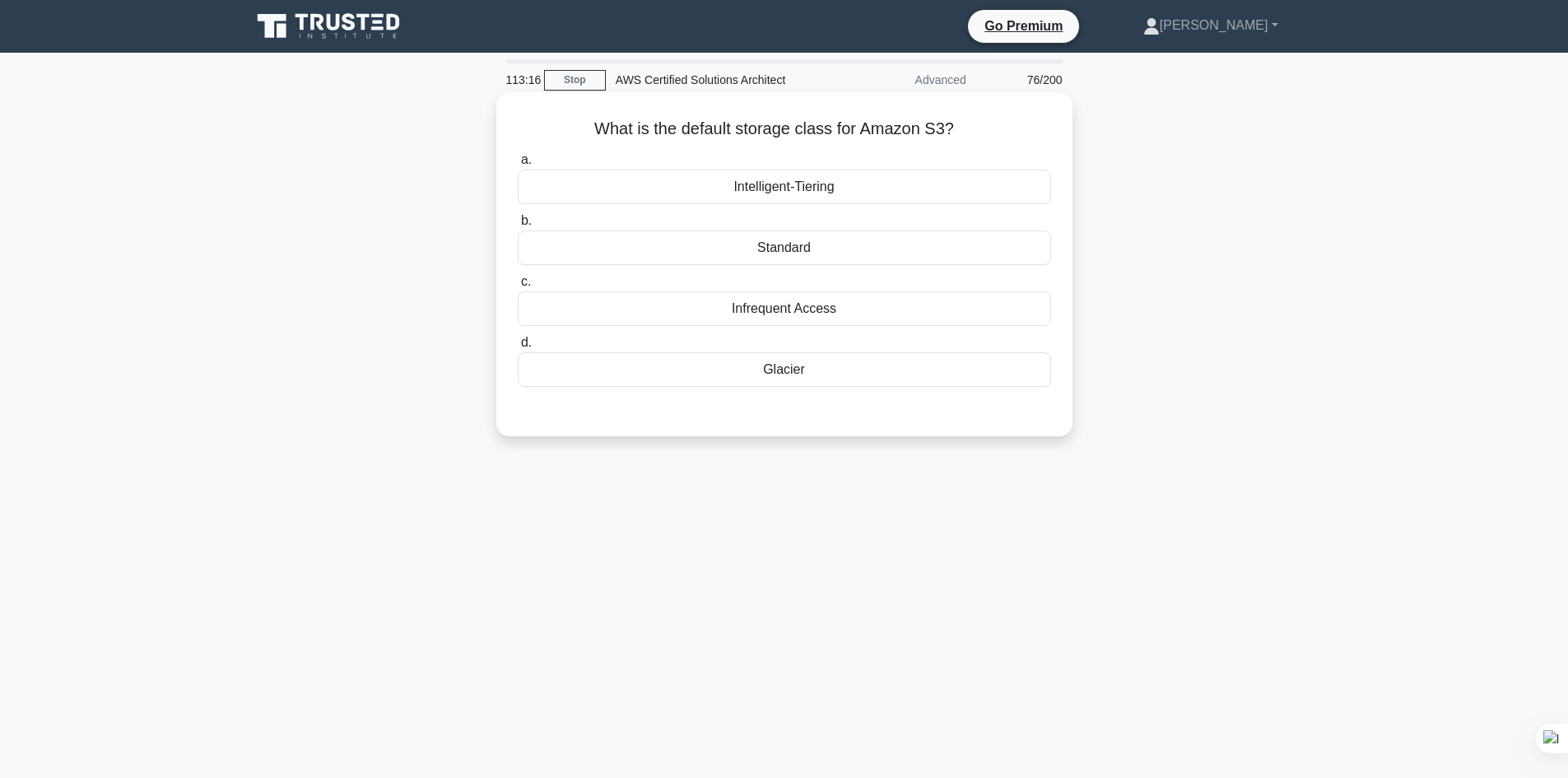 click on "Intelligent-Tiering" at bounding box center [784, 187] 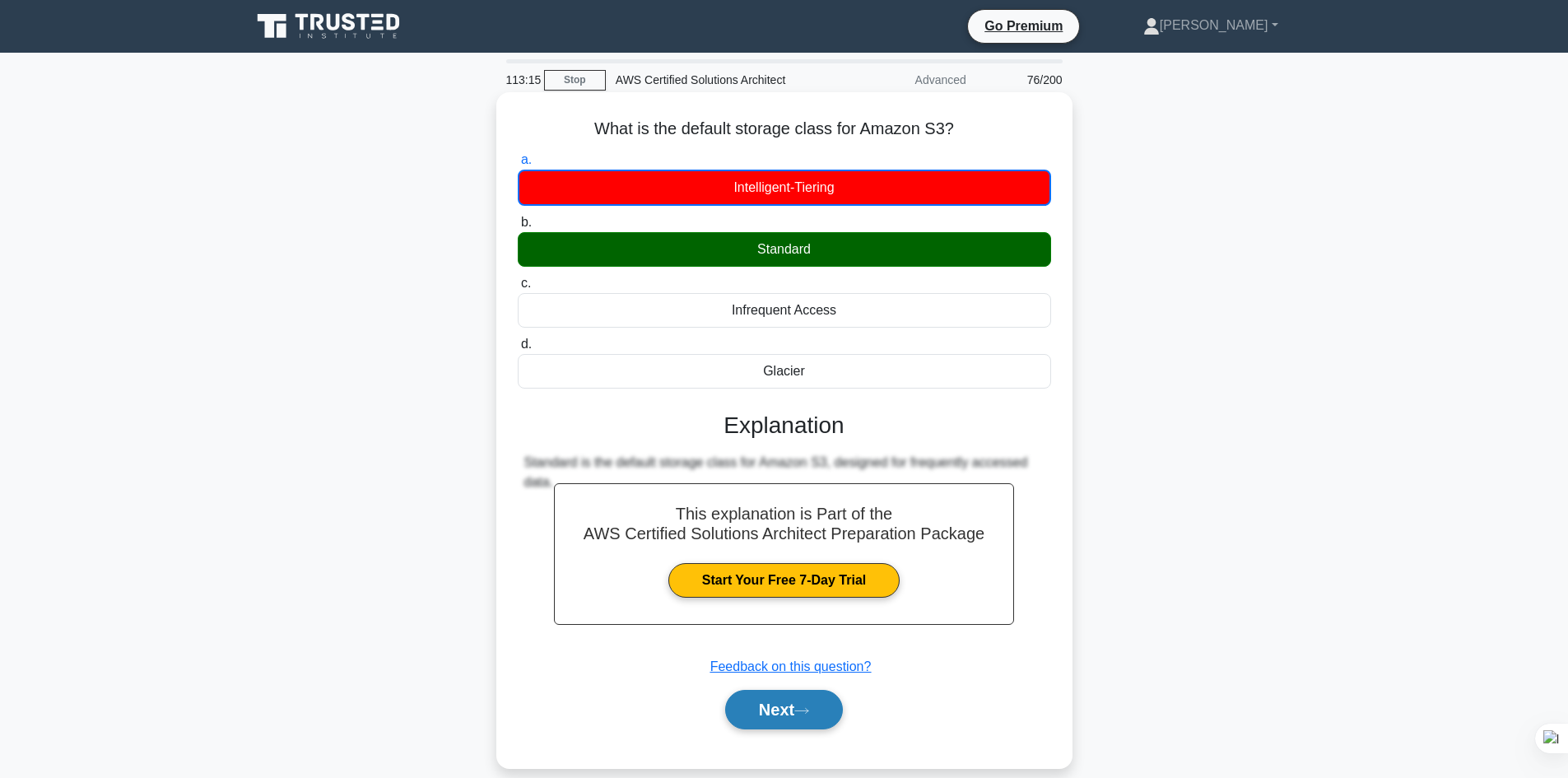 click on "Next" at bounding box center [784, 710] 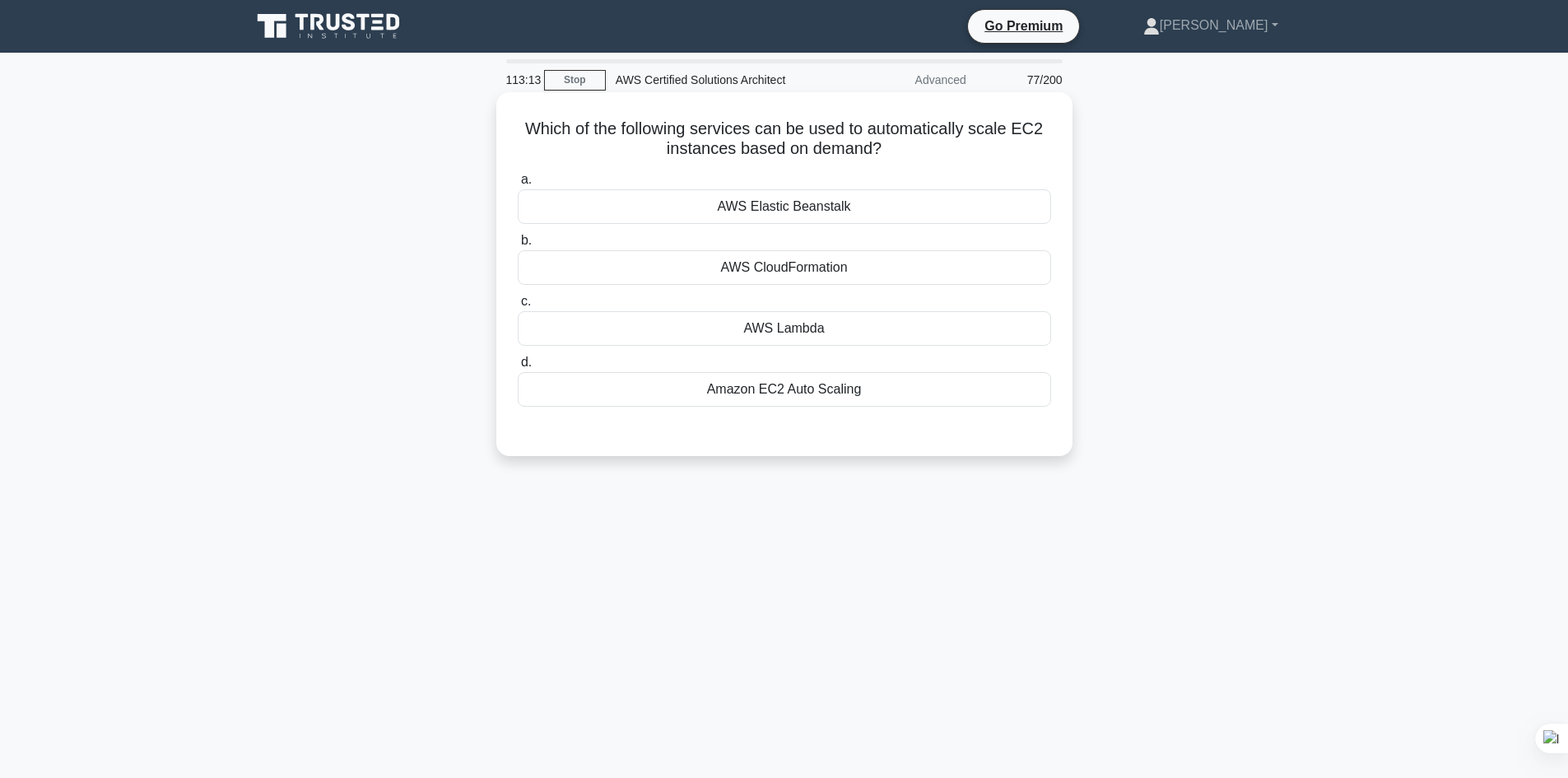 click on "AWS CloudFormation" at bounding box center [784, 268] 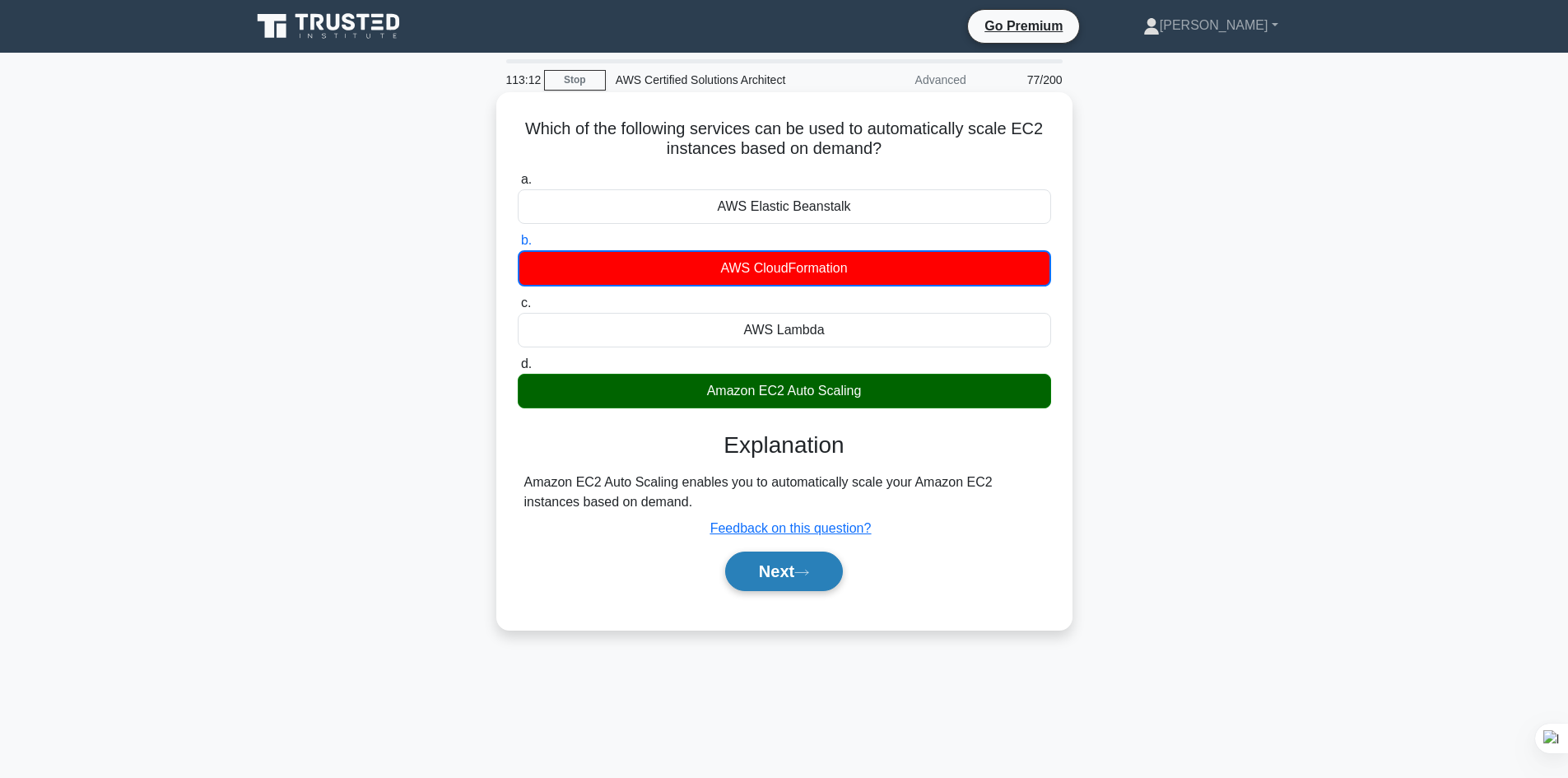 click on "Next" at bounding box center (784, 571) 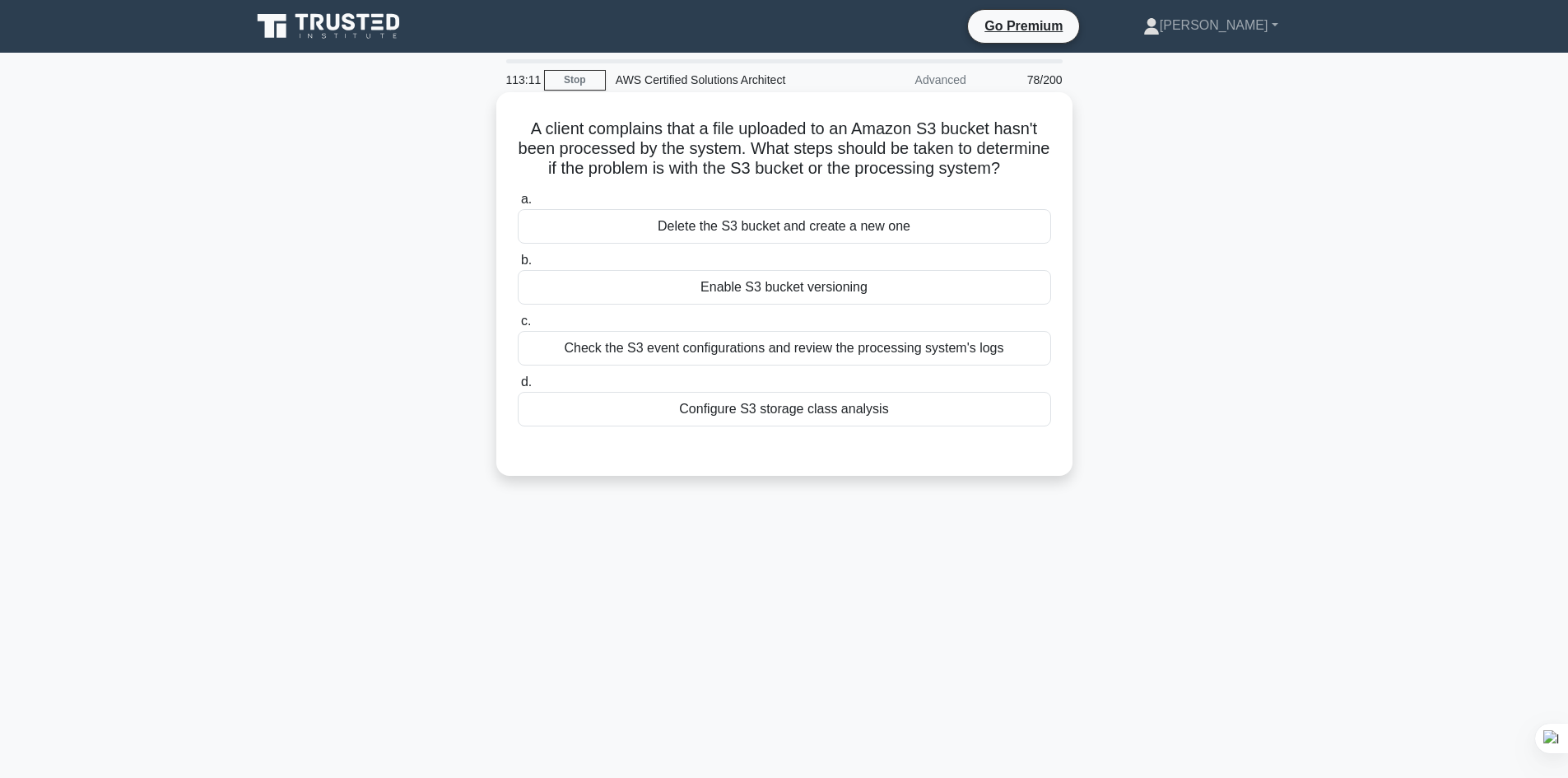click on "Enable S3 bucket versioning" at bounding box center (784, 287) 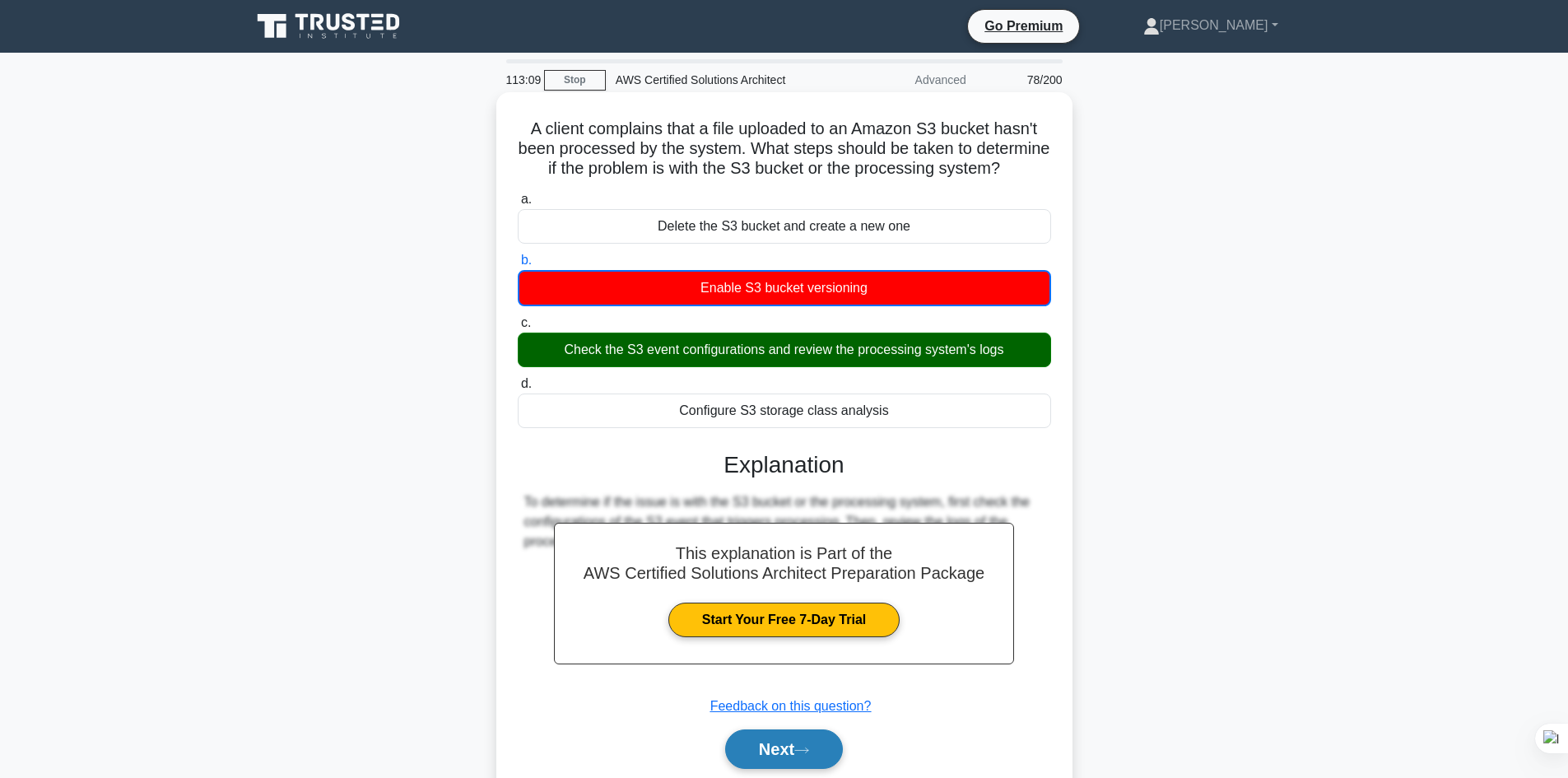 click on "Next" at bounding box center [784, 749] 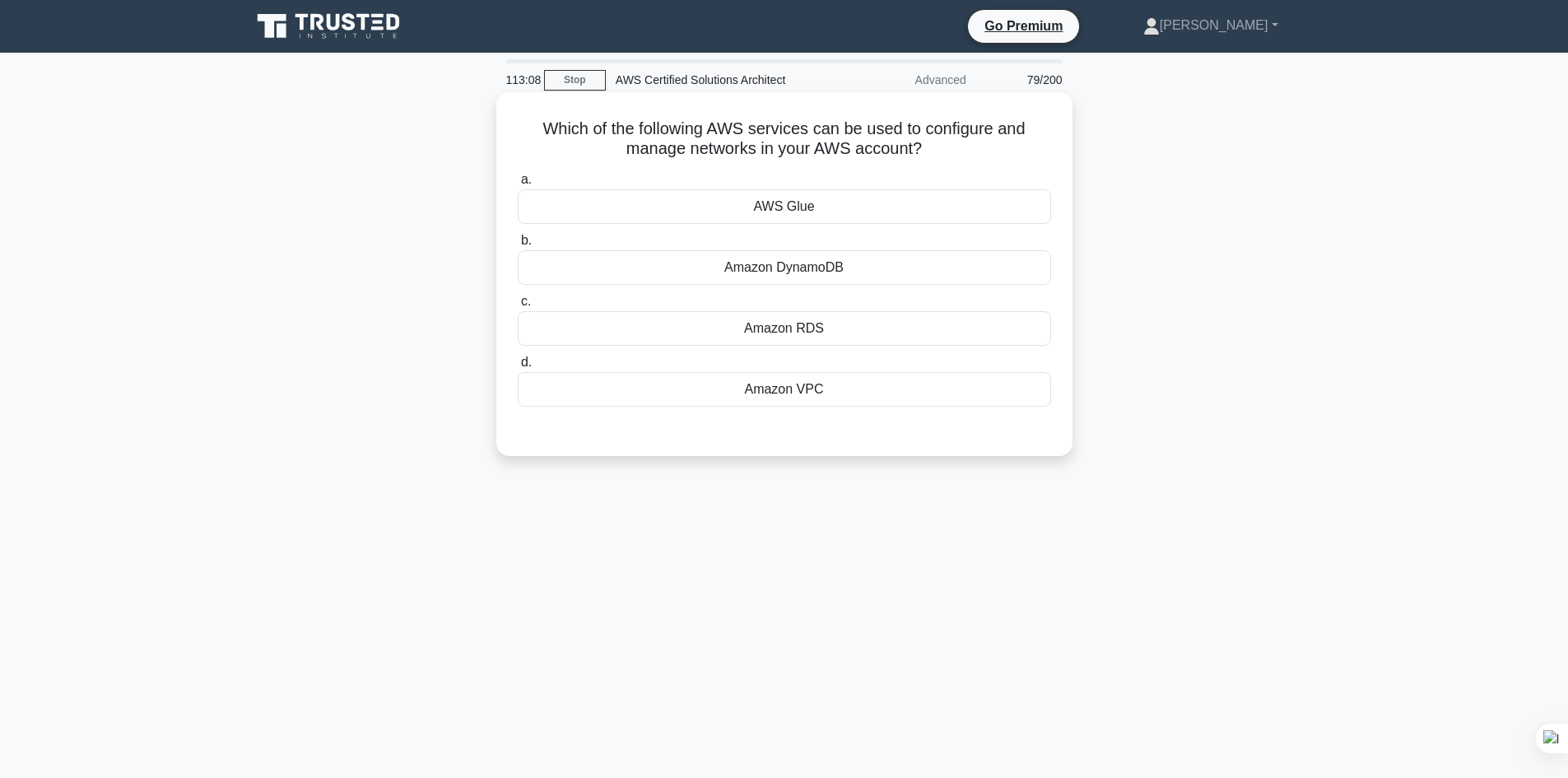 click on "AWS Glue" at bounding box center (784, 207) 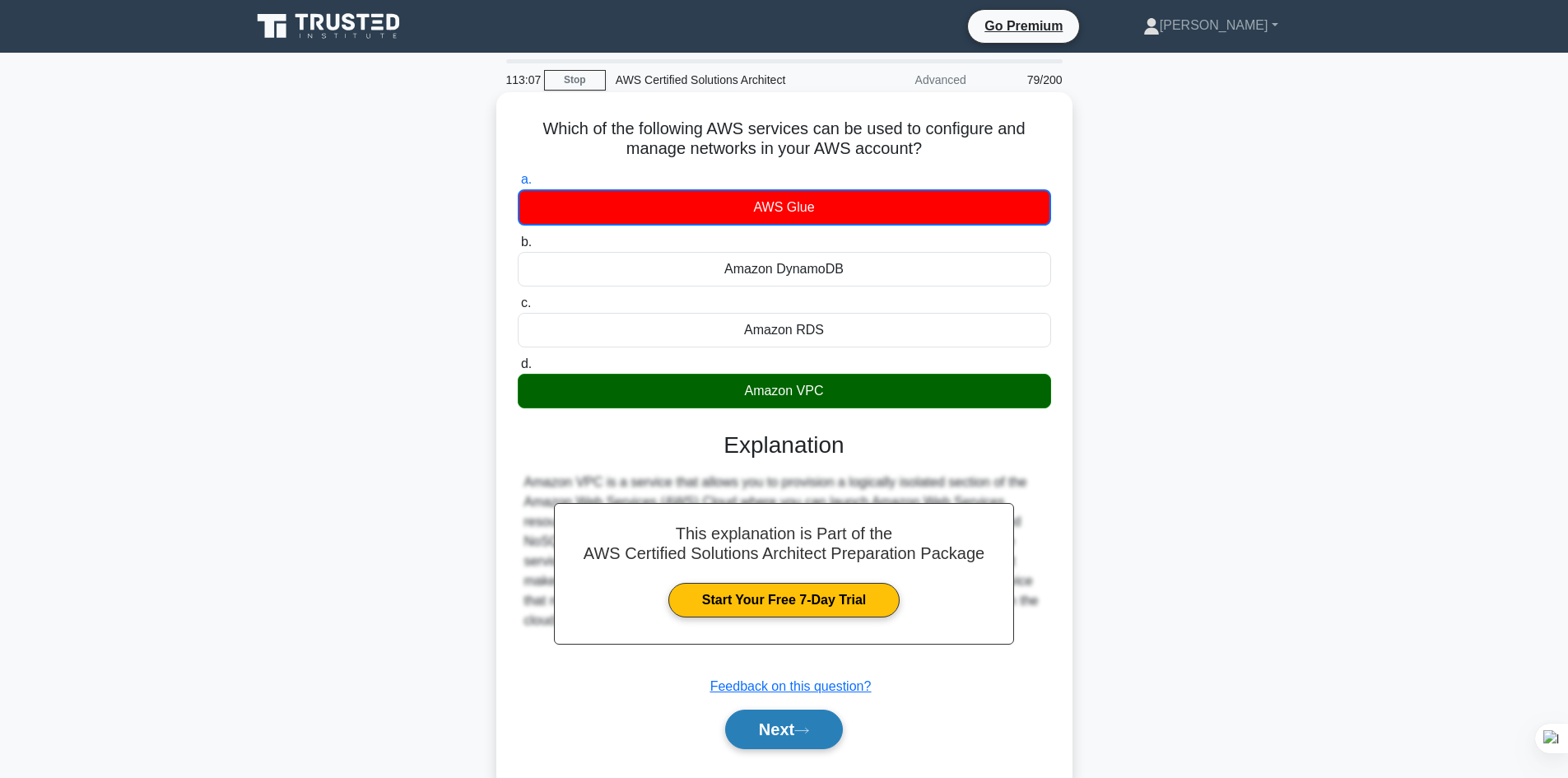 click 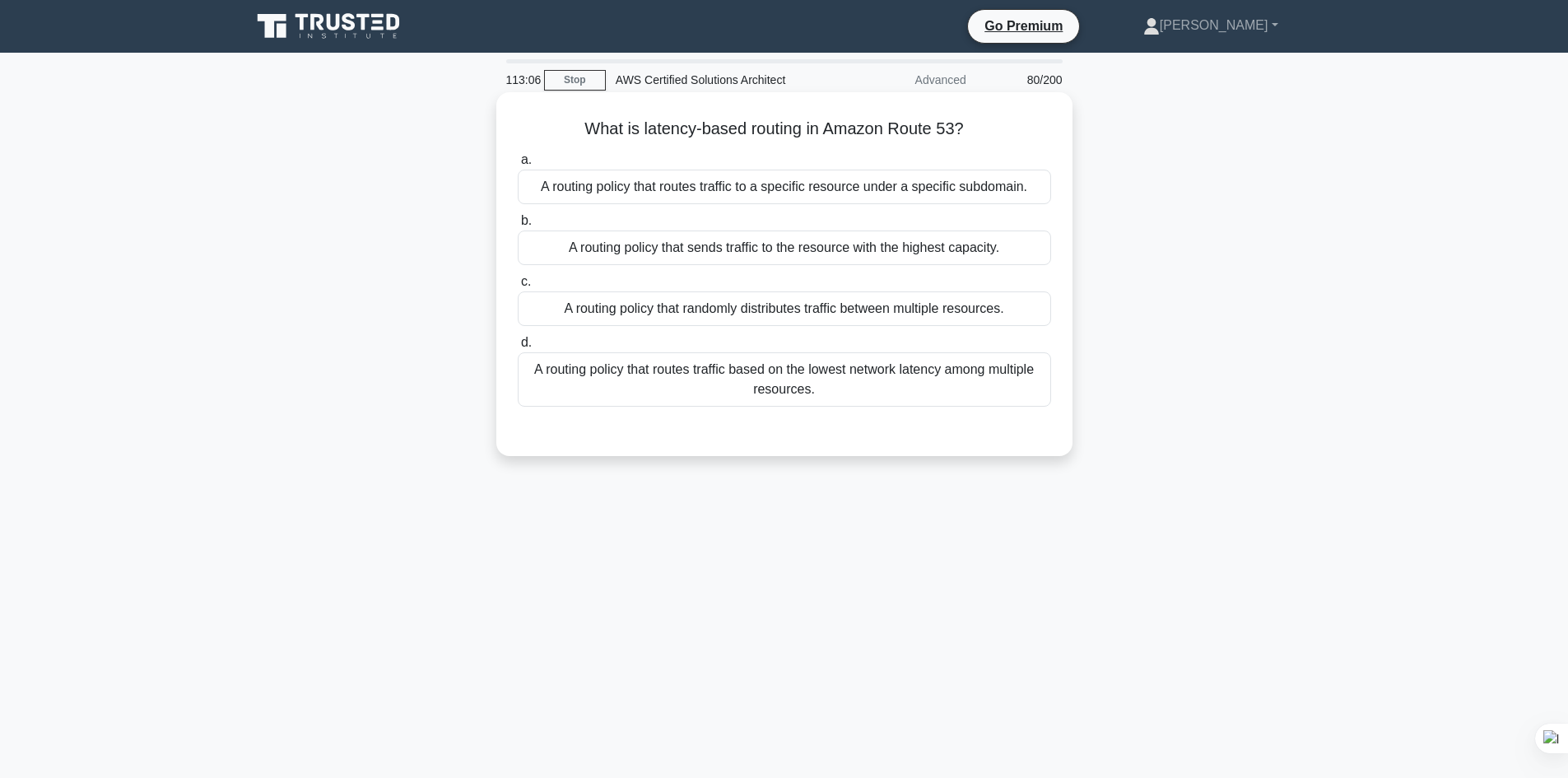 click on "A routing policy that sends traffic to the resource with the highest capacity." at bounding box center (784, 248) 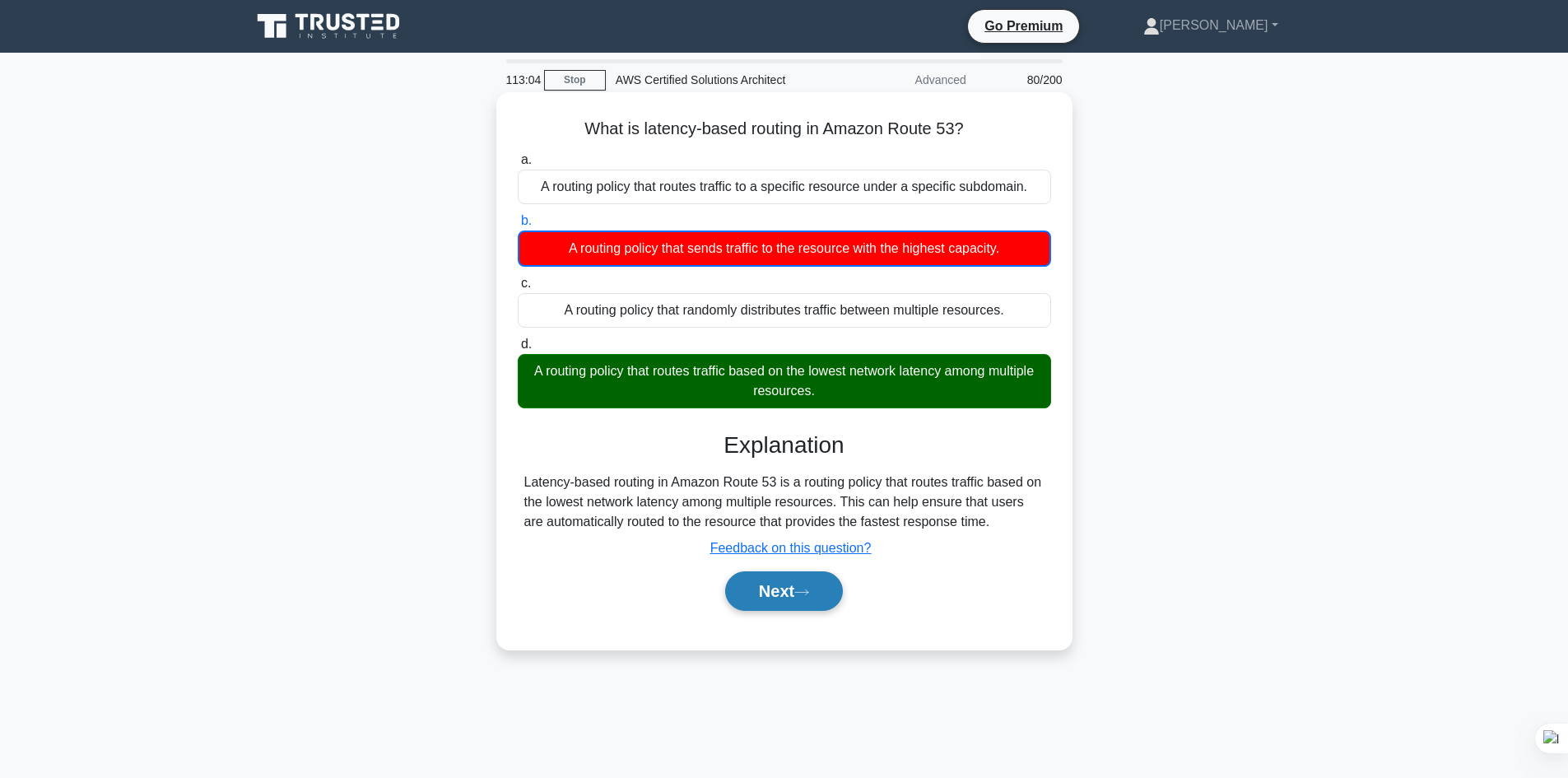 click on "Next" at bounding box center (784, 591) 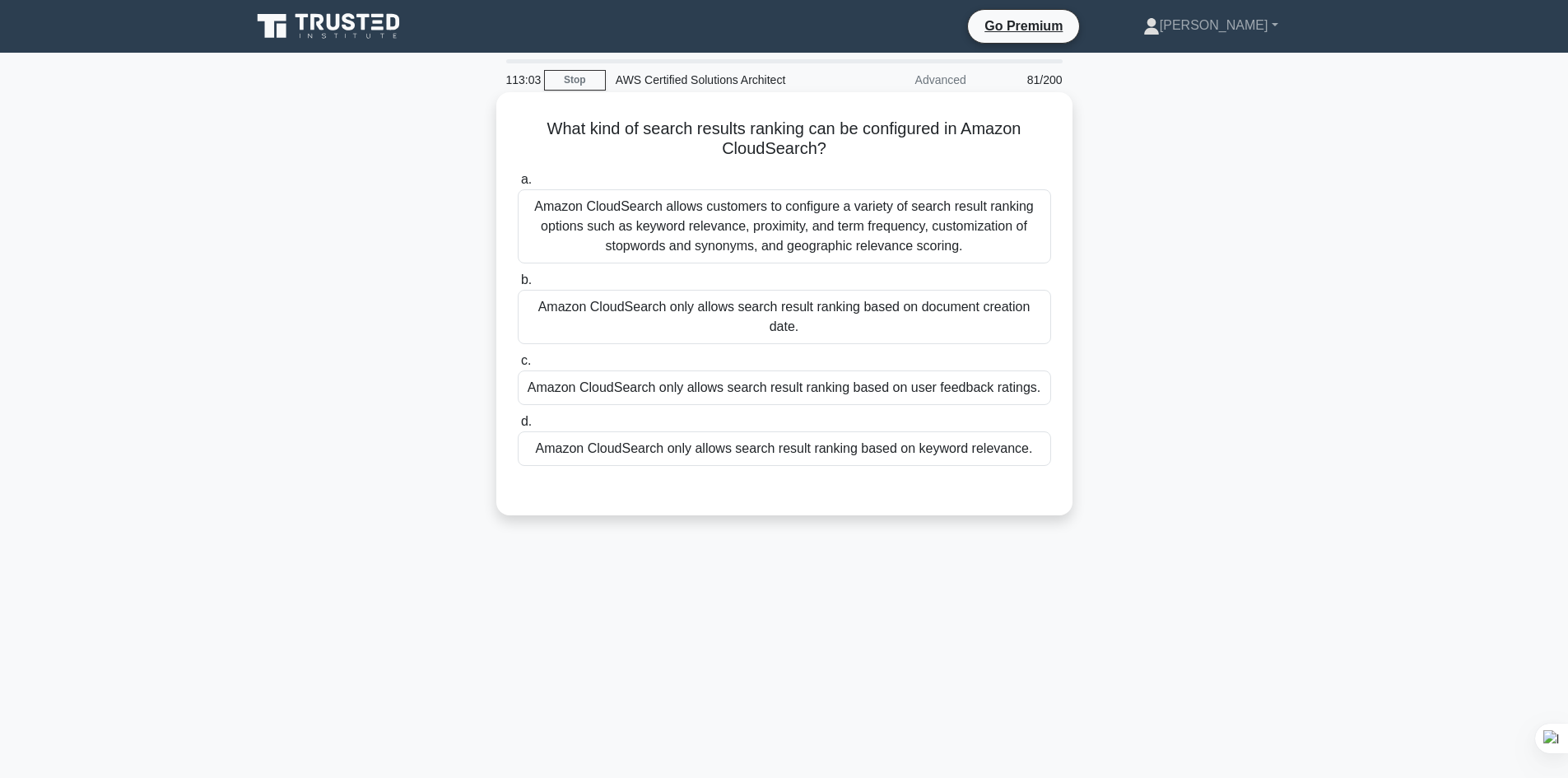 click on "Amazon CloudSearch only allows search result ranking based on document creation date." at bounding box center [784, 317] 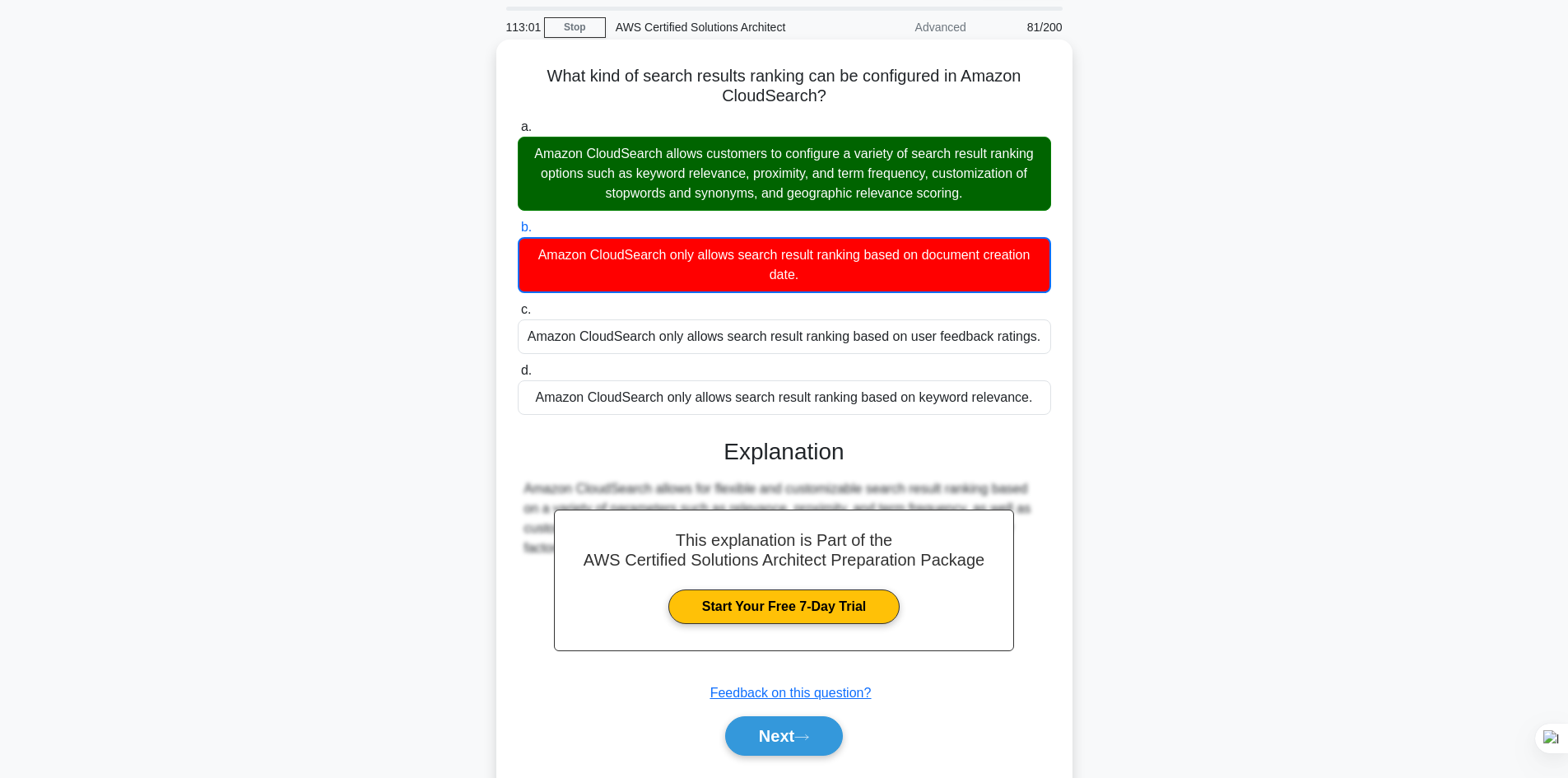 scroll, scrollTop: 82, scrollLeft: 0, axis: vertical 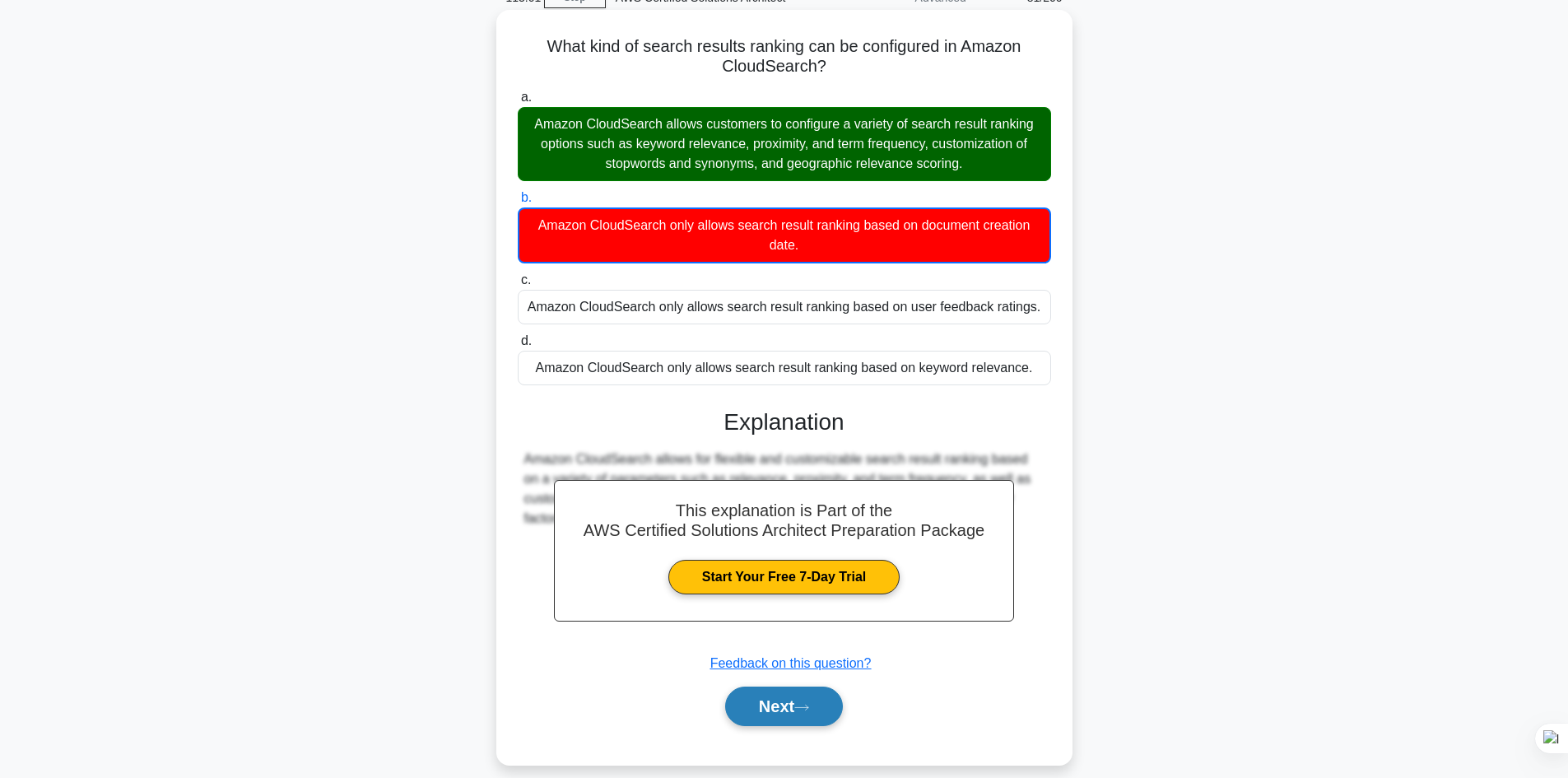 click on "Next" at bounding box center [784, 706] 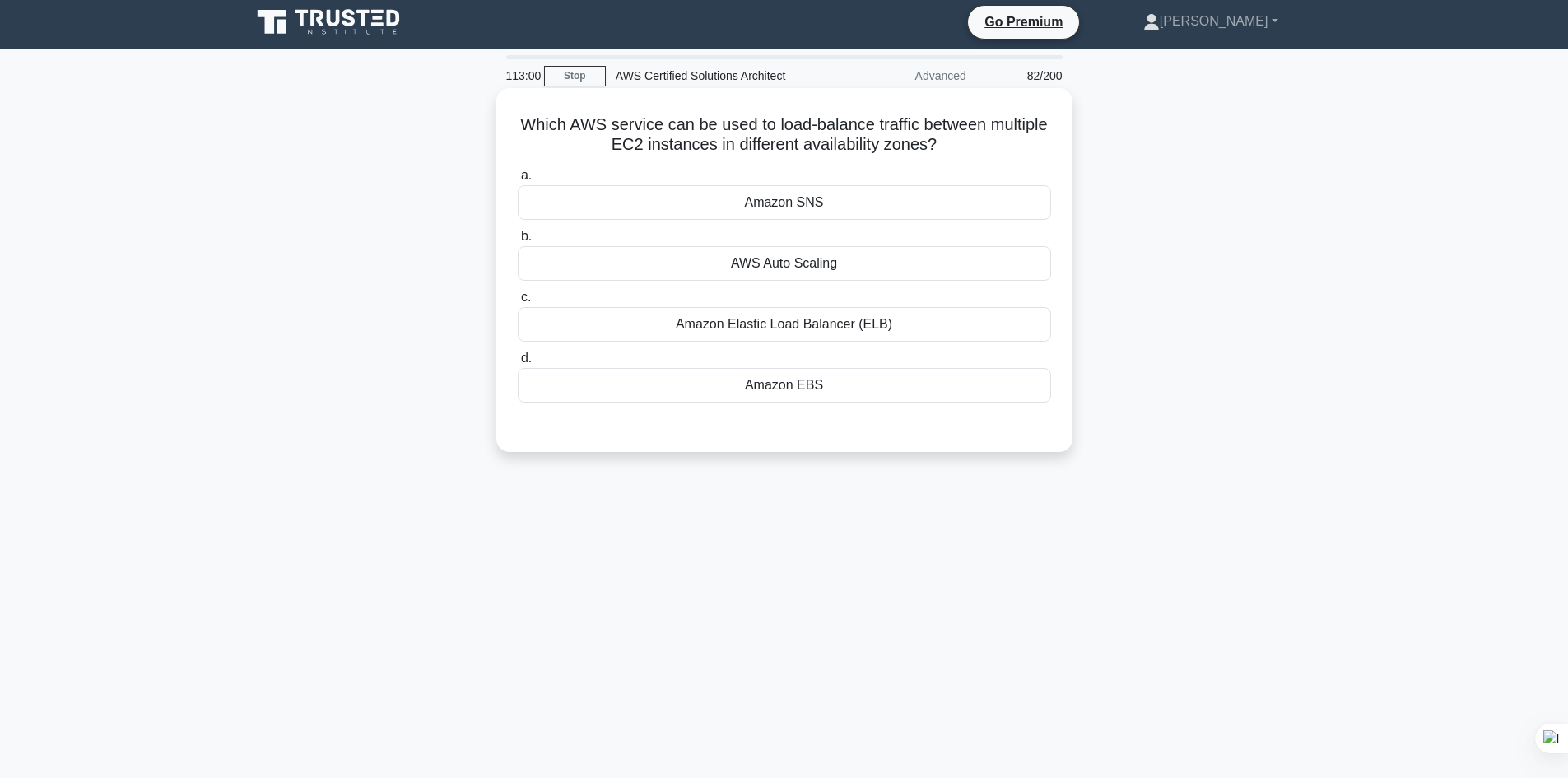 scroll, scrollTop: 0, scrollLeft: 0, axis: both 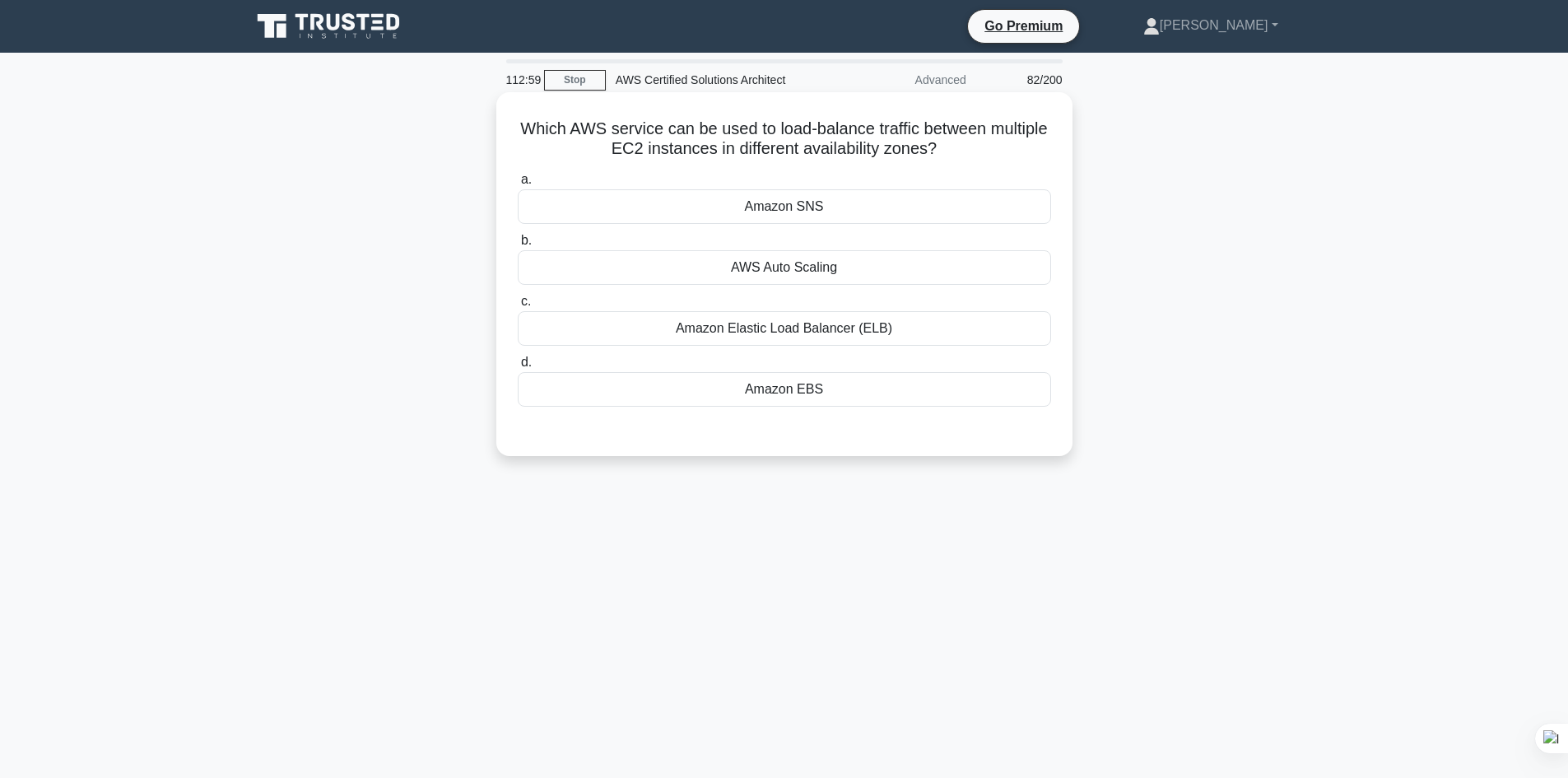 click on "Amazon SNS" at bounding box center (784, 207) 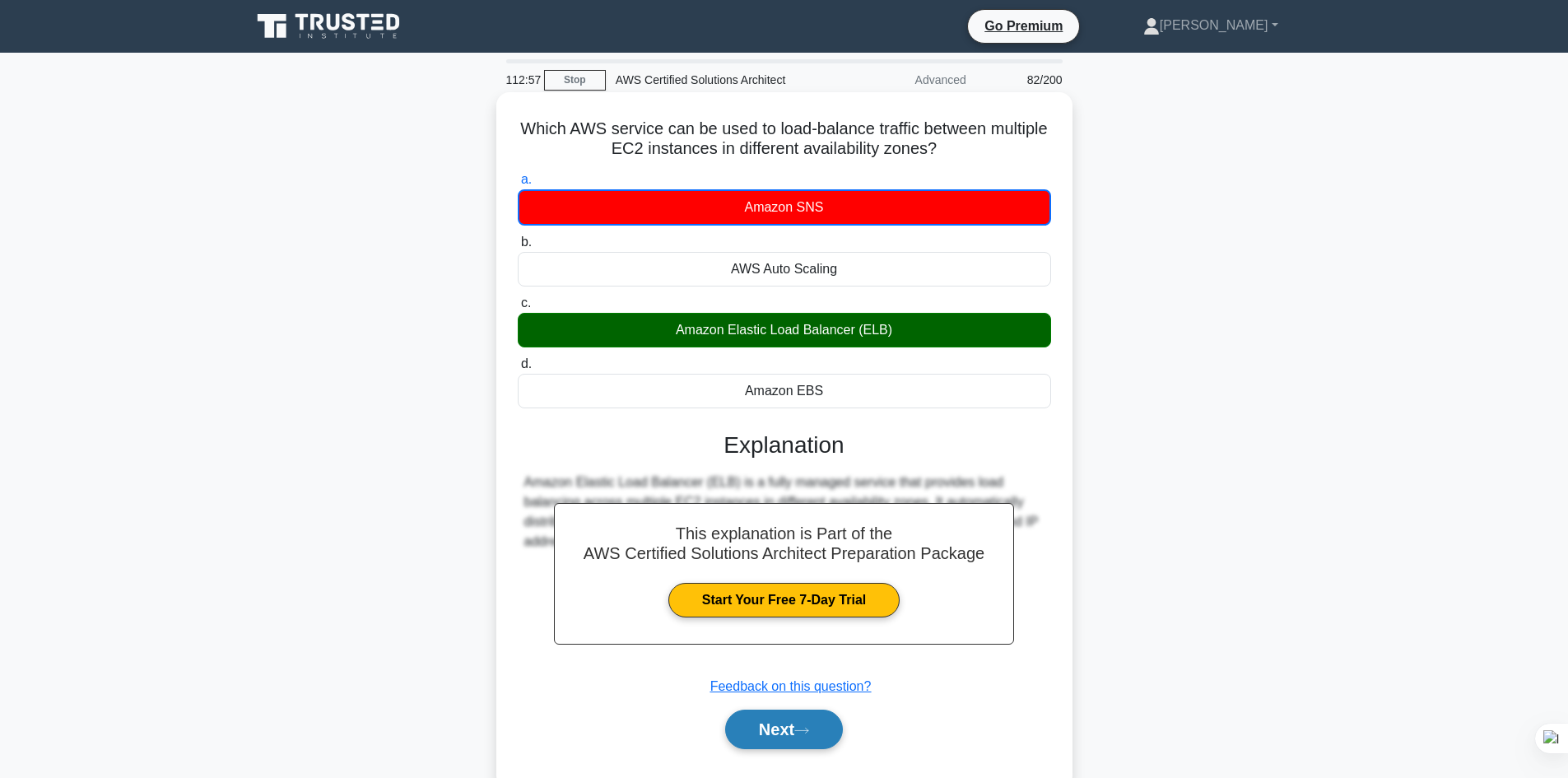 click 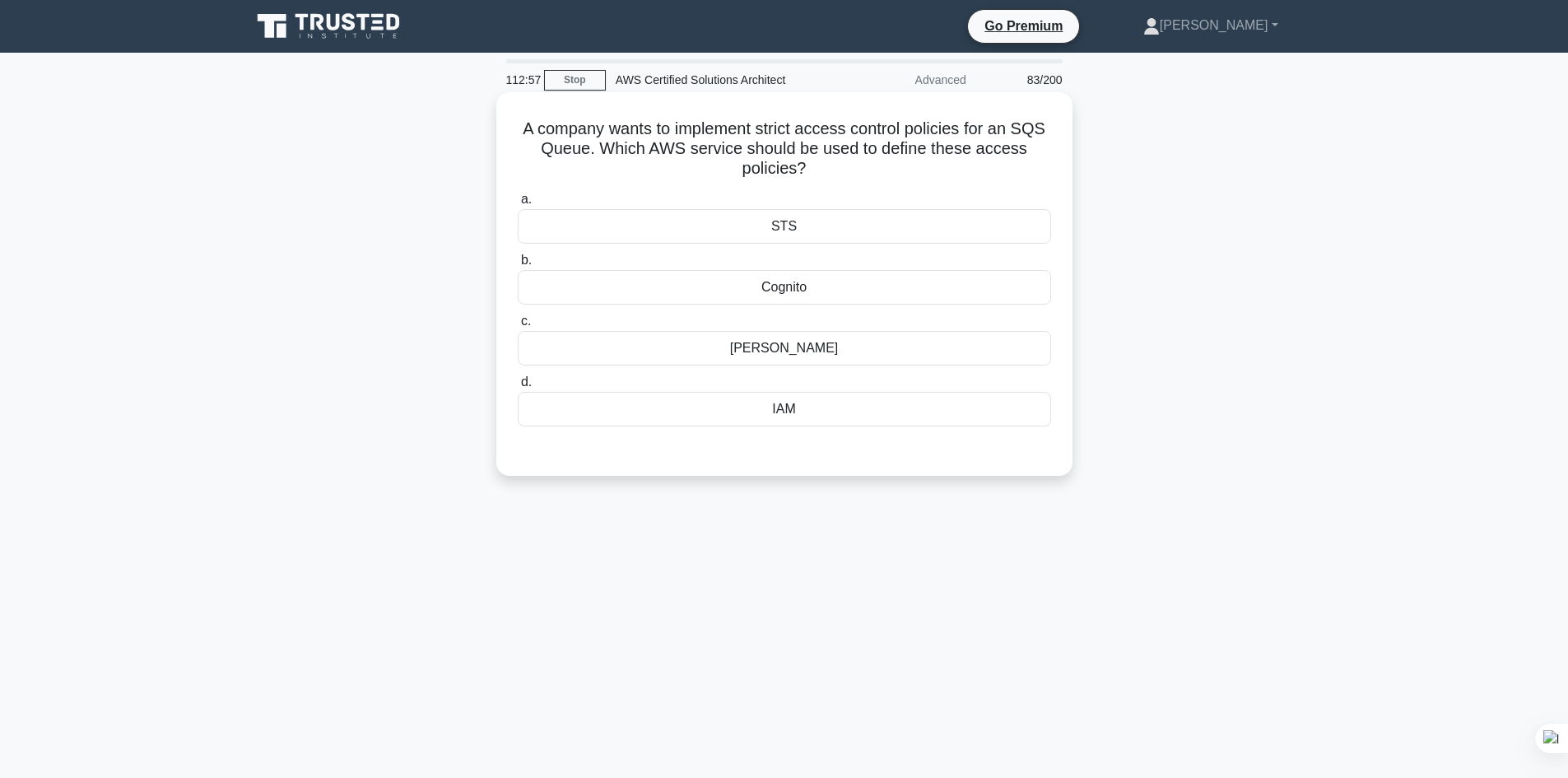 click on "Macie" at bounding box center [784, 348] 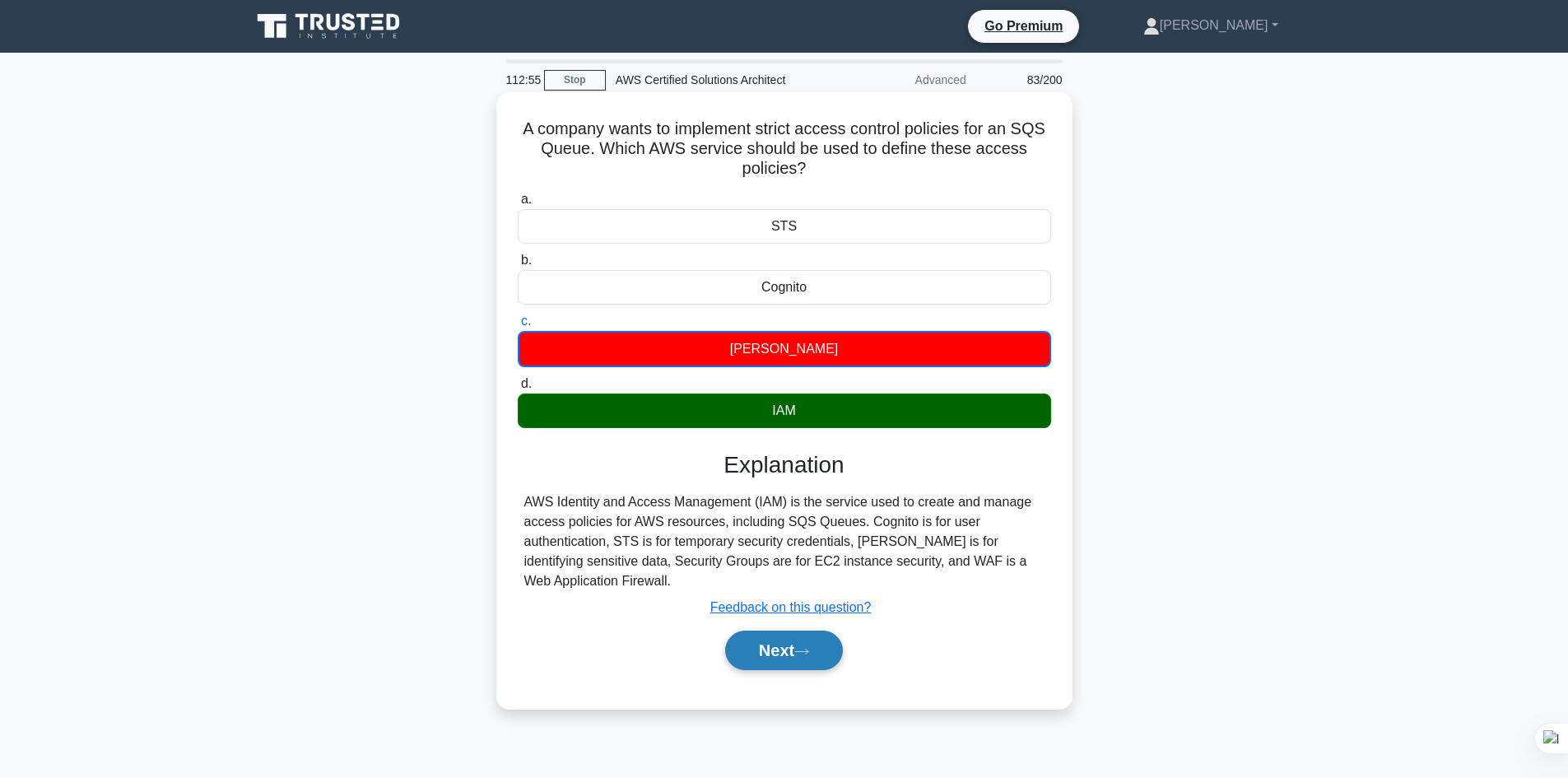 click on "Next" at bounding box center [784, 650] 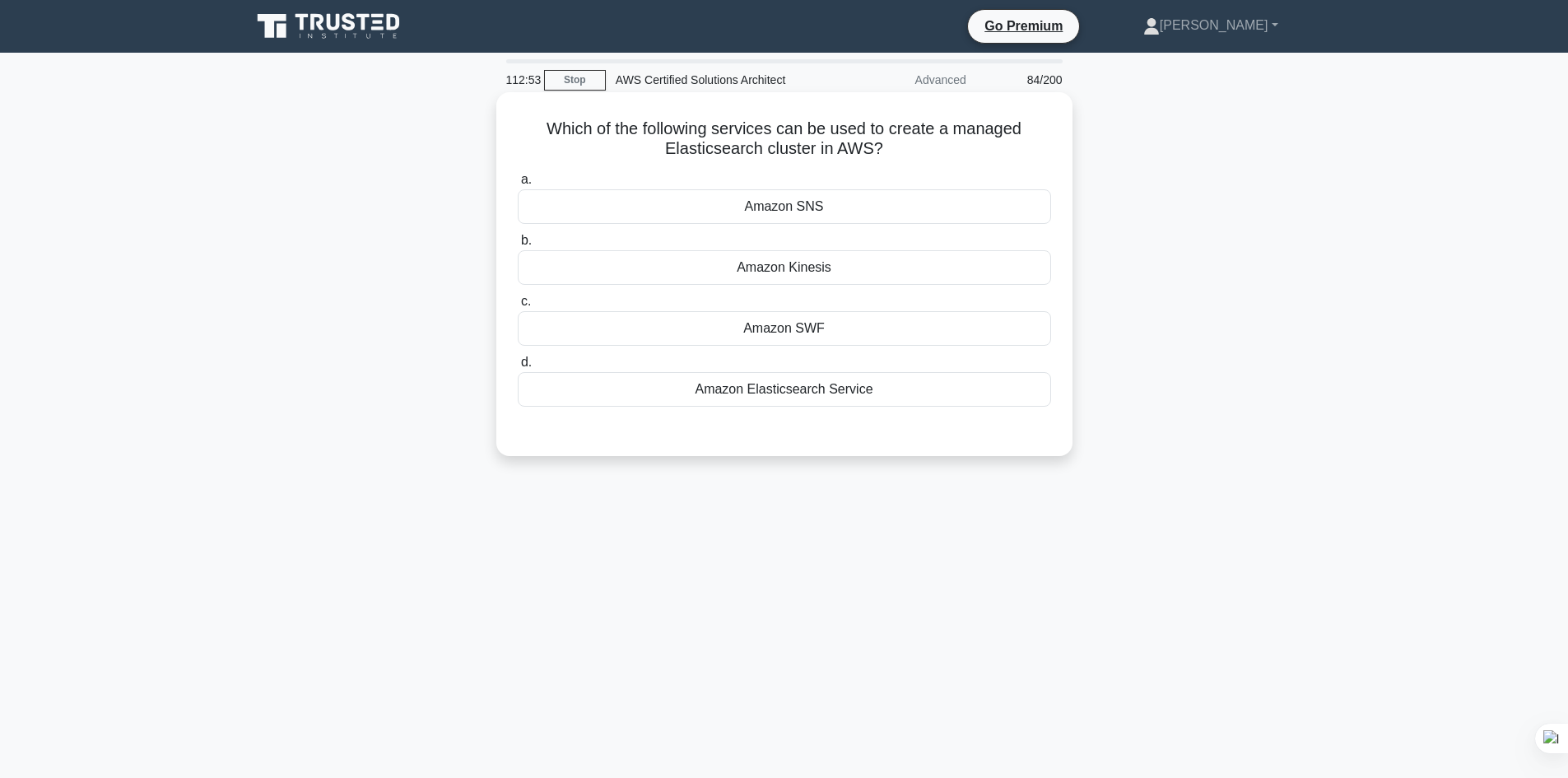 click on "Amazon Elasticsearch Service" at bounding box center [784, 389] 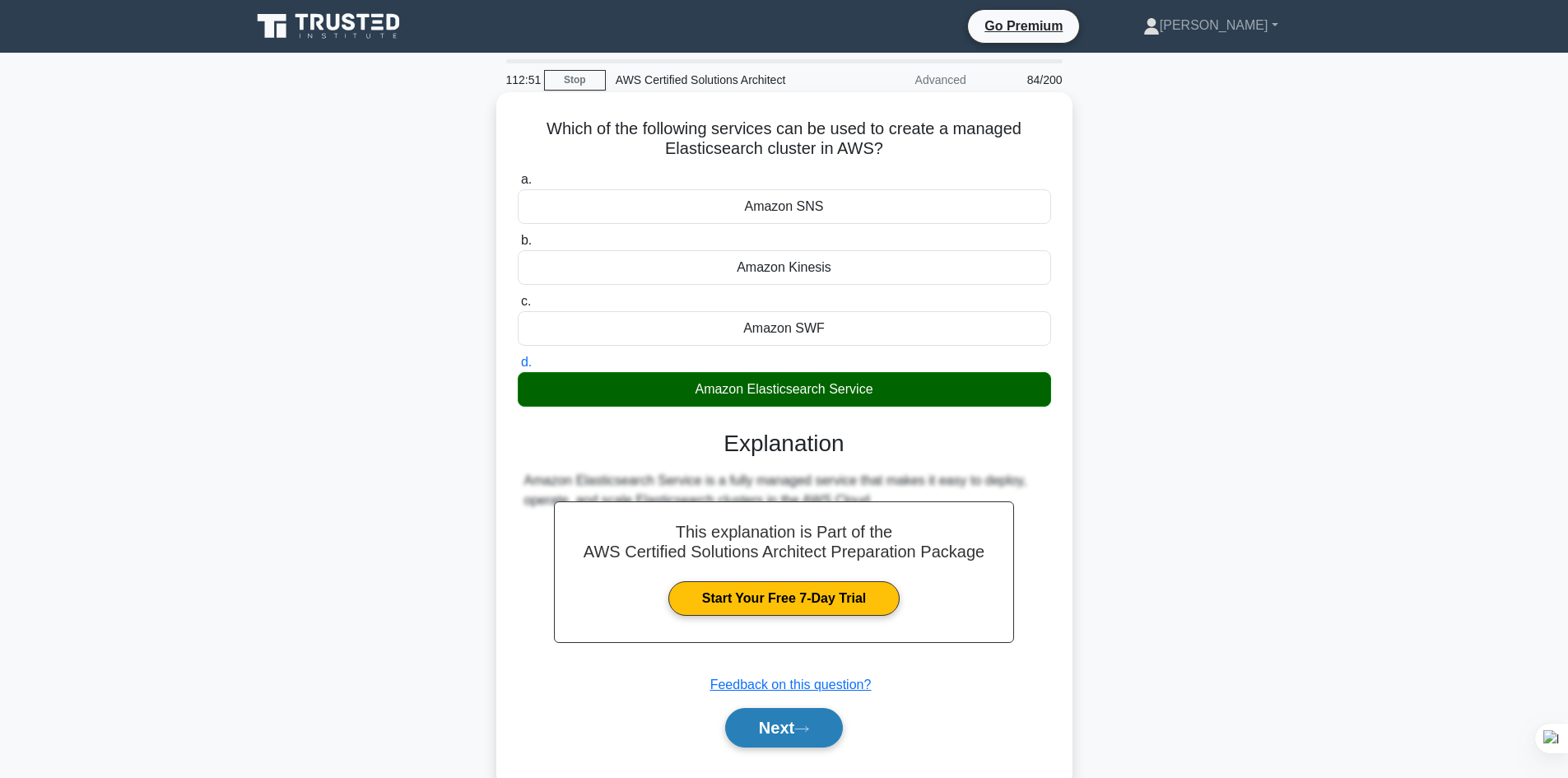 click on "Next" at bounding box center (784, 728) 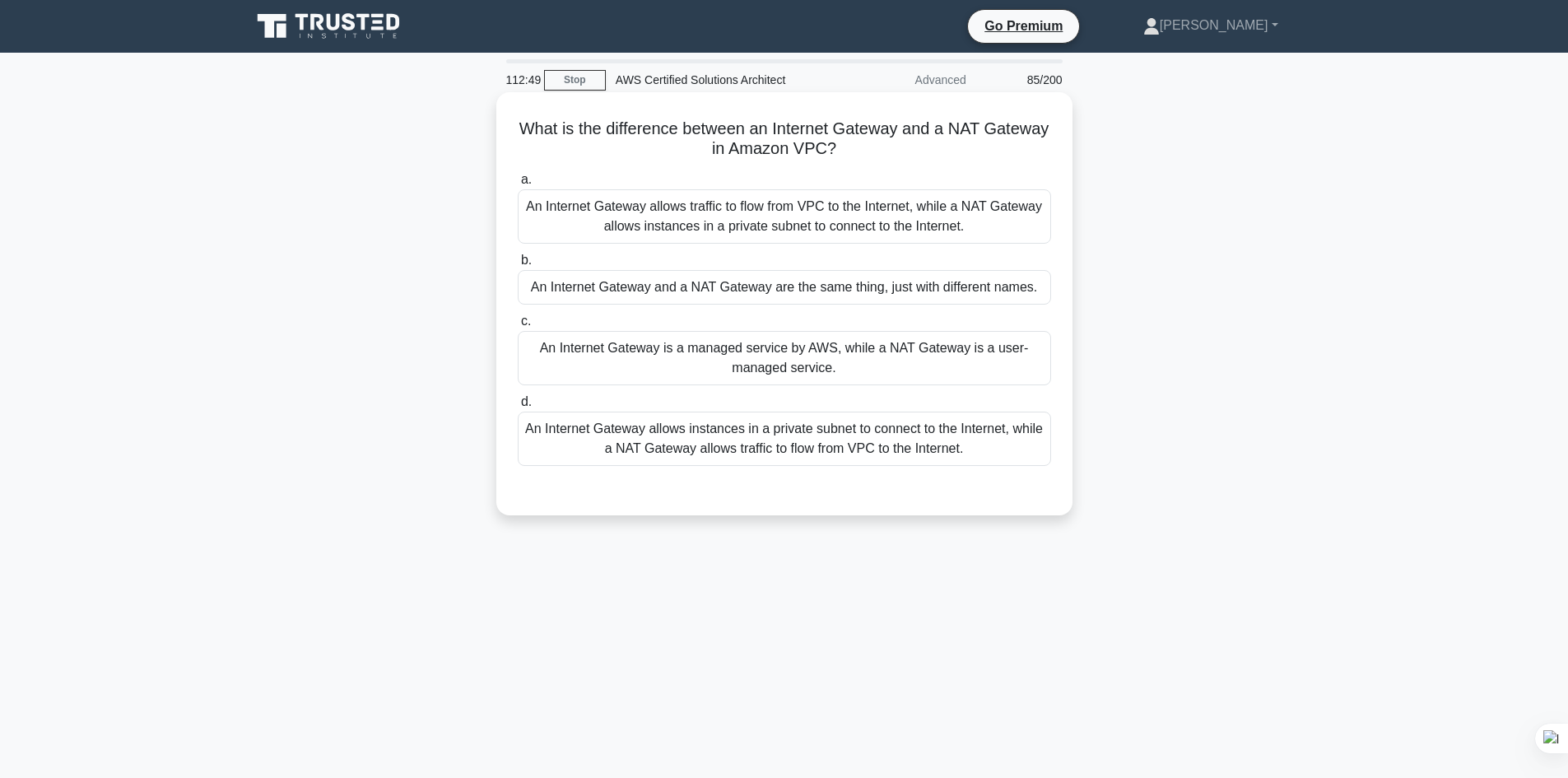 click on "An Internet Gateway is a managed service by AWS, while a NAT Gateway is a user-managed service." at bounding box center (784, 358) 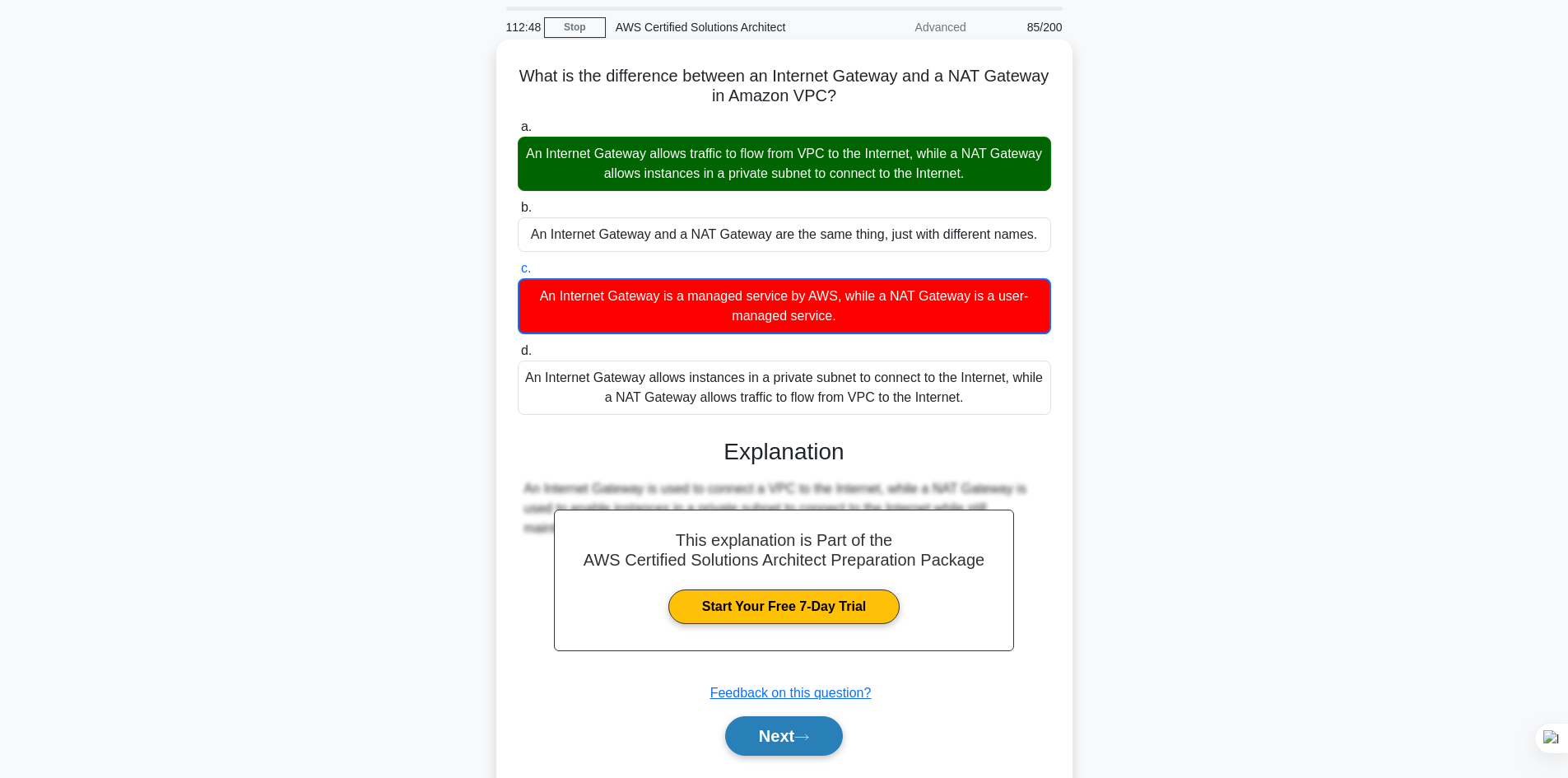 scroll, scrollTop: 82, scrollLeft: 0, axis: vertical 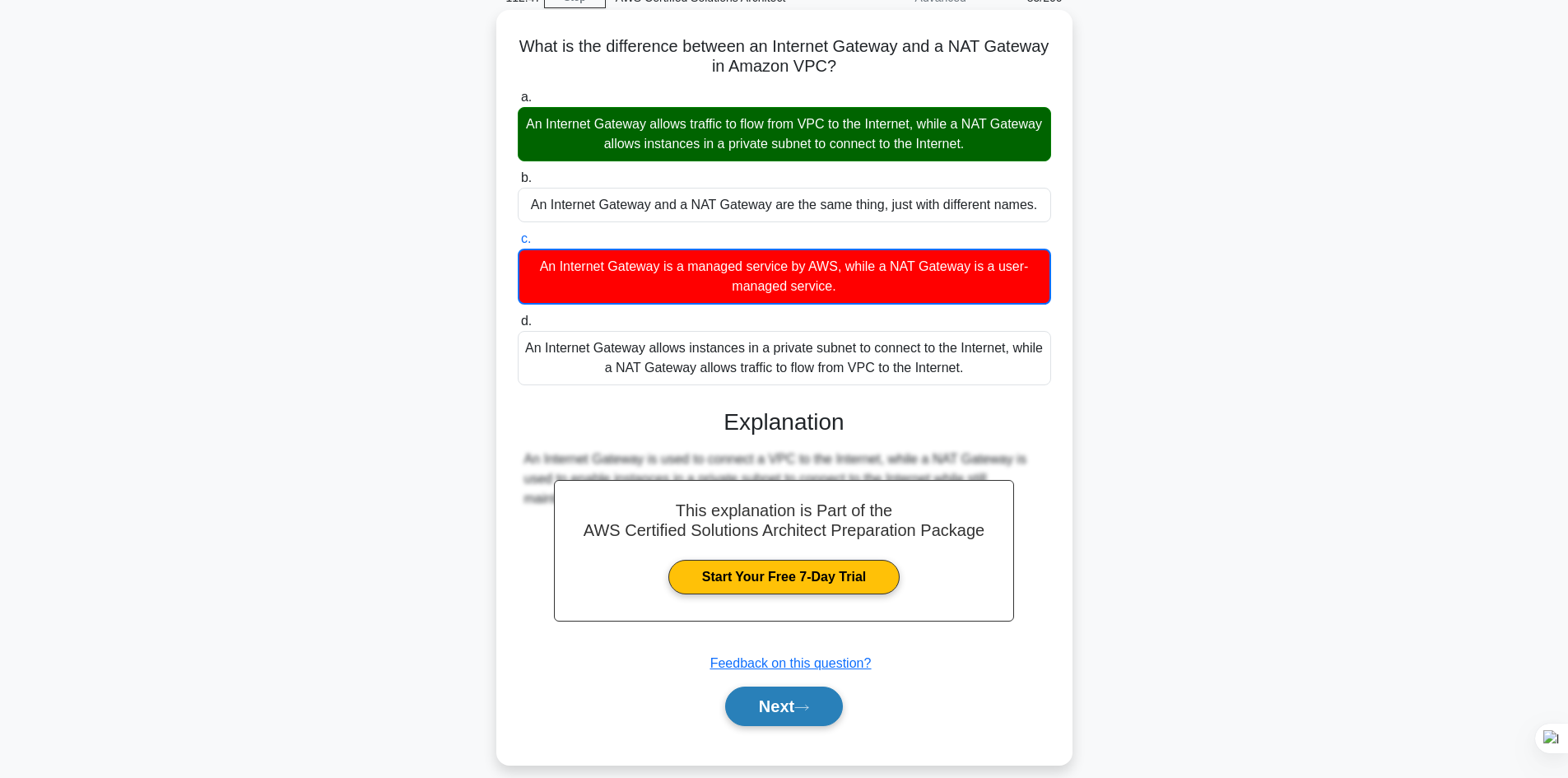 click 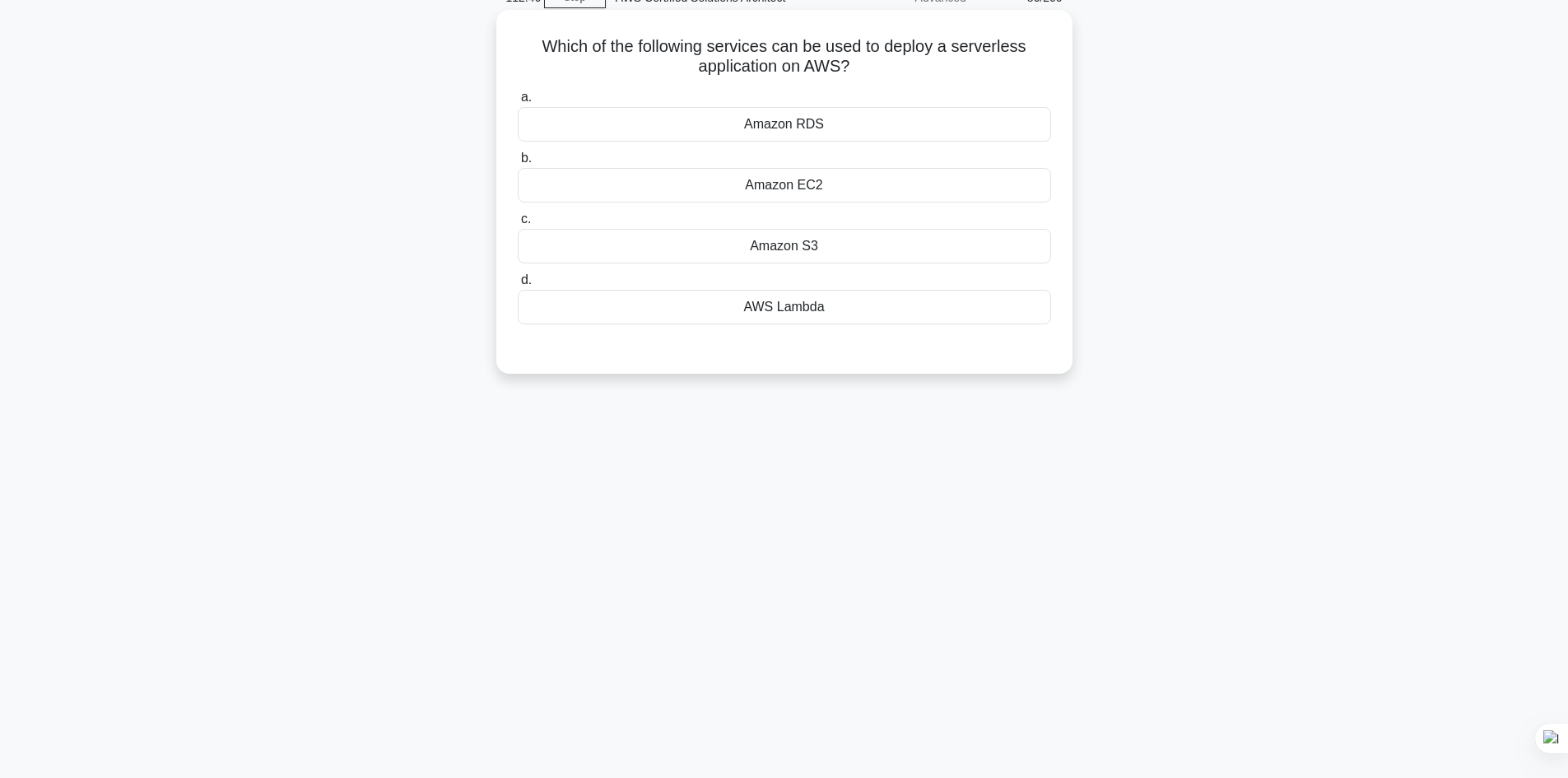 click on "Amazon S3" at bounding box center [784, 246] 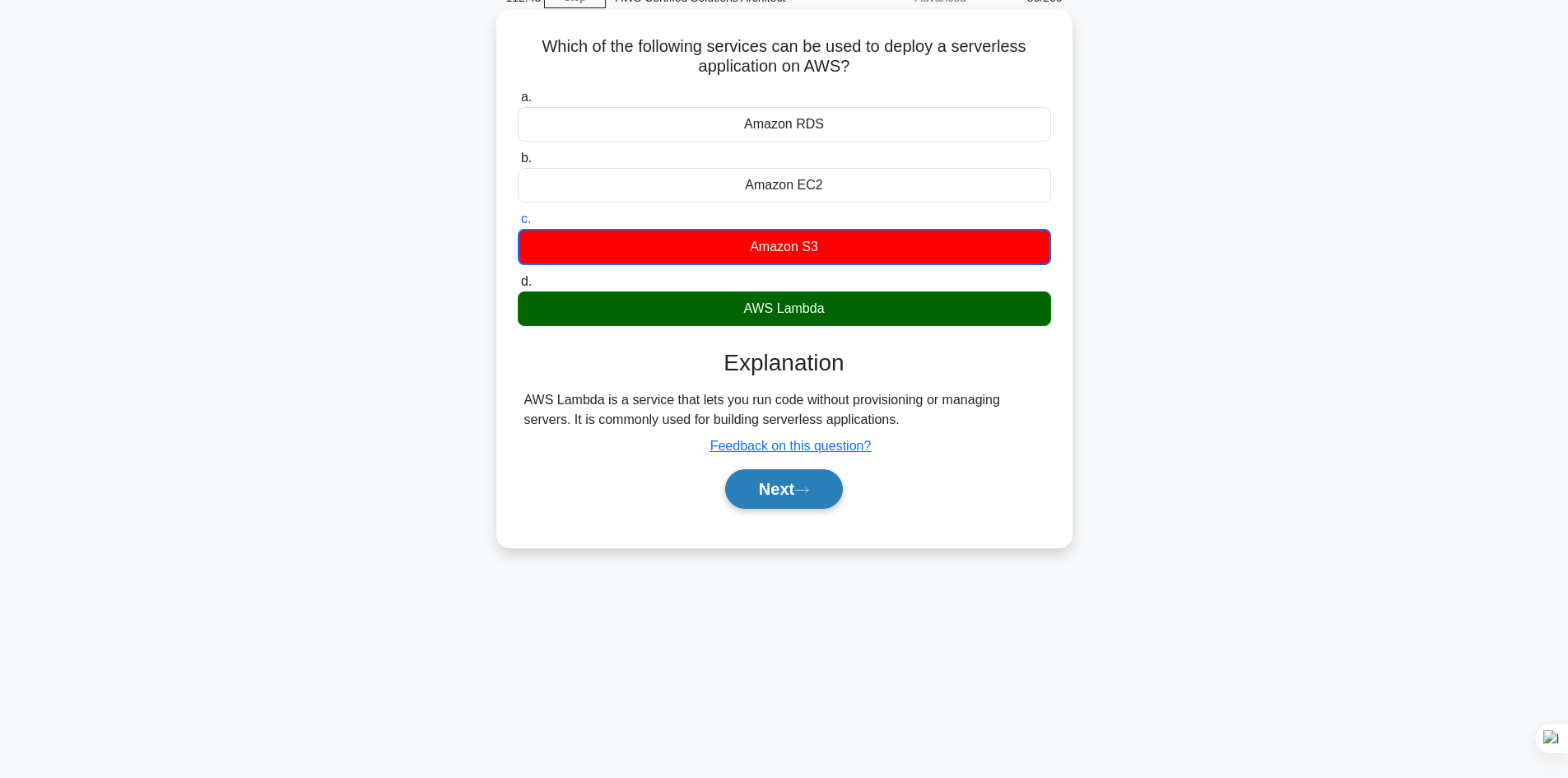 click on "Next" at bounding box center [784, 489] 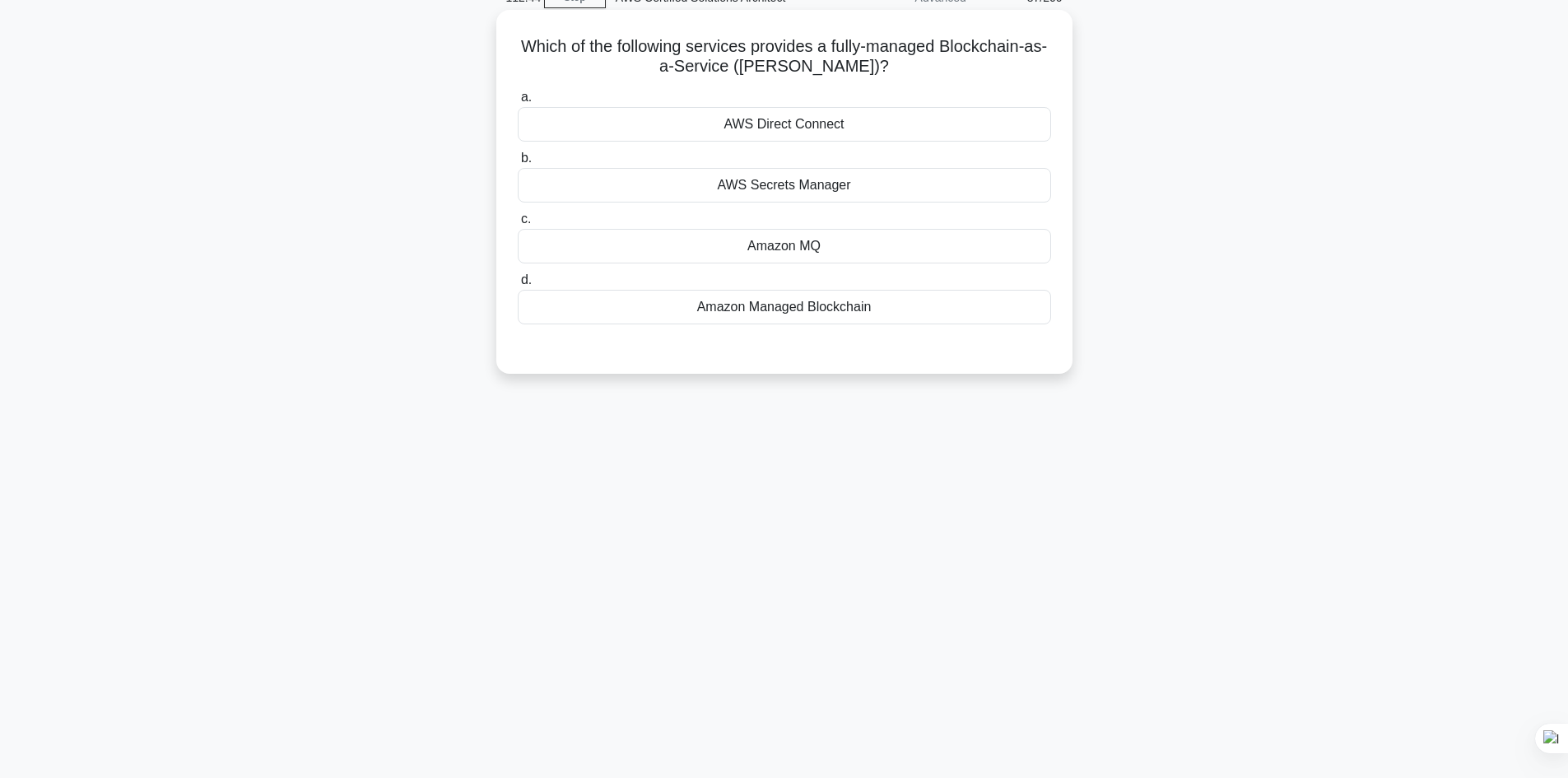 click on "AWS Secrets Manager" at bounding box center (784, 185) 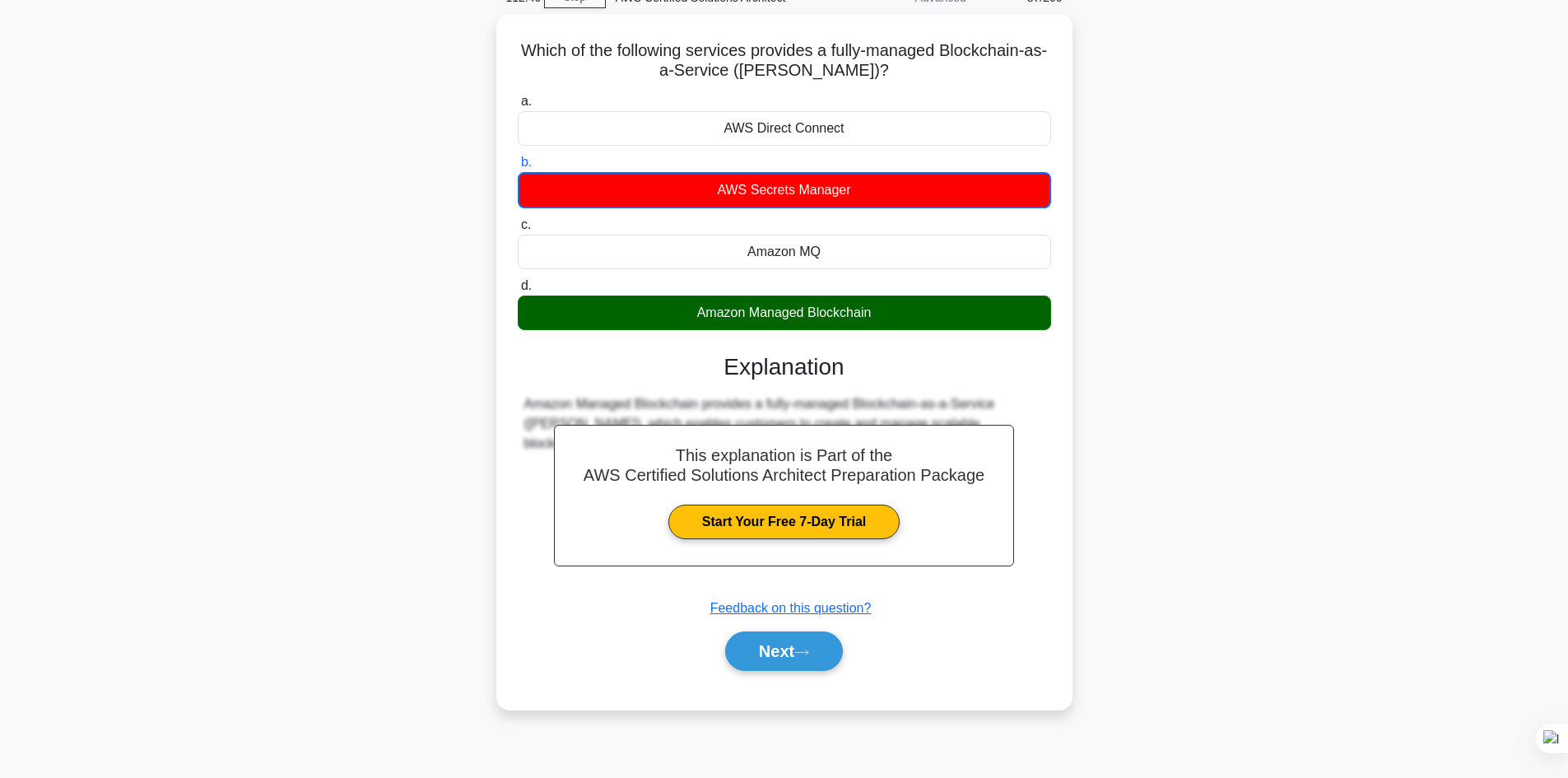 drag, startPoint x: 804, startPoint y: 650, endPoint x: 1200, endPoint y: 613, distance: 397.7248 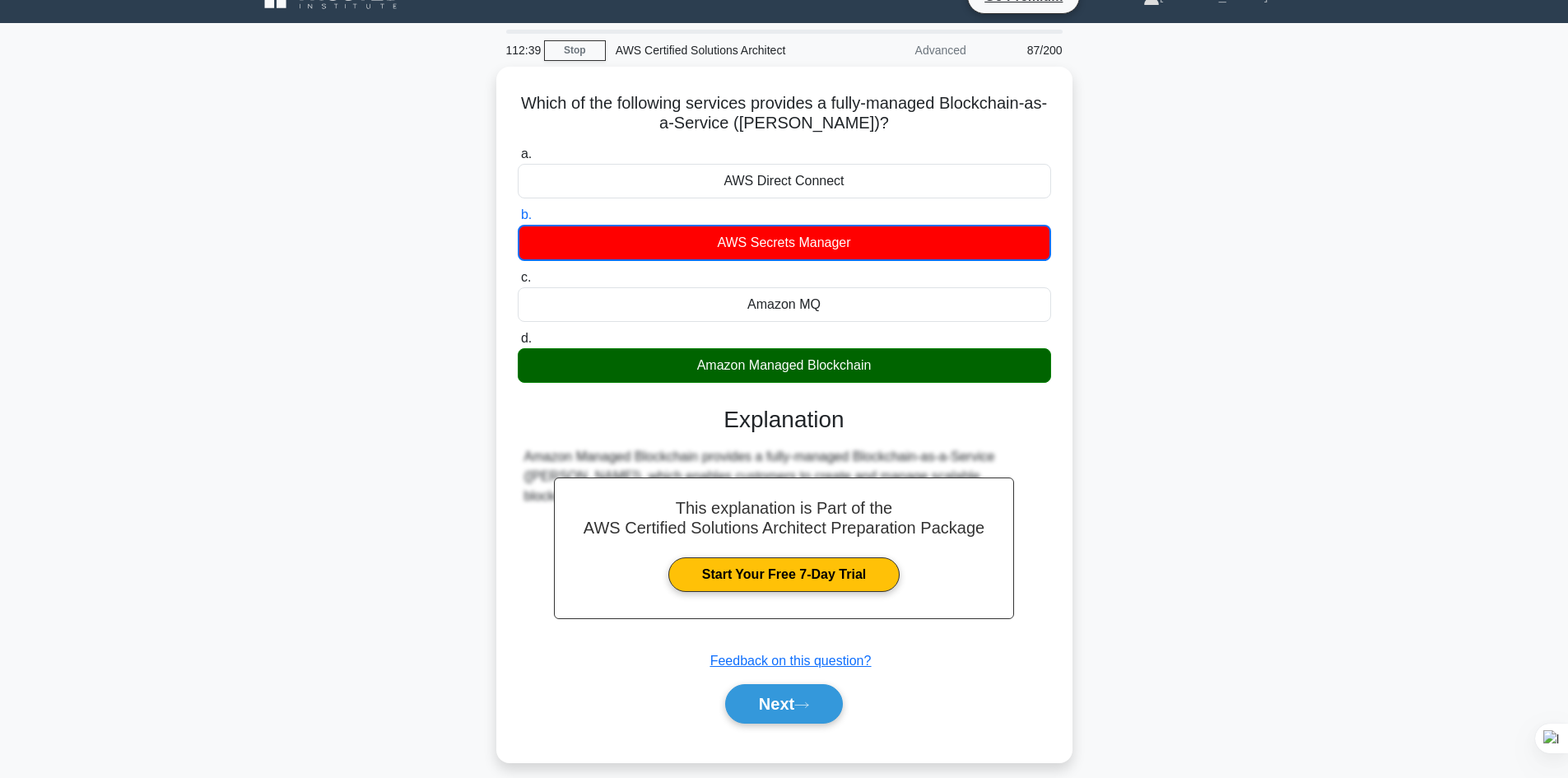 scroll, scrollTop: 0, scrollLeft: 0, axis: both 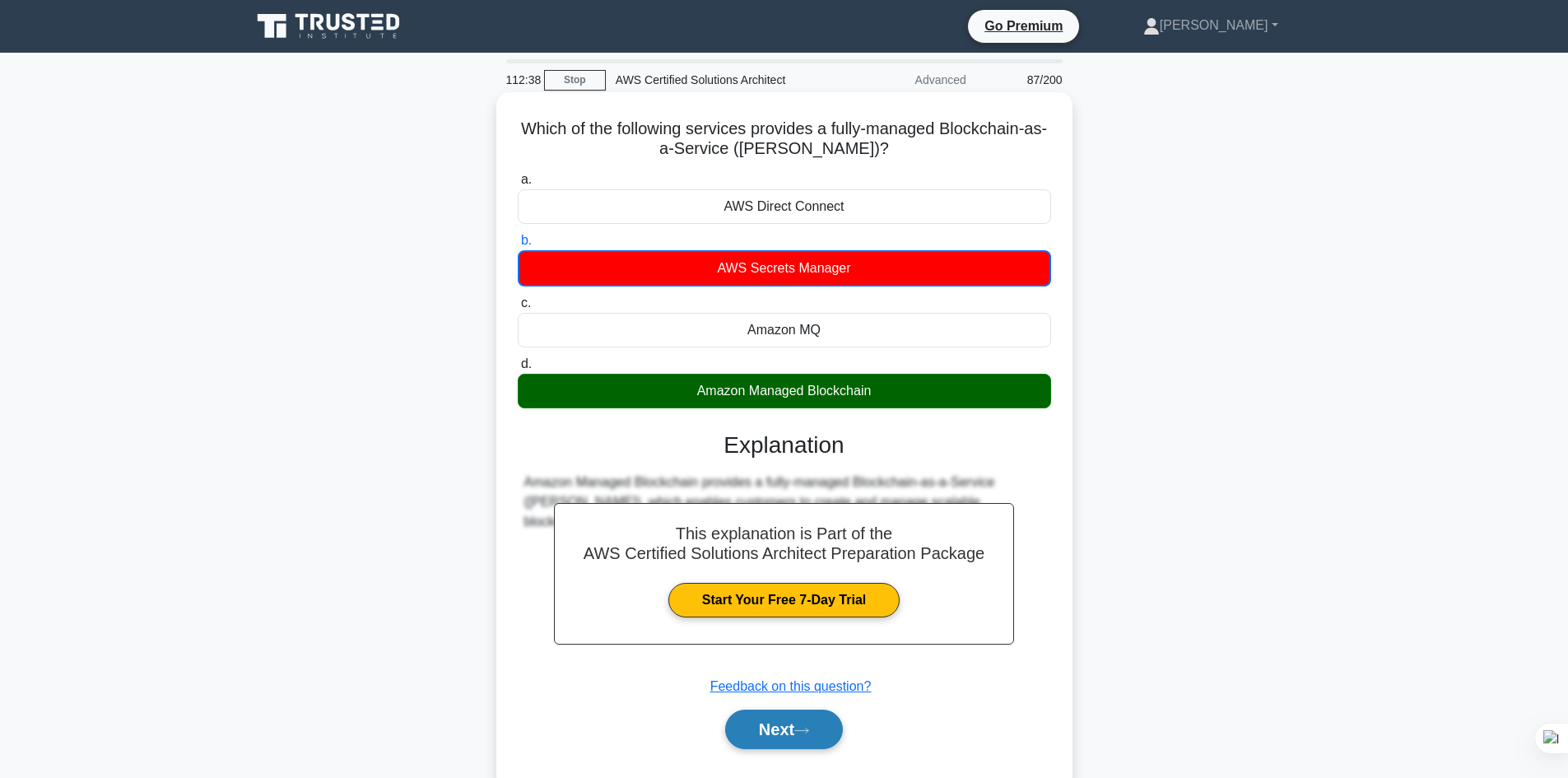 click 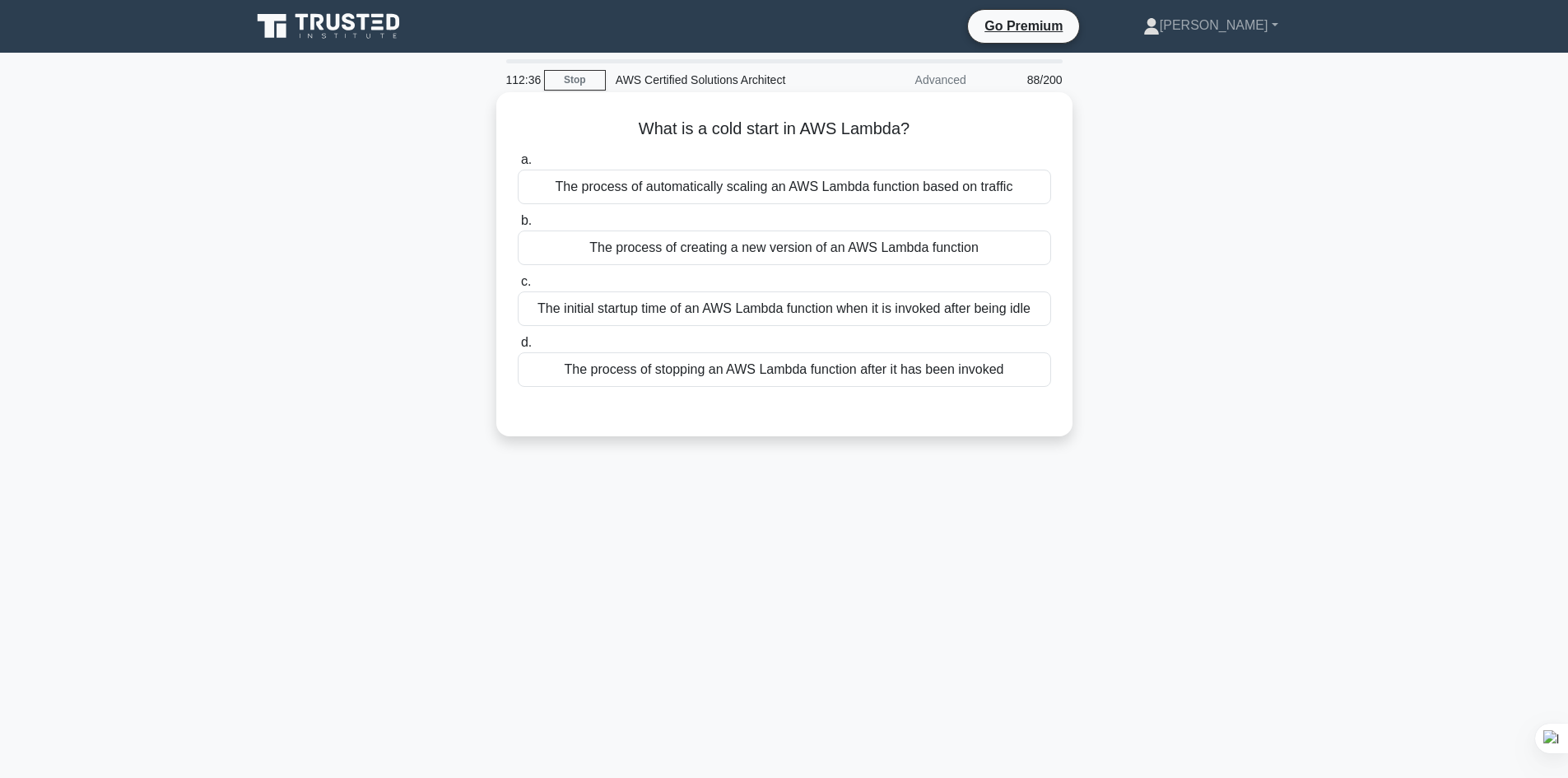 click on "The process of automatically scaling an AWS Lambda function based on traffic" at bounding box center (784, 187) 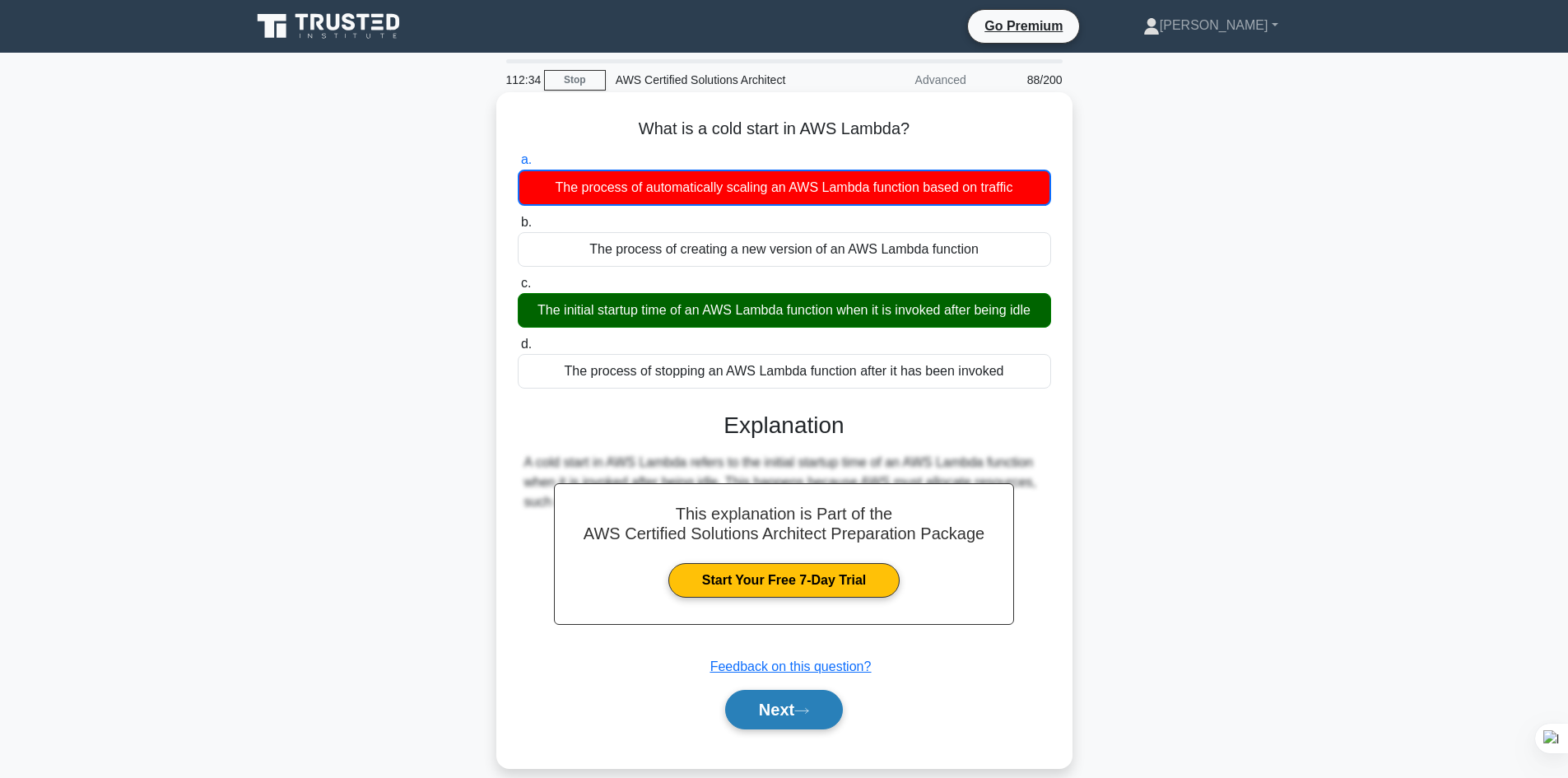 click 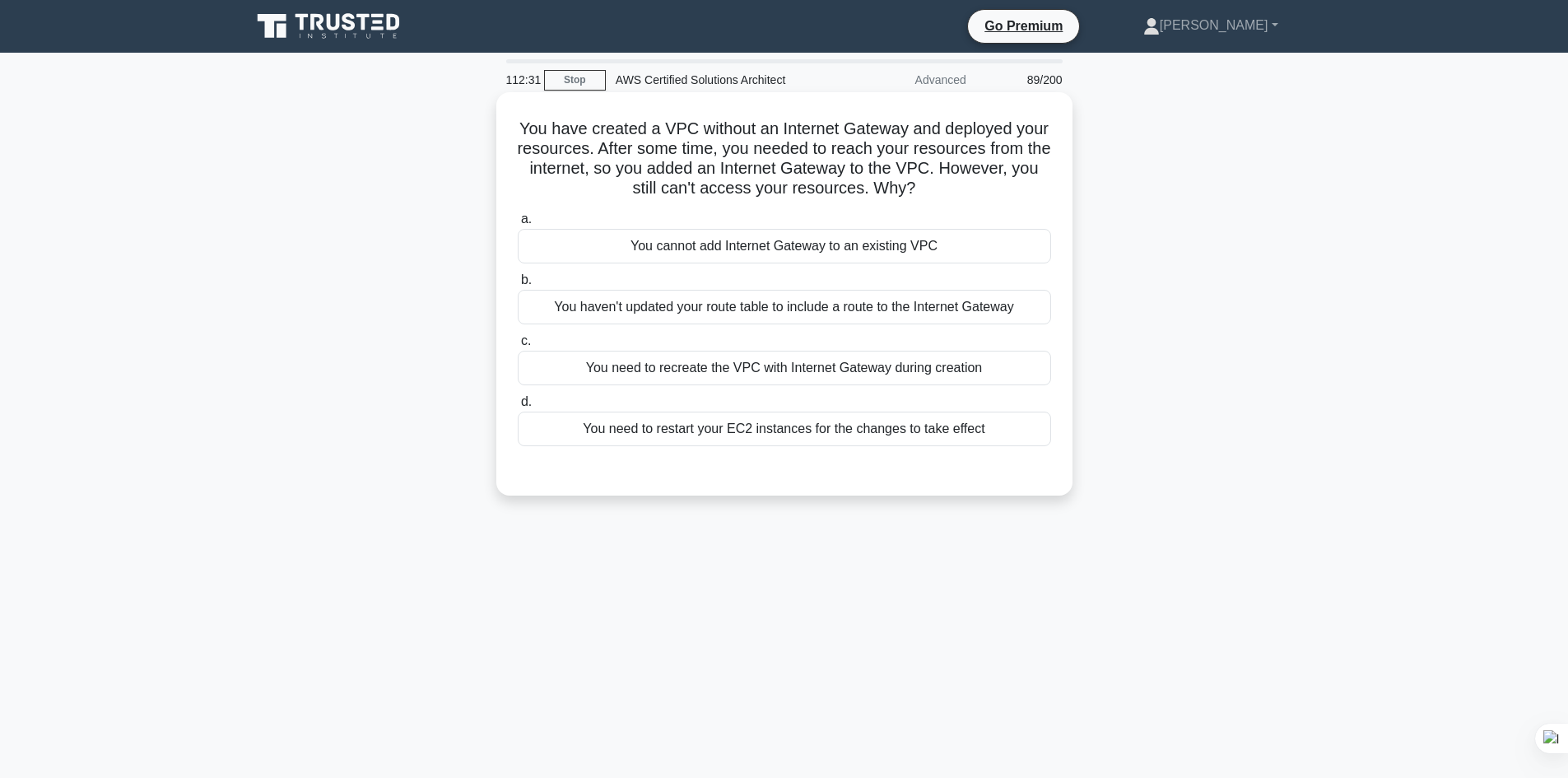 click on "b.
You haven't updated your route table to include a route to the Internet Gateway" at bounding box center [784, 297] 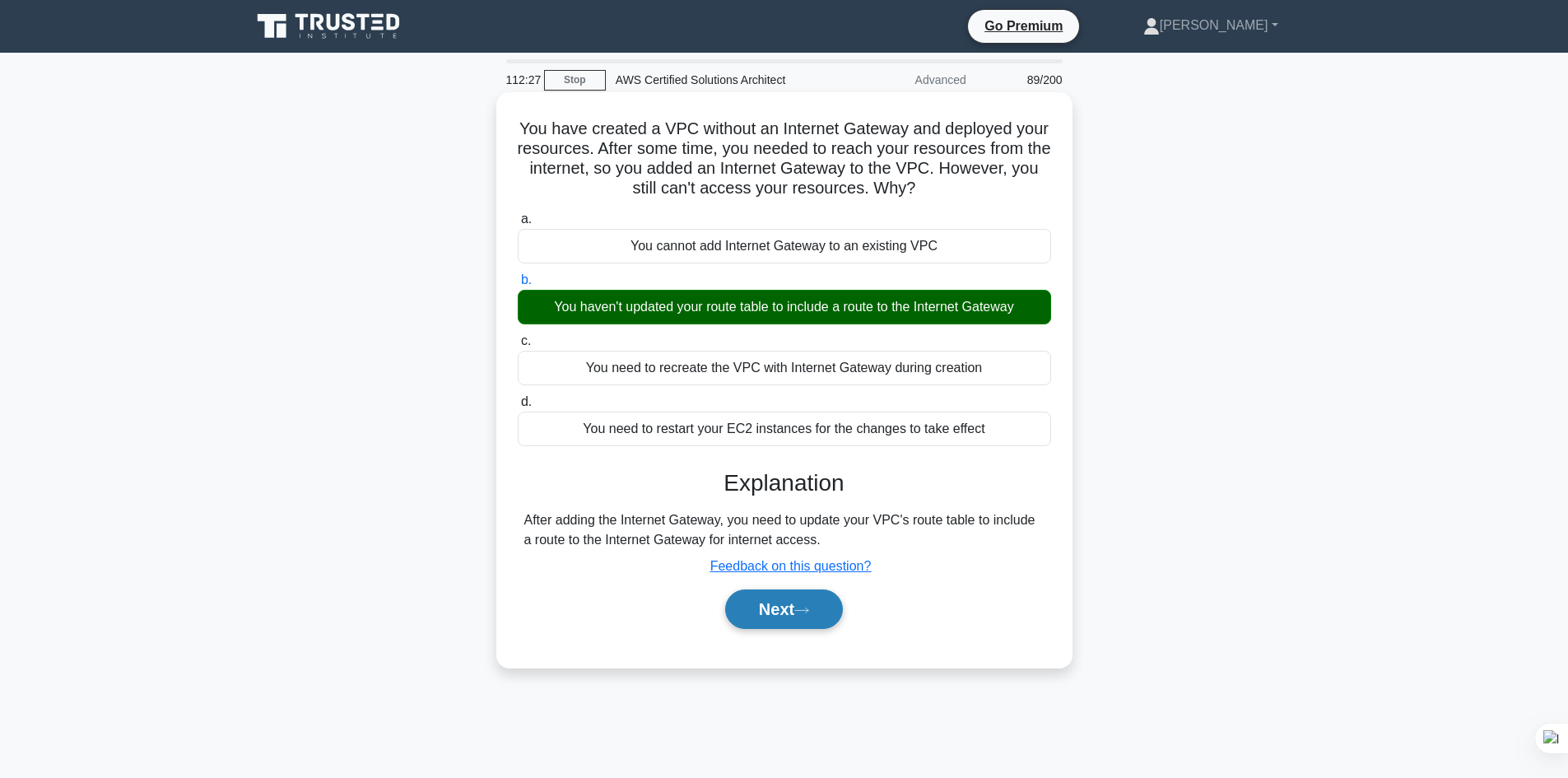 click on "Next" at bounding box center (784, 609) 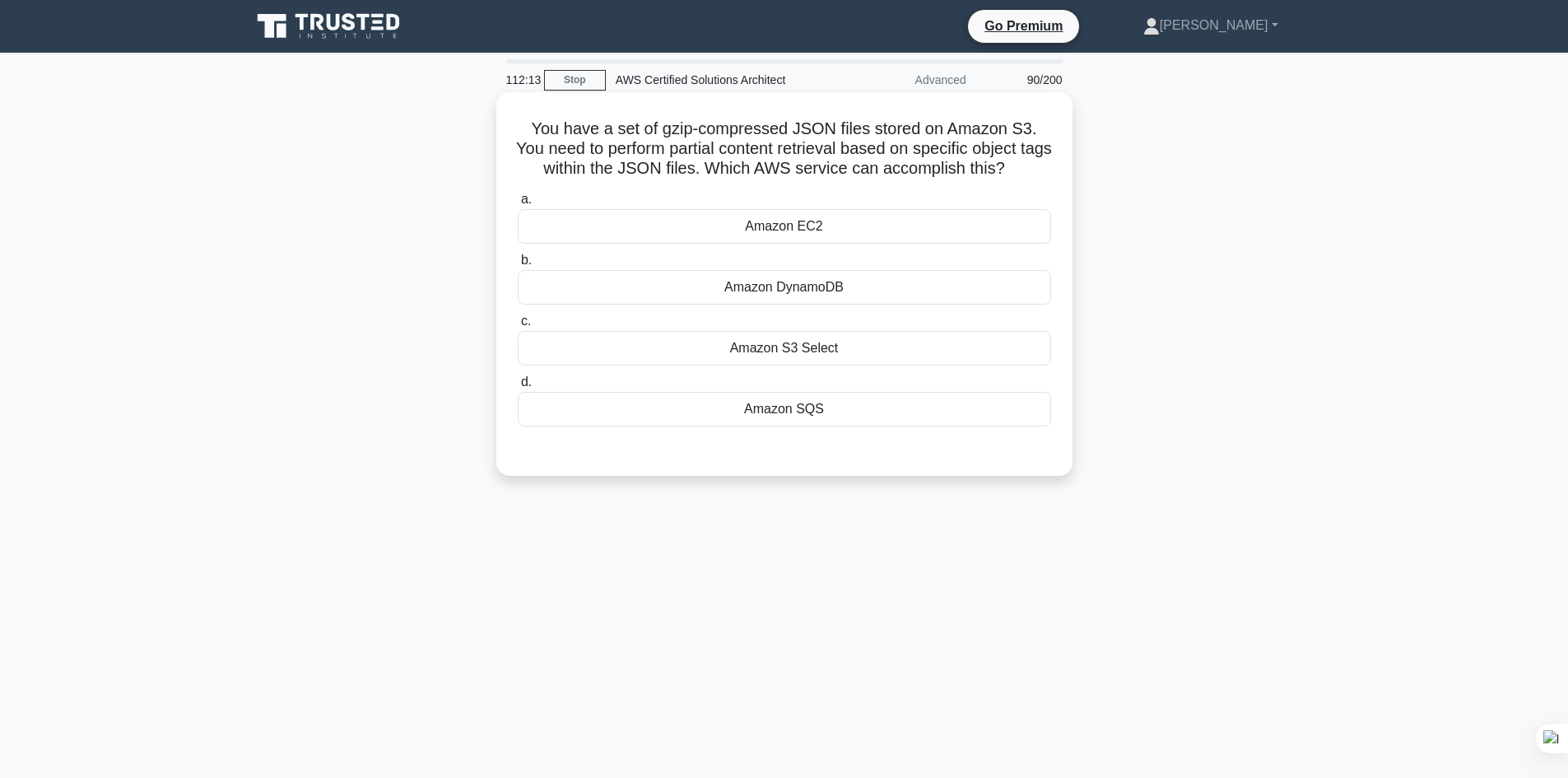 click on "Amazon DynamoDB" at bounding box center [784, 287] 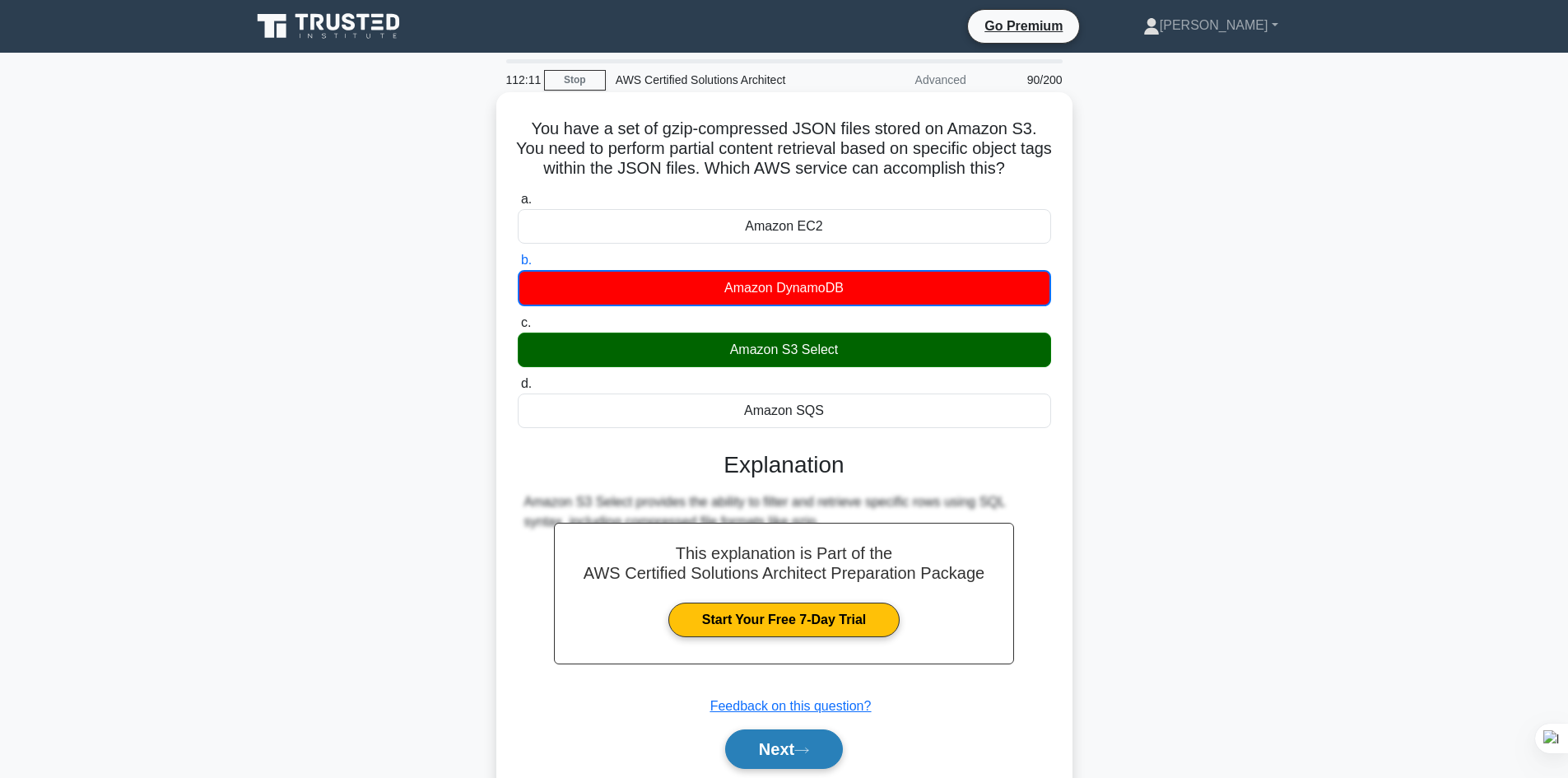 drag, startPoint x: 810, startPoint y: 743, endPoint x: 831, endPoint y: 741, distance: 21.095023 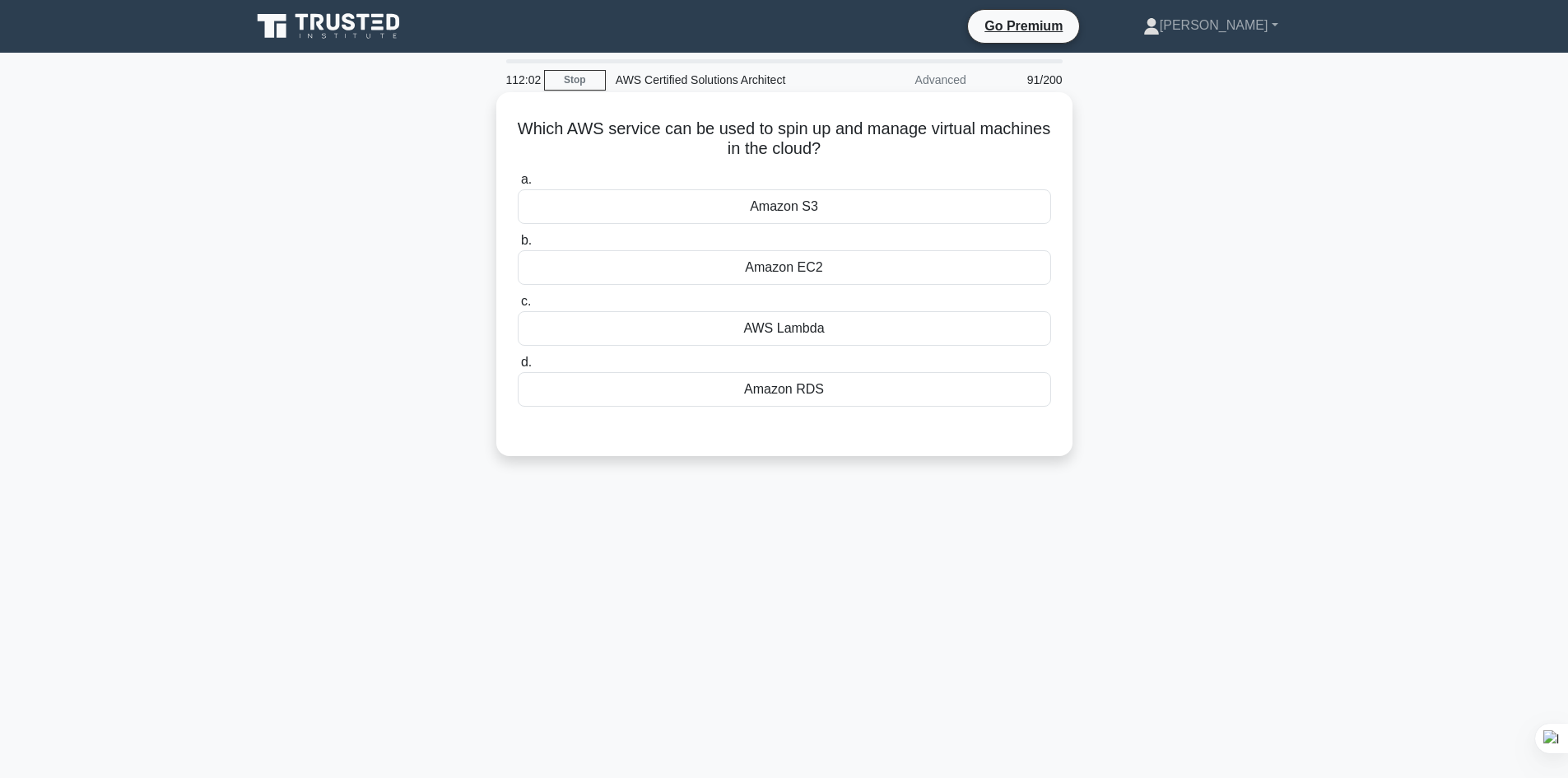 click on "Amazon EC2" at bounding box center [784, 268] 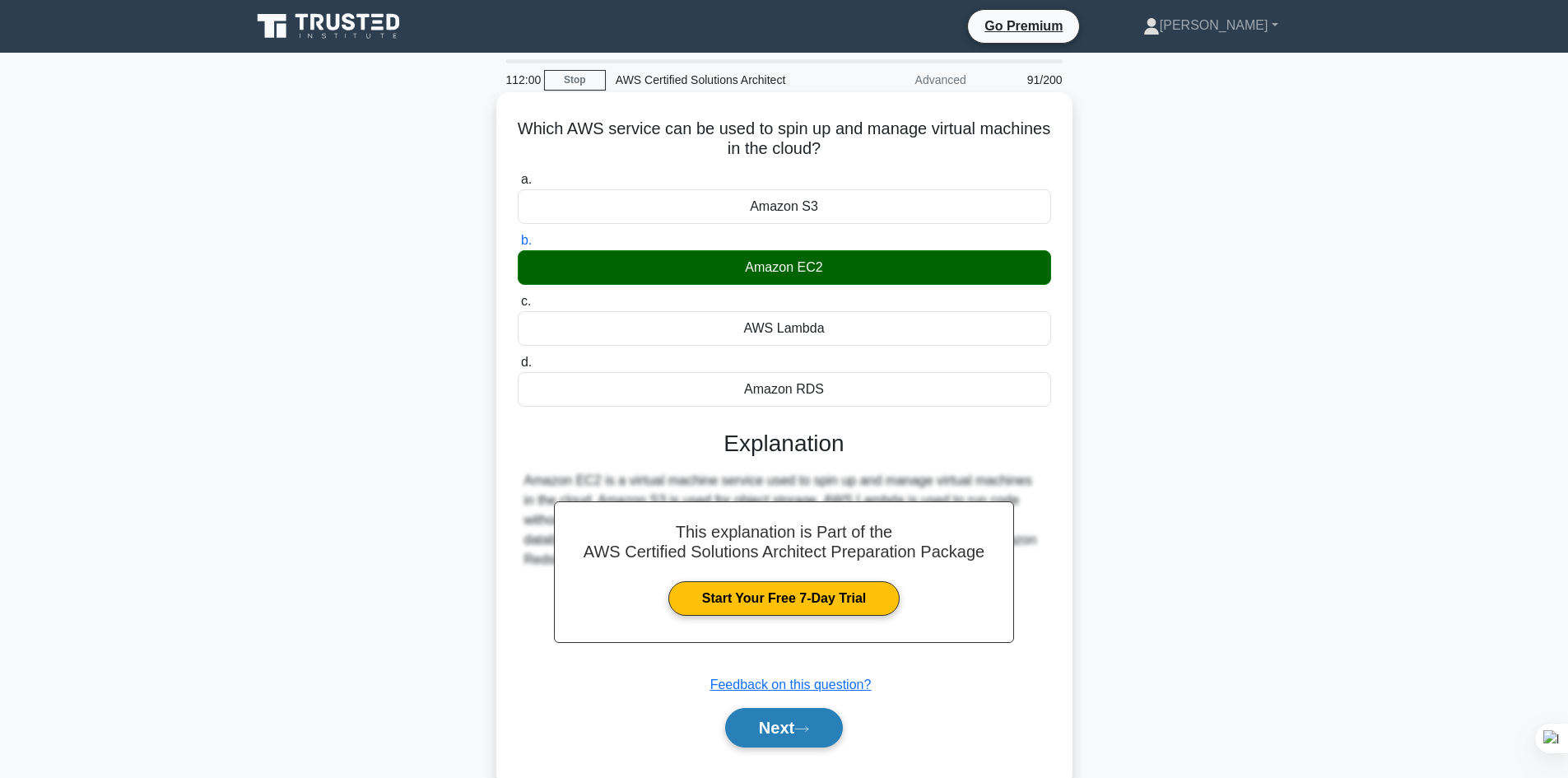 click on "Next" at bounding box center [784, 728] 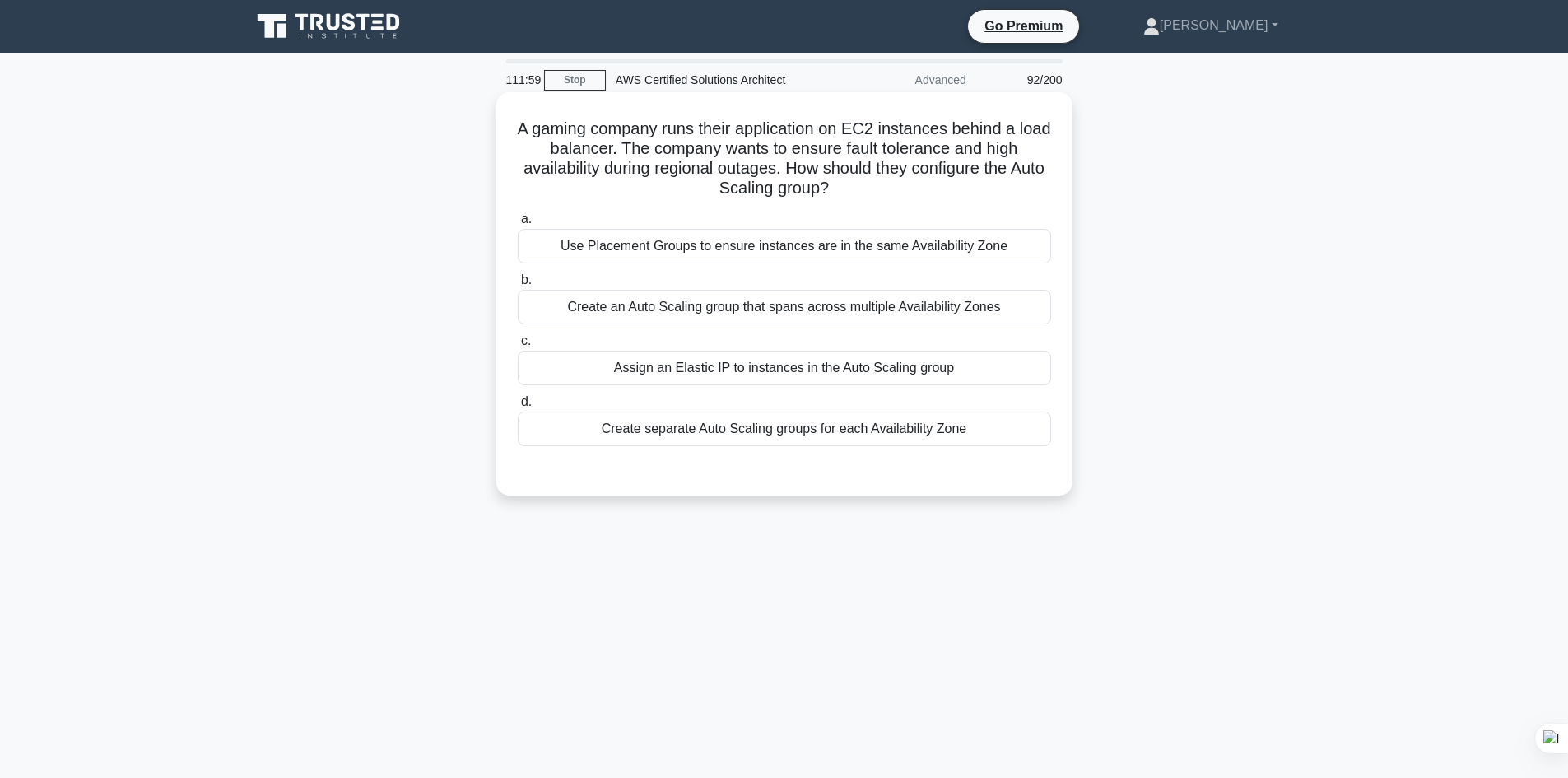 click on "Use Placement Groups to ensure instances are in the same Availability Zone" at bounding box center [784, 246] 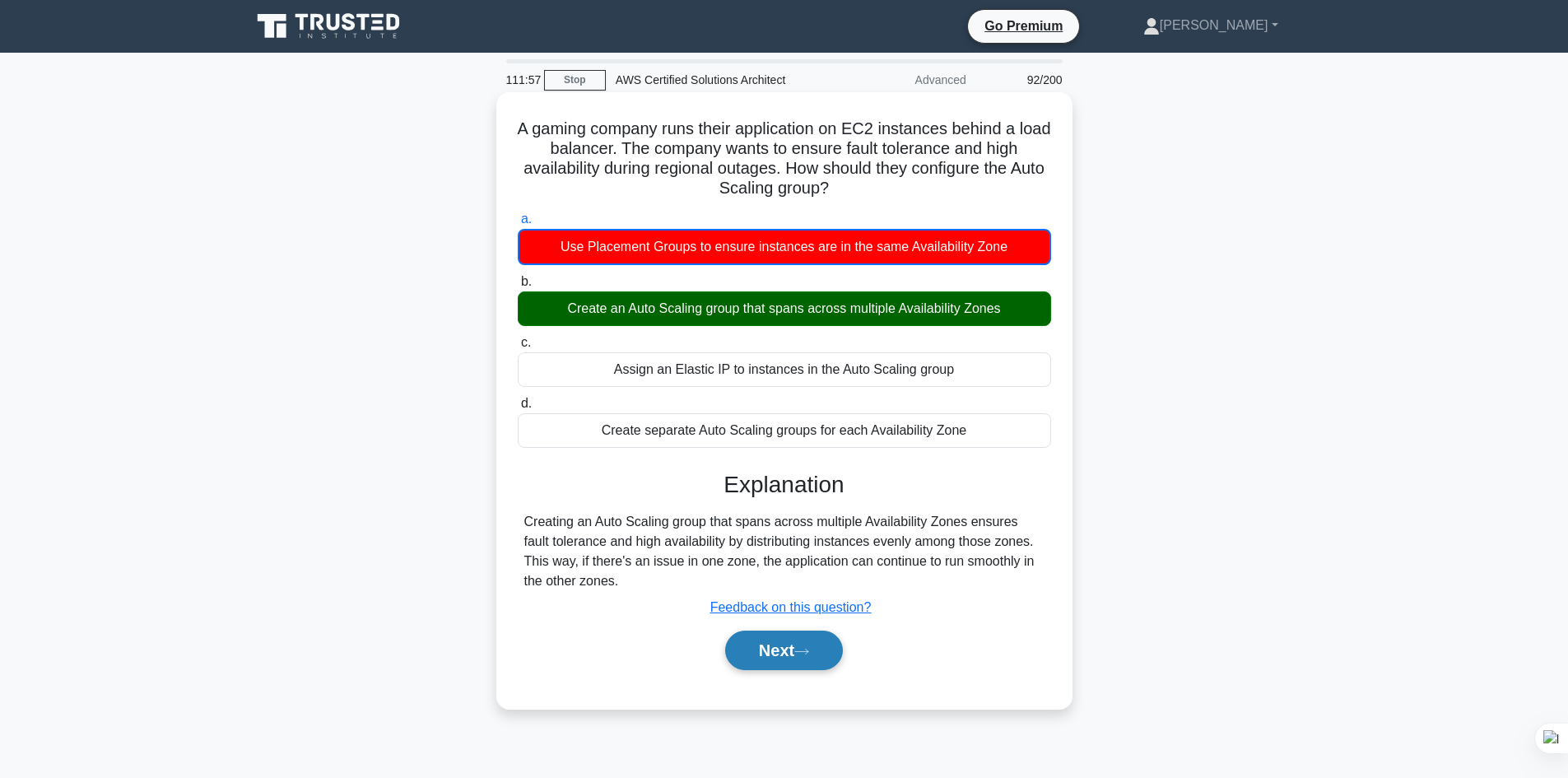 click on "Next" at bounding box center (784, 650) 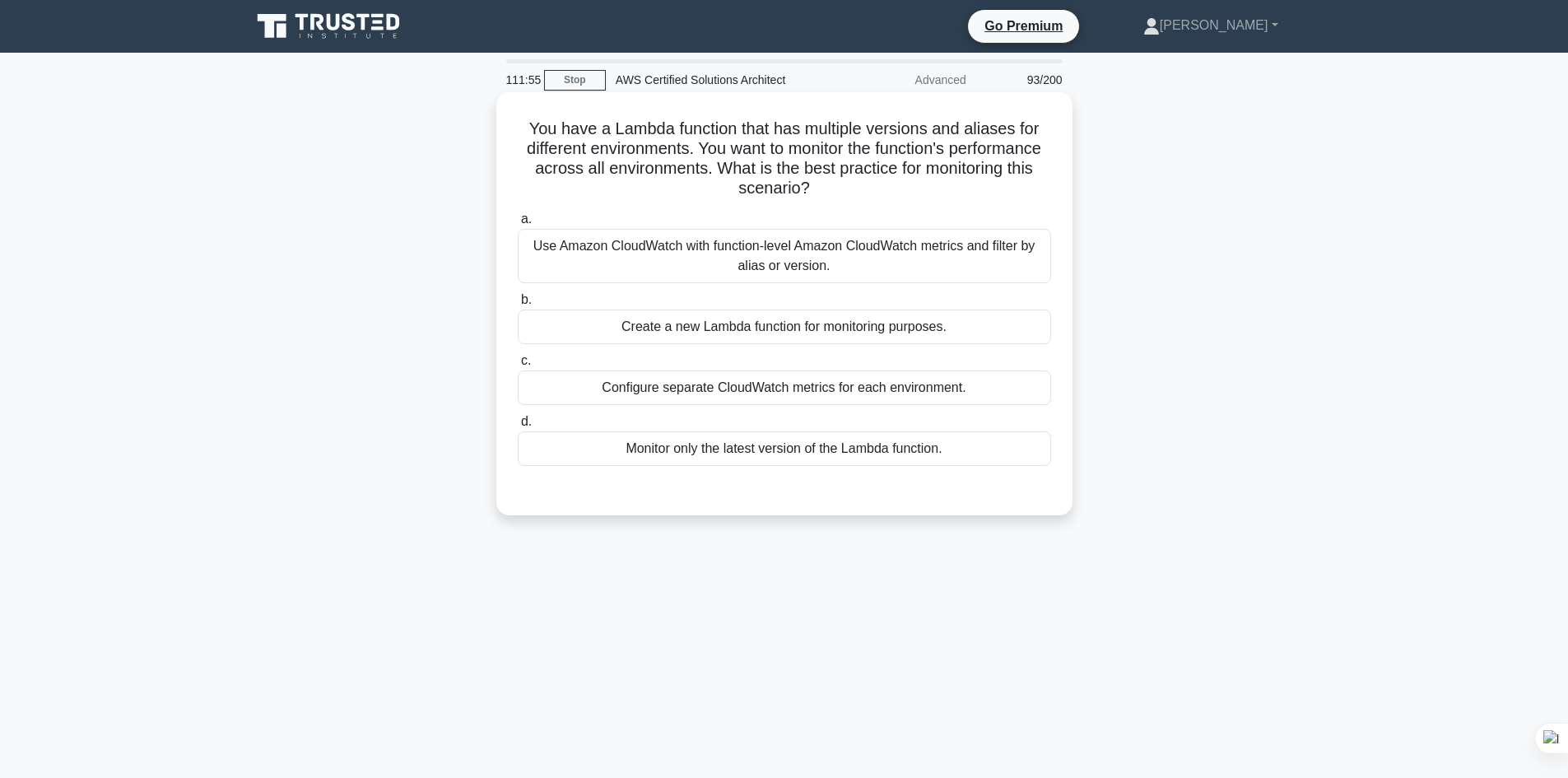 click on "Use Amazon CloudWatch with function-level Amazon CloudWatch metrics and filter by alias or version." at bounding box center (784, 256) 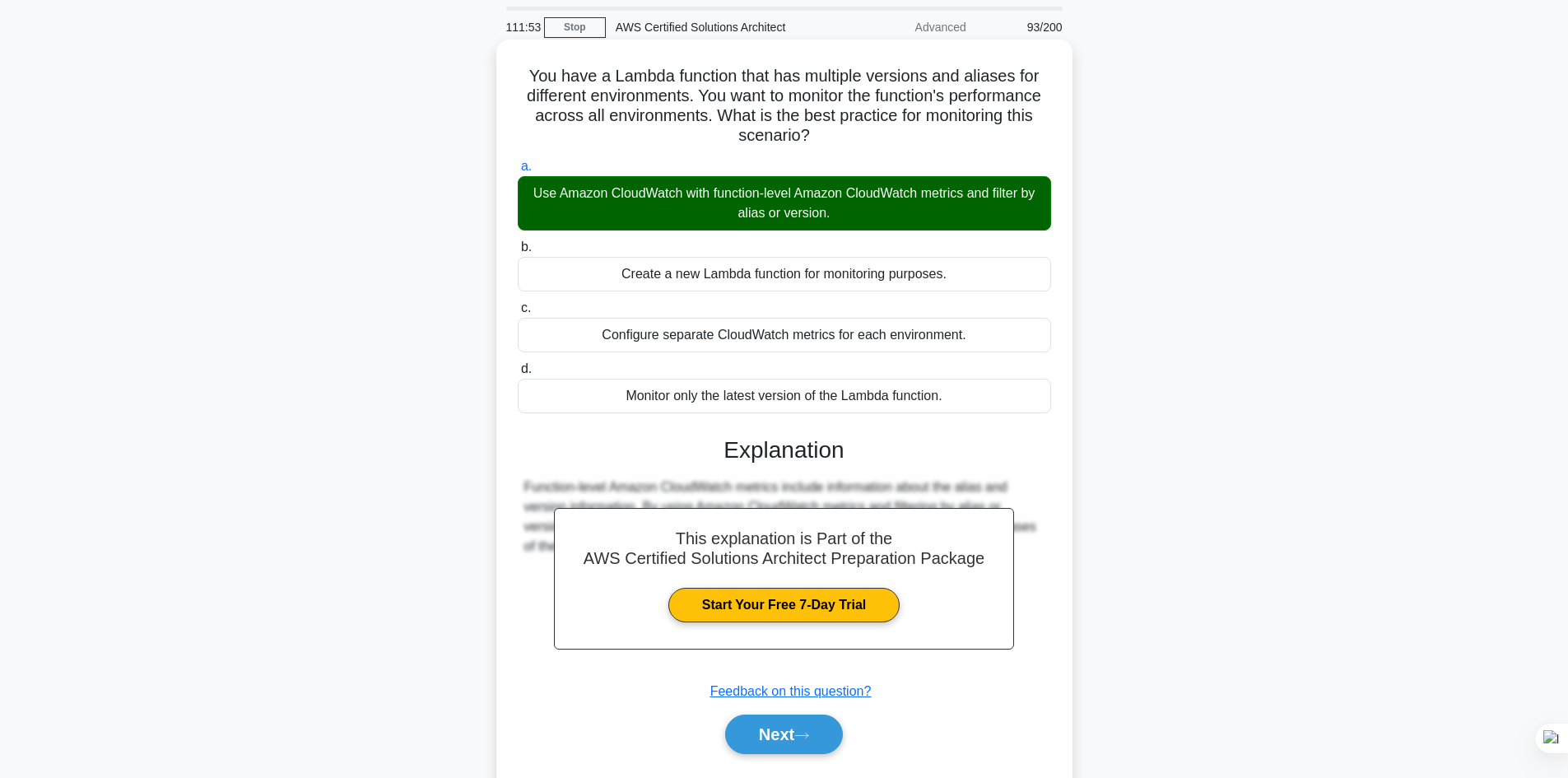 scroll, scrollTop: 82, scrollLeft: 0, axis: vertical 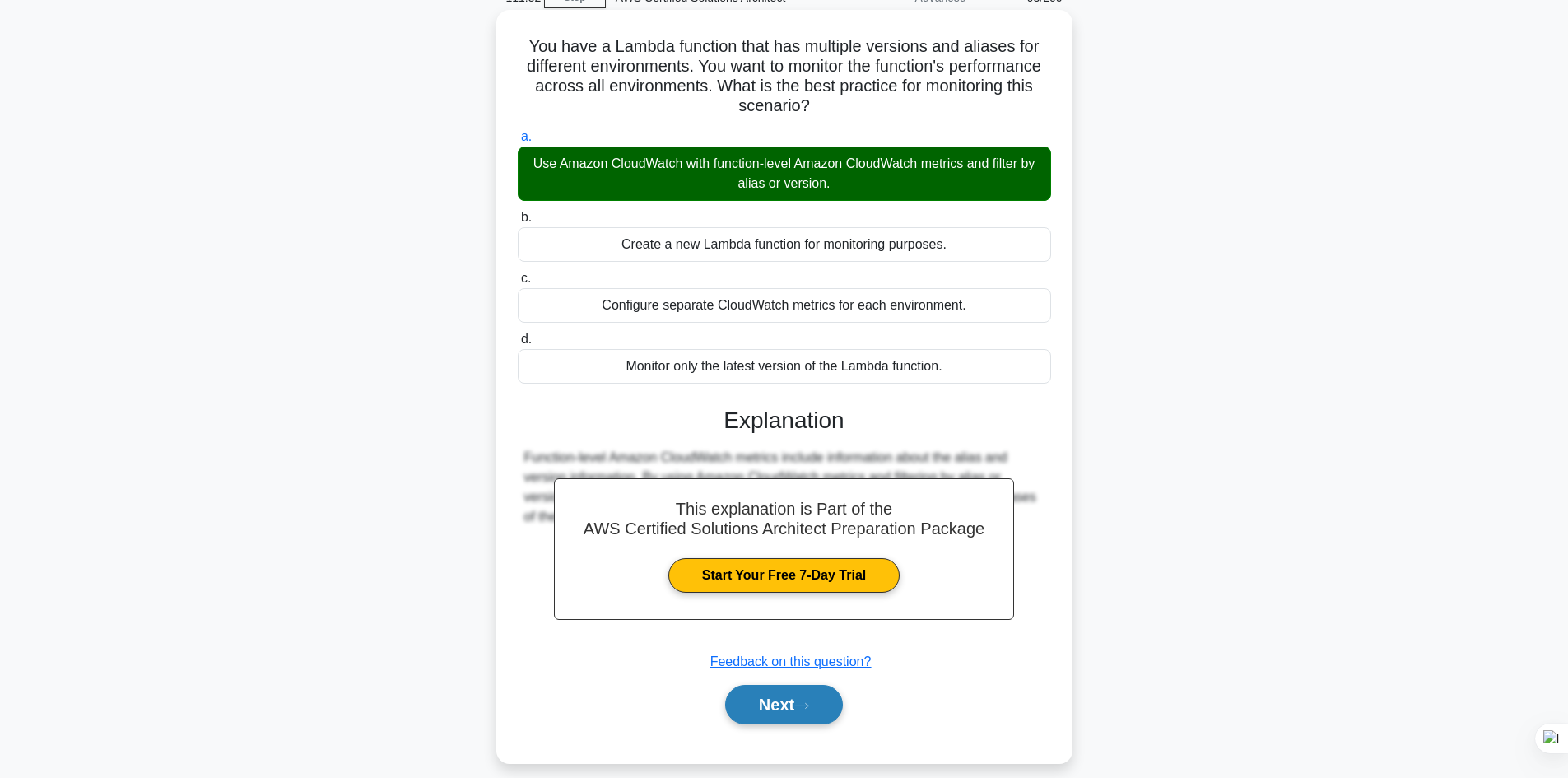 click on "Next" at bounding box center [784, 705] 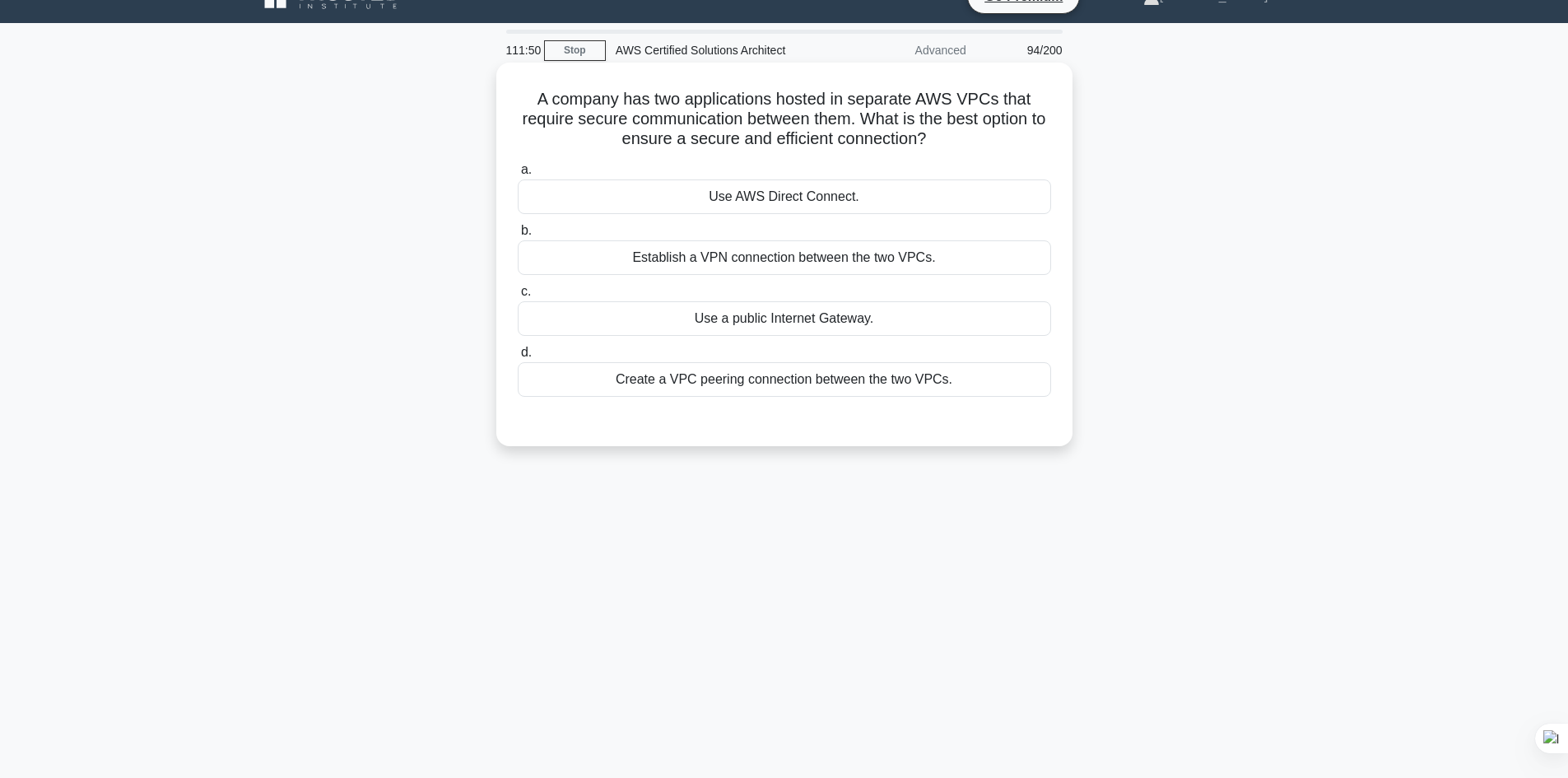 scroll, scrollTop: 0, scrollLeft: 0, axis: both 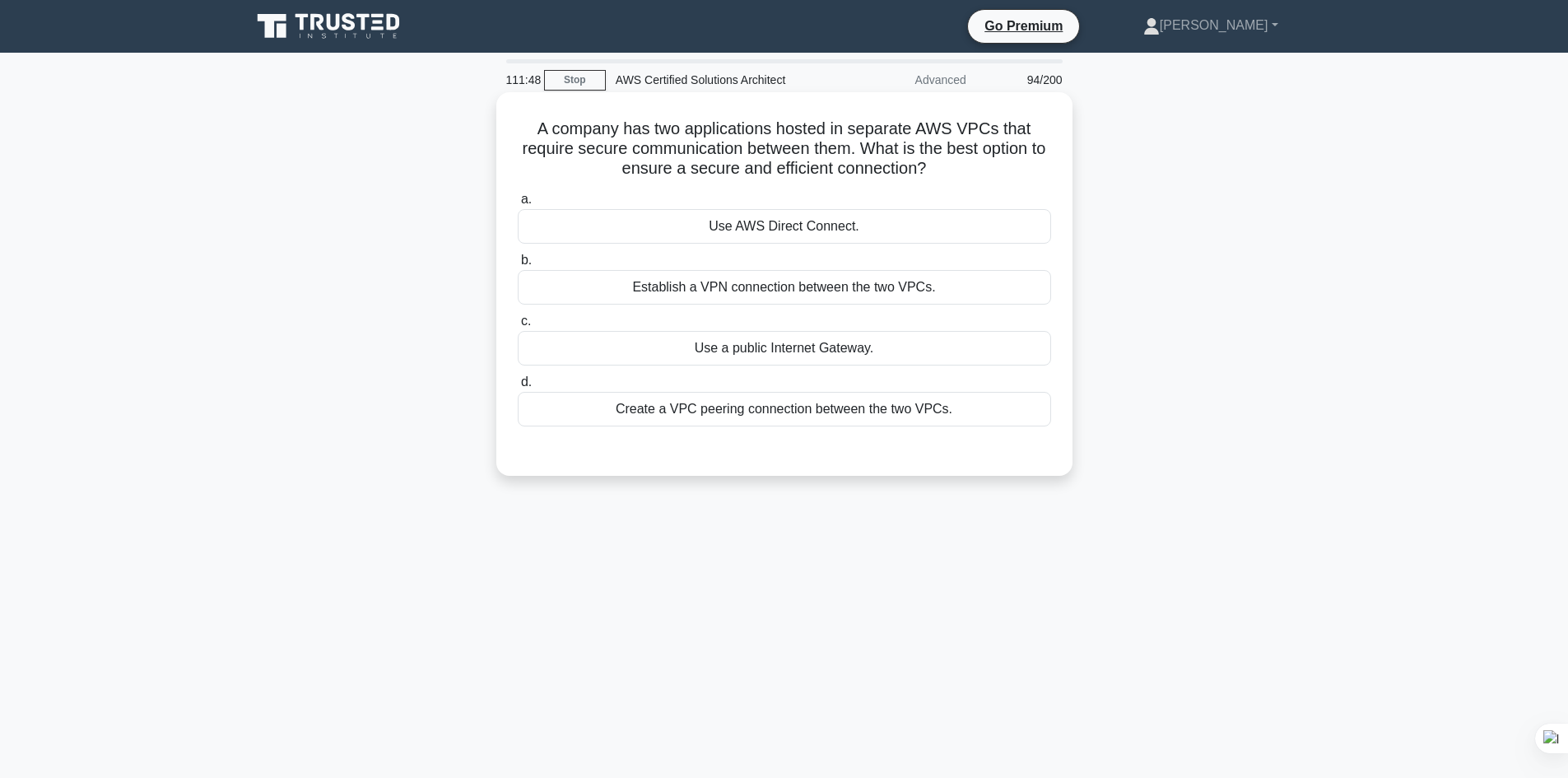 click on "Use AWS Direct Connect." at bounding box center [784, 226] 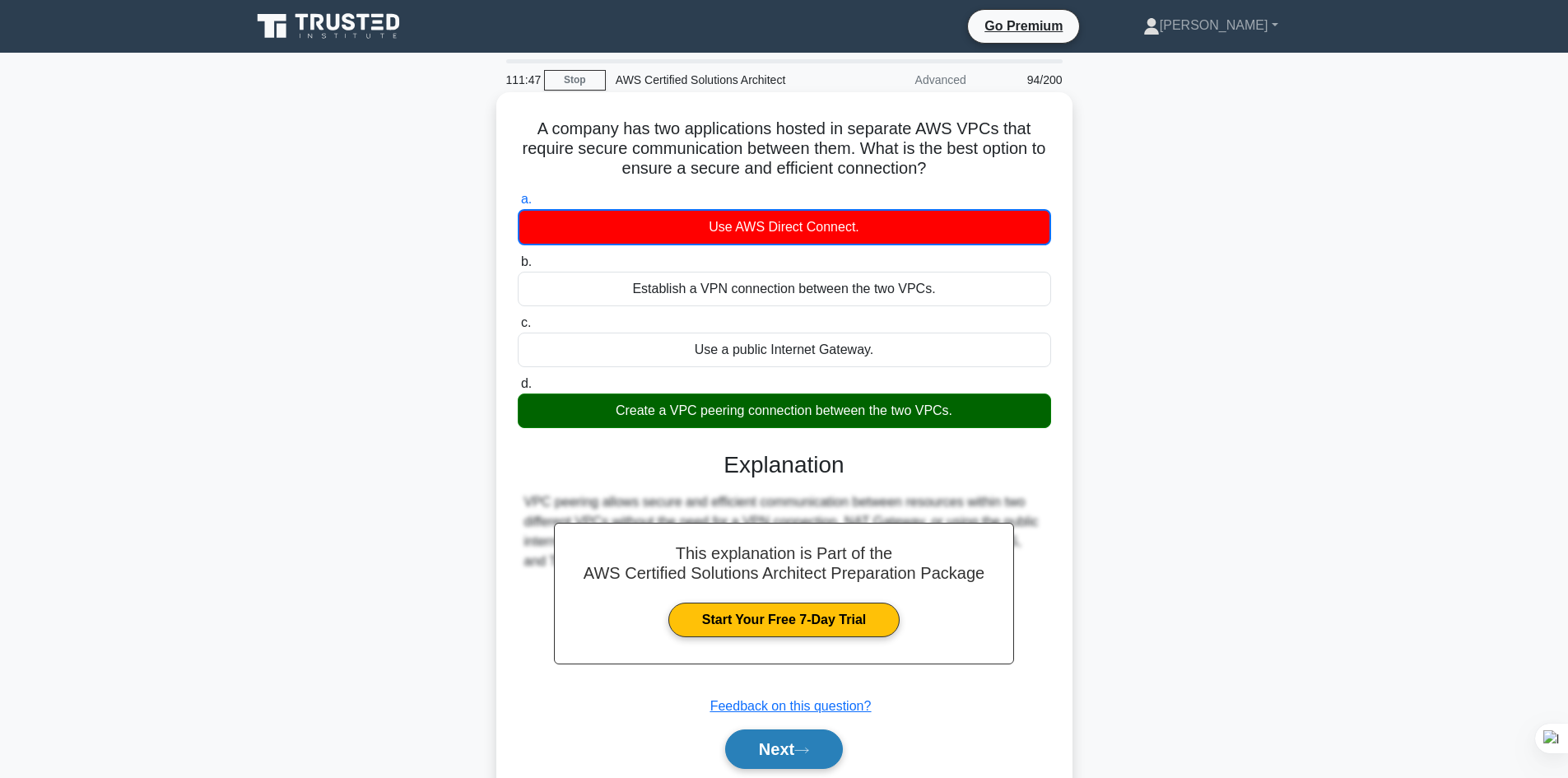 click 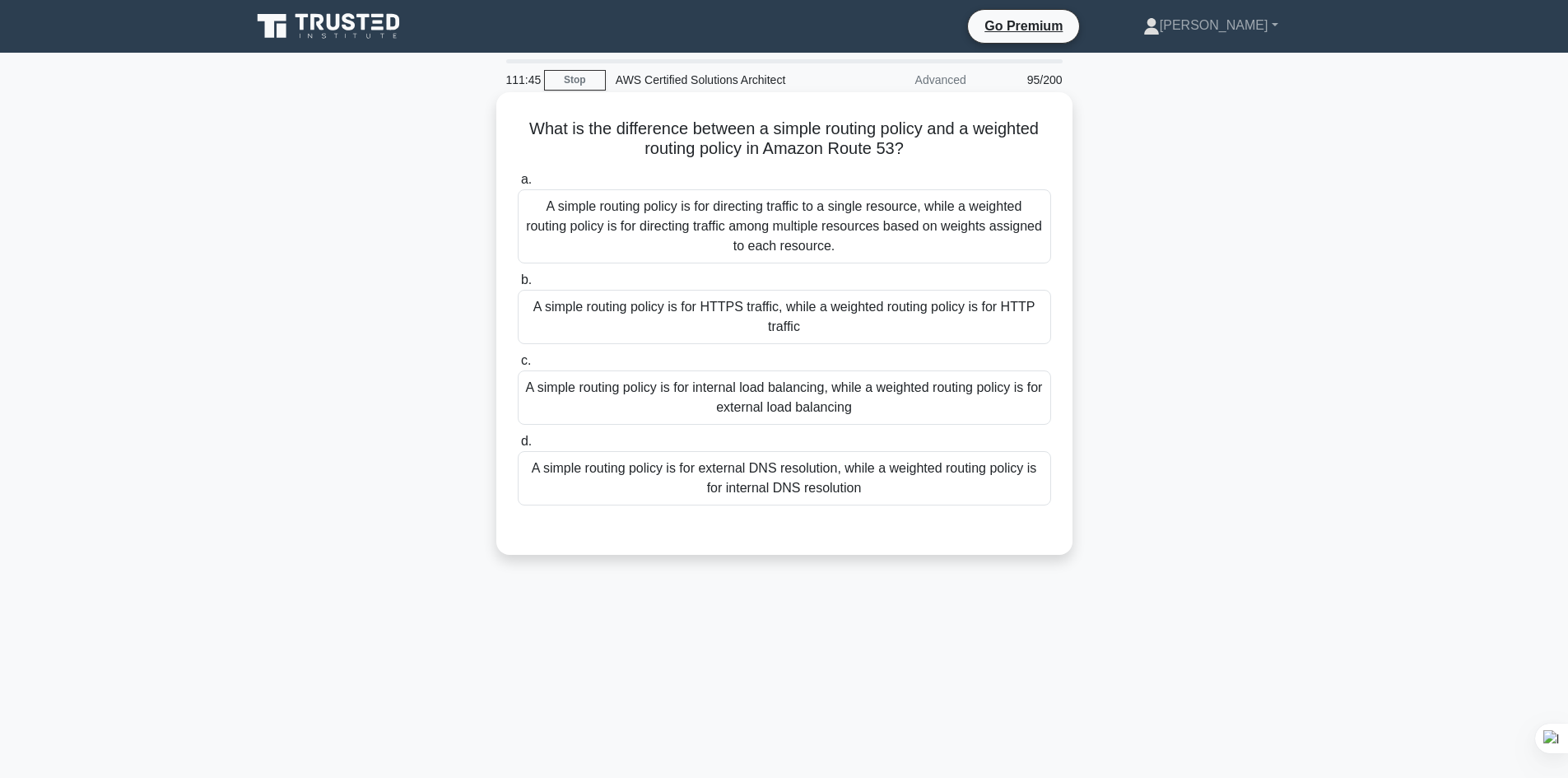 click on "A simple routing policy is for HTTPS traffic, while a weighted routing policy is for HTTP traffic" at bounding box center (784, 317) 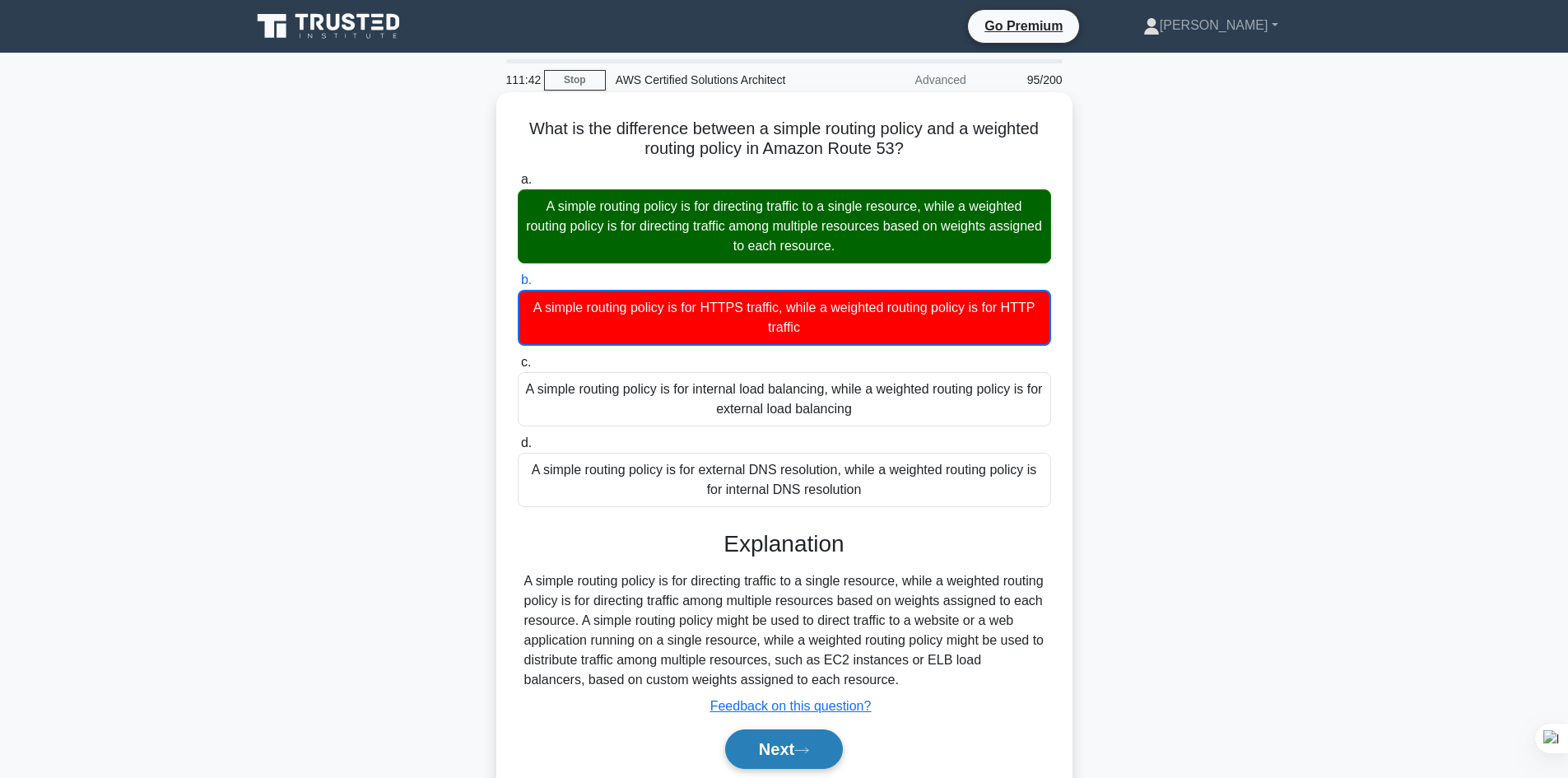 click on "Next" at bounding box center (784, 749) 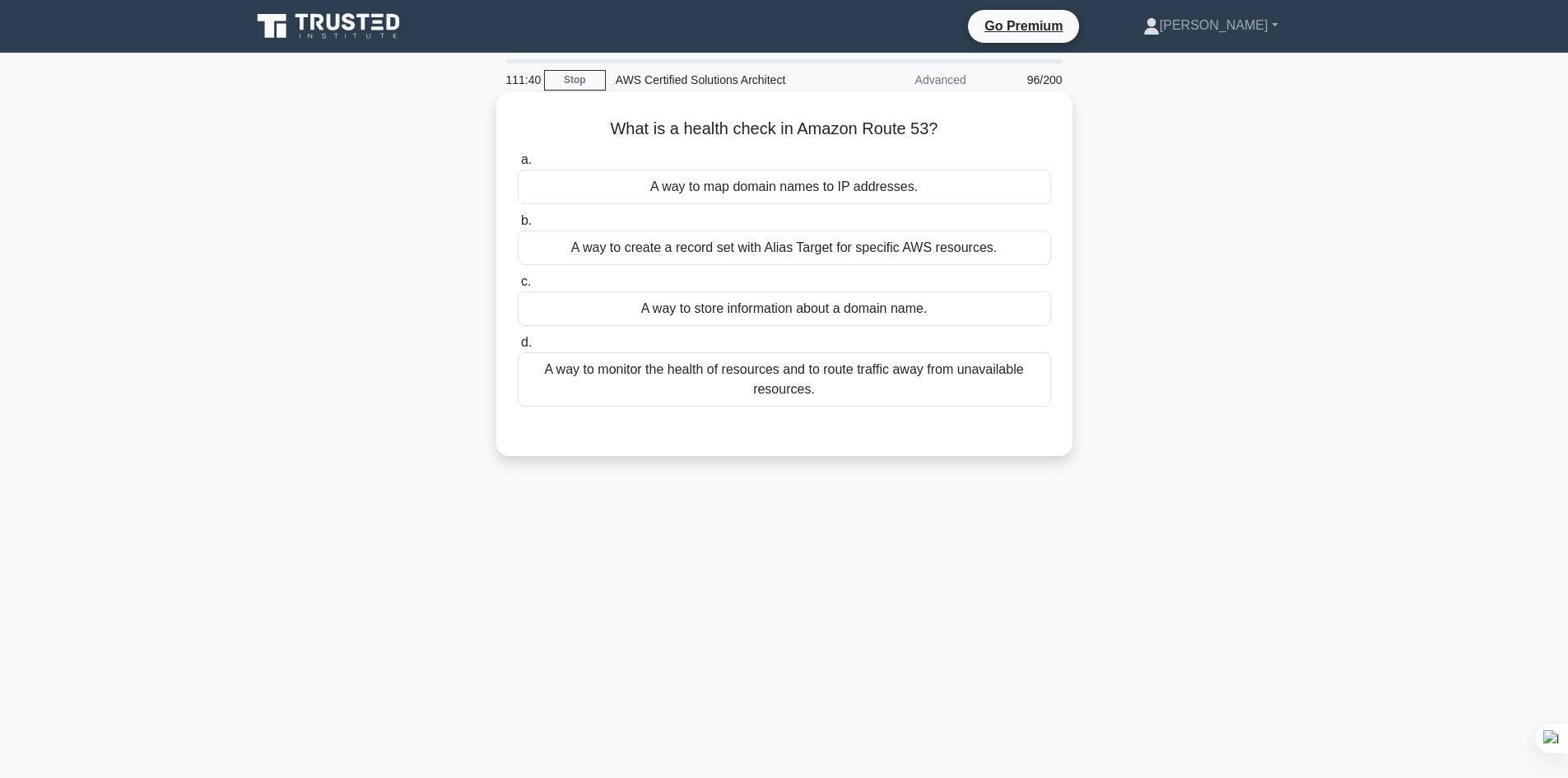 click on "c.
A way to store information about a domain name." at bounding box center (784, 299) 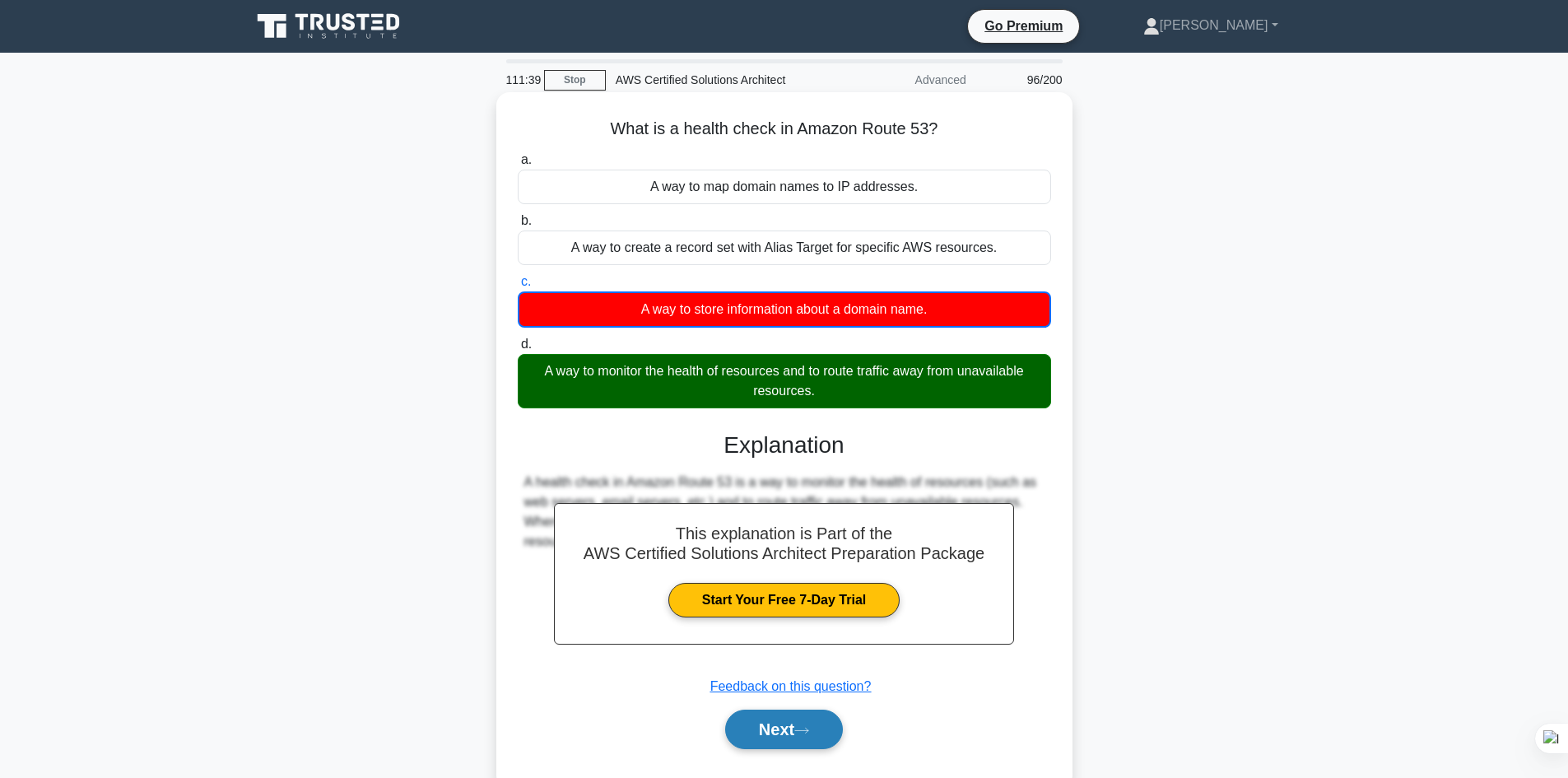 click on "Next" at bounding box center (784, 729) 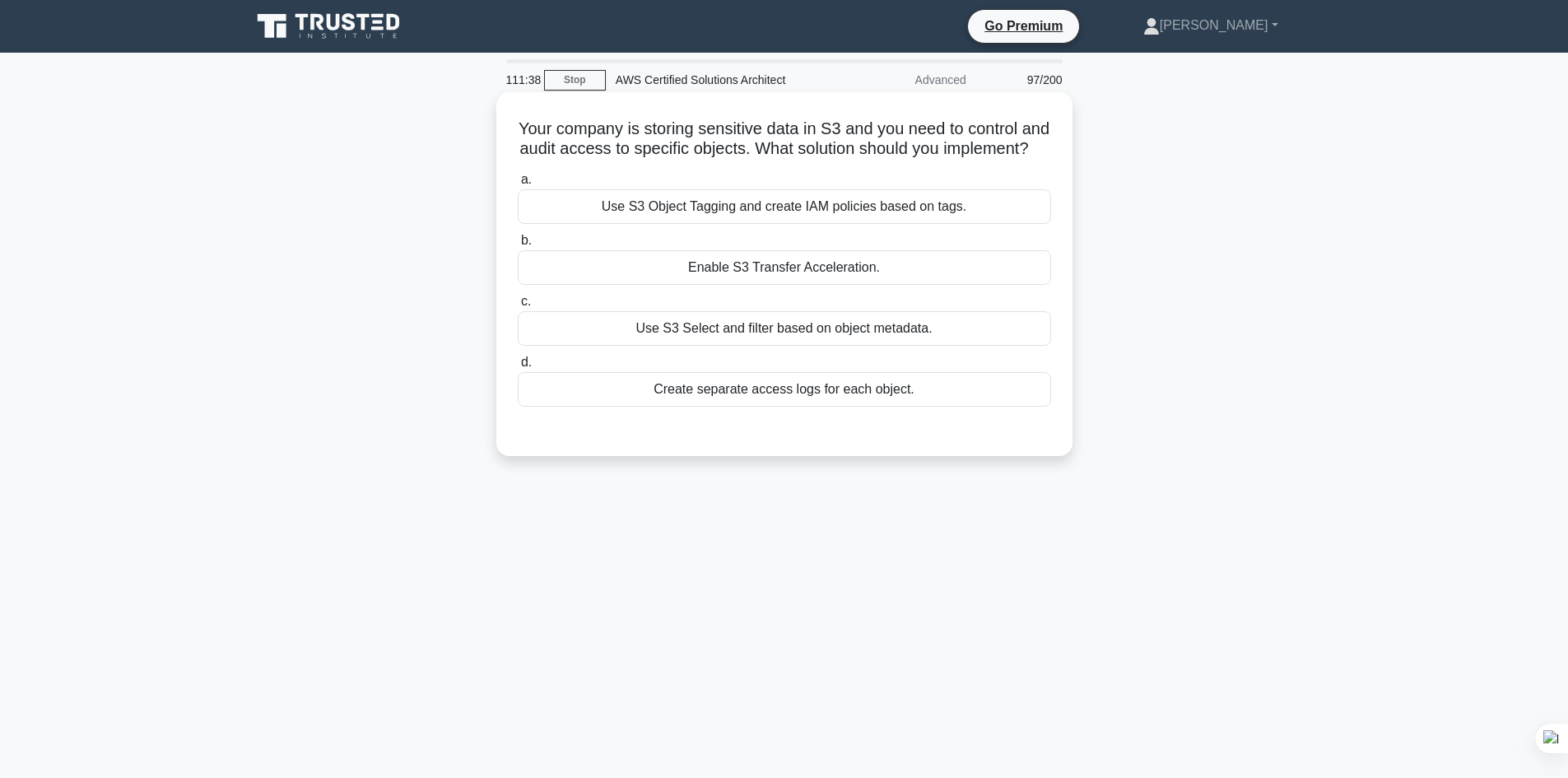 click on "Enable S3 Transfer Acceleration." at bounding box center (784, 268) 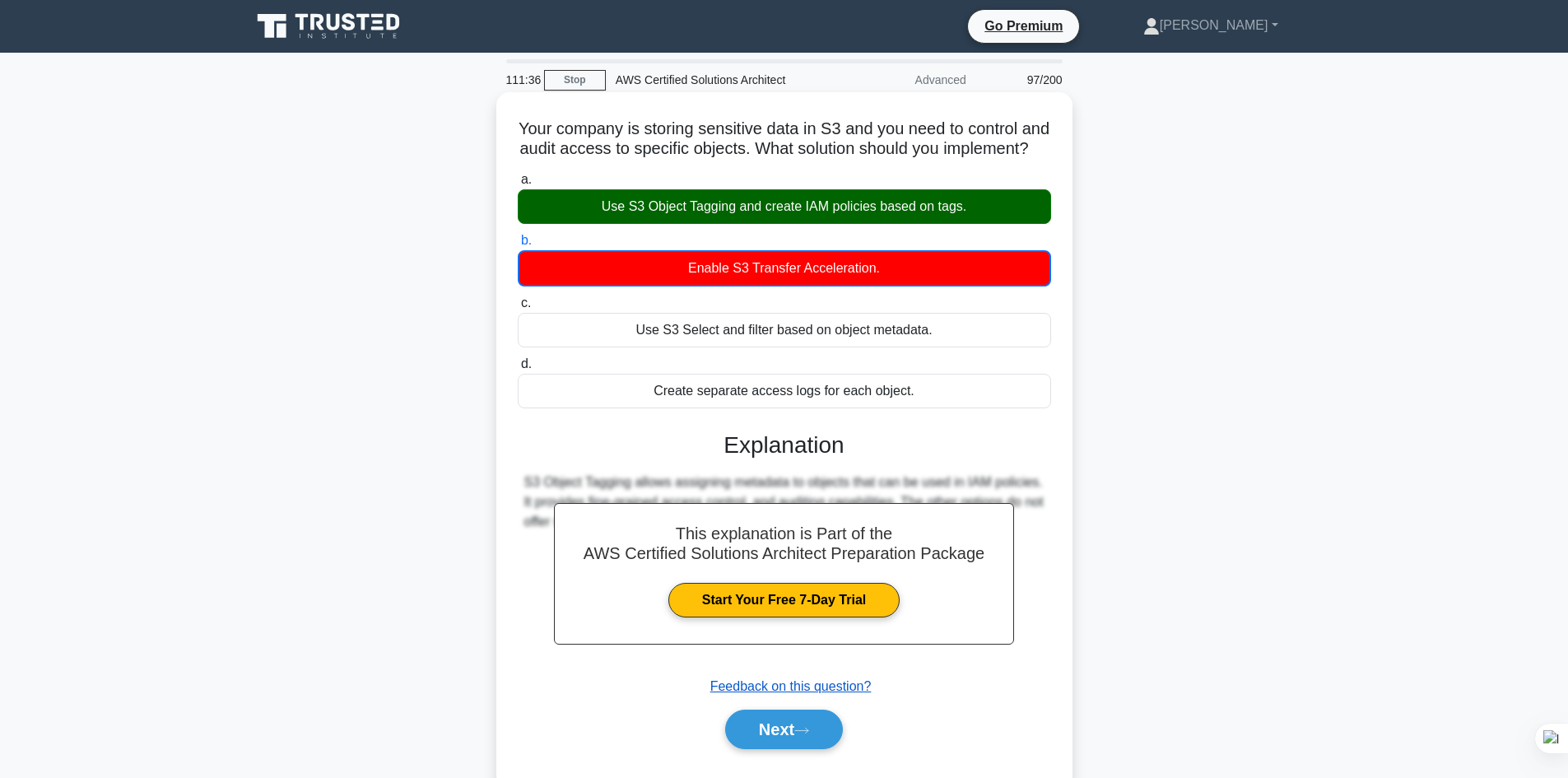 drag, startPoint x: 811, startPoint y: 755, endPoint x: 787, endPoint y: 698, distance: 61.84658 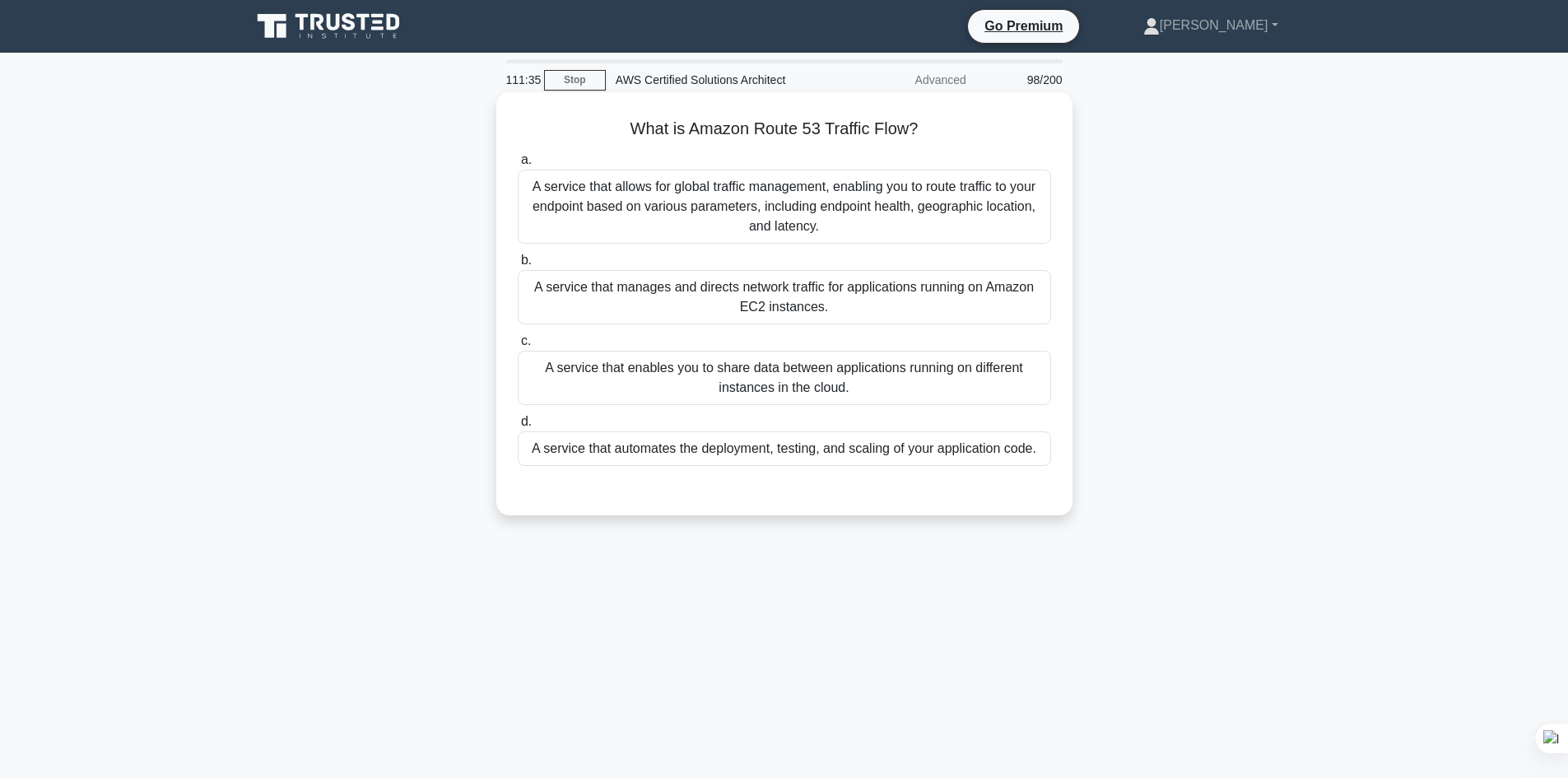 click on "A service that manages and directs network traffic for applications running on Amazon EC2 instances." at bounding box center (784, 297) 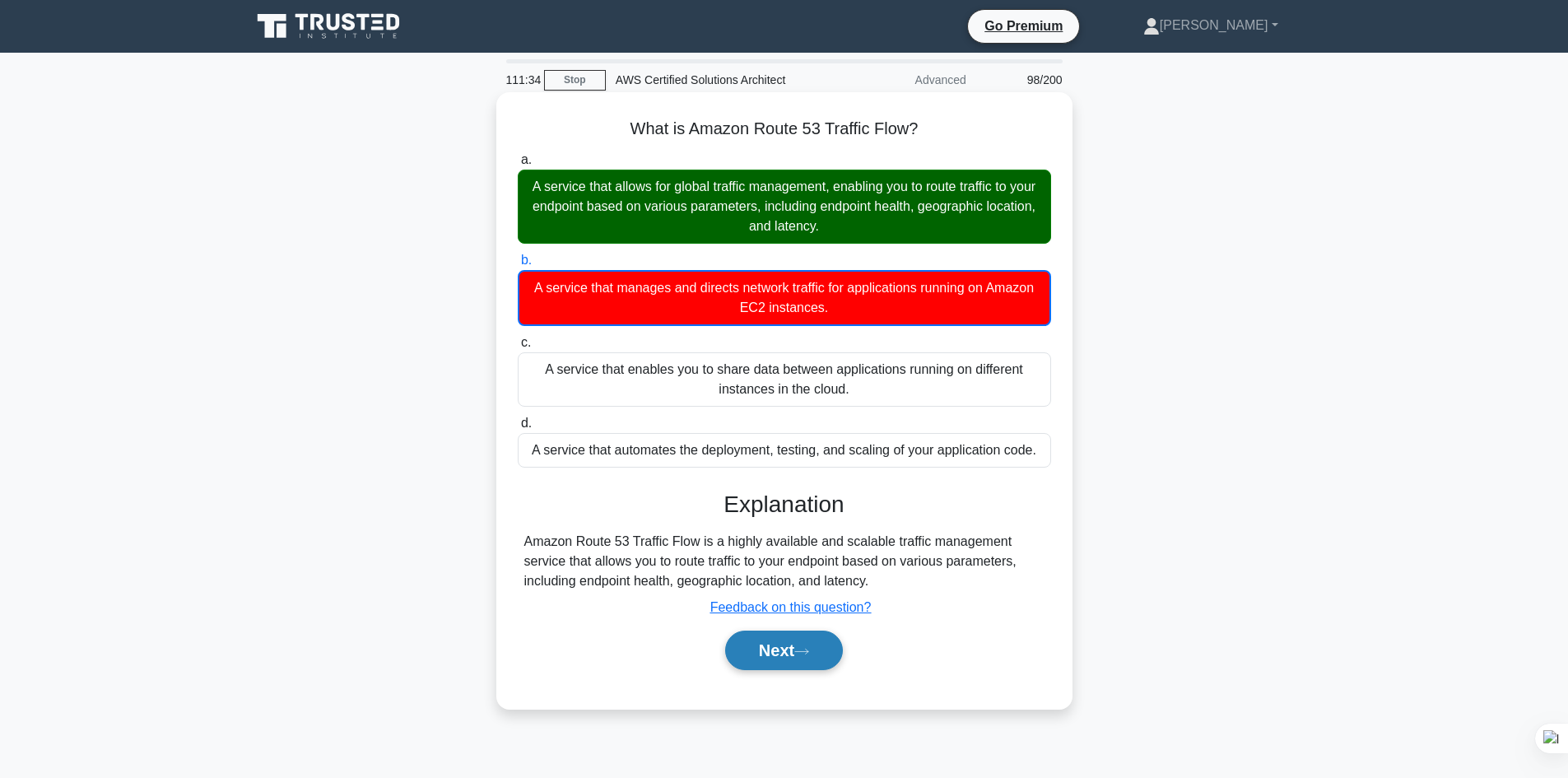 click on "Next" at bounding box center [784, 650] 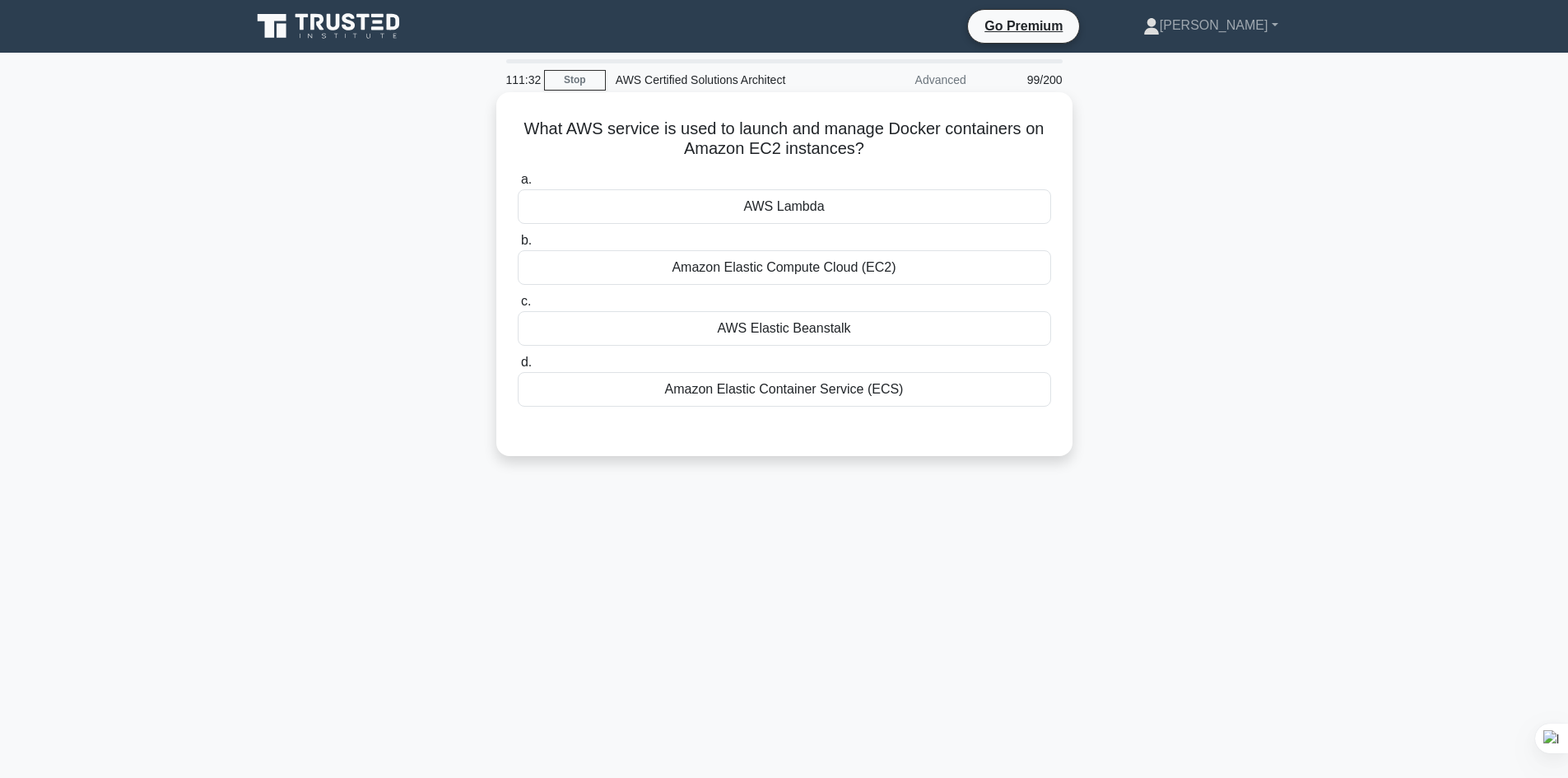 click on "AWS Lambda" at bounding box center (784, 207) 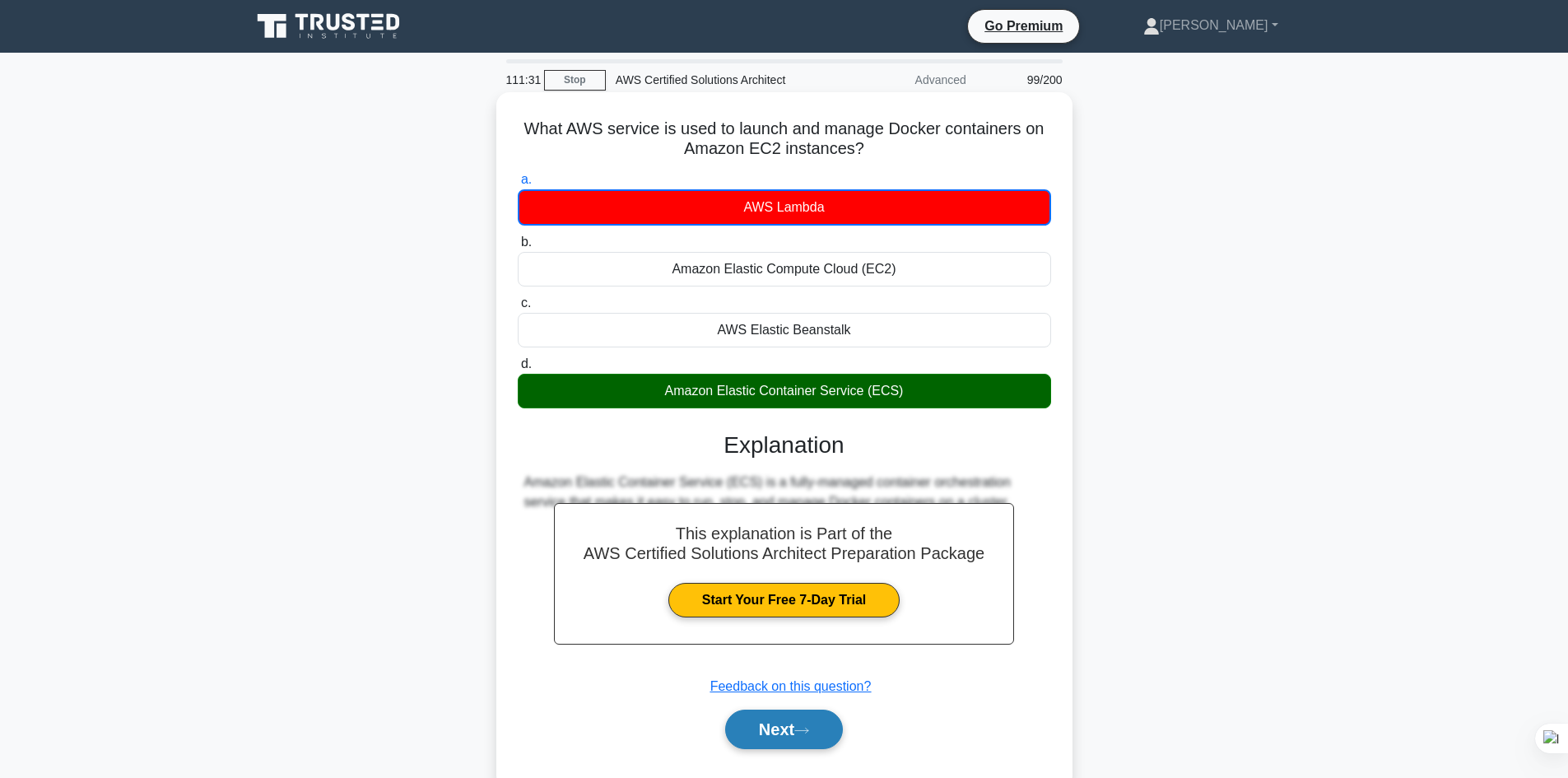 click 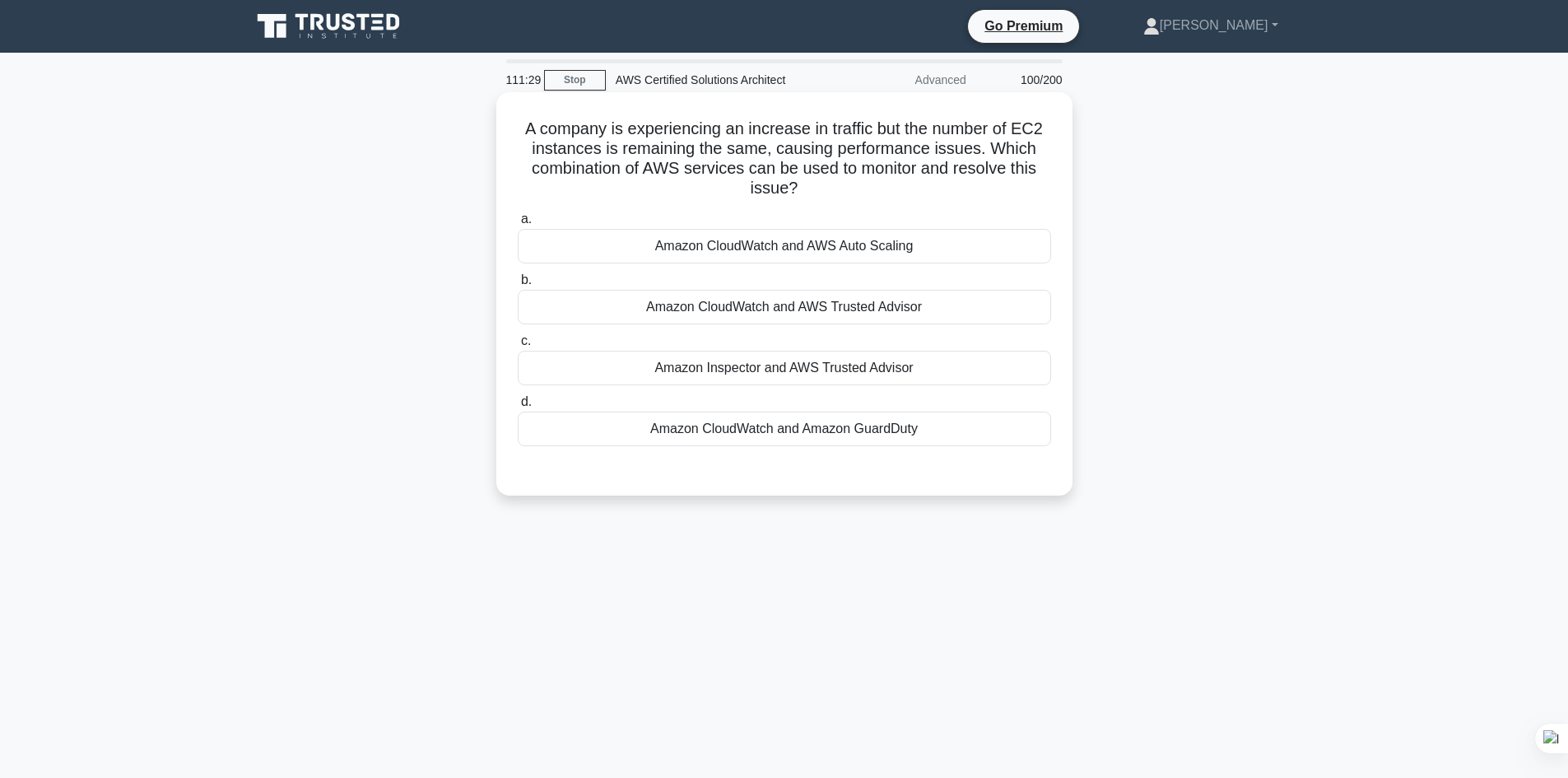 click on "Amazon Inspector and AWS Trusted Advisor" at bounding box center [784, 368] 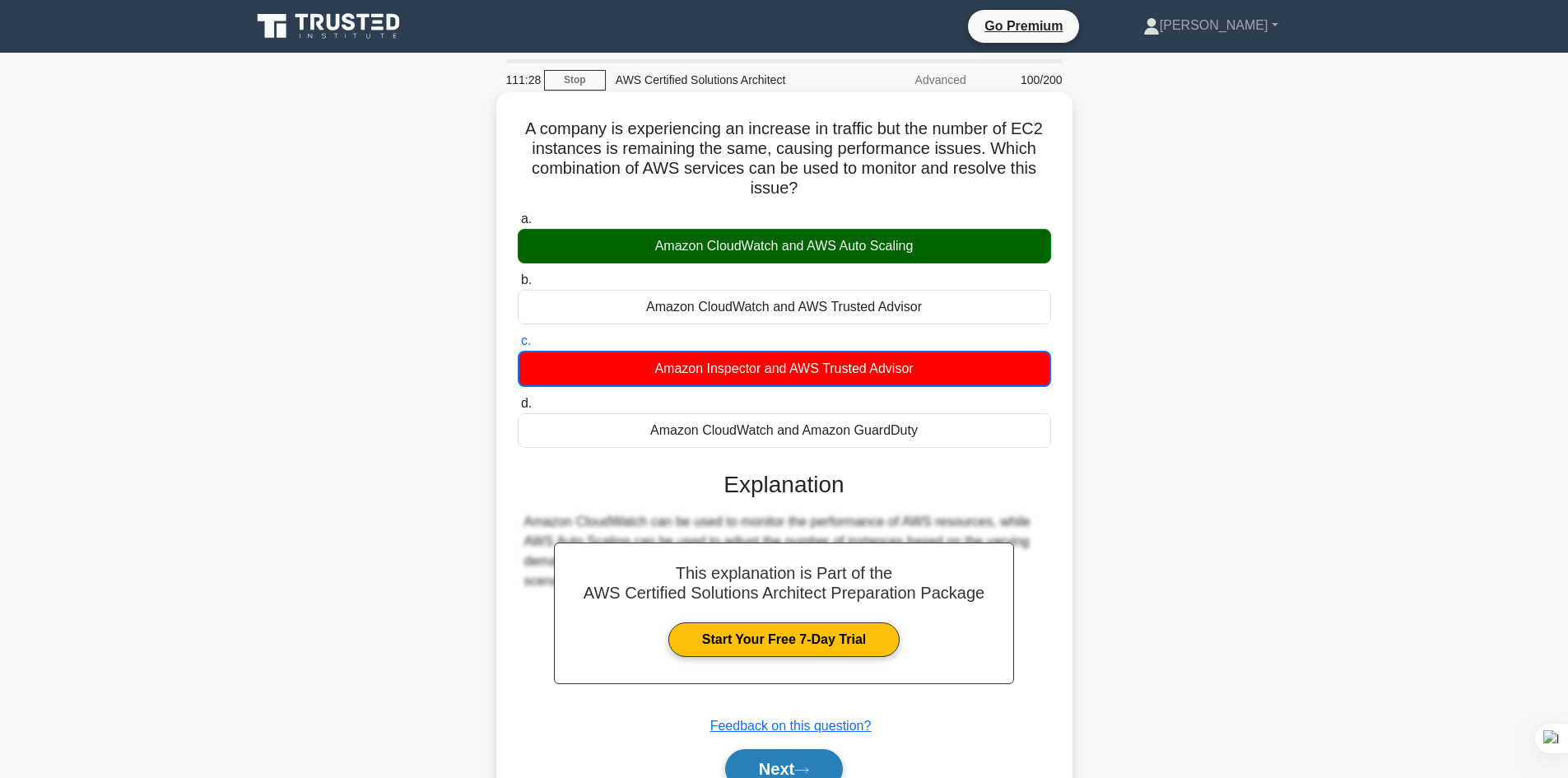 click on "Next" at bounding box center [784, 769] 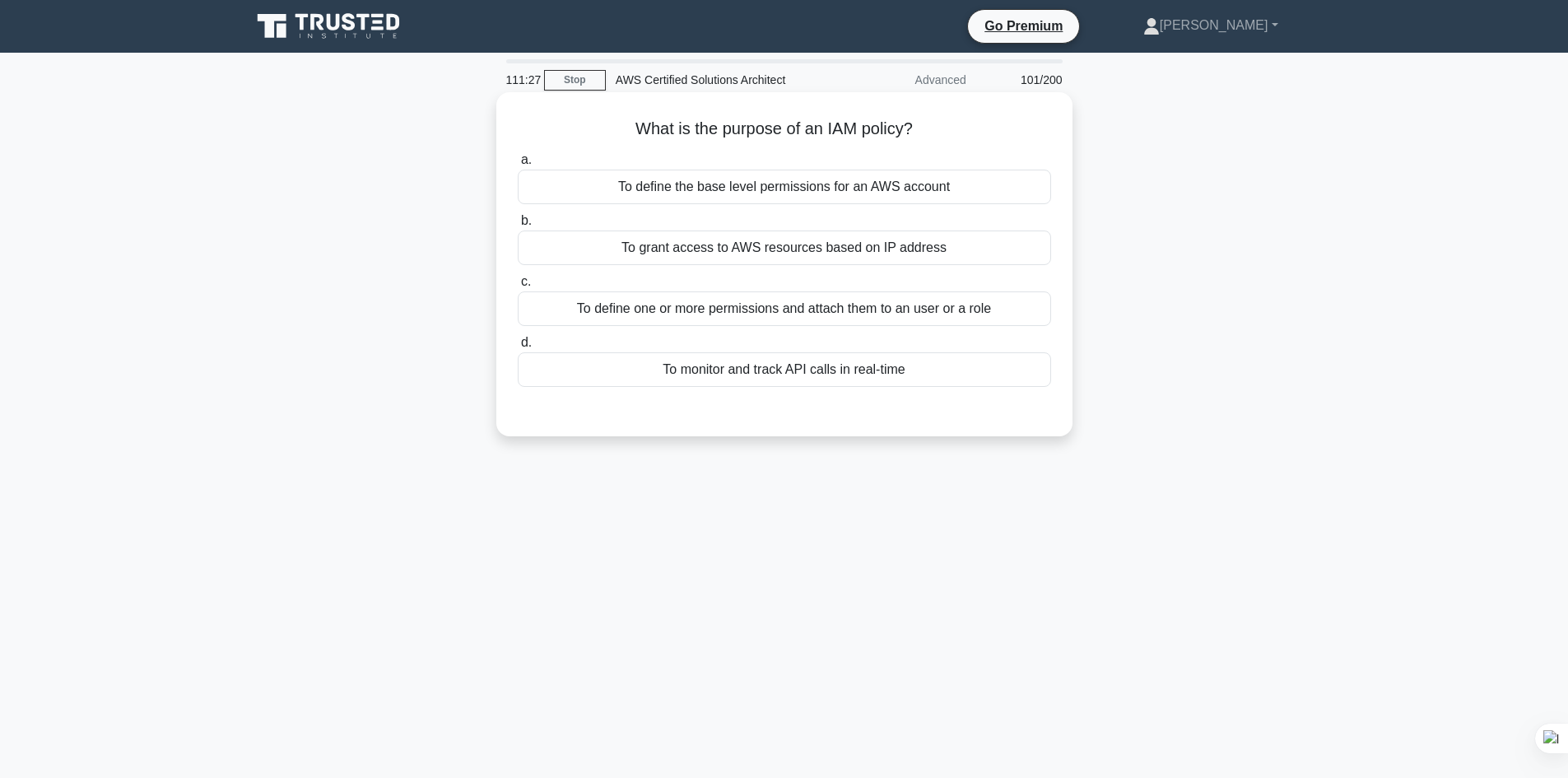 click on "To grant access to AWS resources based on IP address" at bounding box center [784, 248] 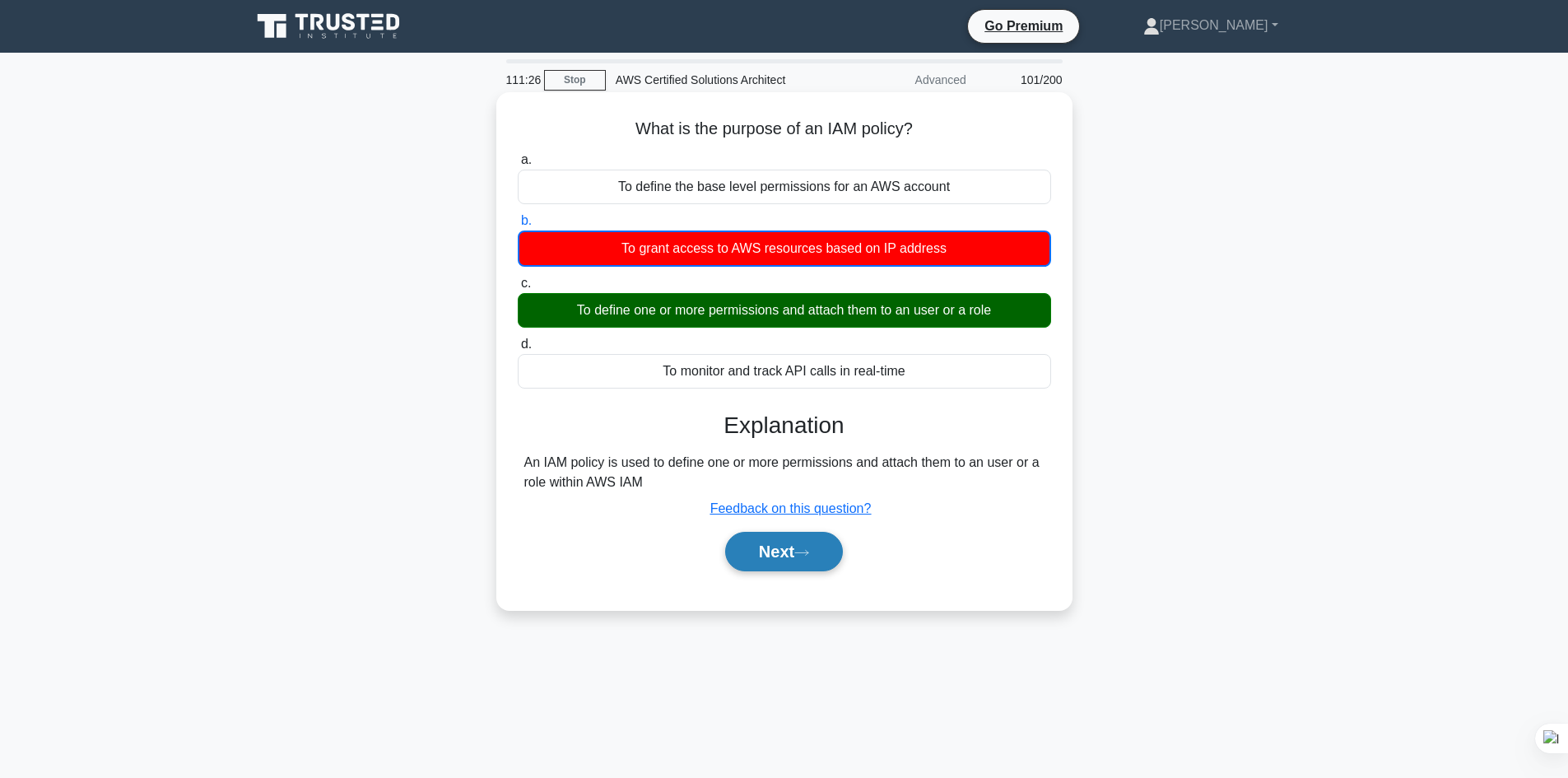 click on "Next" at bounding box center [784, 552] 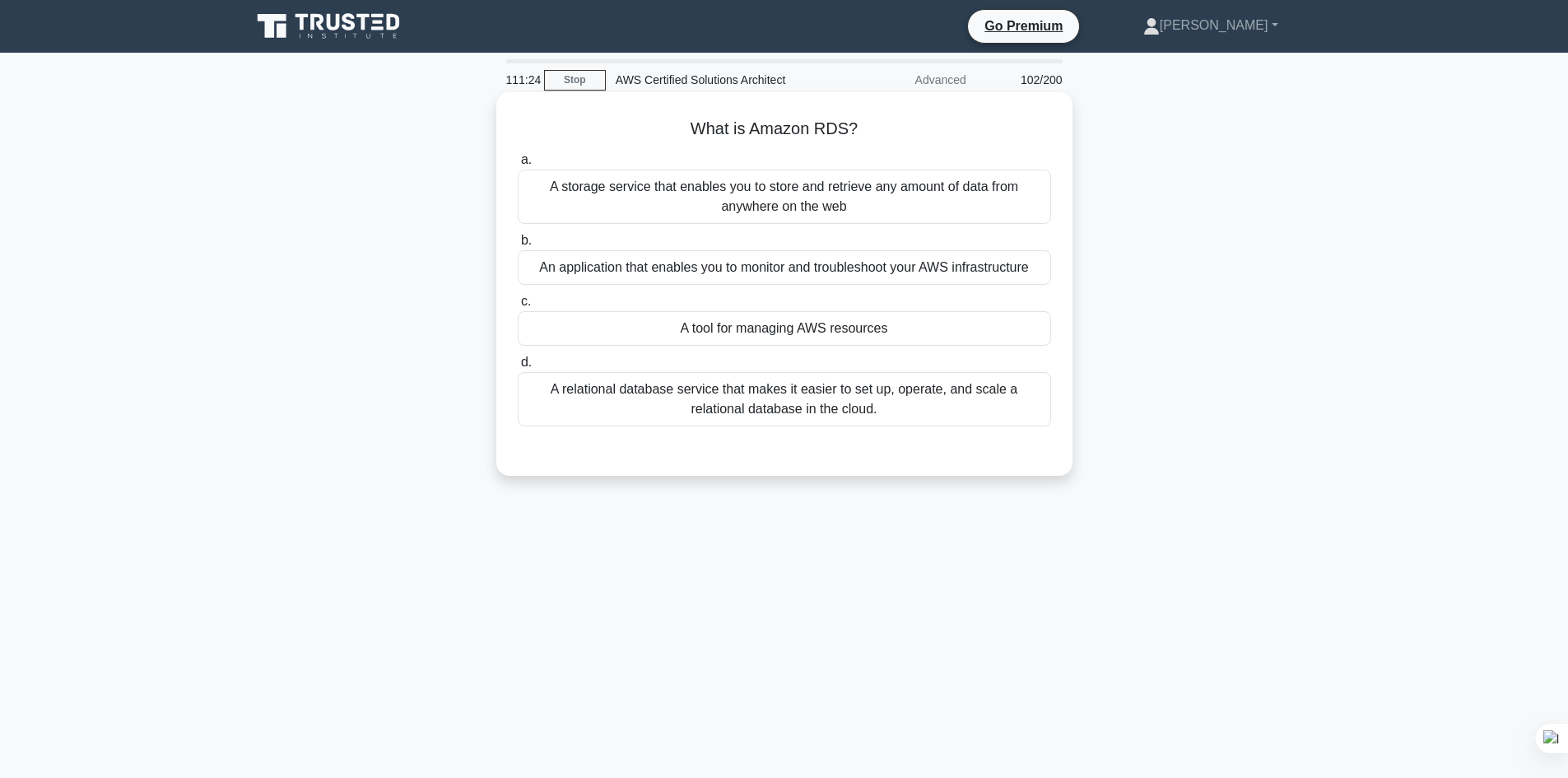 click on "An application that enables you to monitor and troubleshoot your AWS infrastructure" at bounding box center (784, 268) 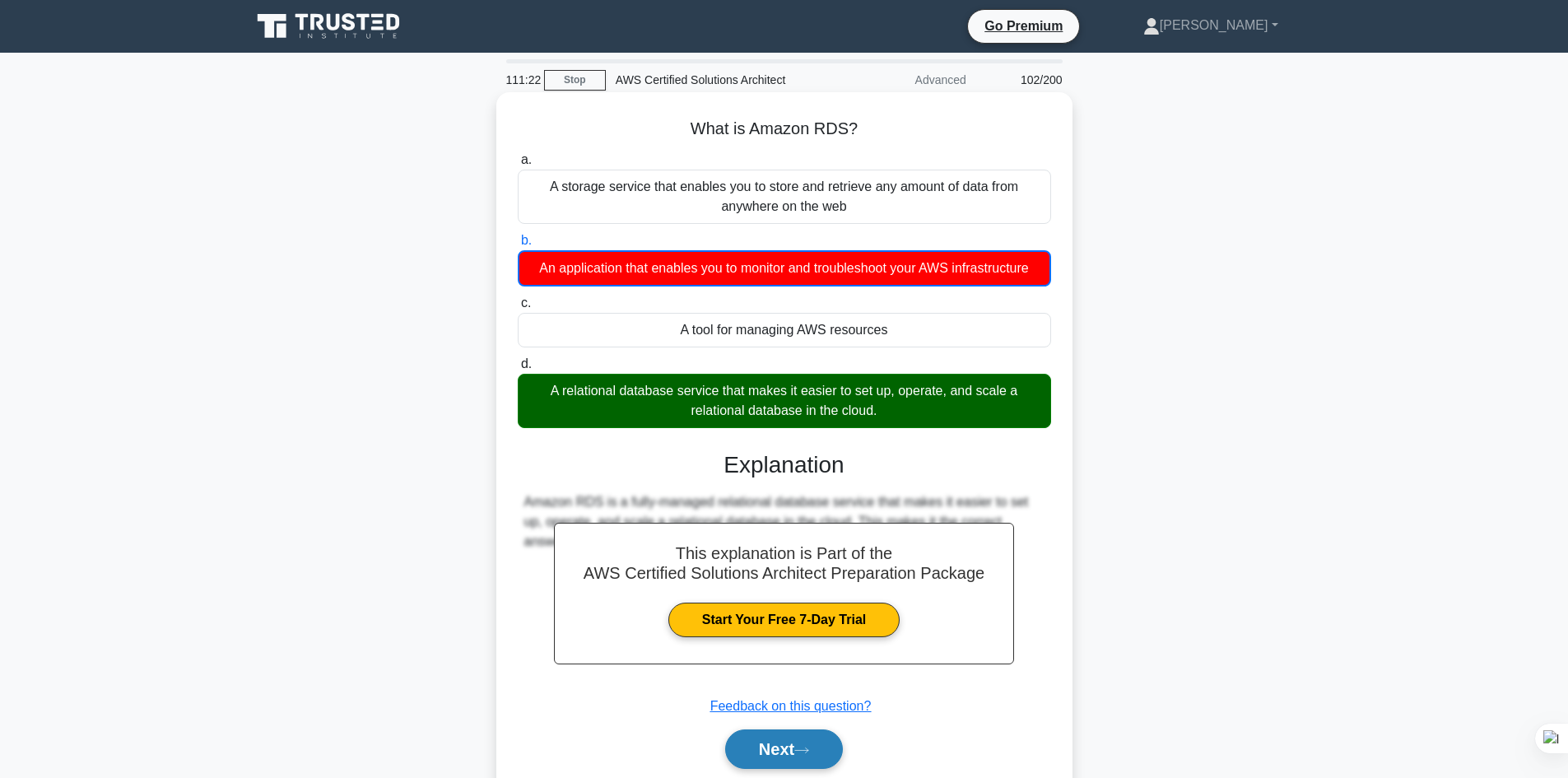 click on "Next" at bounding box center [784, 749] 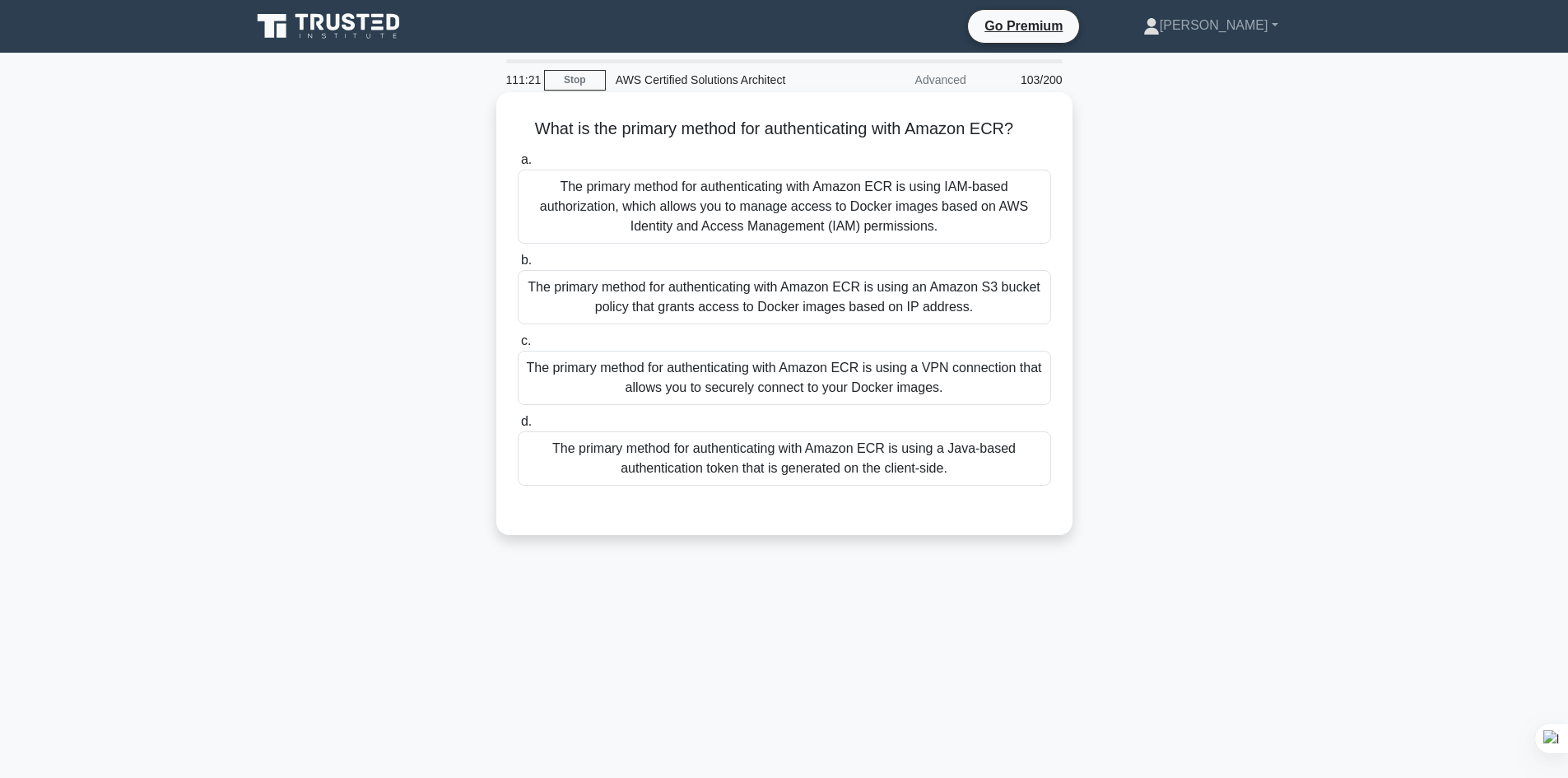 click on "The primary method for authenticating with Amazon ECR is using IAM-based authorization, which allows you to manage access to Docker images based on AWS Identity and Access Management (IAM) permissions." at bounding box center (784, 207) 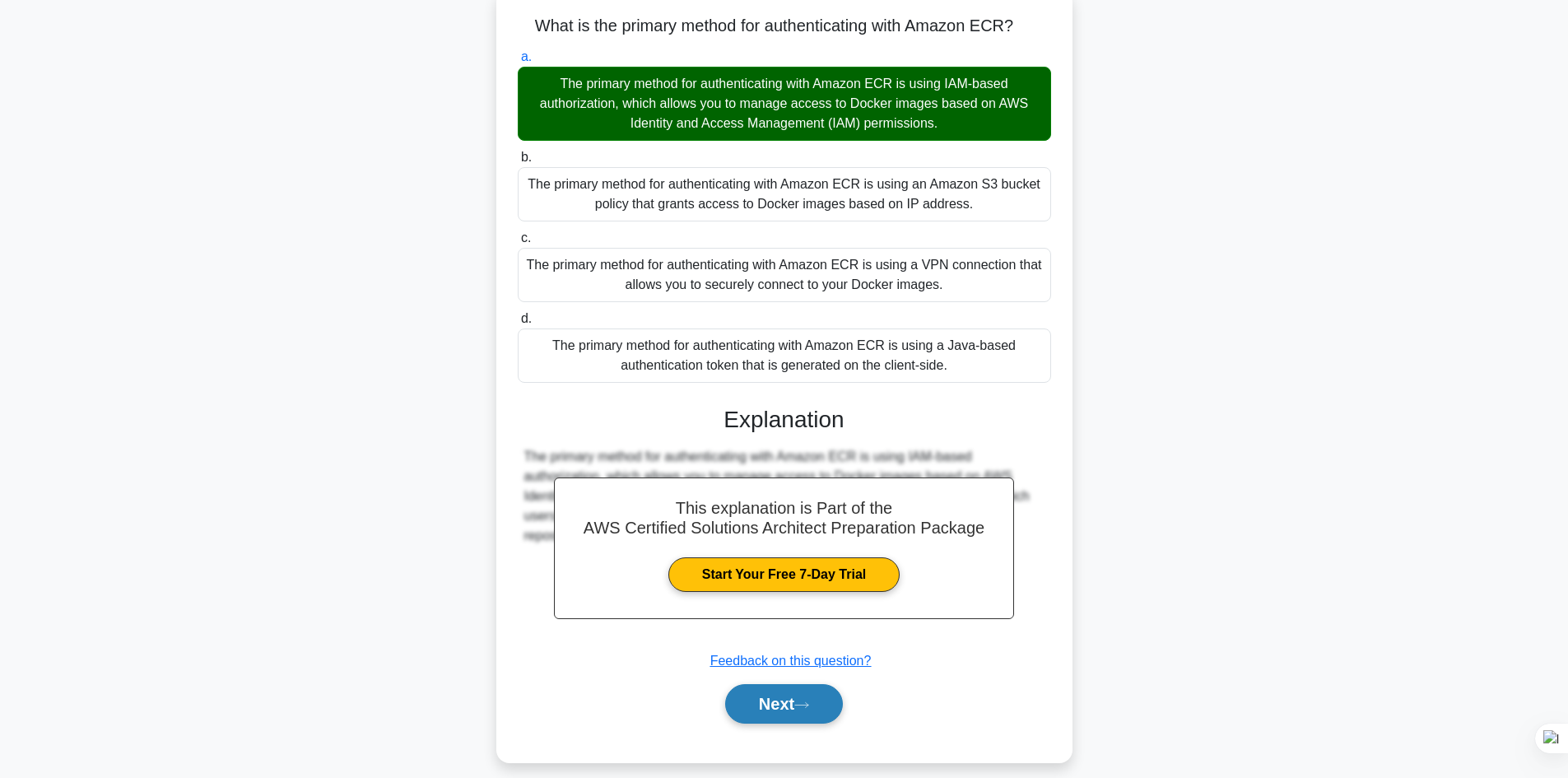 scroll, scrollTop: 119, scrollLeft: 0, axis: vertical 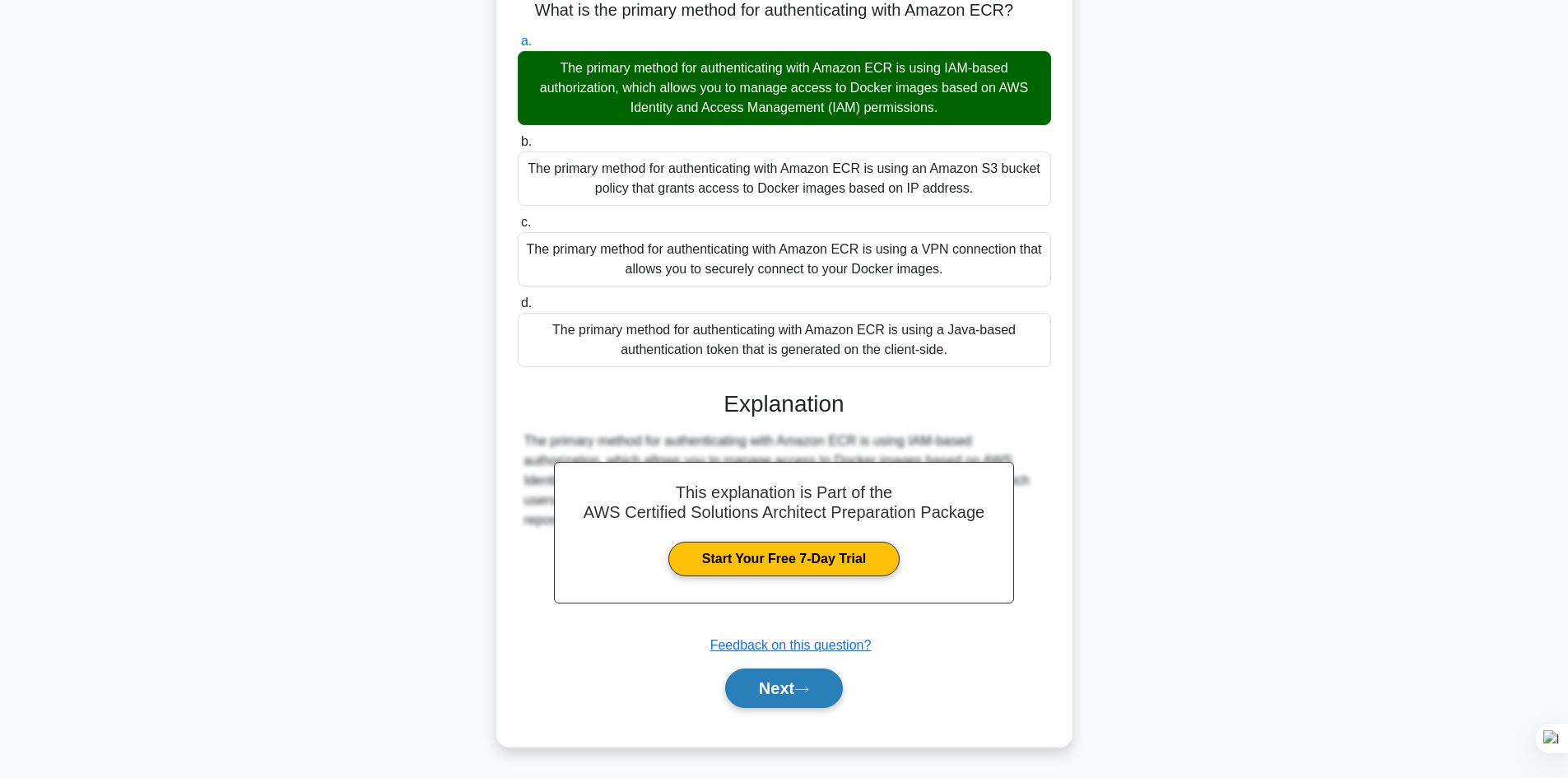 click on "Next" at bounding box center (784, 688) 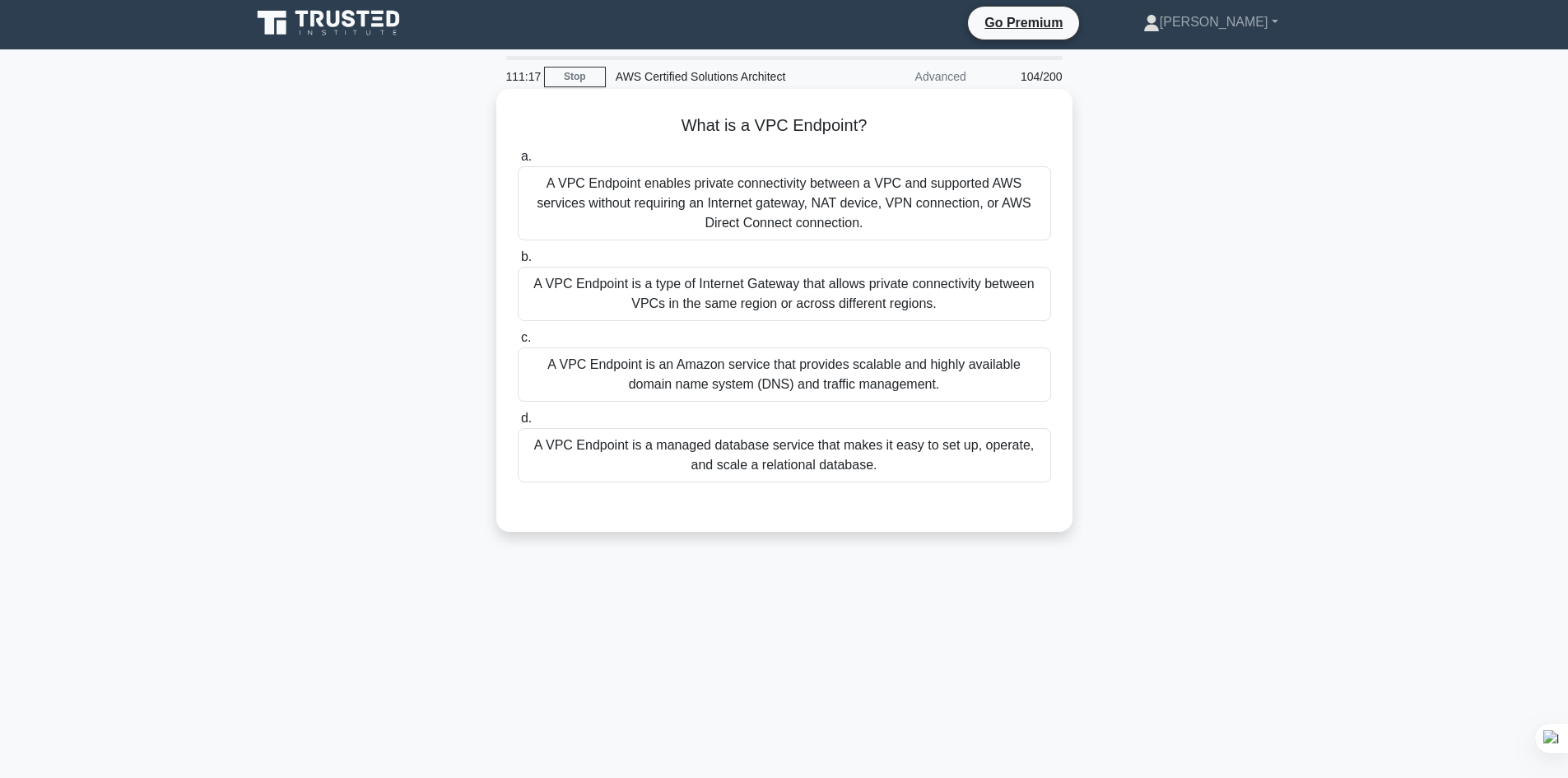 scroll, scrollTop: 0, scrollLeft: 0, axis: both 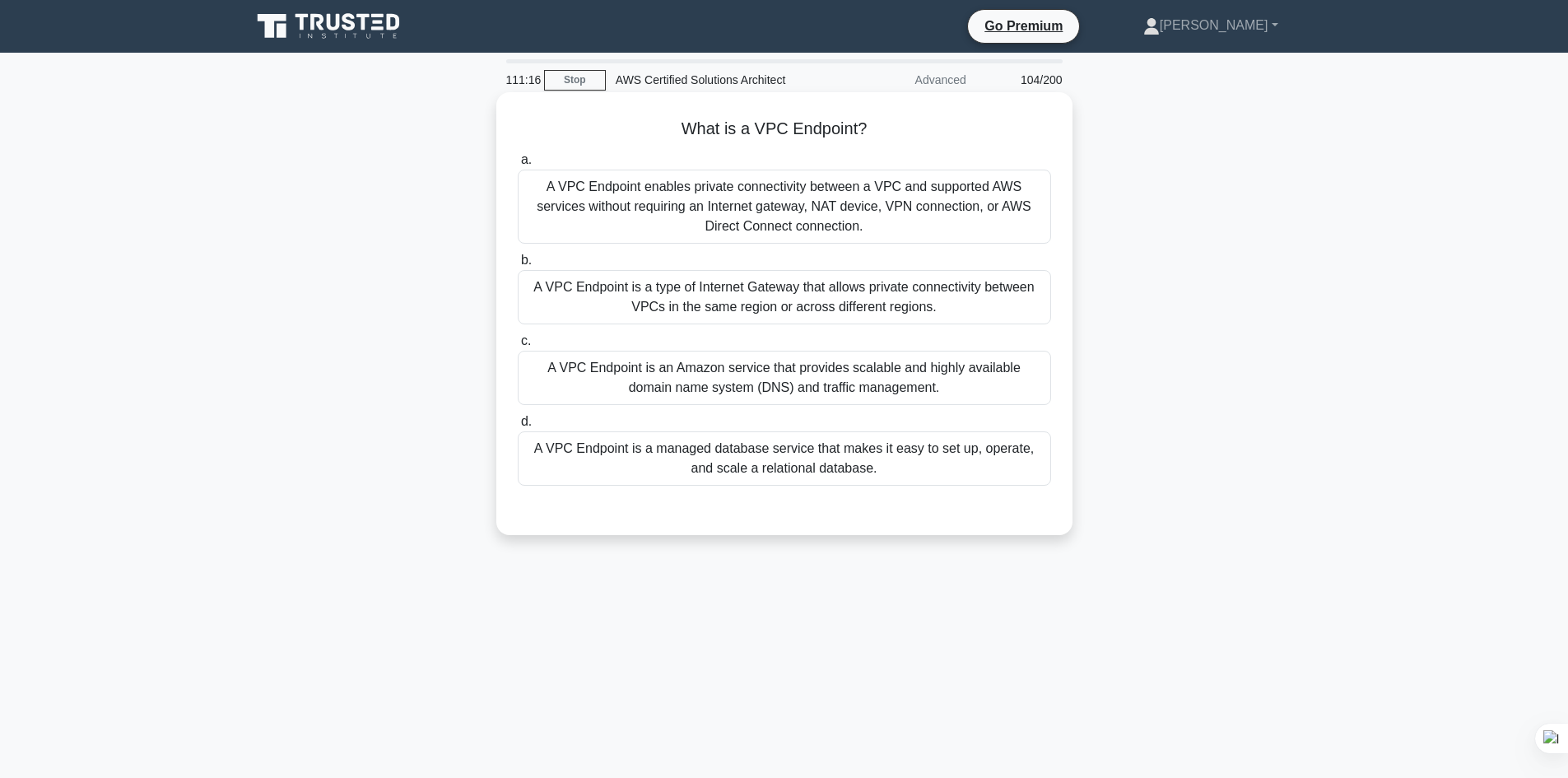 click on "A VPC Endpoint is an Amazon service that provides scalable and highly available domain name system (DNS) and traffic management." at bounding box center (784, 378) 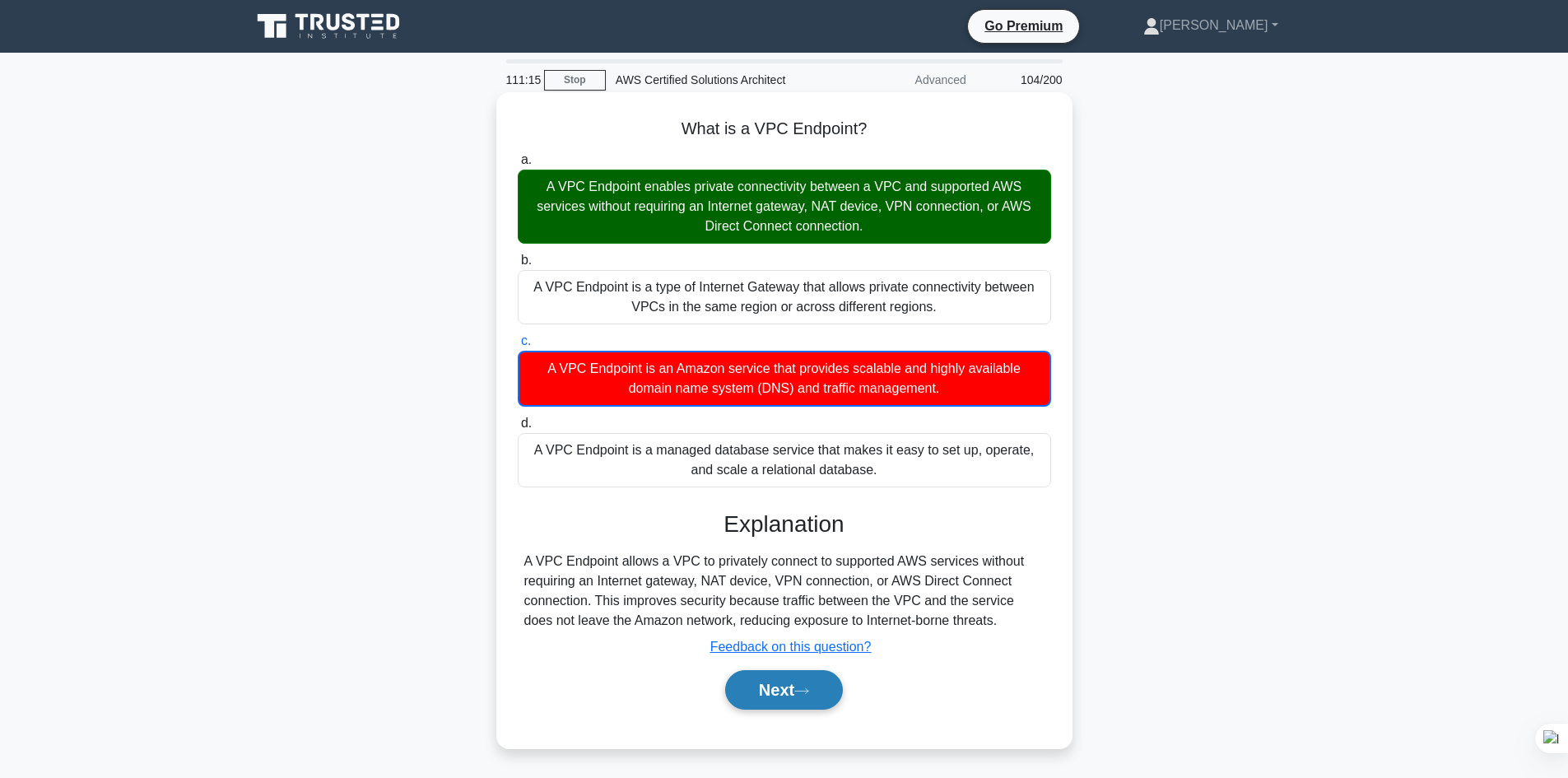 click on "Next" at bounding box center [784, 690] 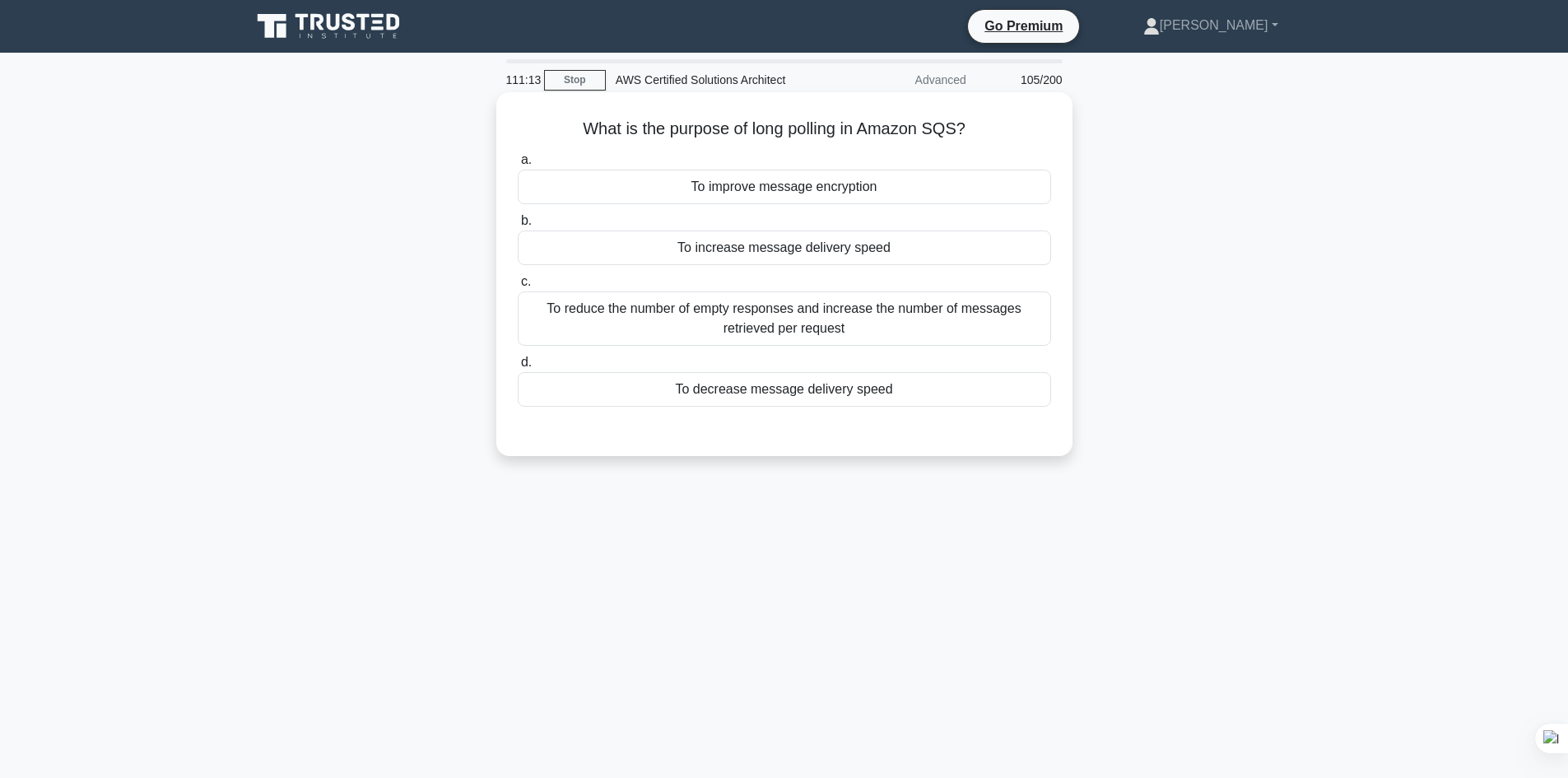click on "To reduce the number of empty responses and increase the number of messages retrieved per request" at bounding box center (784, 319) 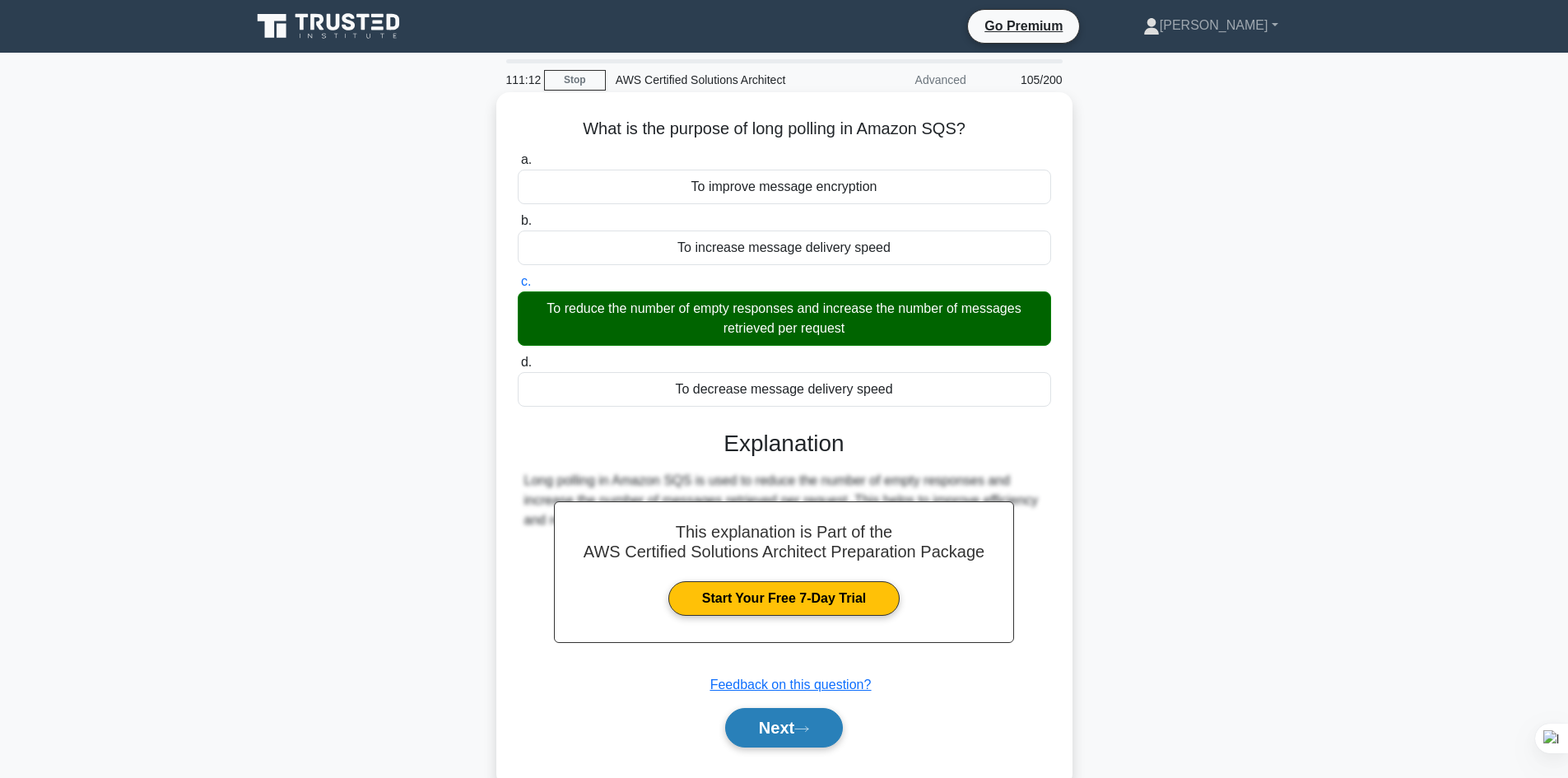 click on "Next" at bounding box center (784, 728) 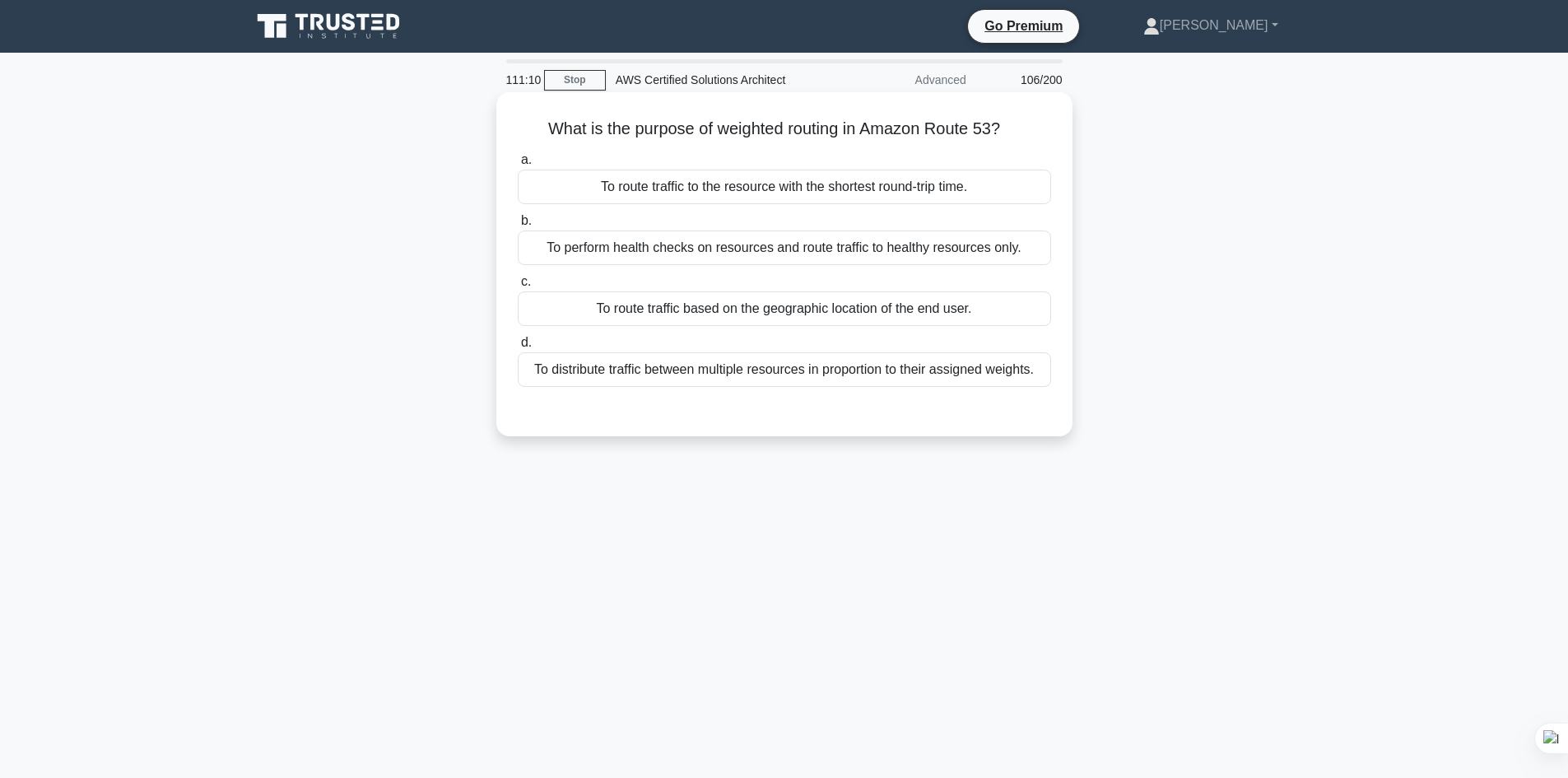 click on "To route traffic based on the geographic location of the end user." at bounding box center (784, 309) 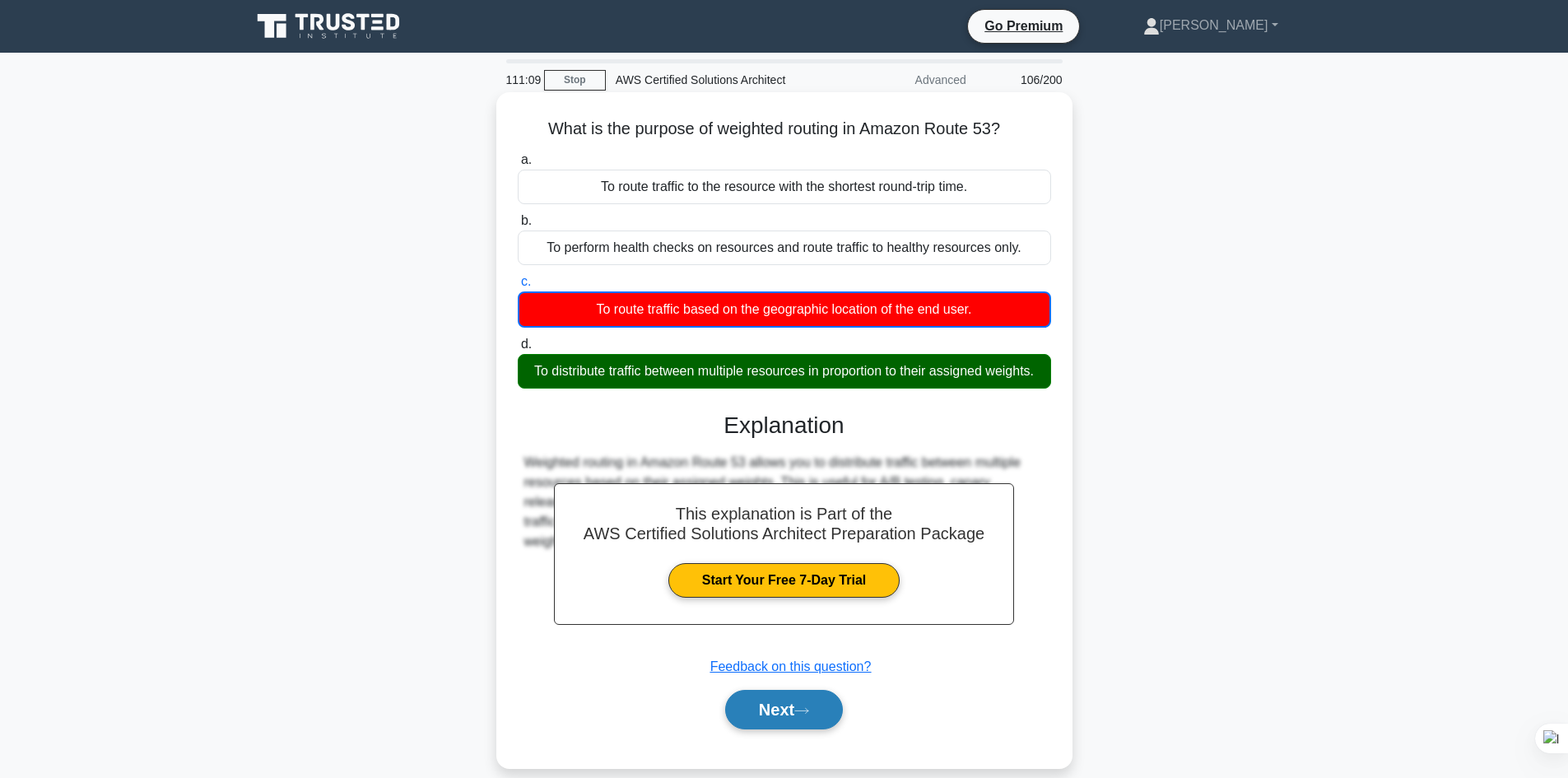 click on "Next" at bounding box center [784, 710] 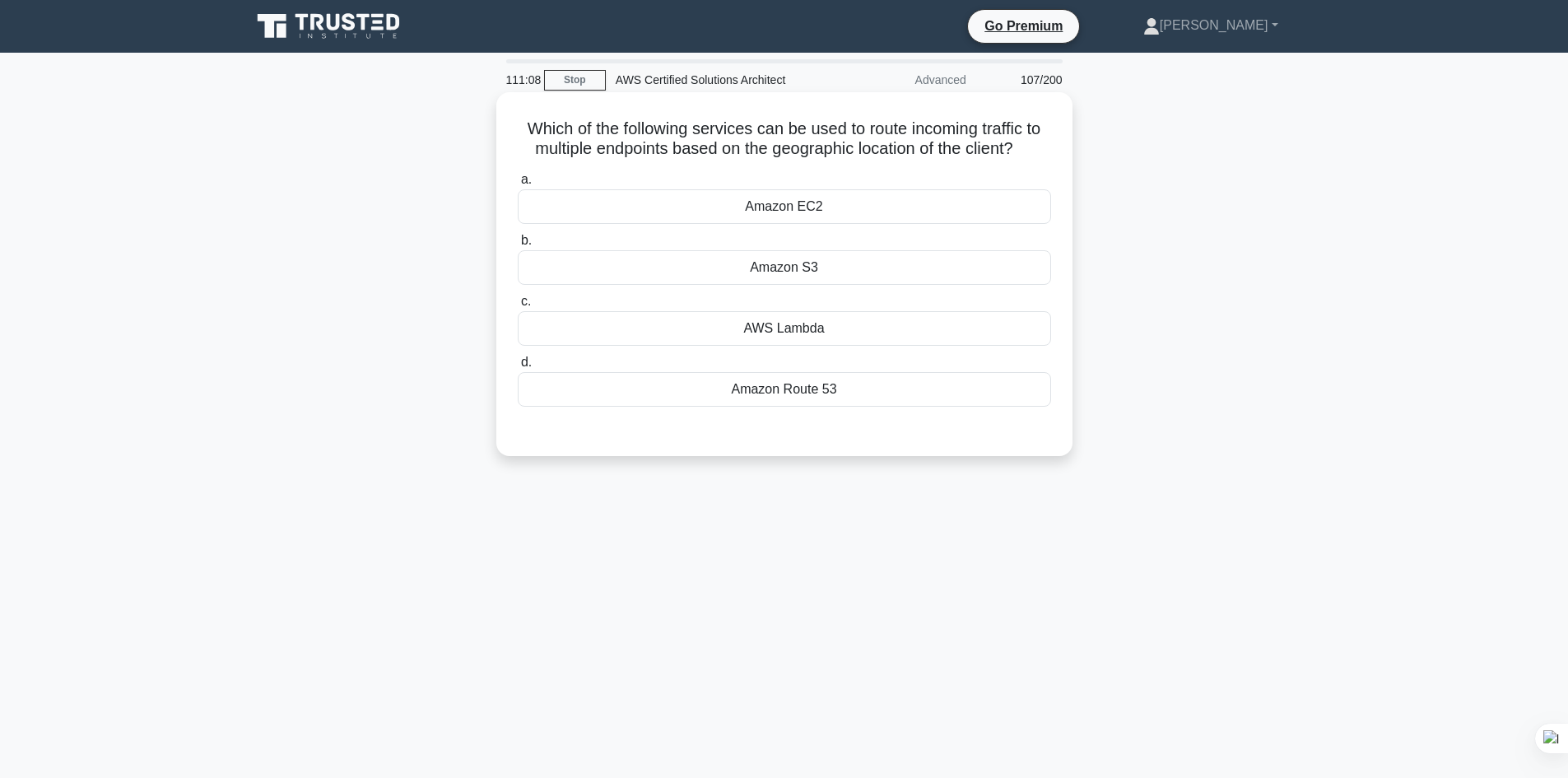 click on "Amazon Route 53" at bounding box center [784, 389] 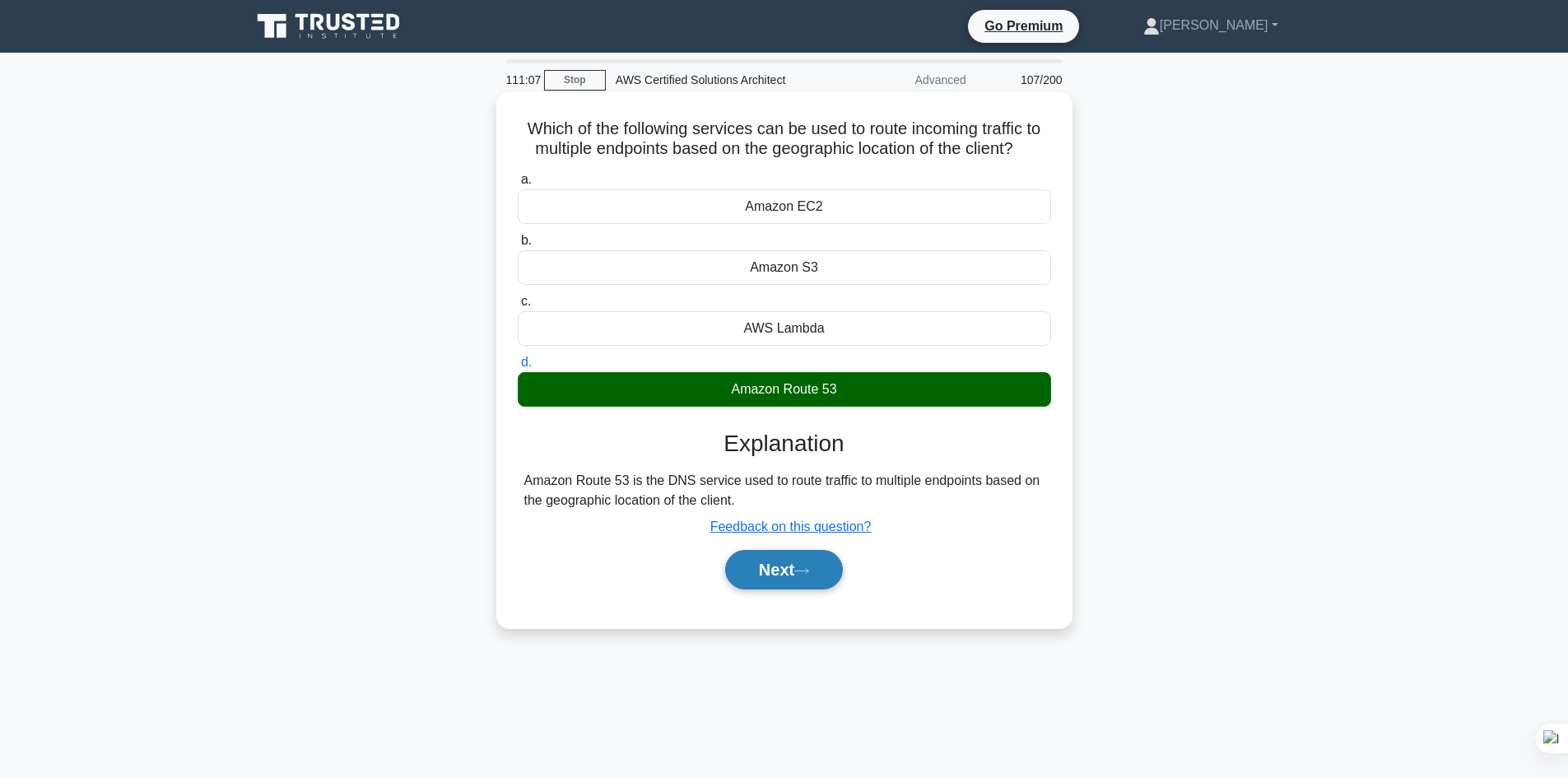 click on "Next" at bounding box center [784, 570] 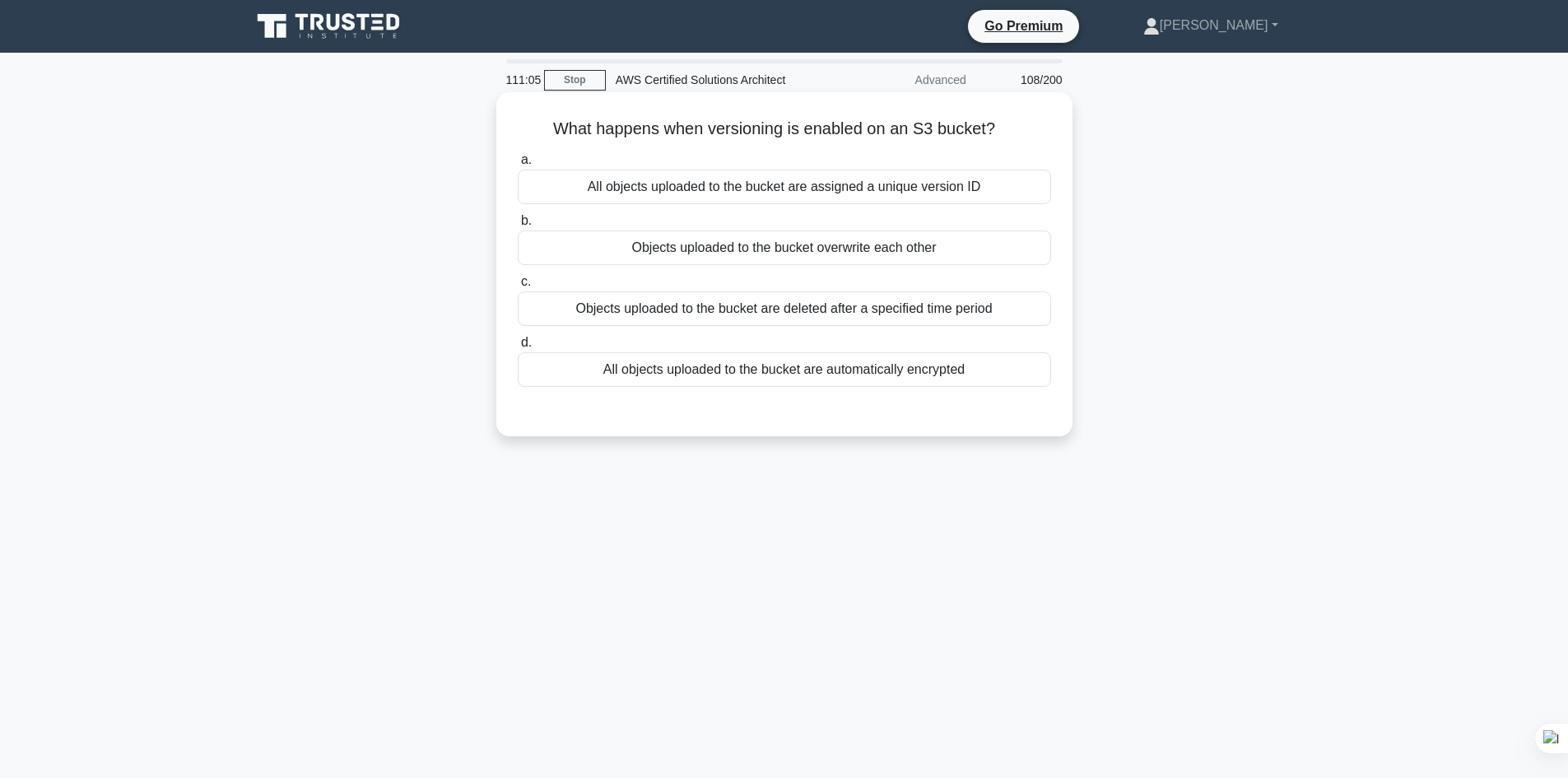 click on "Objects uploaded to the bucket overwrite each other" at bounding box center (784, 248) 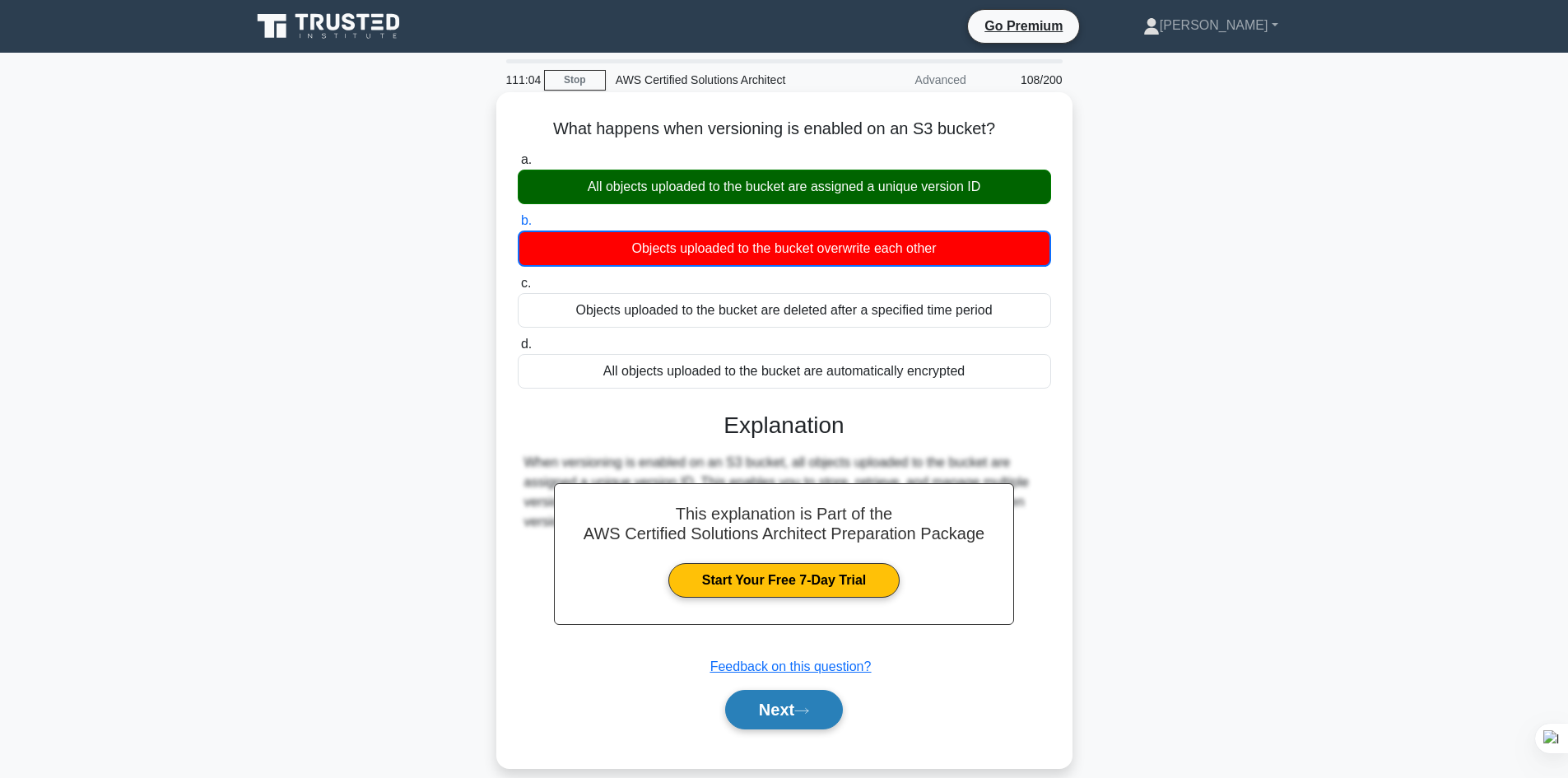 click on "Next" at bounding box center [784, 710] 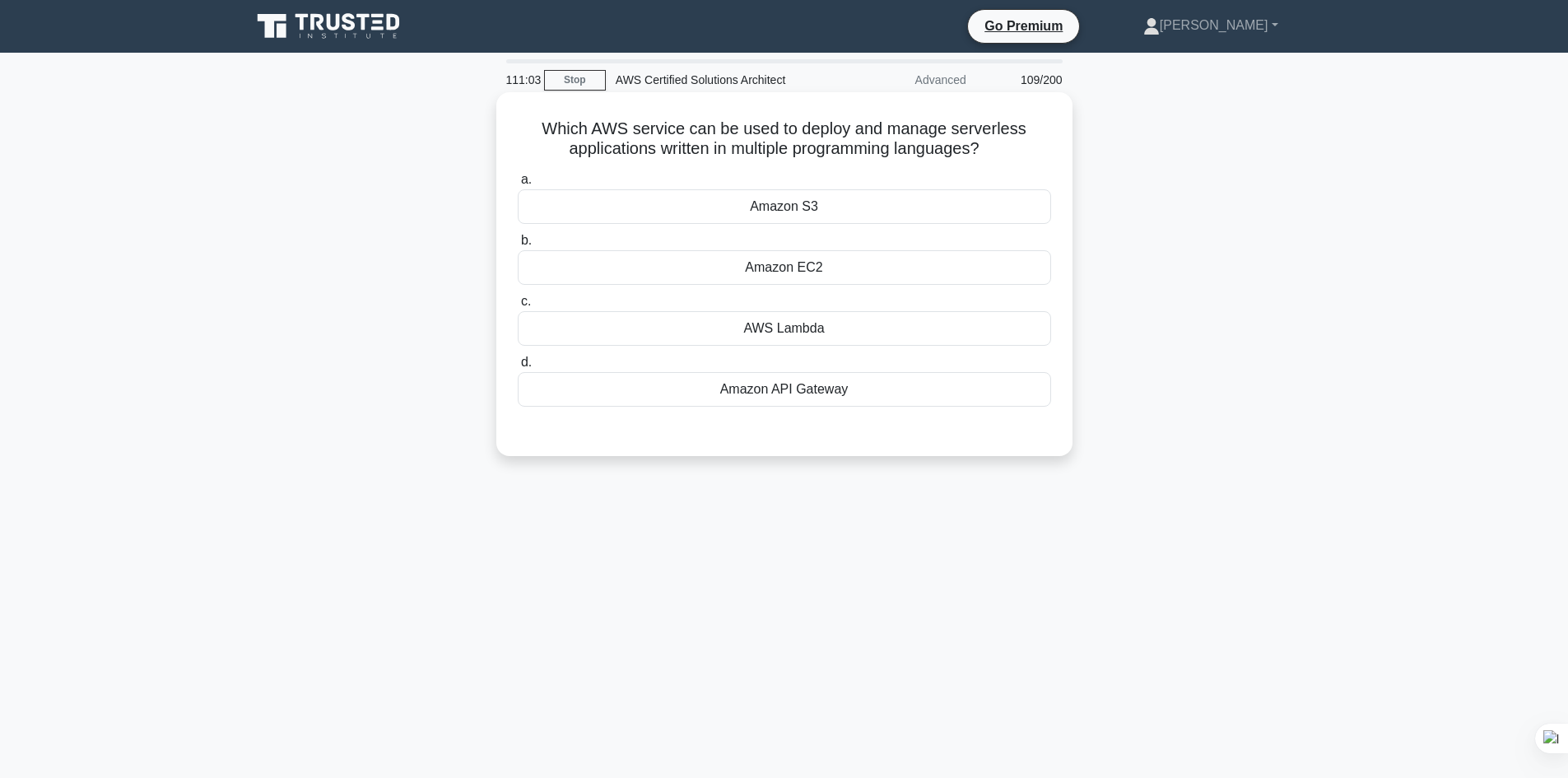 click on "Amazon EC2" at bounding box center (784, 268) 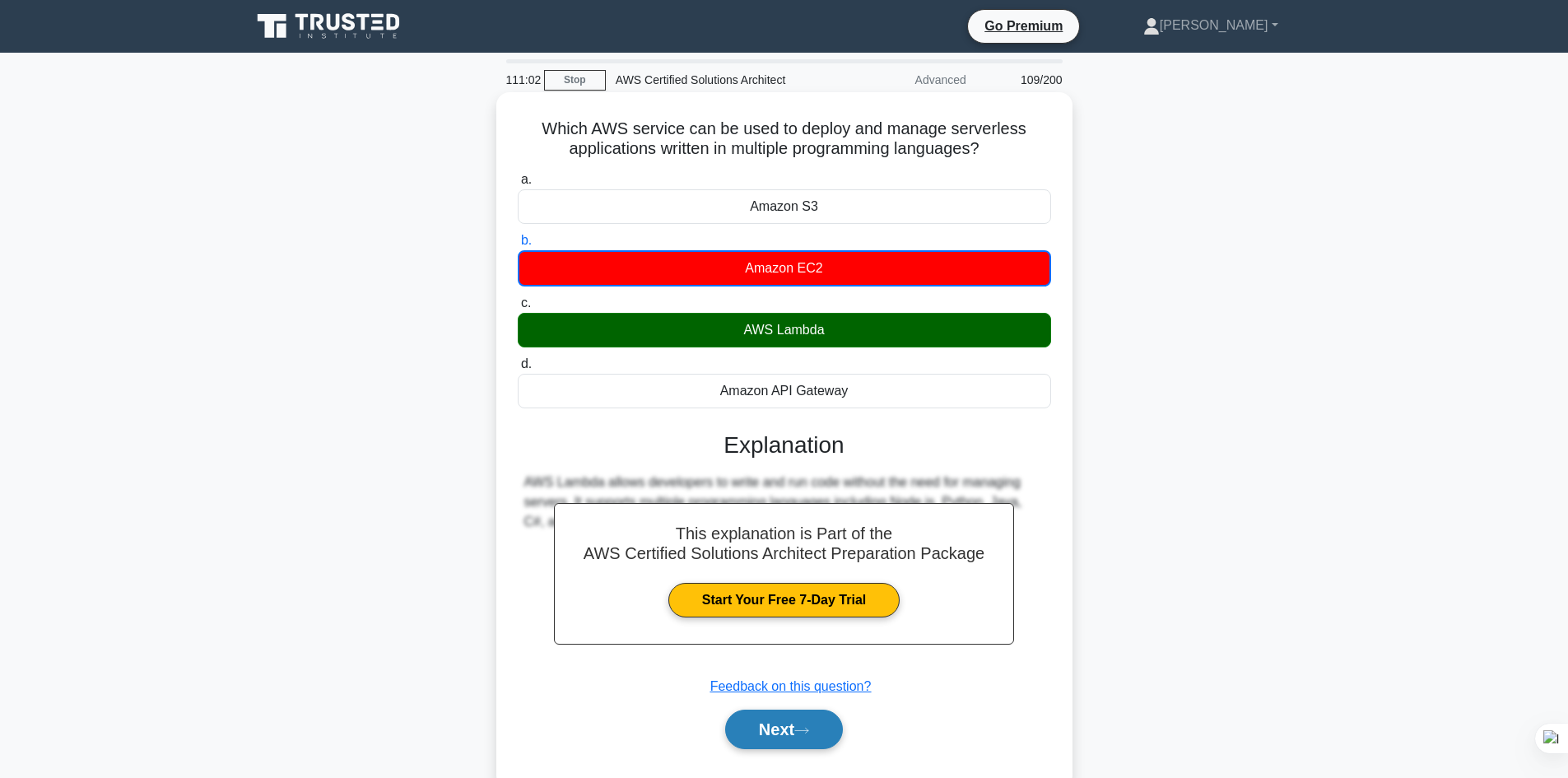 click on "Next" at bounding box center [784, 729] 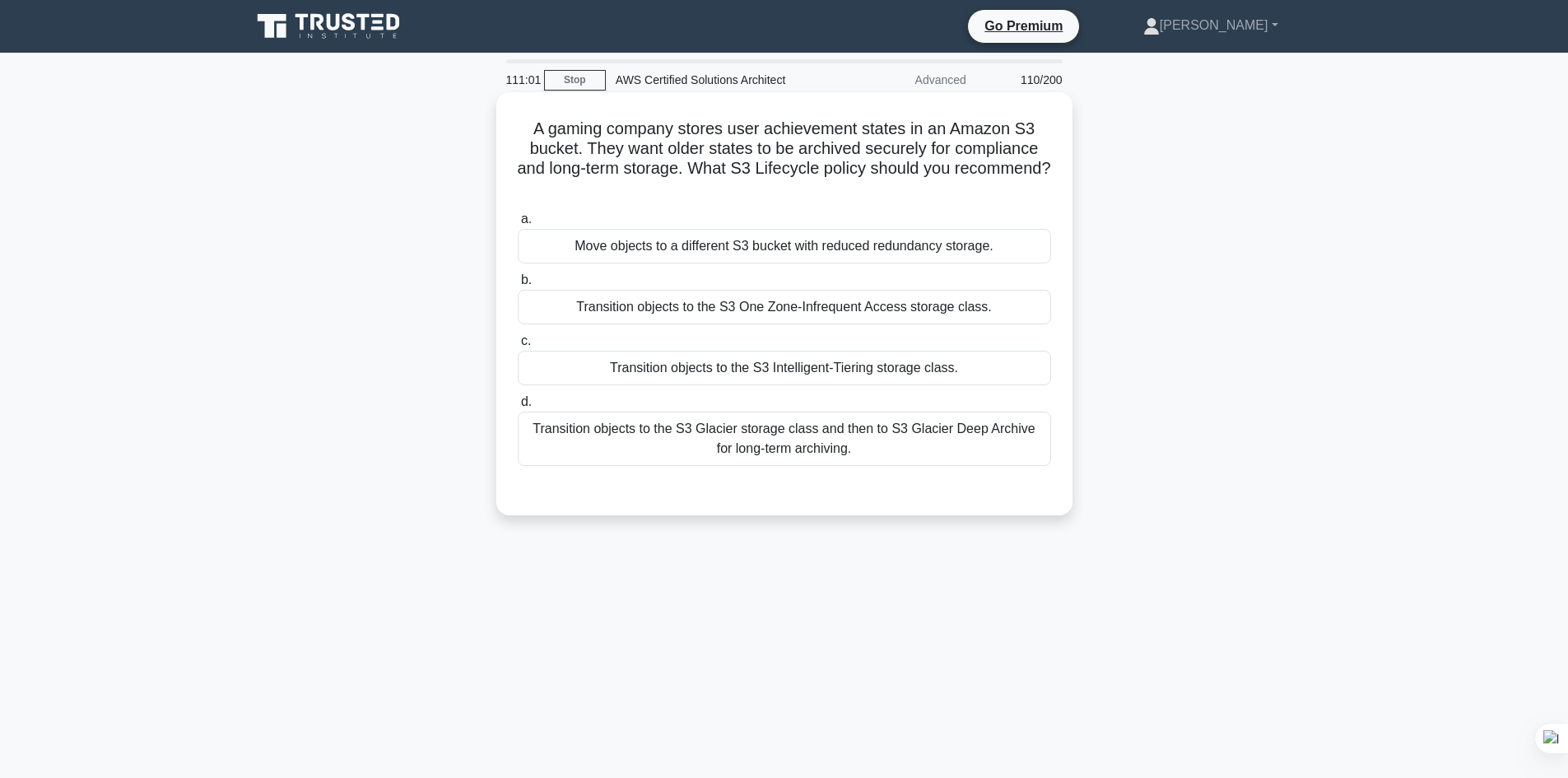 click on "Move objects to a different S3 bucket with reduced redundancy storage." at bounding box center (784, 246) 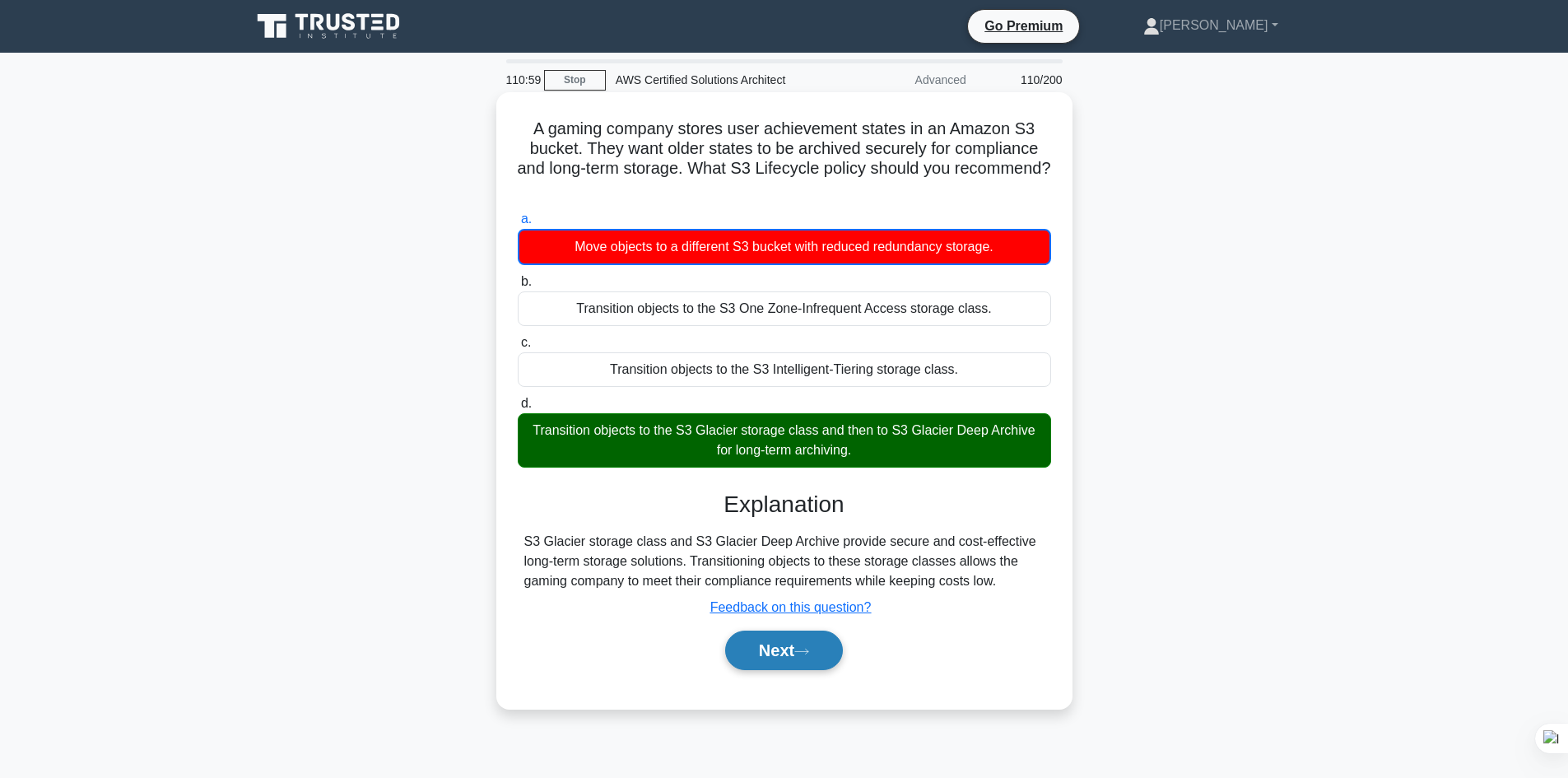 click on "Next" at bounding box center (784, 650) 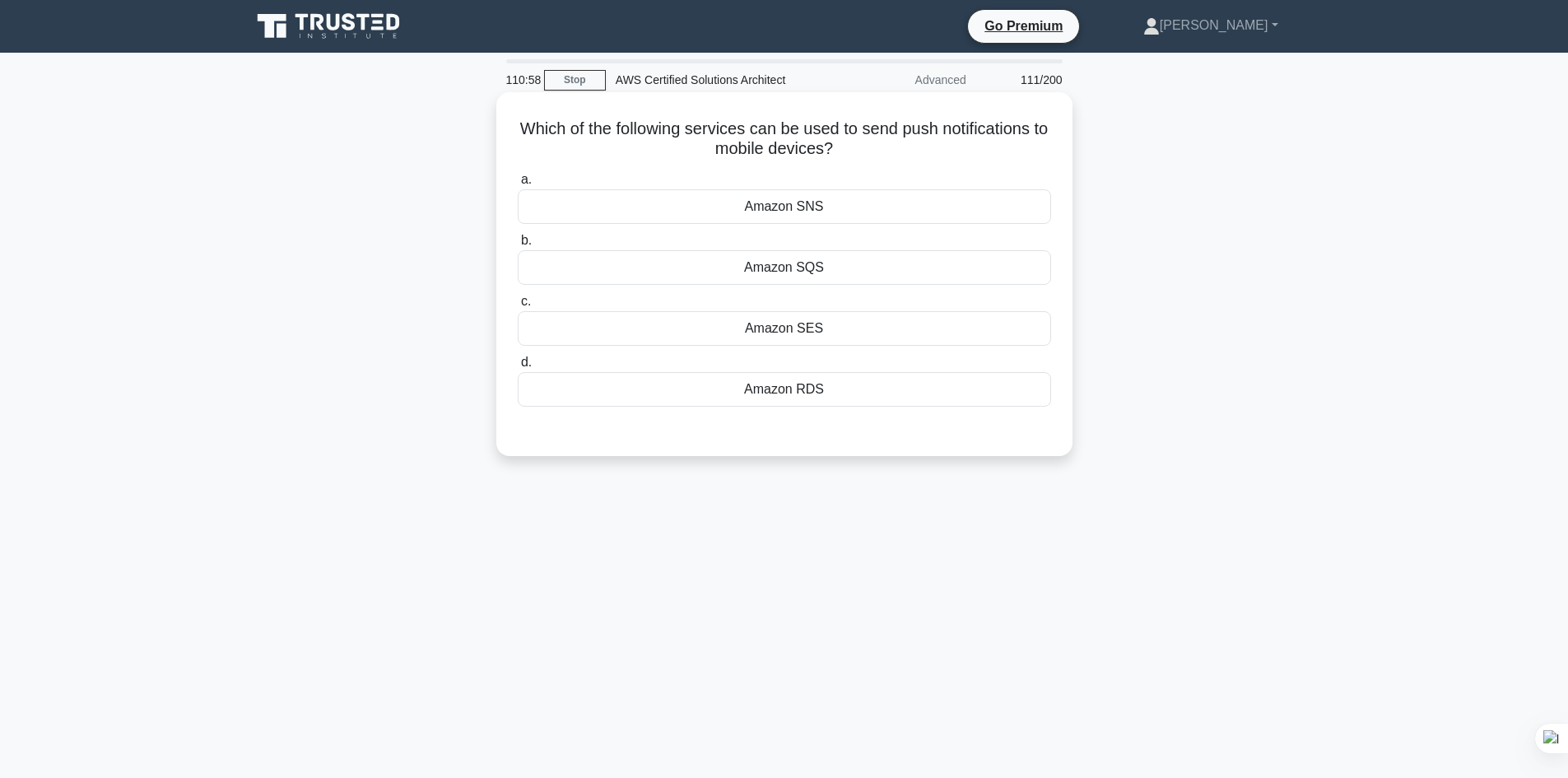 click on "a.
Amazon SNS
b.
Amazon SQS
c. d." at bounding box center (784, 288) 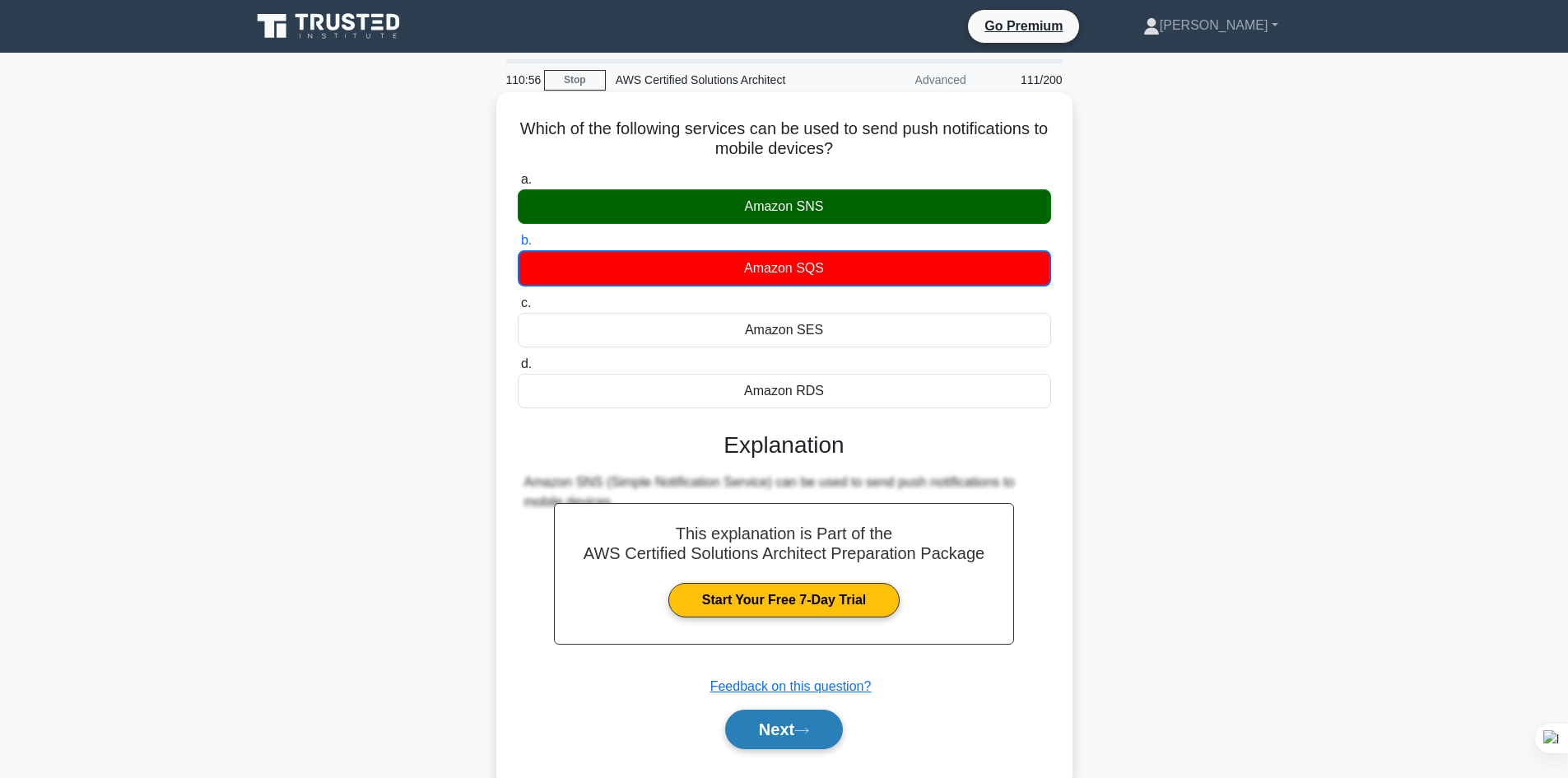 click on "Next" at bounding box center (784, 729) 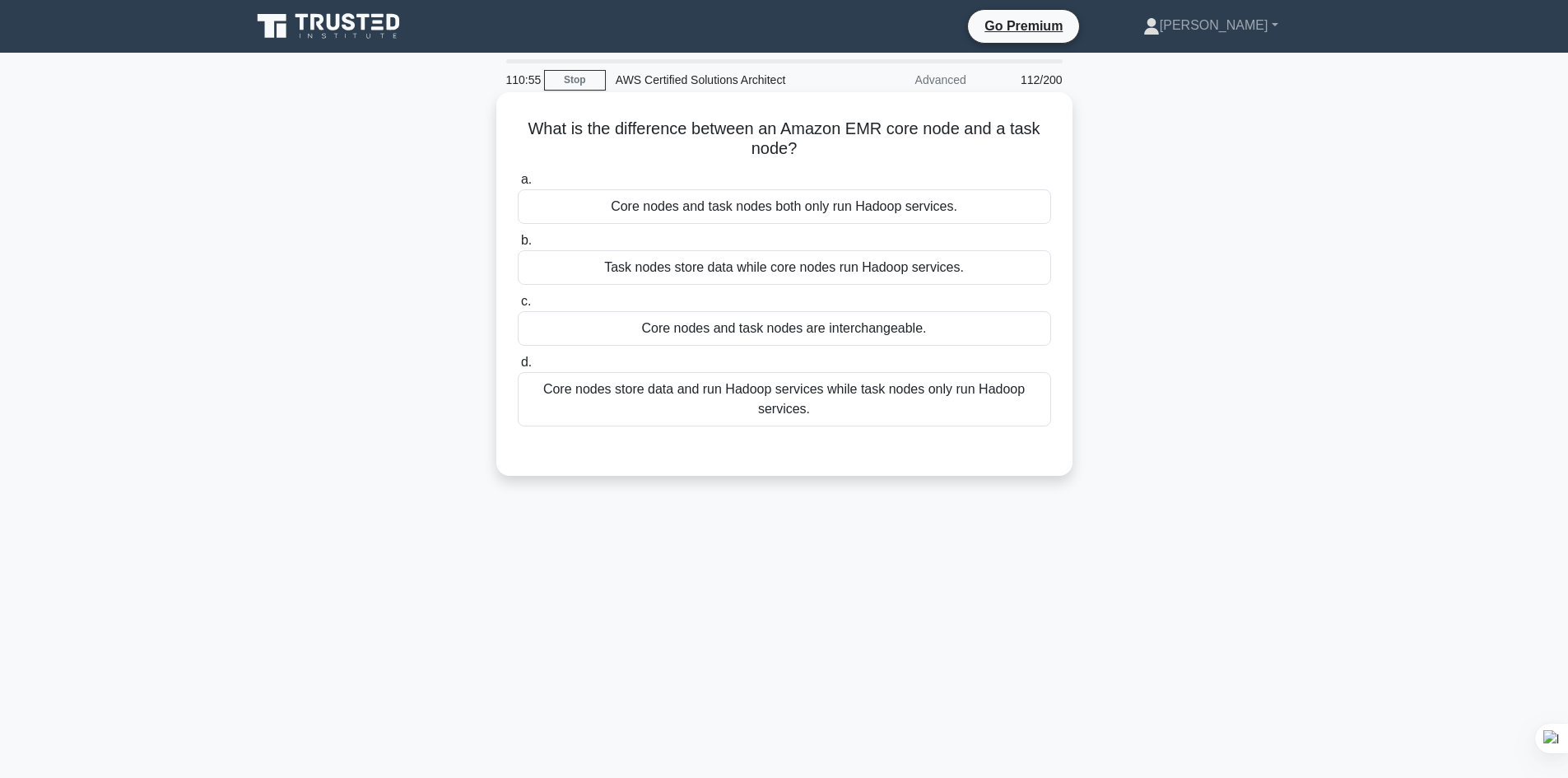 click on "Core nodes and task nodes are interchangeable." at bounding box center (784, 328) 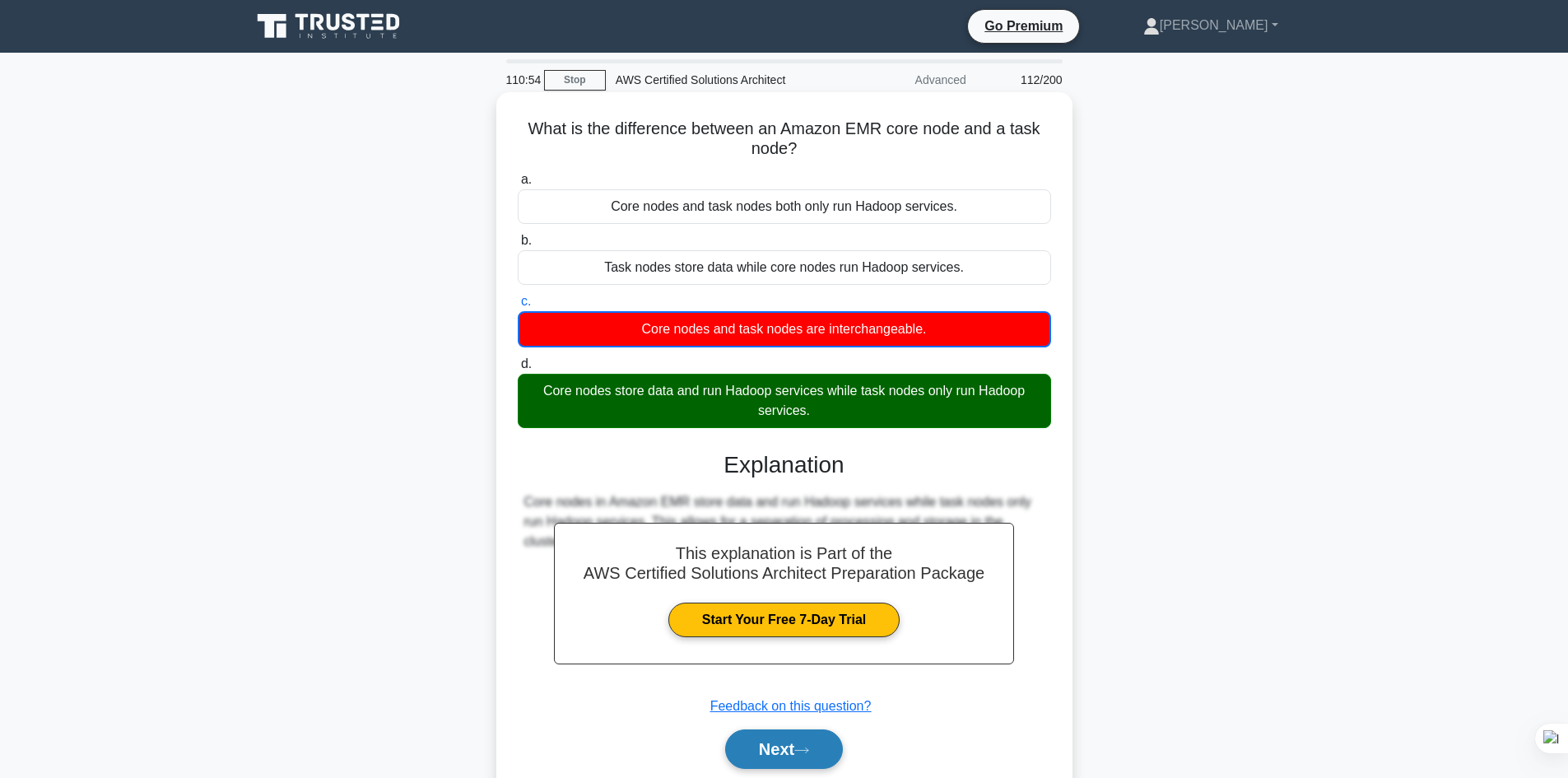 click on "Next" at bounding box center (784, 749) 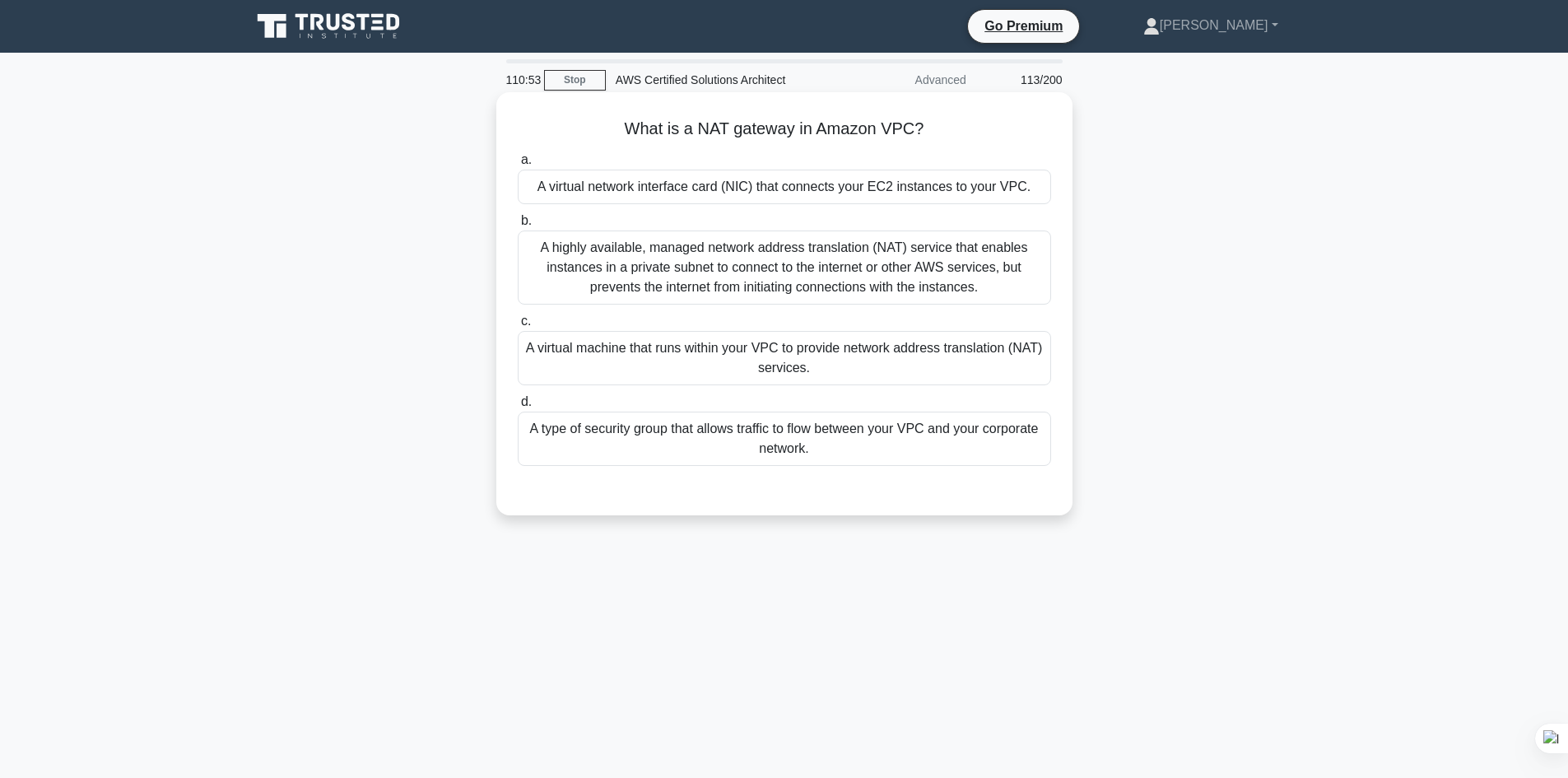 click on "A virtual machine that runs within your VPC to provide network address translation (NAT) services." at bounding box center [784, 358] 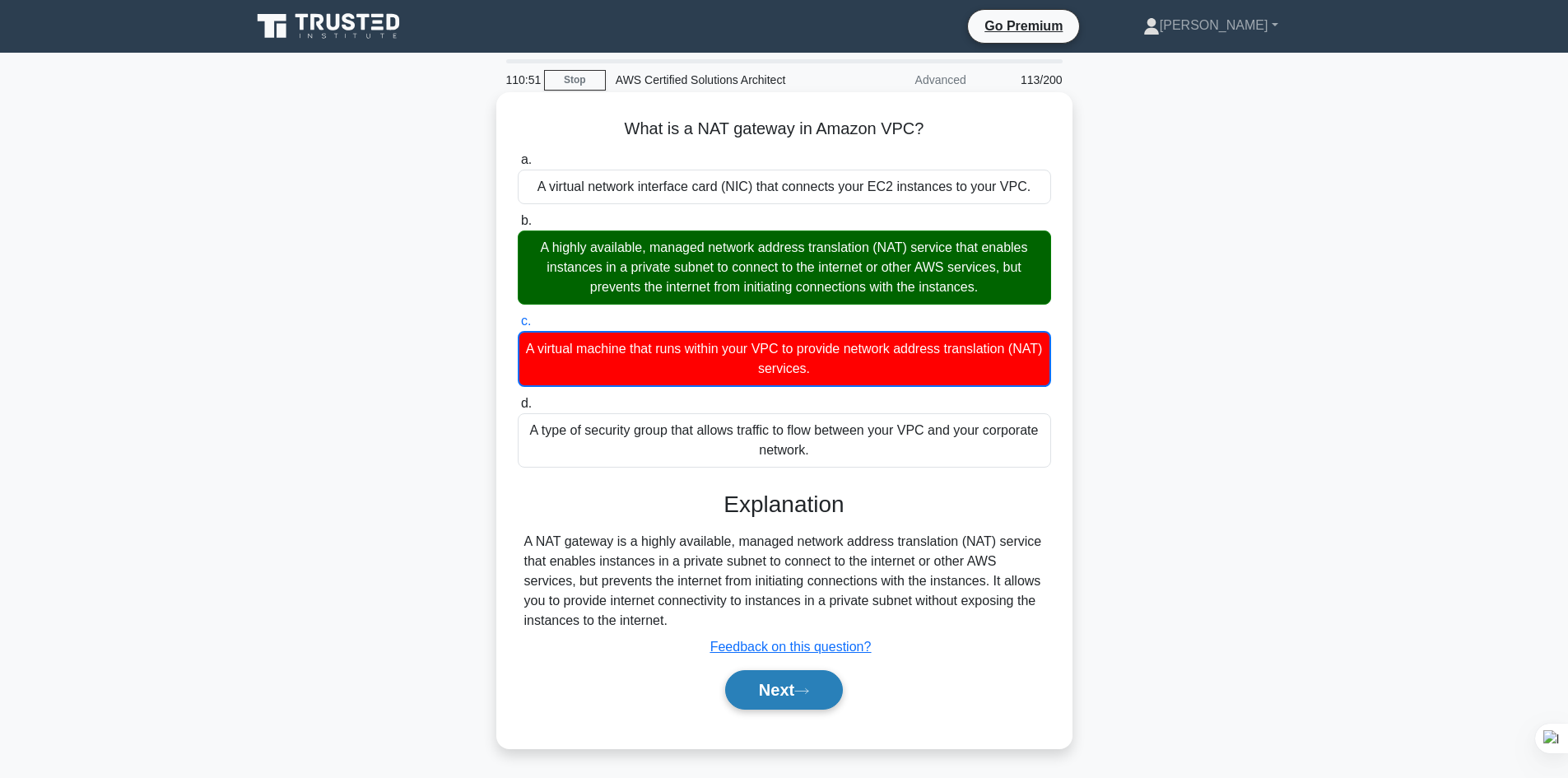 click on "Next" at bounding box center [784, 690] 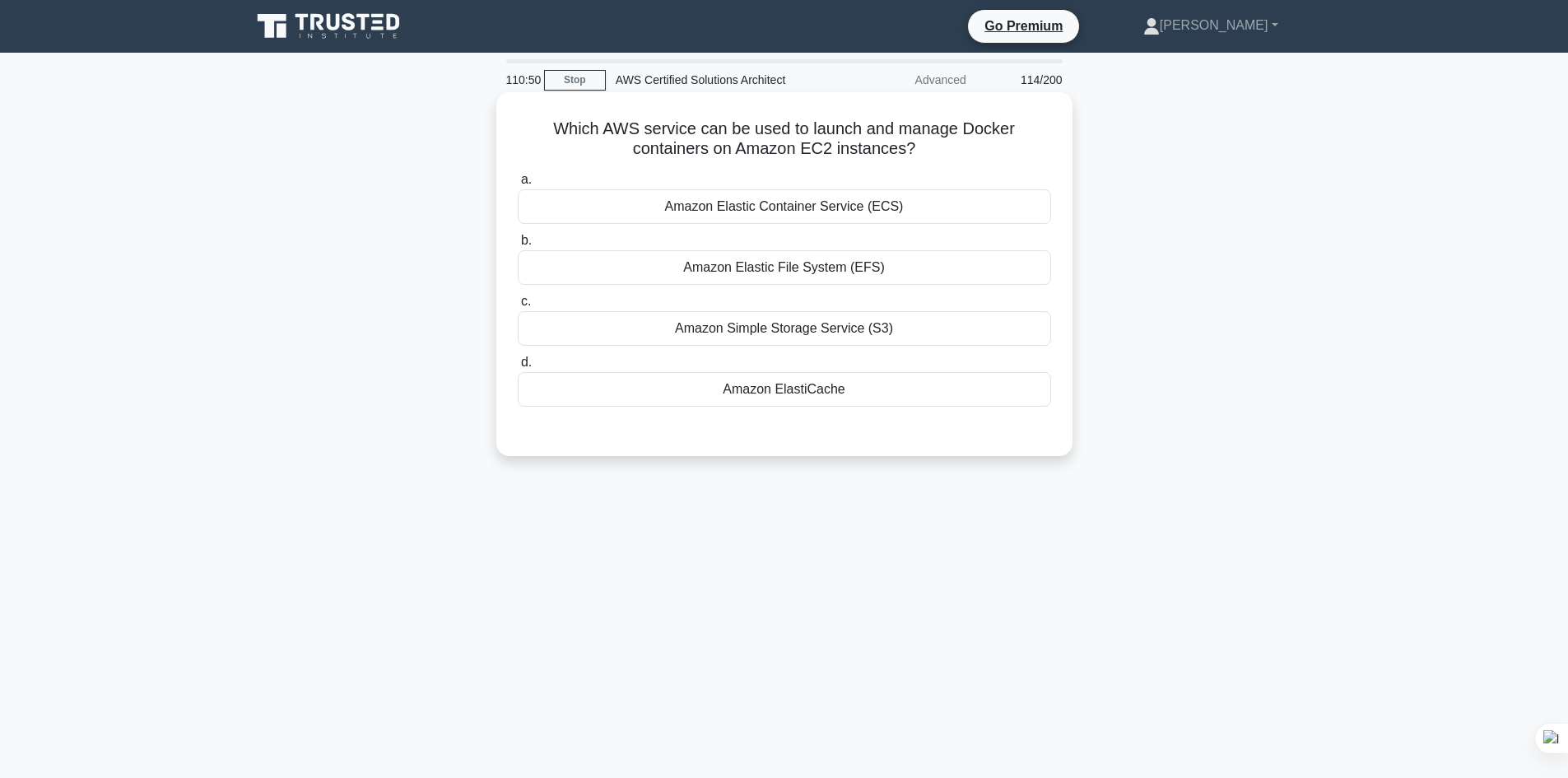 click on "Amazon Elastic File System (EFS)" at bounding box center [784, 268] 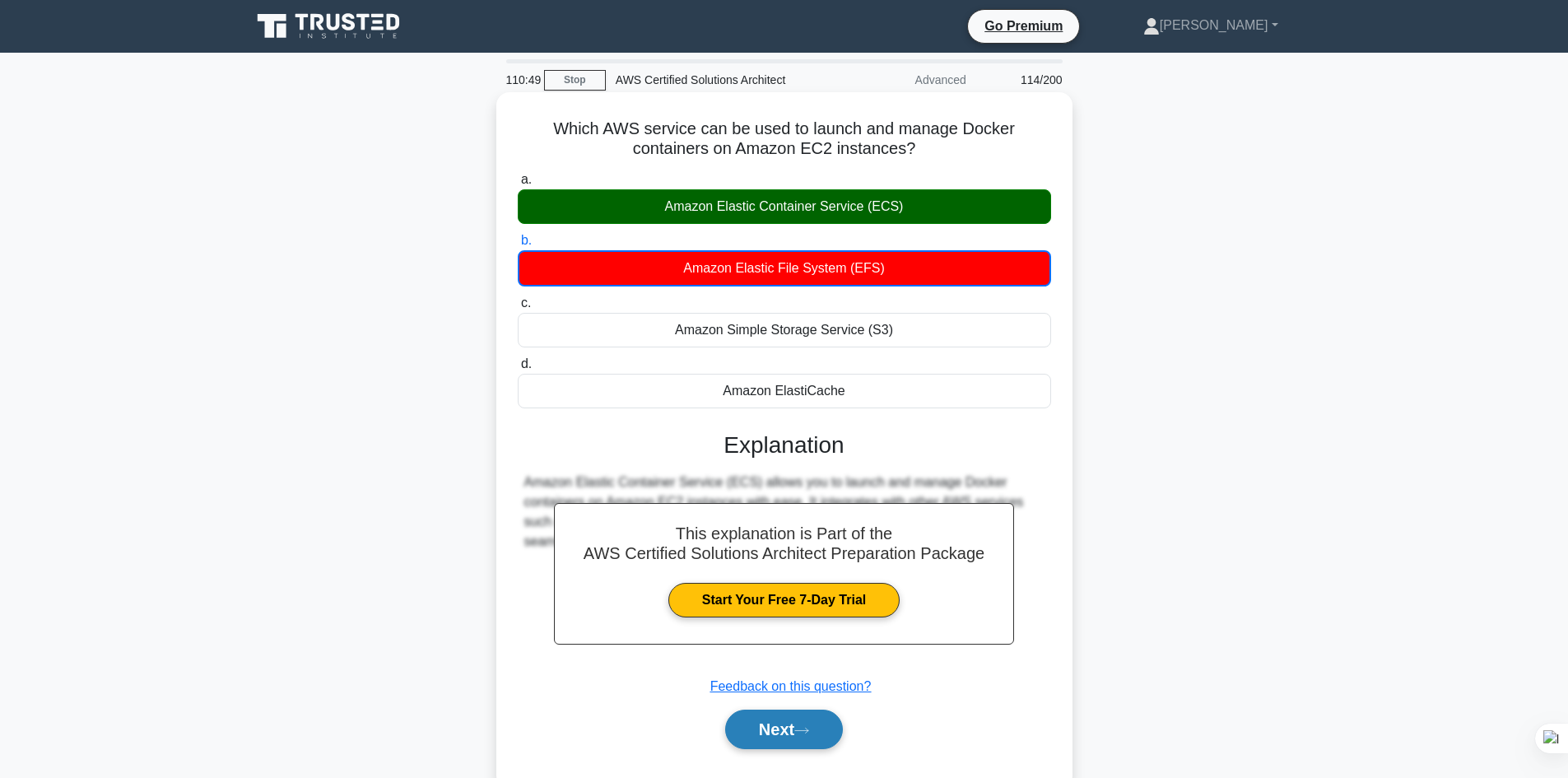 click on "Next" at bounding box center [784, 729] 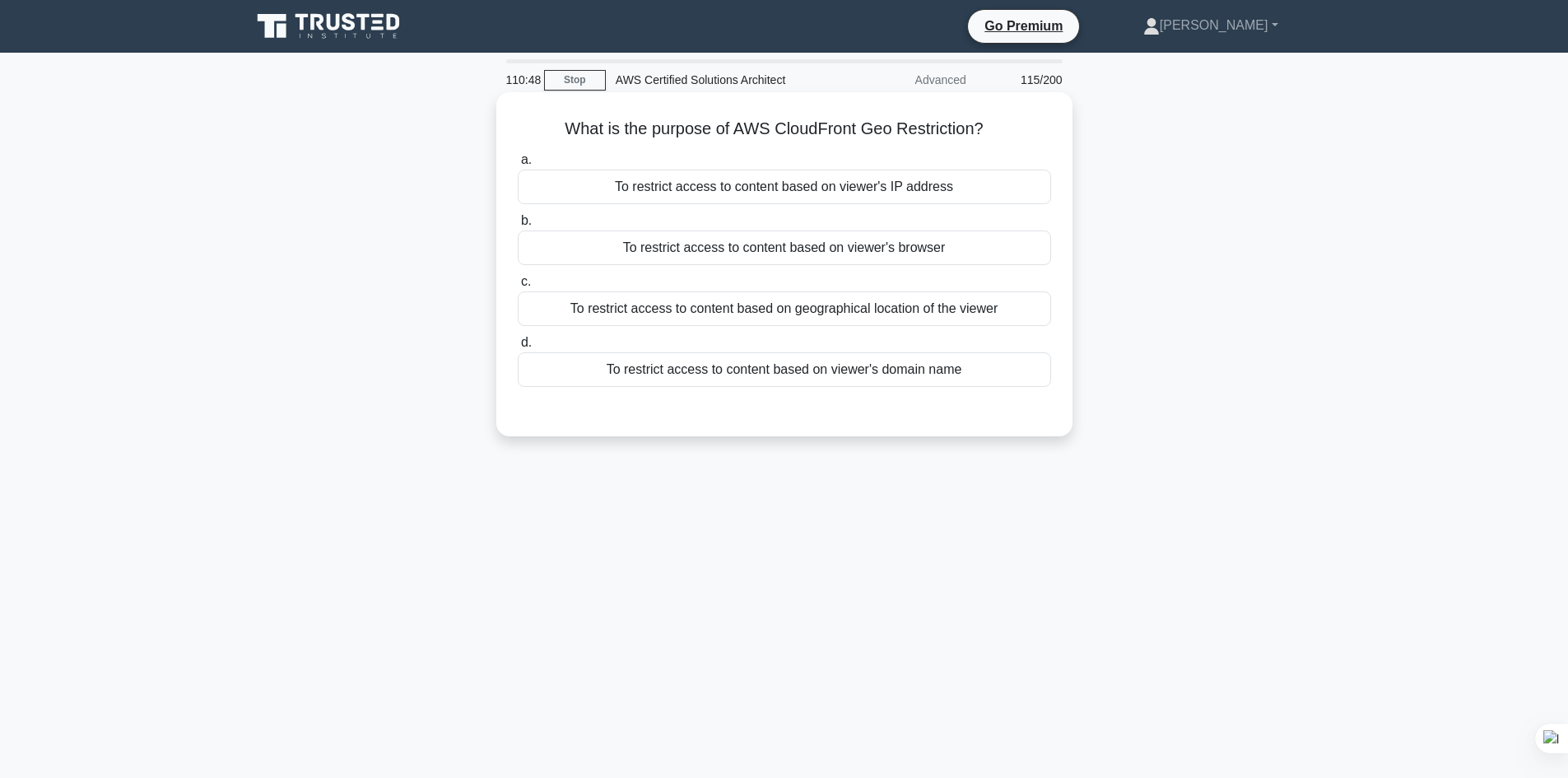 click on "To restrict access to content based on viewer's IP address" at bounding box center (784, 187) 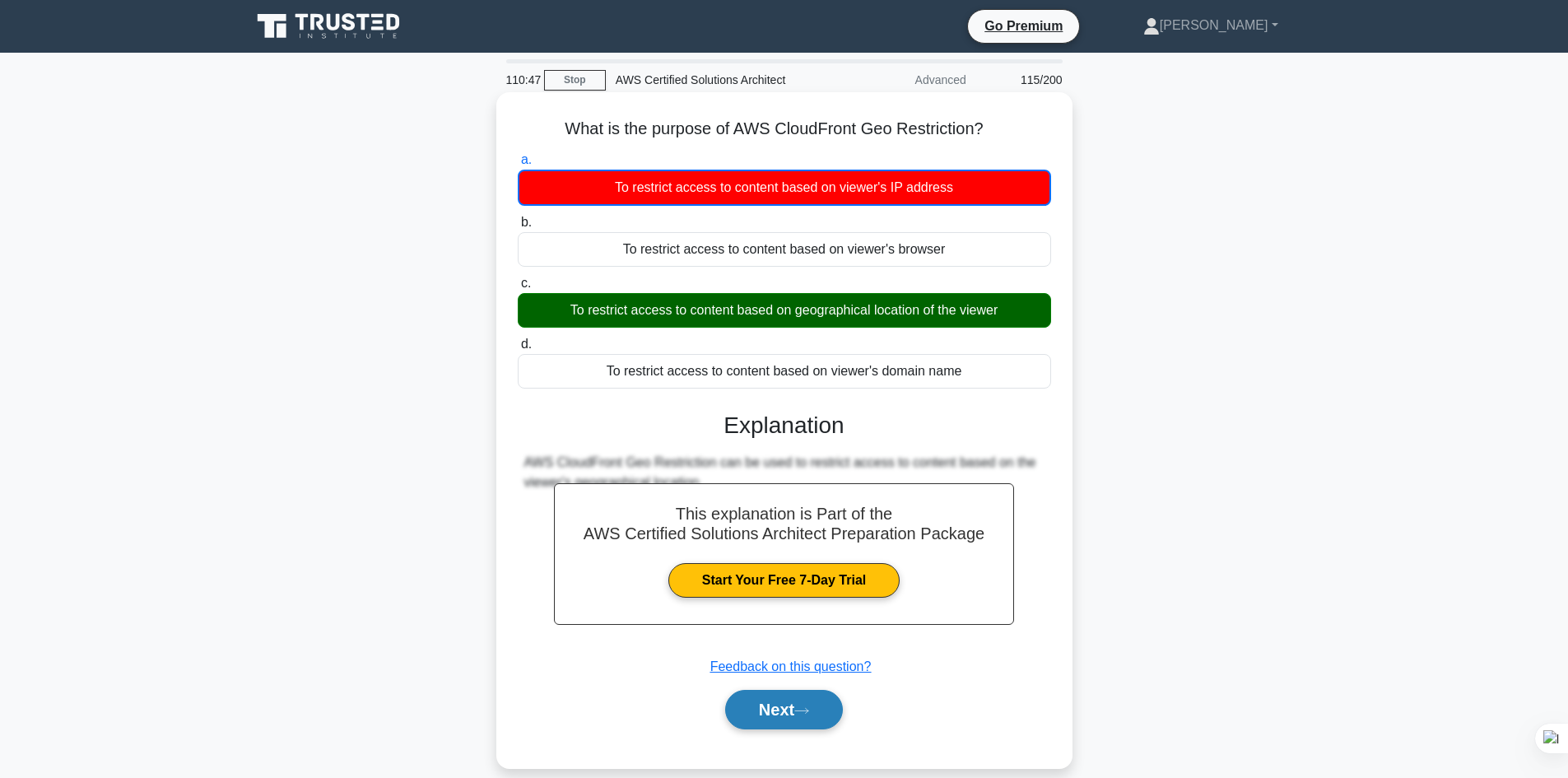 click on "Next" at bounding box center [784, 710] 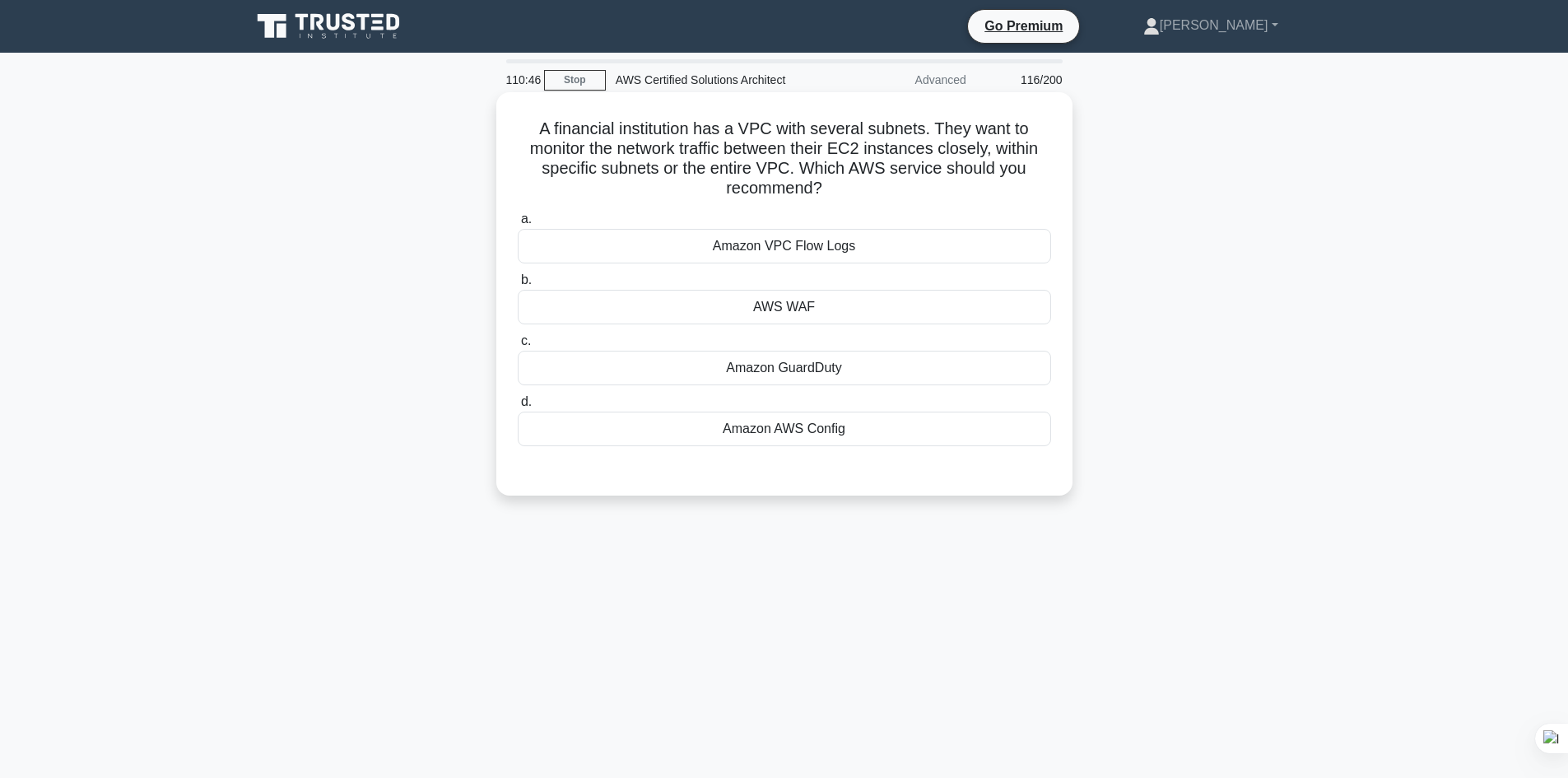 click on "AWS WAF" at bounding box center (784, 307) 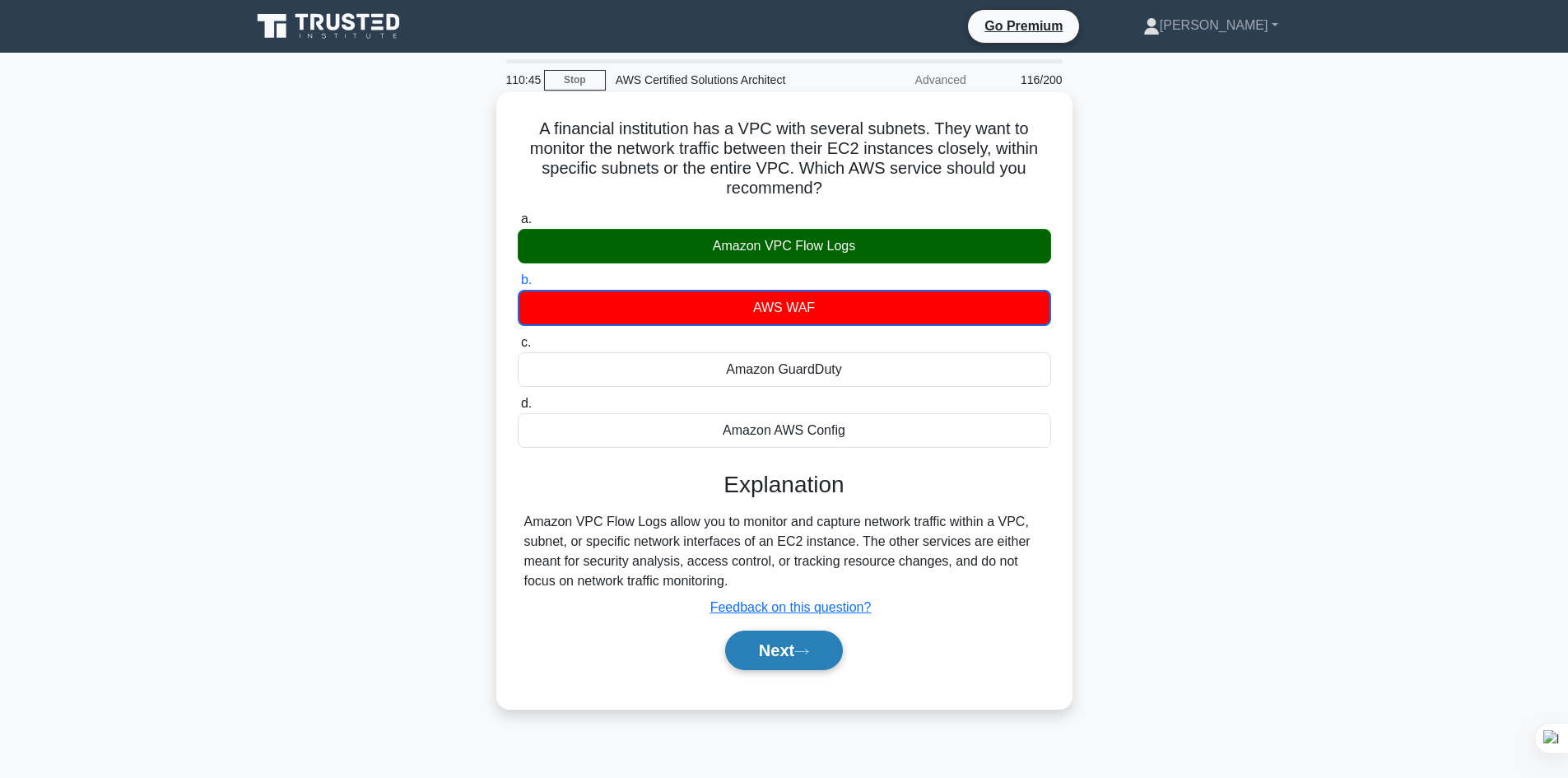 click on "Next" at bounding box center (784, 650) 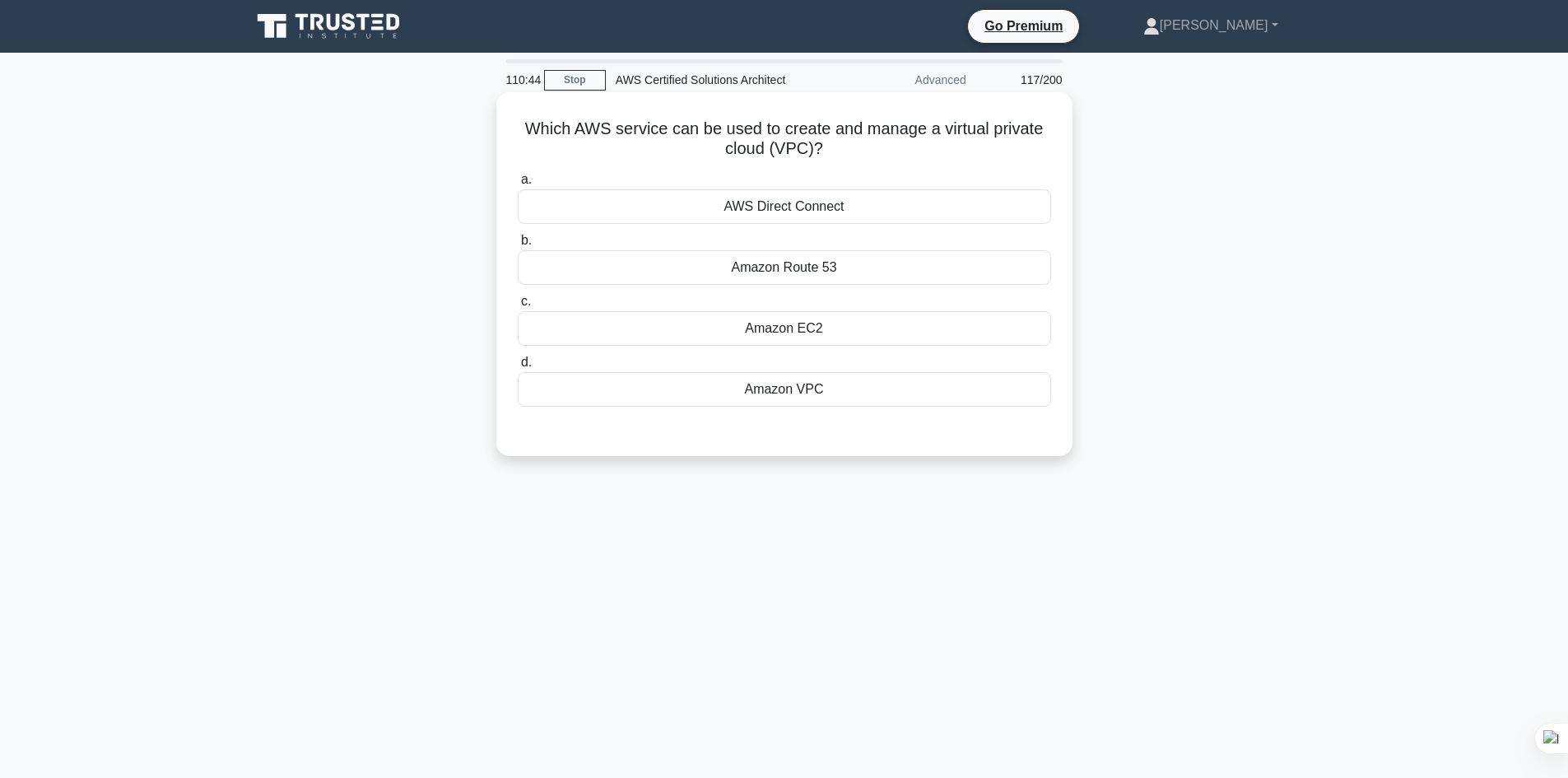 click on "Amazon VPC" at bounding box center (784, 389) 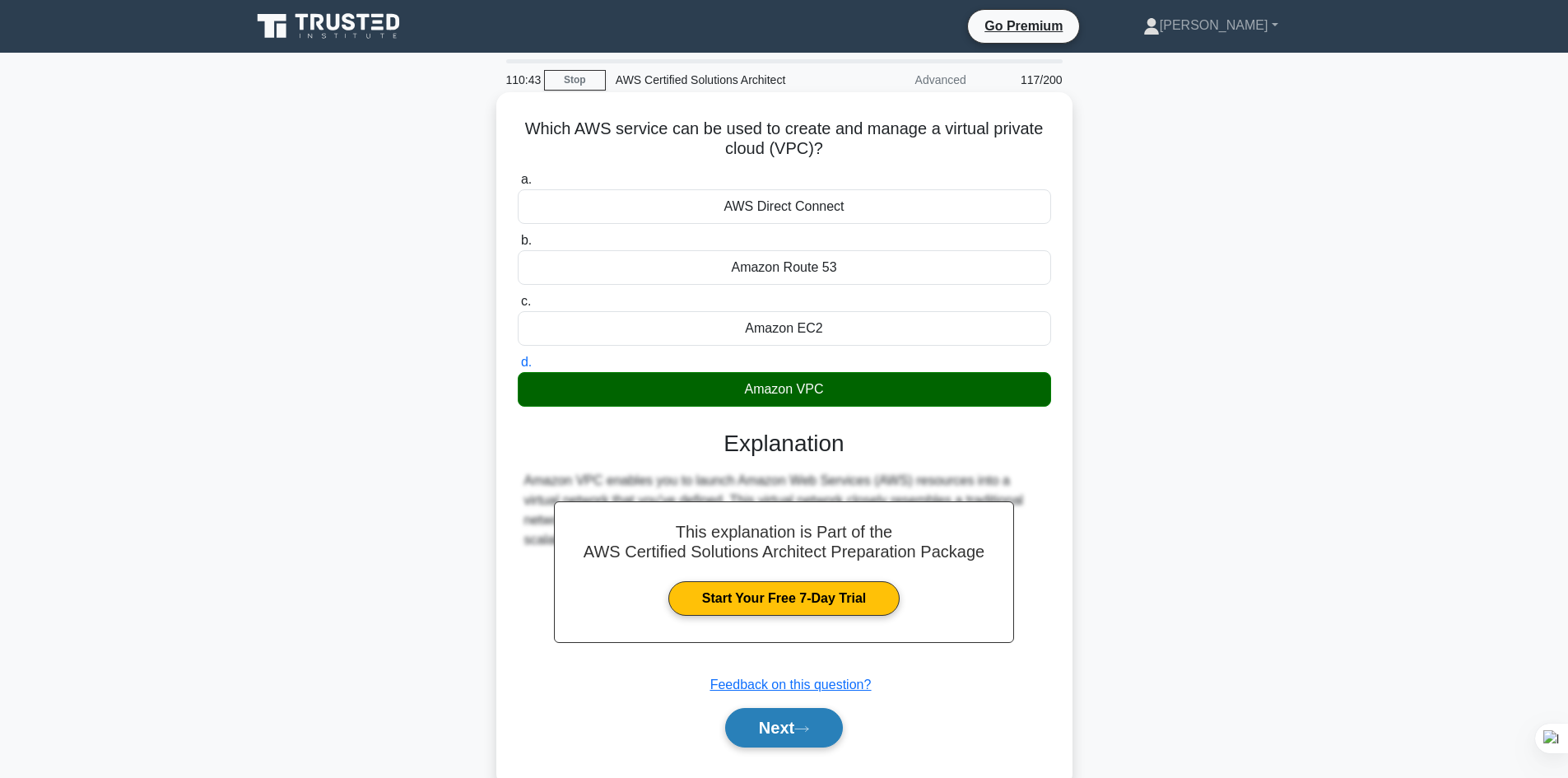 click on "Next" at bounding box center [784, 728] 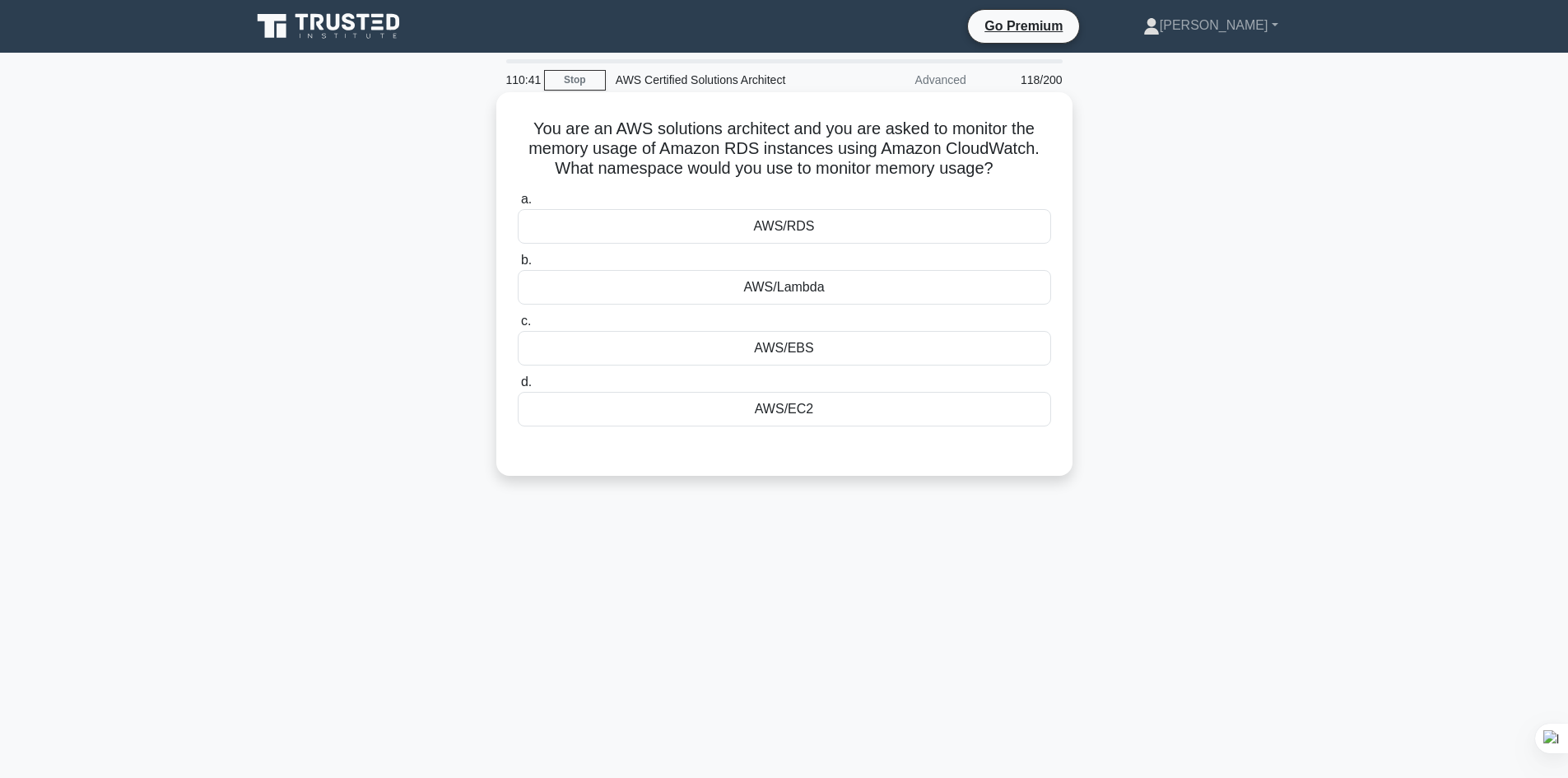 click on "AWS/Lambda" at bounding box center (784, 287) 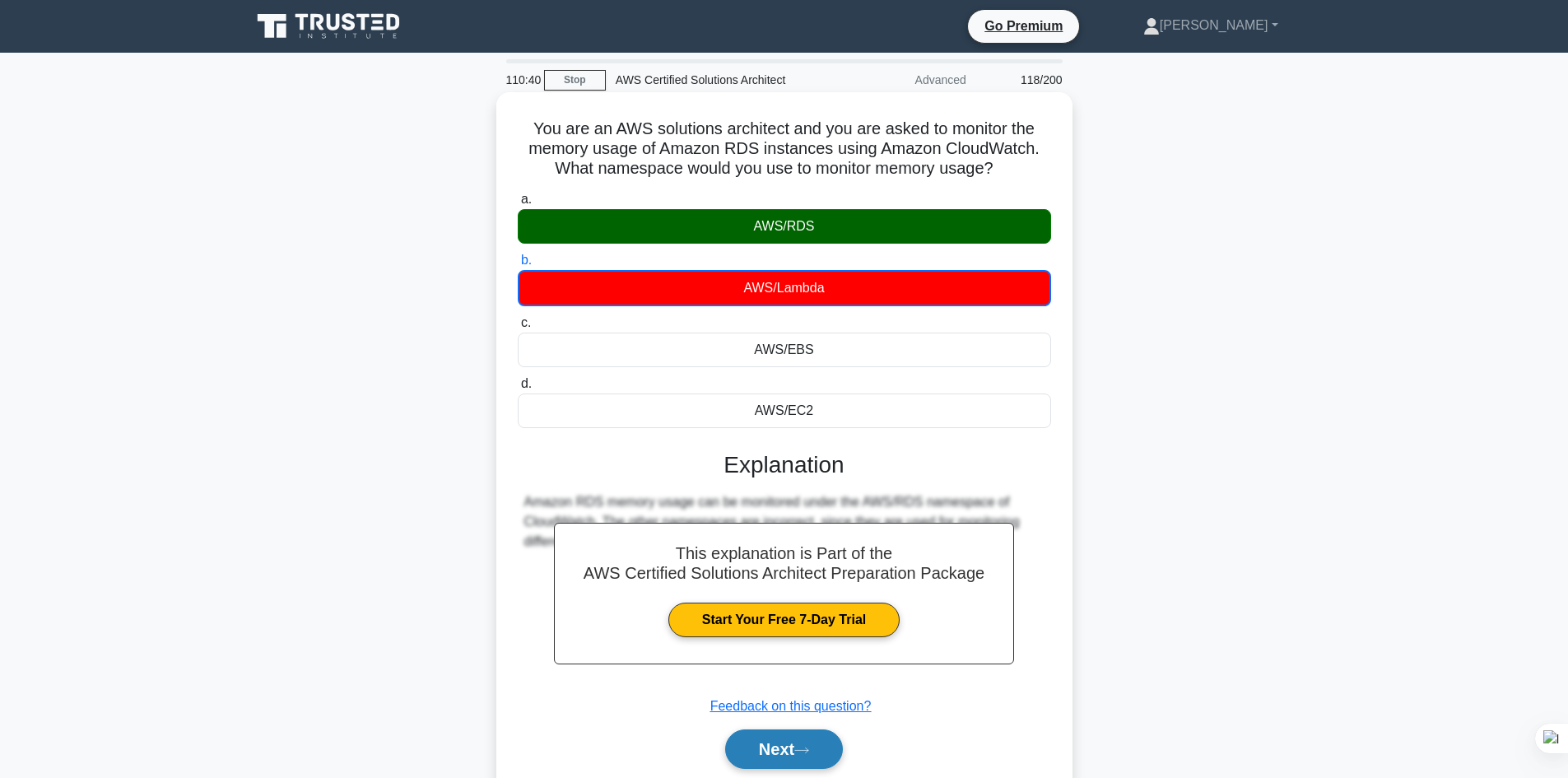 click on "Next" at bounding box center [784, 749] 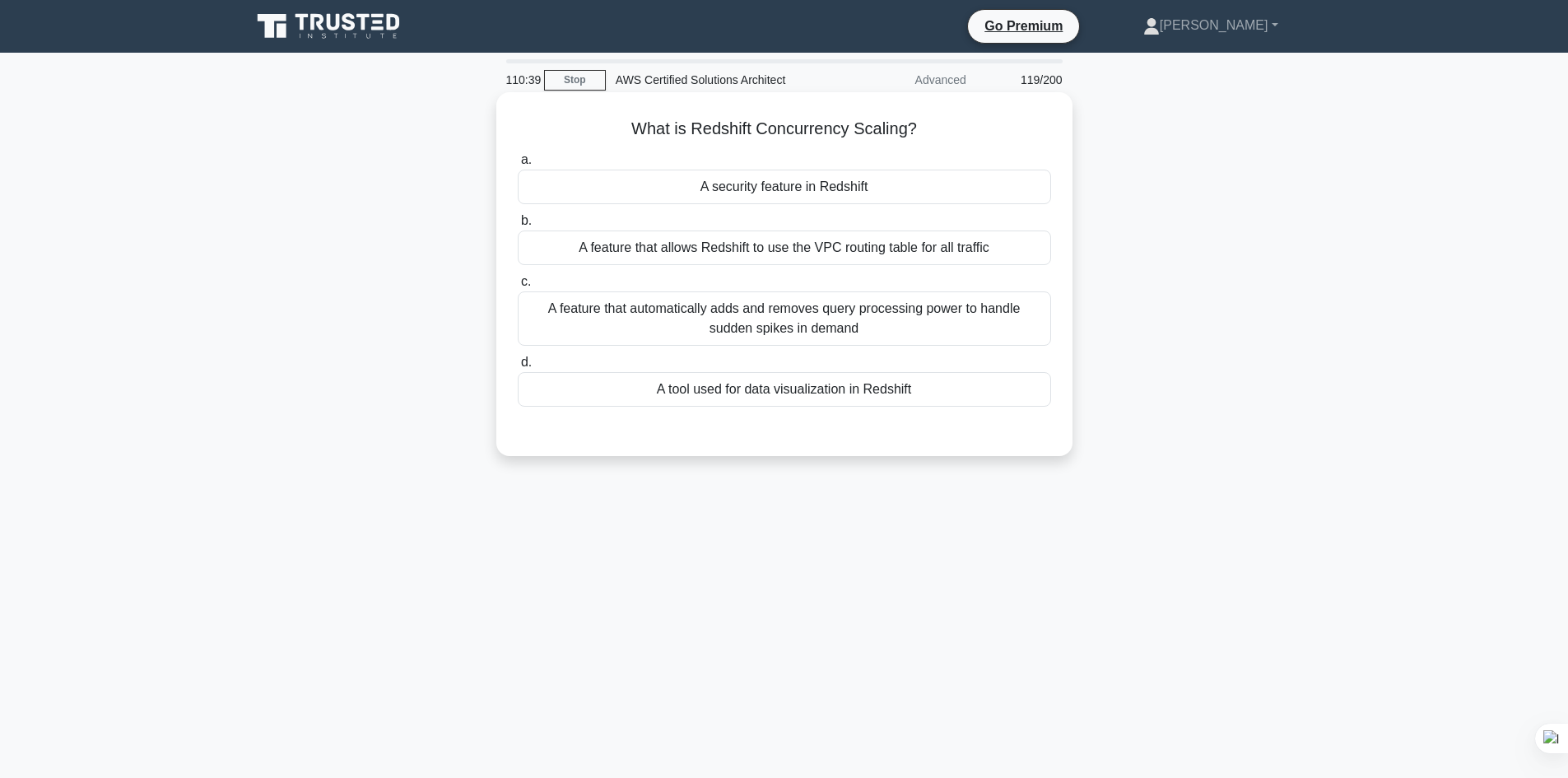click on "A feature that automatically adds and removes query processing power to handle sudden spikes in demand" at bounding box center [784, 319] 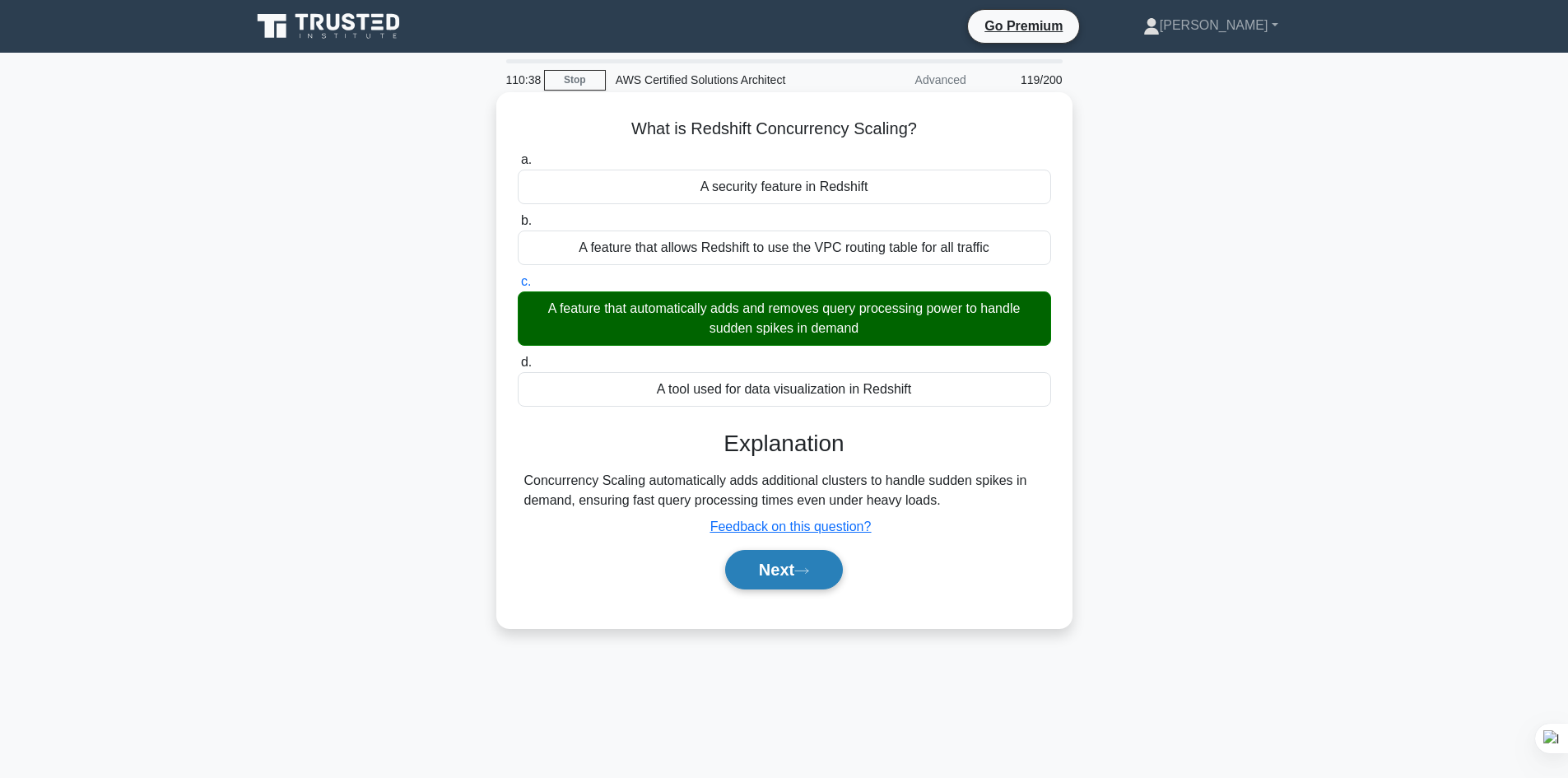 click on "Next" at bounding box center (784, 570) 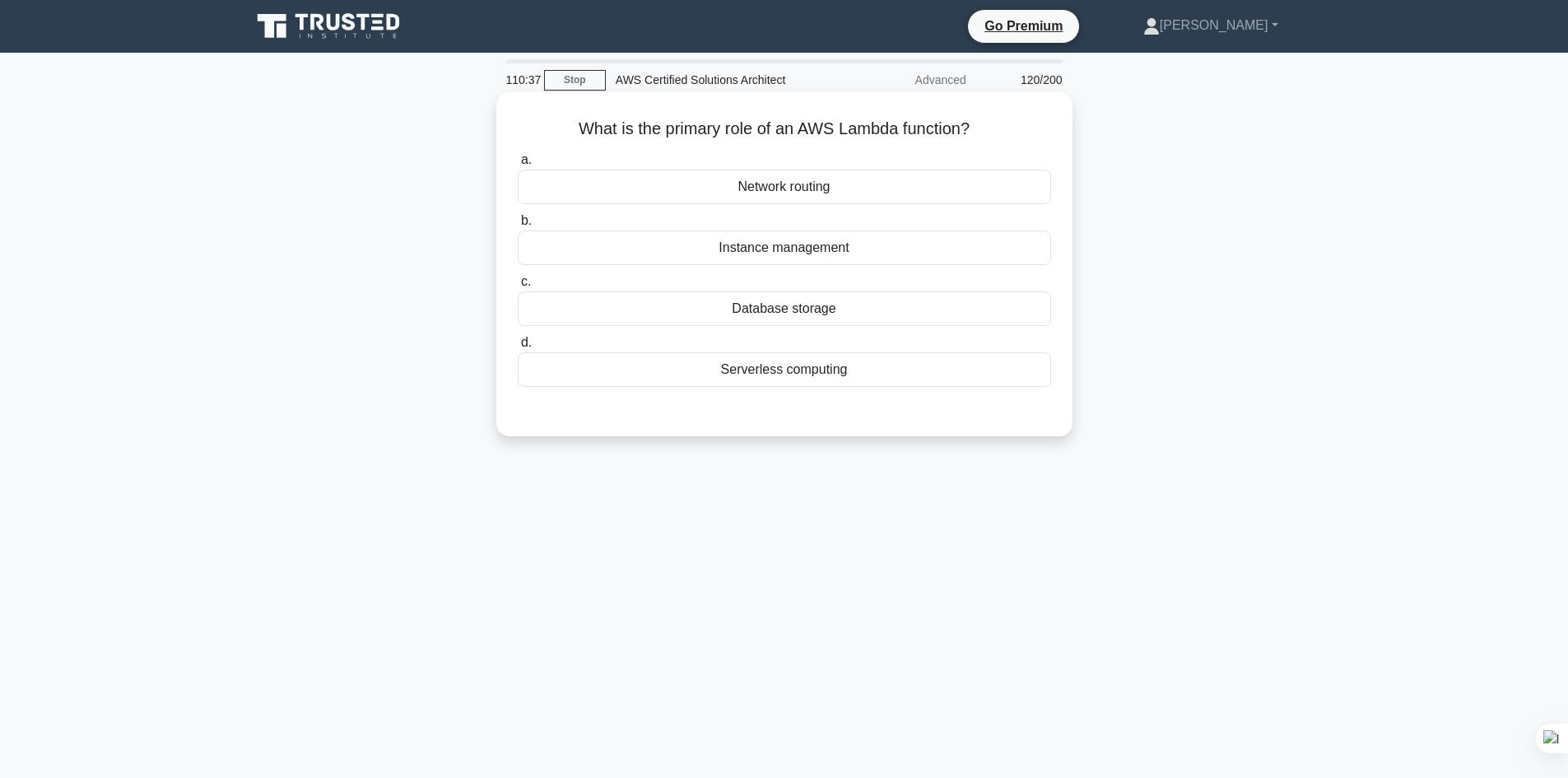 click on "Database storage" at bounding box center [784, 309] 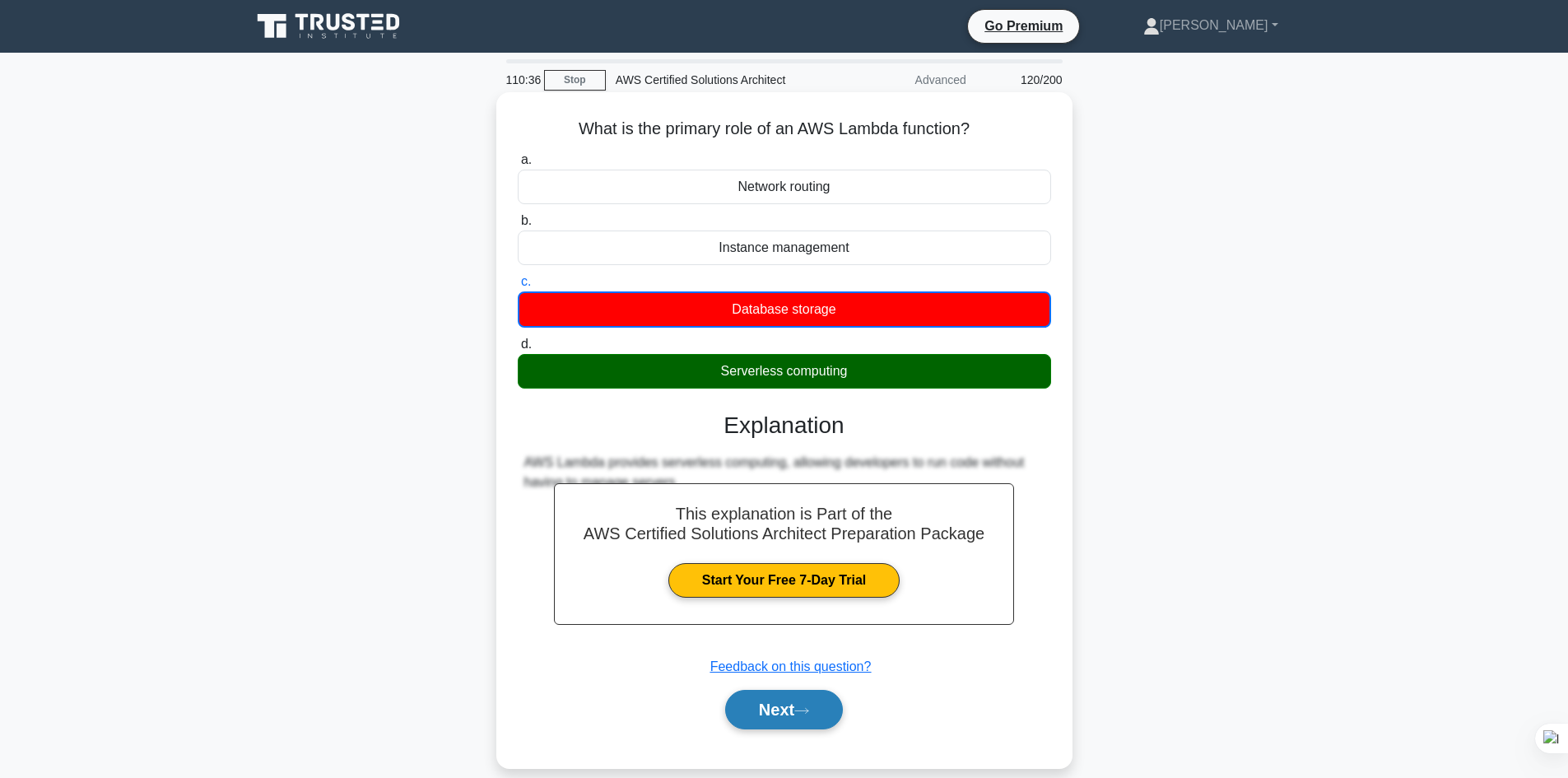click 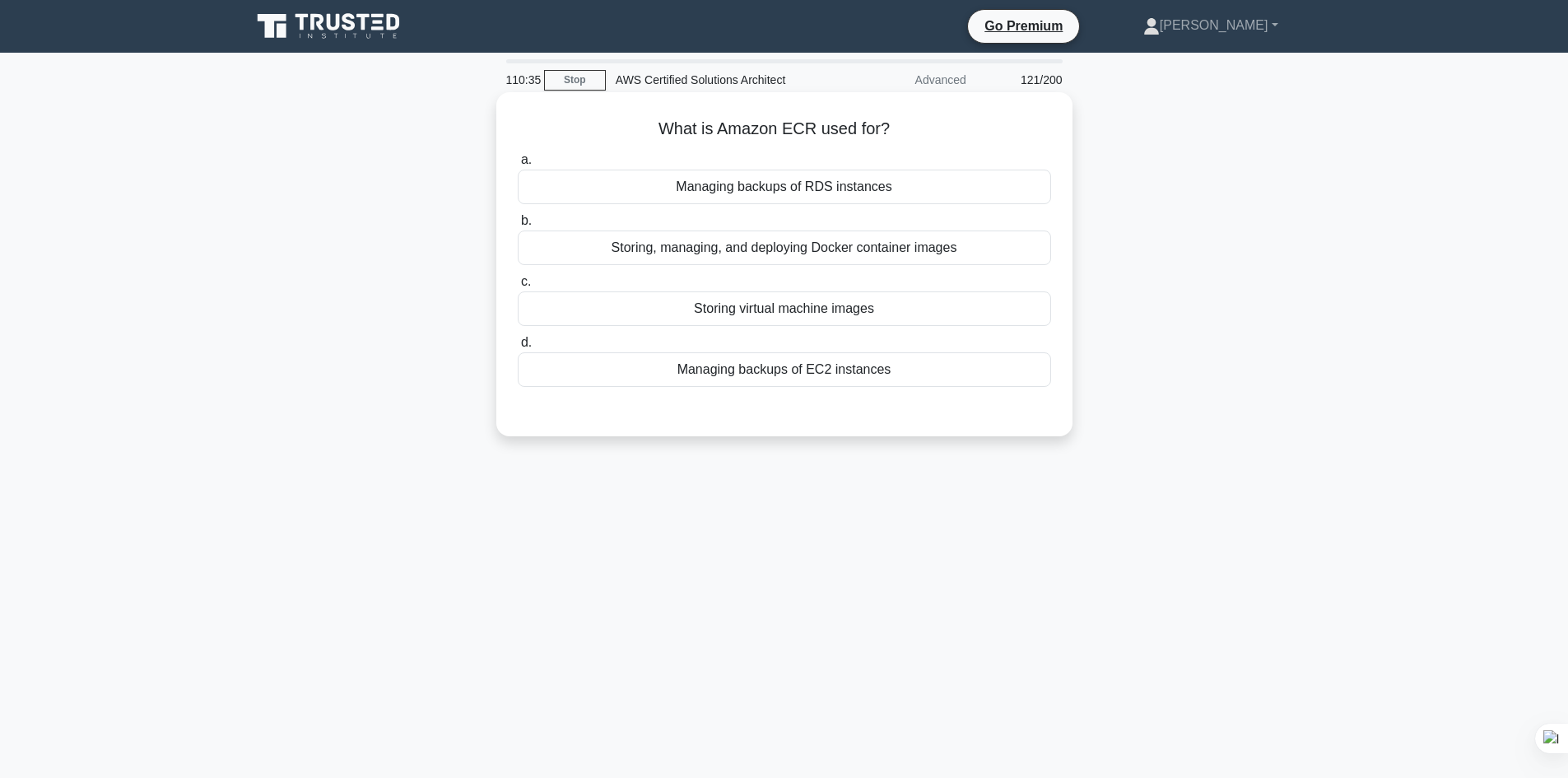 click on "Storing, managing, and deploying Docker container images" at bounding box center (784, 248) 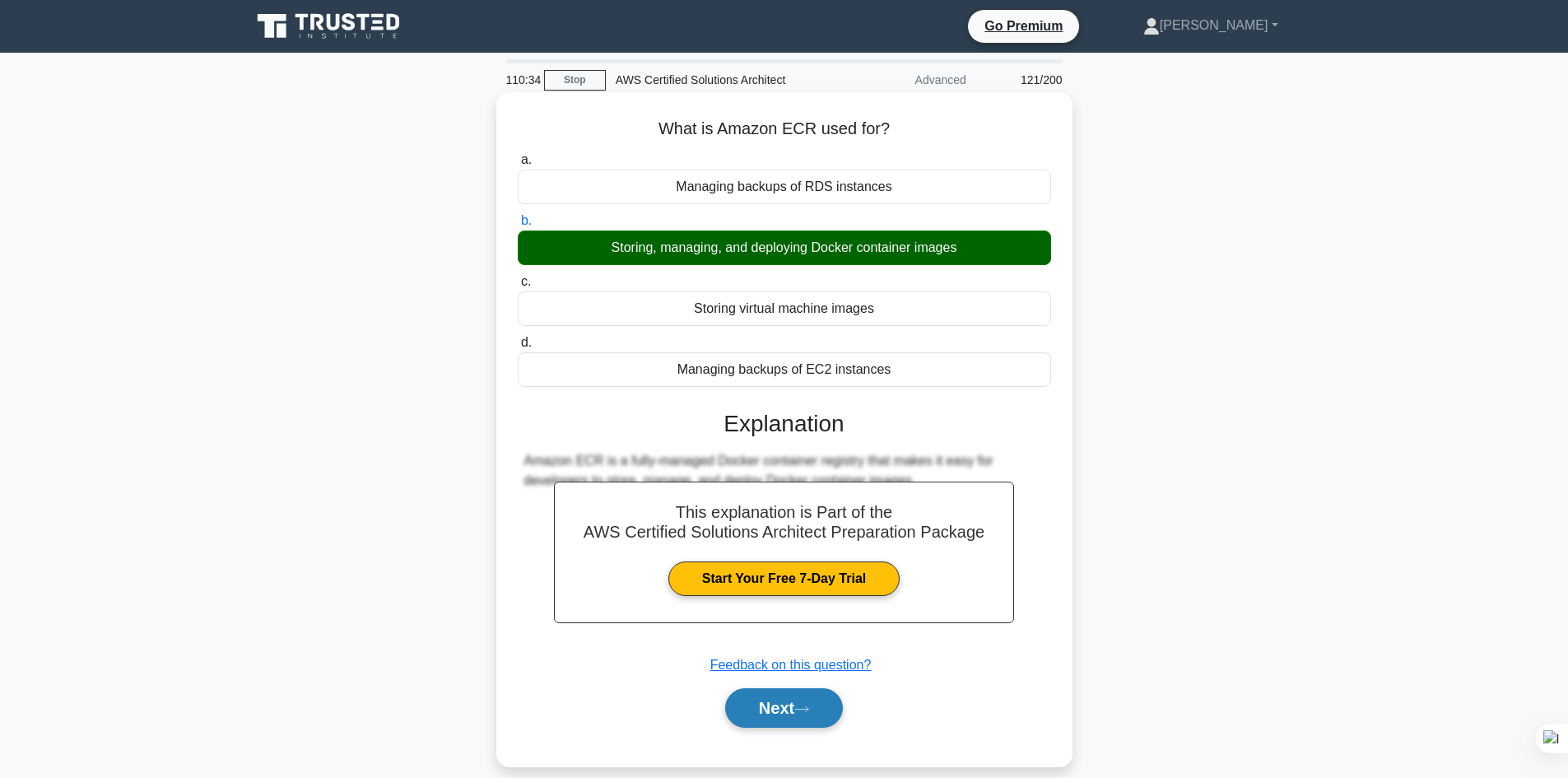 click on "Next" at bounding box center [784, 708] 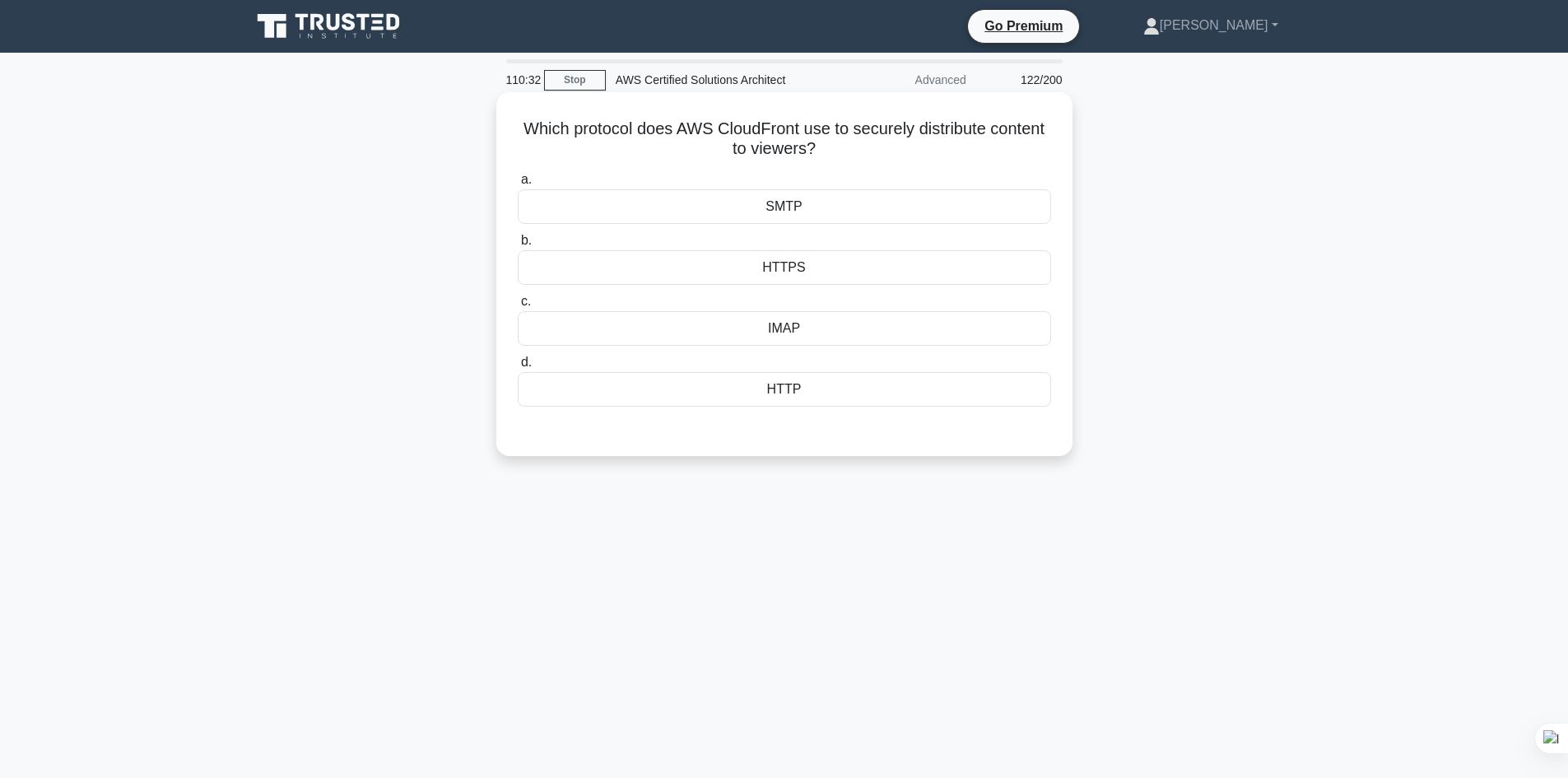 click on "HTTPS" at bounding box center (784, 268) 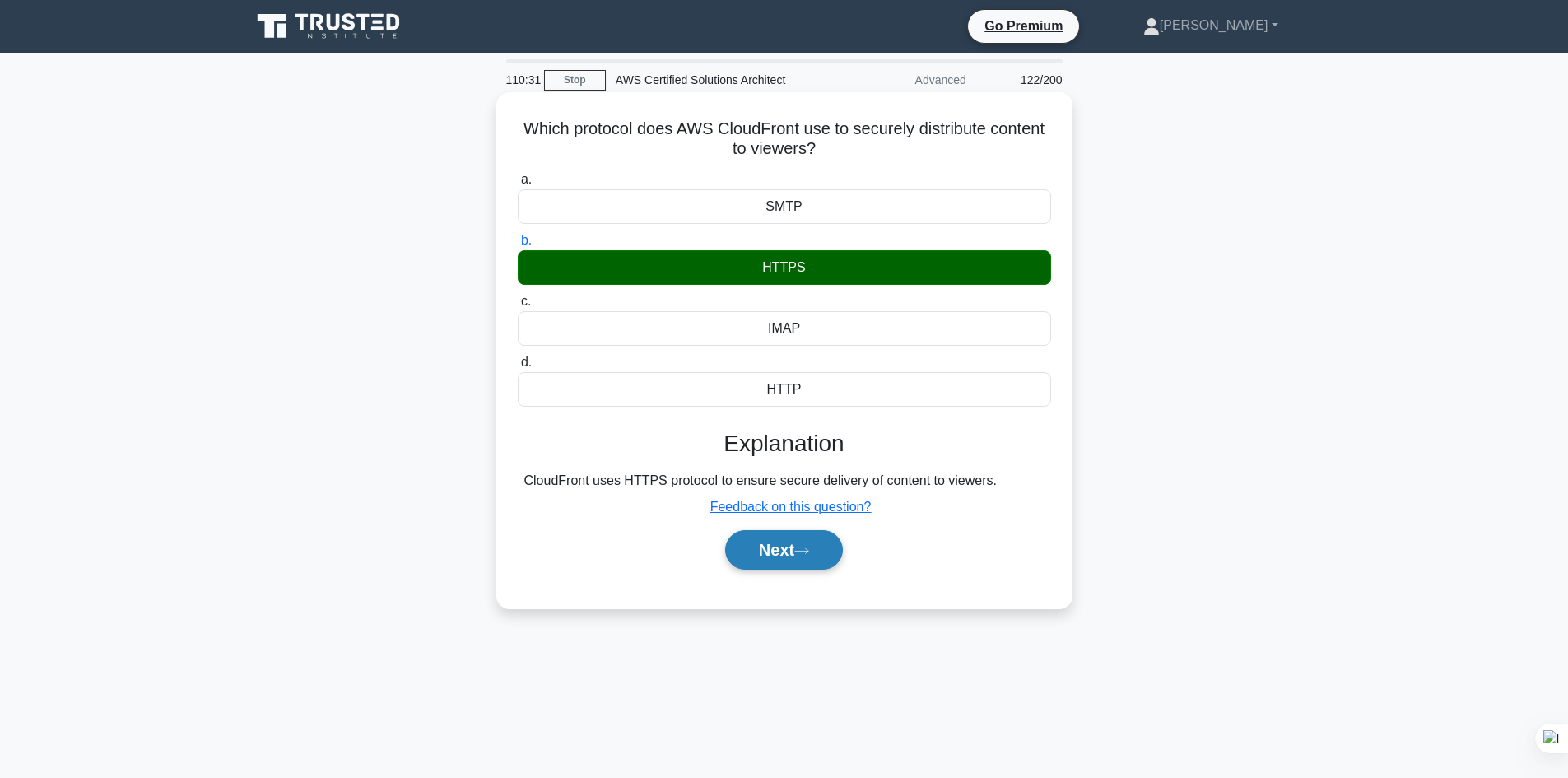click on "Next" at bounding box center [784, 550] 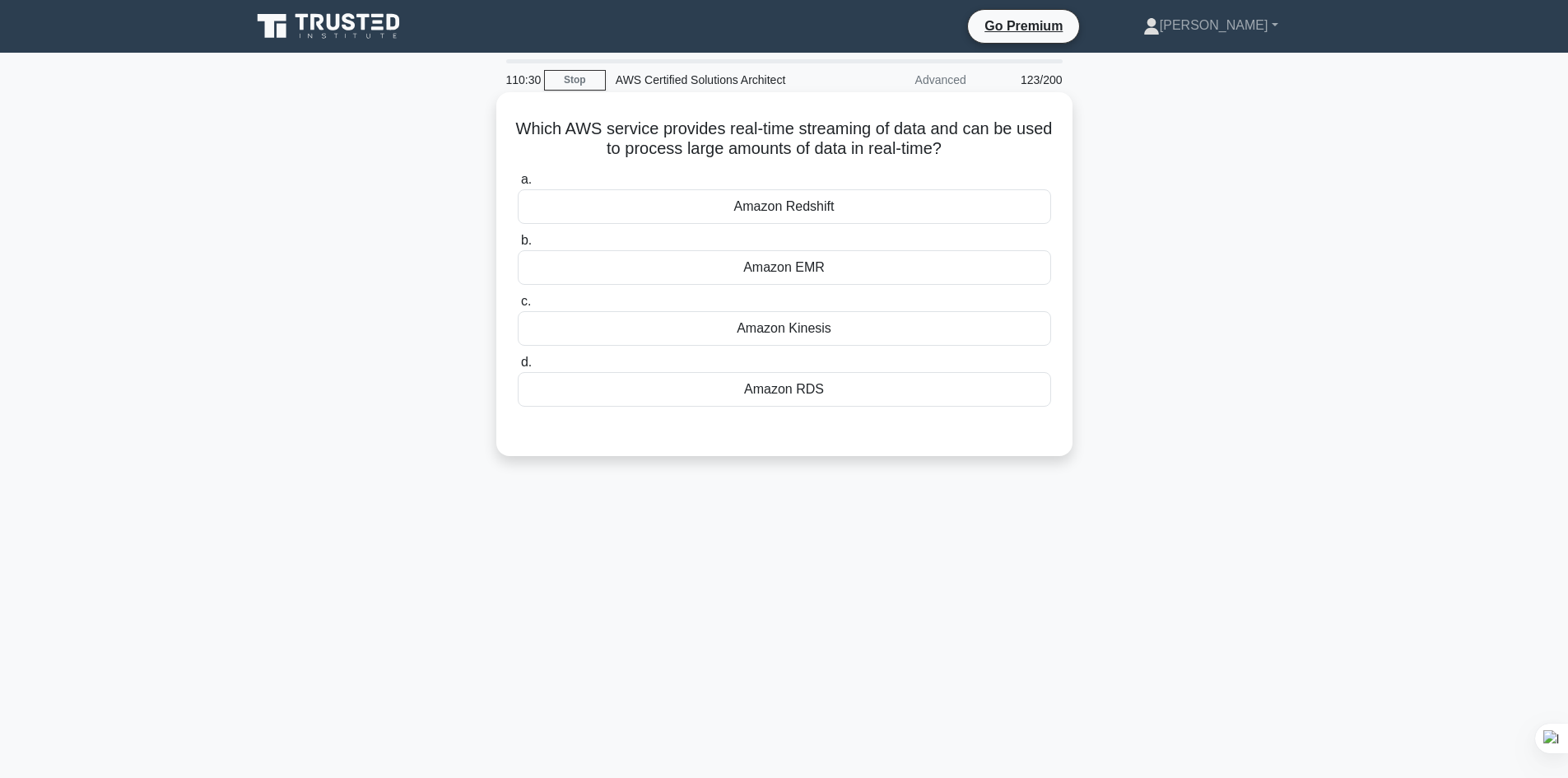click on "Amazon EMR" at bounding box center (784, 268) 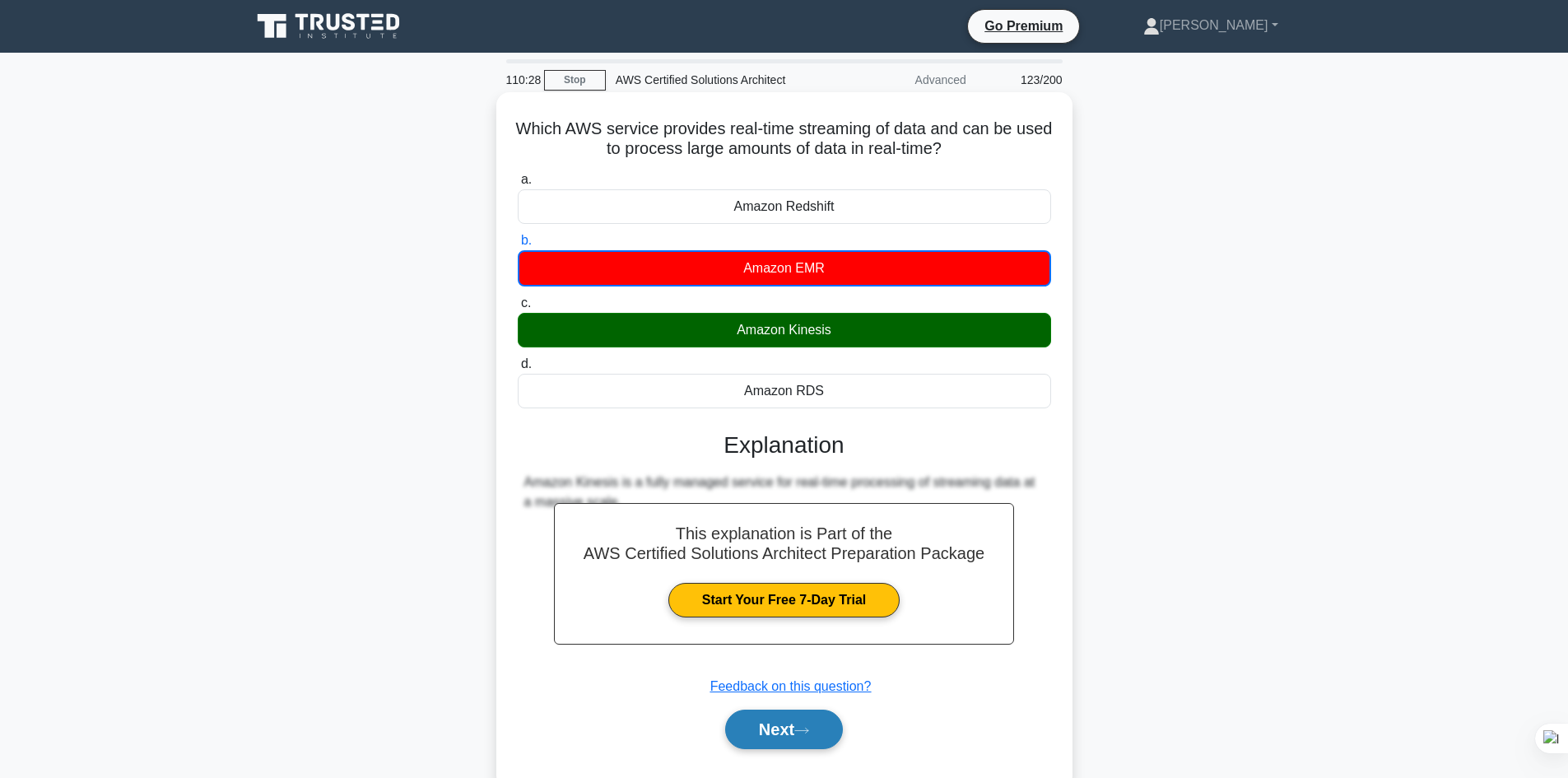 click on "Next" at bounding box center [784, 729] 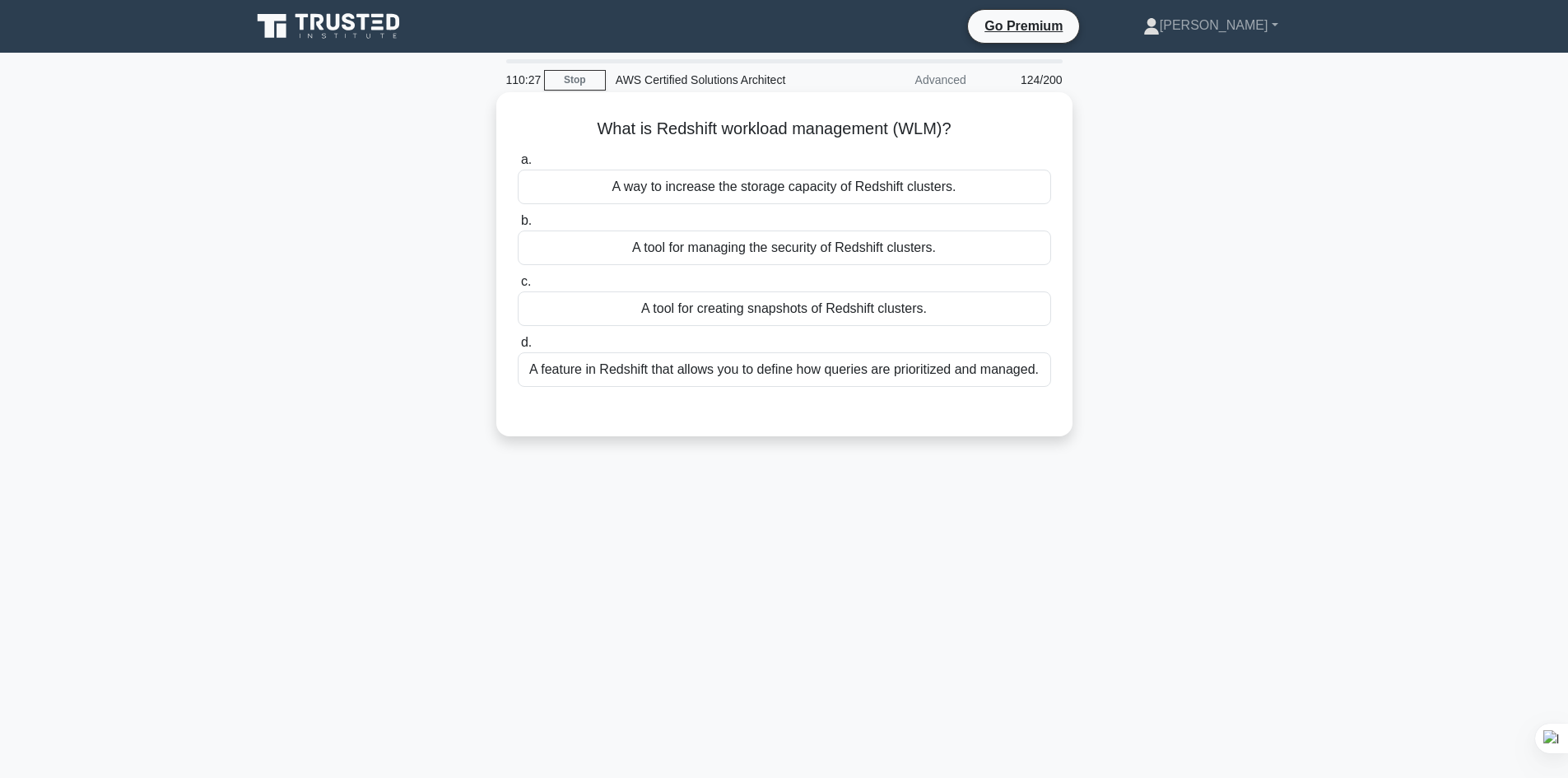 click on "A tool for managing the security of Redshift clusters." at bounding box center (784, 248) 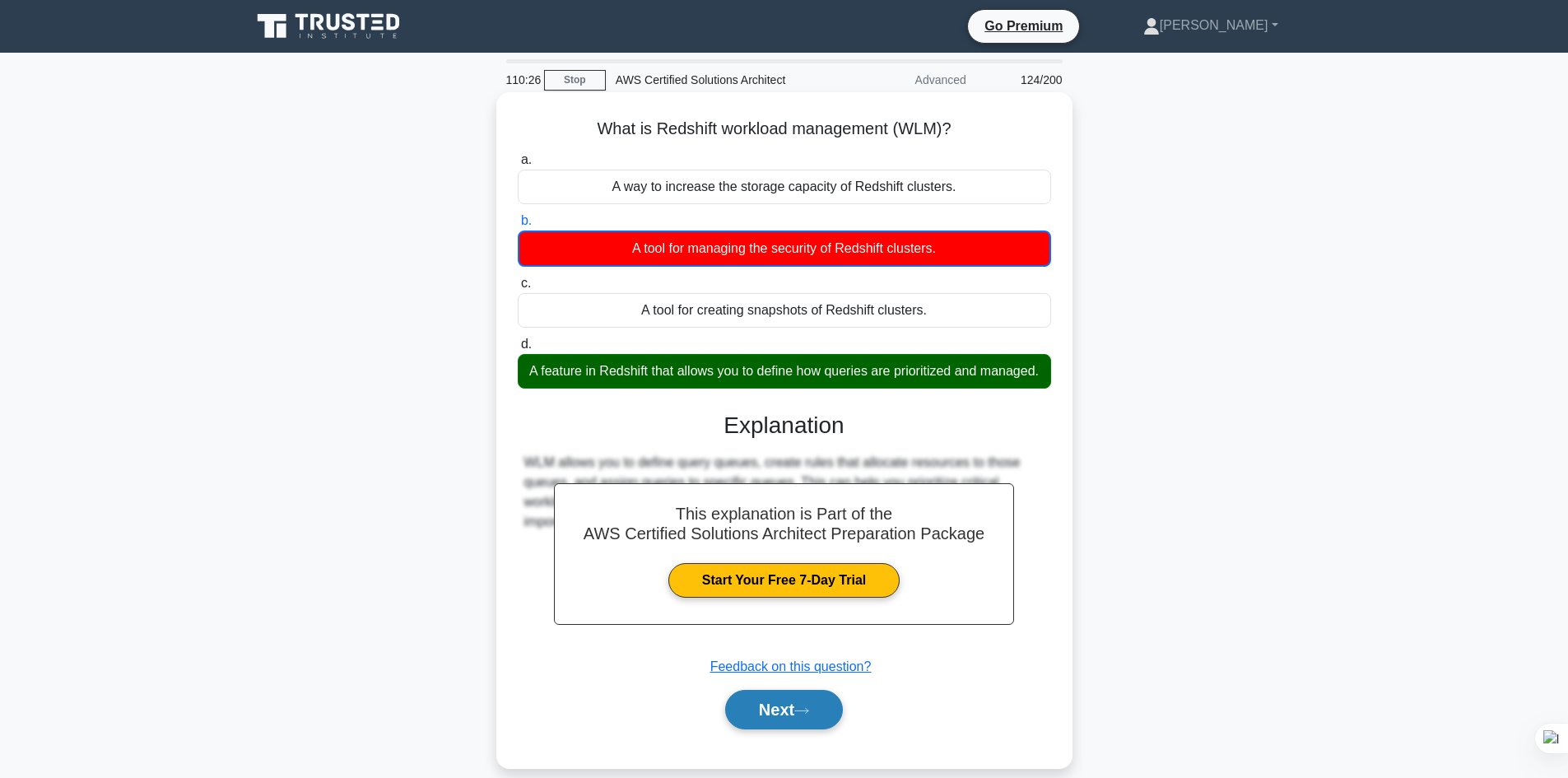 click 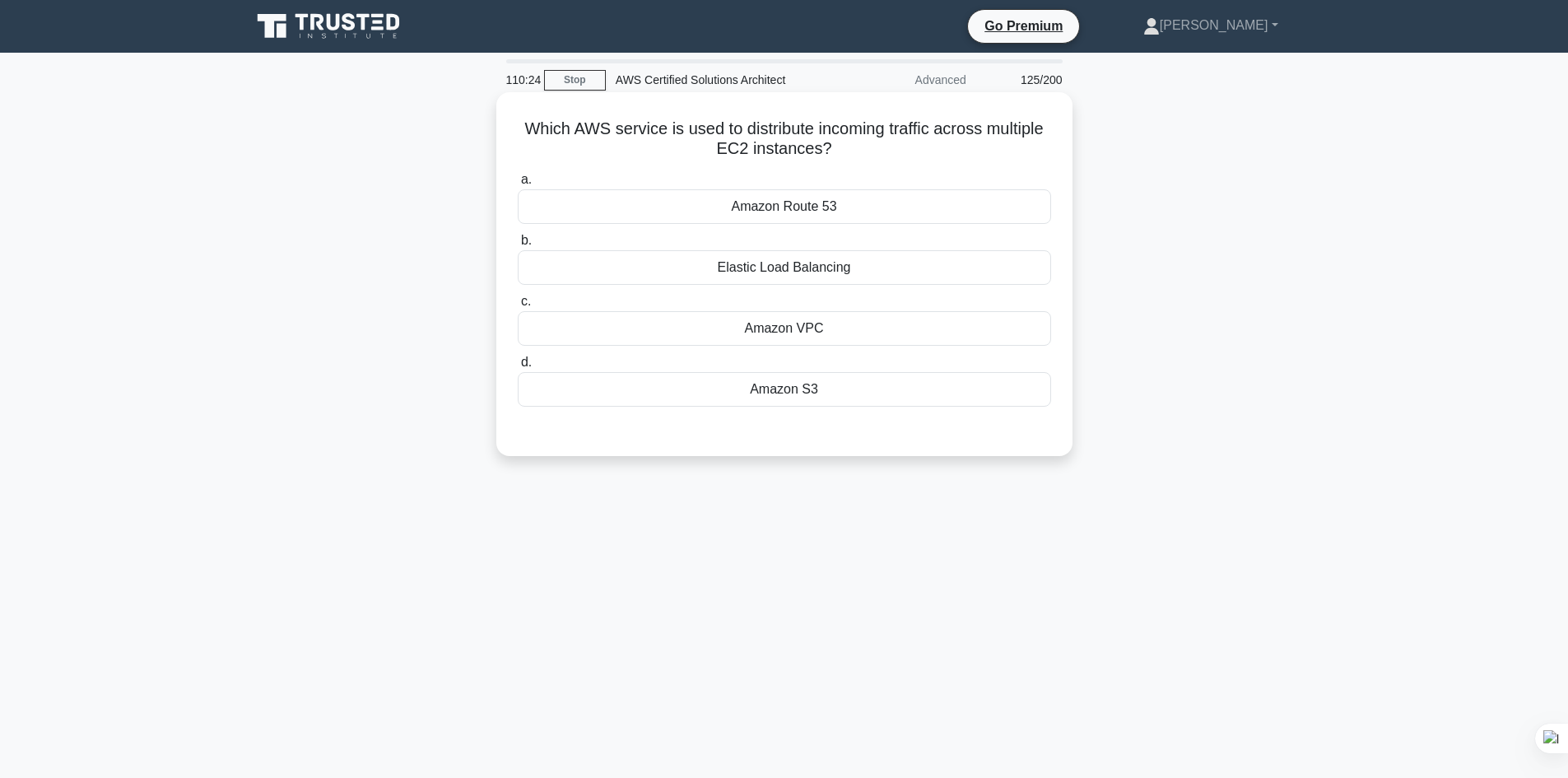 click on "Elastic Load Balancing" at bounding box center [784, 268] 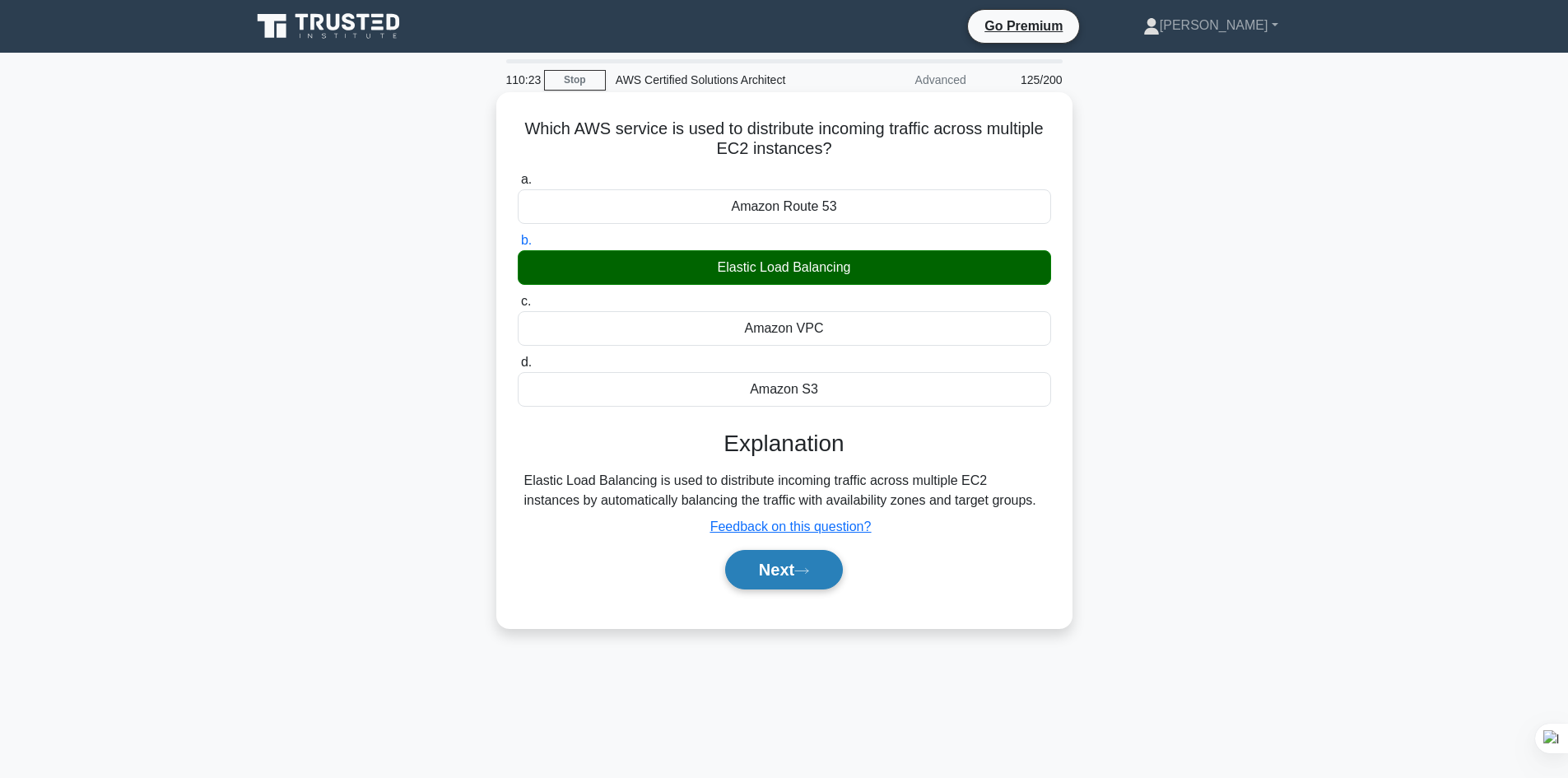 click on "Next" at bounding box center (784, 570) 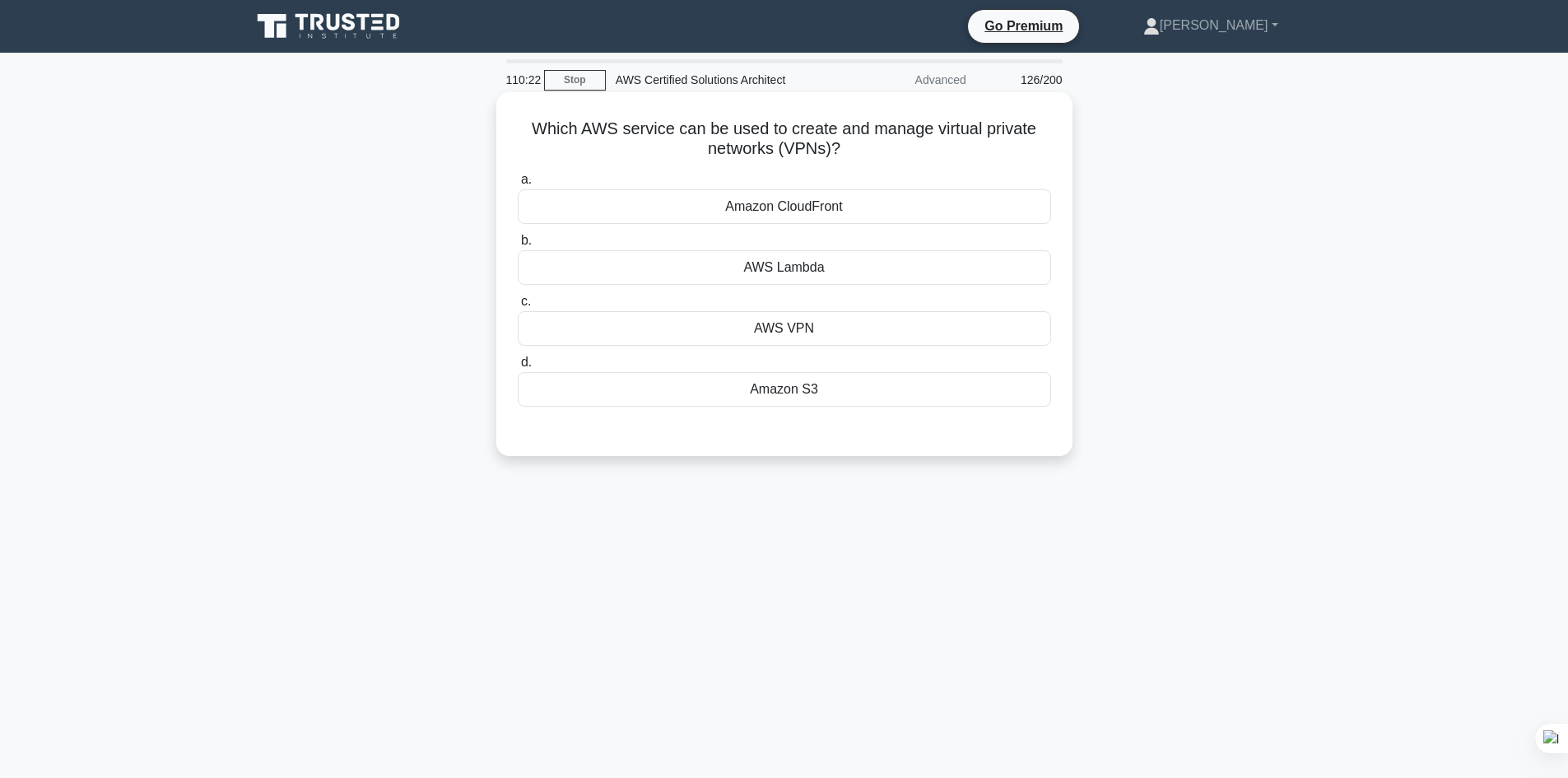 click on "AWS Lambda" at bounding box center (784, 268) 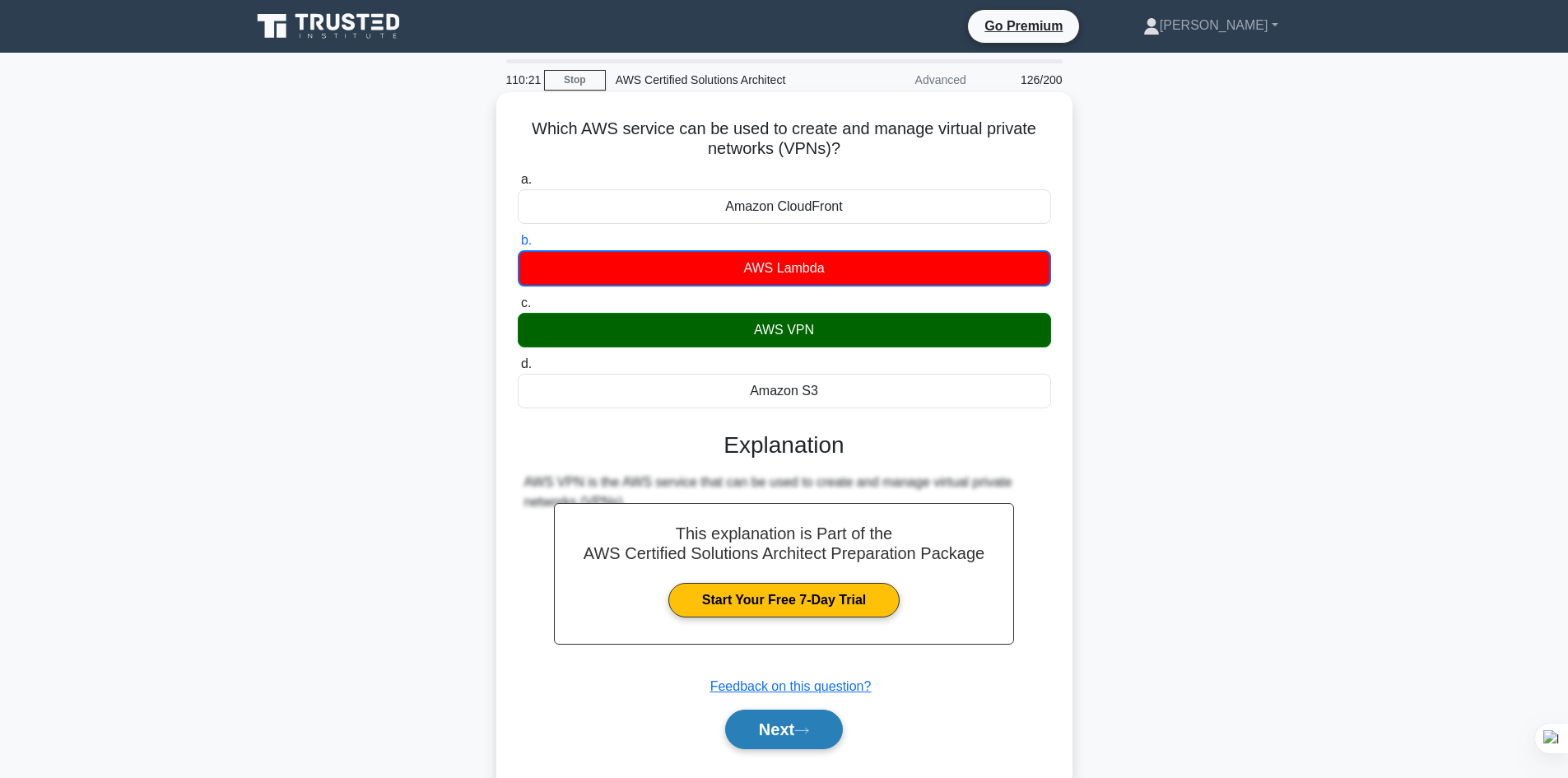 click 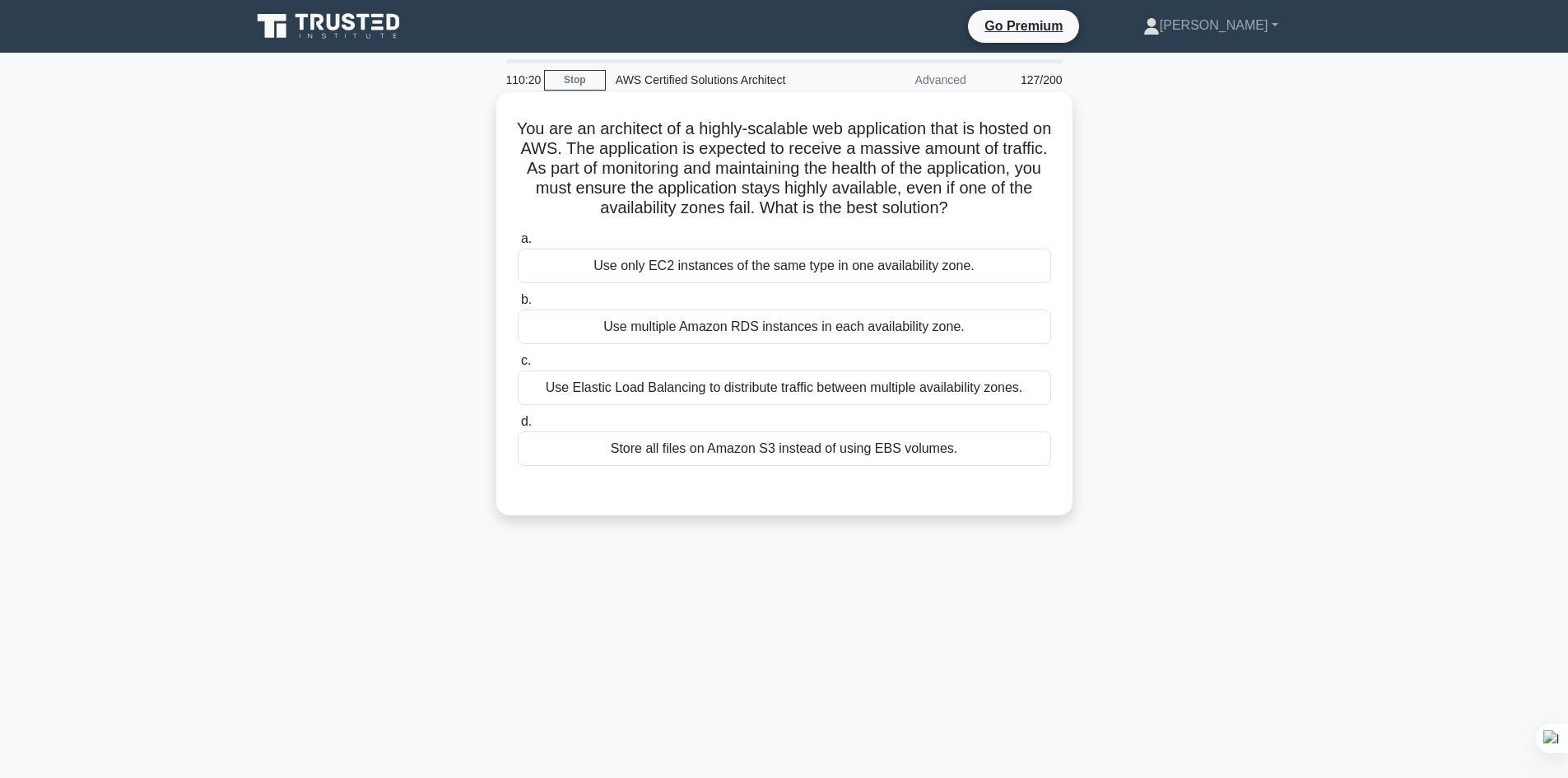 click on "Use multiple Amazon RDS instances in each availability zone." at bounding box center (784, 327) 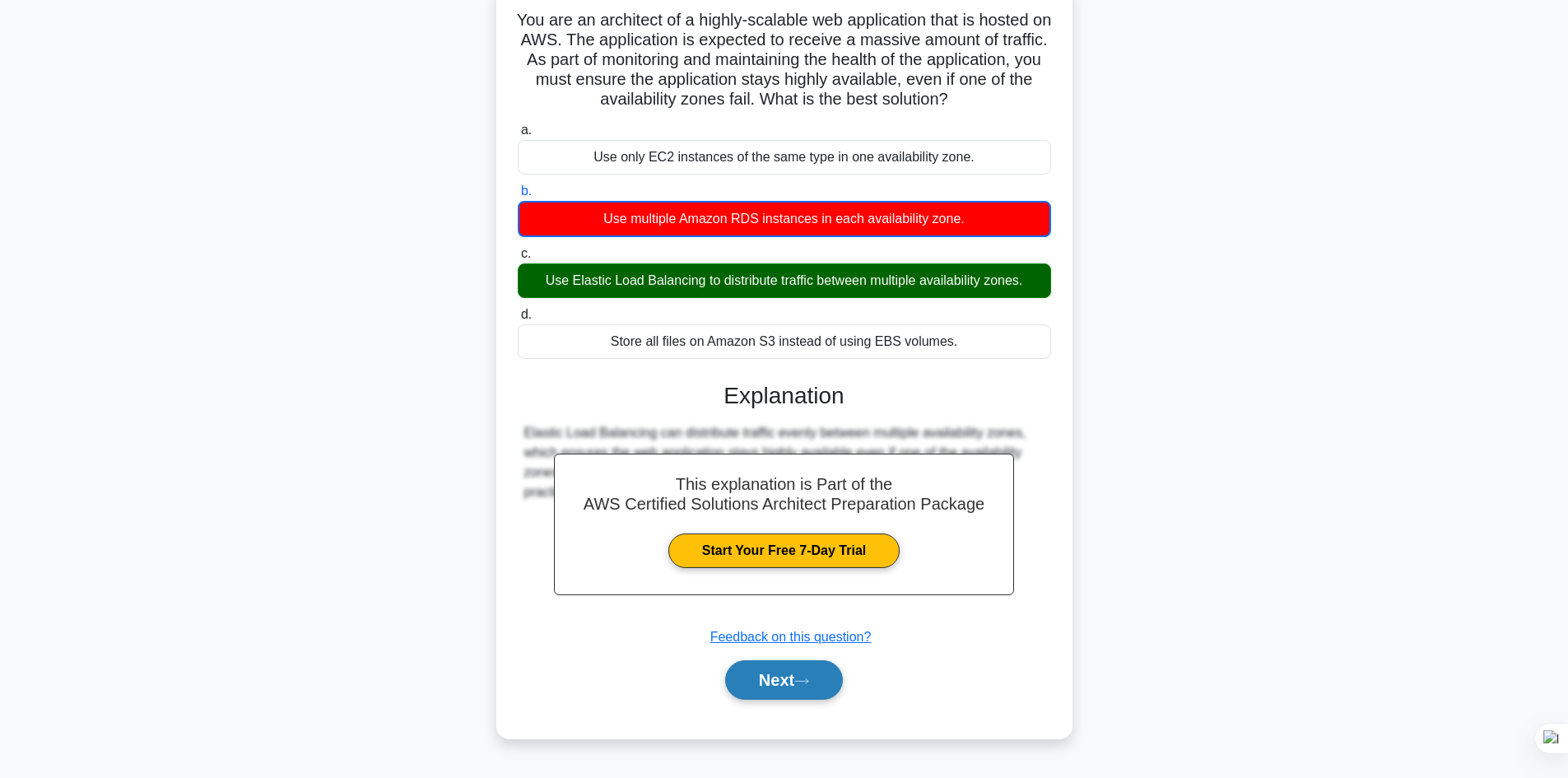 scroll, scrollTop: 111, scrollLeft: 0, axis: vertical 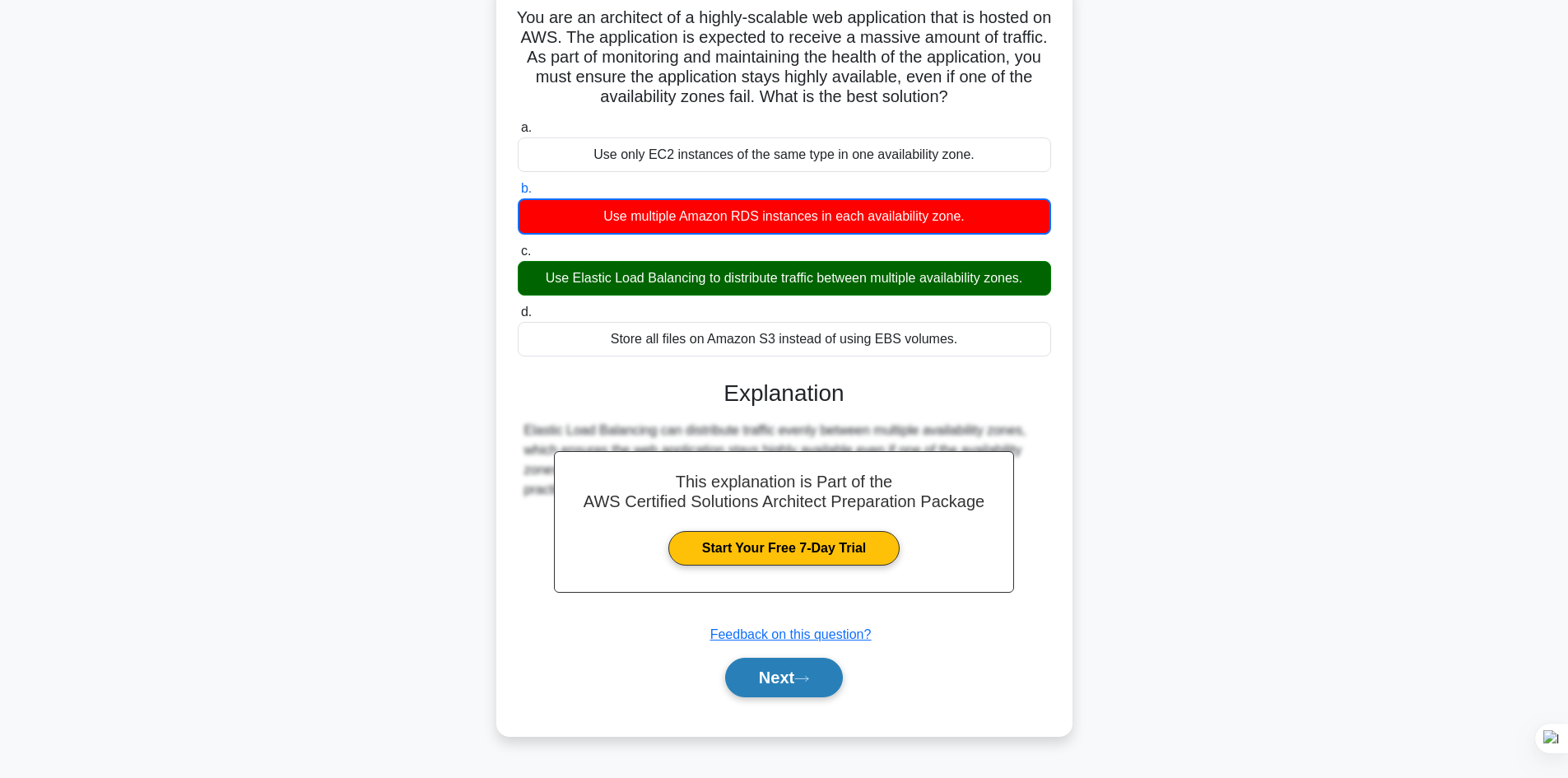 click on "Next" at bounding box center (784, 678) 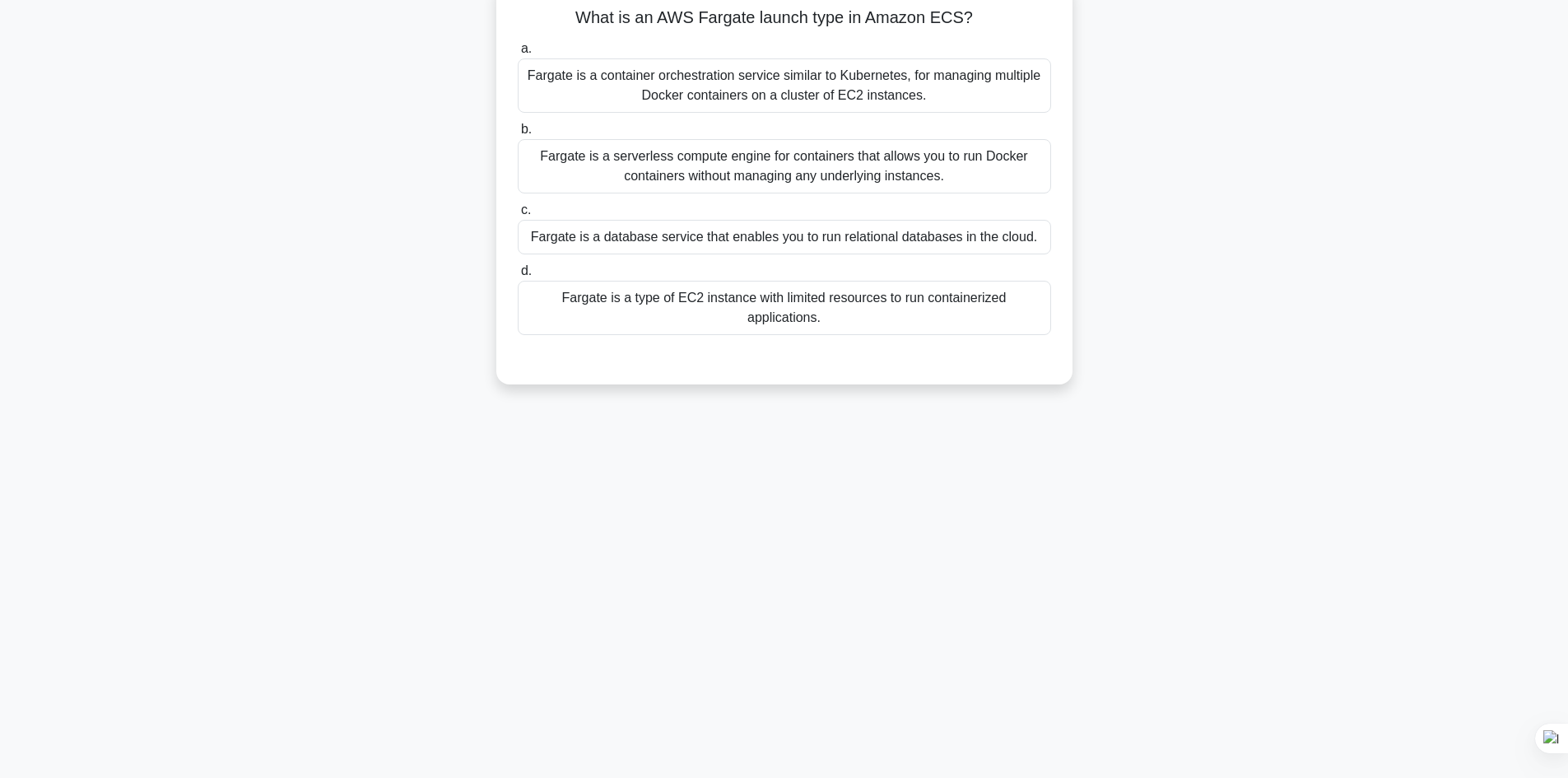 click on "Fargate is a database service that enables you to run relational databases in the cloud." at bounding box center (784, 237) 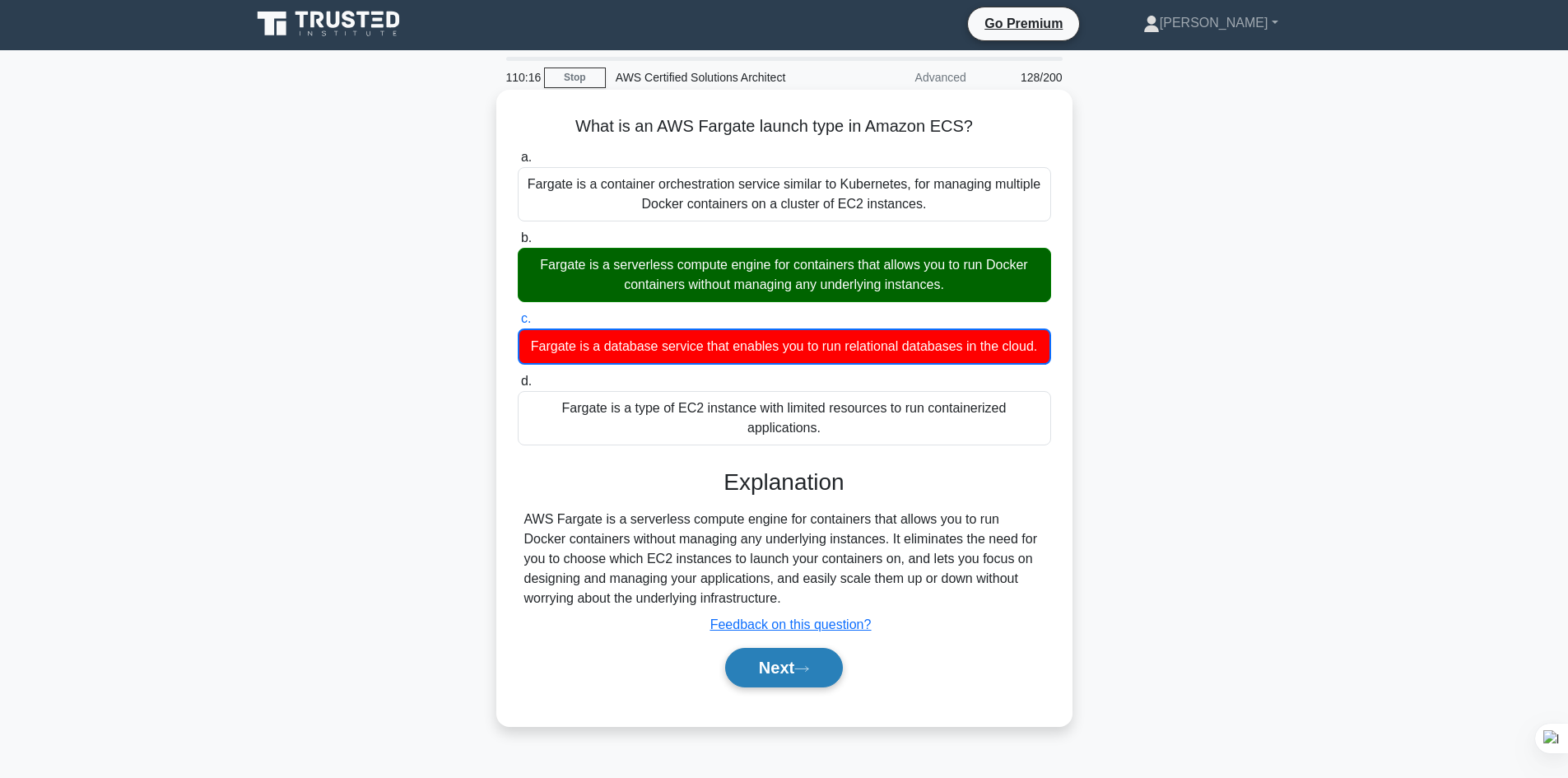 scroll, scrollTop: 0, scrollLeft: 0, axis: both 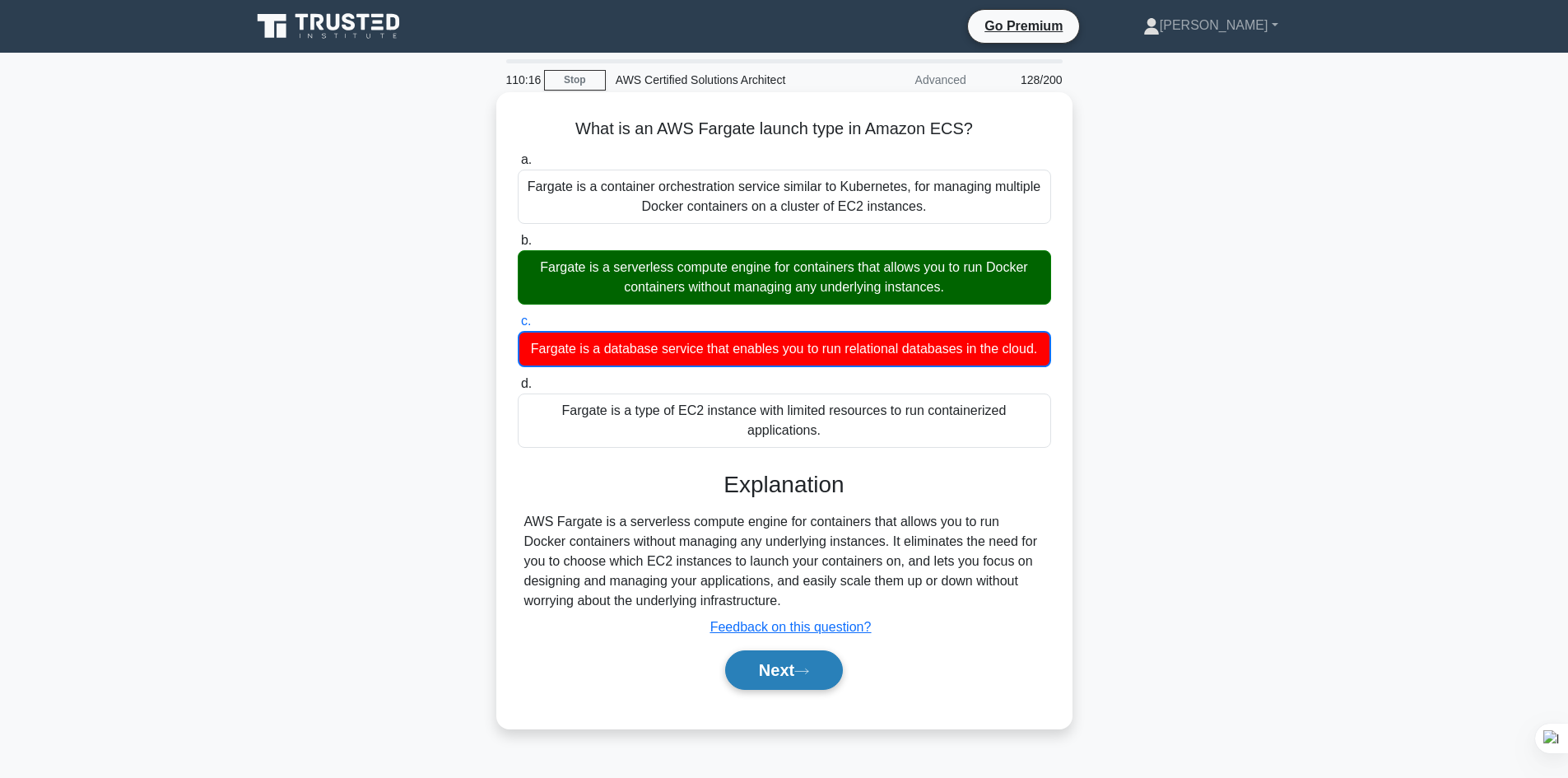 click 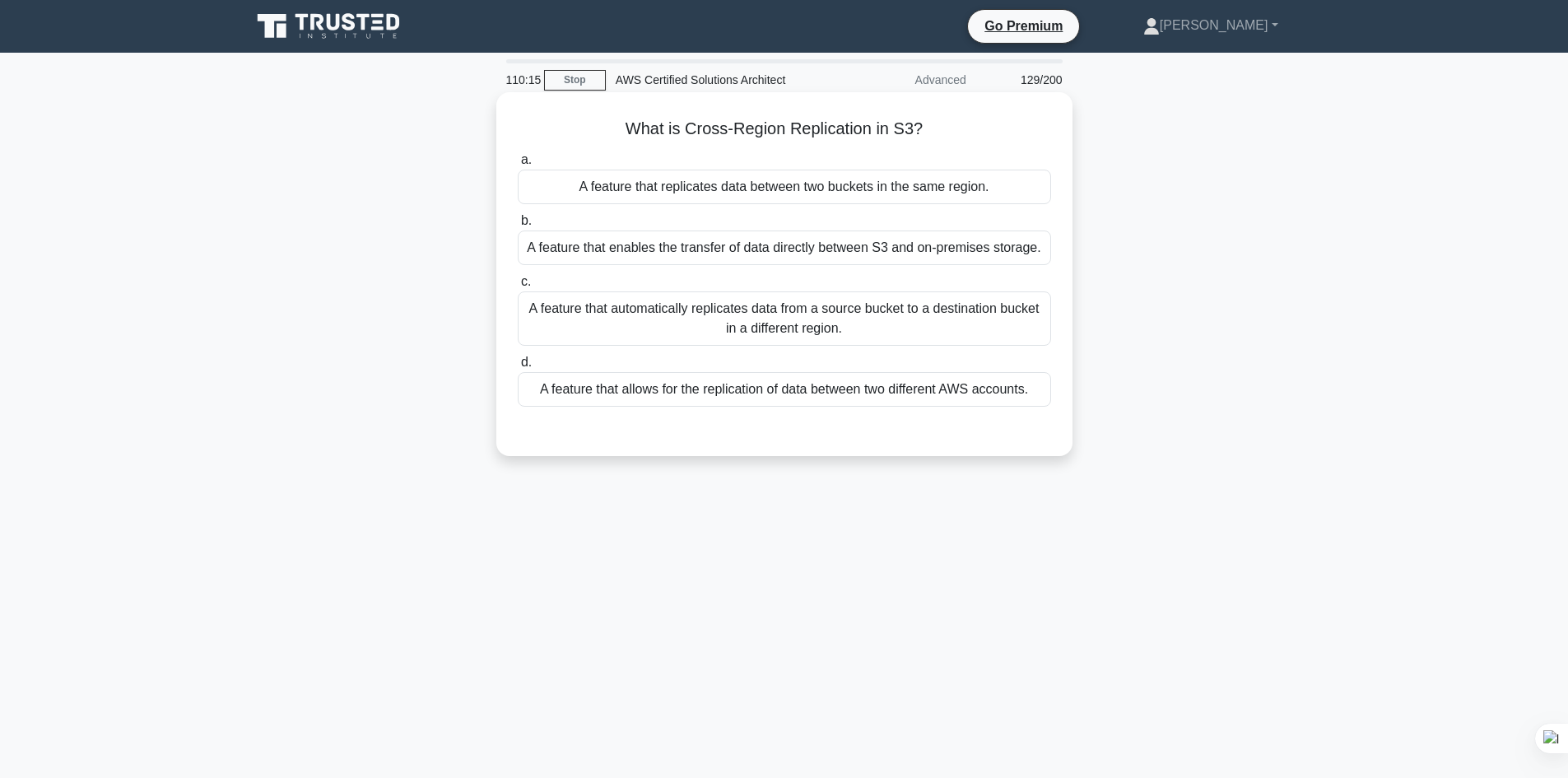 click on "A feature that enables the transfer of data directly between S3 and on-premises storage." at bounding box center [784, 248] 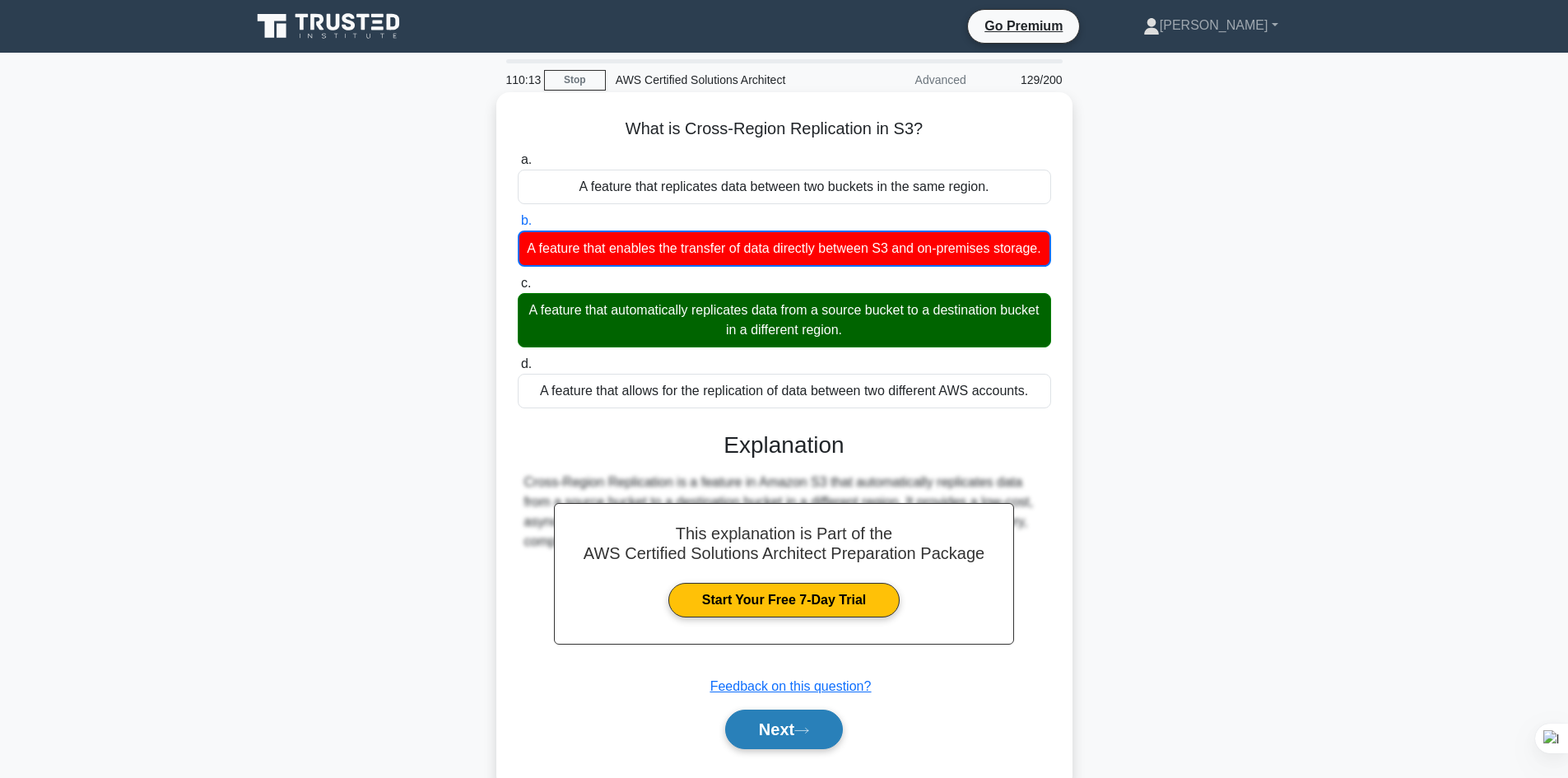 click 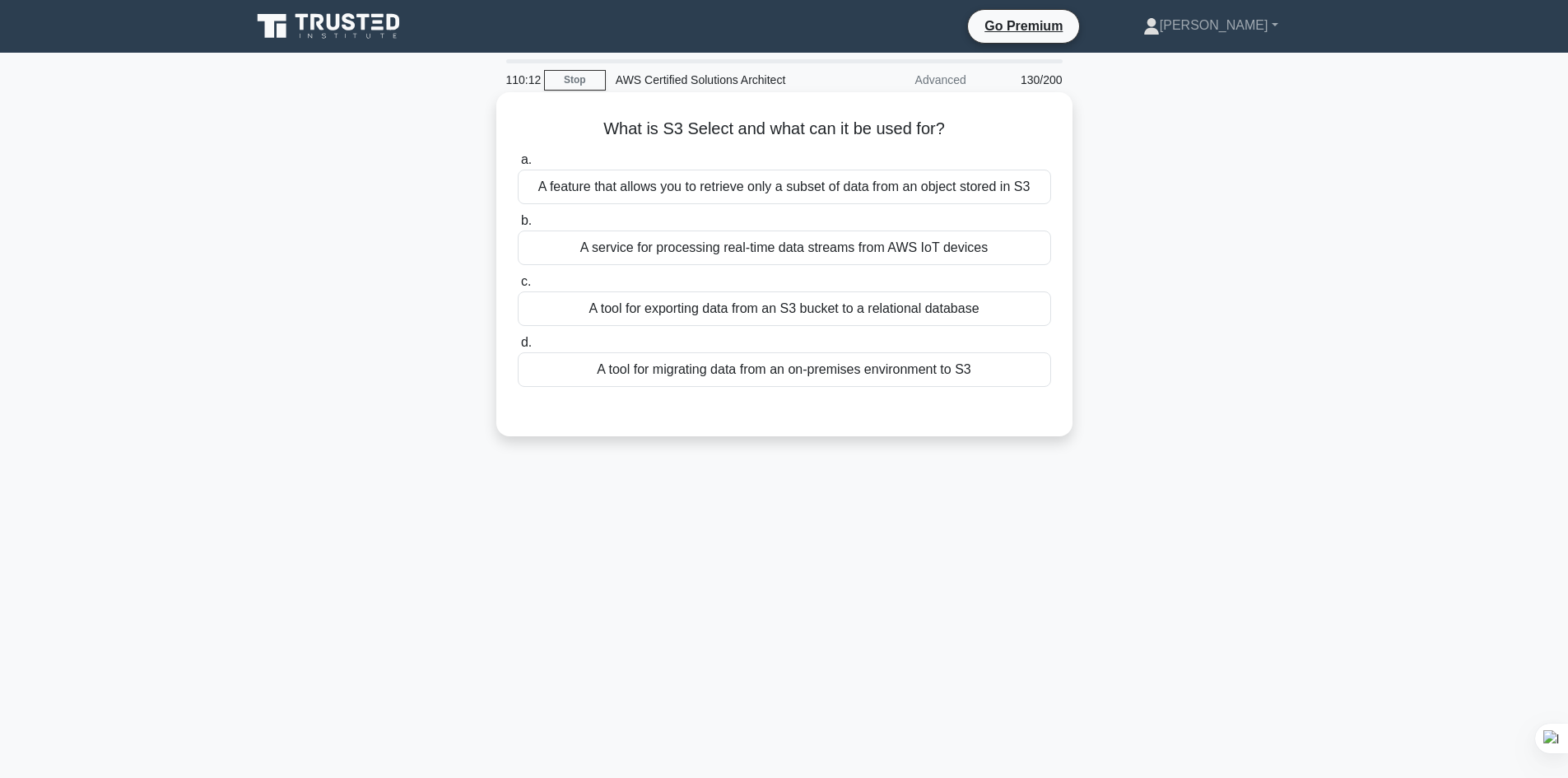 click on "A service for processing real-time data streams from AWS IoT devices" at bounding box center [784, 248] 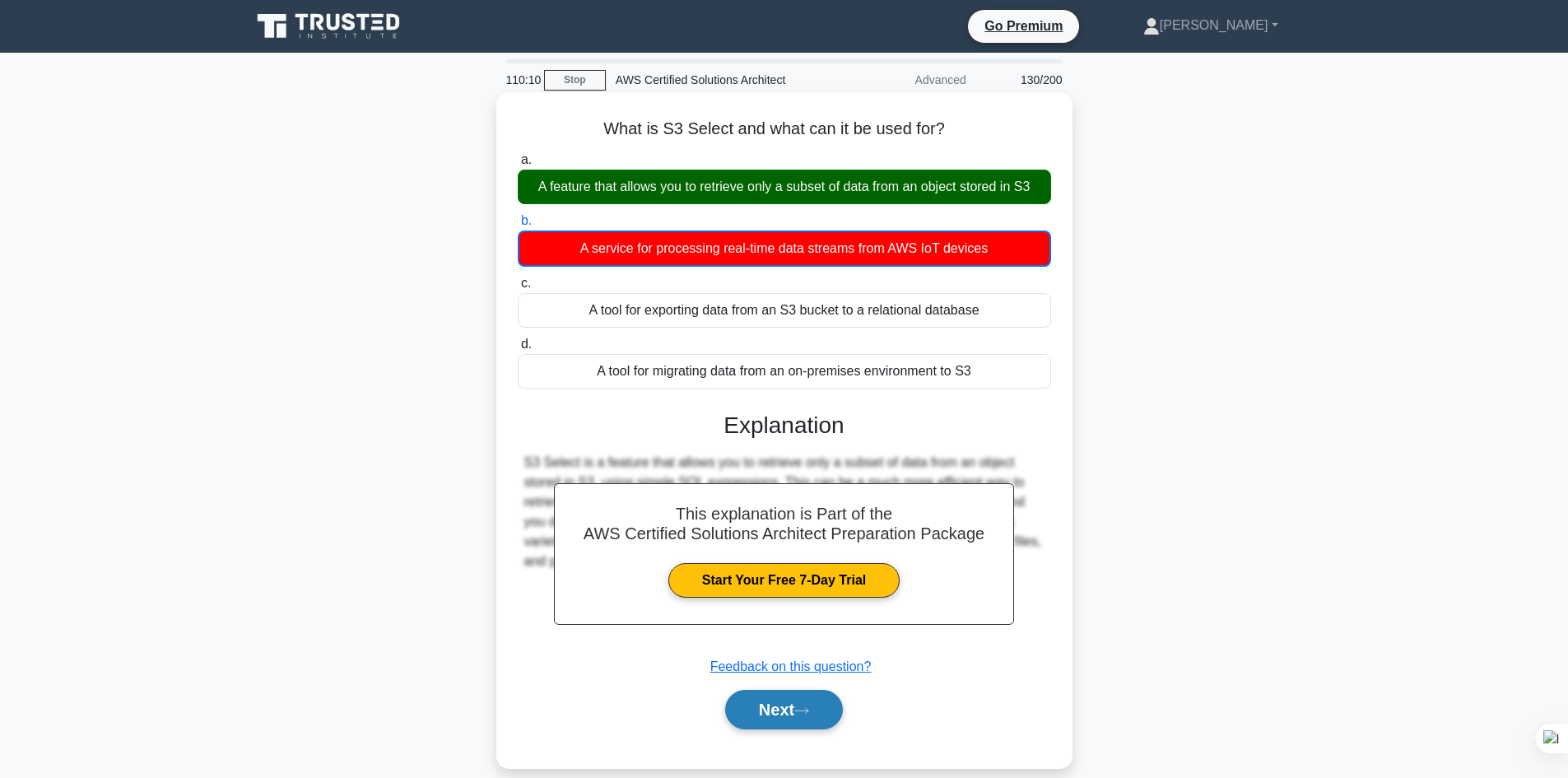 click on "Next" at bounding box center [784, 710] 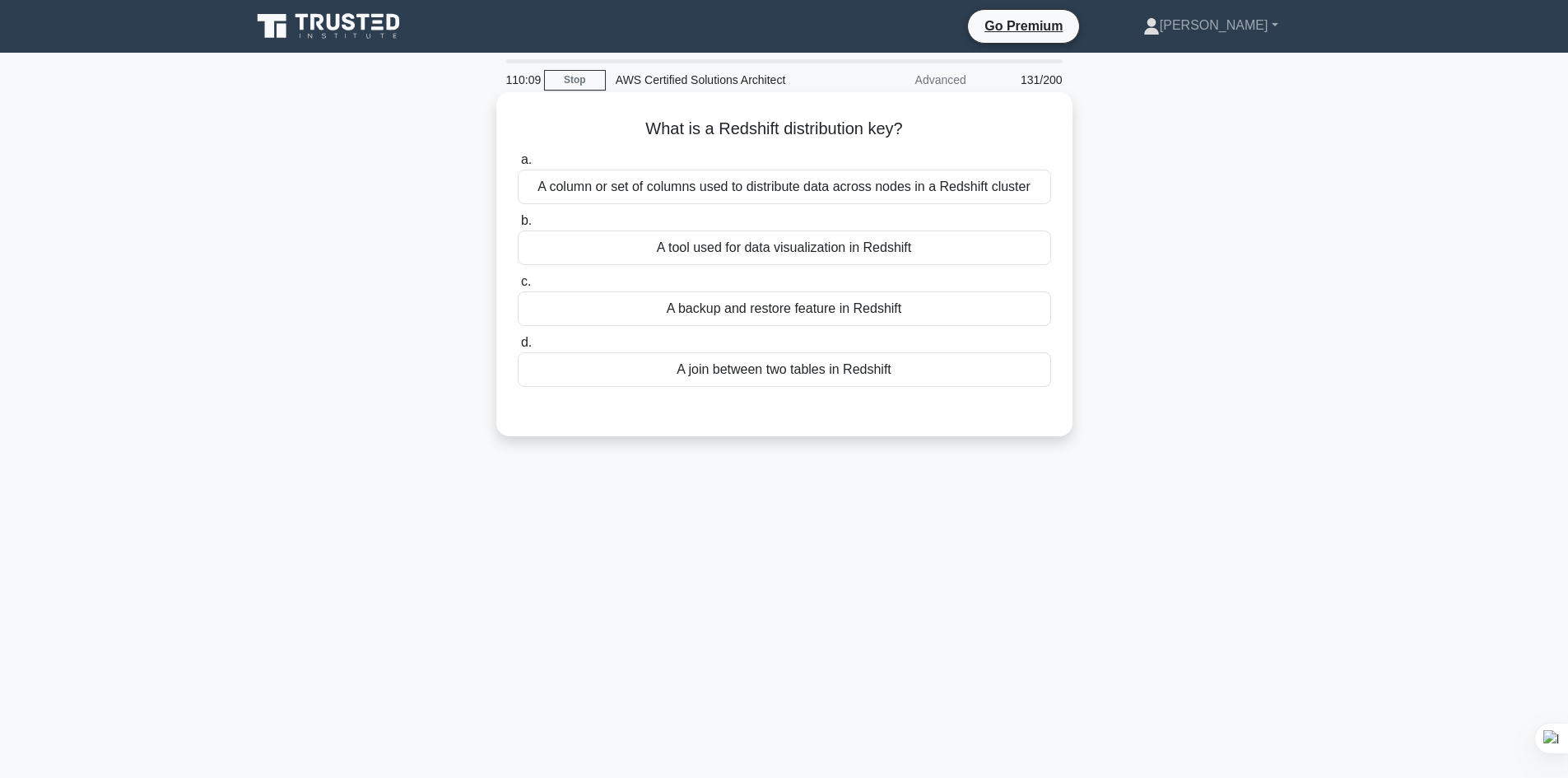 click on "b.
A tool used for data visualization in Redshift" at bounding box center (784, 238) 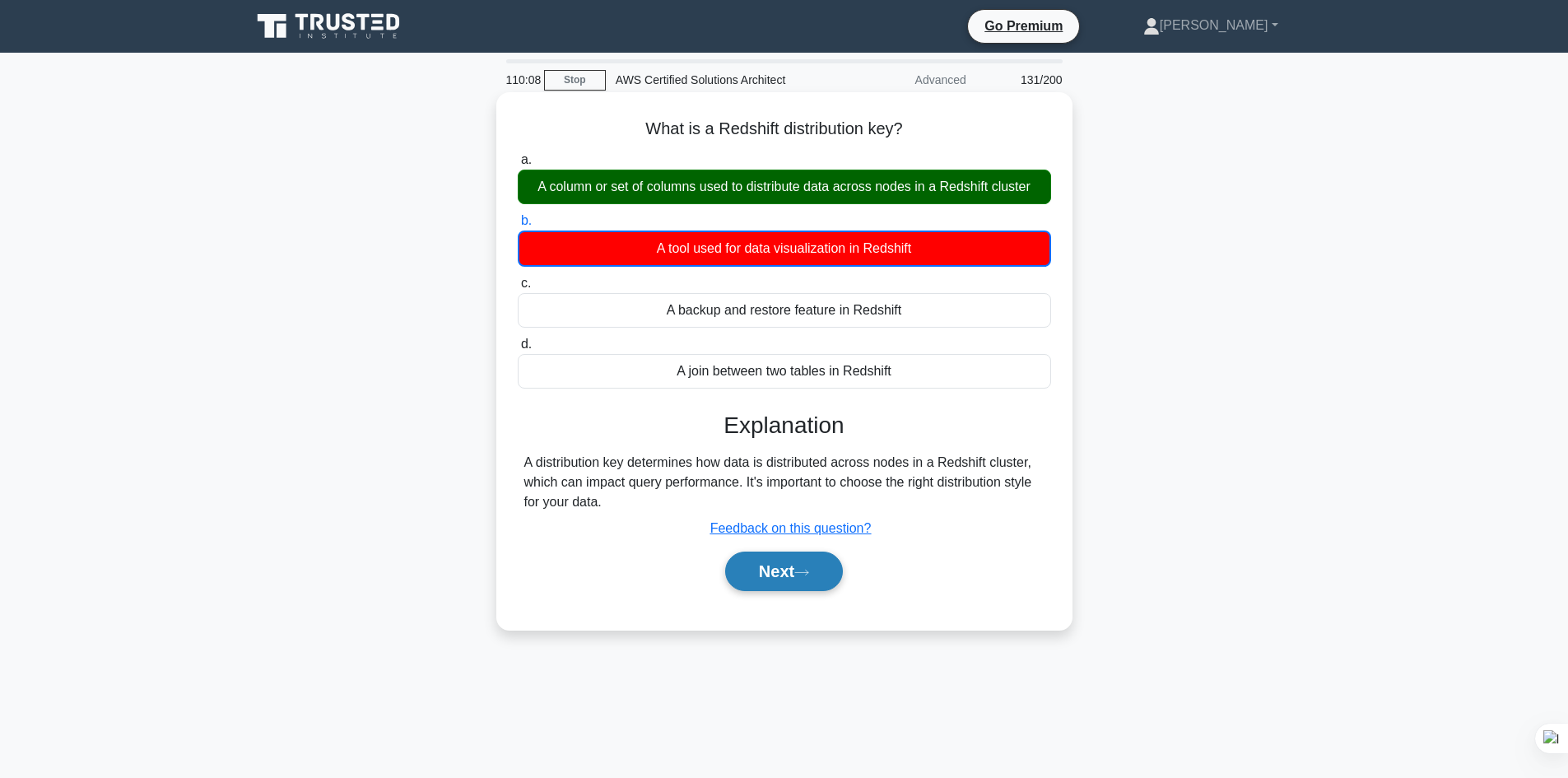 click on "Next" at bounding box center [784, 571] 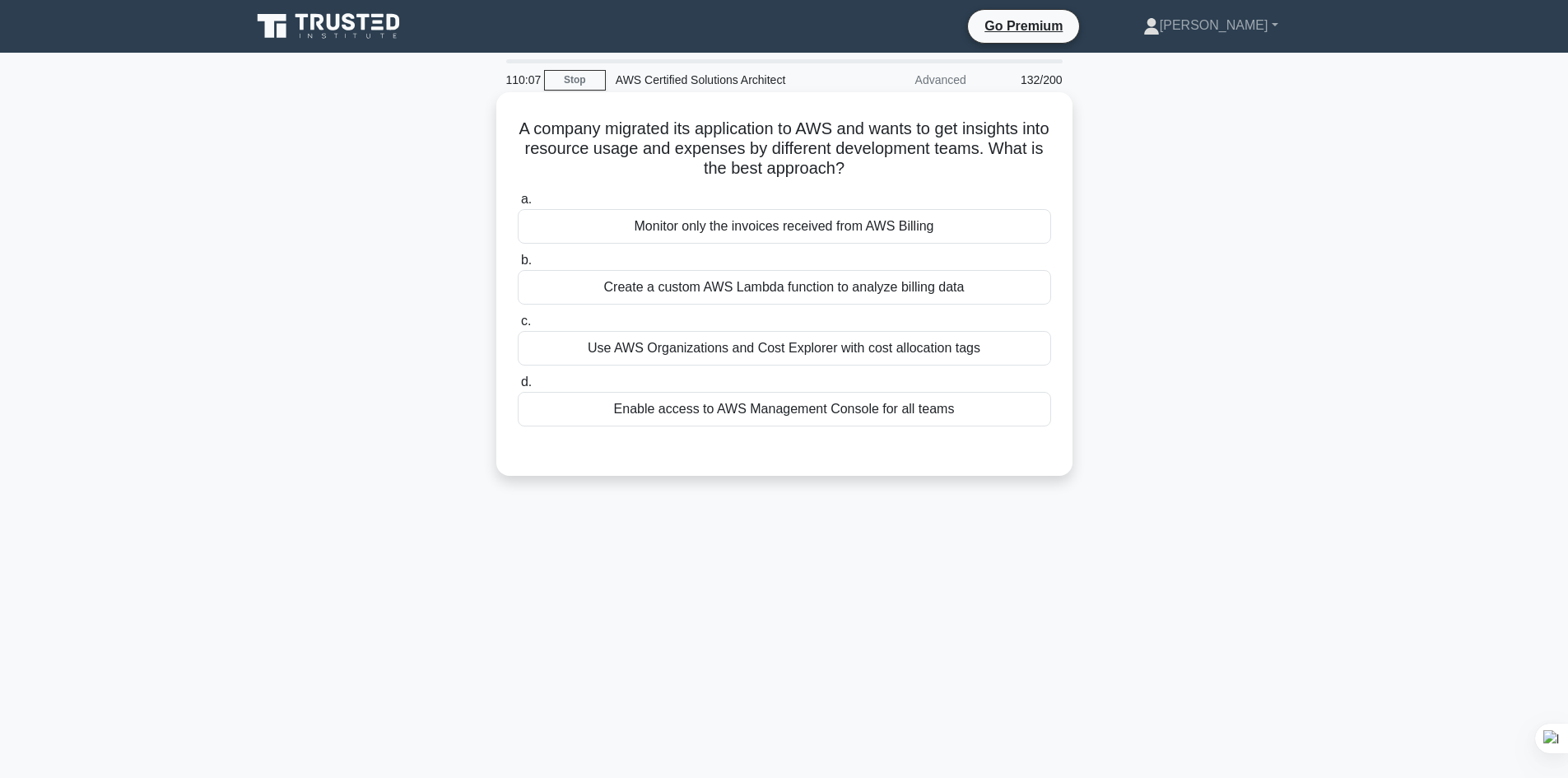 click on "Create a custom AWS Lambda function to analyze billing data" at bounding box center [784, 287] 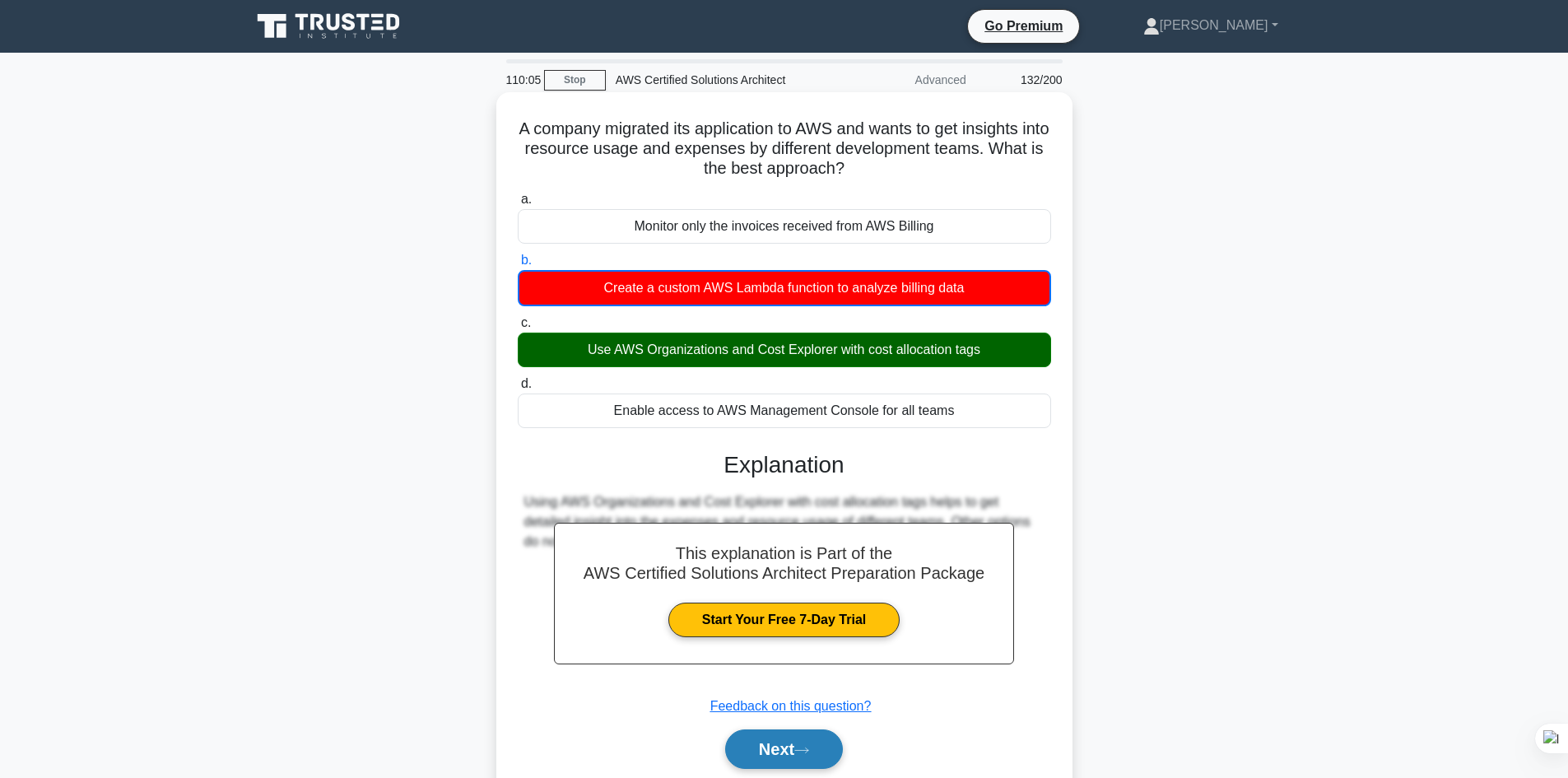 click 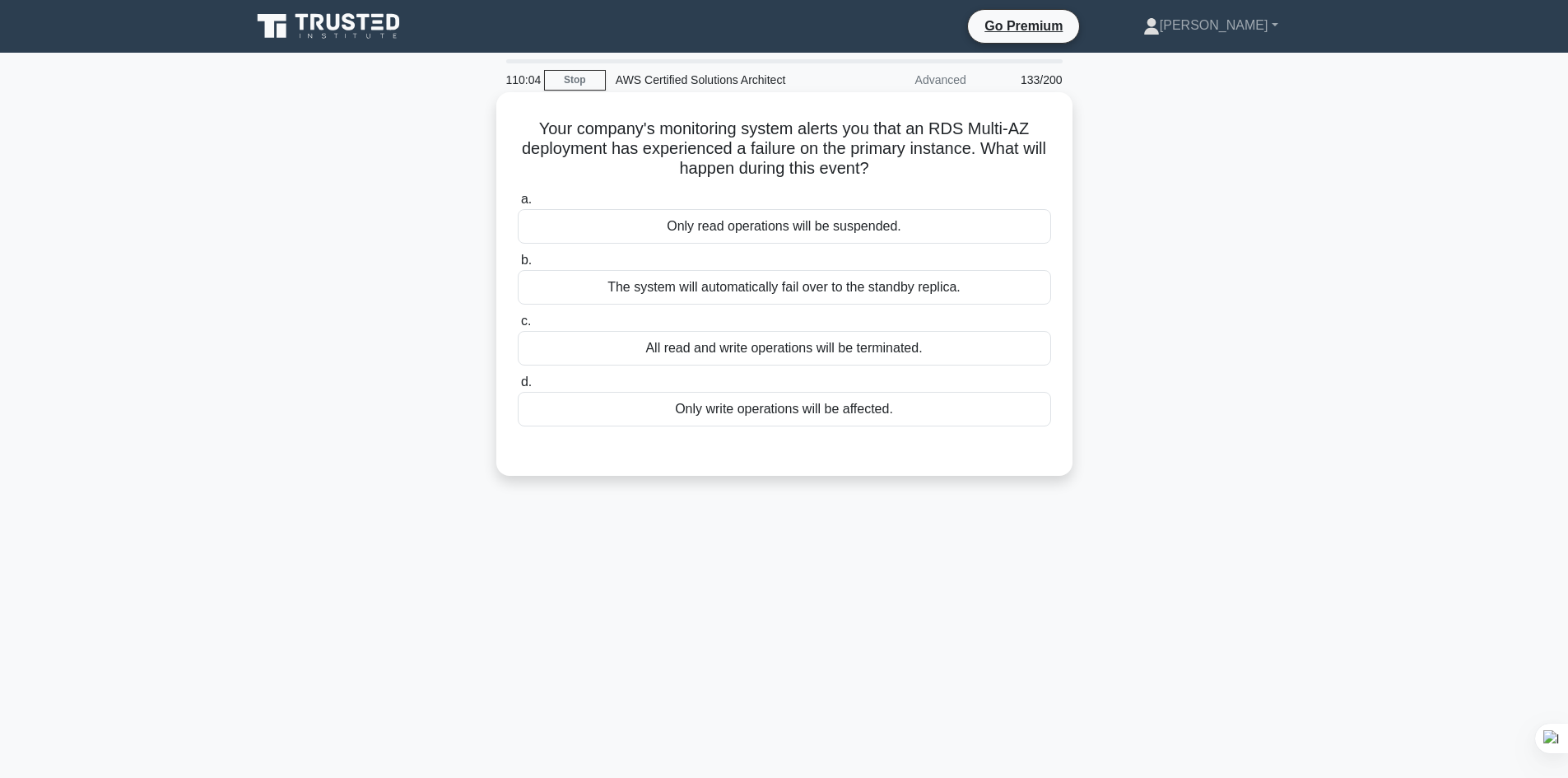 click on "Only read operations will be suspended." at bounding box center (784, 226) 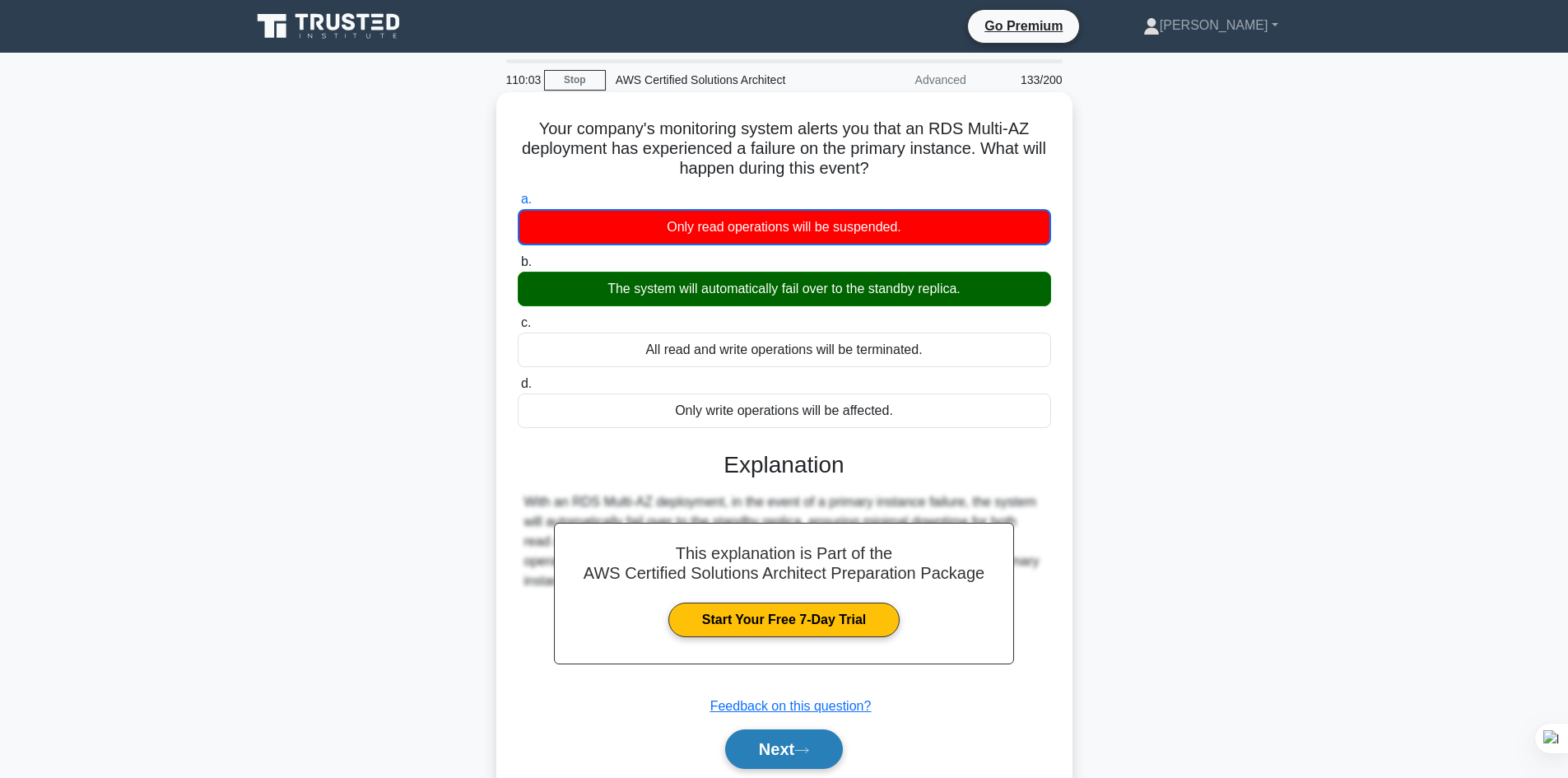 click 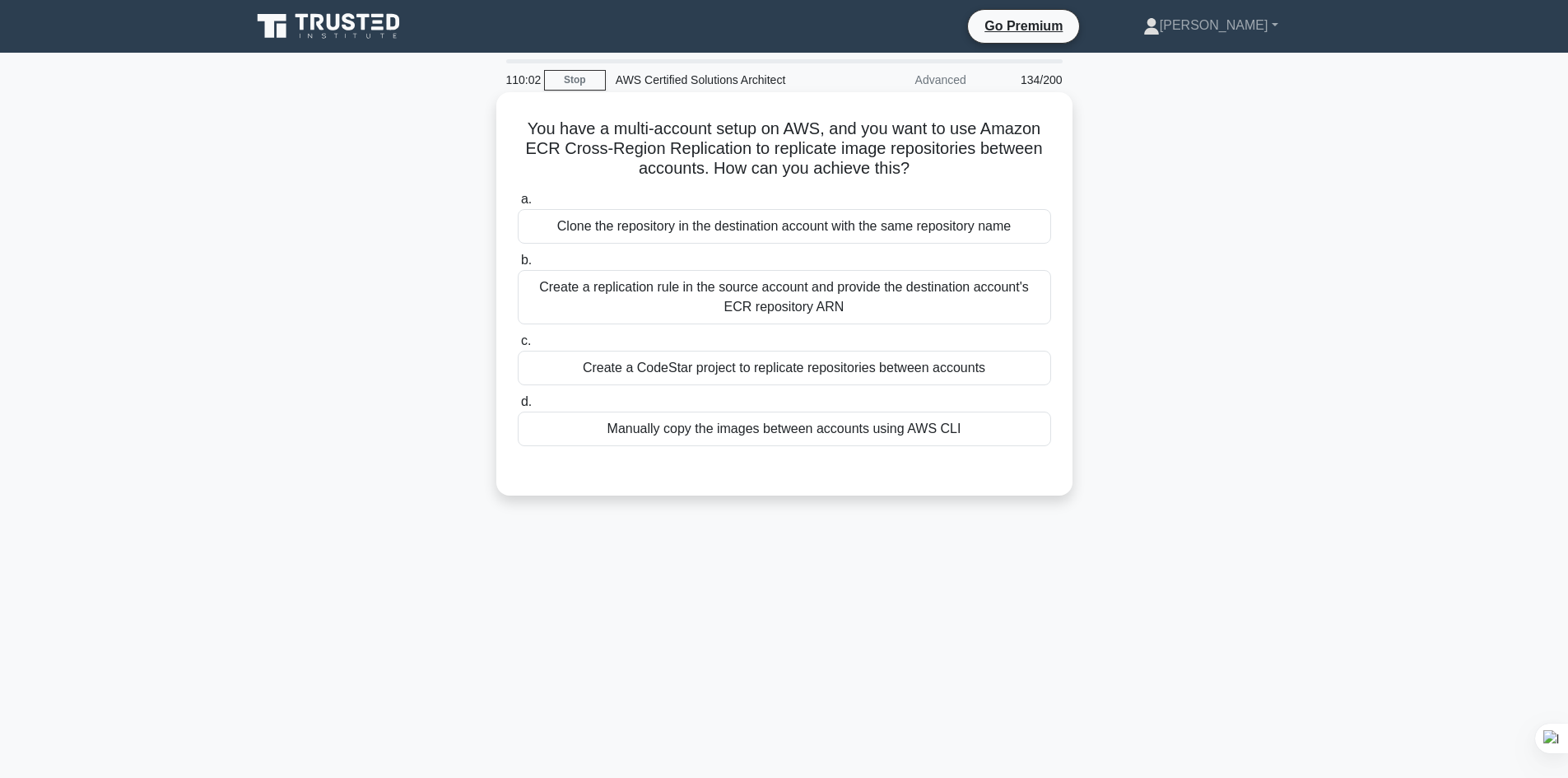 click on "Create a replication rule in the source account and provide the destination account's ECR repository ARN" at bounding box center [784, 297] 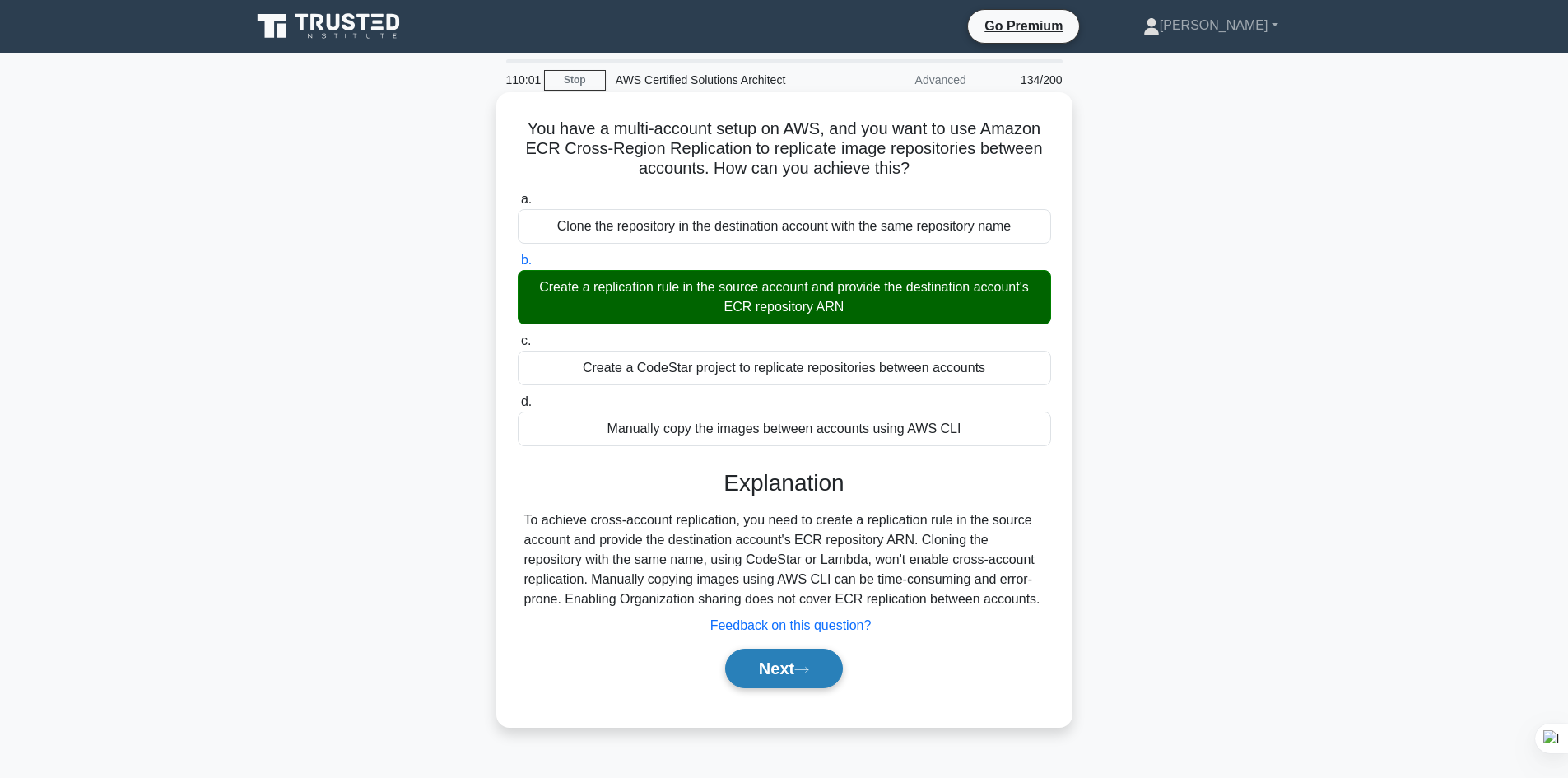 click on "Next" at bounding box center (784, 669) 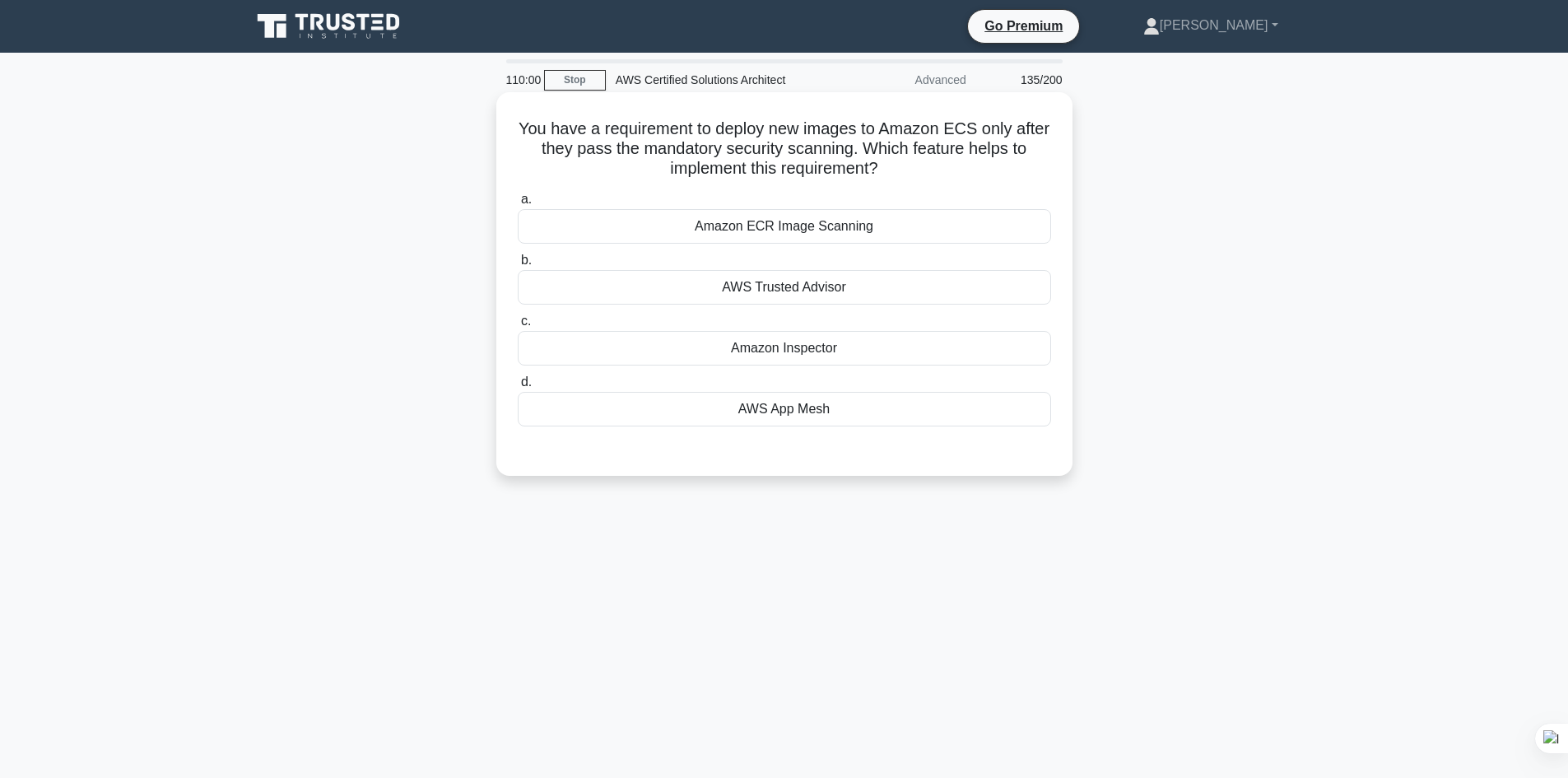 click on "AWS Trusted Advisor" at bounding box center [784, 287] 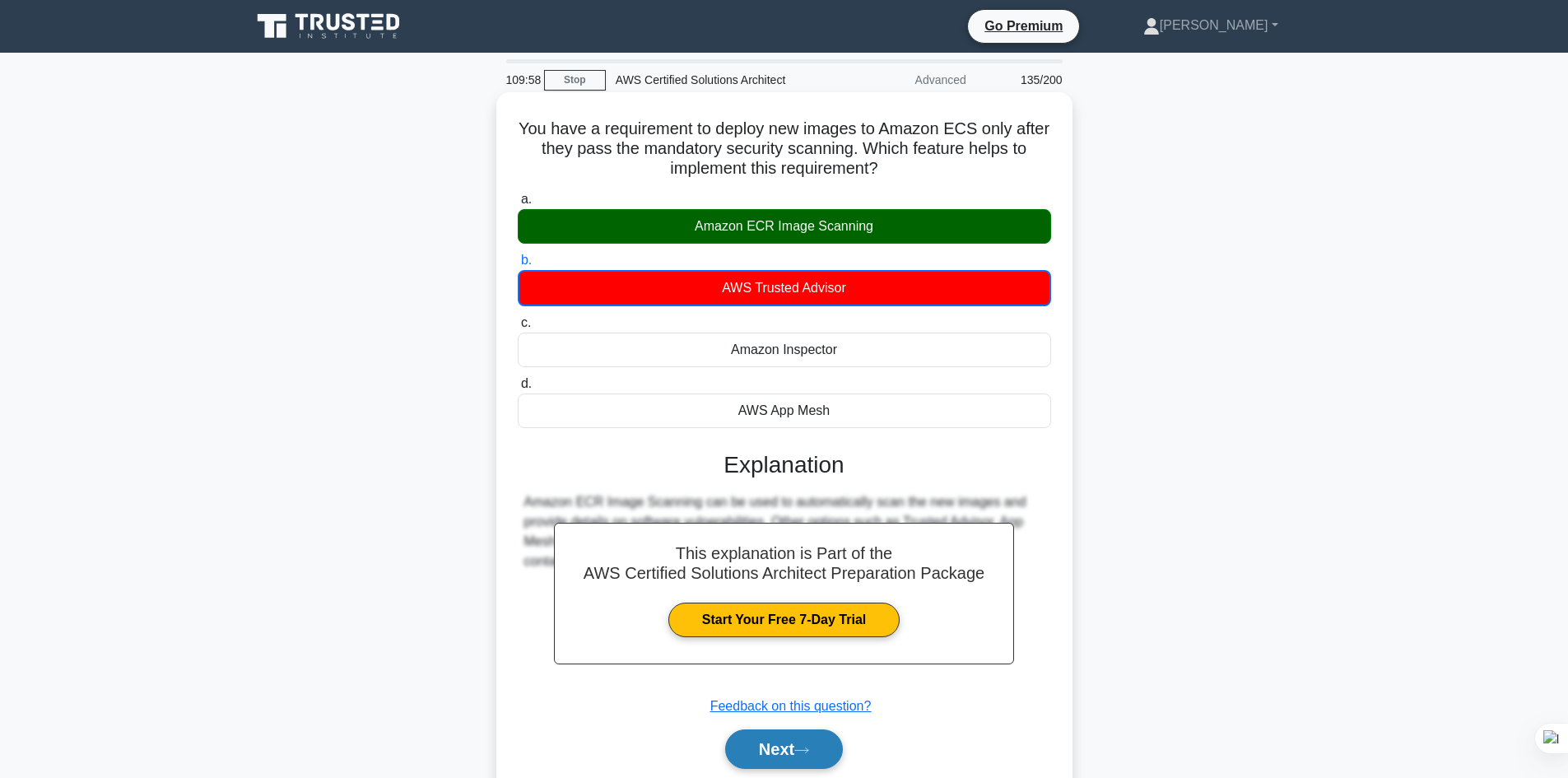 click 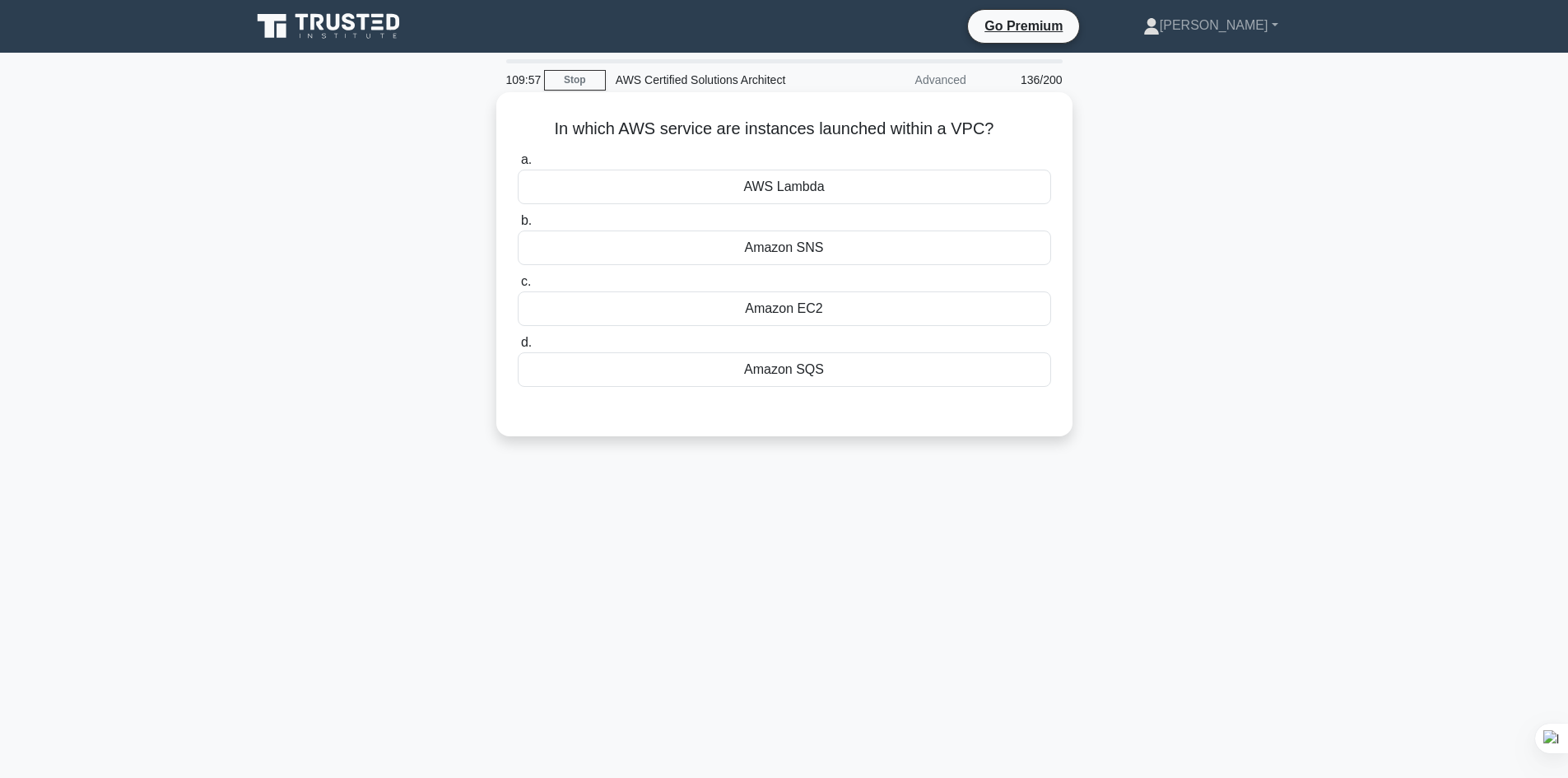 click on "AWS Lambda" at bounding box center (784, 187) 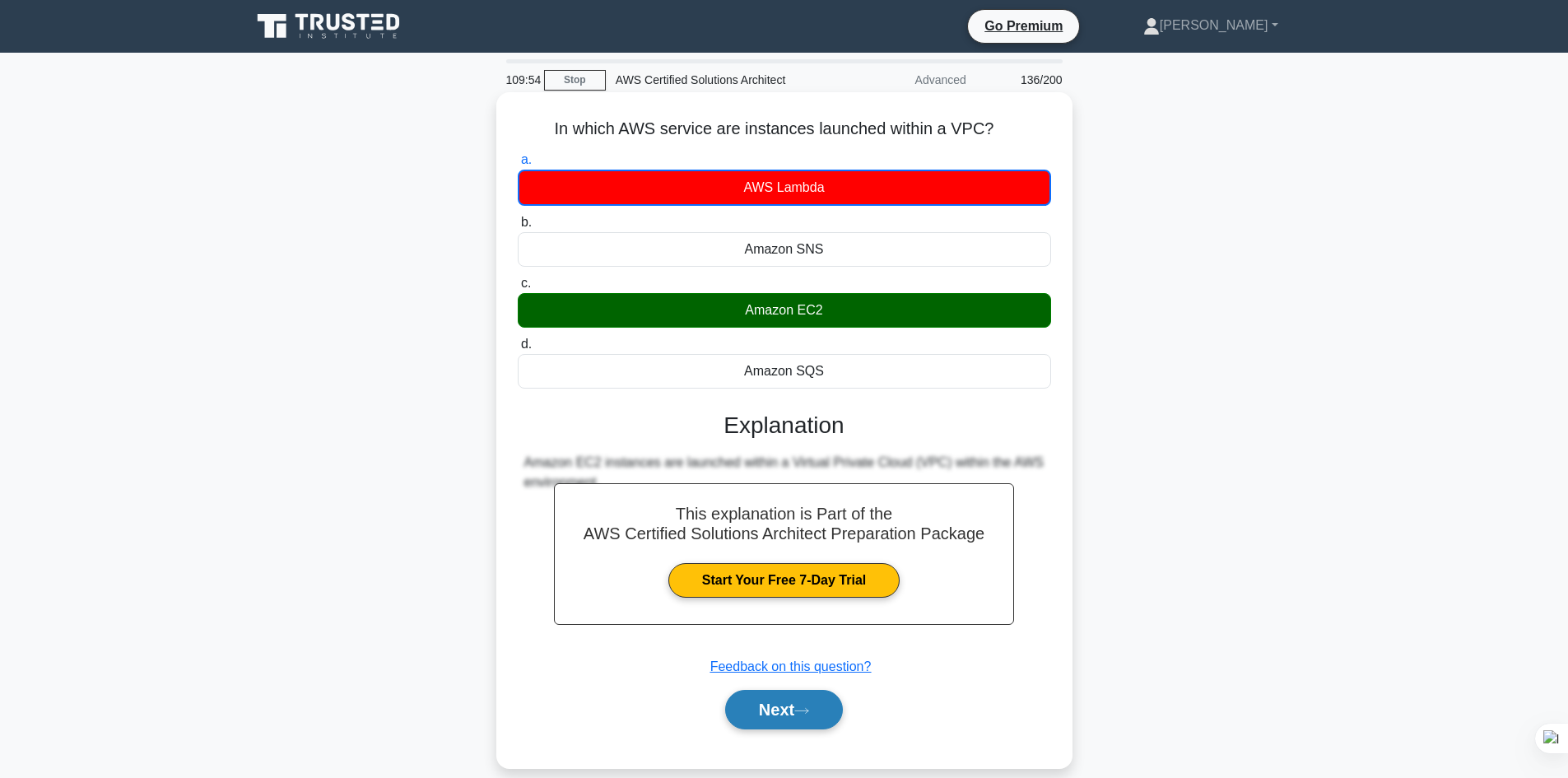 click 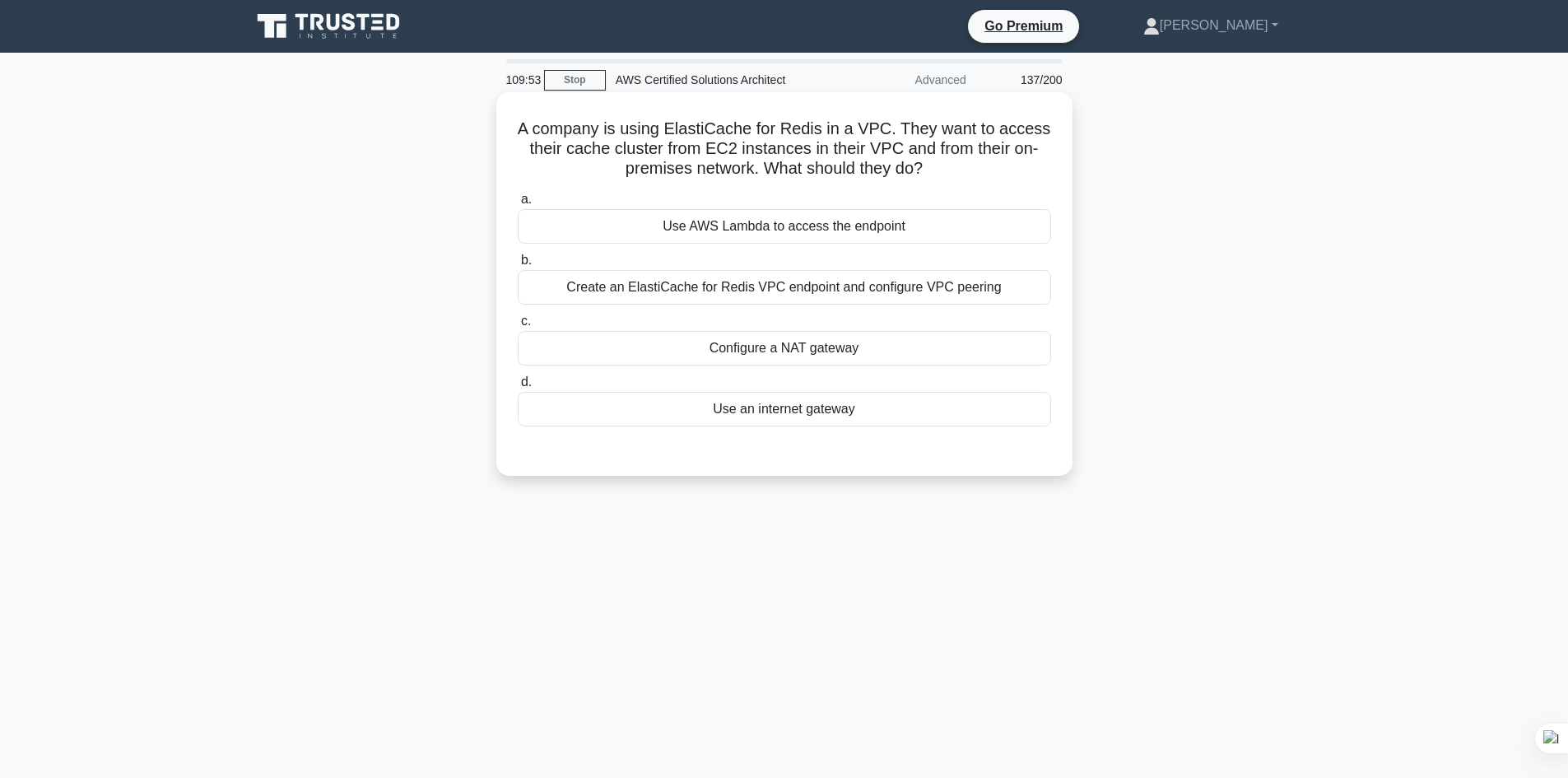 click on "Use AWS Lambda to access the endpoint" at bounding box center [784, 226] 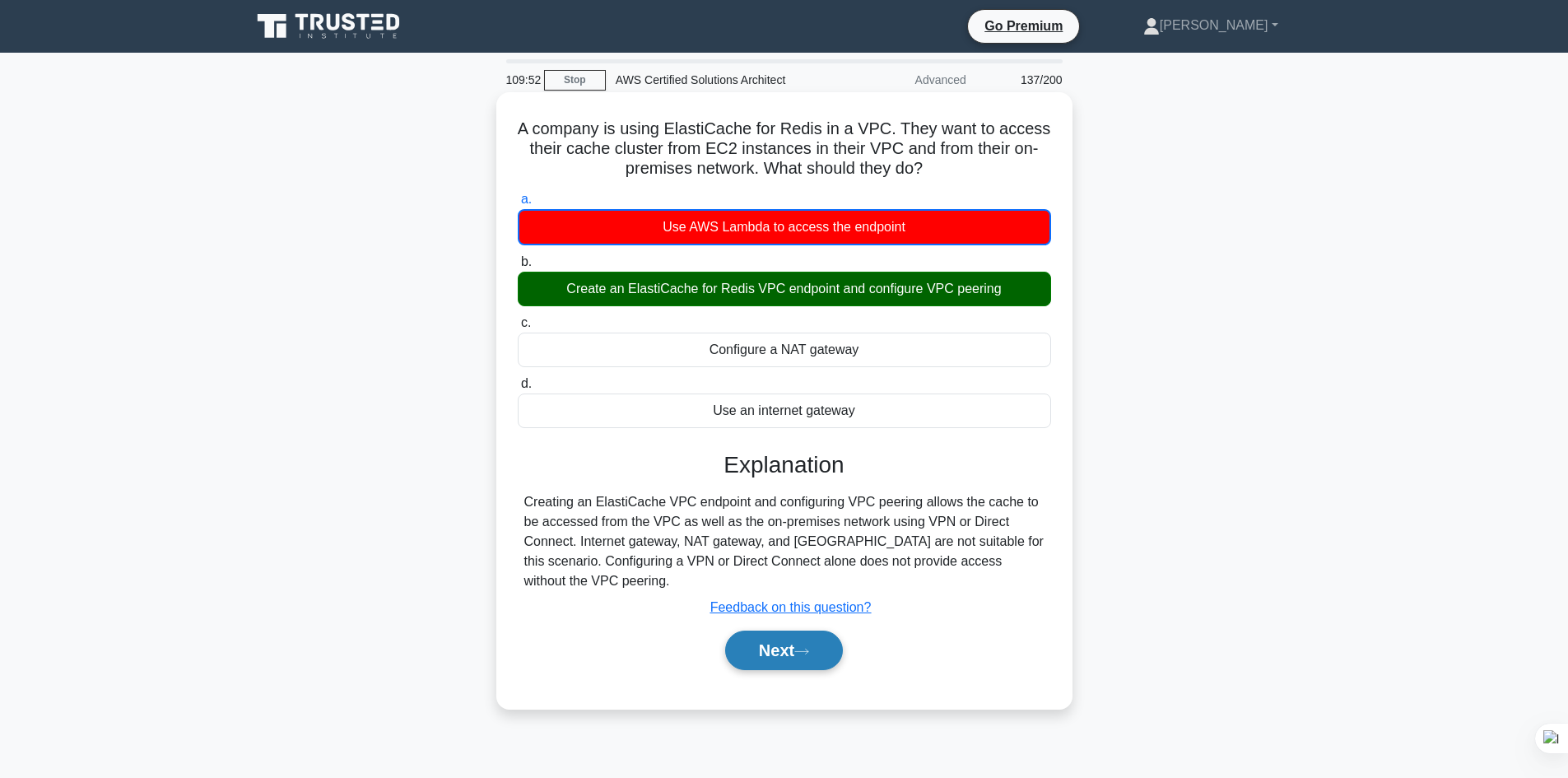 click on "Next" at bounding box center (784, 650) 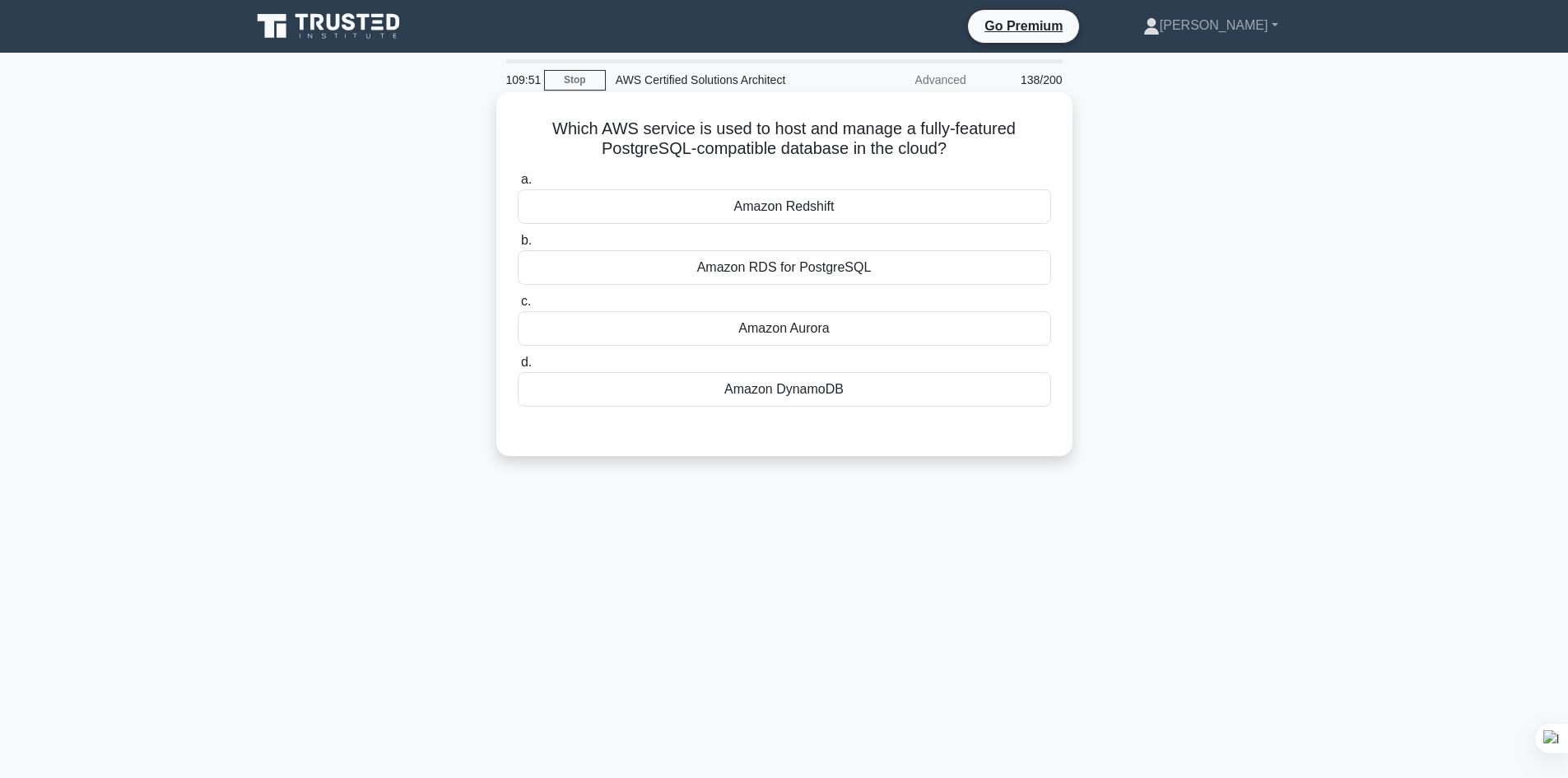 click on "Amazon RDS for PostgreSQL" at bounding box center [784, 268] 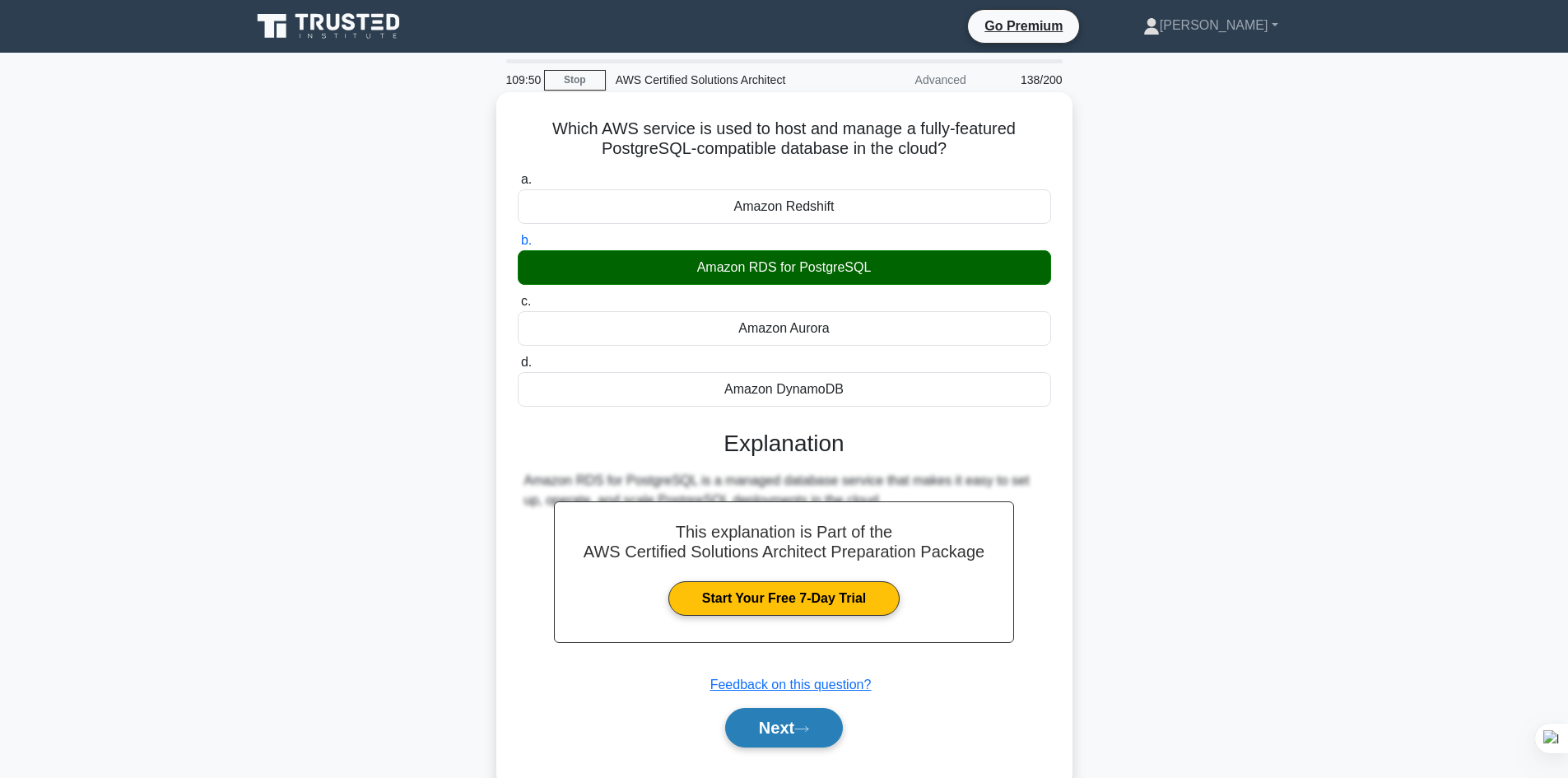 click 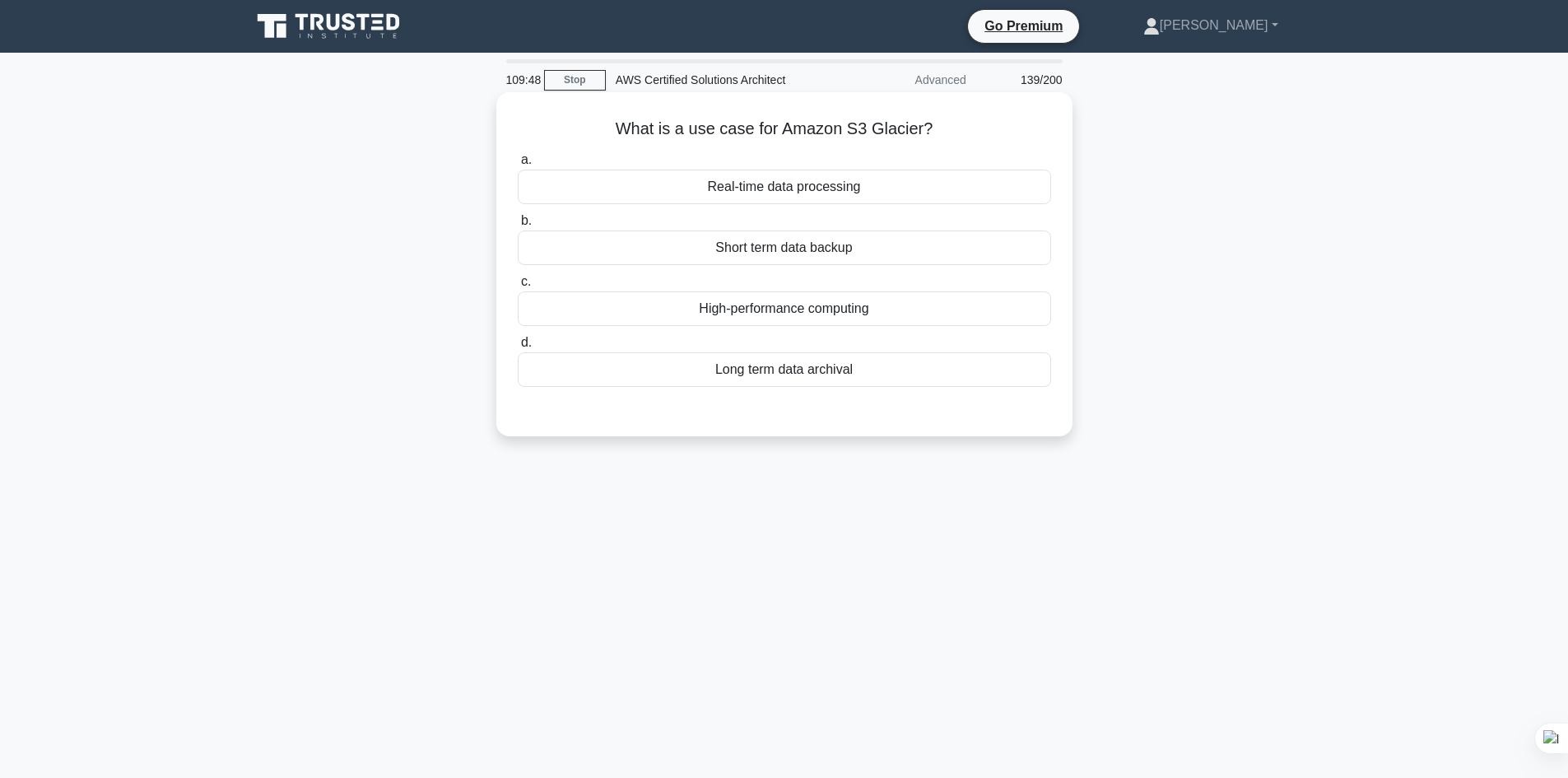 click on "High-performance computing" at bounding box center [784, 309] 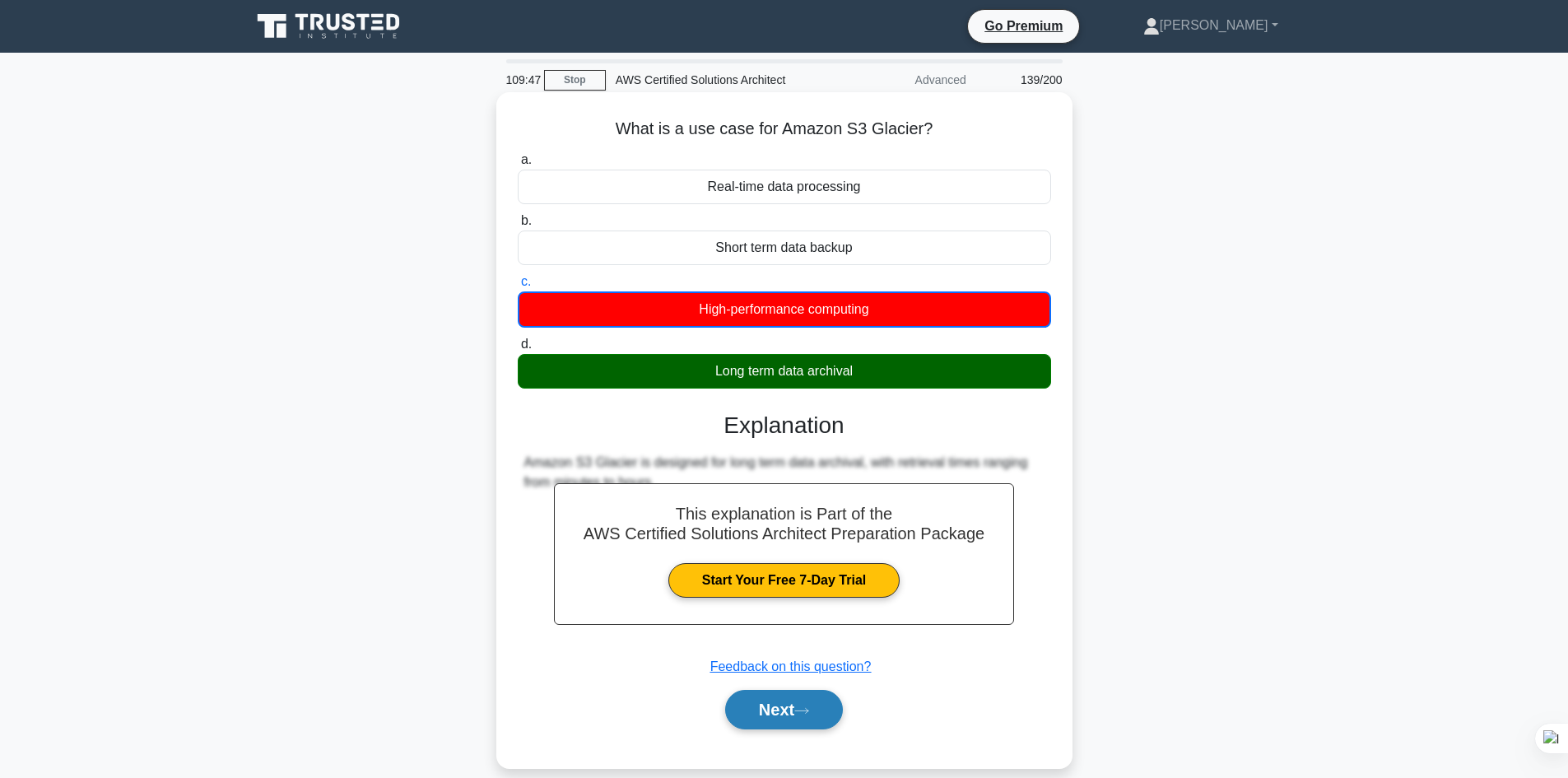 click on "Next" at bounding box center (784, 710) 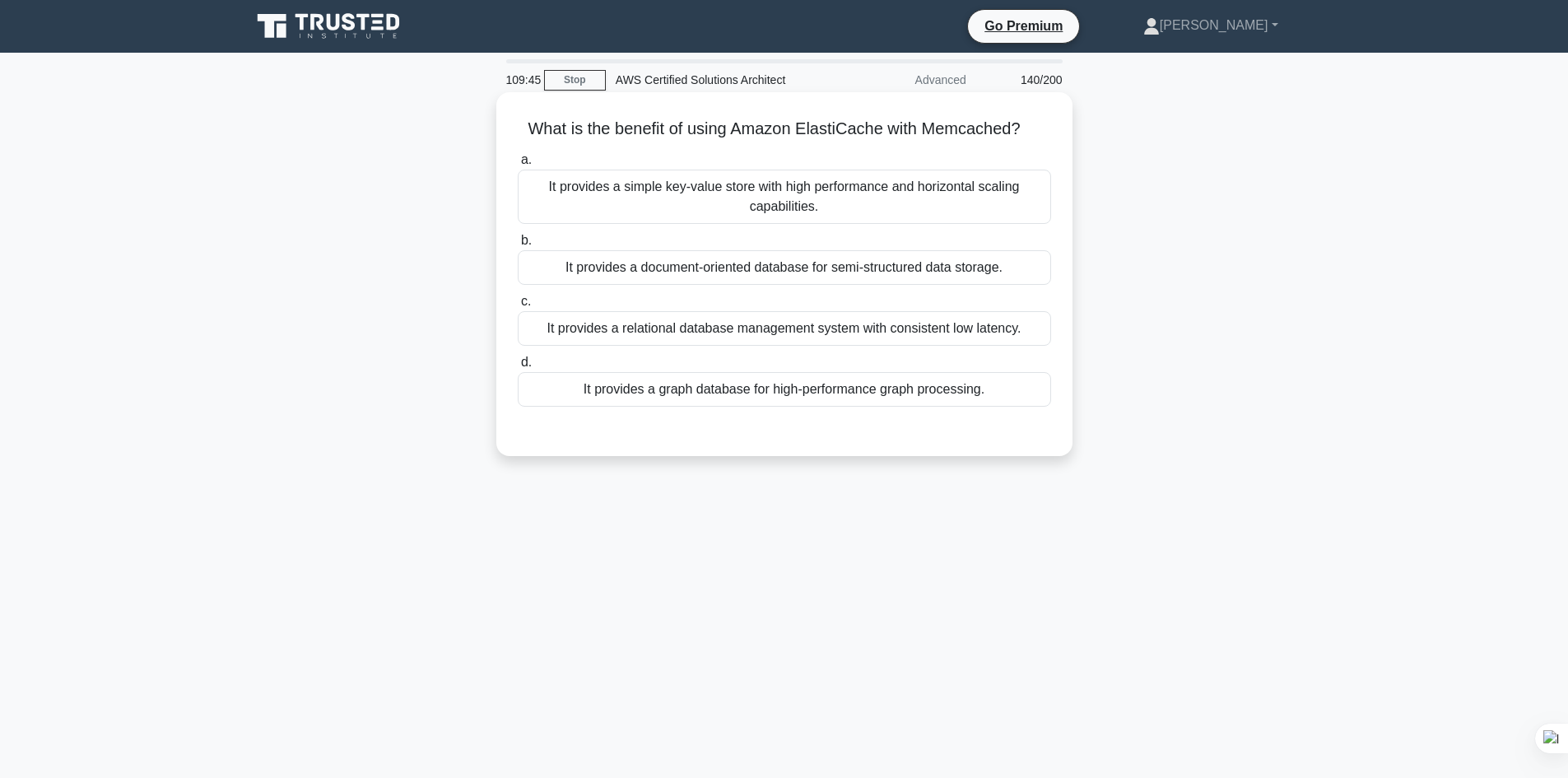 click on "It provides a relational database management system with consistent low latency." at bounding box center (784, 328) 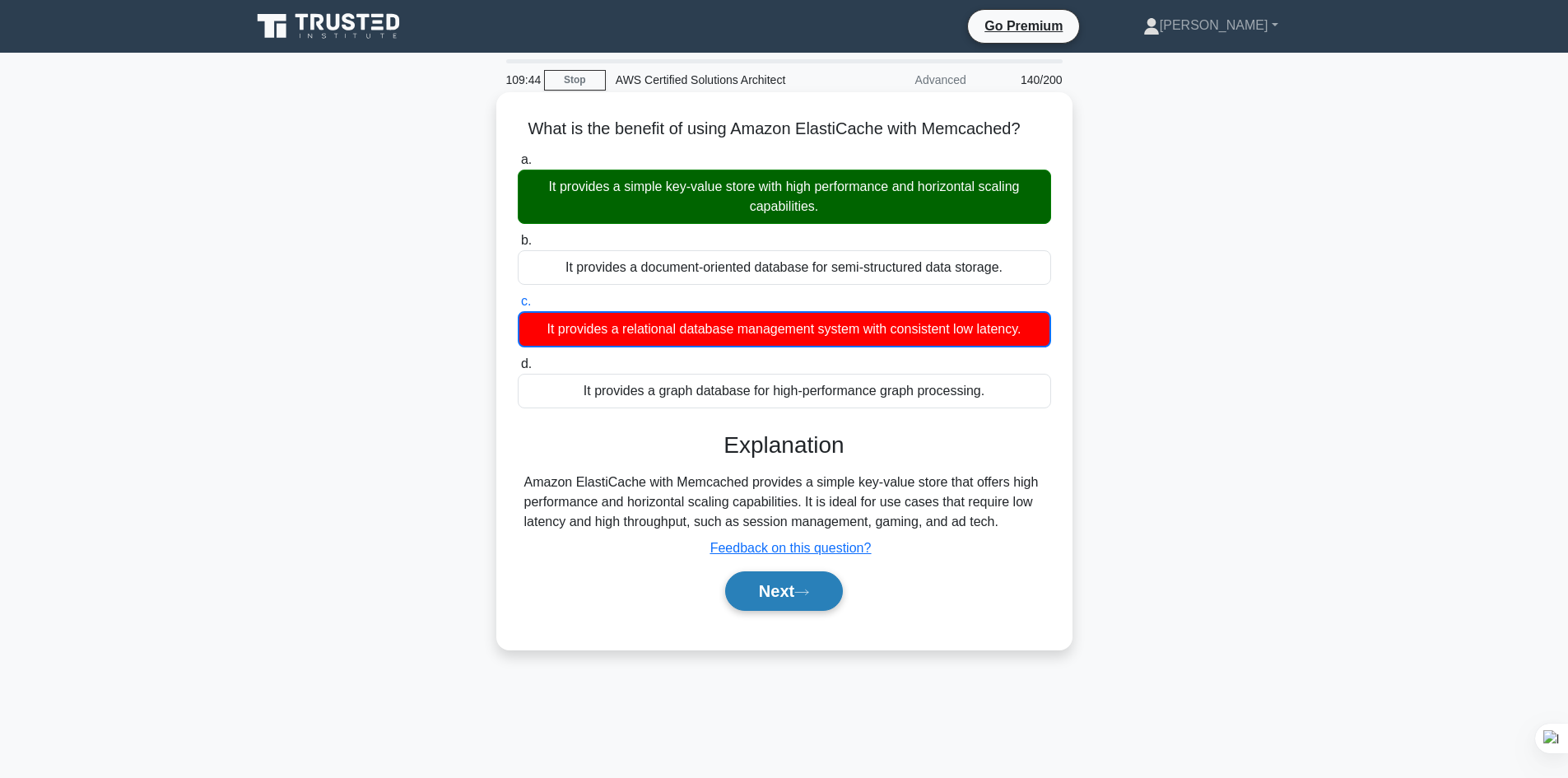 click 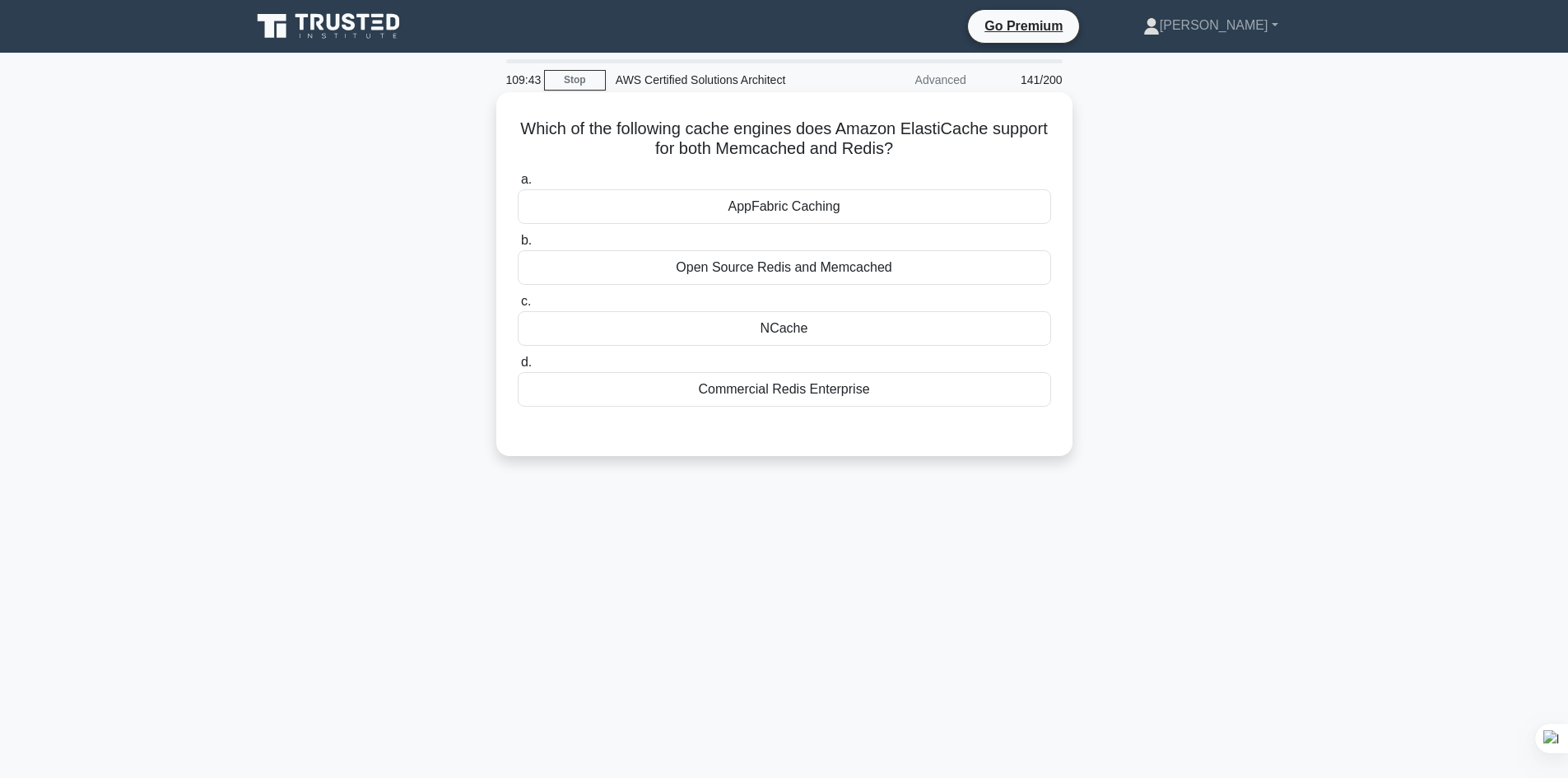 click on "Open Source Redis and Memcached" at bounding box center (784, 268) 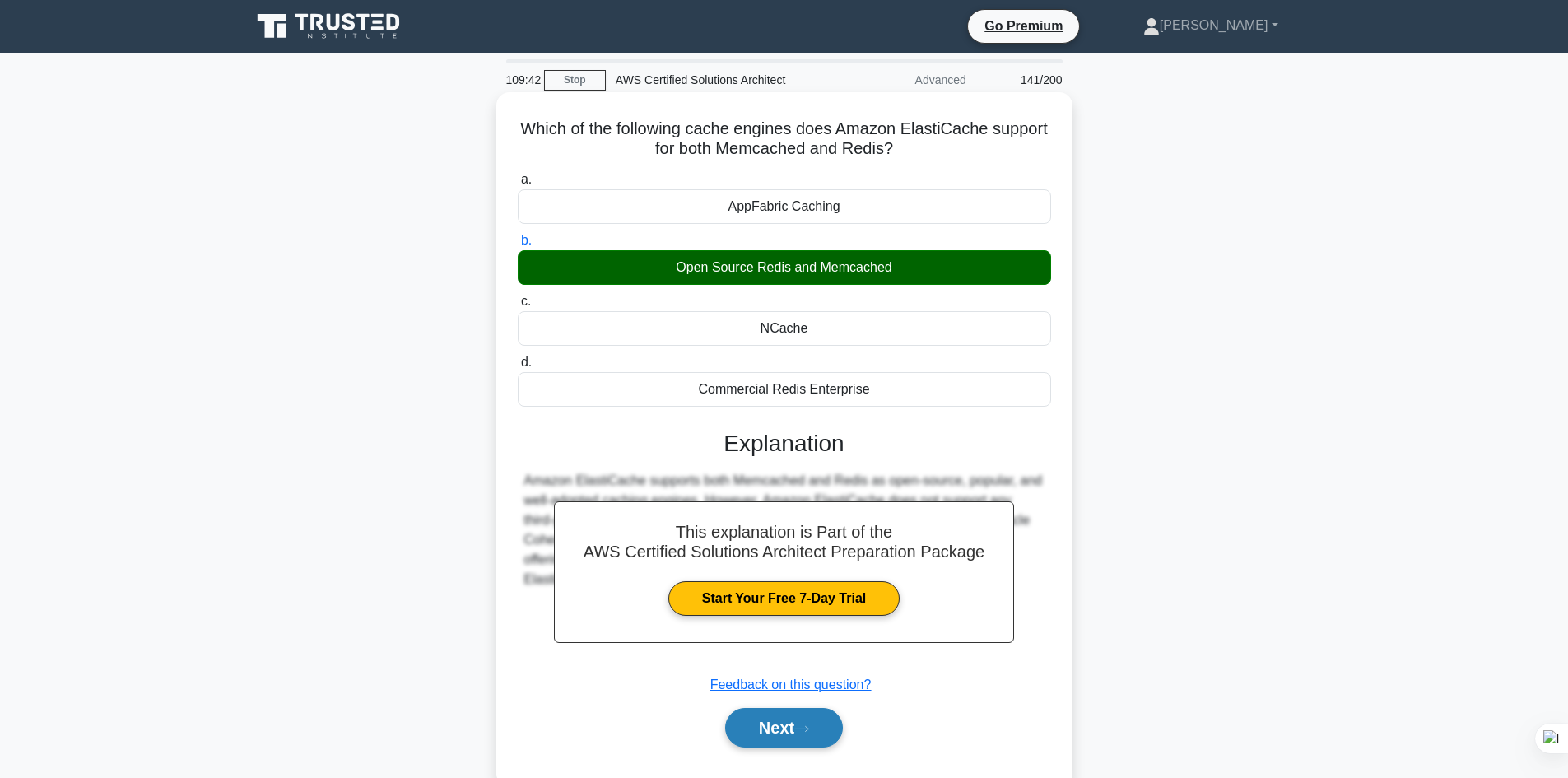 click on "Next" at bounding box center [784, 728] 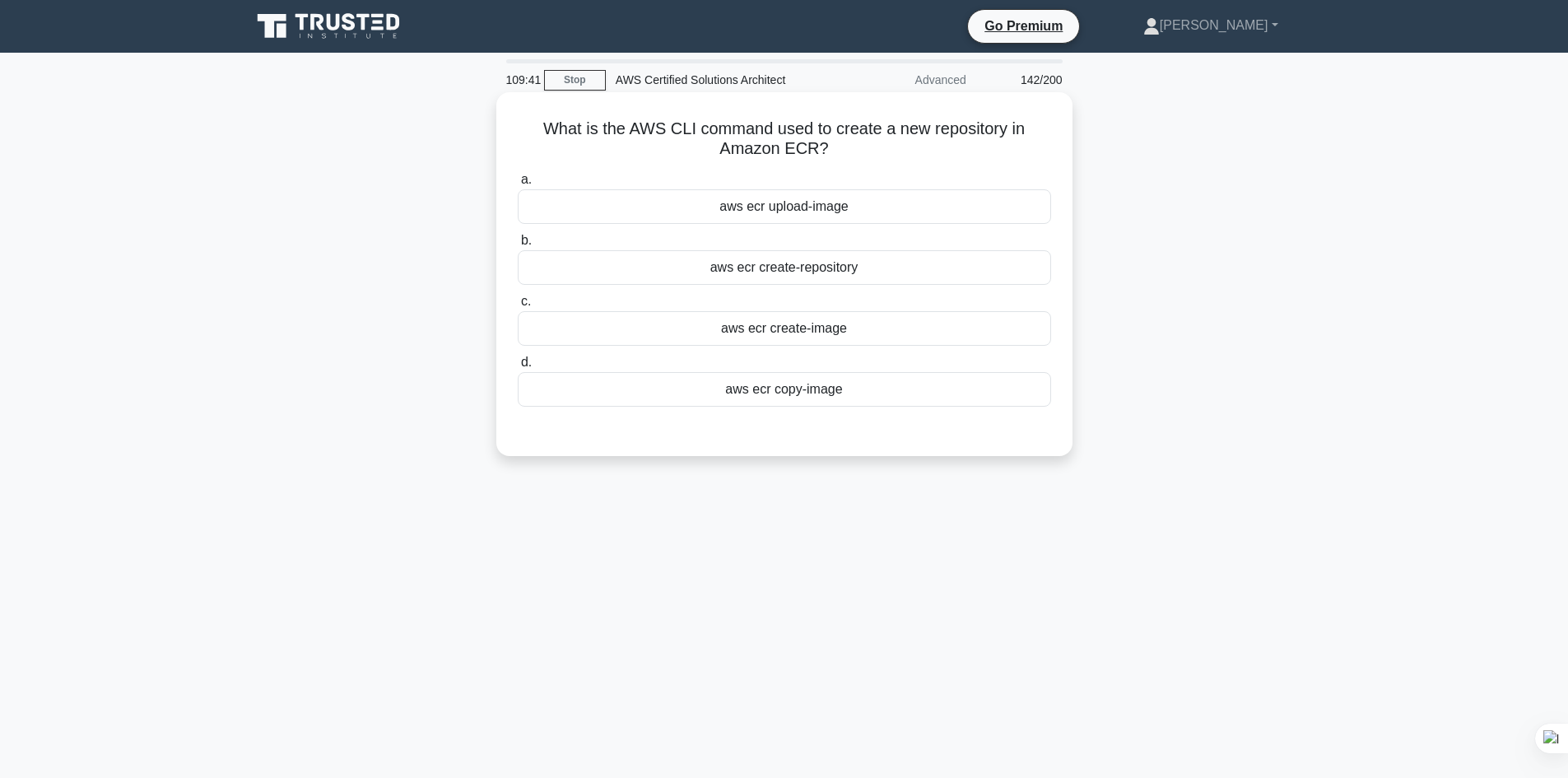 click on "aws ecr upload-image" at bounding box center [784, 207] 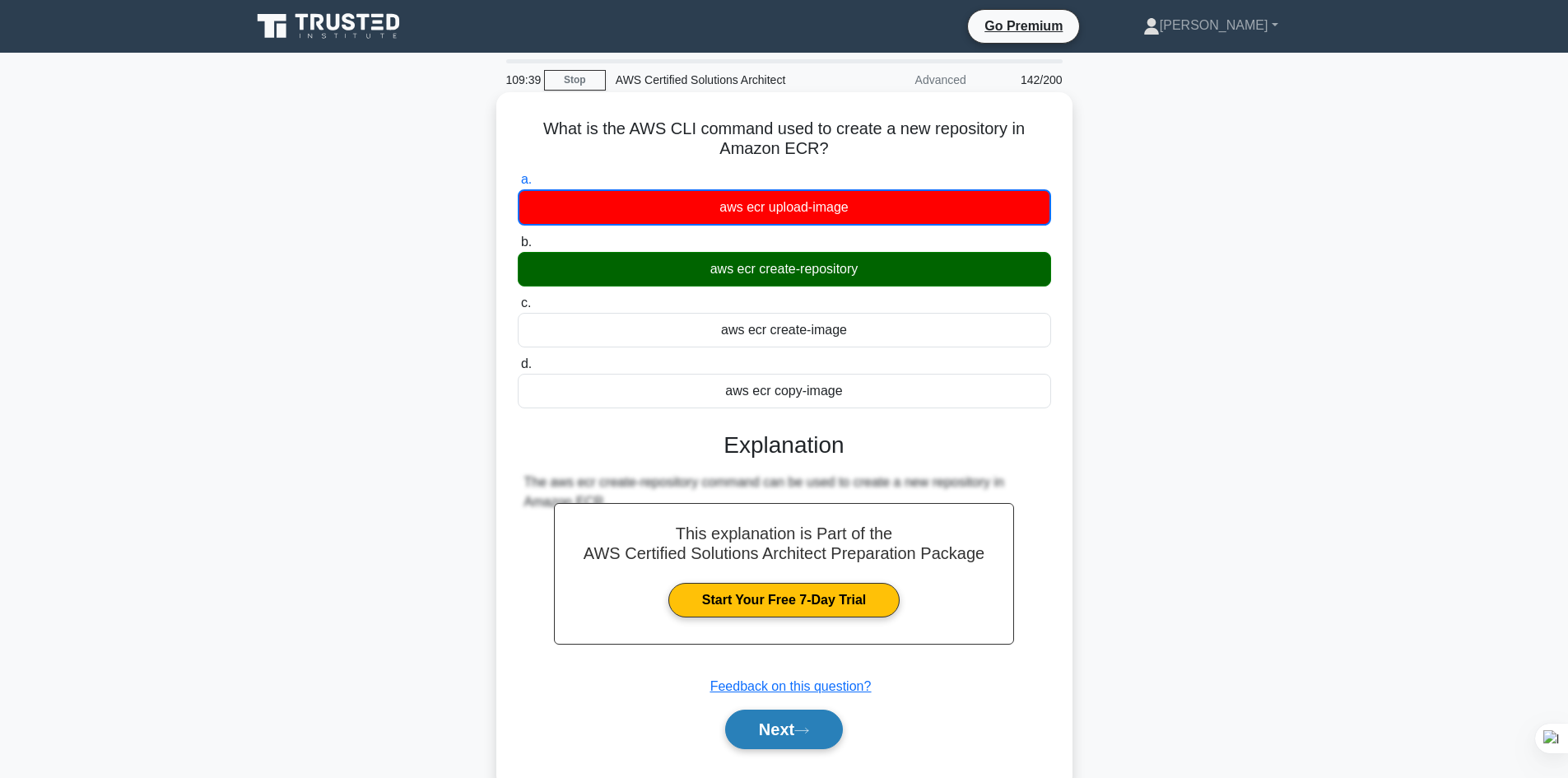 click on "Next" at bounding box center (784, 729) 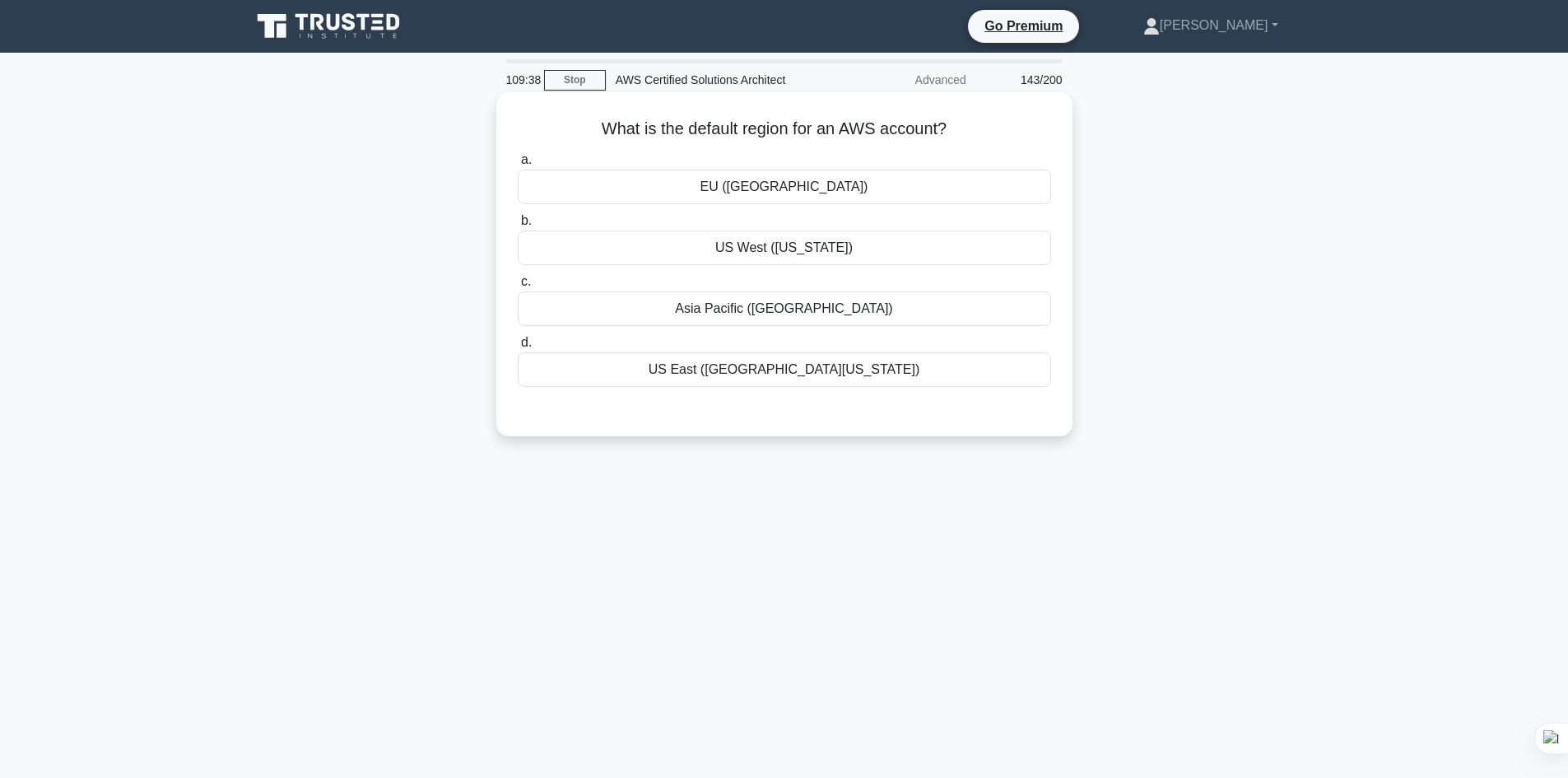 click on "Asia Pacific (Tokyo)" at bounding box center [784, 309] 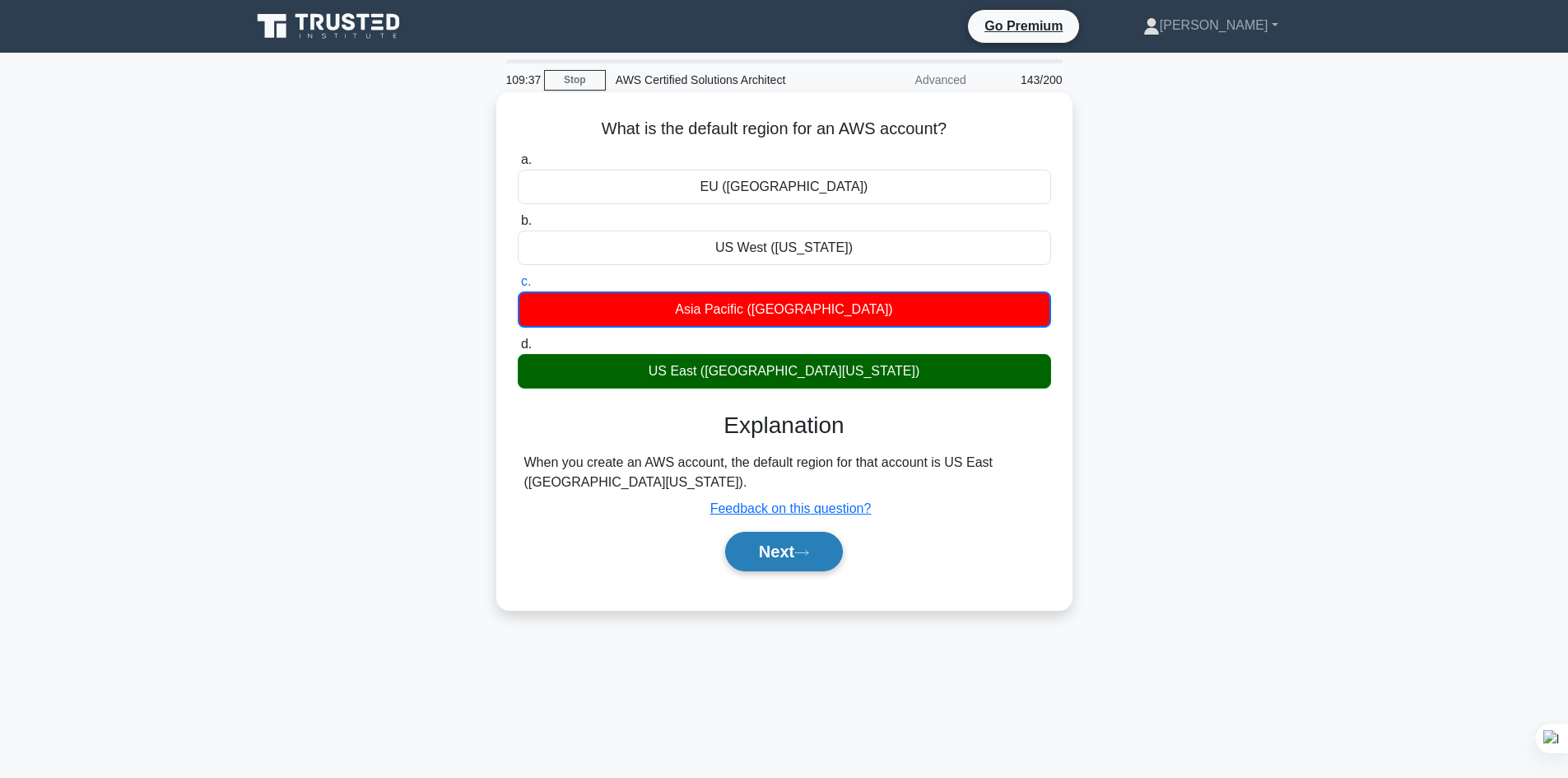 click on "Next" at bounding box center (784, 552) 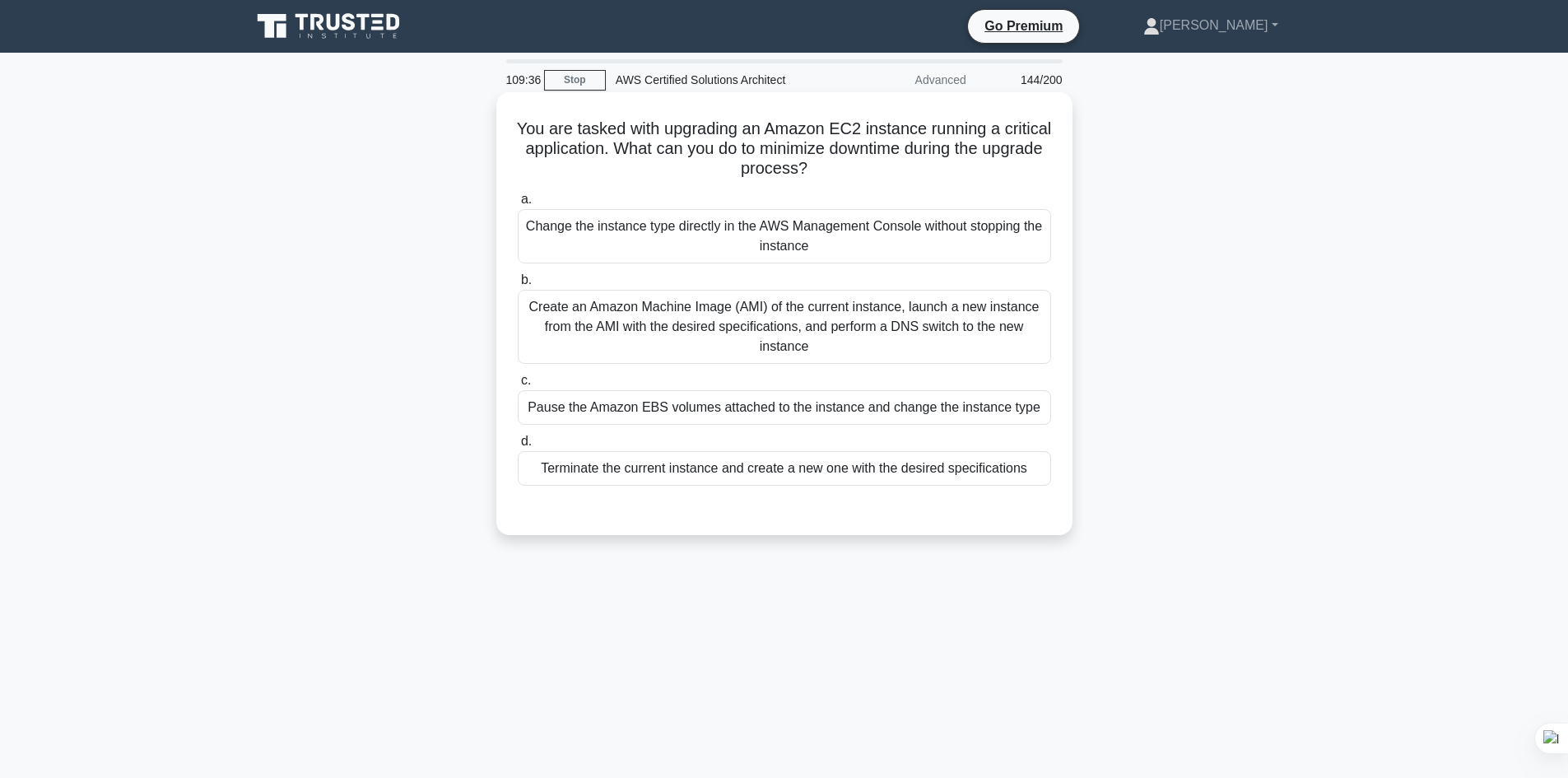 click on "Change the instance type directly in the AWS Management Console without stopping the instance" at bounding box center [784, 236] 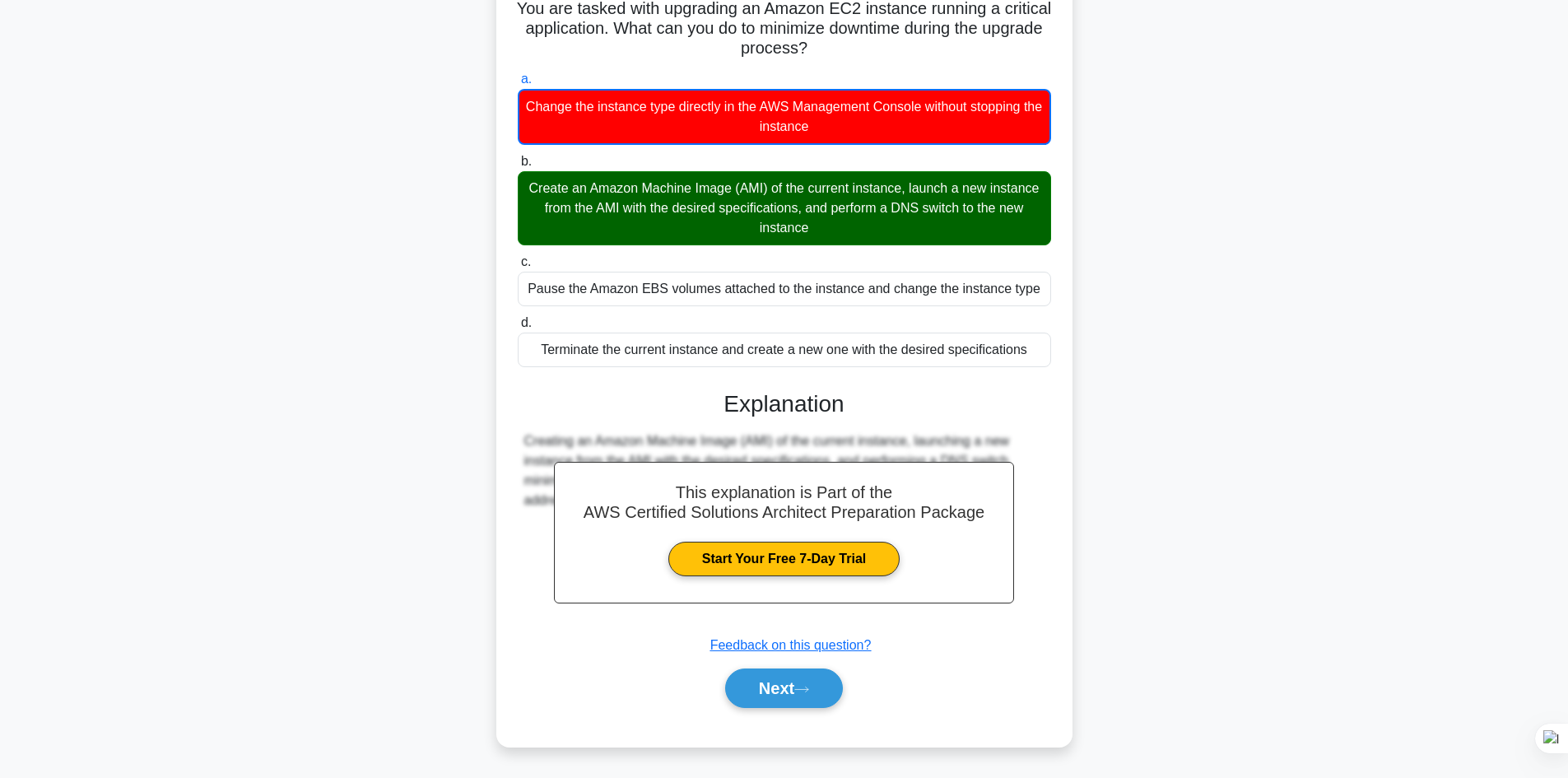 scroll, scrollTop: 121, scrollLeft: 0, axis: vertical 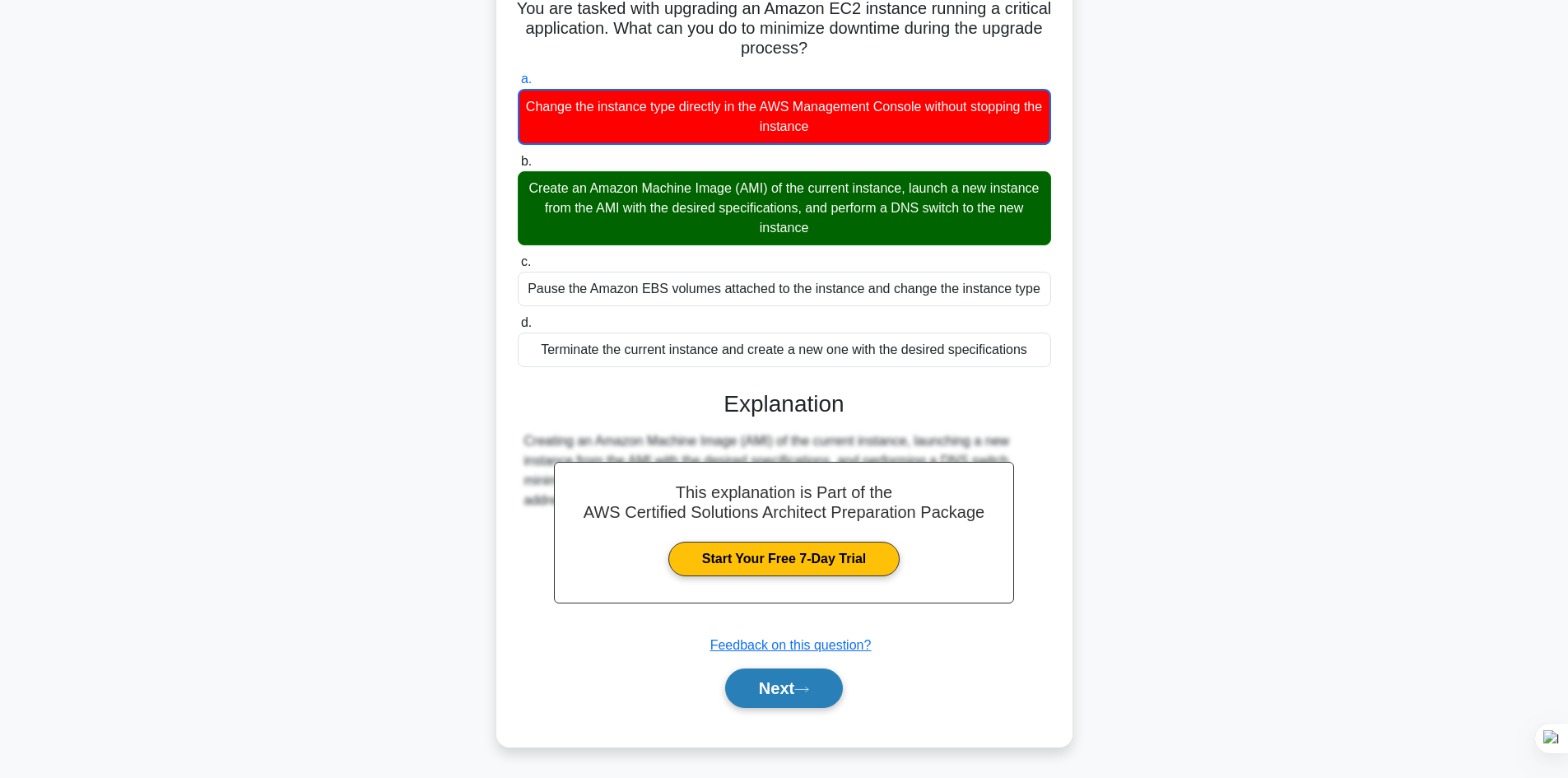 click on "Next" at bounding box center (784, 688) 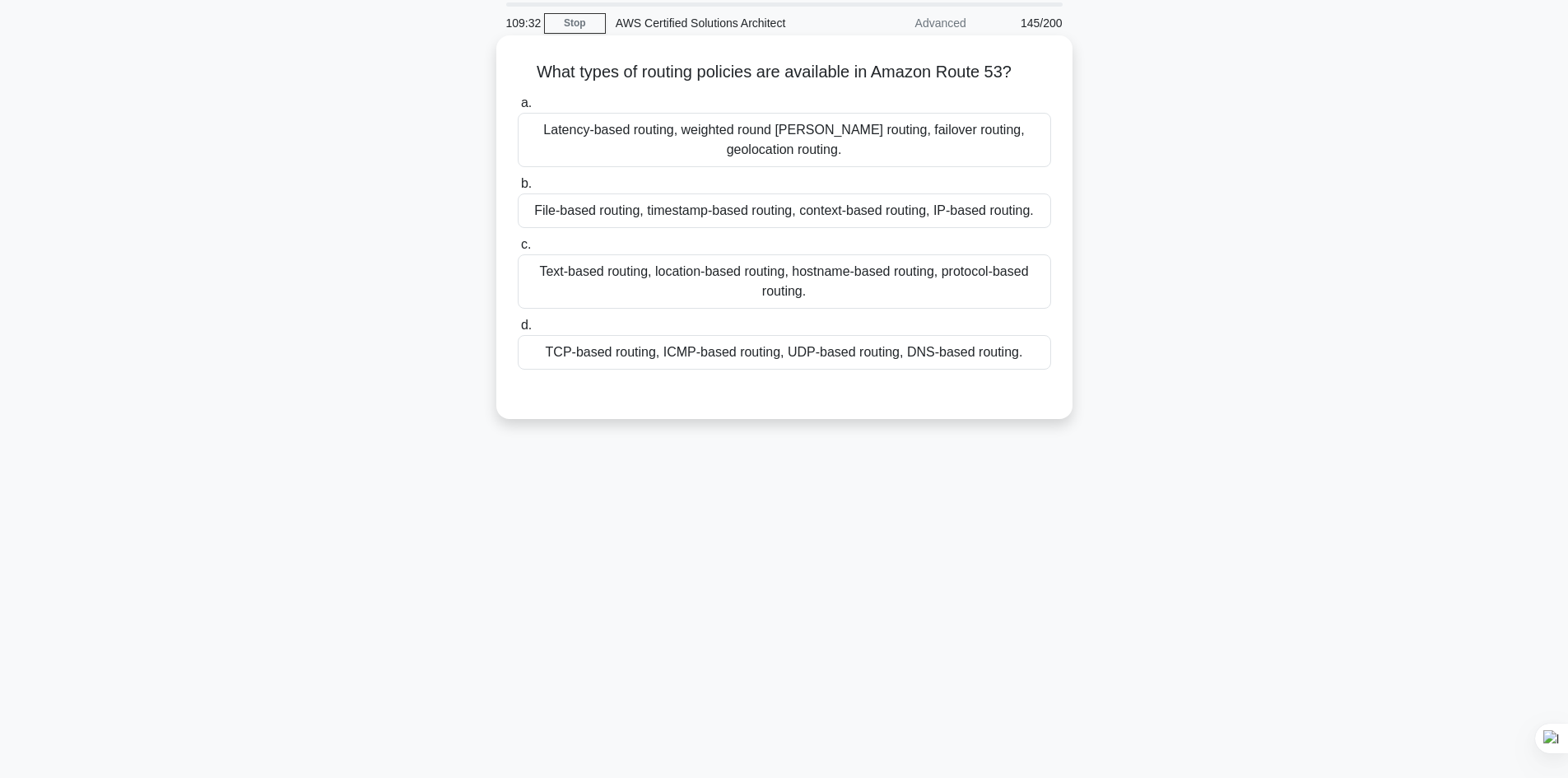 scroll, scrollTop: 0, scrollLeft: 0, axis: both 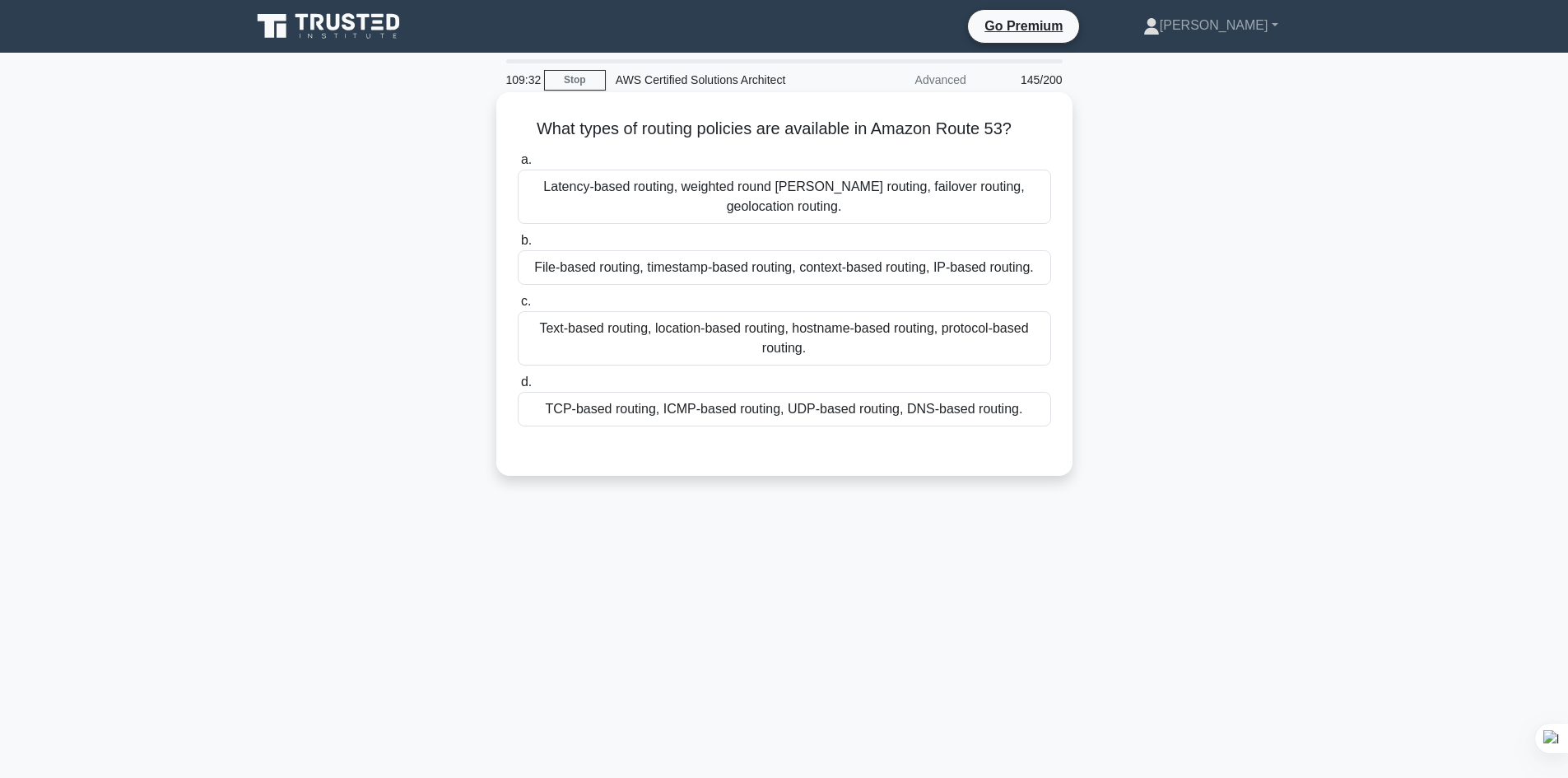 click on "Latency-based routing, weighted round robin routing, failover routing, geolocation routing." at bounding box center (784, 197) 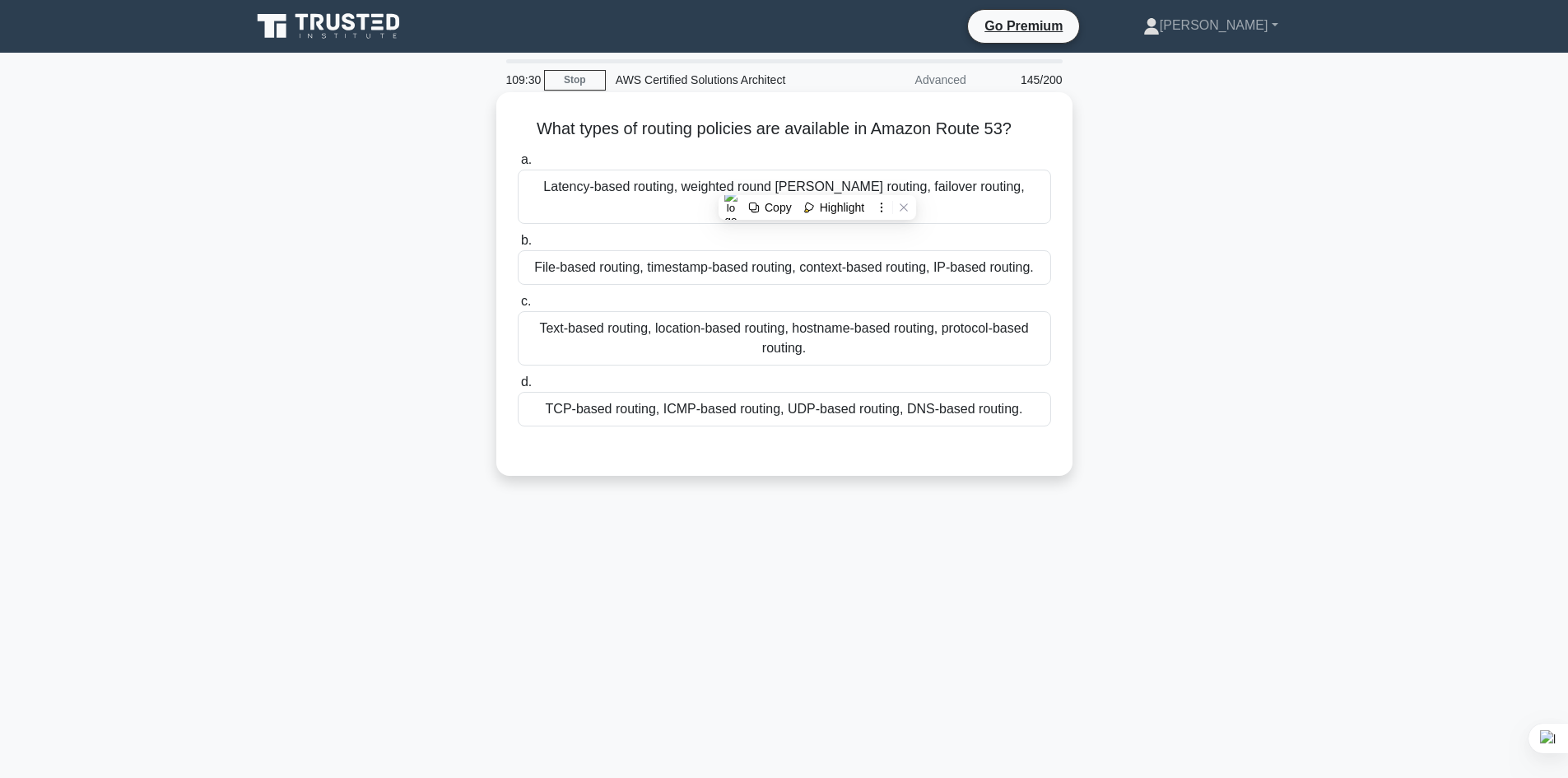 click on "Latency-based routing, weighted round robin routing, failover routing, geolocation routing." at bounding box center [784, 197] 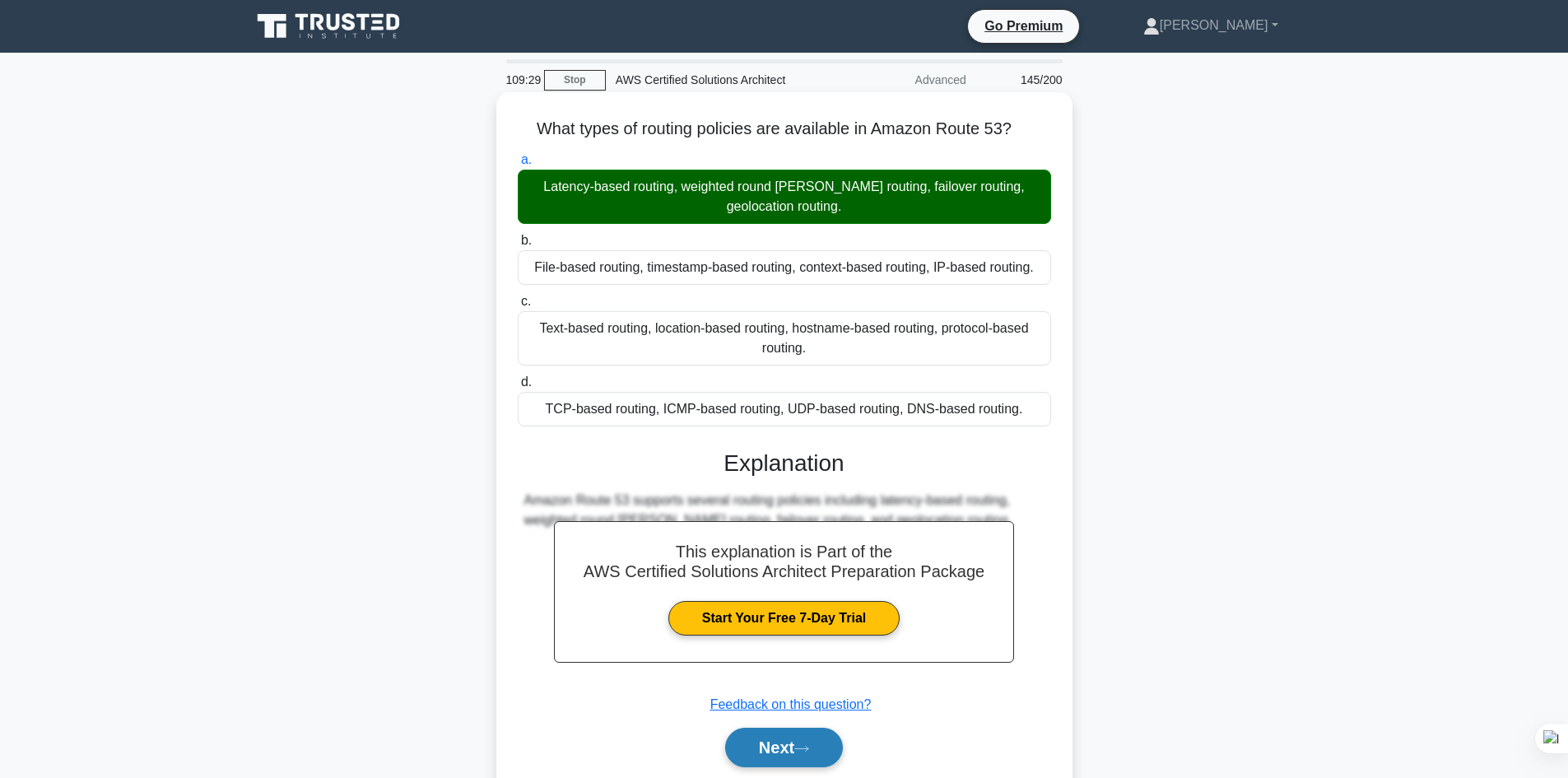click 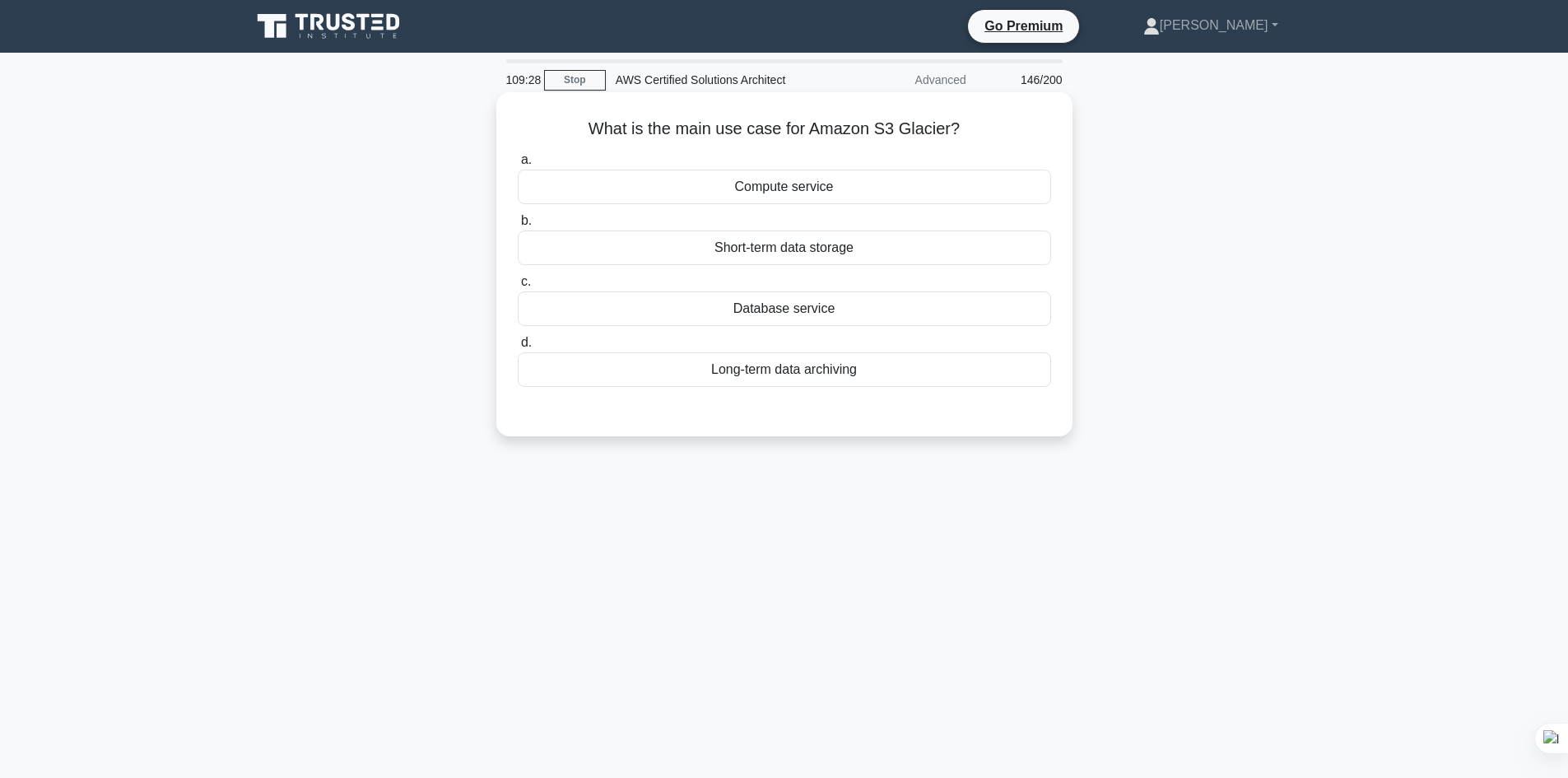 click on "Short-term data storage" at bounding box center (784, 248) 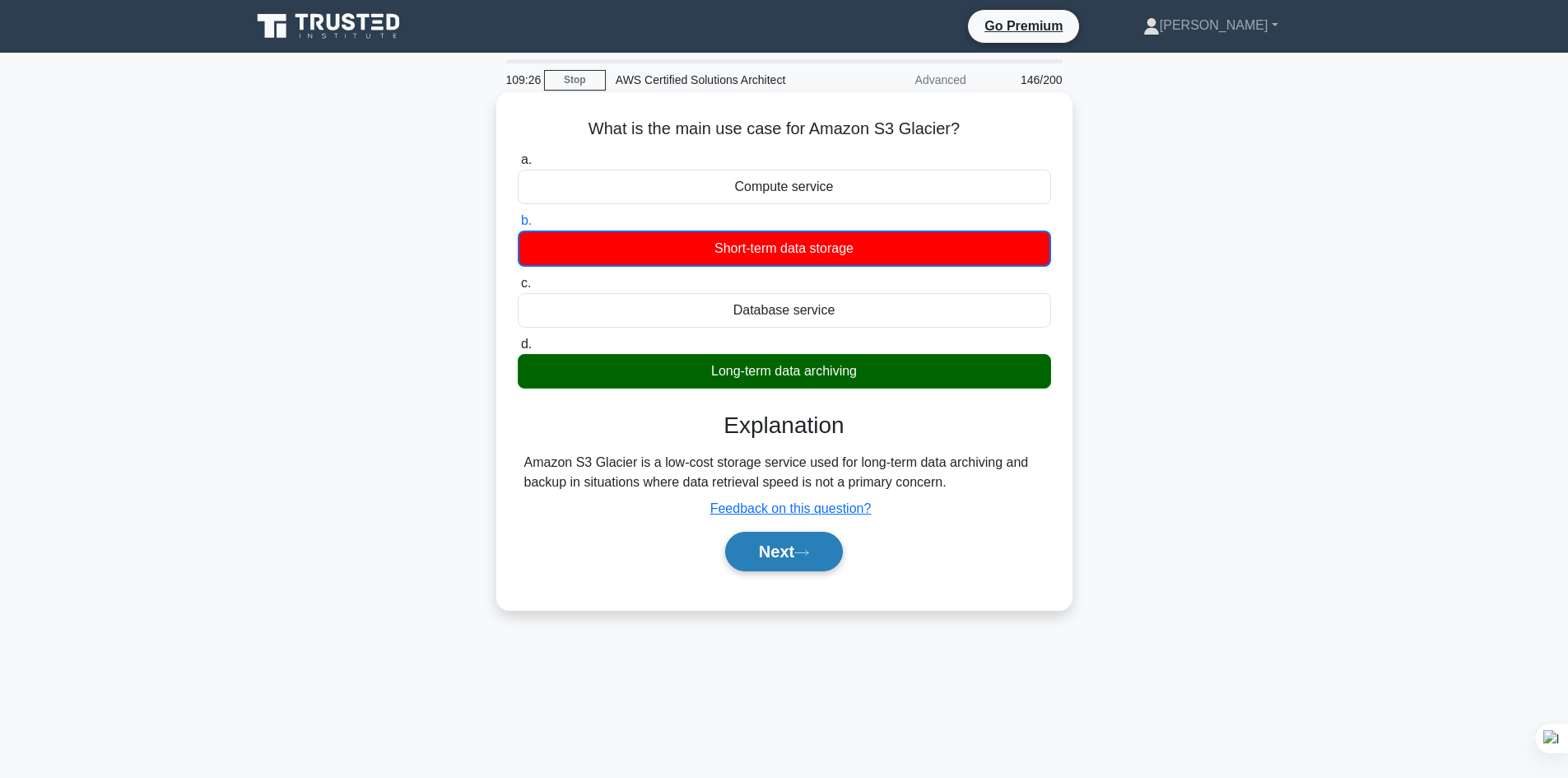 click on "Next" at bounding box center [784, 552] 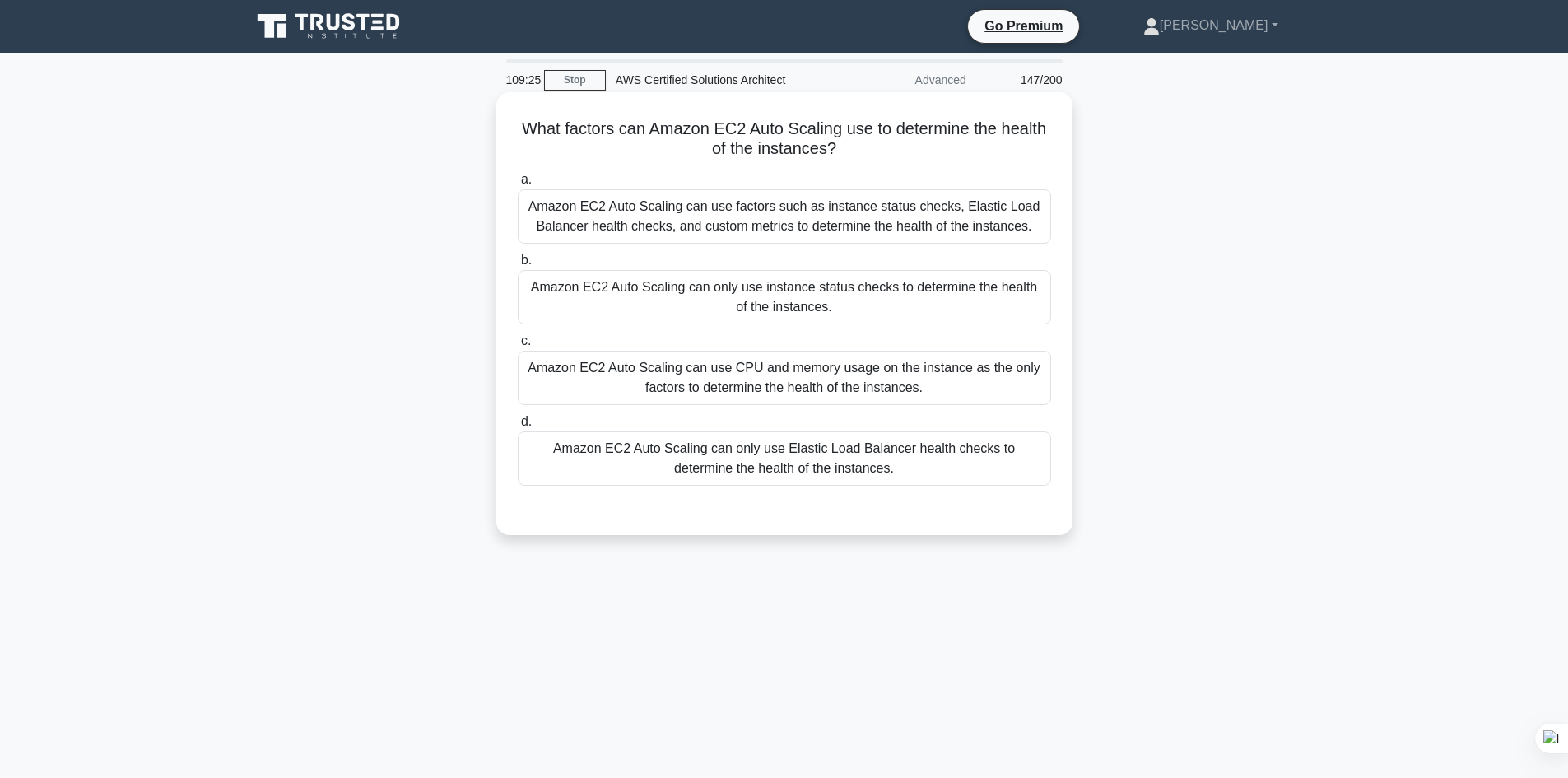 click on "Amazon EC2 Auto Scaling can use factors such as instance status checks, Elastic Load Balancer health checks, and custom metrics to determine the health of the instances." at bounding box center (784, 217) 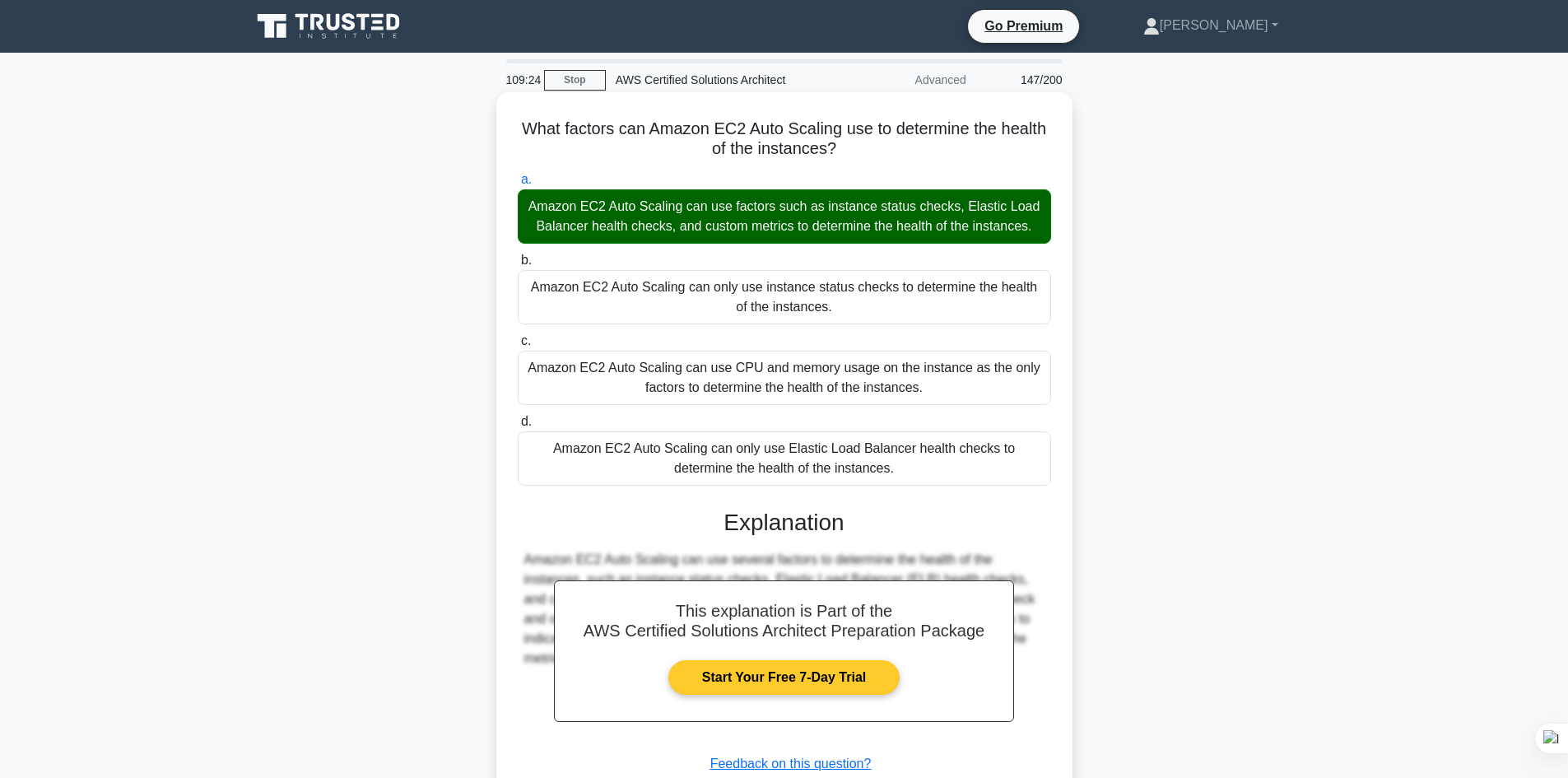 scroll, scrollTop: 119, scrollLeft: 0, axis: vertical 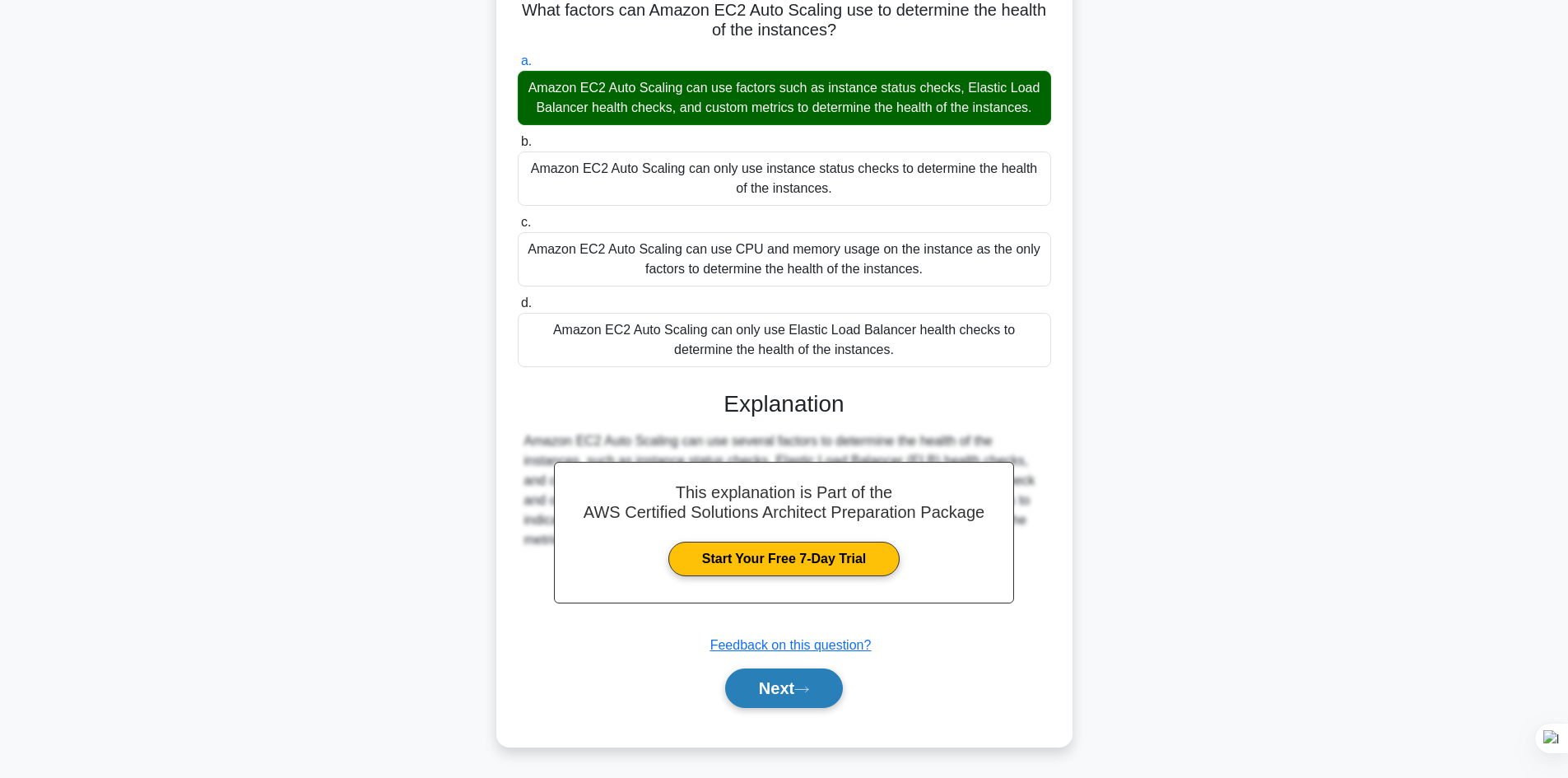 click 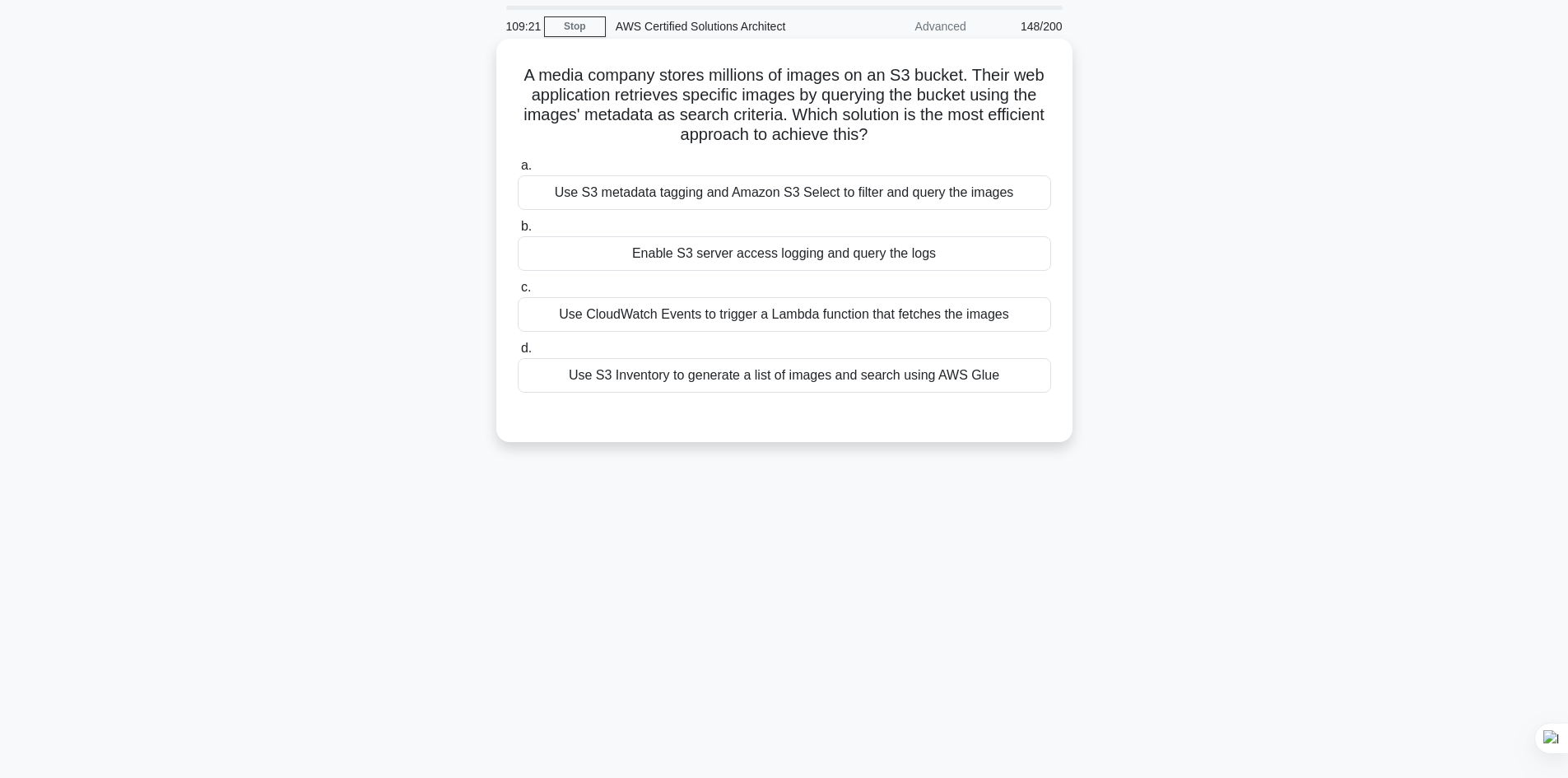 scroll, scrollTop: 0, scrollLeft: 0, axis: both 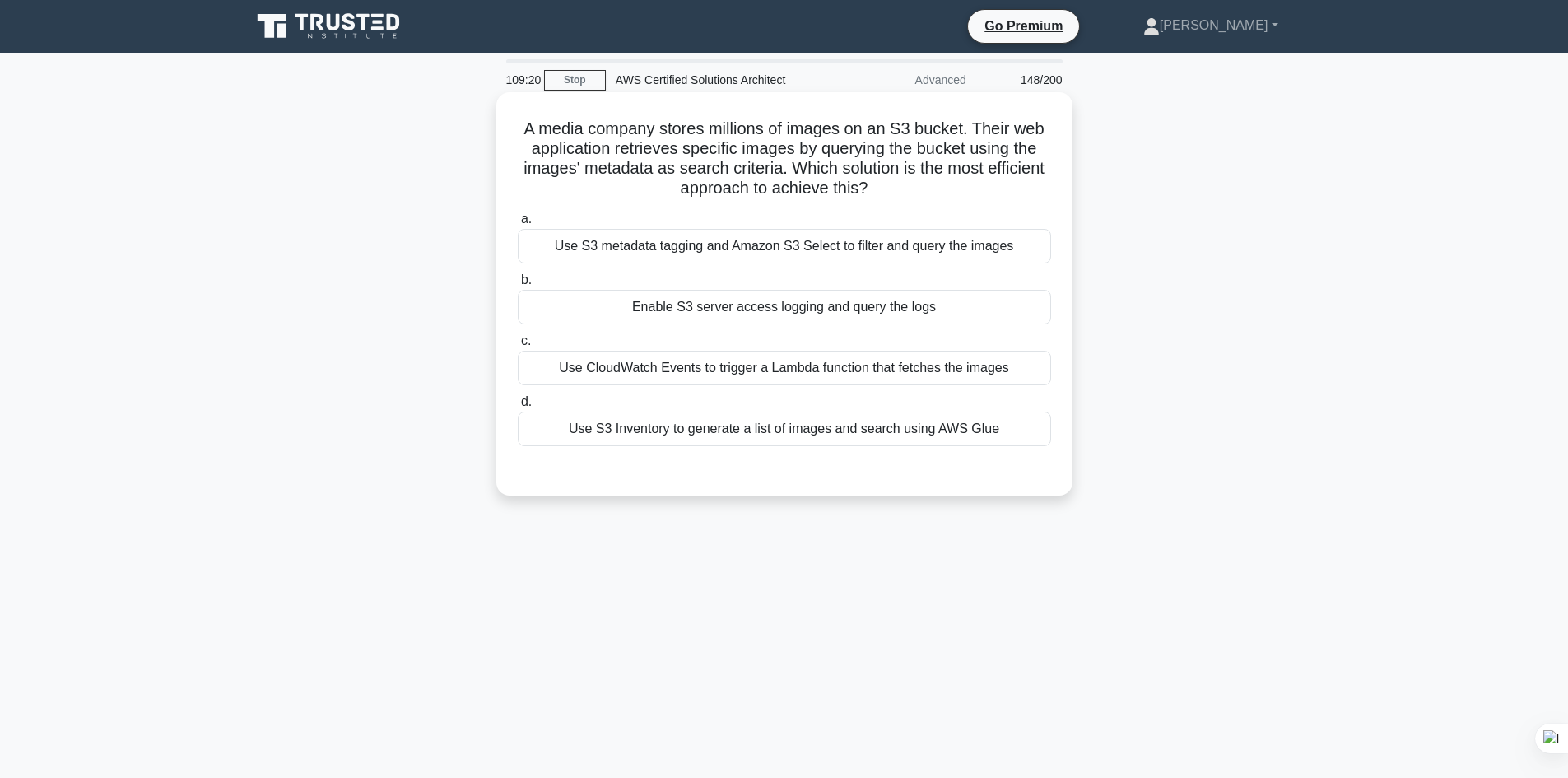 click on "Enable S3 server access logging and query the logs" at bounding box center [784, 307] 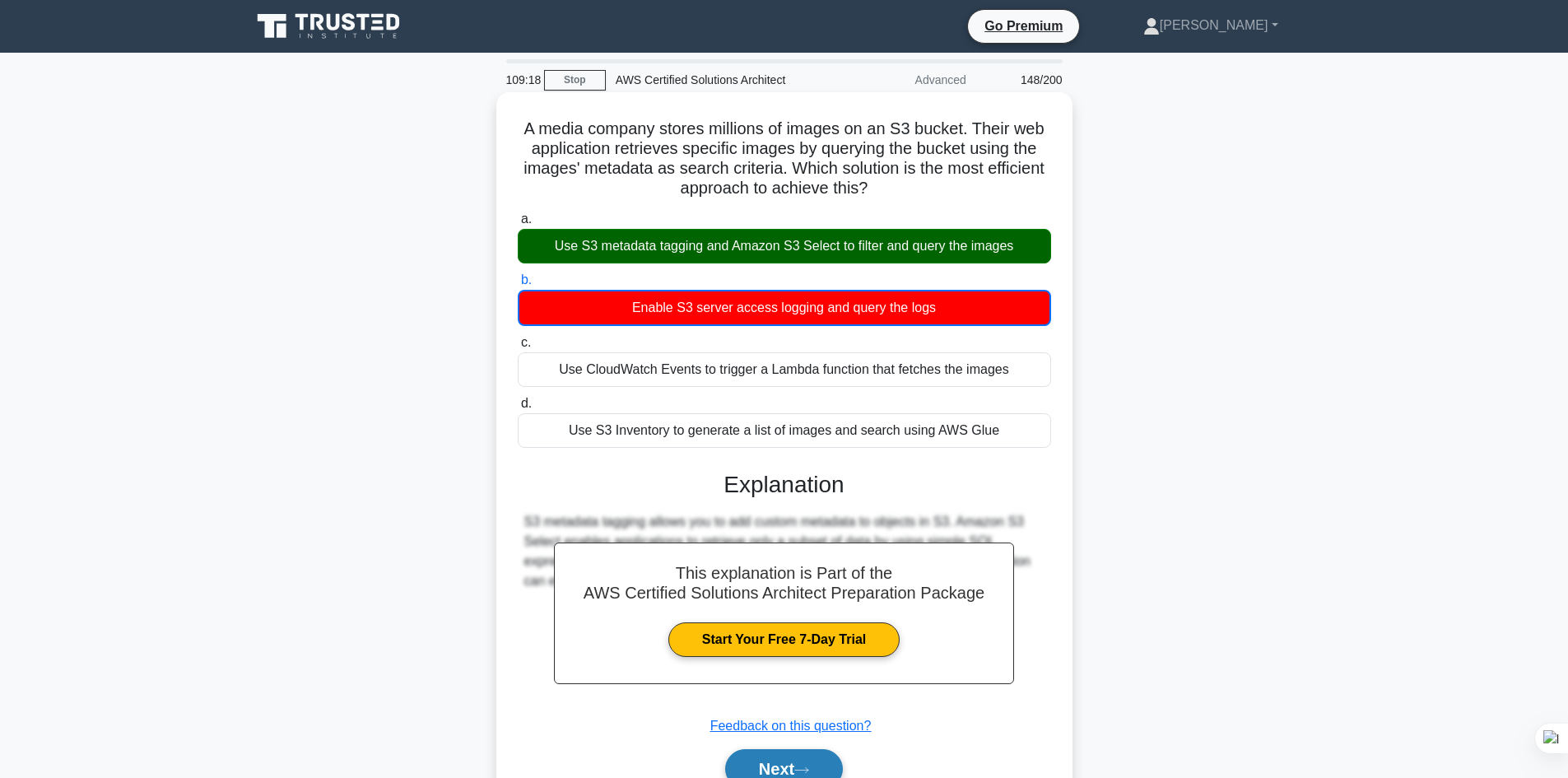 click on "Next" at bounding box center (784, 769) 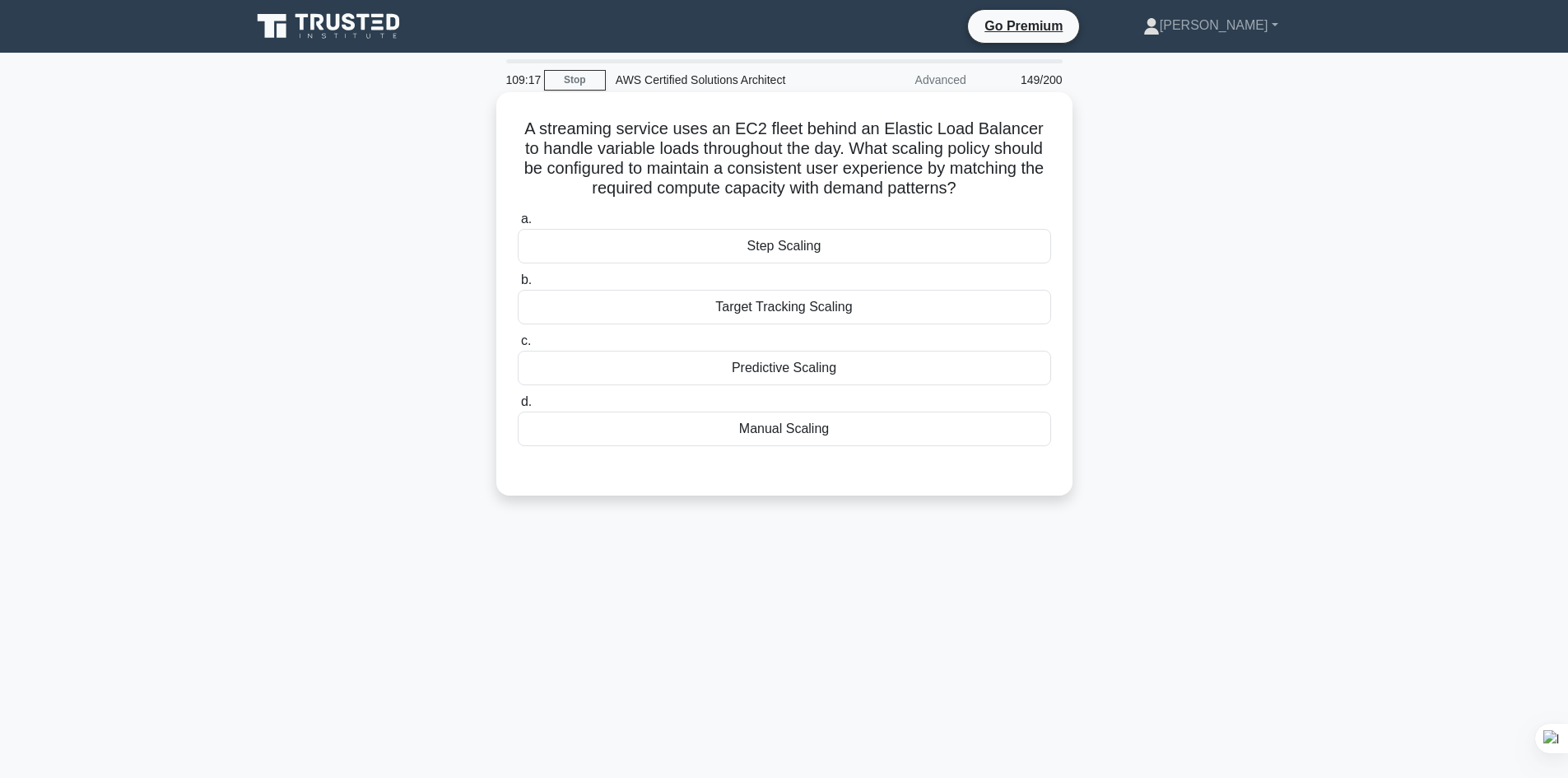 click on "Step Scaling" at bounding box center (784, 246) 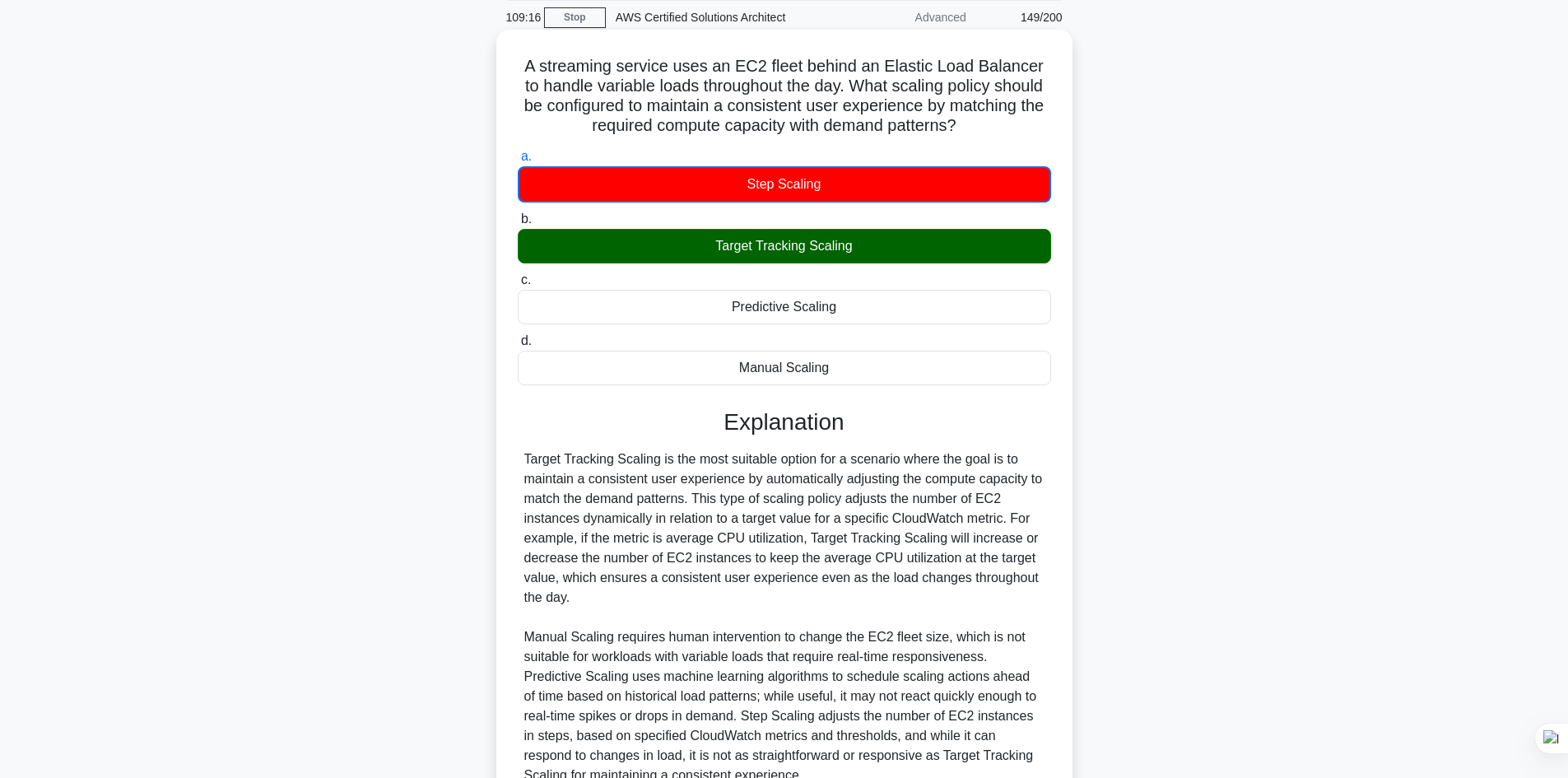 scroll, scrollTop: 220, scrollLeft: 0, axis: vertical 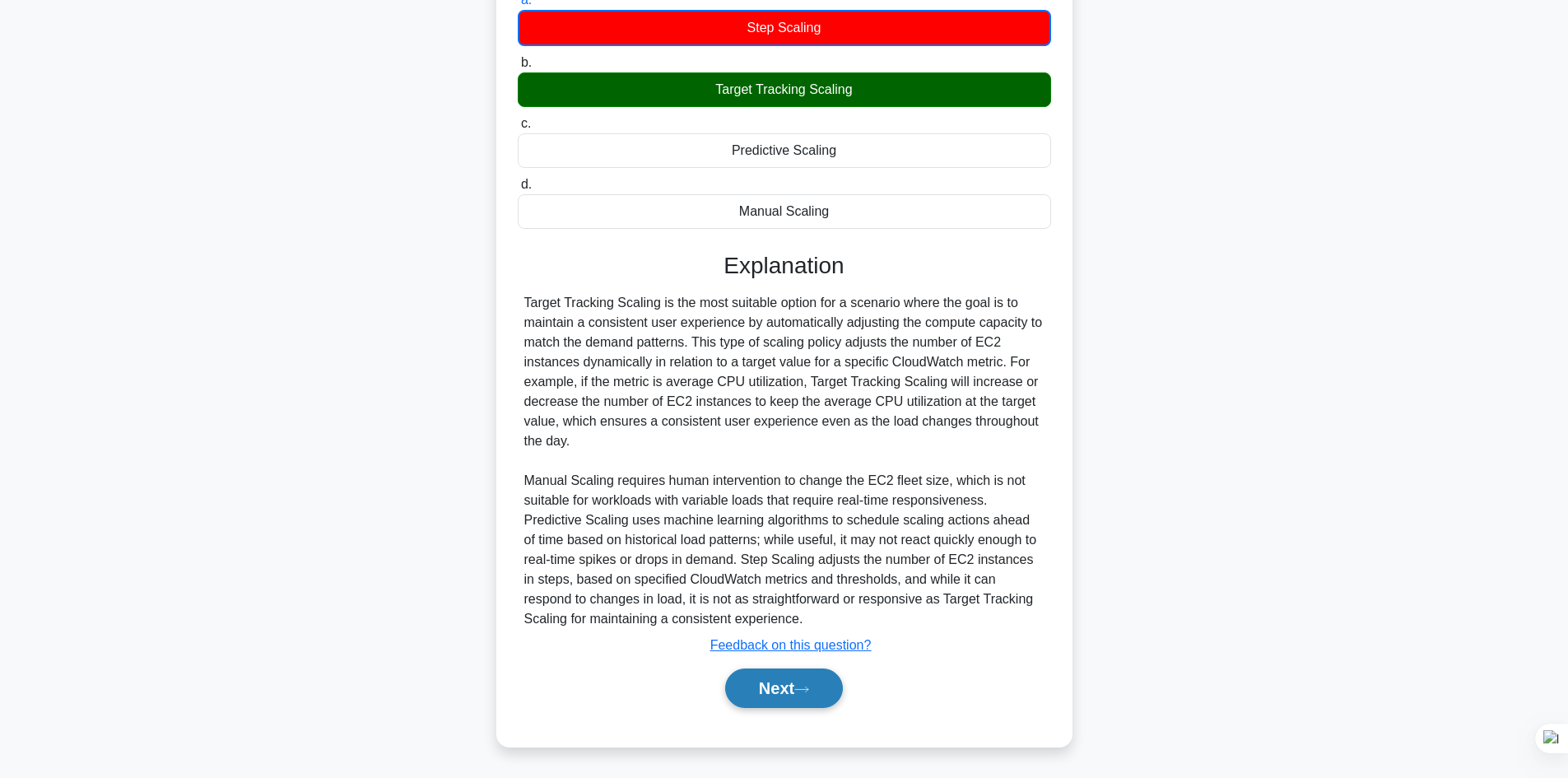 click 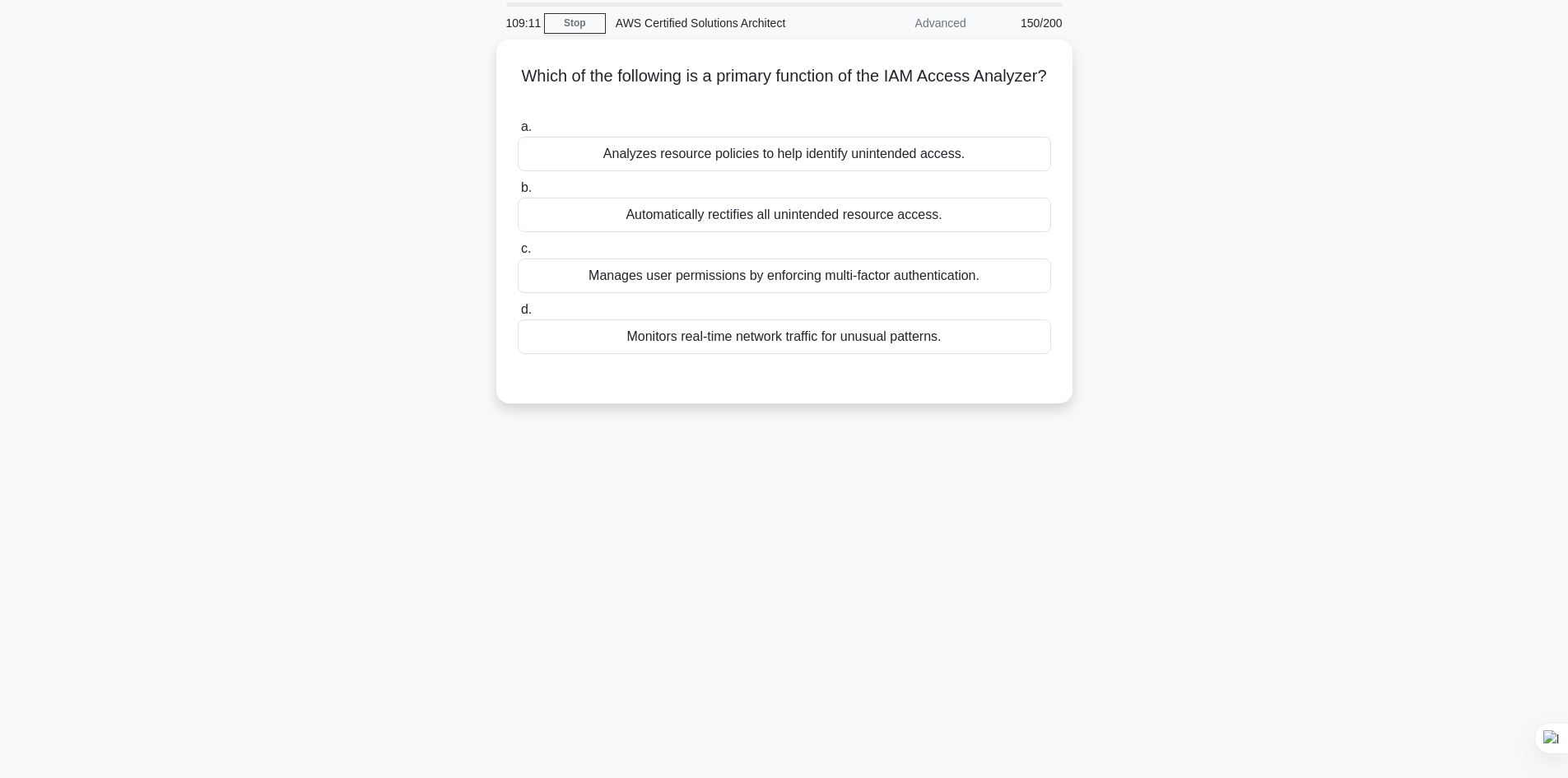 scroll, scrollTop: 0, scrollLeft: 0, axis: both 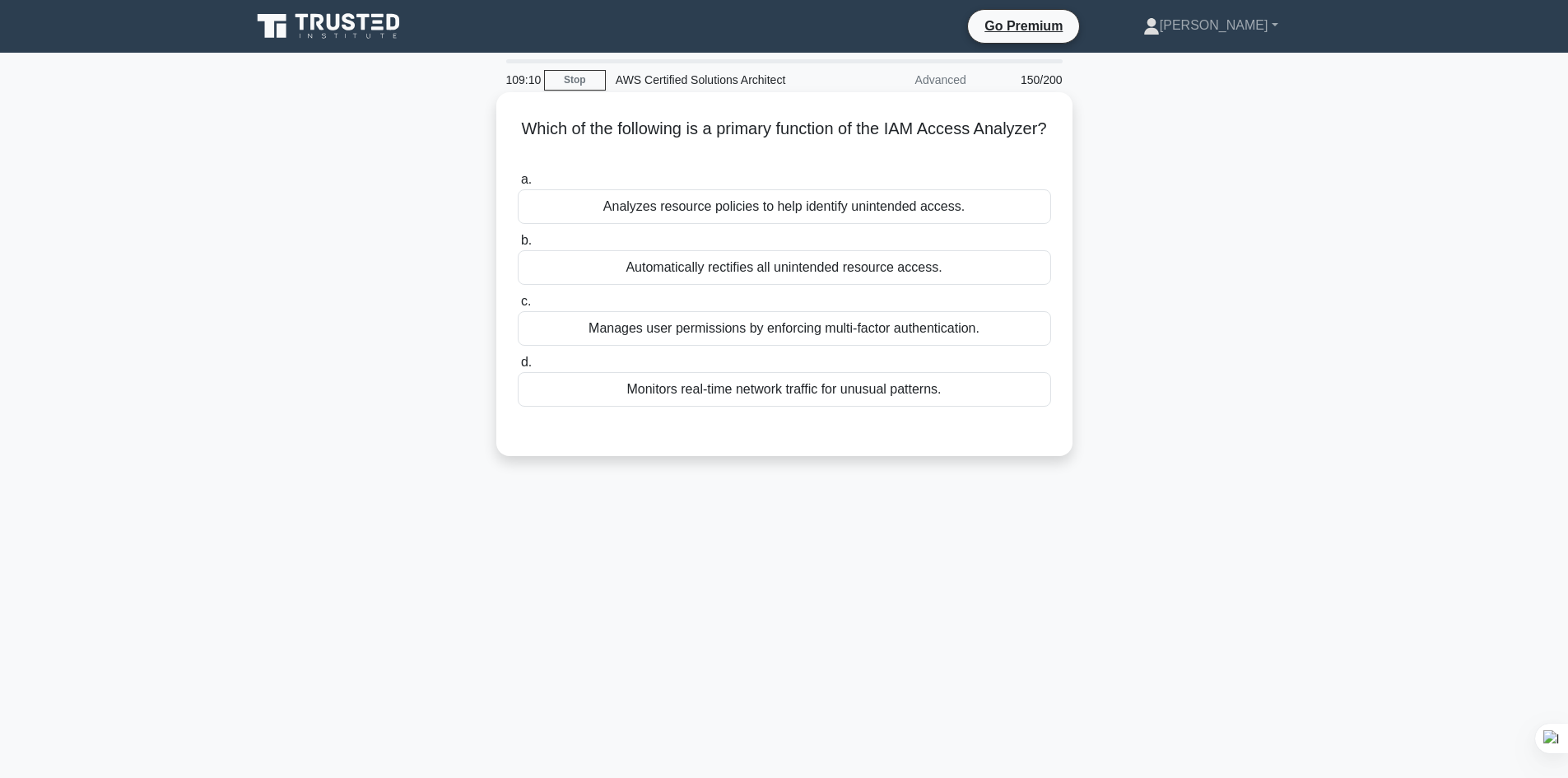 click on "Analyzes resource policies to help identify unintended access." at bounding box center (784, 207) 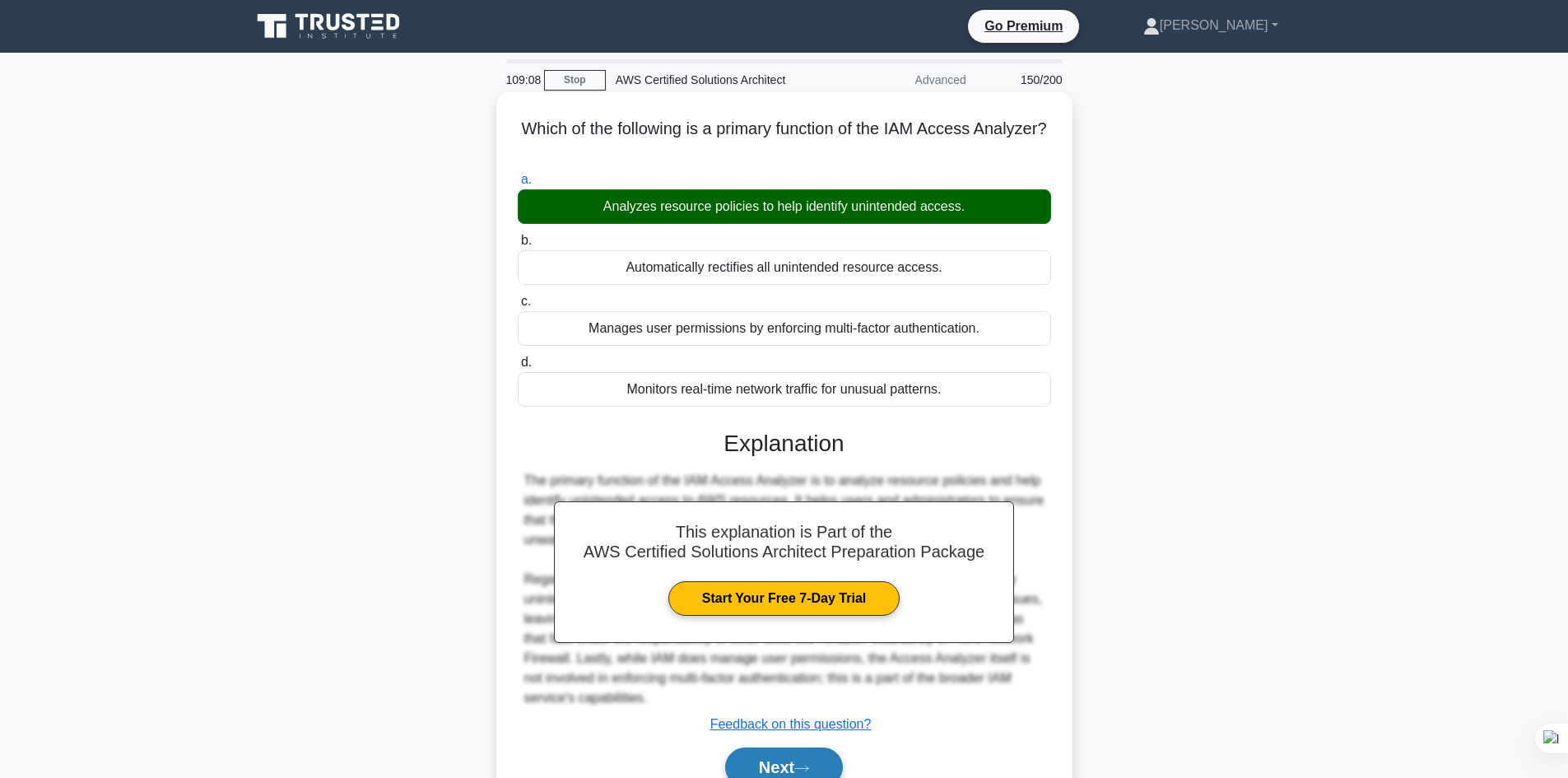 click on "Next" at bounding box center [784, 767] 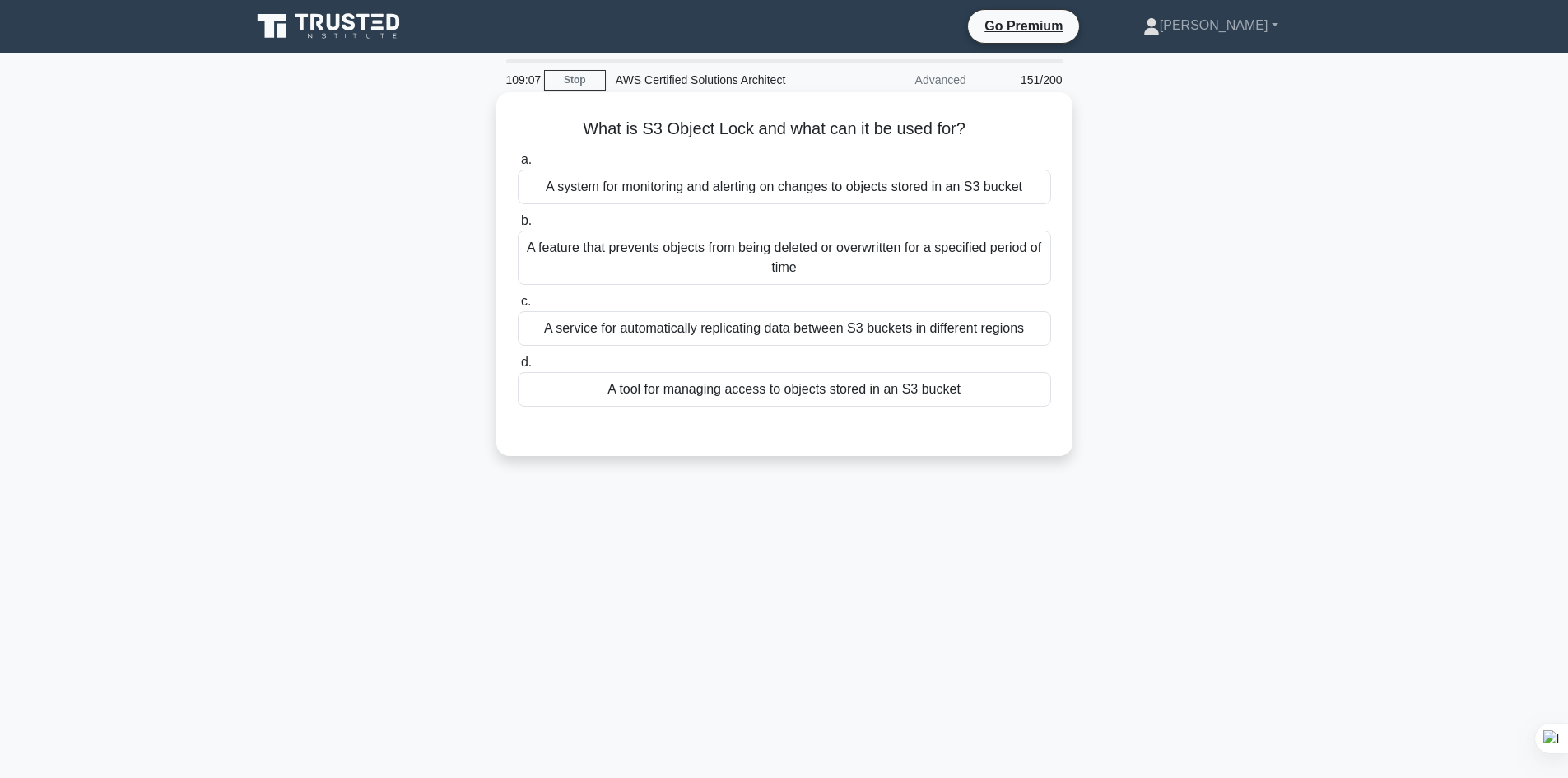click on "A system for monitoring and alerting on changes to objects stored in an S3 bucket" at bounding box center (784, 187) 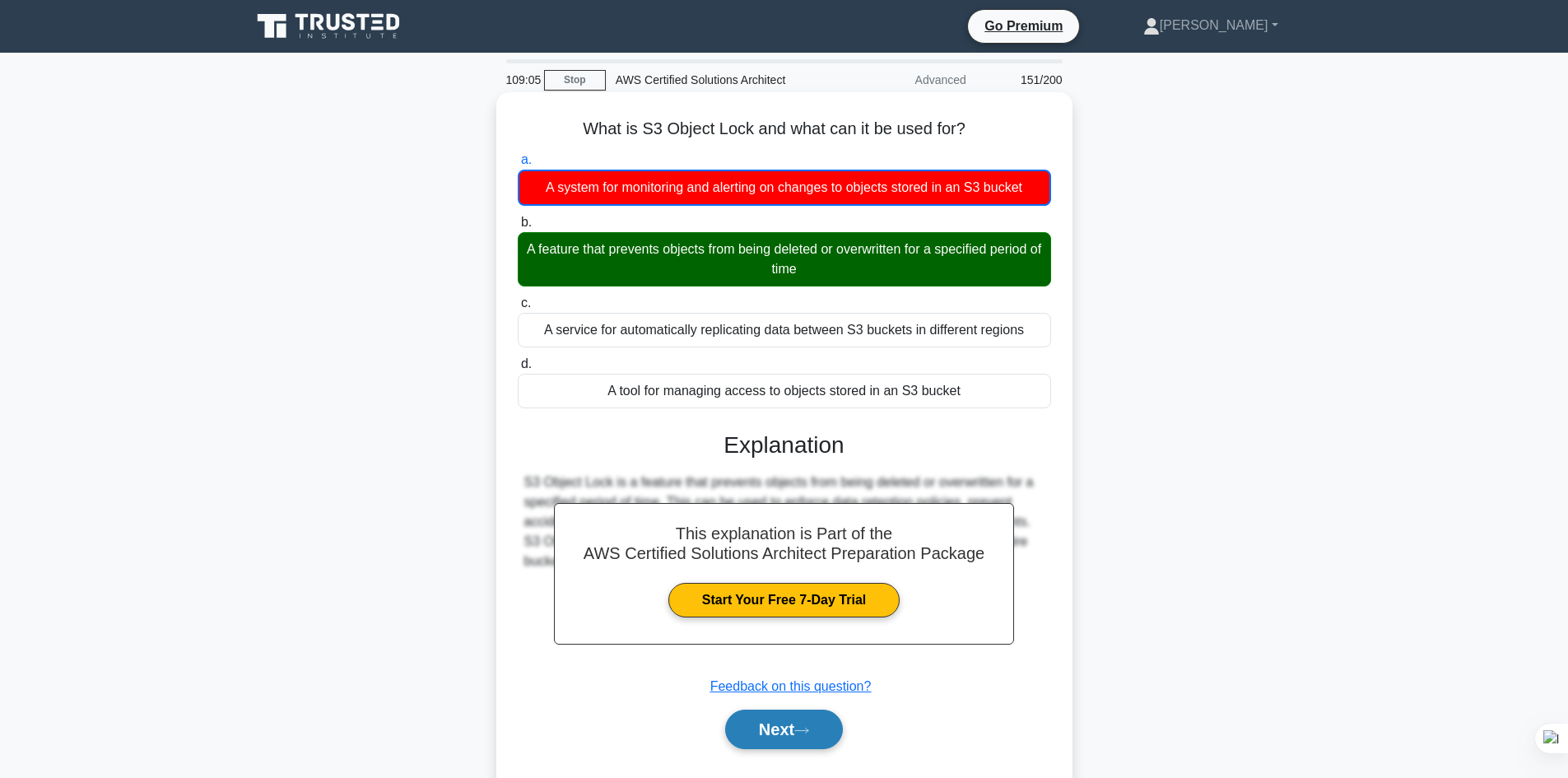 click 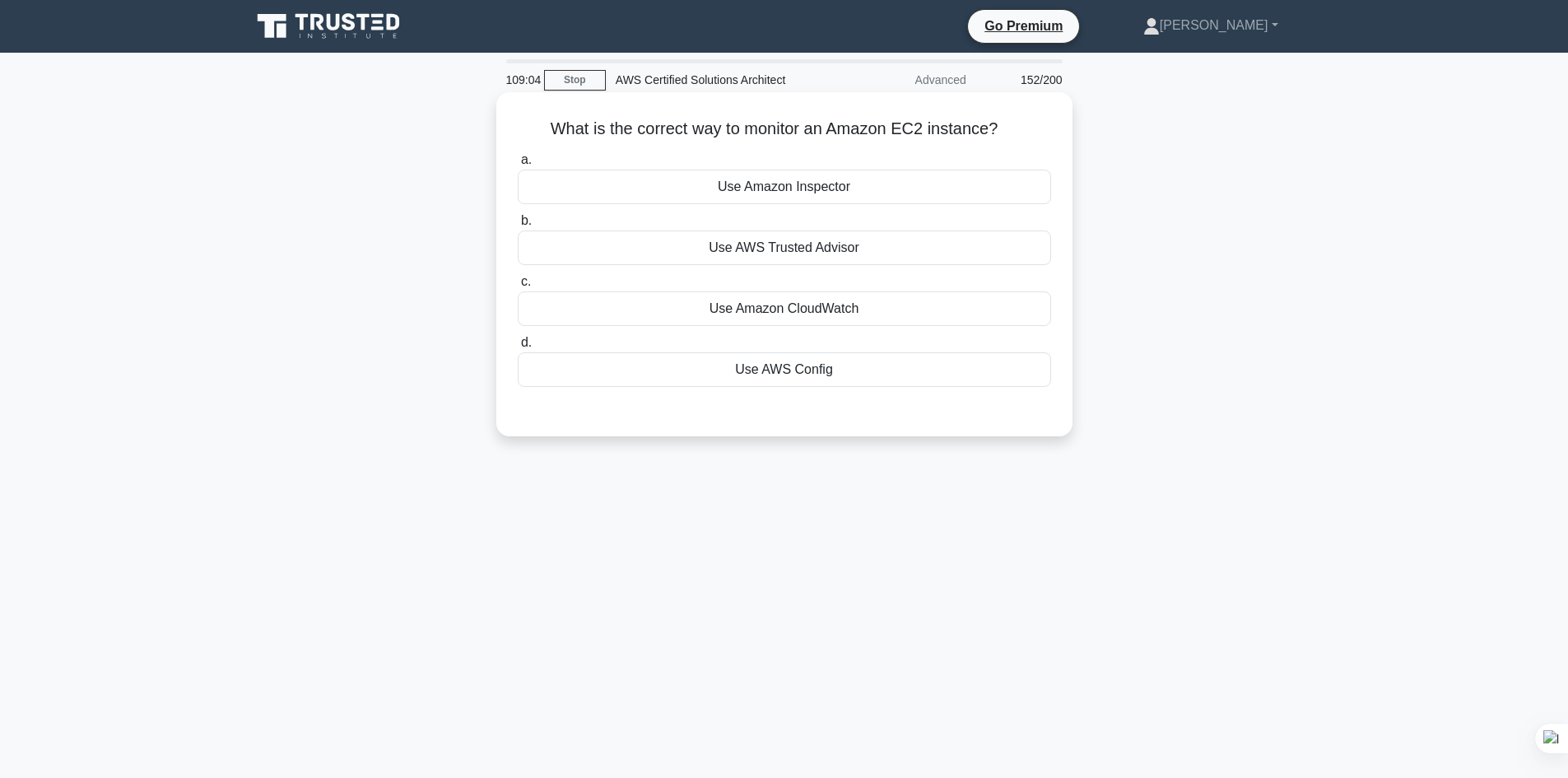 click on "Use Amazon Inspector" at bounding box center (784, 187) 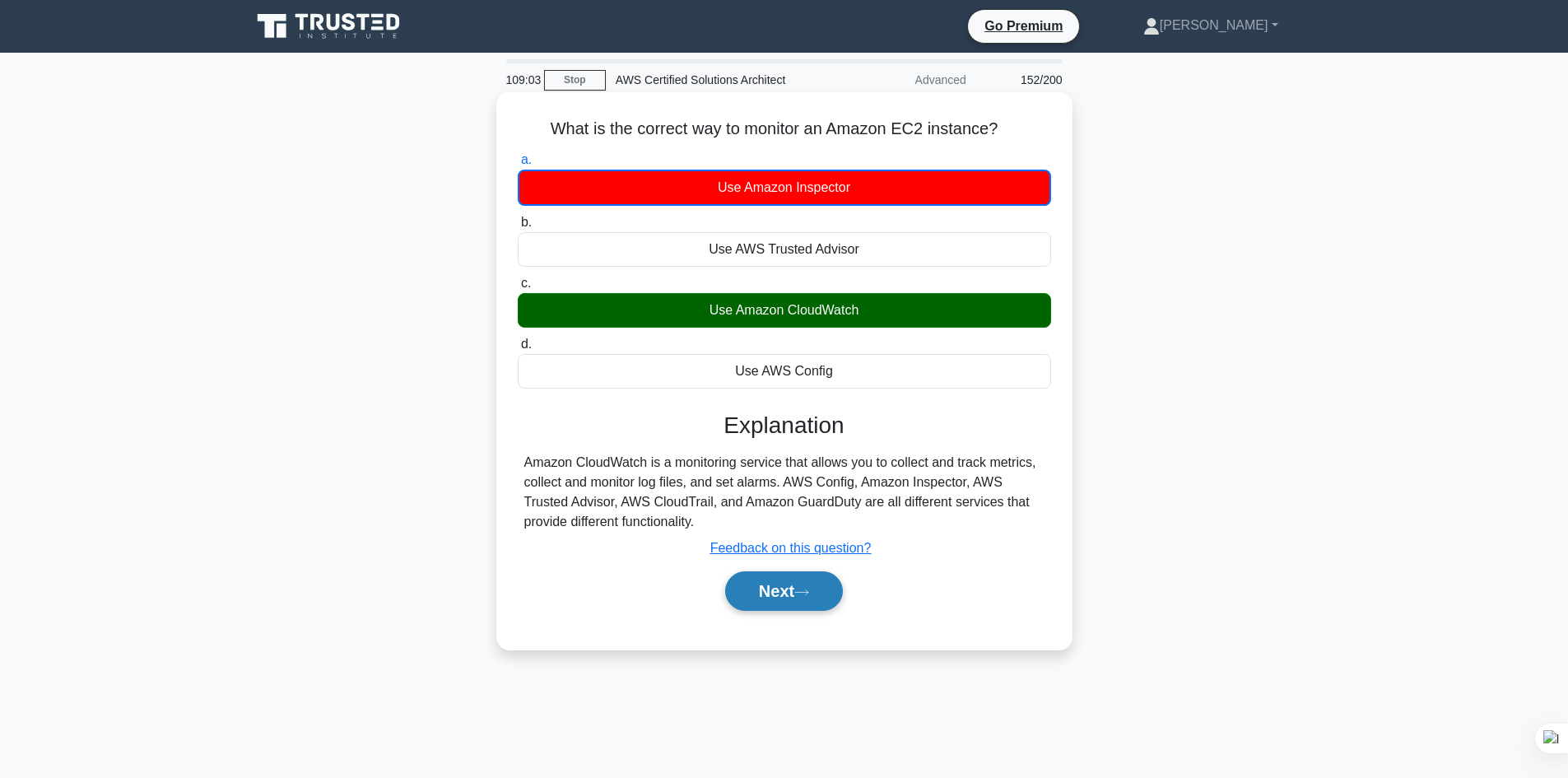 click 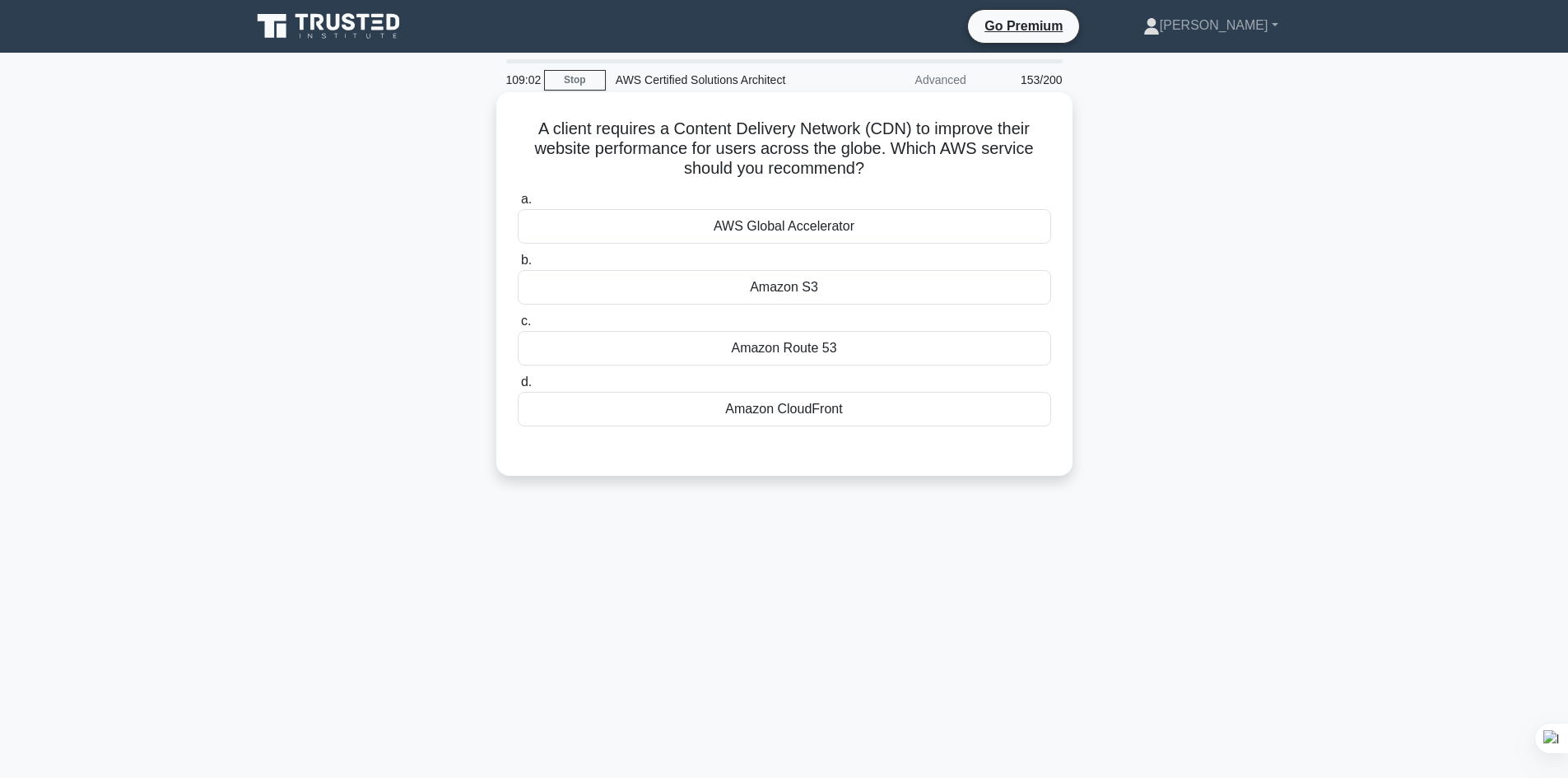 click on "Amazon S3" at bounding box center (784, 287) 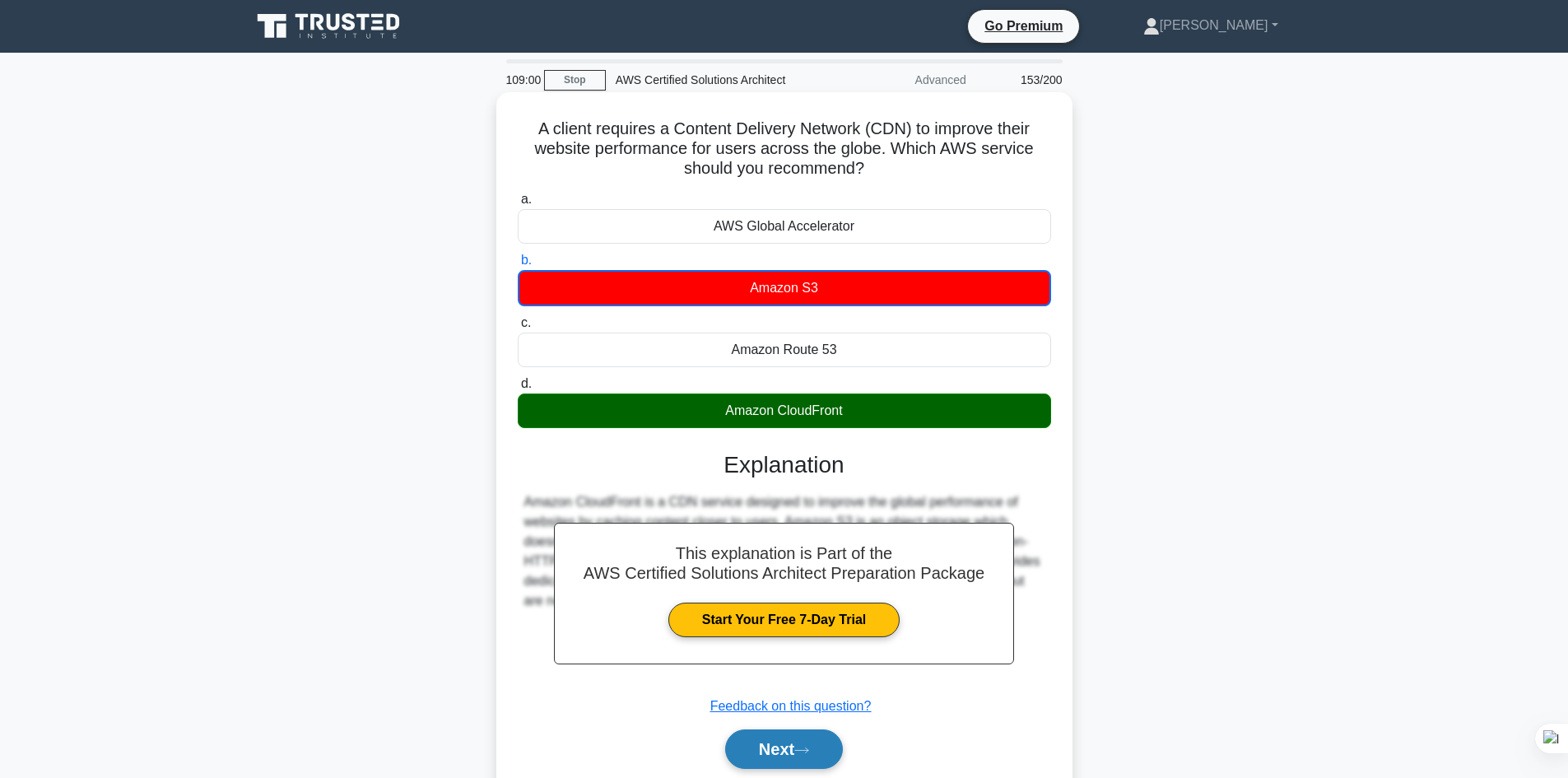 click on "Next" at bounding box center [784, 749] 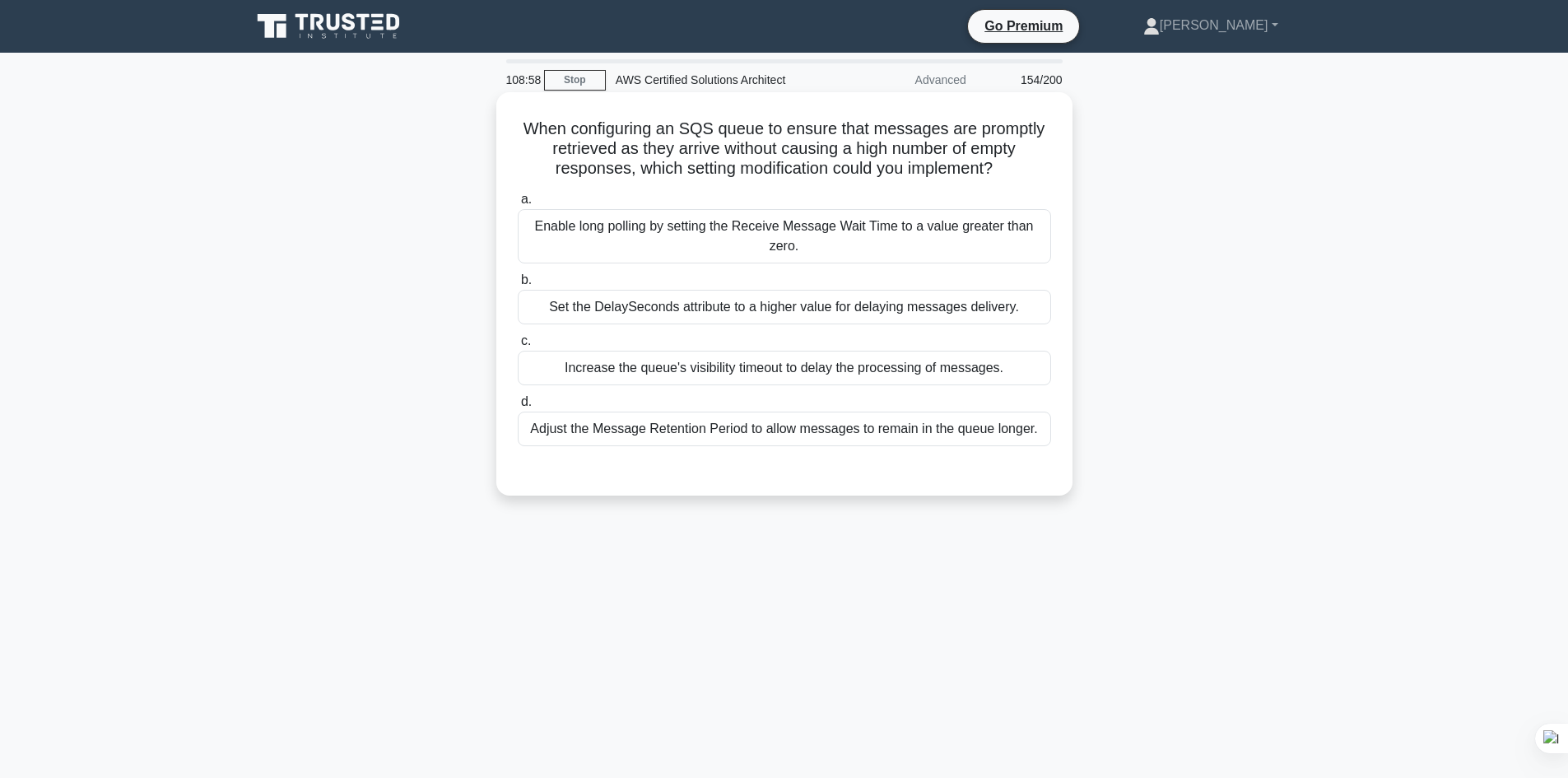 click on "Set the DelaySeconds attribute to a higher value for delaying messages delivery." at bounding box center (784, 307) 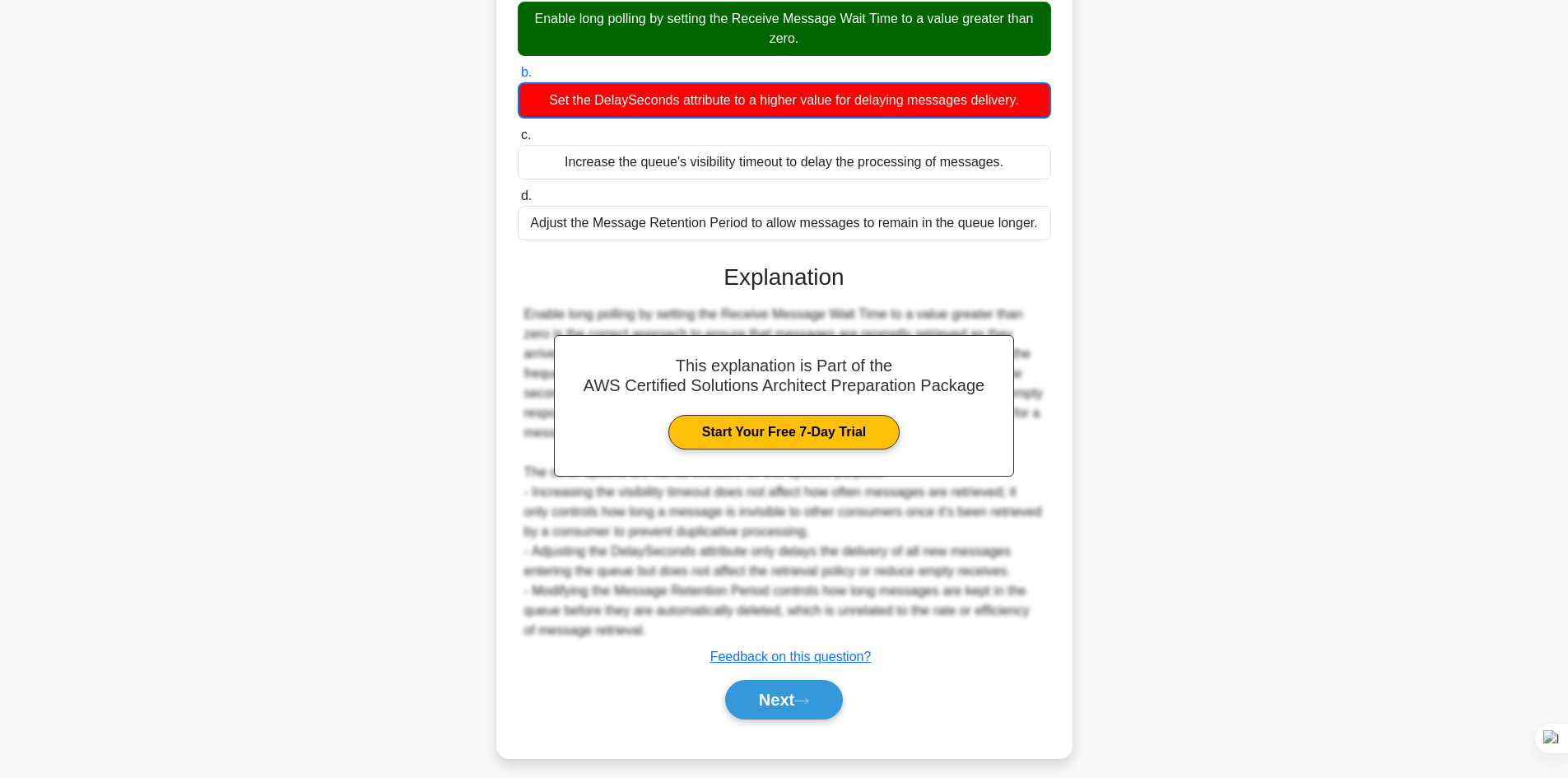 scroll, scrollTop: 220, scrollLeft: 0, axis: vertical 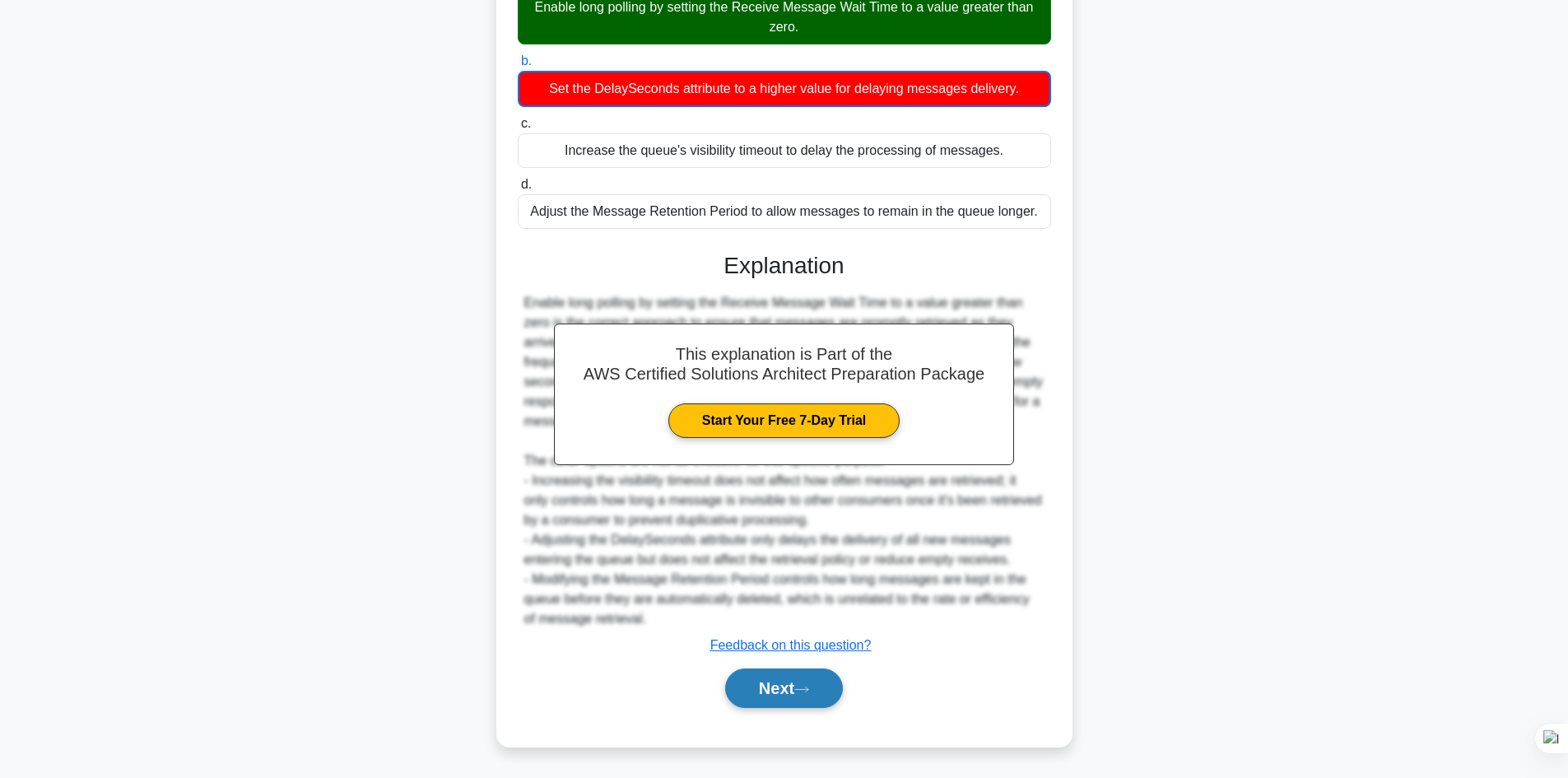 click 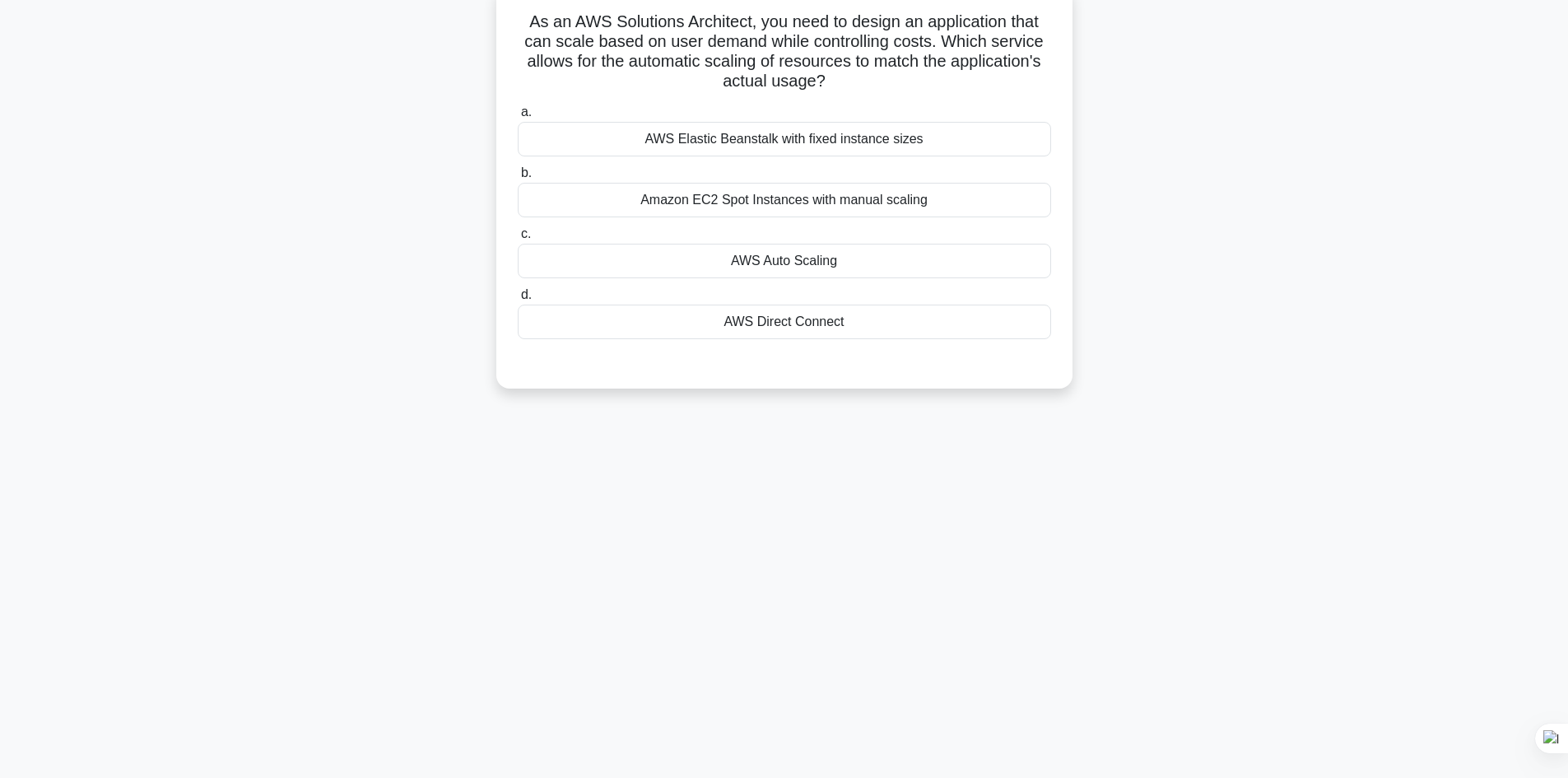 scroll, scrollTop: 0, scrollLeft: 0, axis: both 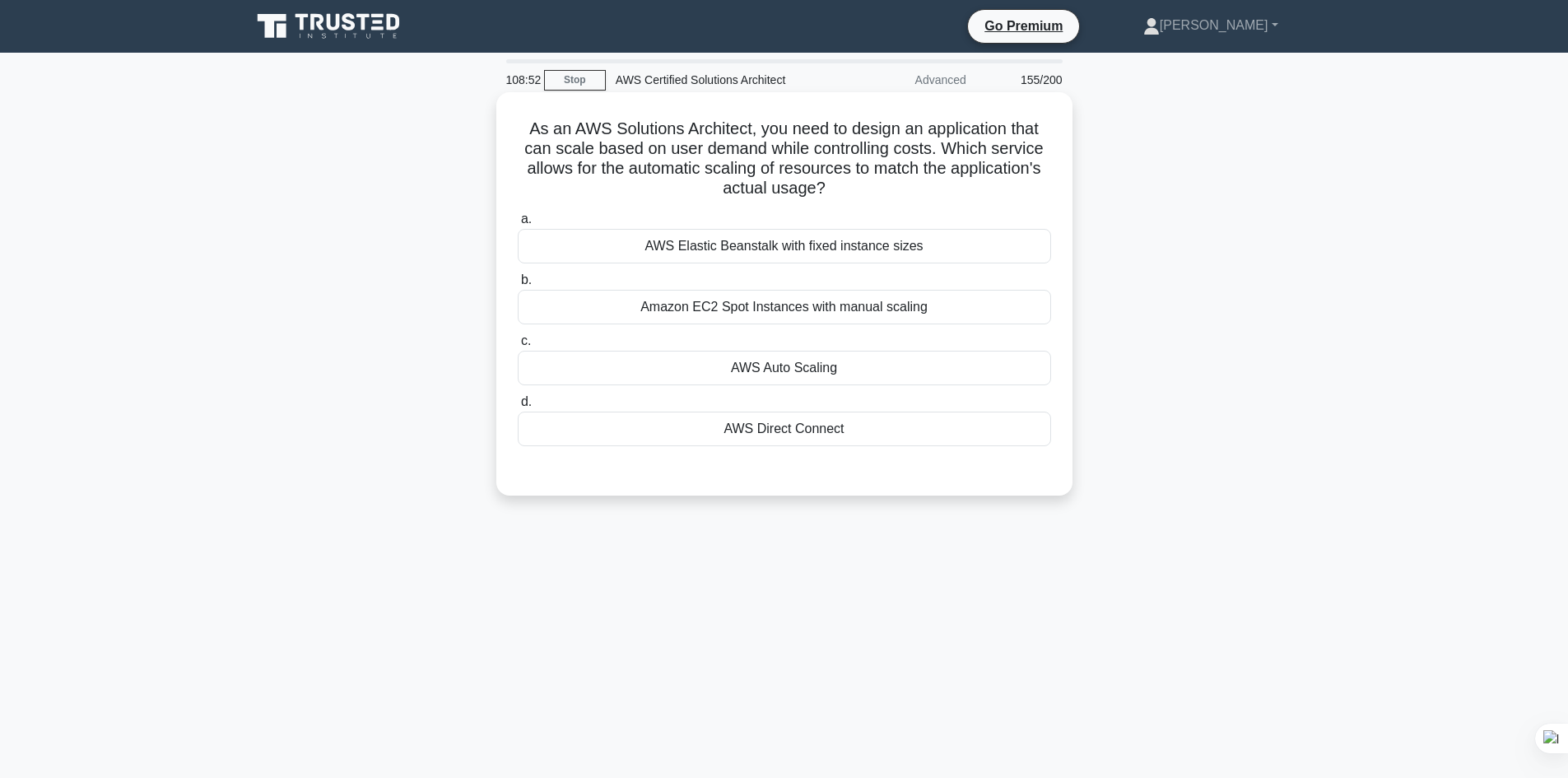 click on "AWS Elastic Beanstalk with fixed instance sizes" at bounding box center (784, 246) 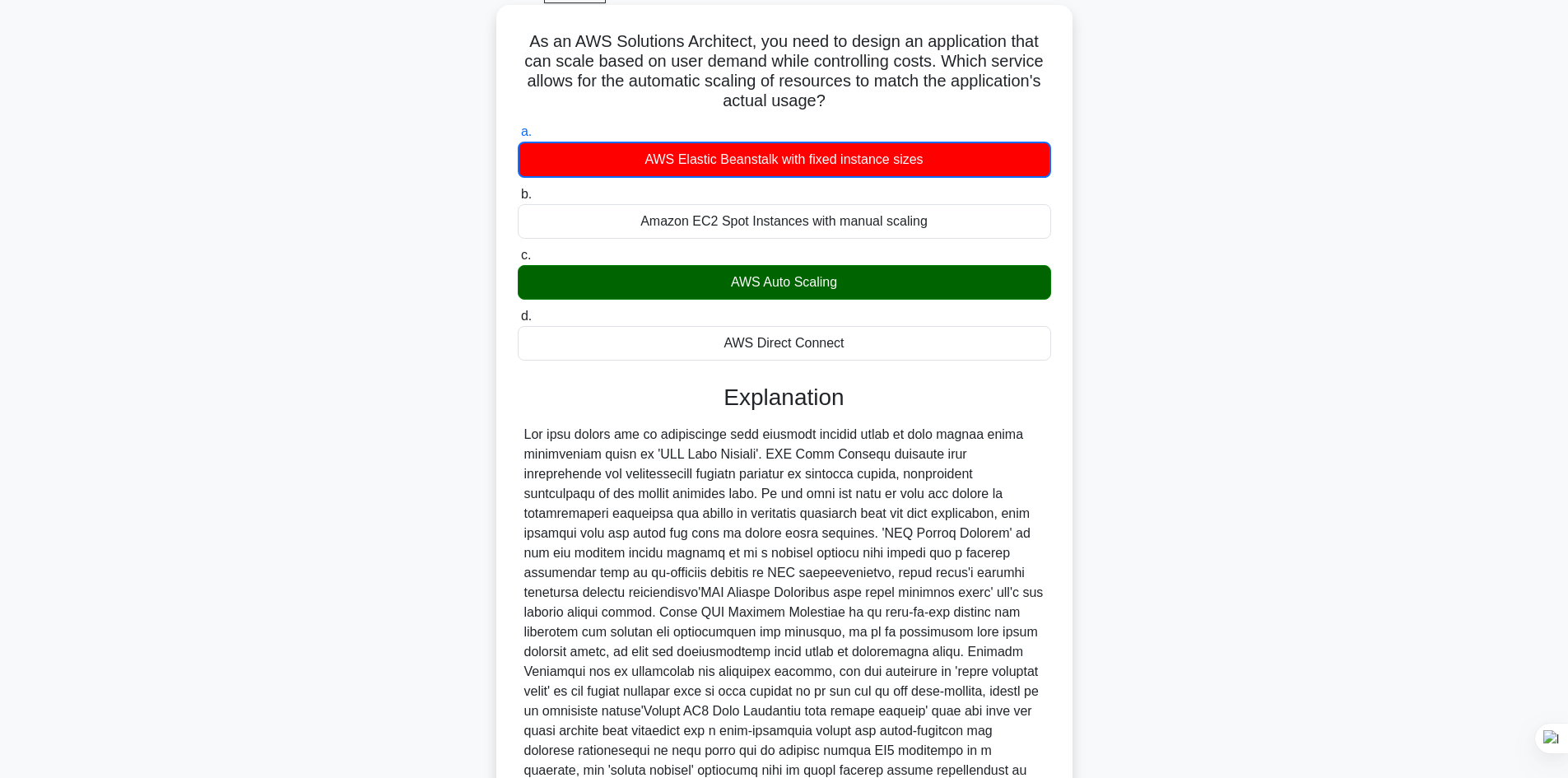 scroll, scrollTop: 165, scrollLeft: 0, axis: vertical 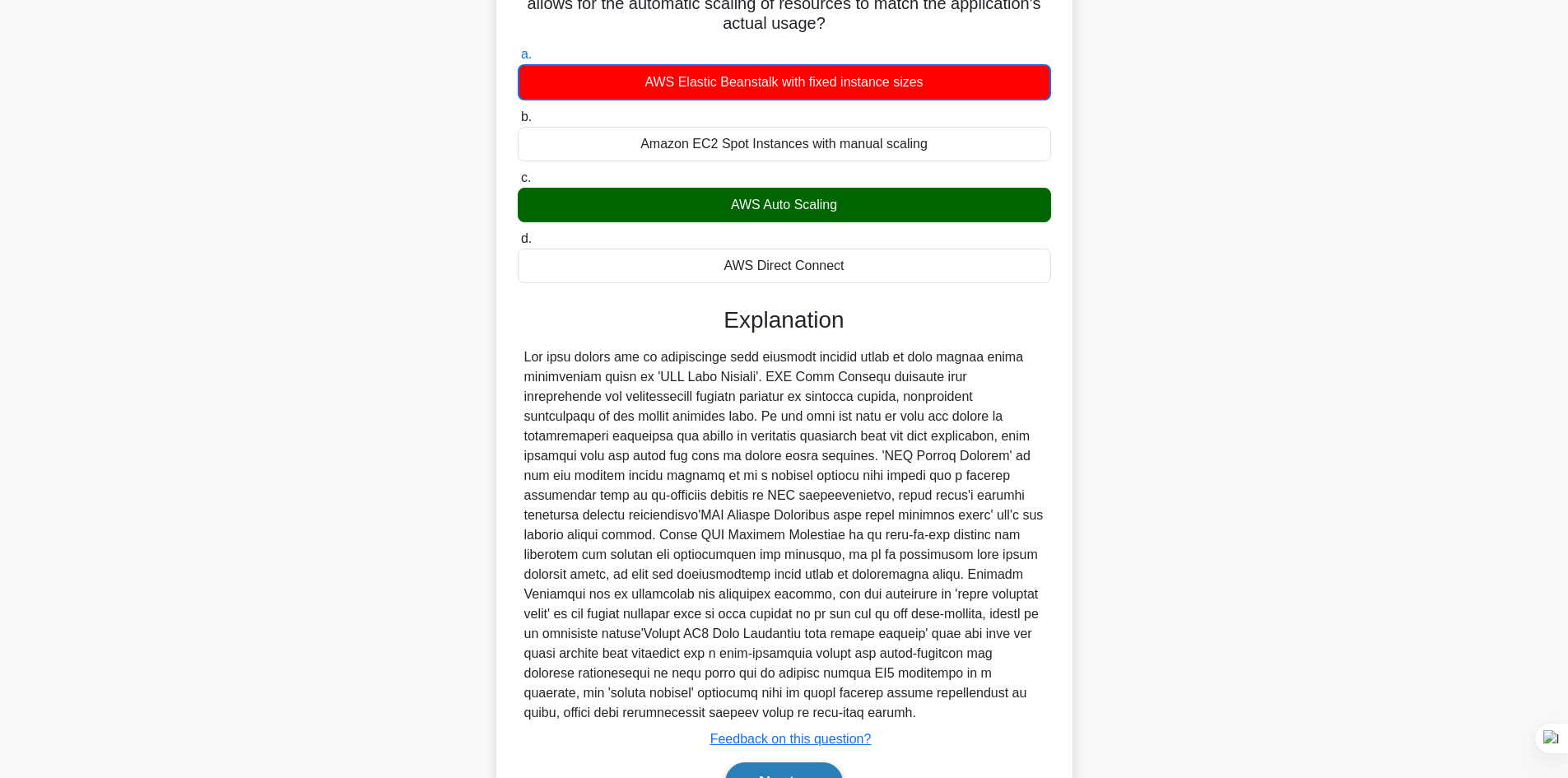click 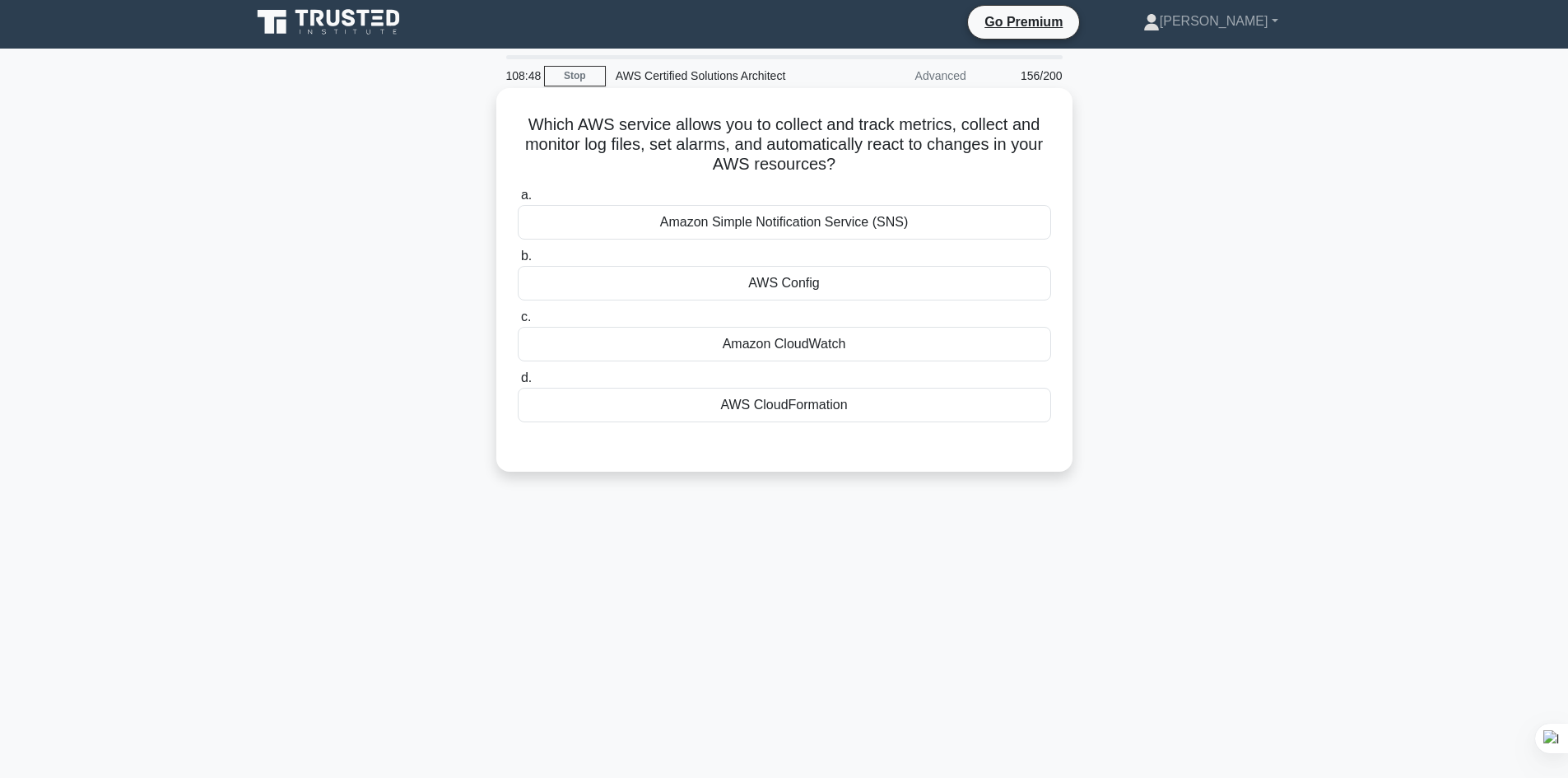 scroll, scrollTop: 0, scrollLeft: 0, axis: both 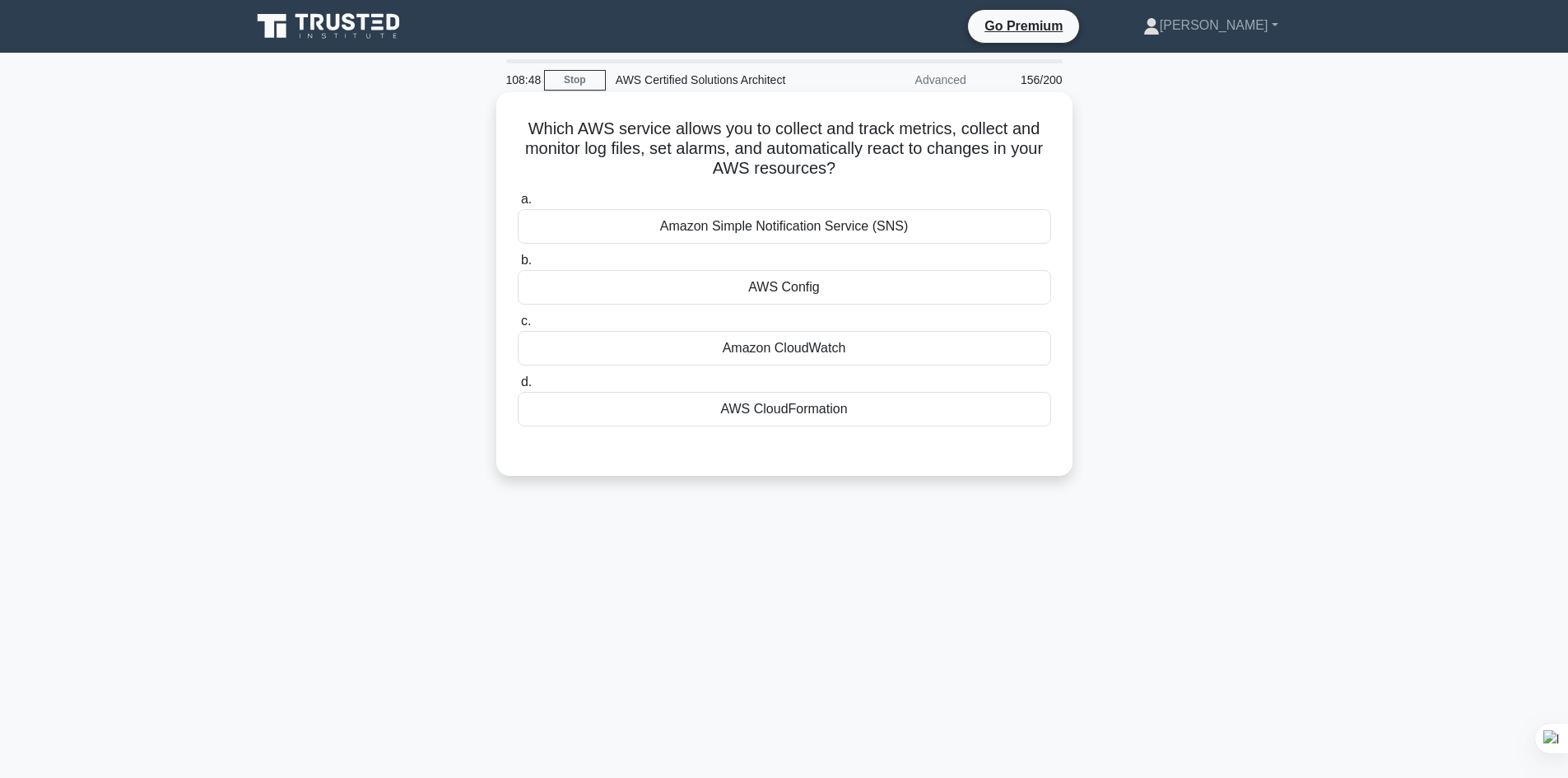 click on "Amazon Simple Notification Service (SNS)" at bounding box center (784, 226) 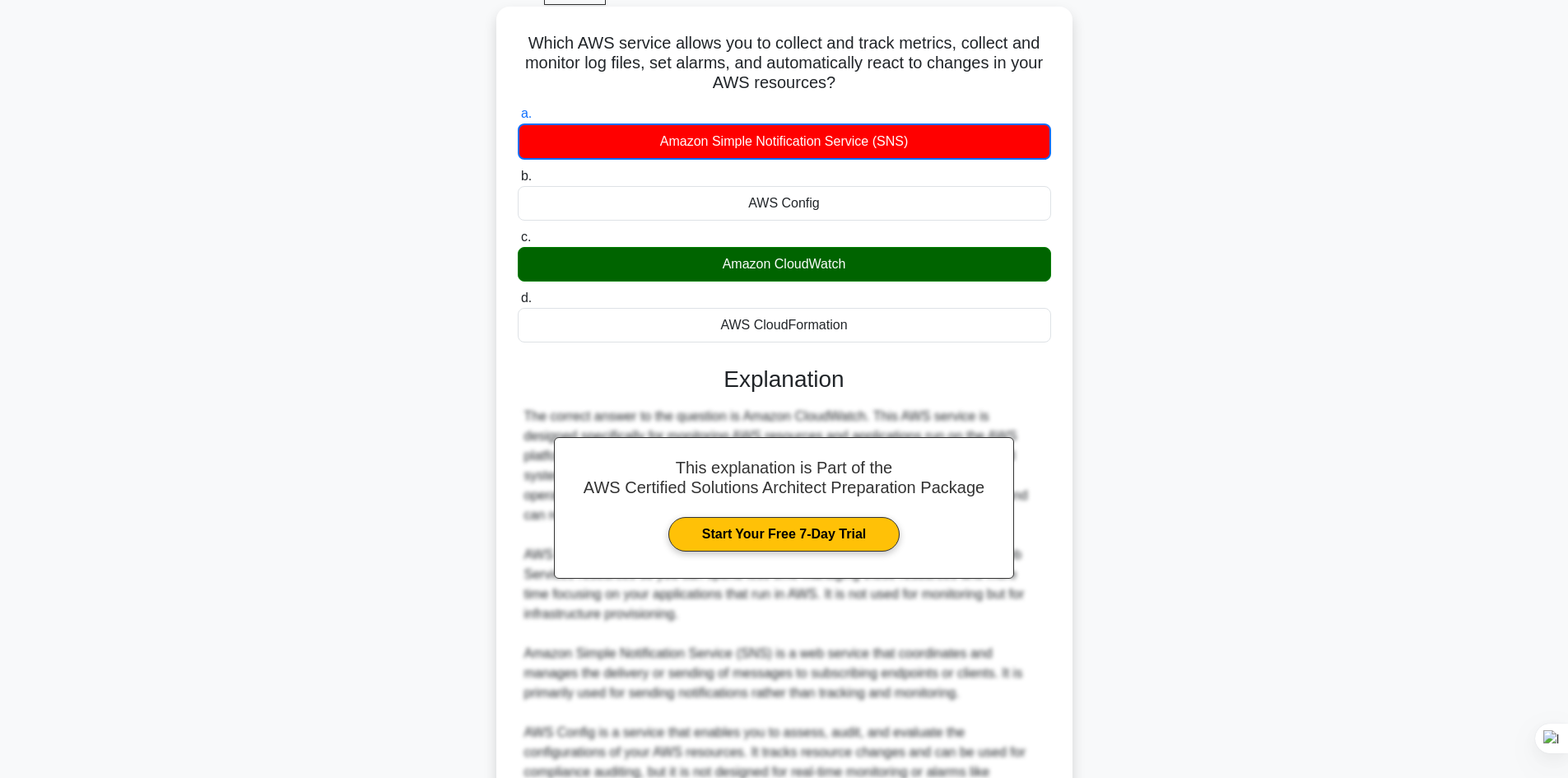 scroll, scrollTop: 165, scrollLeft: 0, axis: vertical 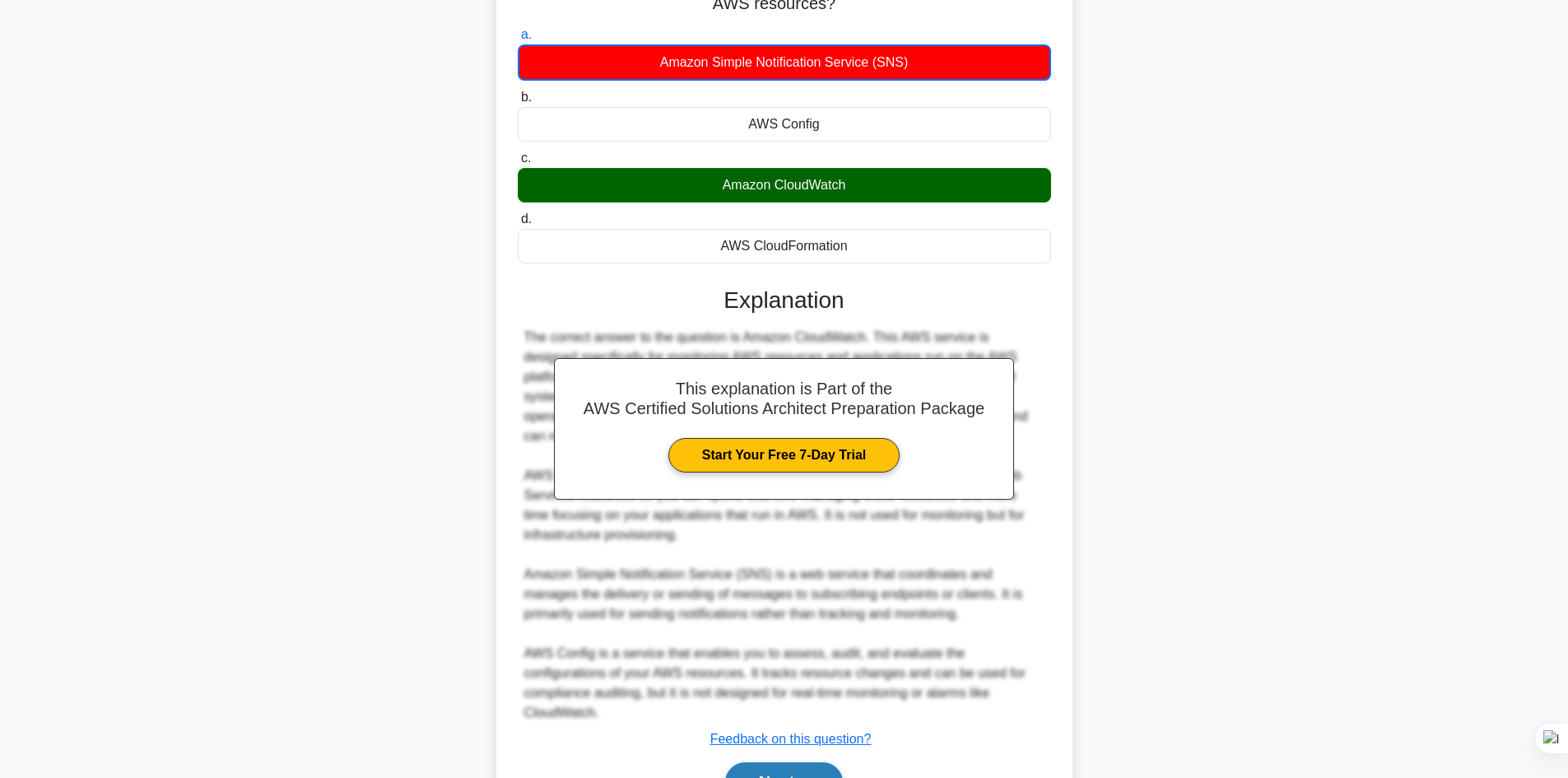 click on "Next" at bounding box center [784, 782] 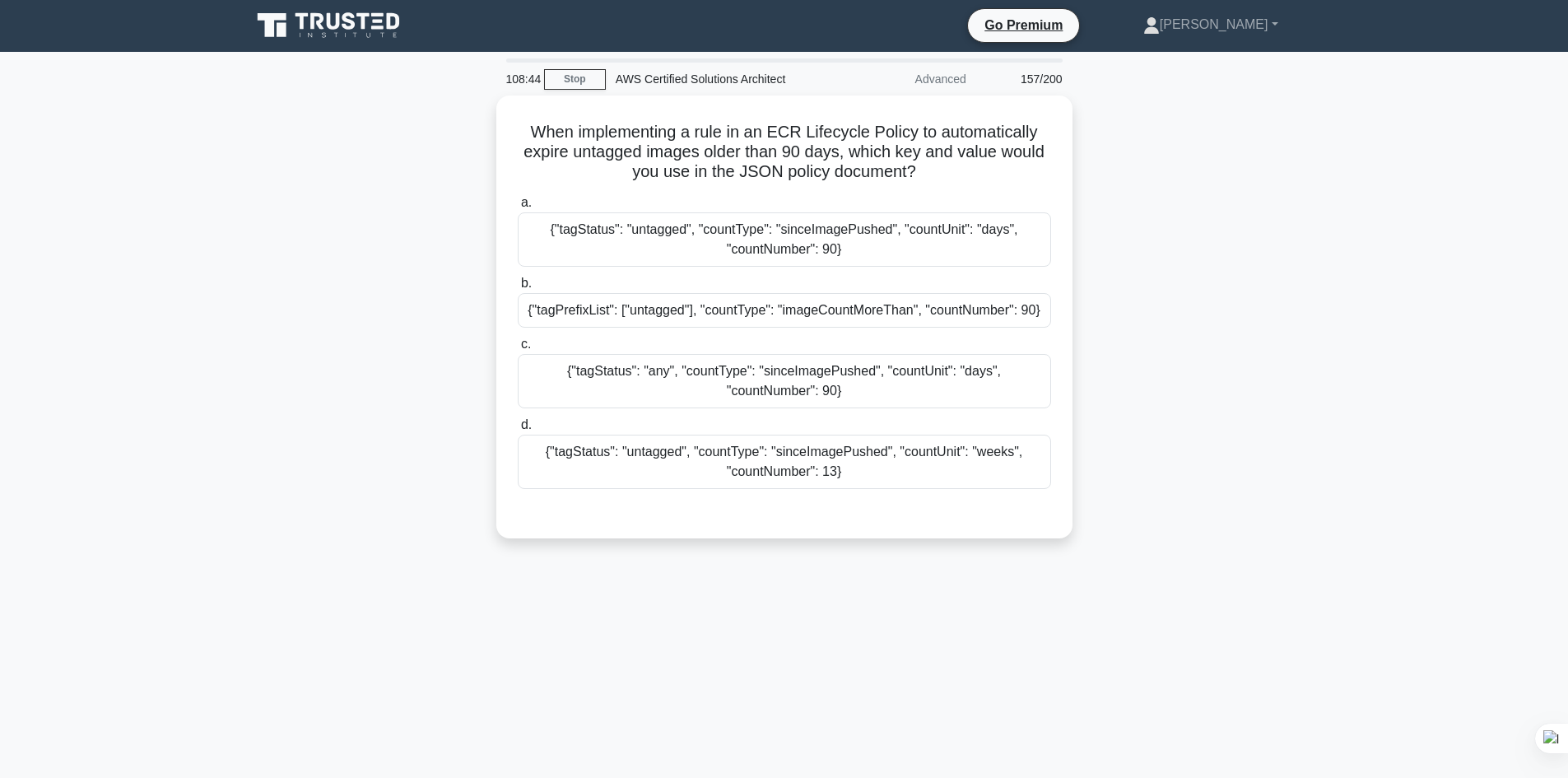 scroll, scrollTop: 0, scrollLeft: 0, axis: both 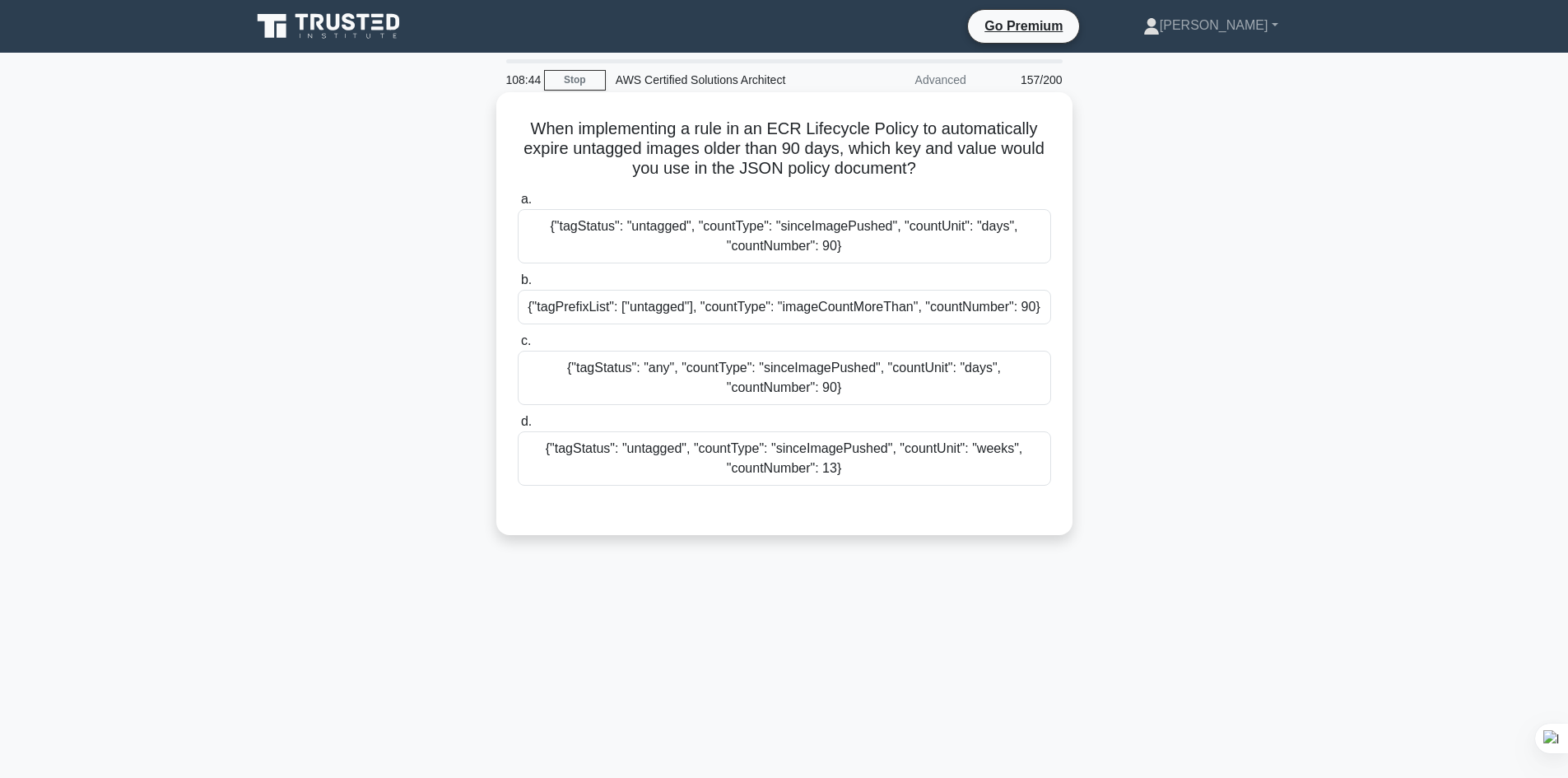 click on "{"tagStatus": "untagged", "countType": "sinceImagePushed", "countUnit": "days", "countNumber": 90}" at bounding box center [784, 236] 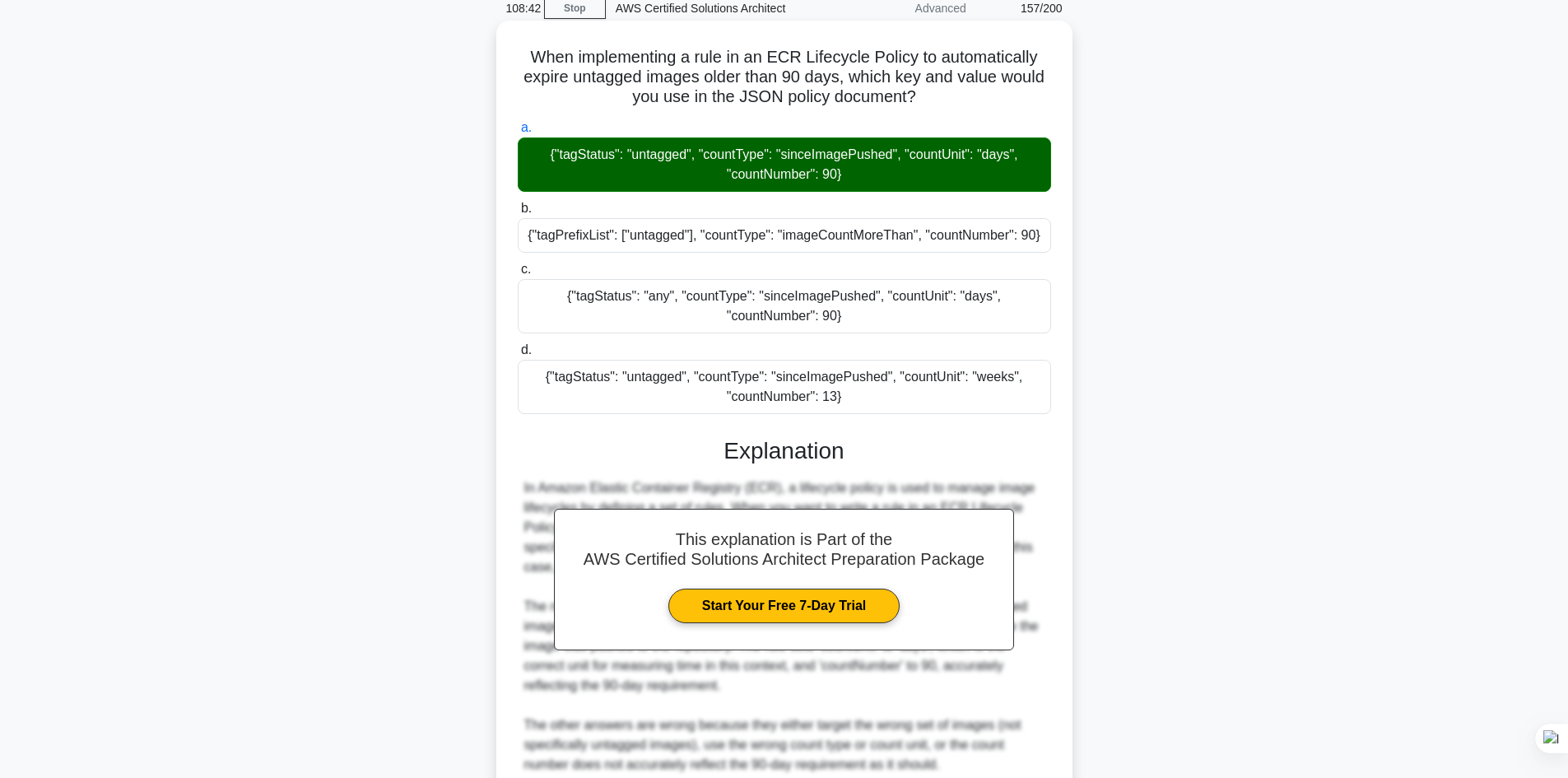 scroll, scrollTop: 165, scrollLeft: 0, axis: vertical 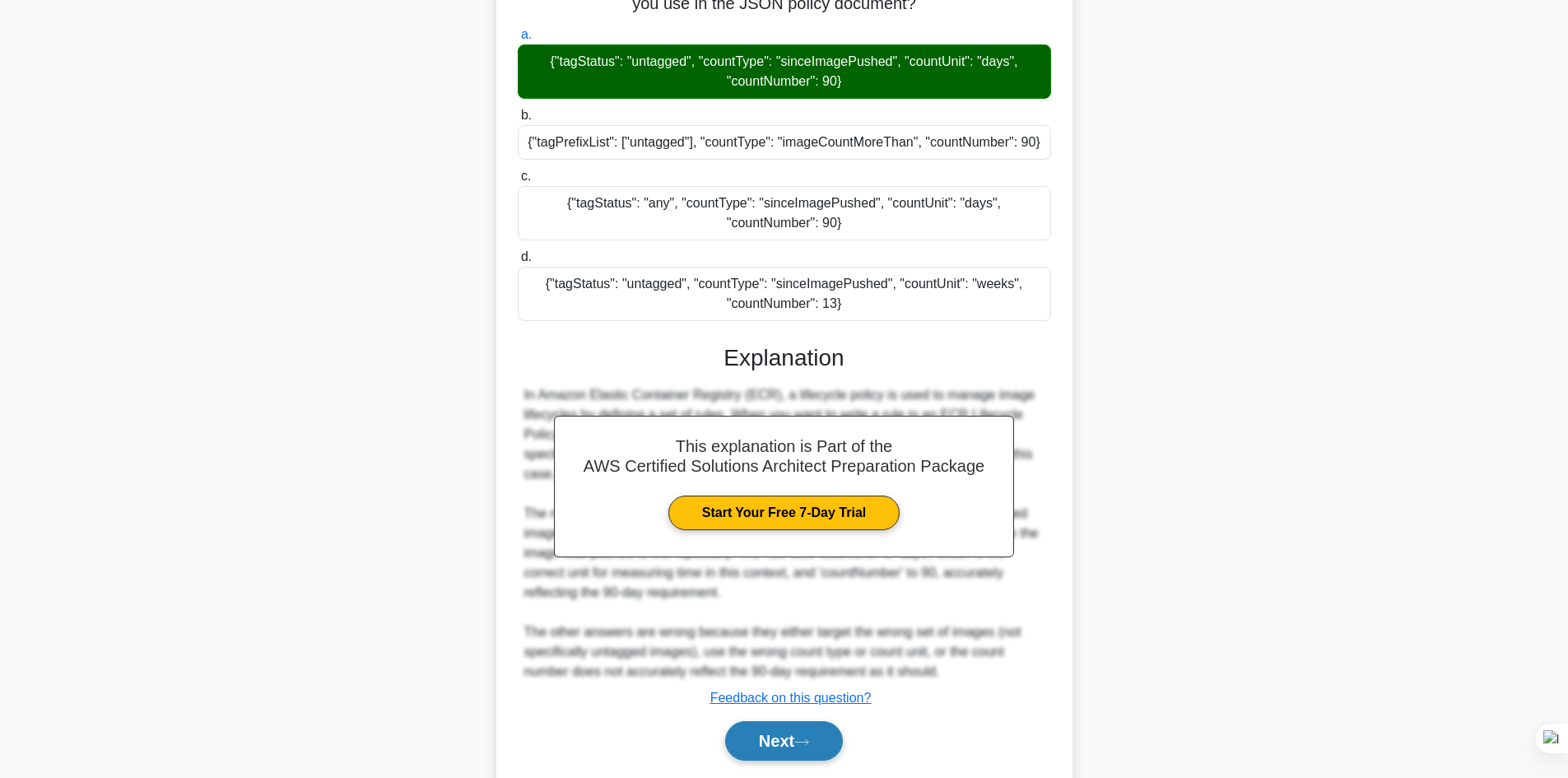 click on "Next" at bounding box center [784, 741] 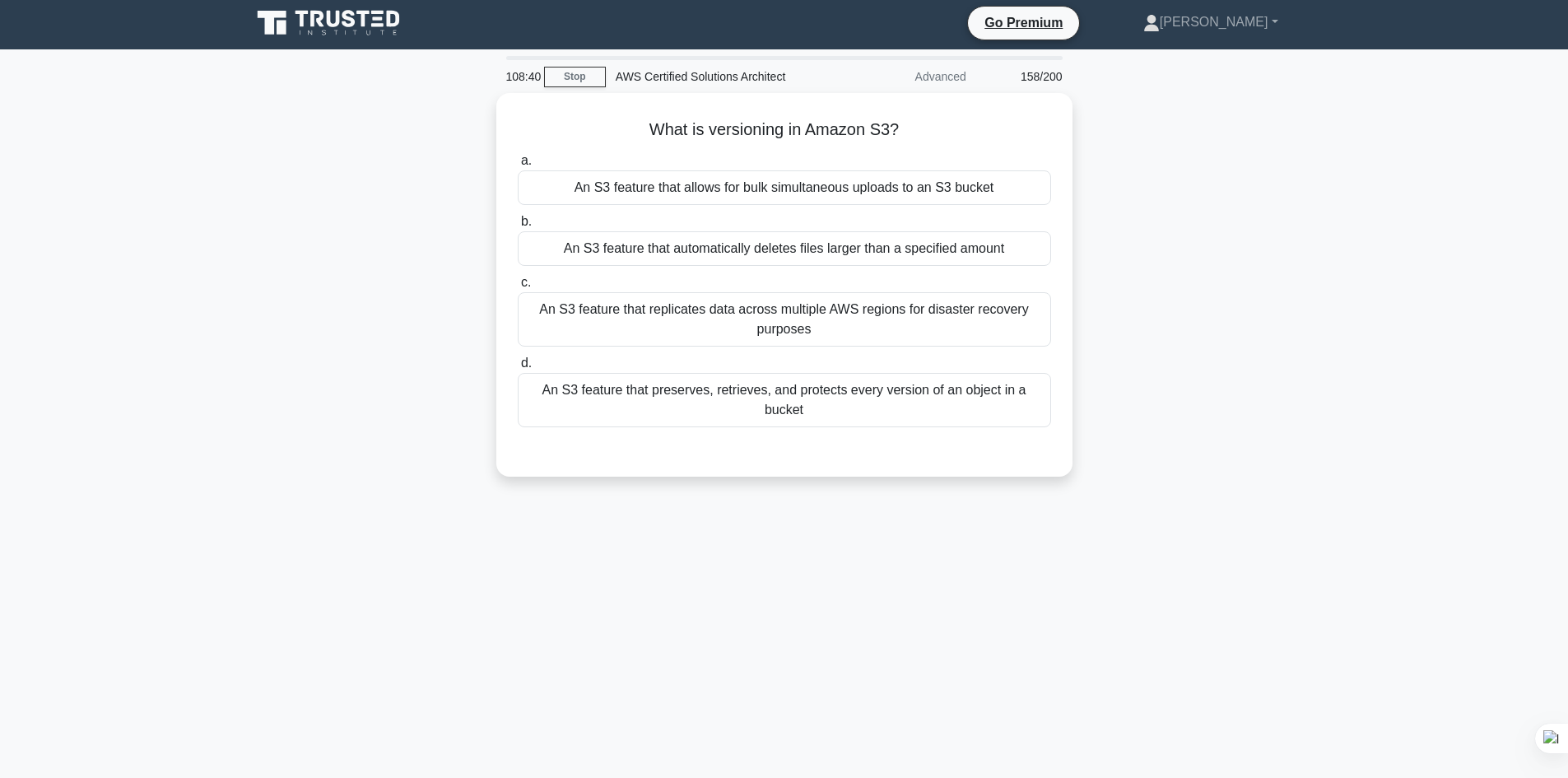 scroll, scrollTop: 0, scrollLeft: 0, axis: both 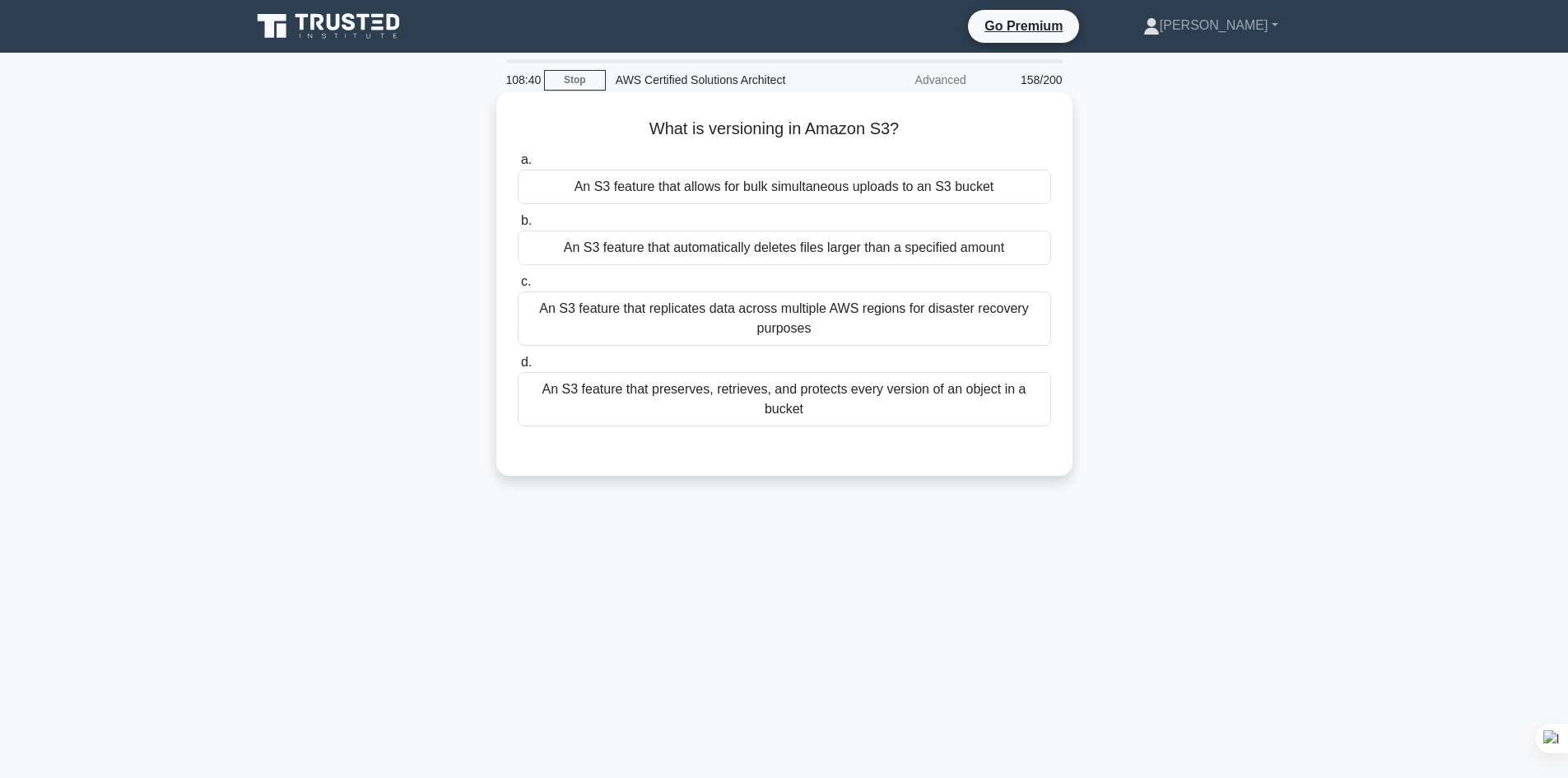 click on "An S3 feature that allows for bulk simultaneous uploads to an S3 bucket" at bounding box center [784, 187] 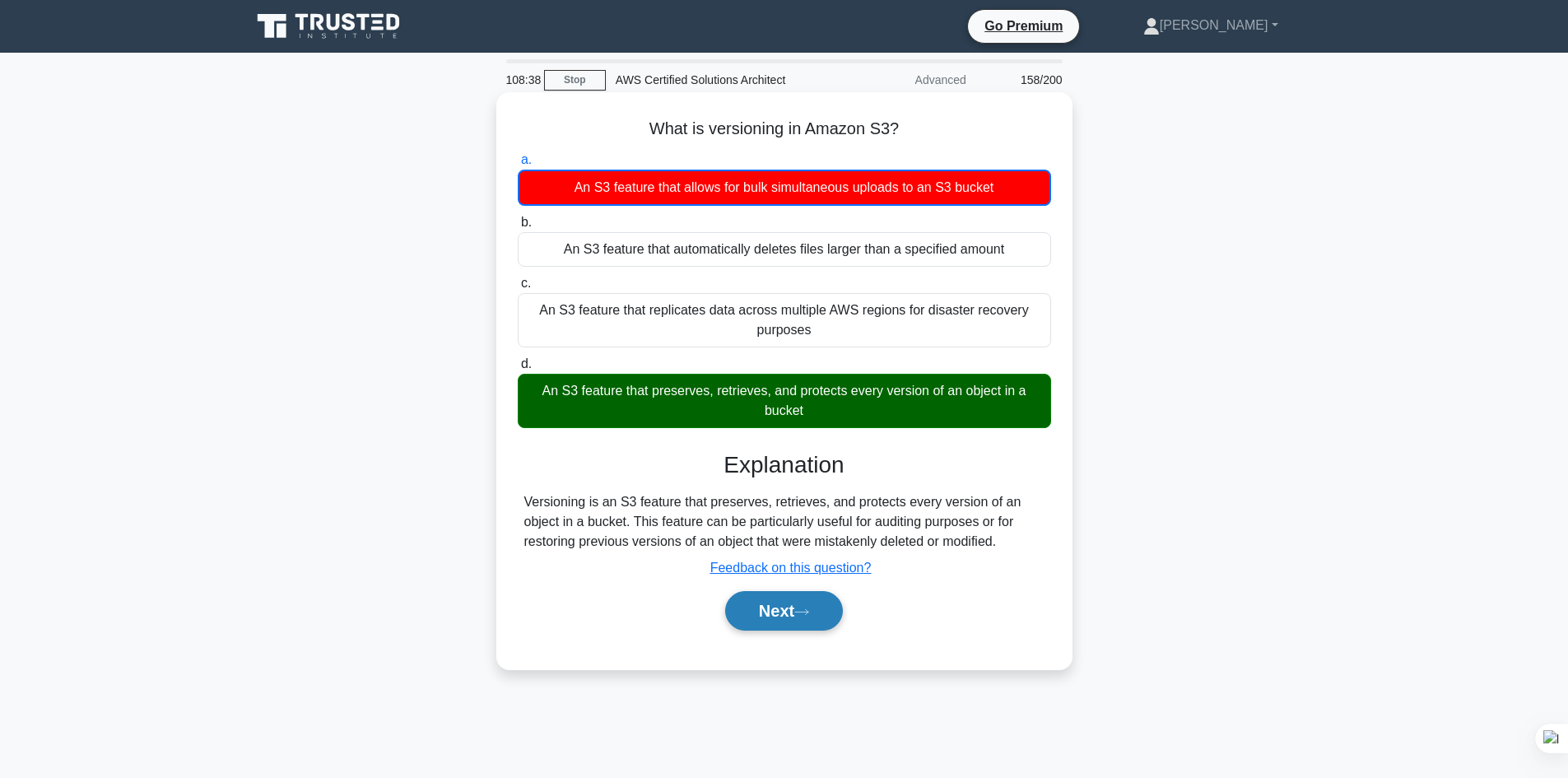 click on "Next" at bounding box center (784, 611) 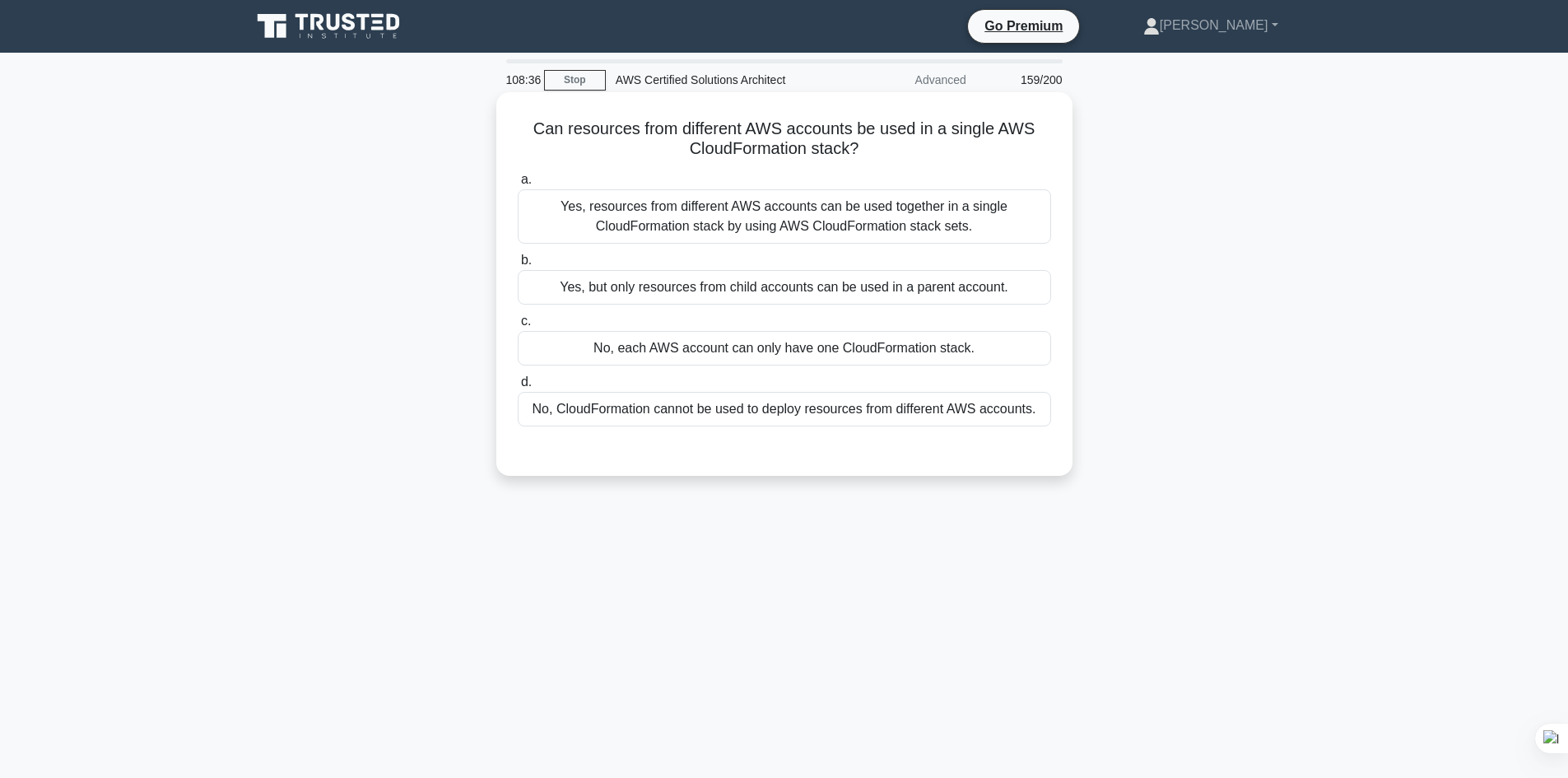 click on "Yes, resources from different AWS accounts can be used together in a single CloudFormation stack by using AWS CloudFormation stack sets." at bounding box center (784, 217) 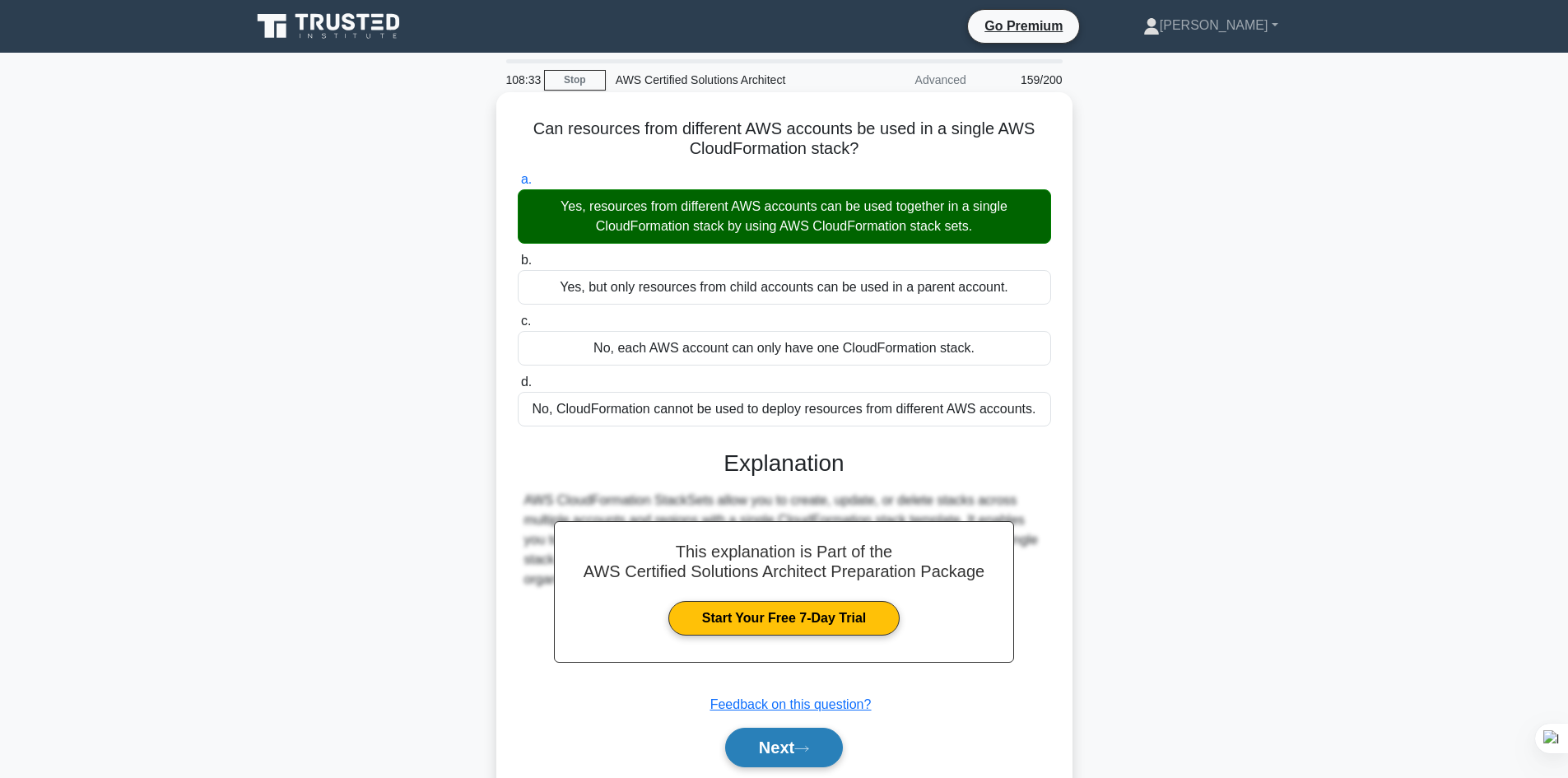 click on "Next" at bounding box center (784, 748) 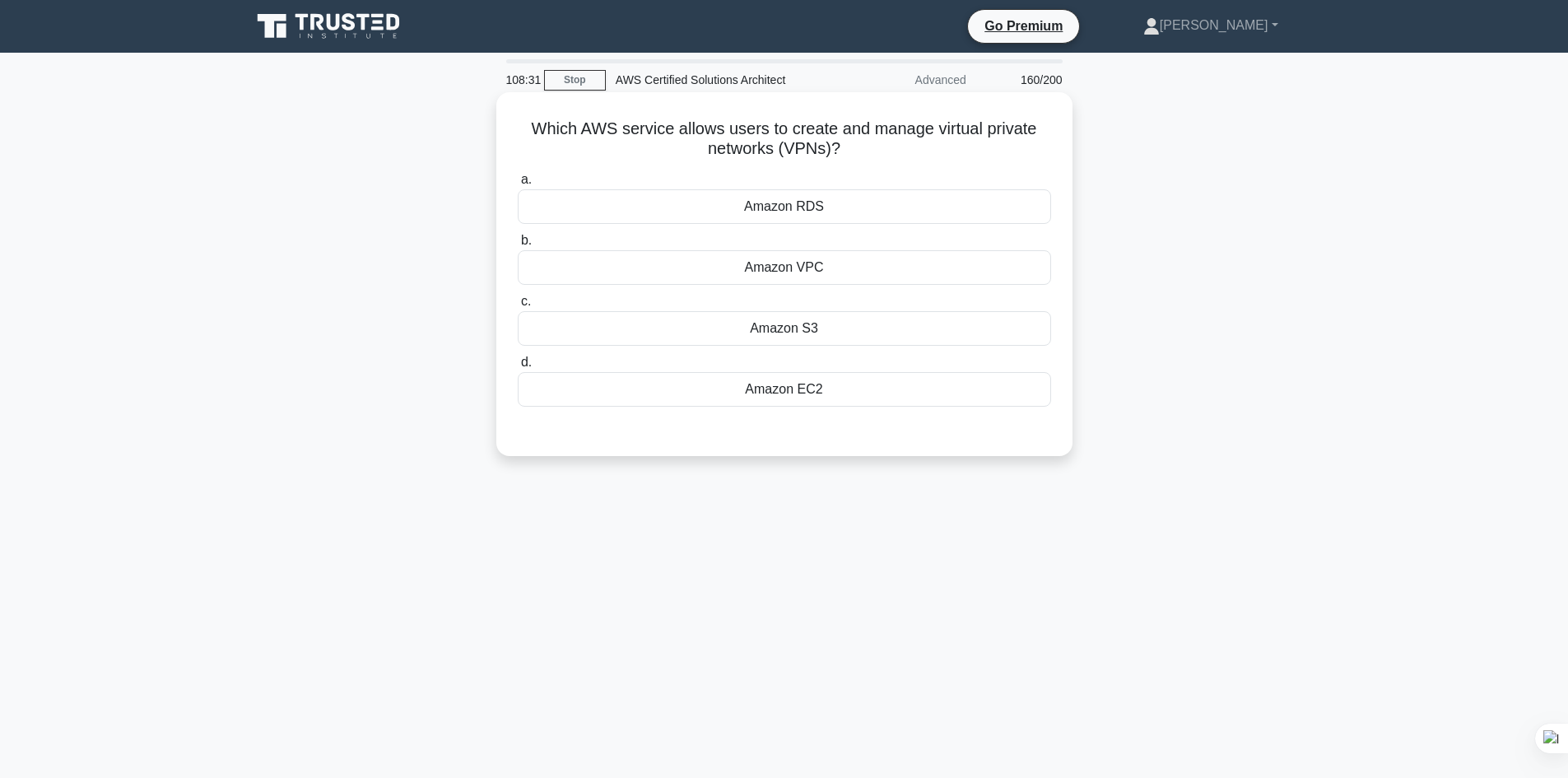 click on "Amazon RDS" at bounding box center [784, 207] 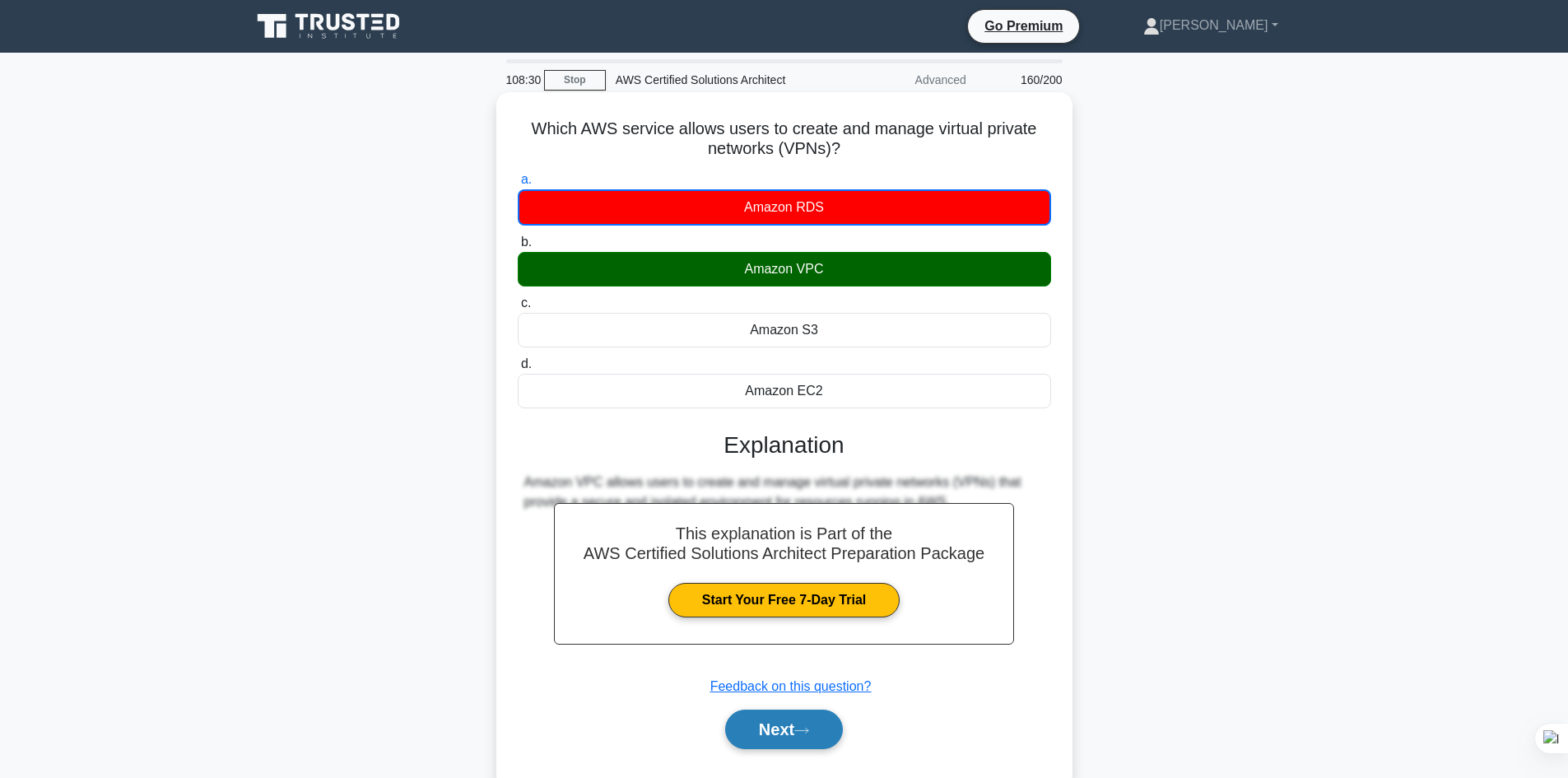 click 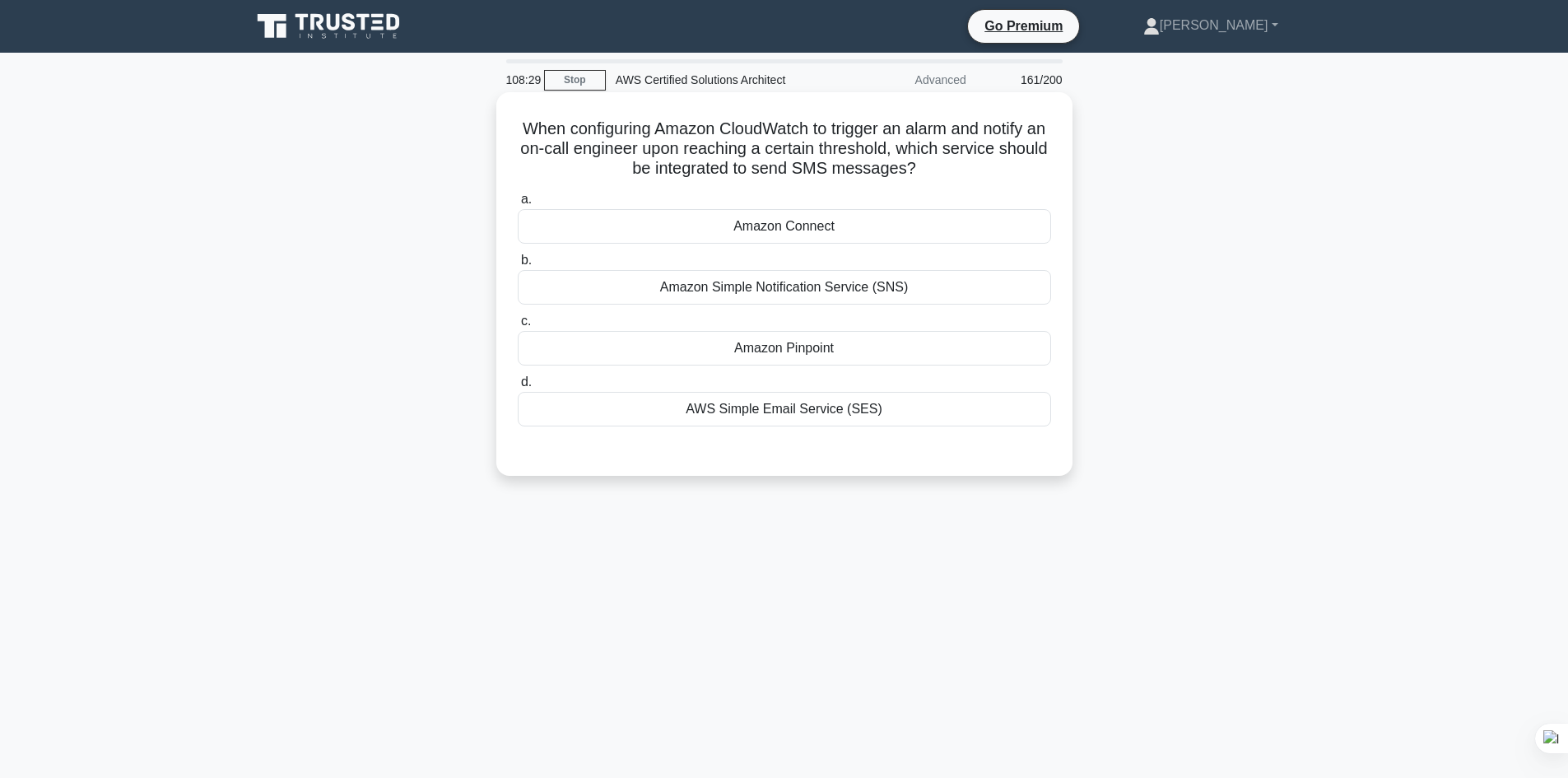 click on "Amazon Connect" at bounding box center [784, 226] 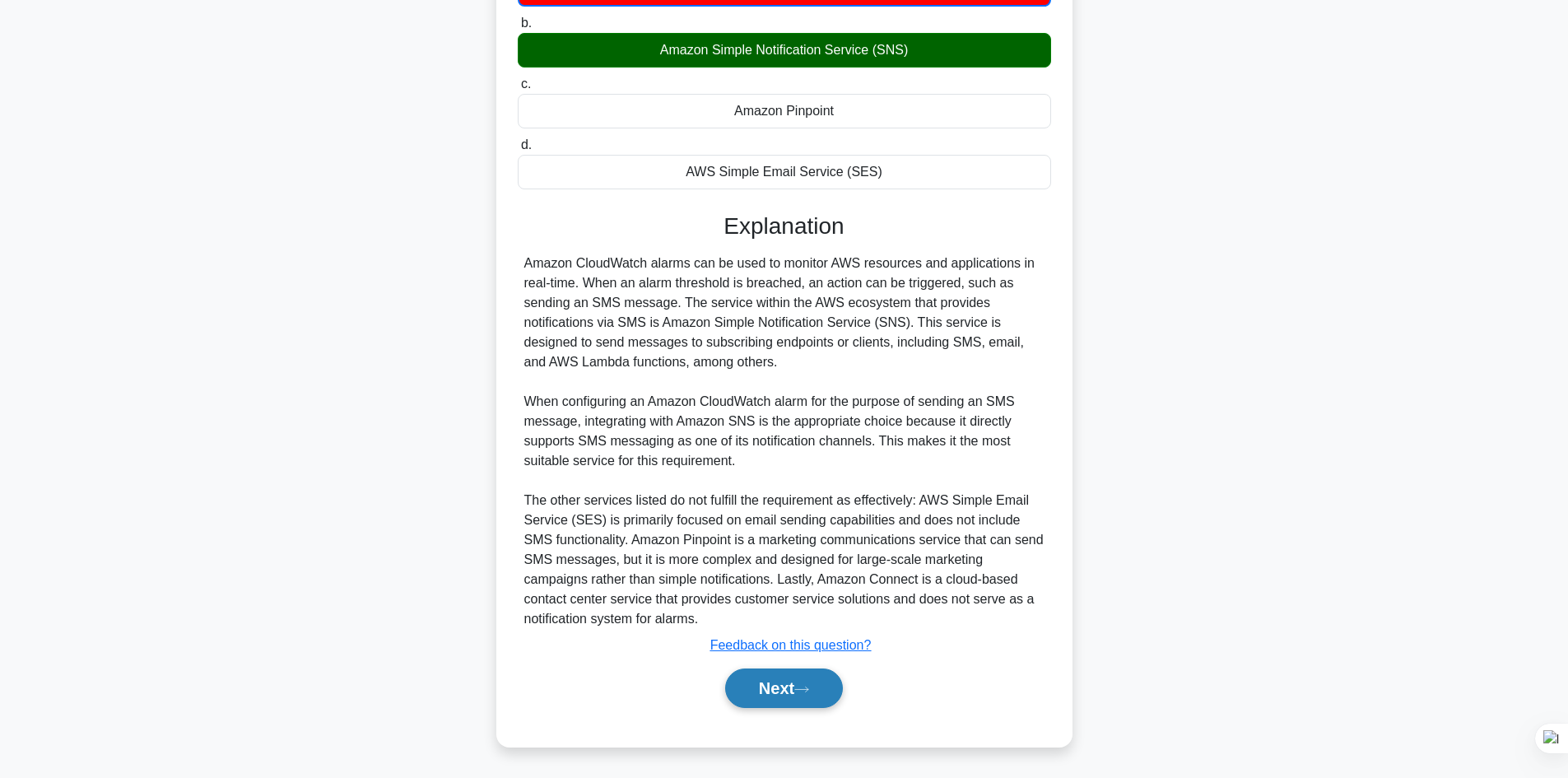 click 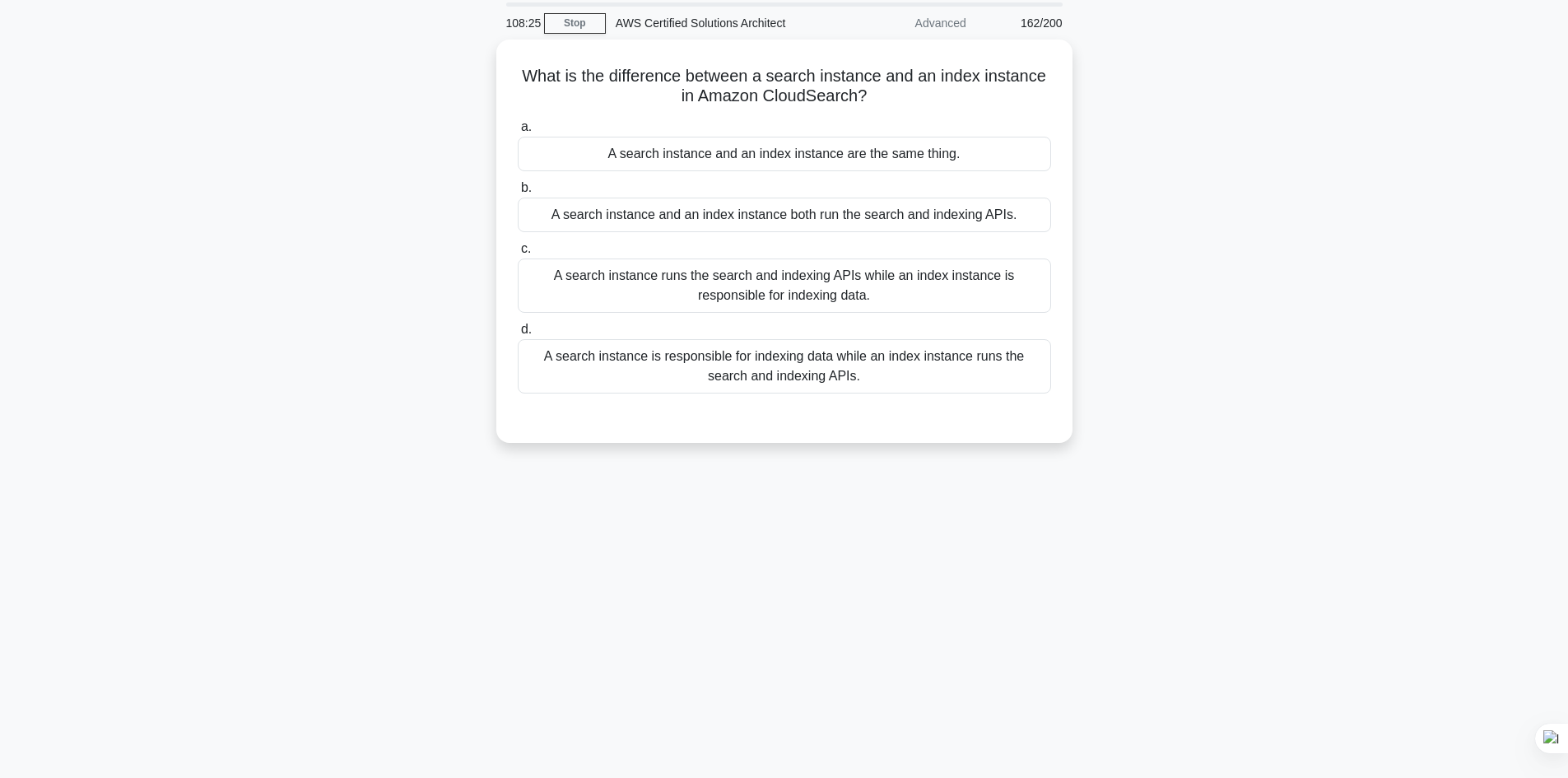 scroll, scrollTop: 0, scrollLeft: 0, axis: both 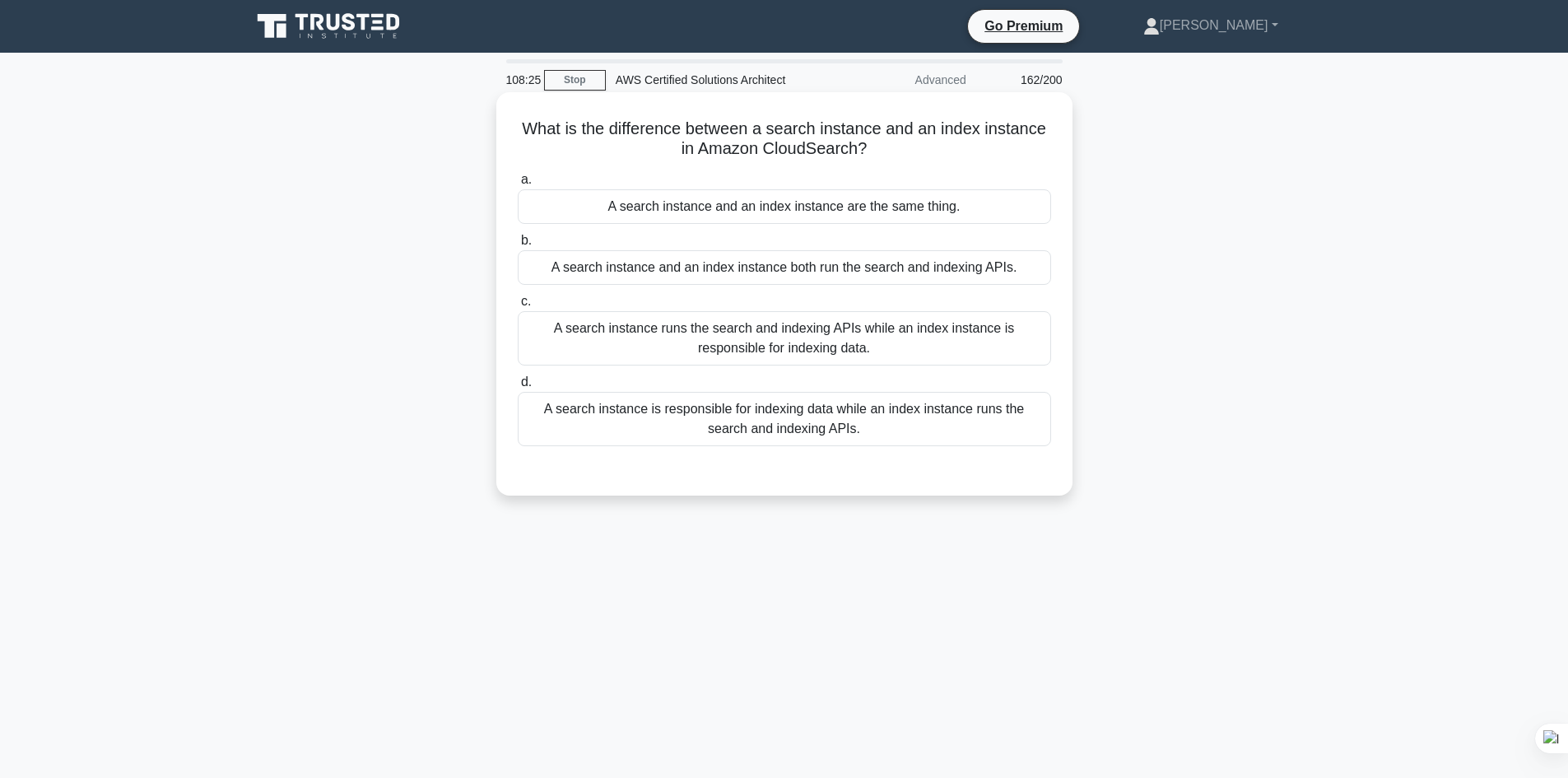 click on "A search instance and an index instance both run the search and indexing APIs." at bounding box center [784, 268] 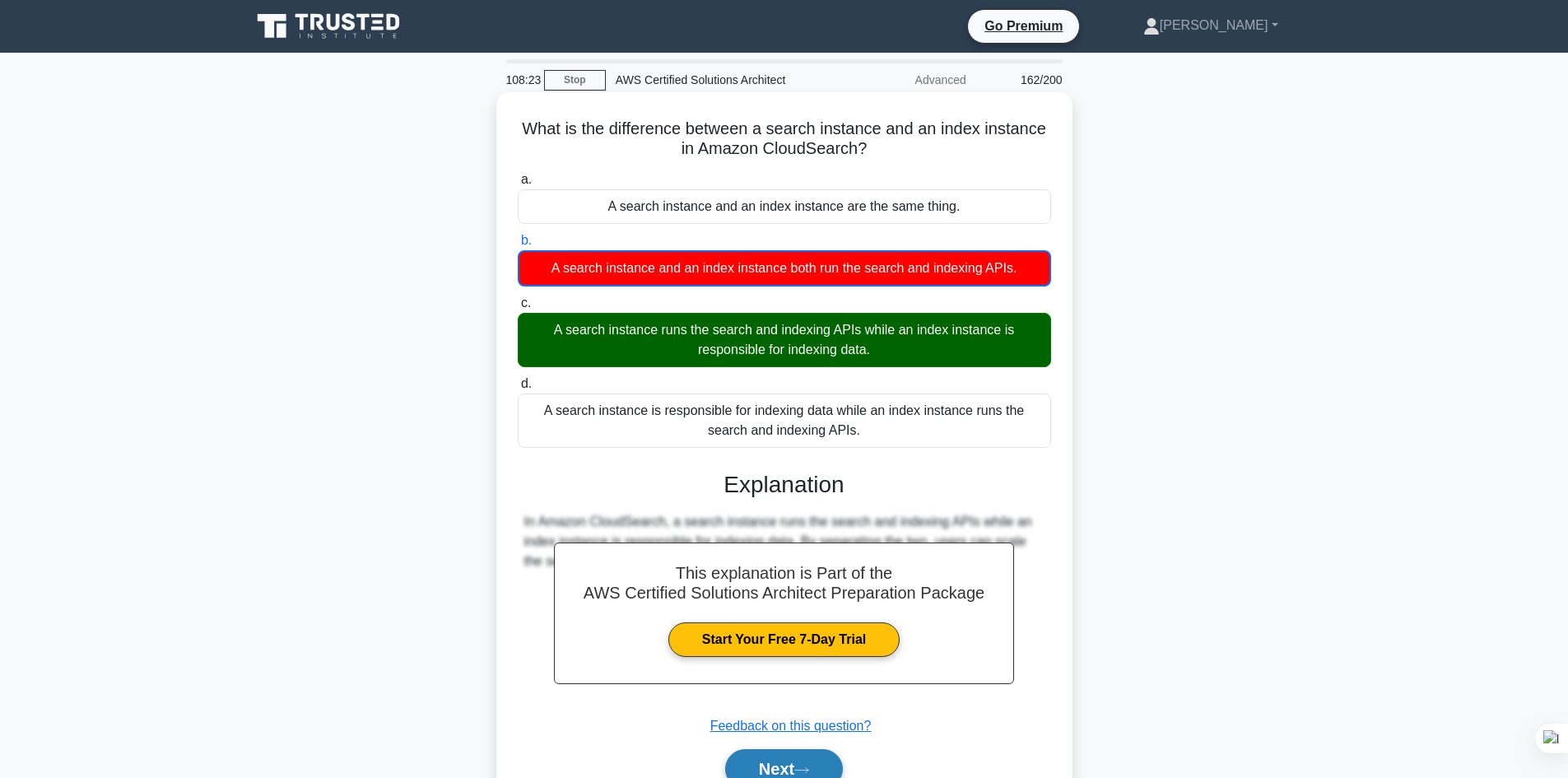 click on "Next" at bounding box center [784, 769] 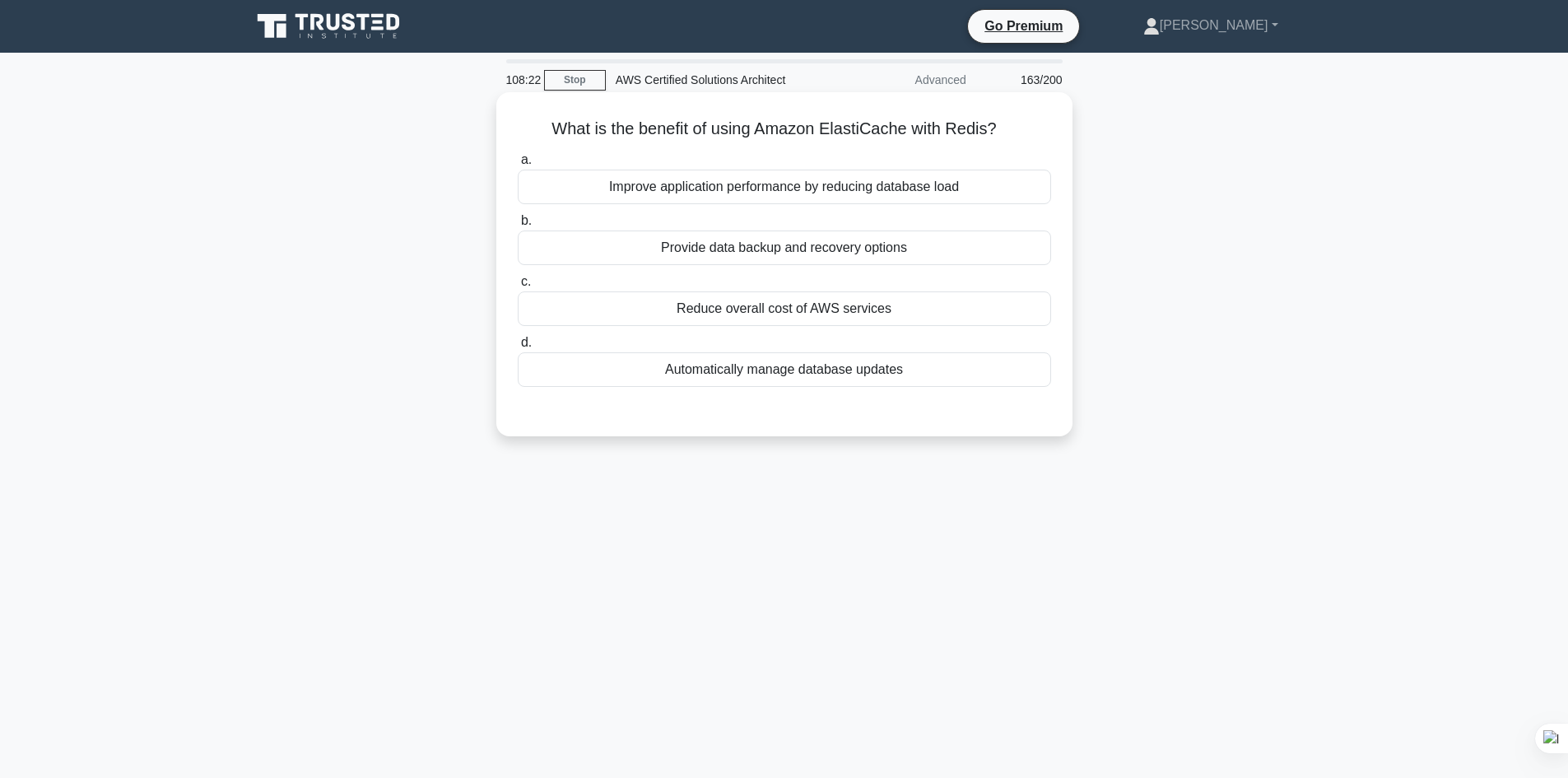 click on "Provide data backup and recovery options" at bounding box center [784, 248] 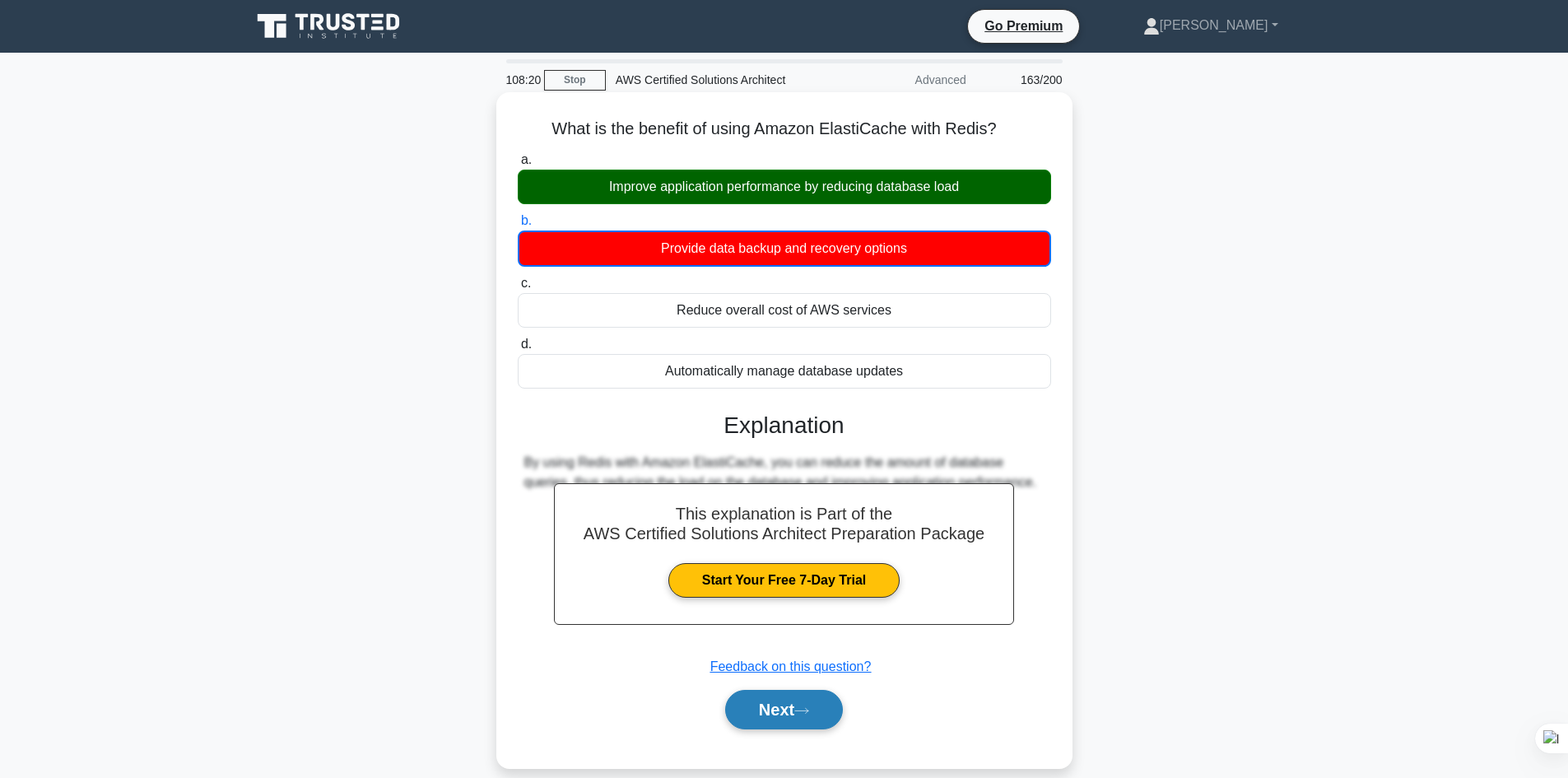 click on "Next" at bounding box center (784, 710) 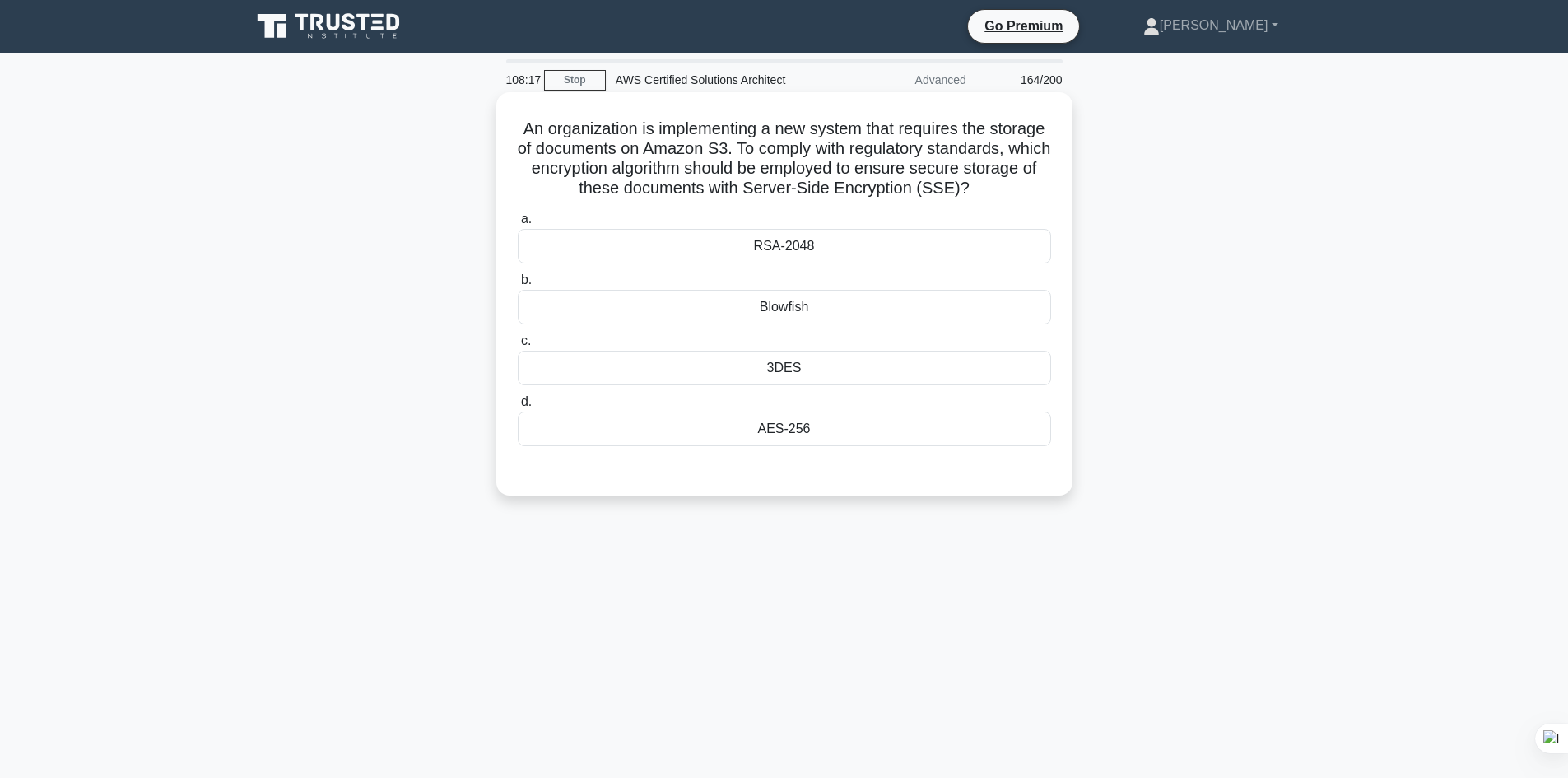 click on "Blowfish" at bounding box center (784, 307) 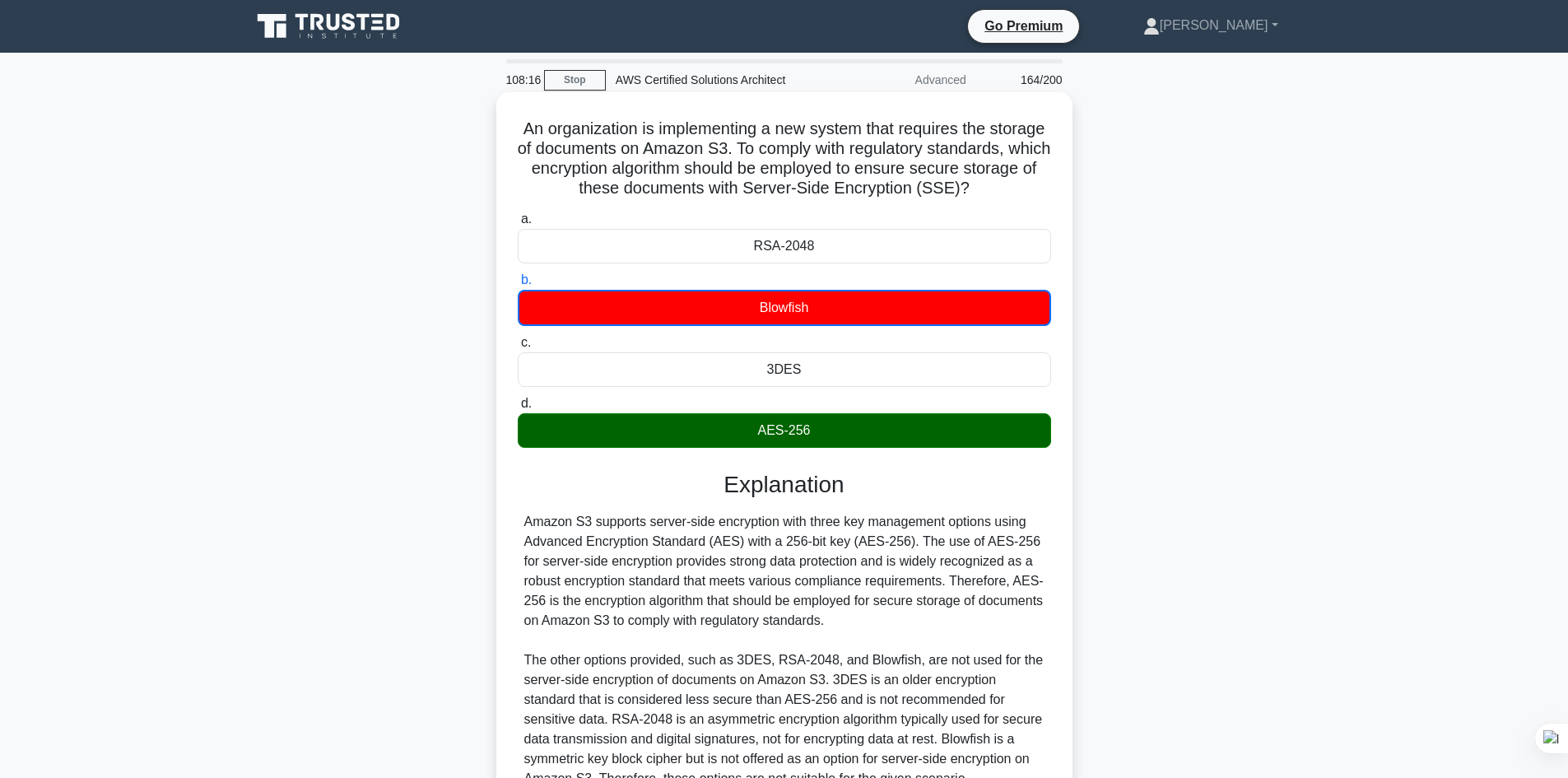 scroll, scrollTop: 180, scrollLeft: 0, axis: vertical 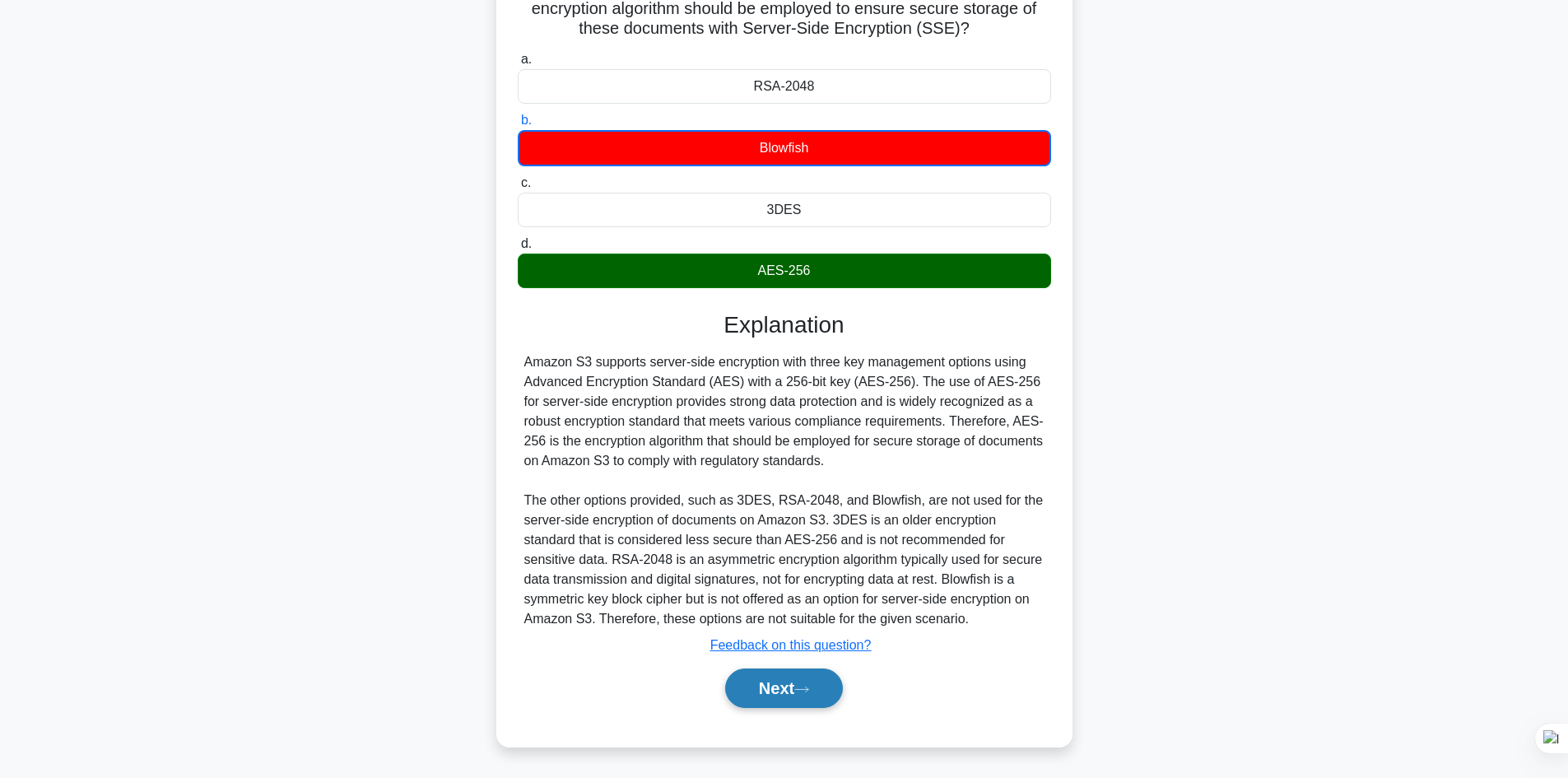 click 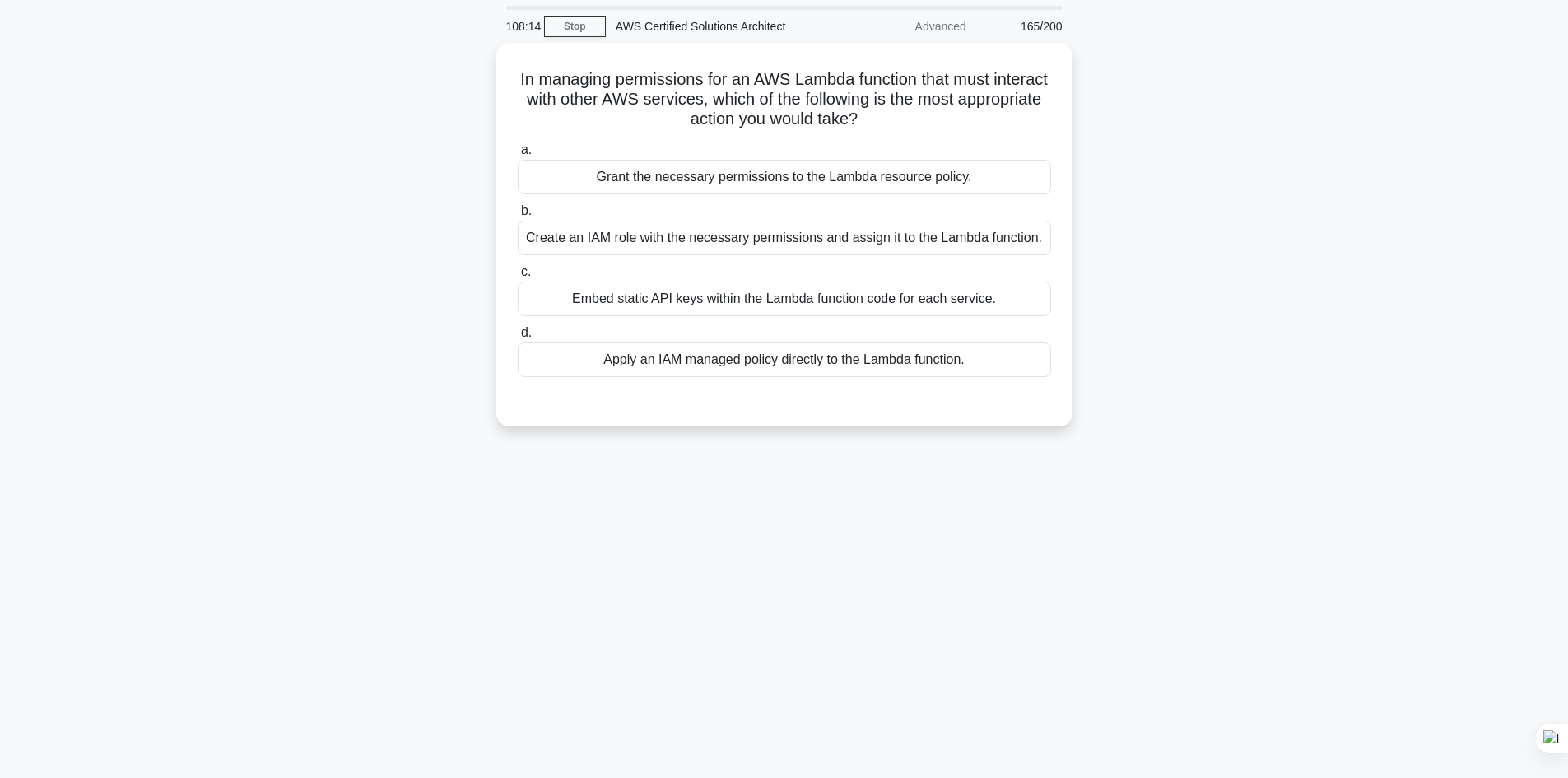 scroll, scrollTop: 0, scrollLeft: 0, axis: both 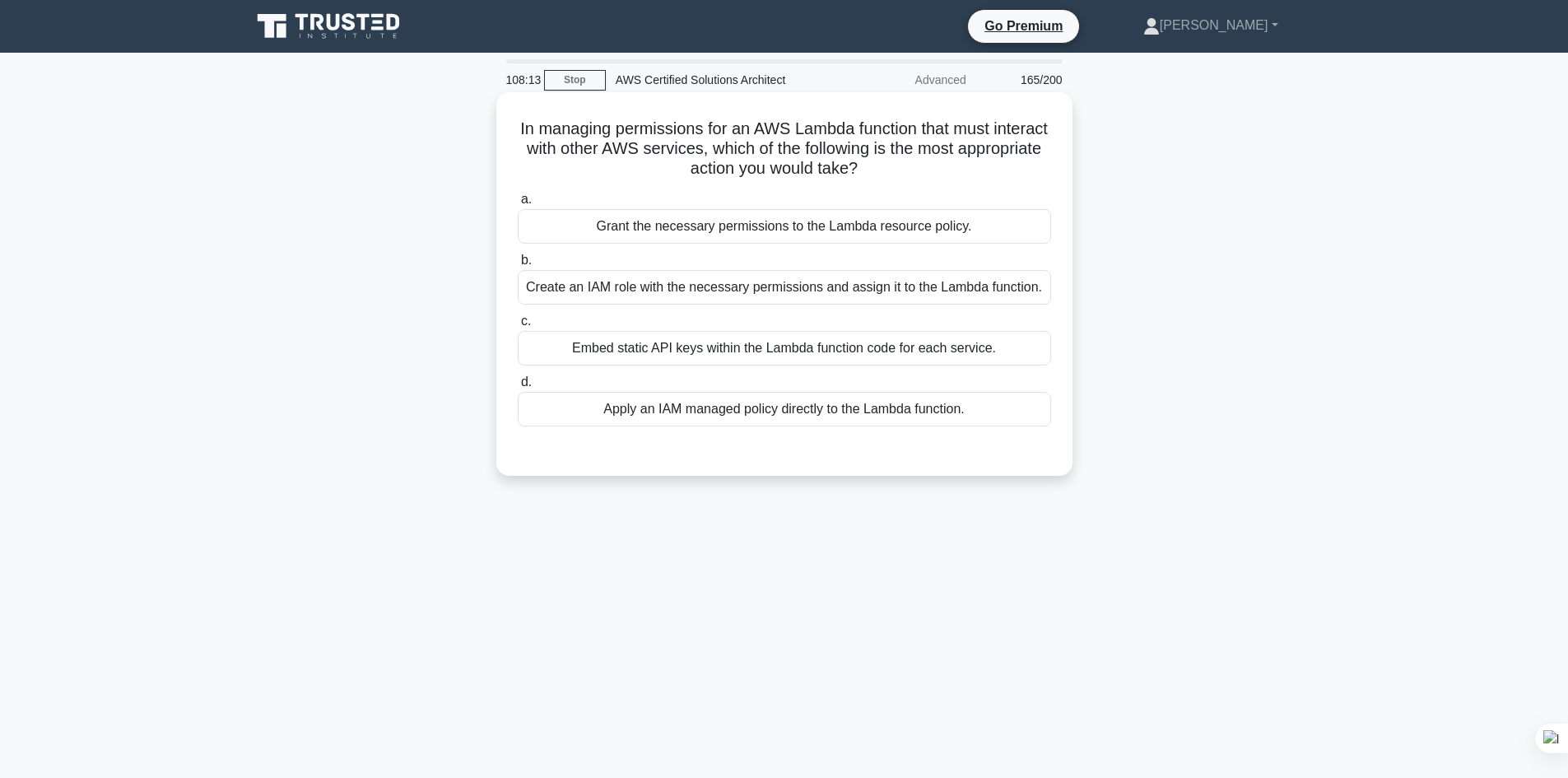 click on "Grant the necessary permissions to the Lambda resource policy." at bounding box center [784, 226] 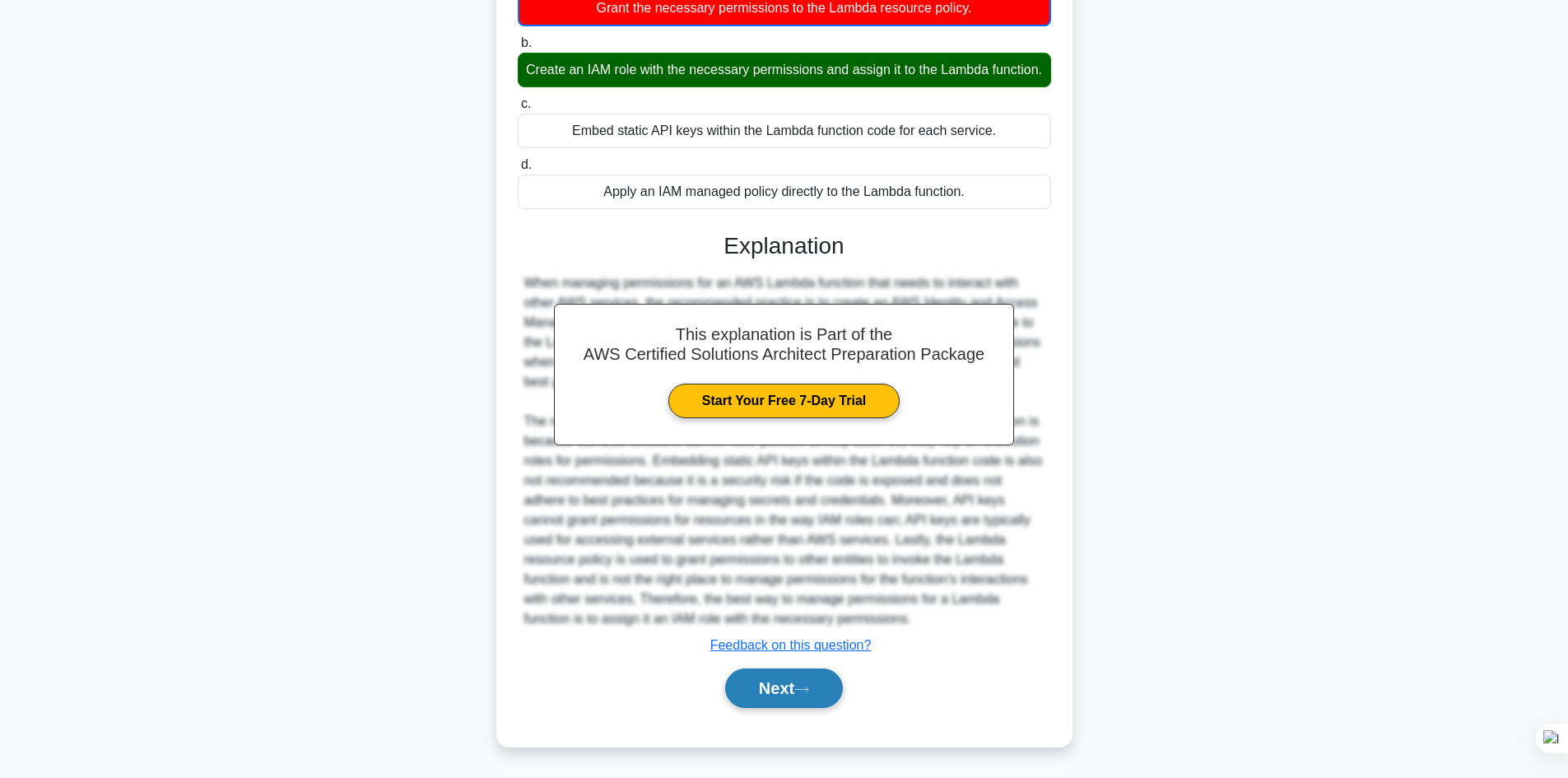 click 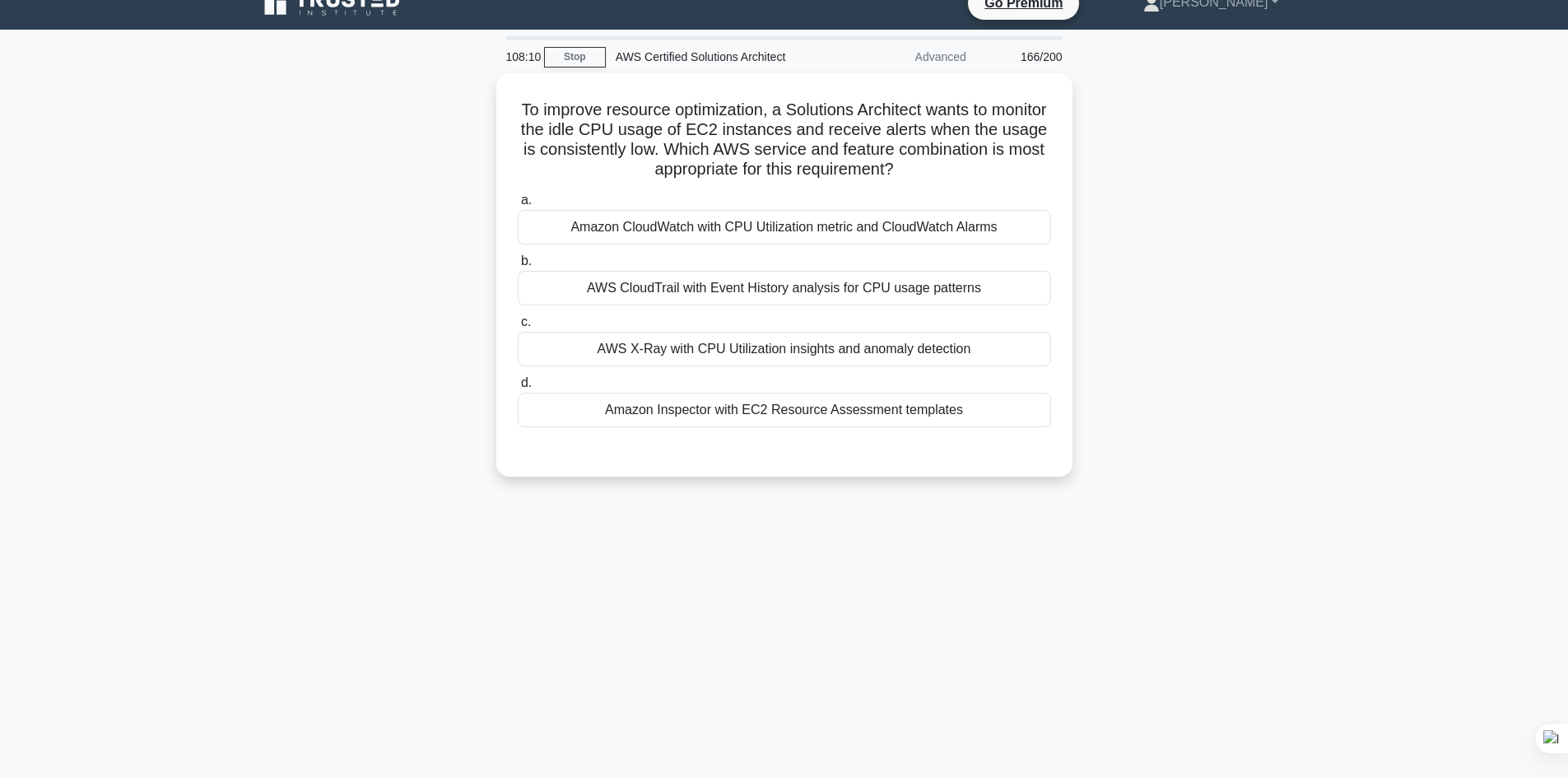scroll, scrollTop: 0, scrollLeft: 0, axis: both 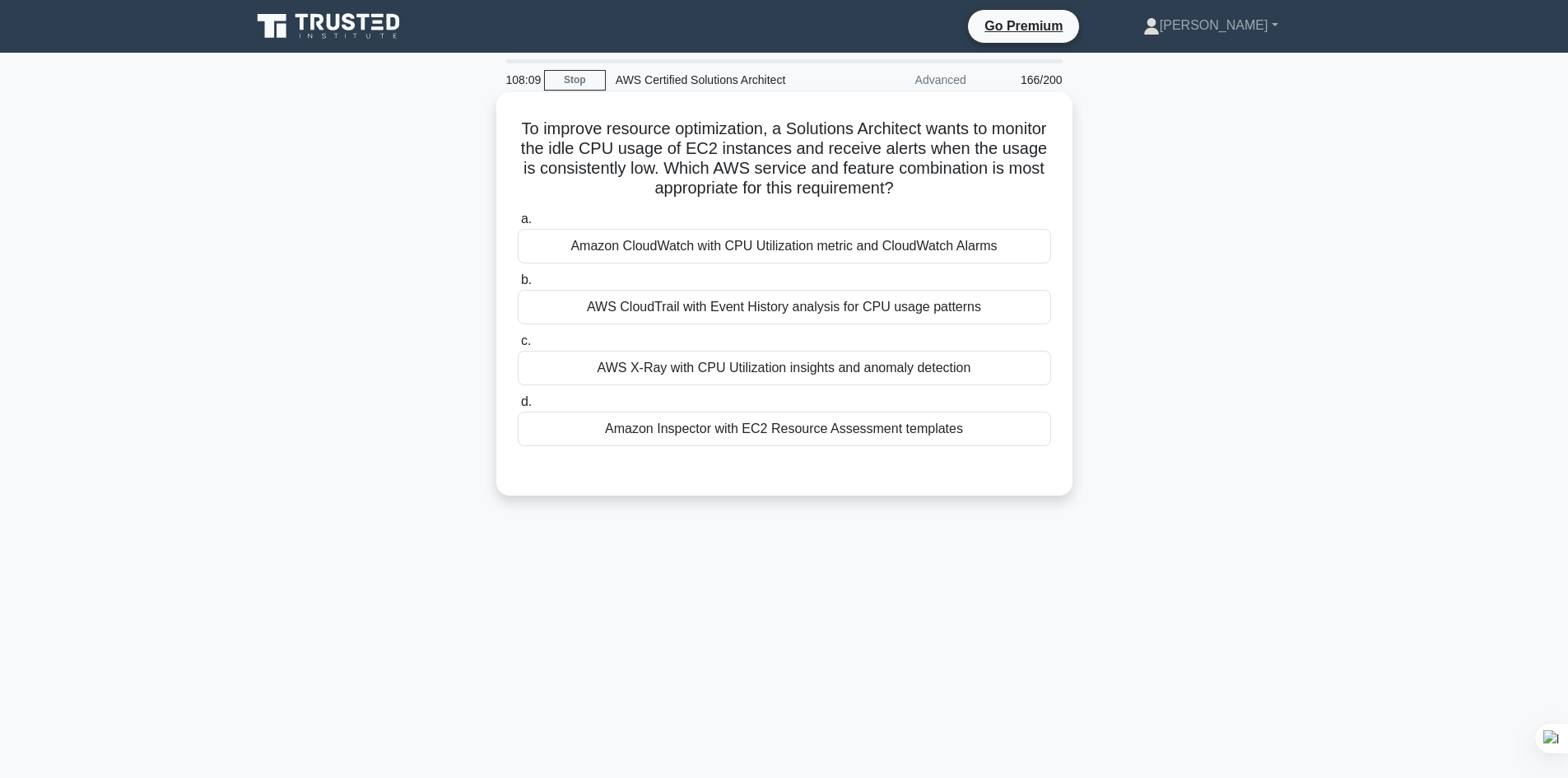click on "AWS X-Ray with CPU Utilization insights and anomaly detection" at bounding box center [784, 368] 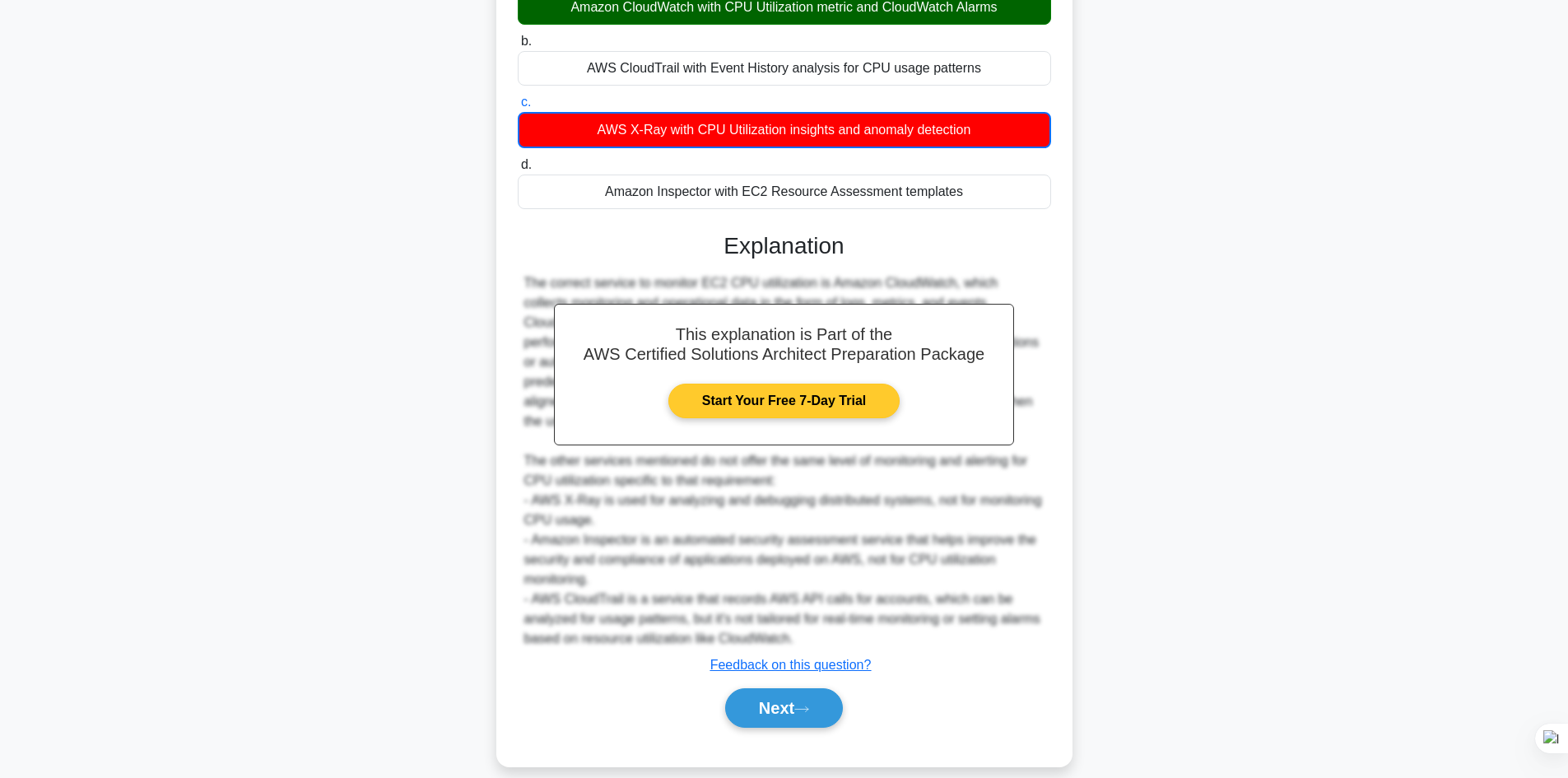 scroll, scrollTop: 240, scrollLeft: 0, axis: vertical 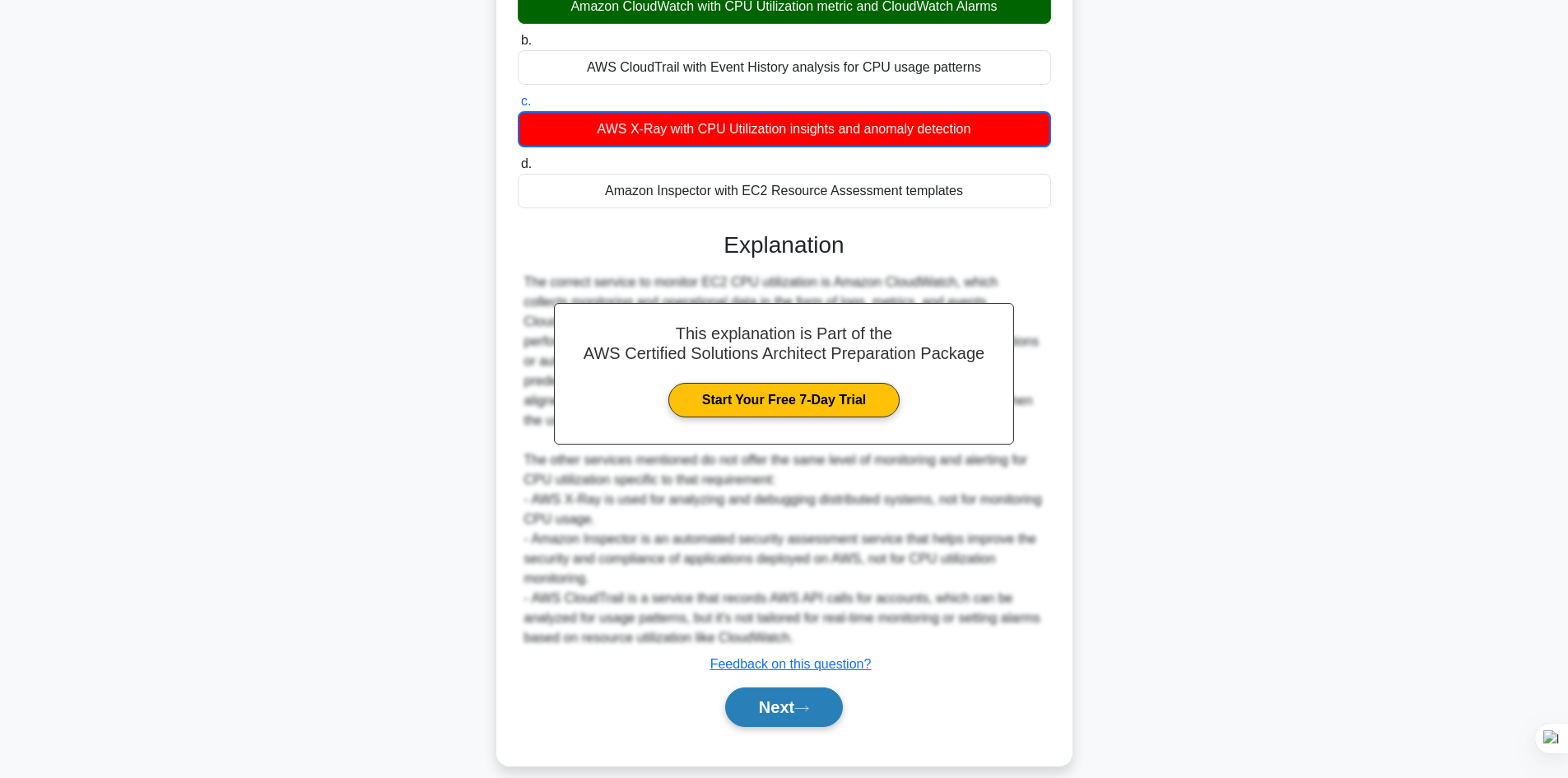 click on "Next" at bounding box center [784, 707] 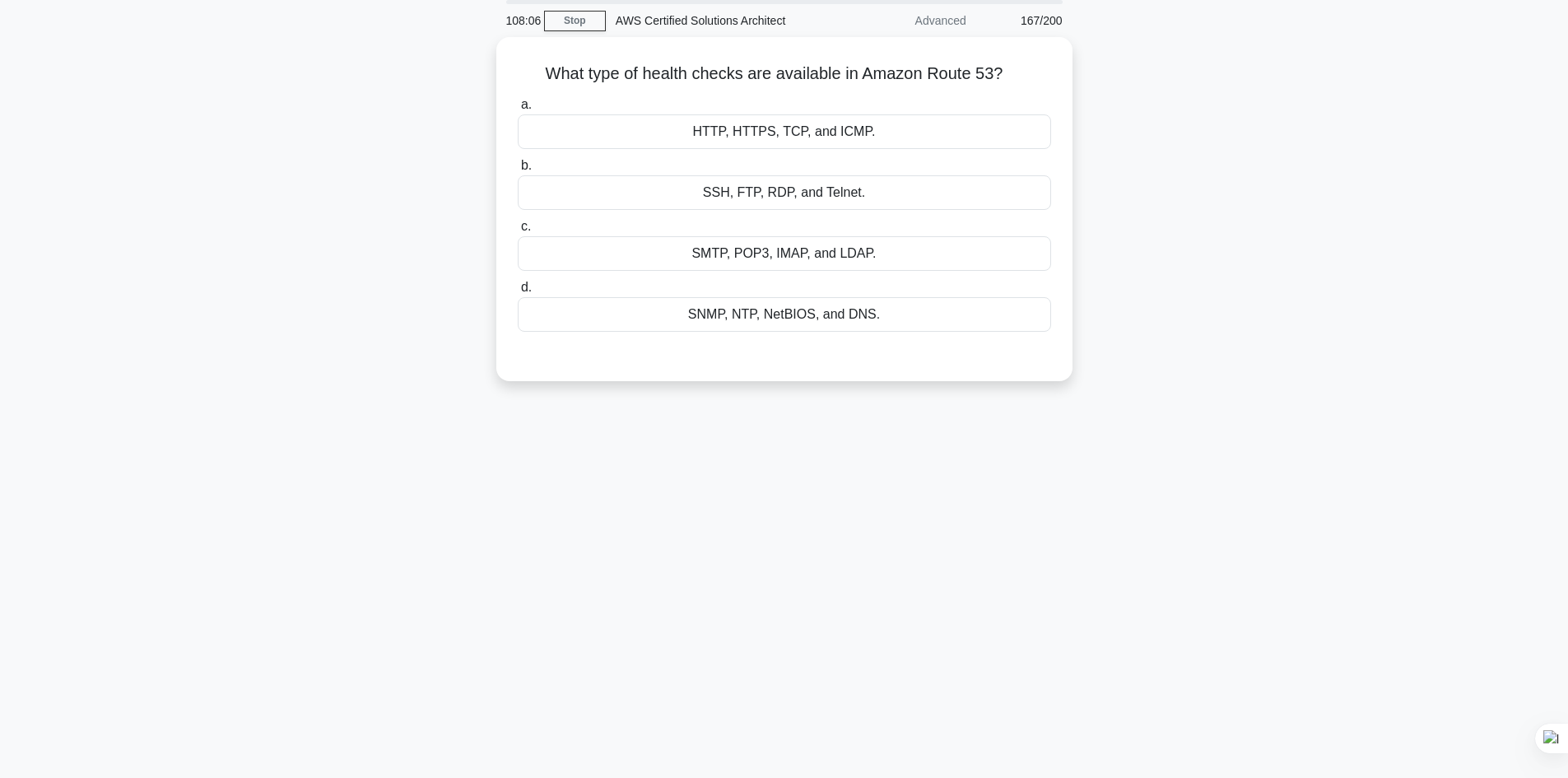 scroll, scrollTop: 0, scrollLeft: 0, axis: both 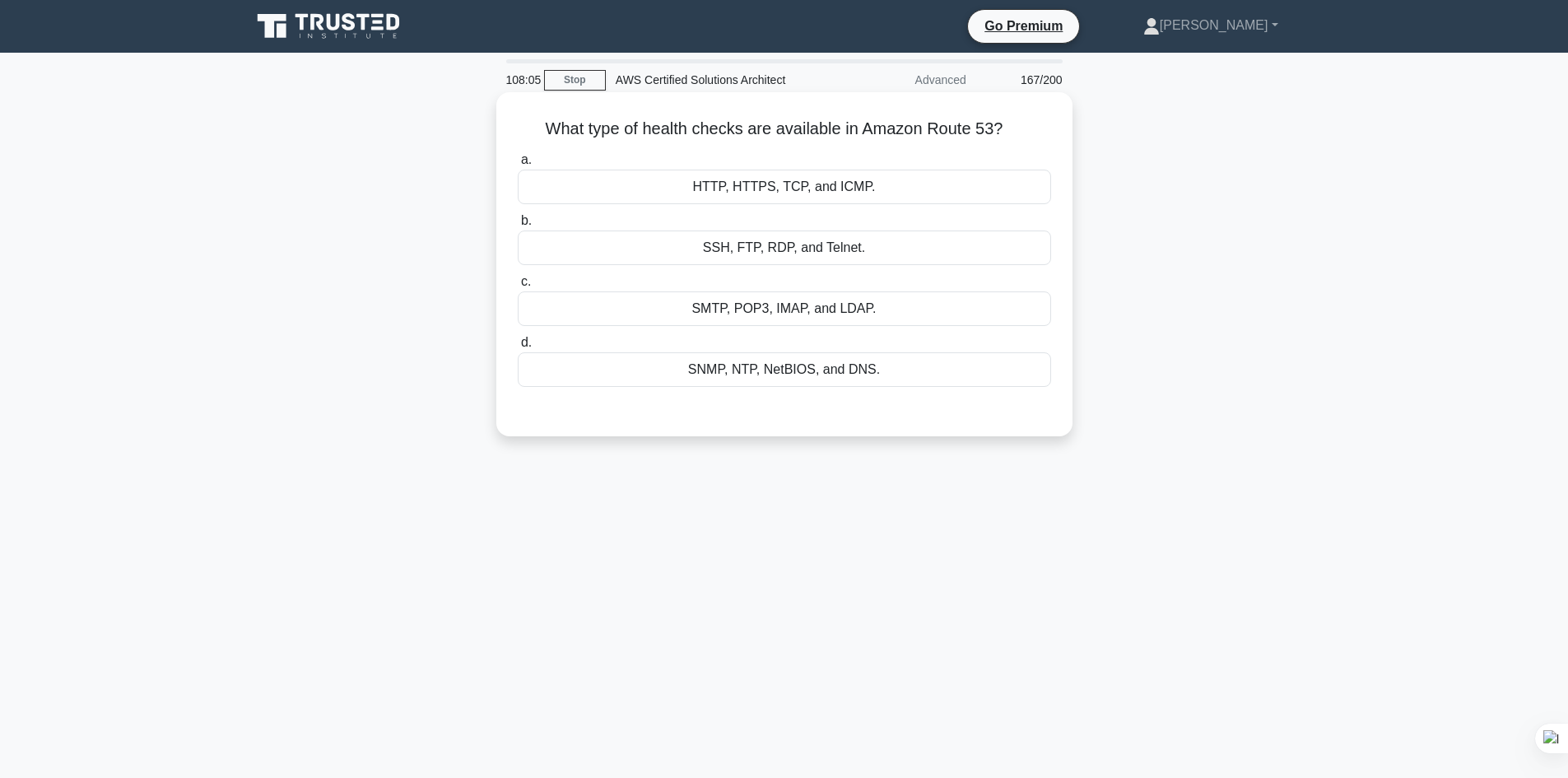 click on "SSH, FTP, RDP, and Telnet." at bounding box center [784, 248] 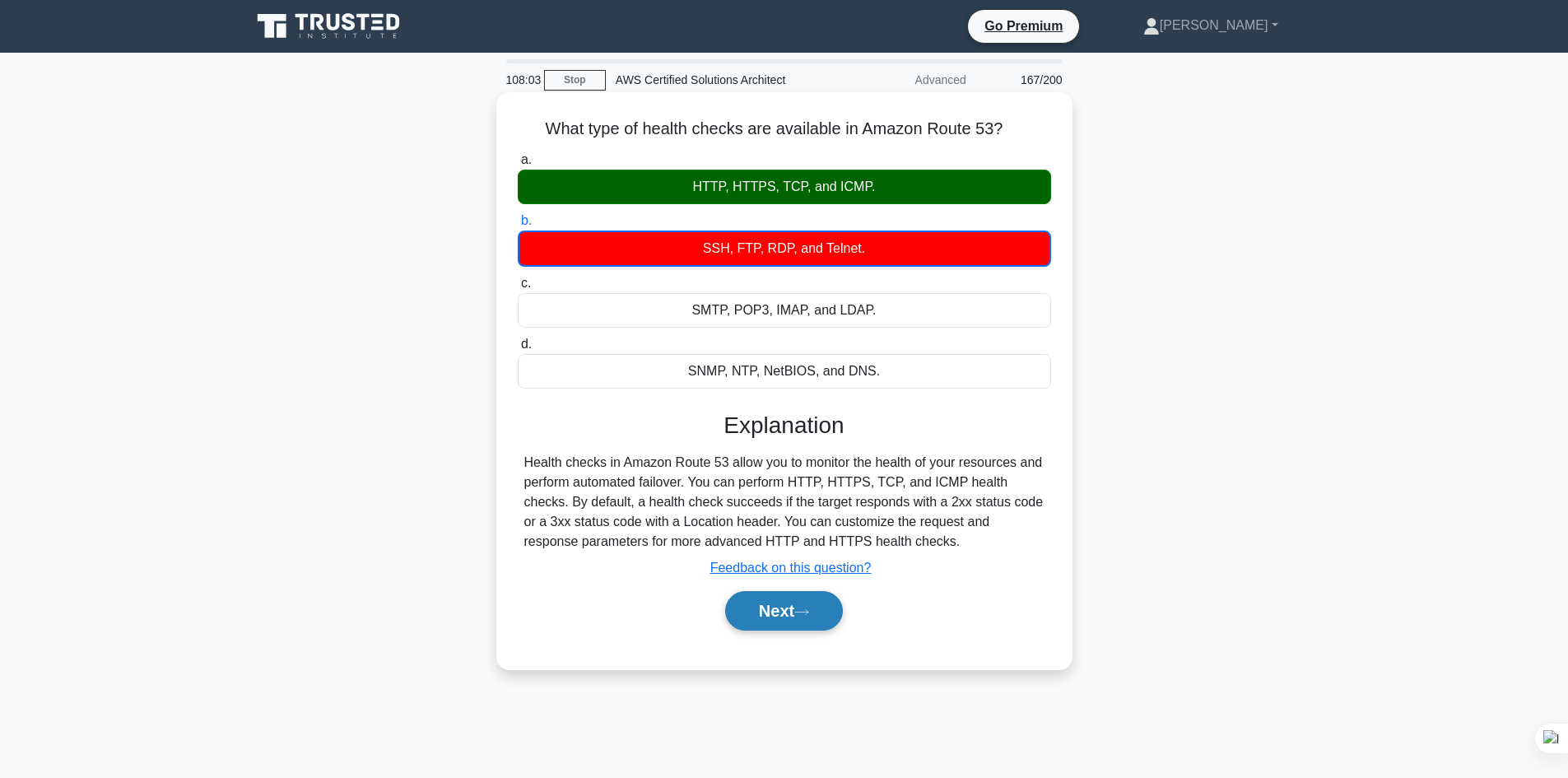 click on "Next" at bounding box center (784, 611) 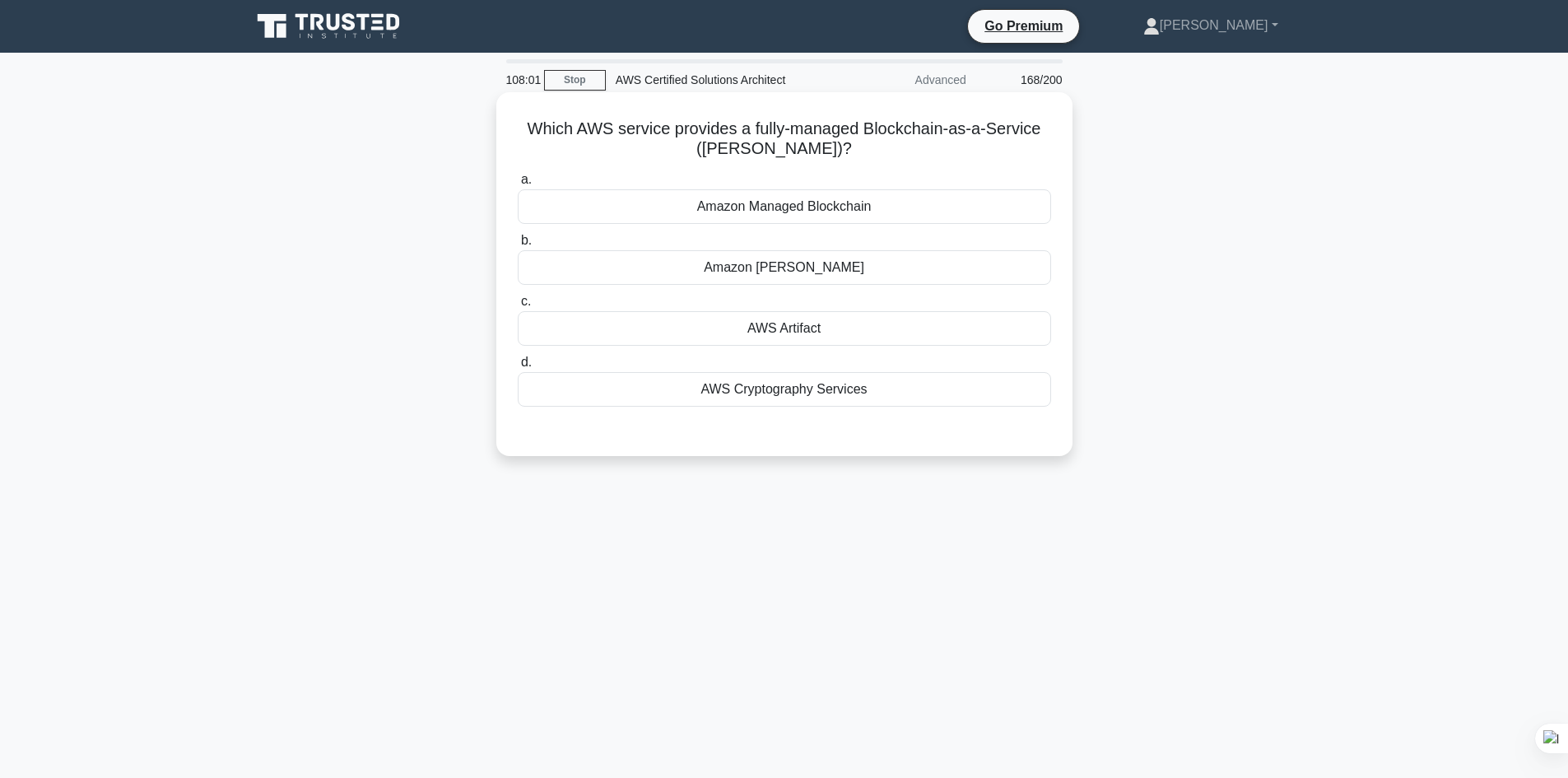 click on "Amazon Managed Blockchain" at bounding box center (784, 207) 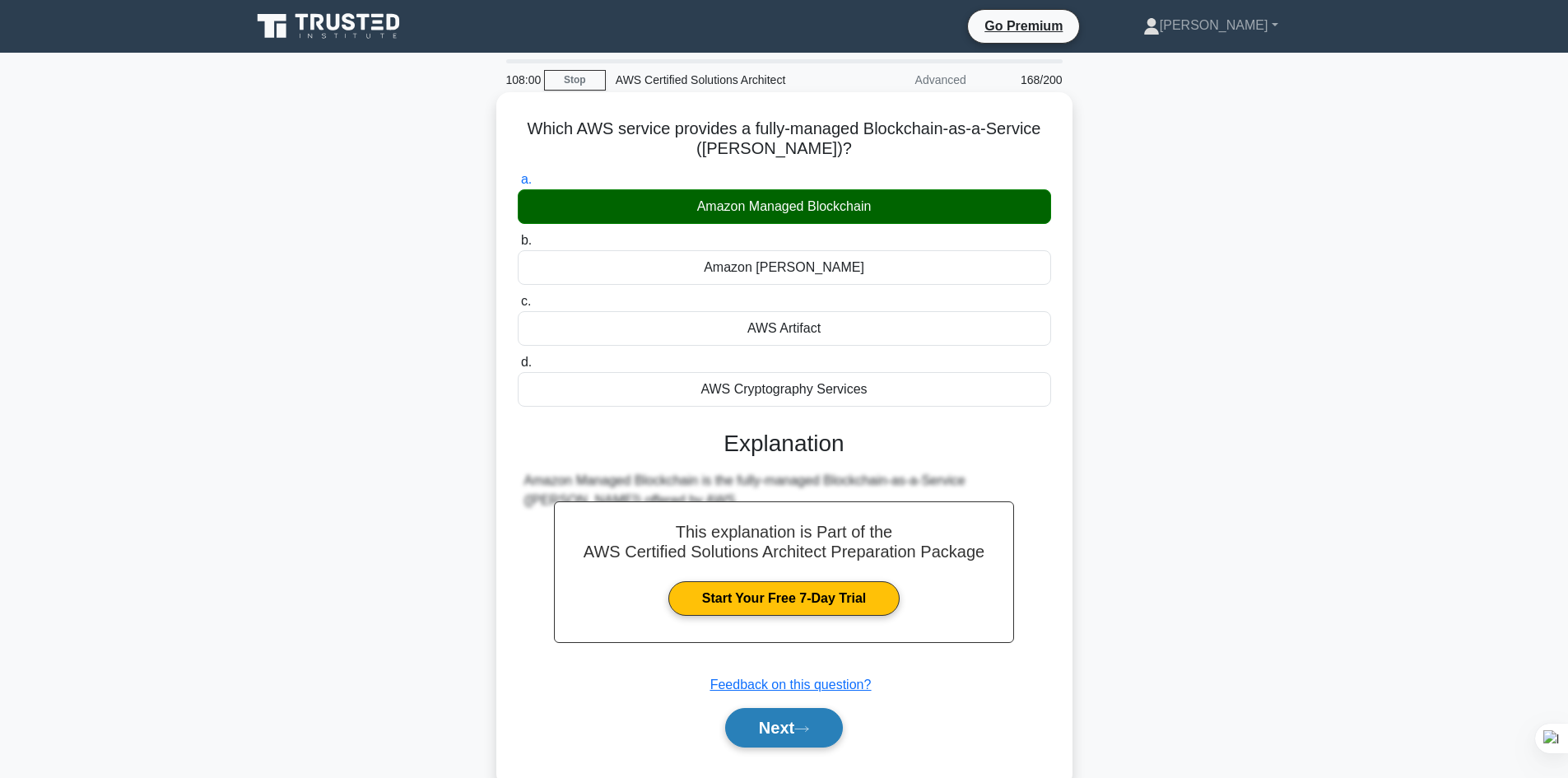click on "Next" at bounding box center (784, 728) 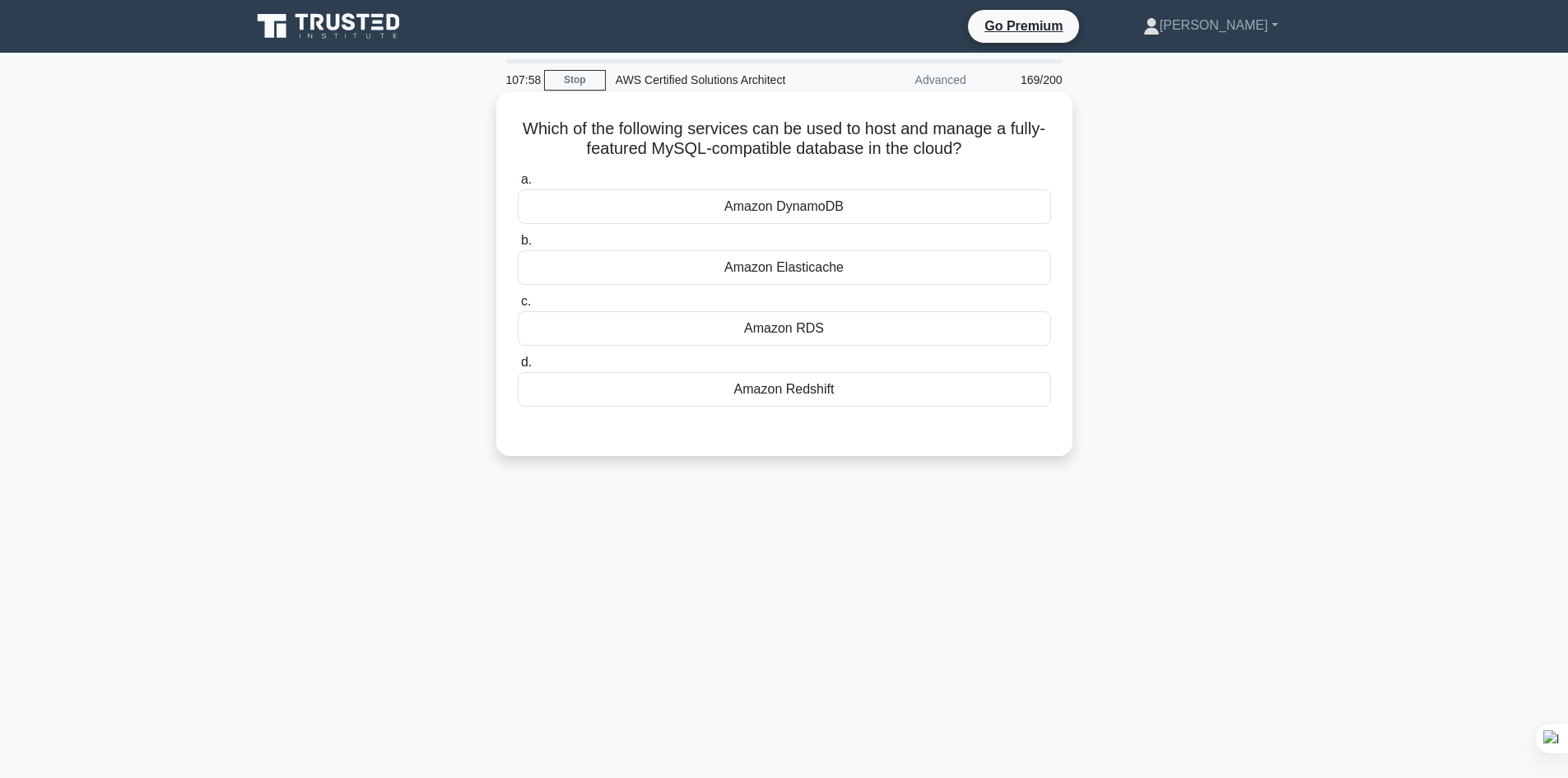 click on "Amazon Elasticache" at bounding box center (784, 268) 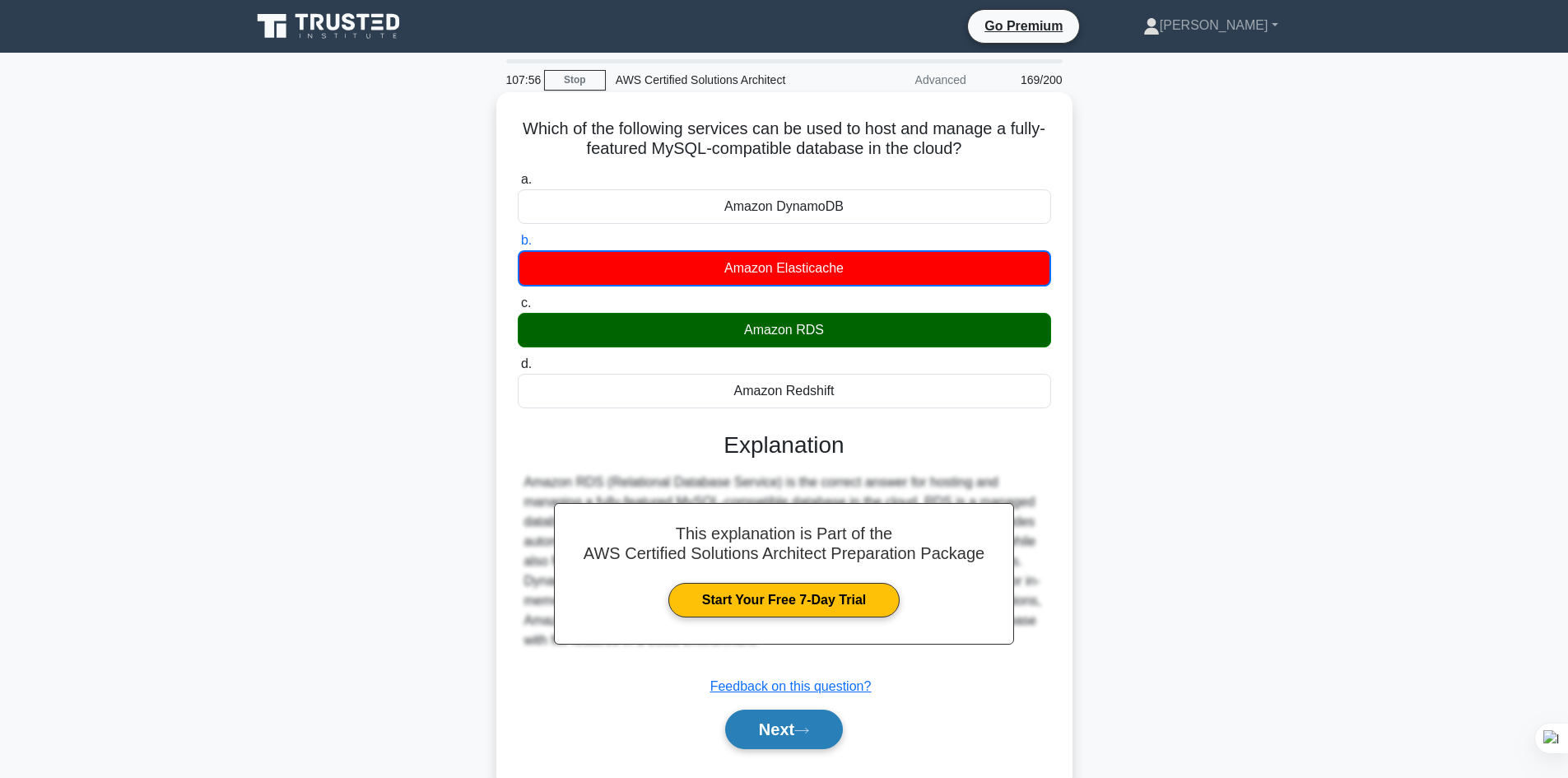 click on "Next" at bounding box center [784, 729] 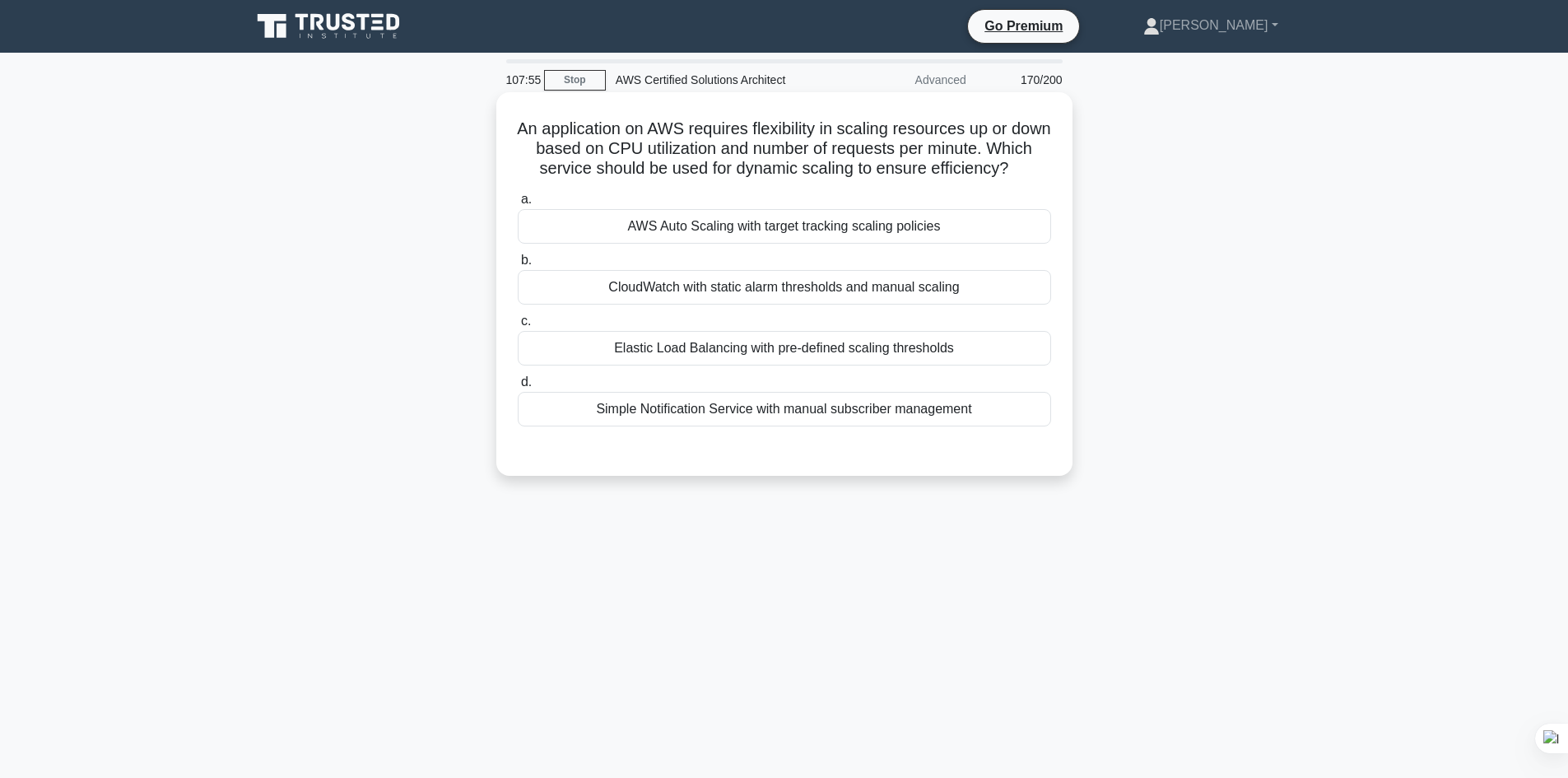 click on "CloudWatch with static alarm thresholds and manual scaling" at bounding box center [784, 287] 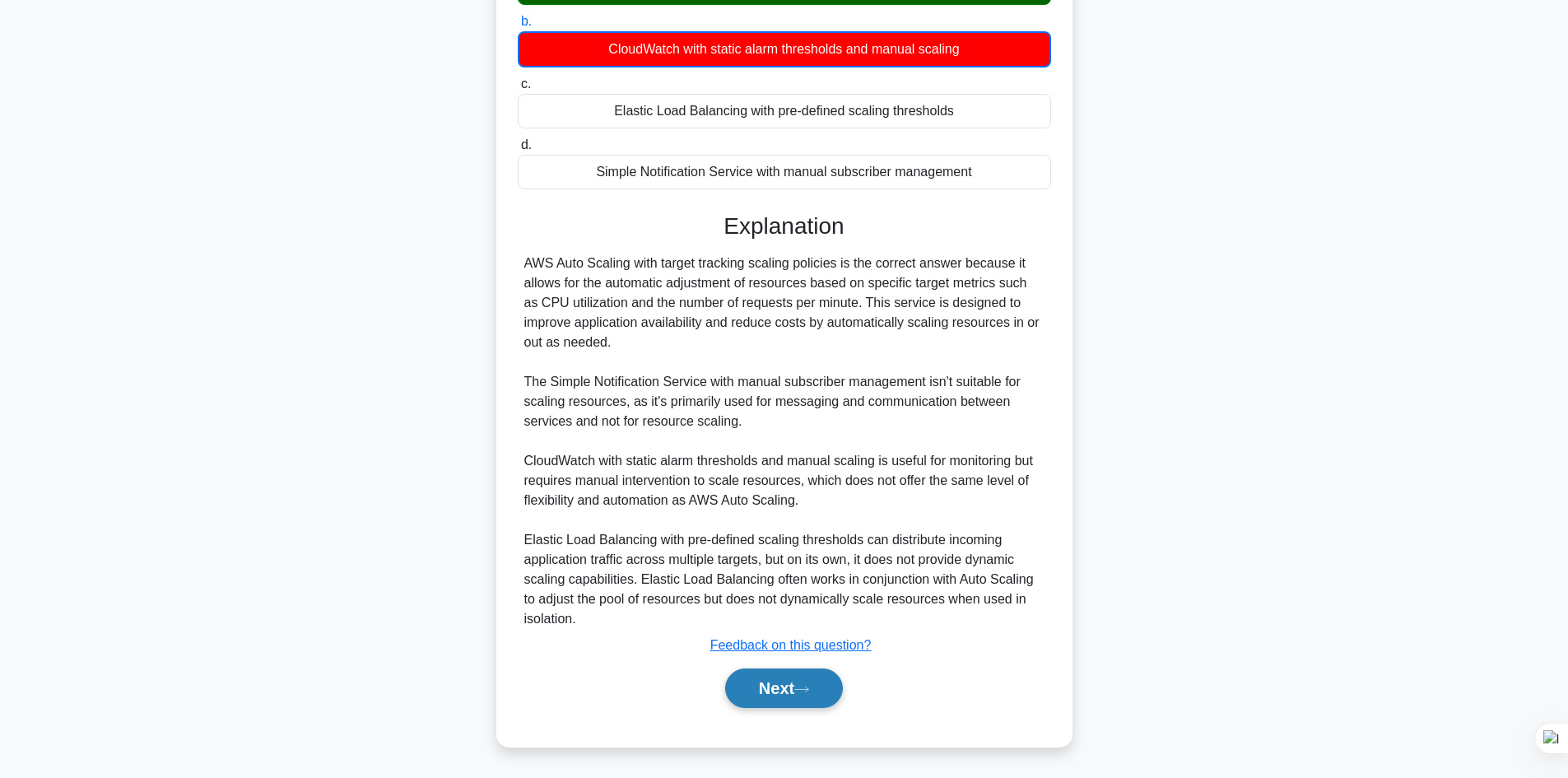 click 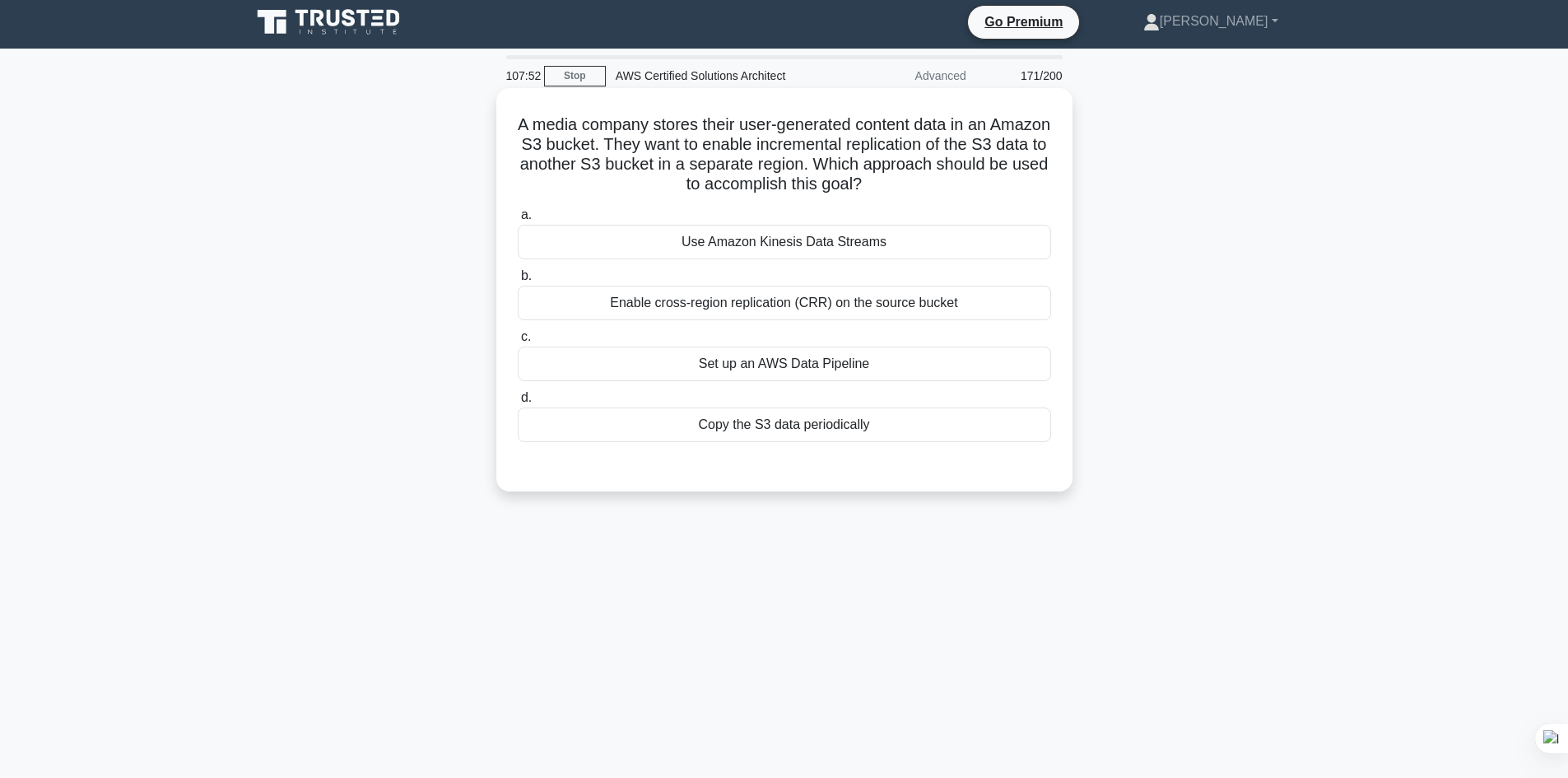 scroll, scrollTop: 0, scrollLeft: 0, axis: both 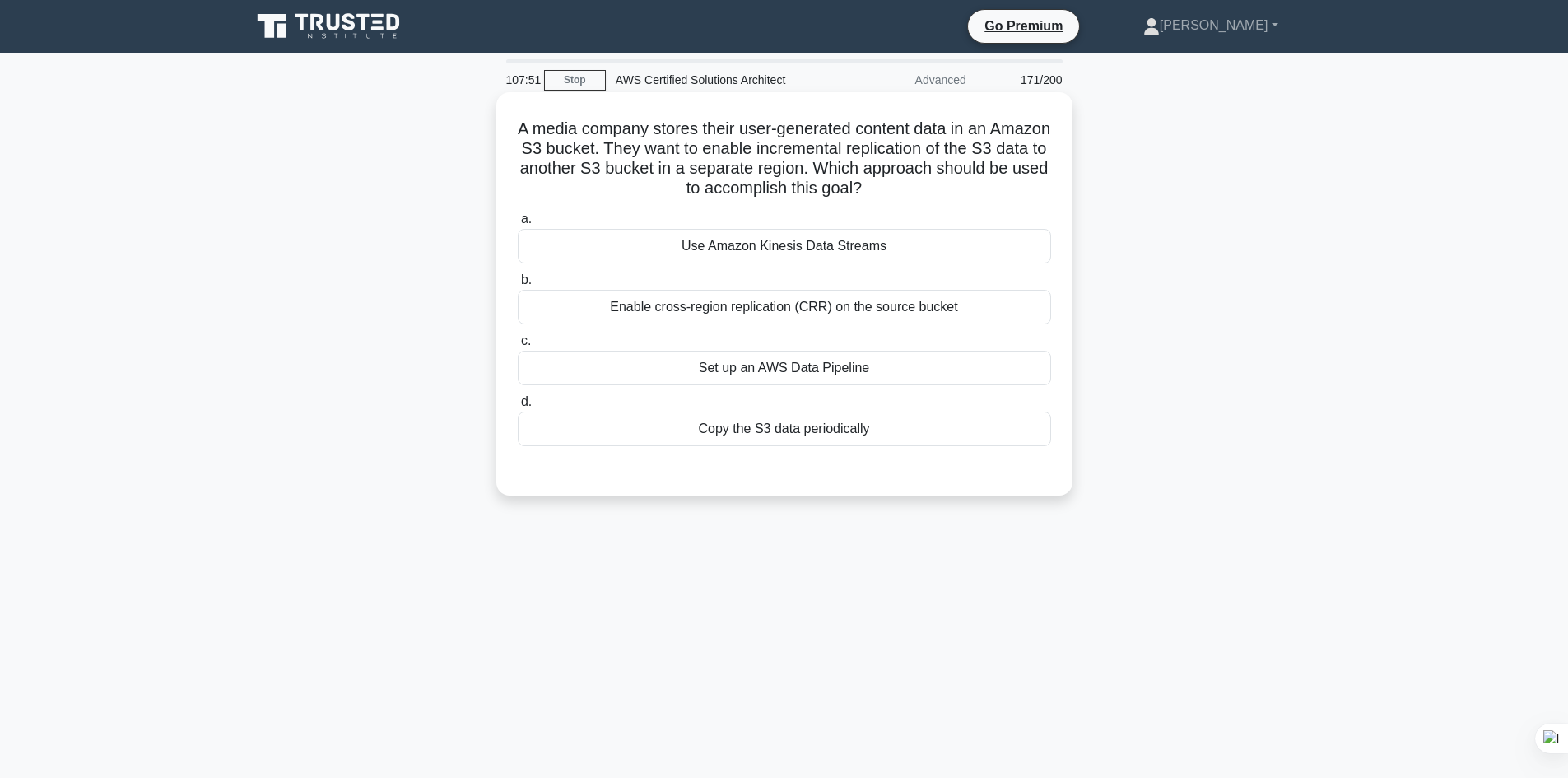 click on "Use Amazon Kinesis Data Streams" at bounding box center (784, 246) 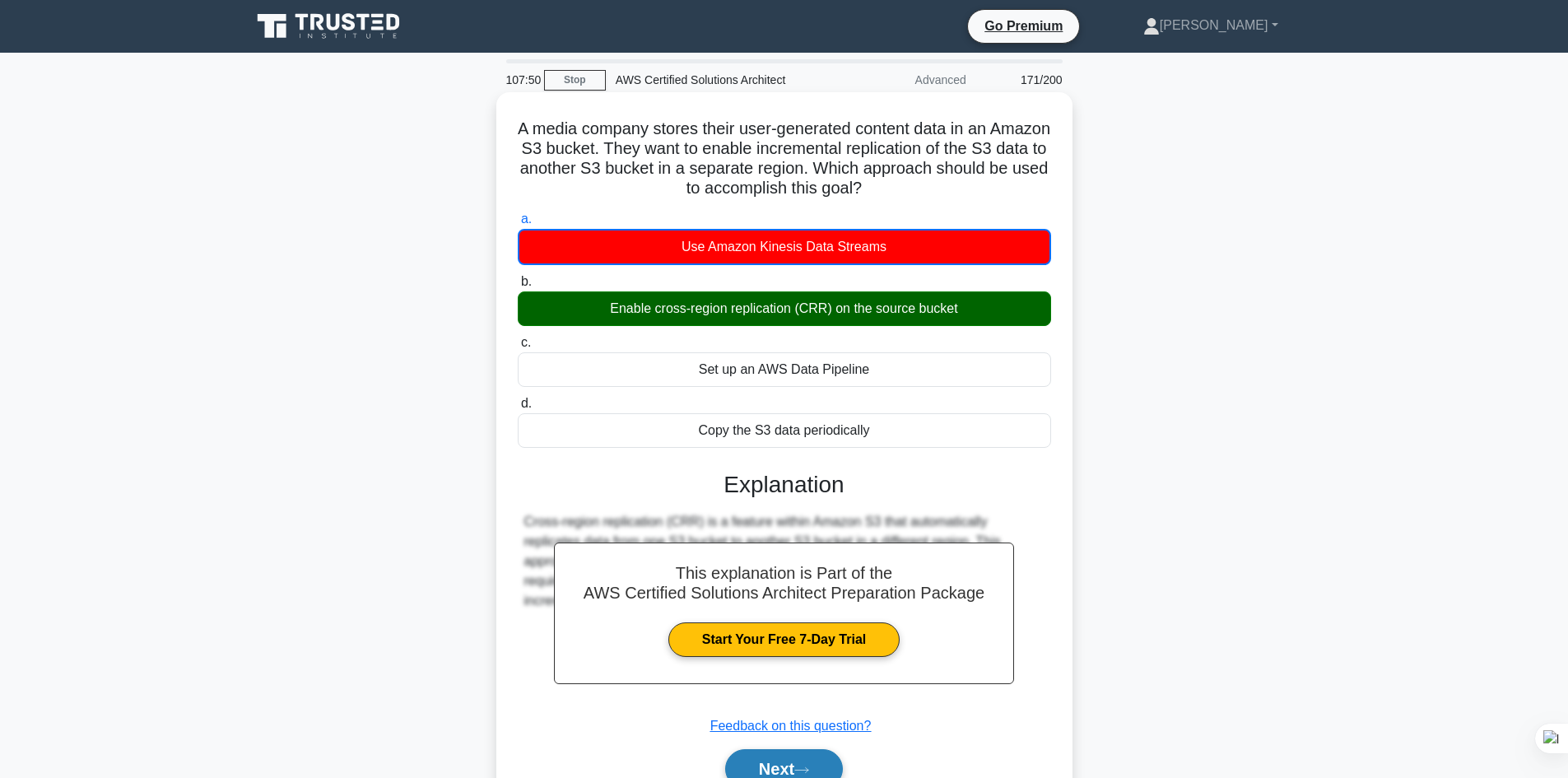 click on "Next" at bounding box center [784, 769] 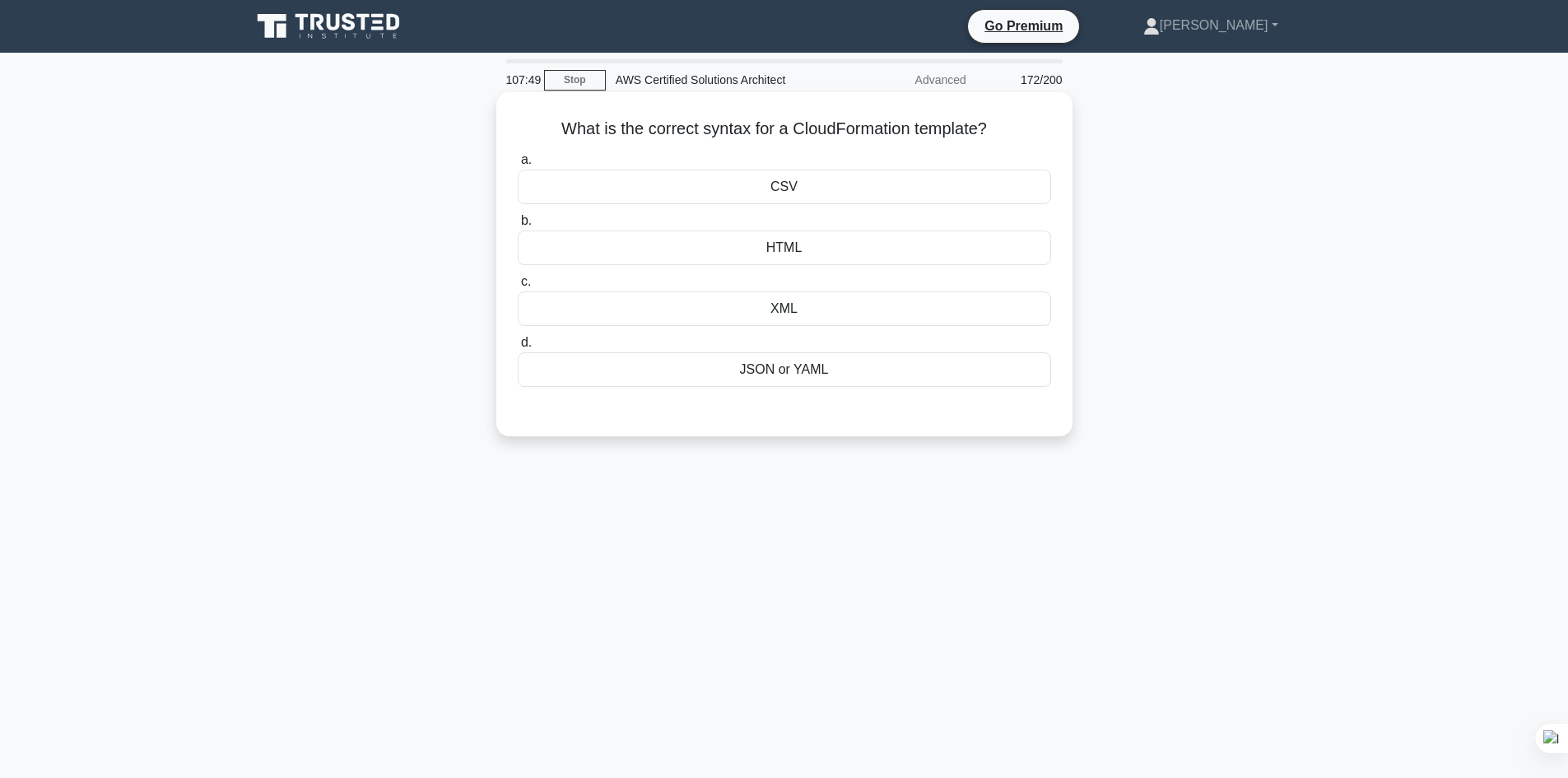 click on "XML" at bounding box center (784, 309) 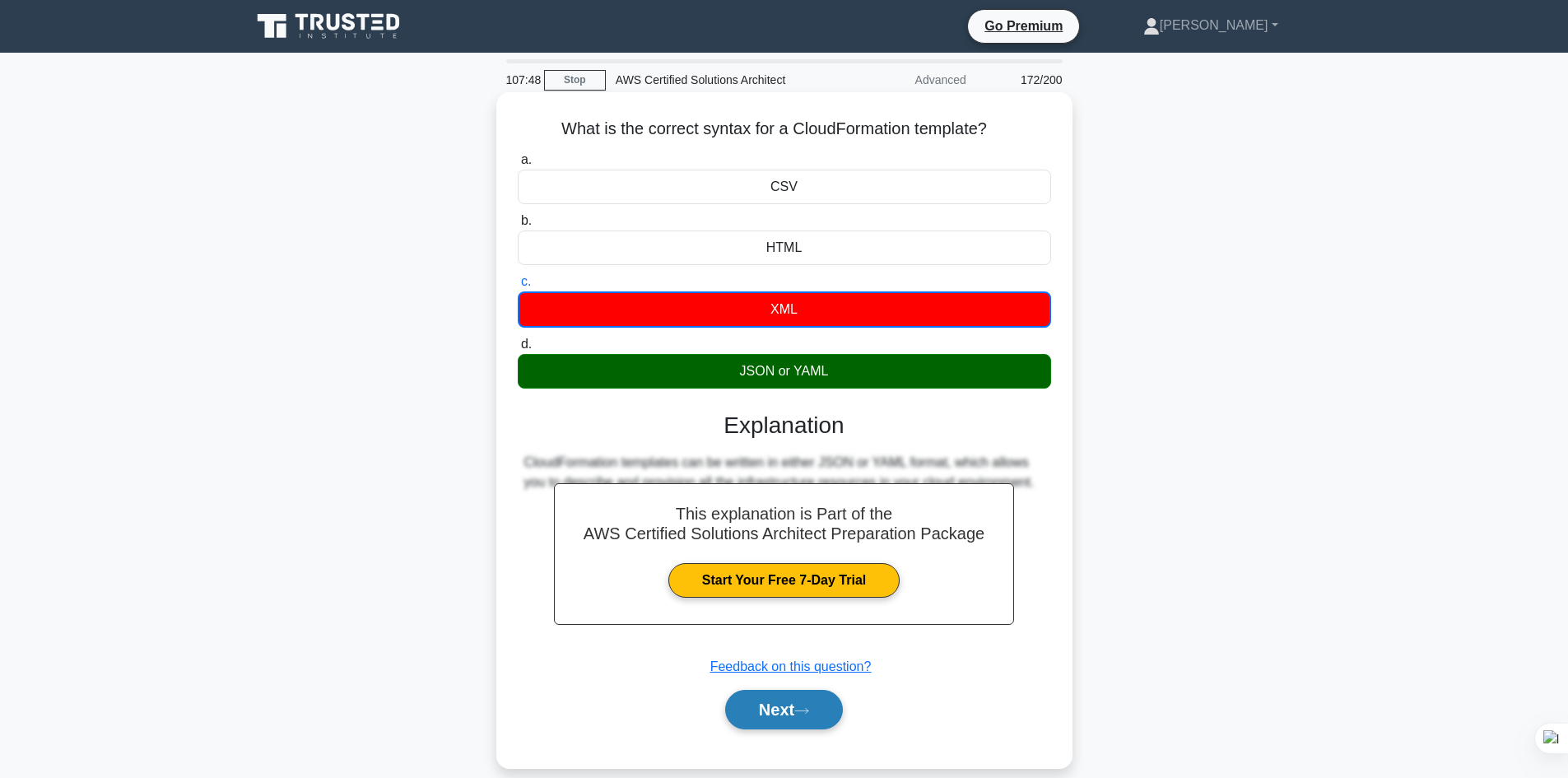 click on "Next" at bounding box center (784, 710) 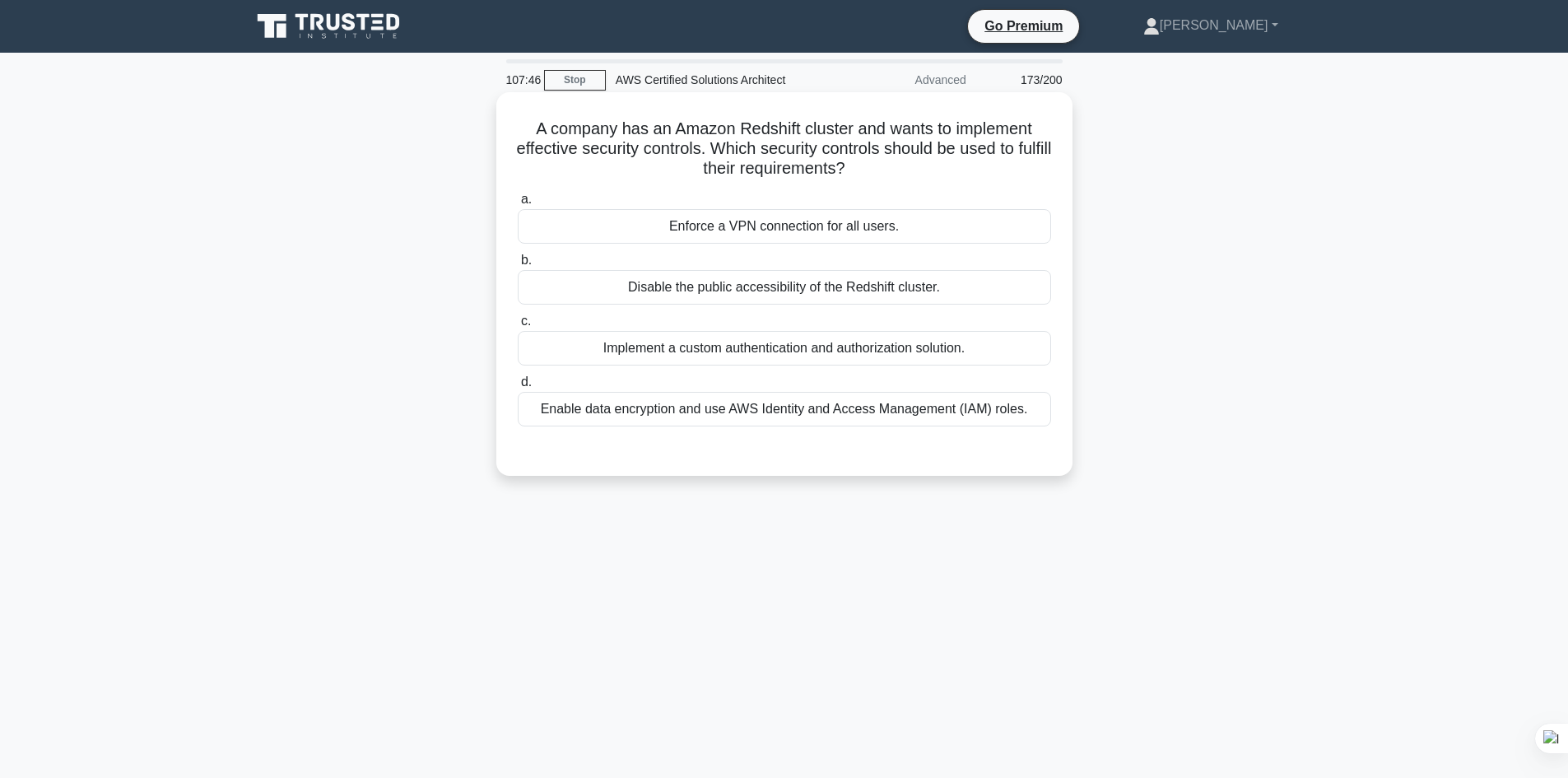 click on "Implement a custom authentication and authorization solution." at bounding box center [784, 348] 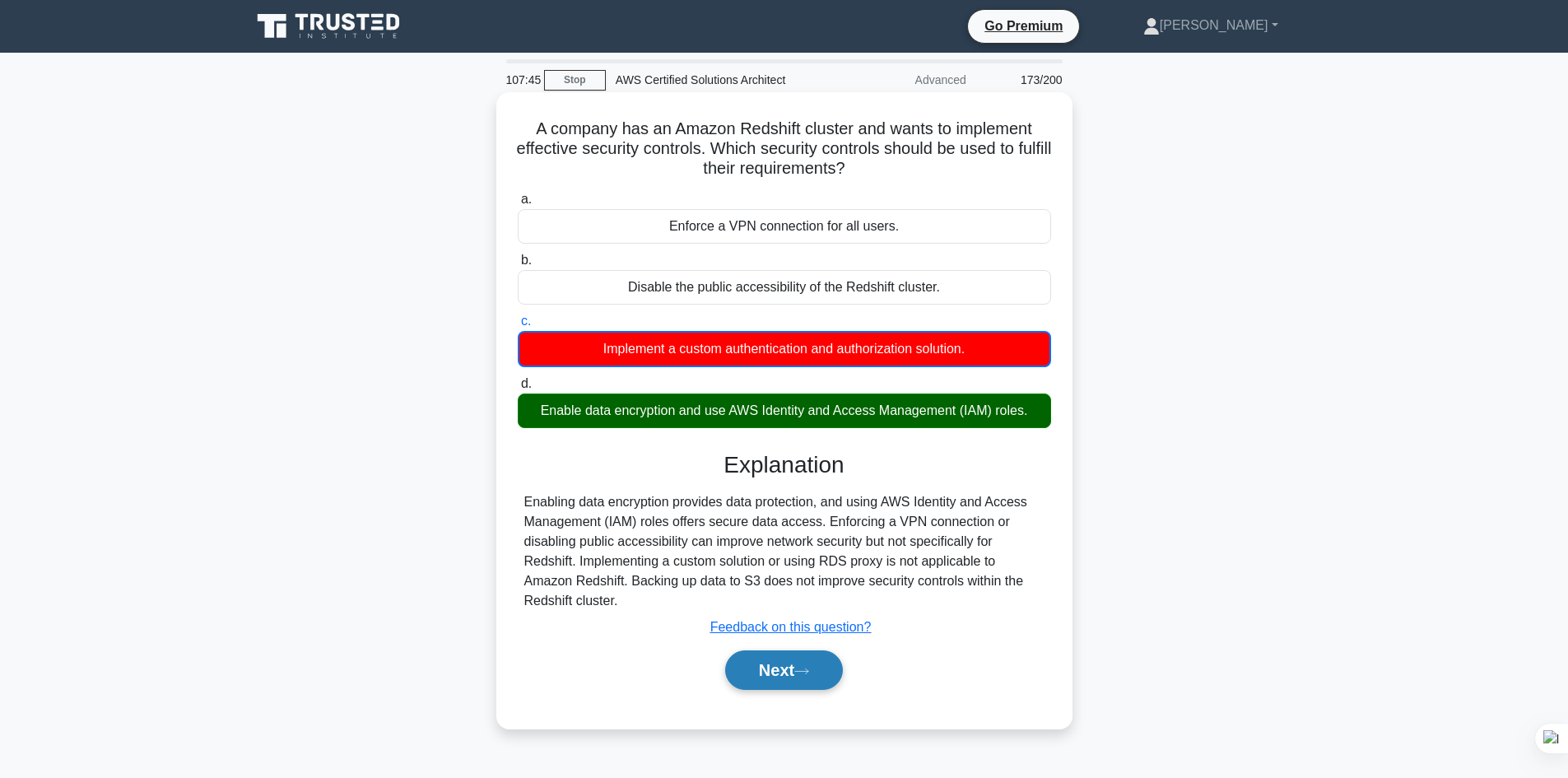 click 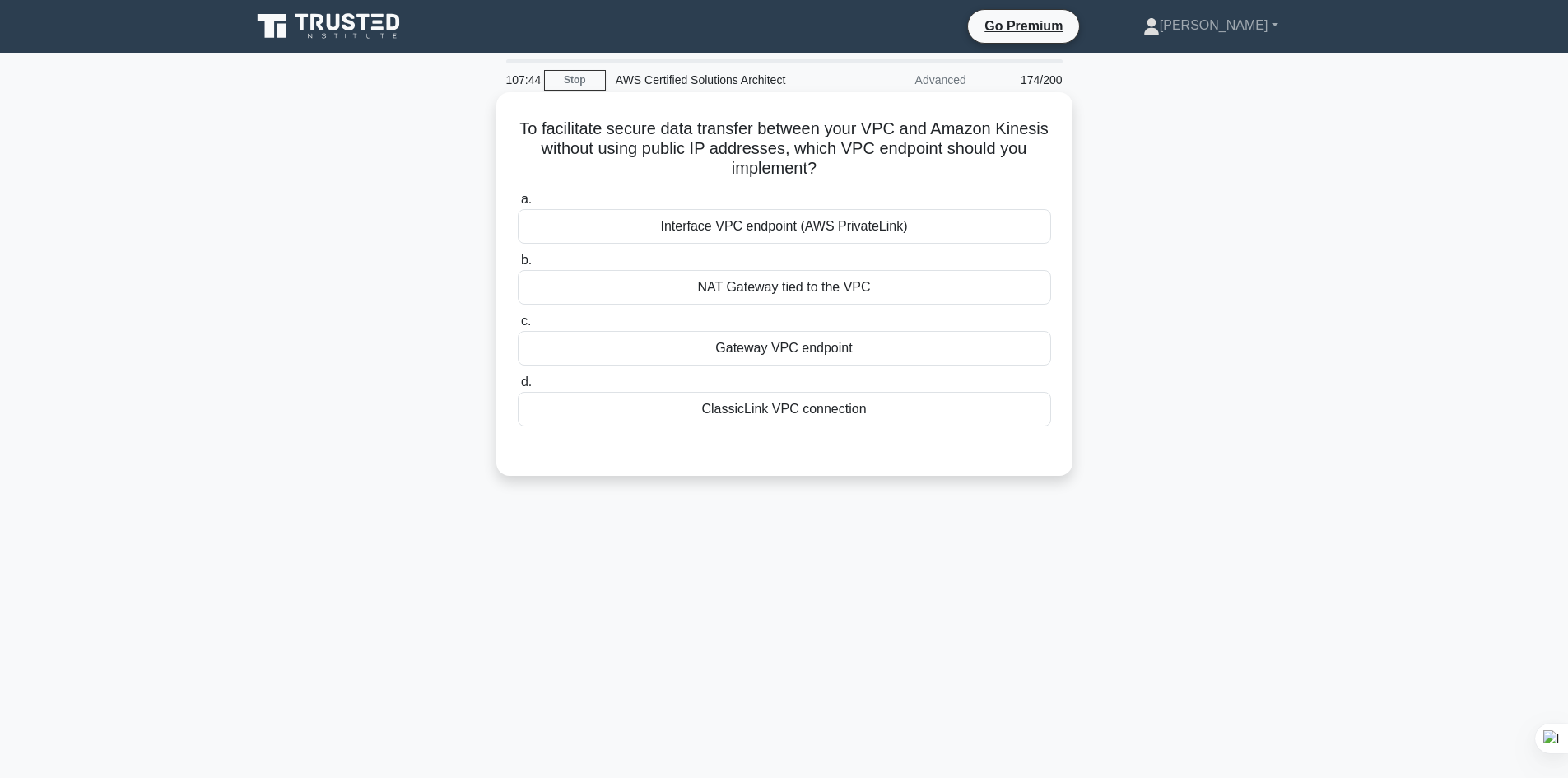 click on "Gateway VPC endpoint" at bounding box center [784, 348] 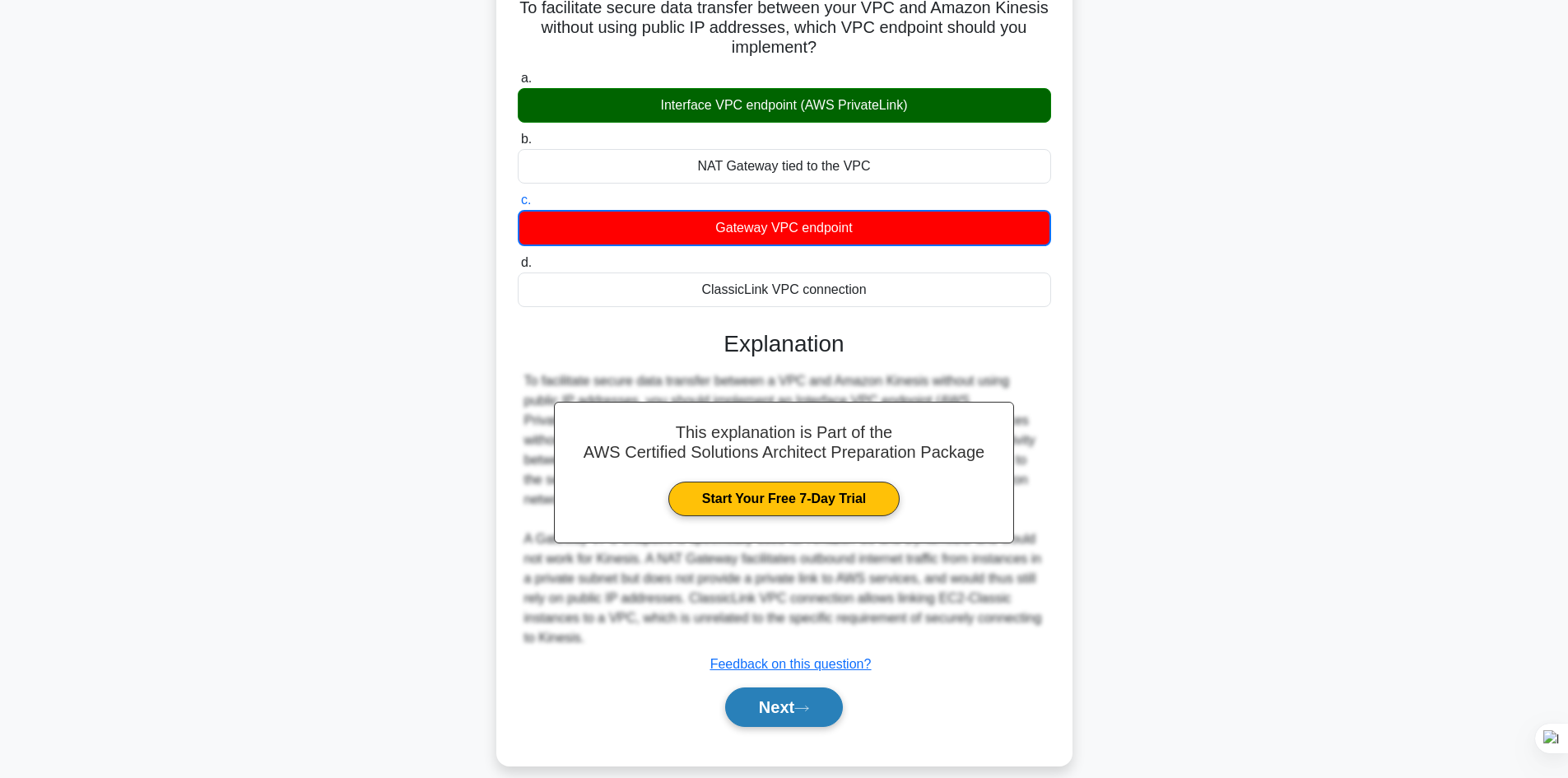 click on "Next" at bounding box center (784, 707) 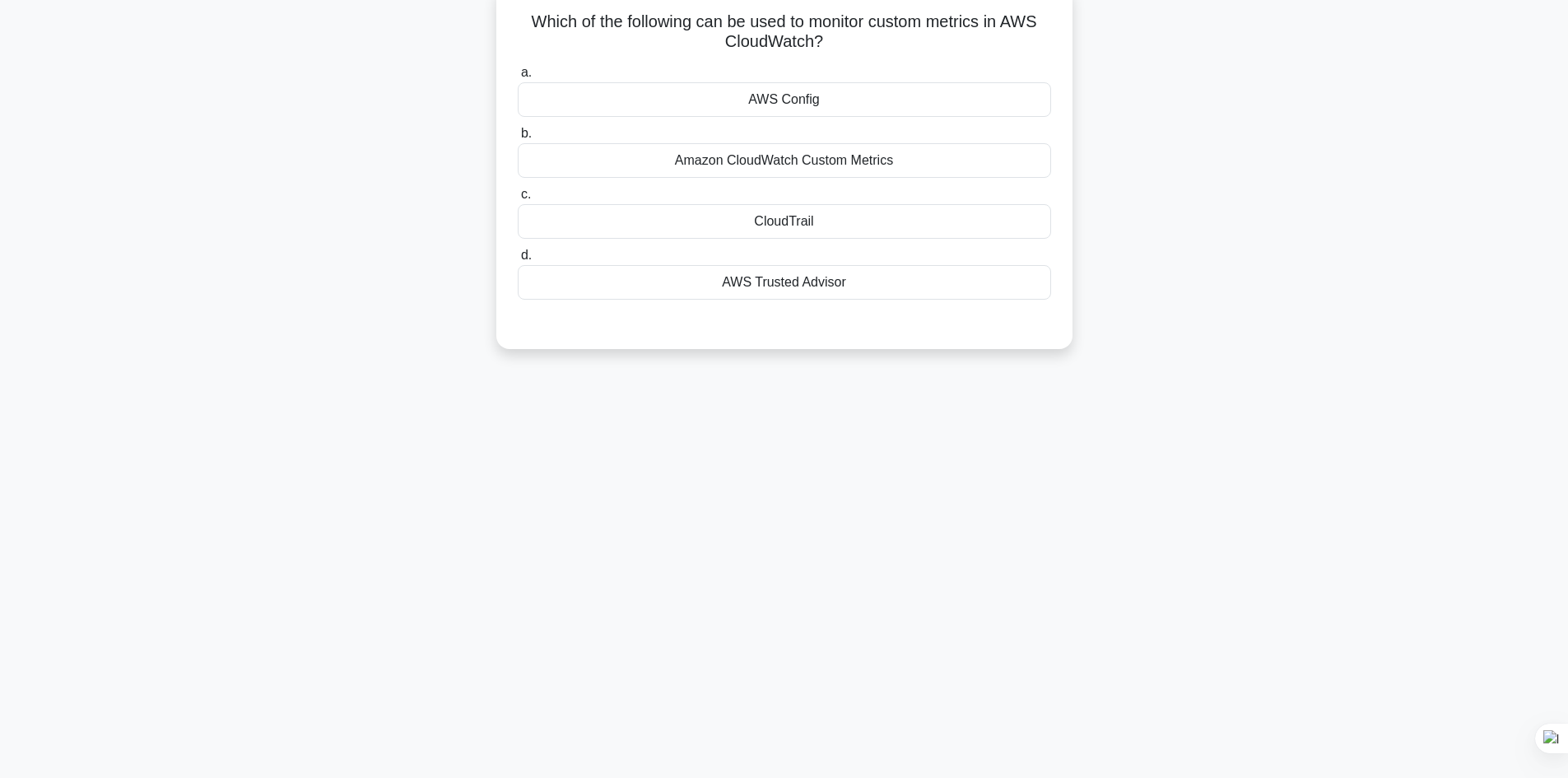 scroll, scrollTop: 0, scrollLeft: 0, axis: both 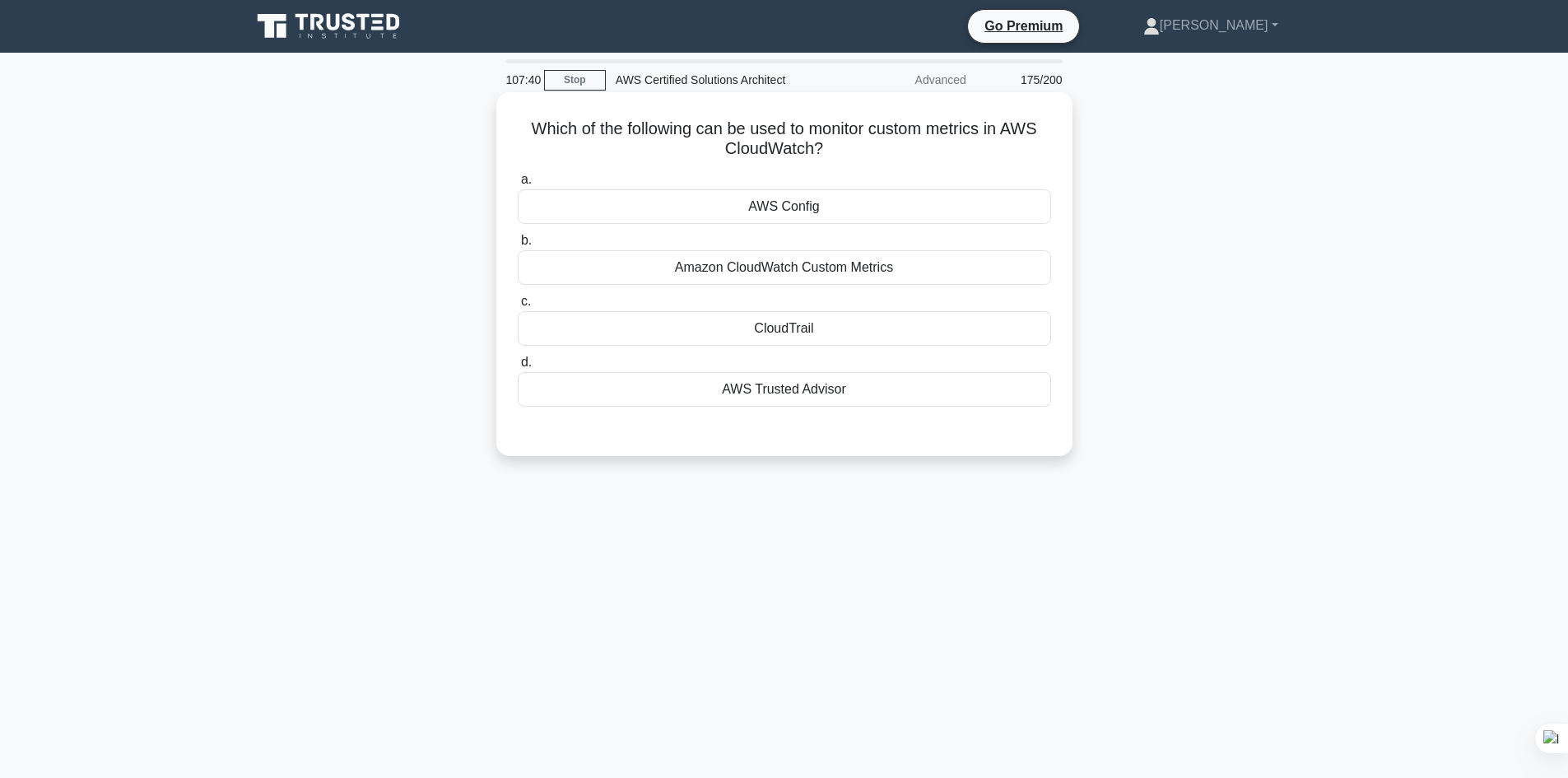 click on "AWS Config" at bounding box center [784, 207] 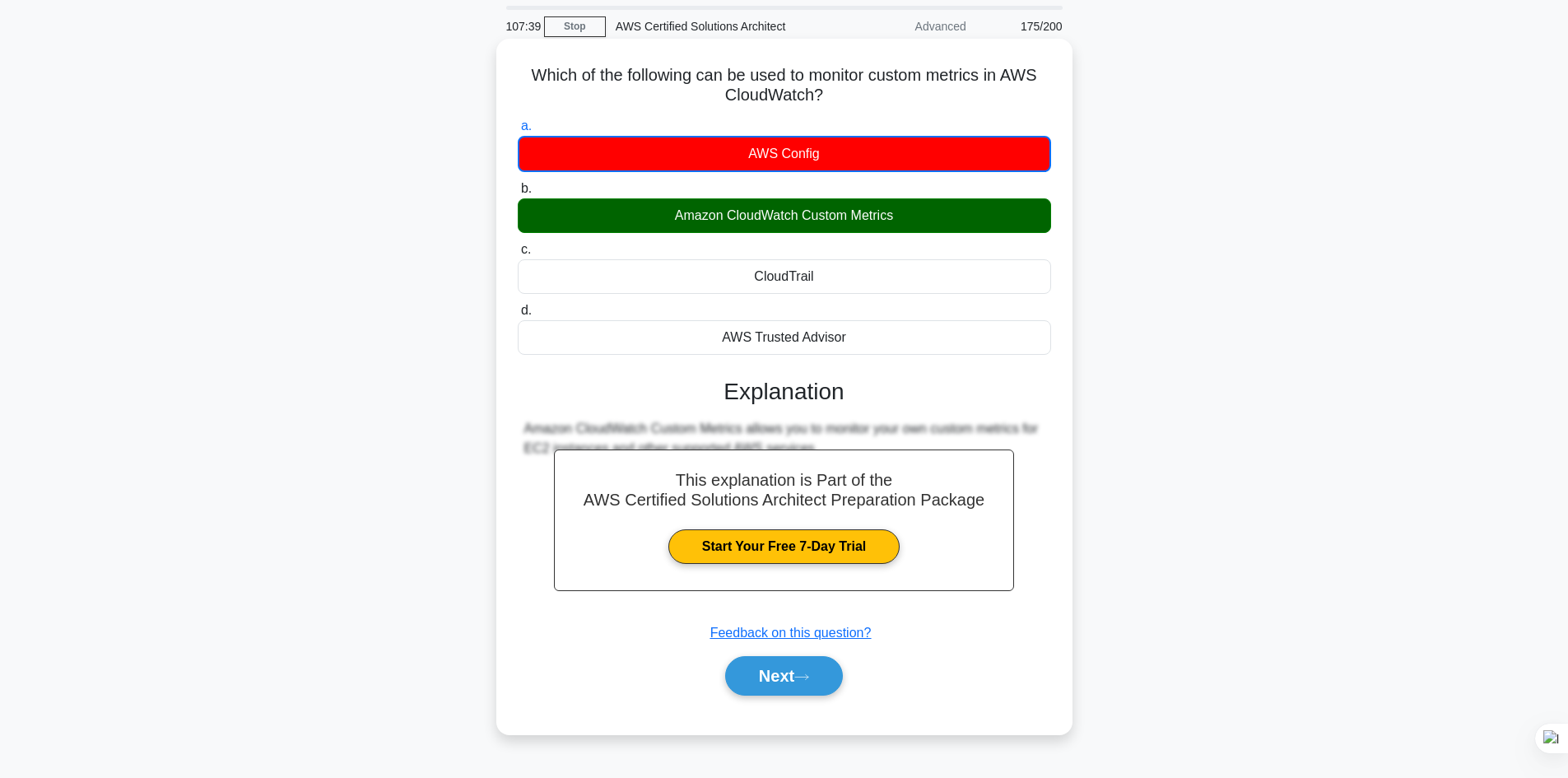 scroll, scrollTop: 111, scrollLeft: 0, axis: vertical 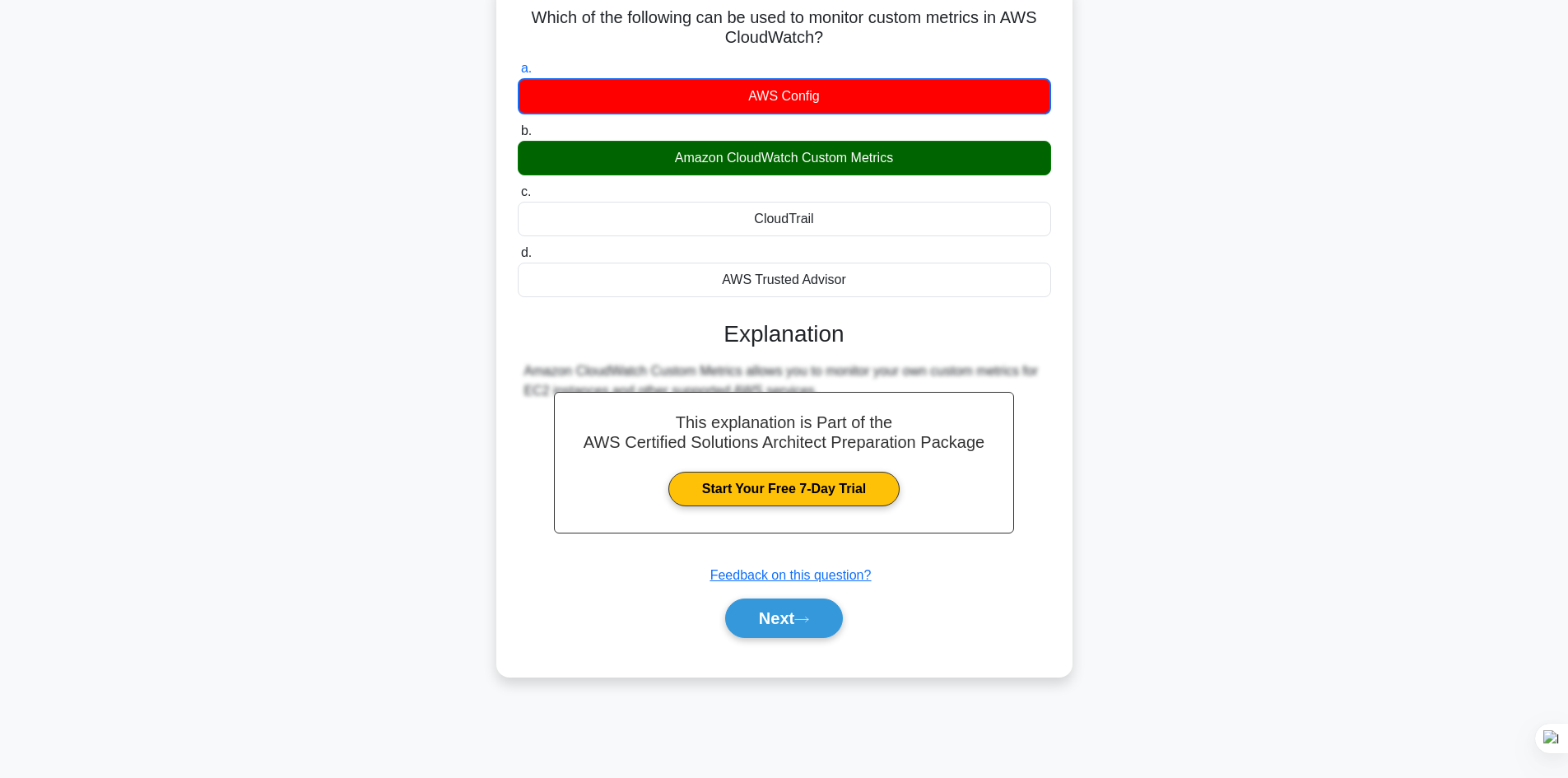 drag, startPoint x: 814, startPoint y: 618, endPoint x: 944, endPoint y: 553, distance: 145.34442 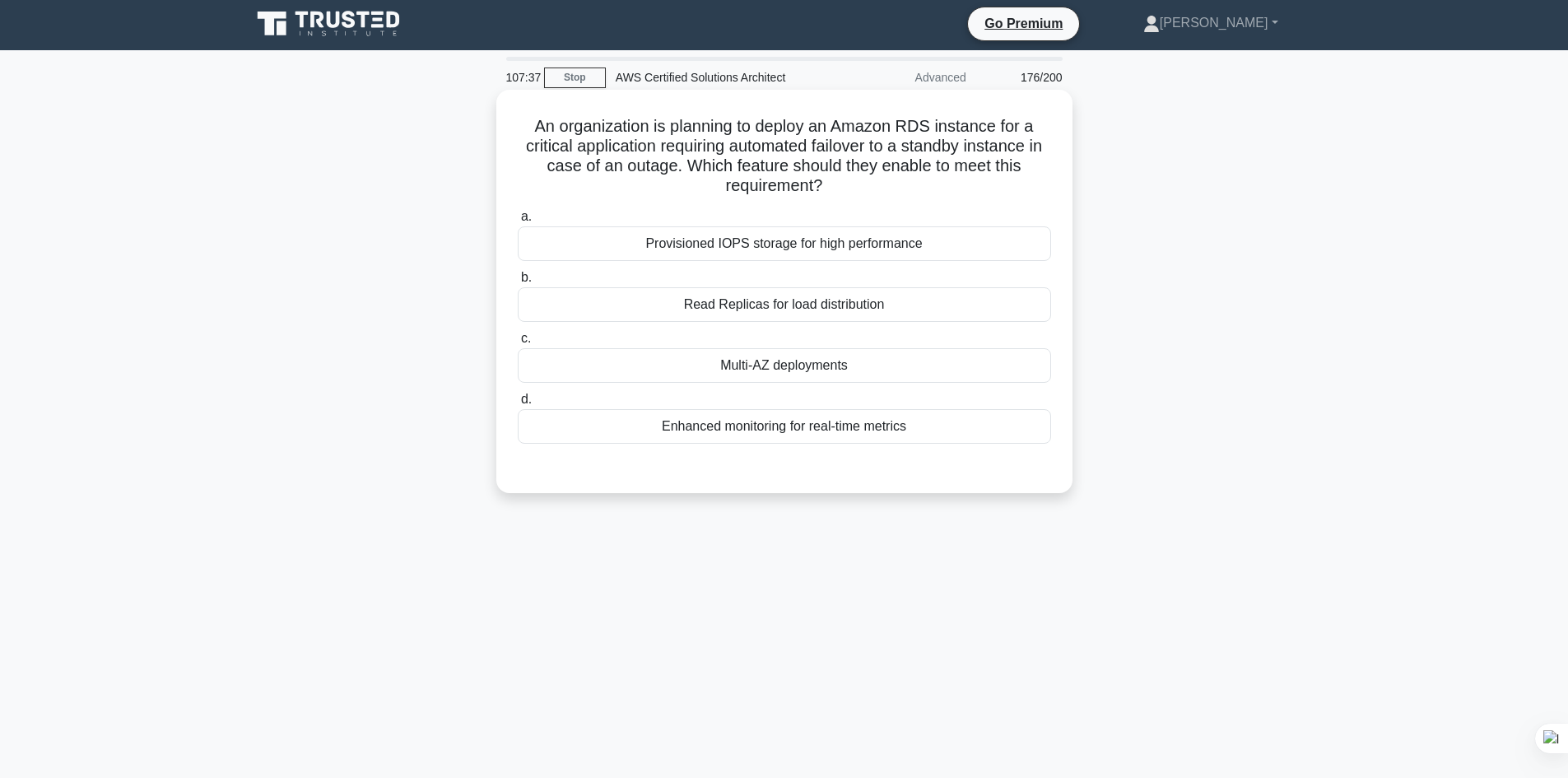 scroll, scrollTop: 0, scrollLeft: 0, axis: both 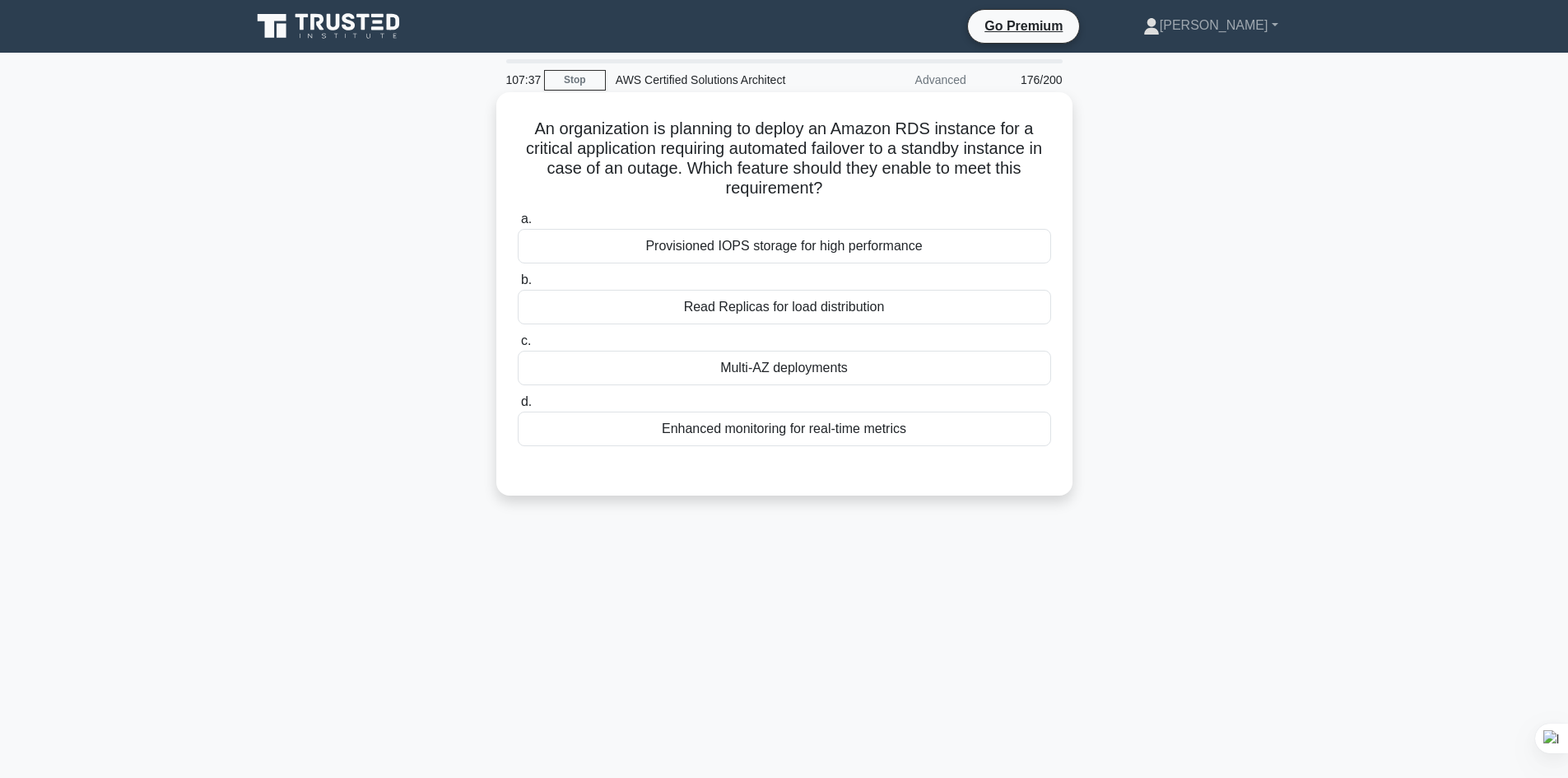 drag, startPoint x: 844, startPoint y: 257, endPoint x: 872, endPoint y: 257, distance: 28 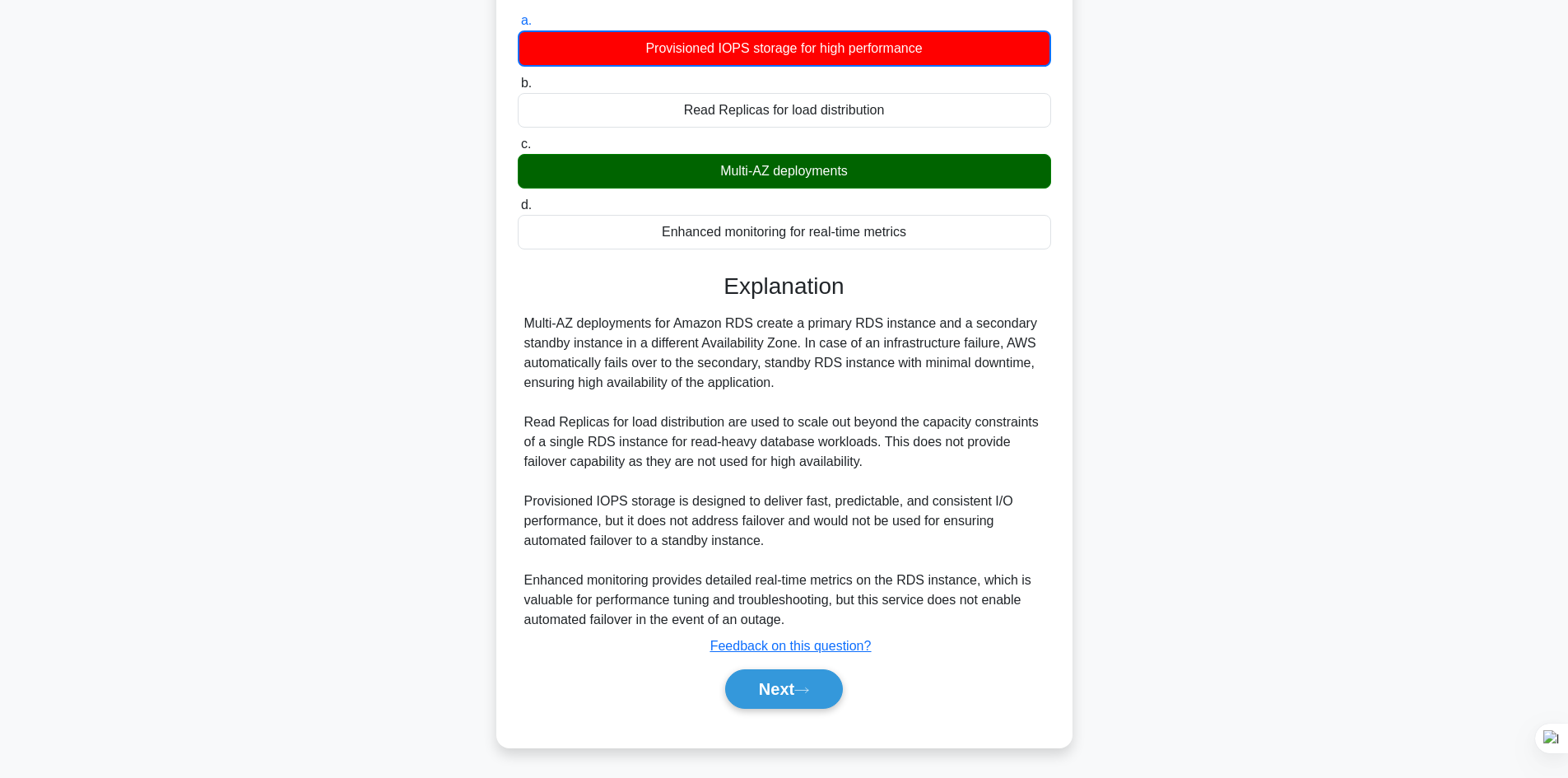 scroll, scrollTop: 200, scrollLeft: 0, axis: vertical 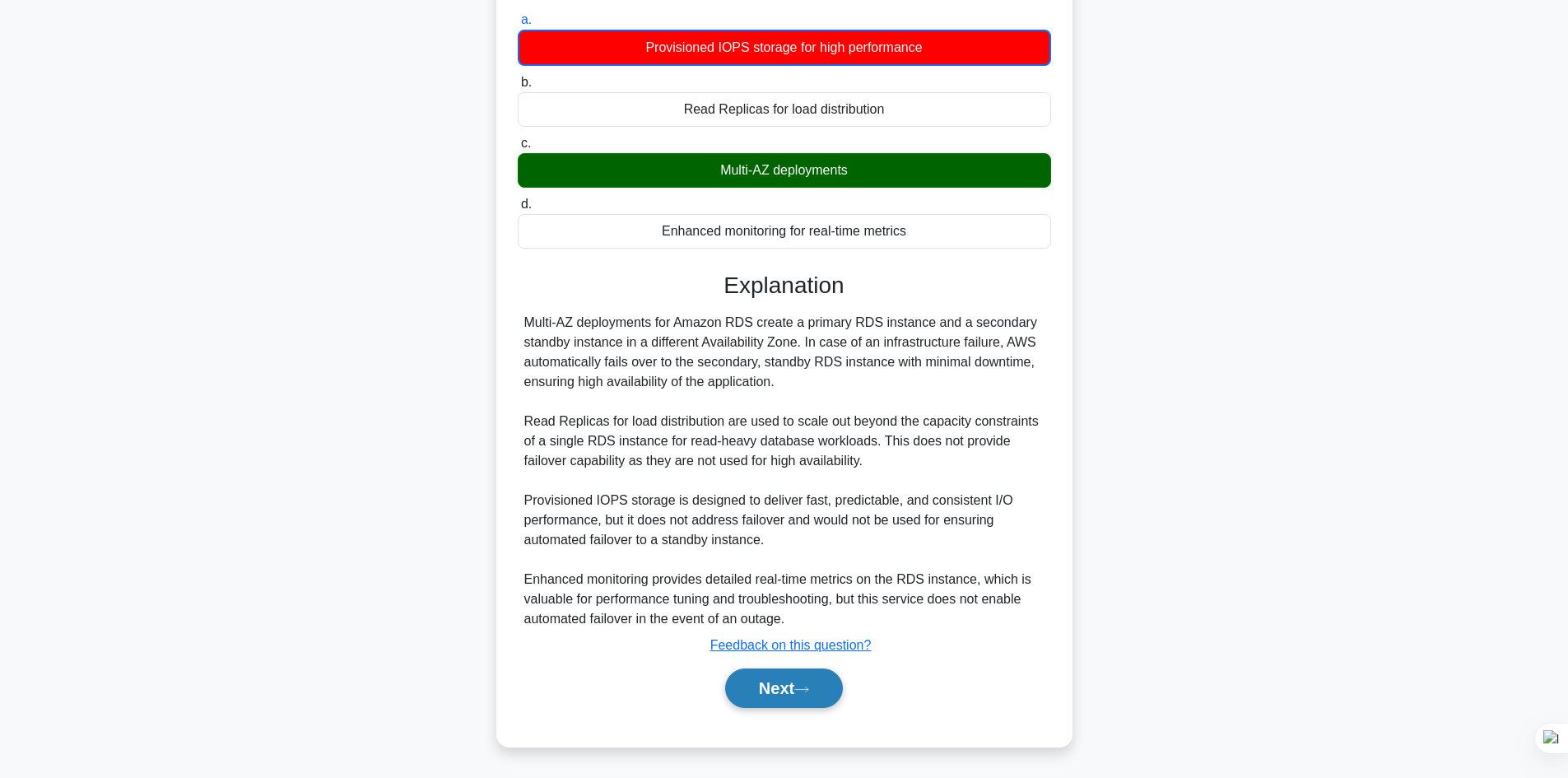 click on "Next" at bounding box center (784, 688) 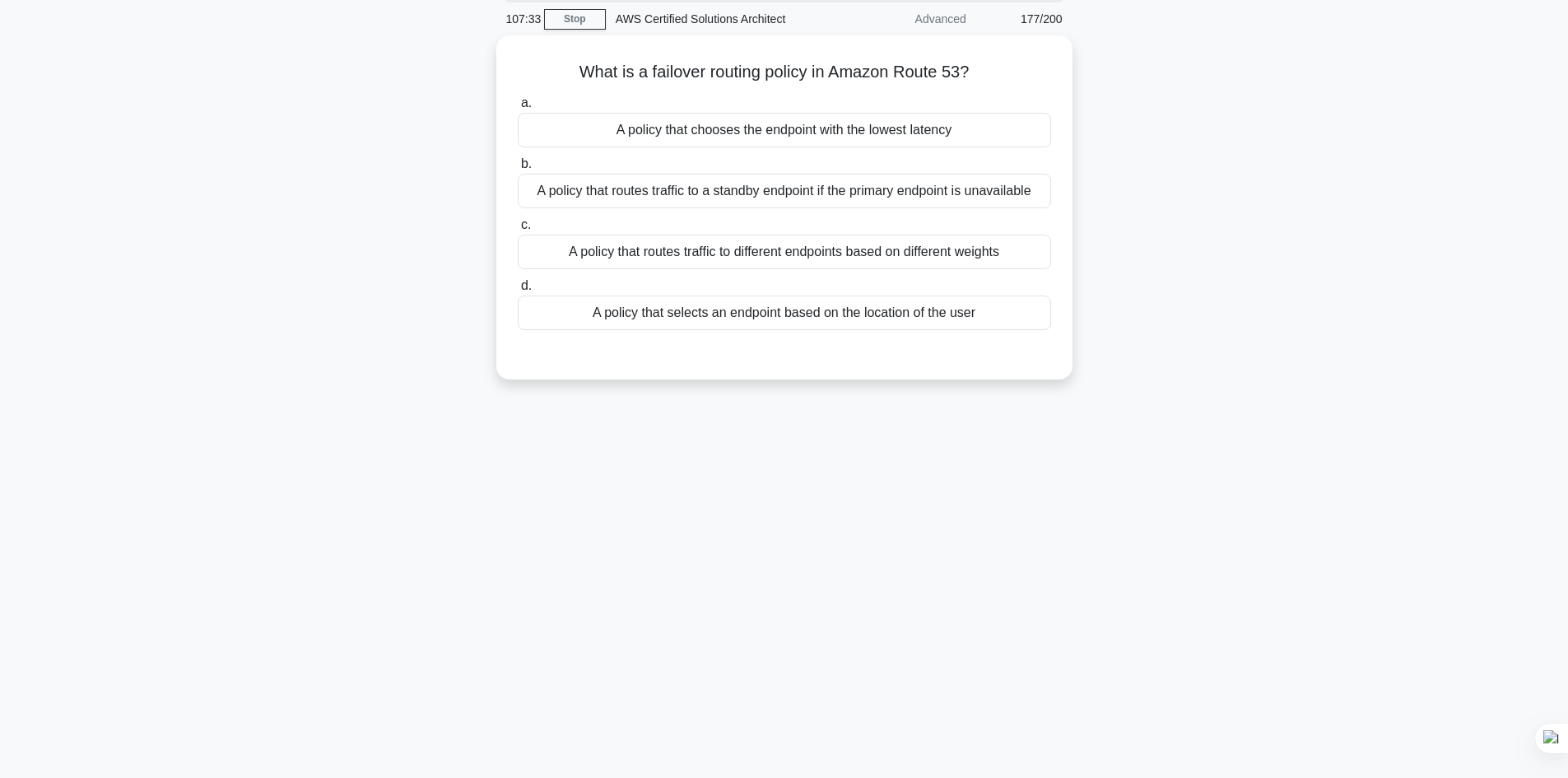 scroll, scrollTop: 0, scrollLeft: 0, axis: both 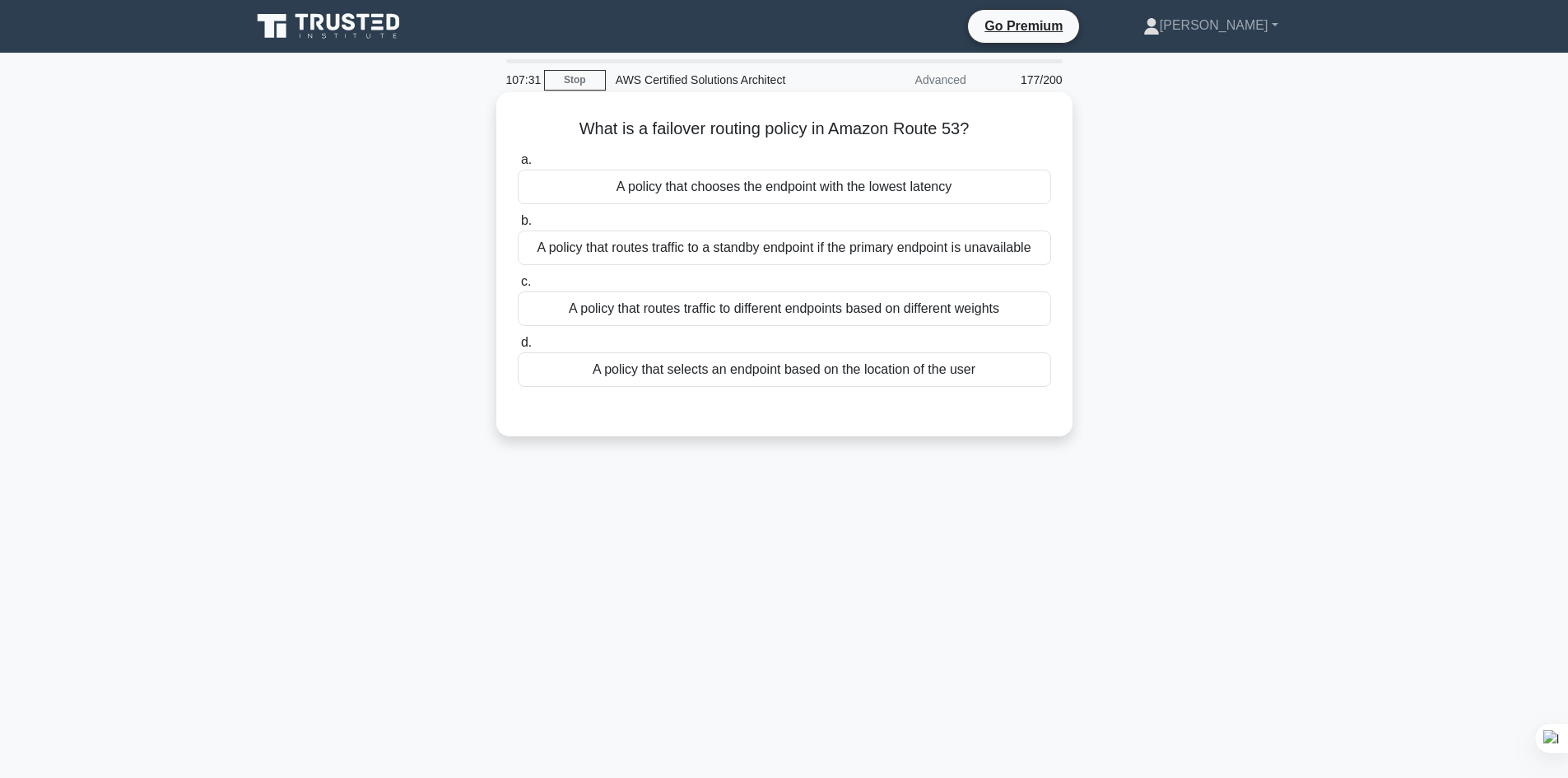 click on "A policy that routes traffic to a standby endpoint if the primary endpoint is unavailable" at bounding box center (784, 248) 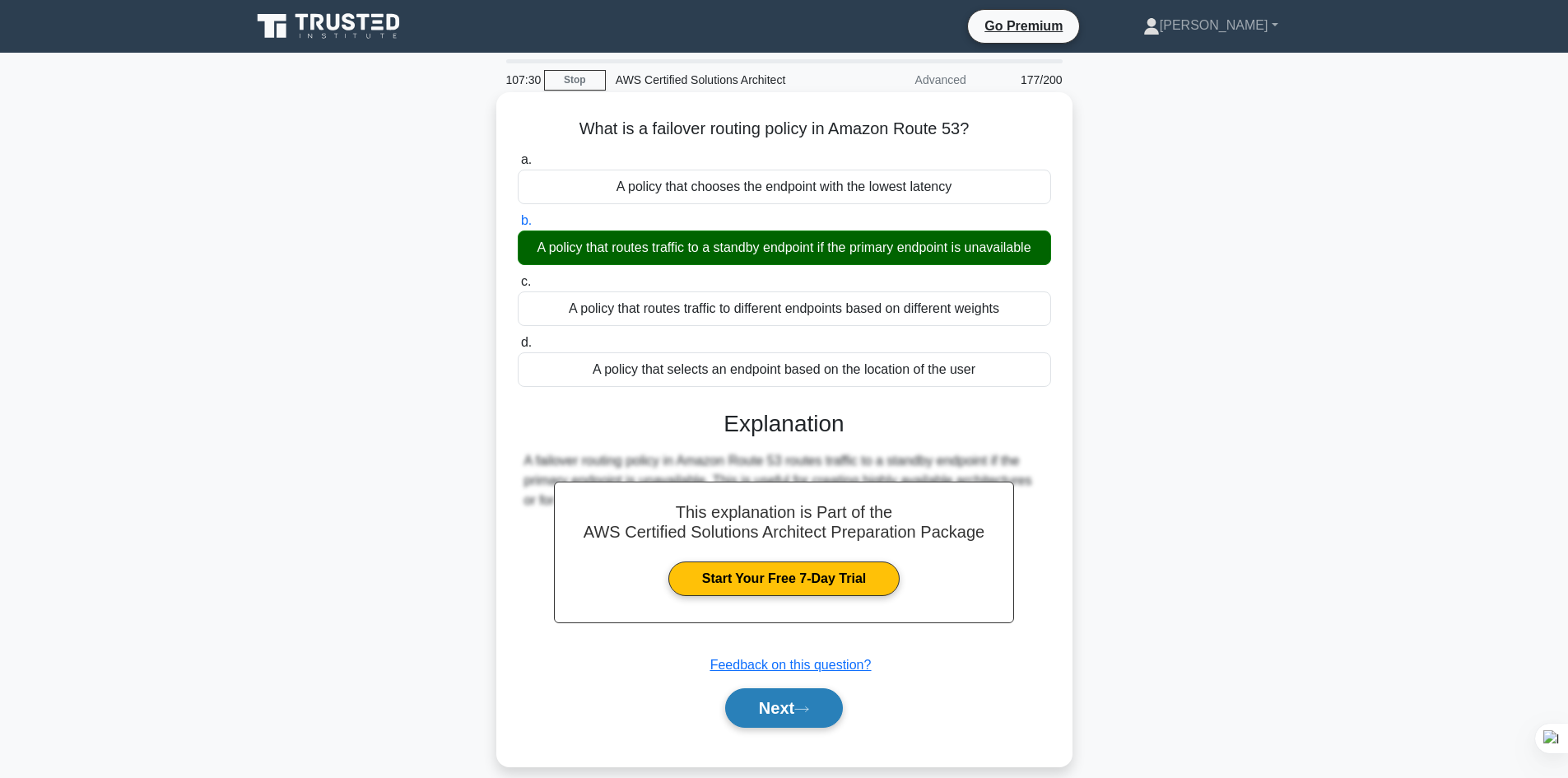 click on "Next" at bounding box center (784, 708) 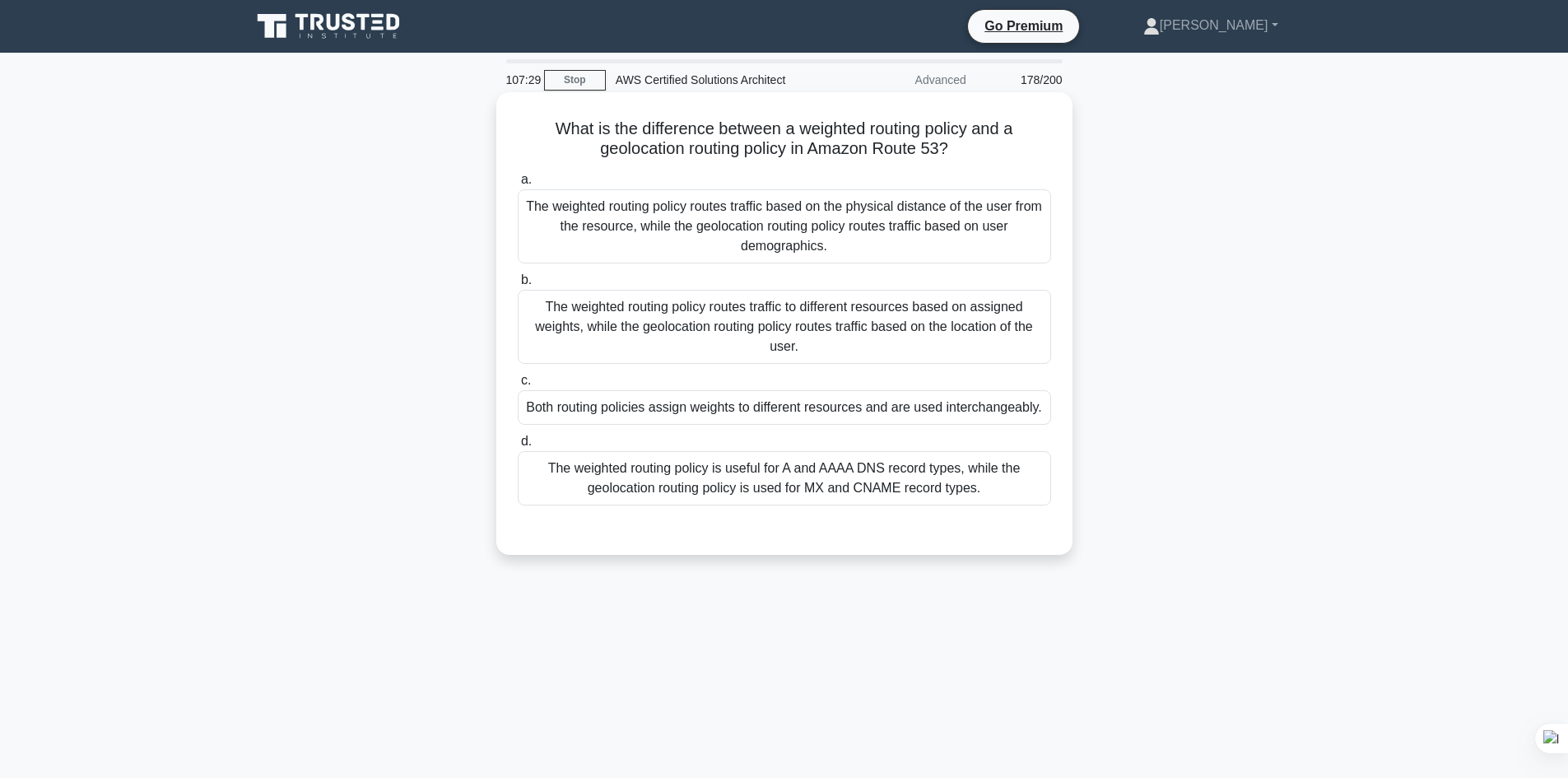 click on "The weighted routing policy routes traffic to different resources based on assigned weights, while the geolocation routing policy routes traffic based on the location of the user." at bounding box center [784, 327] 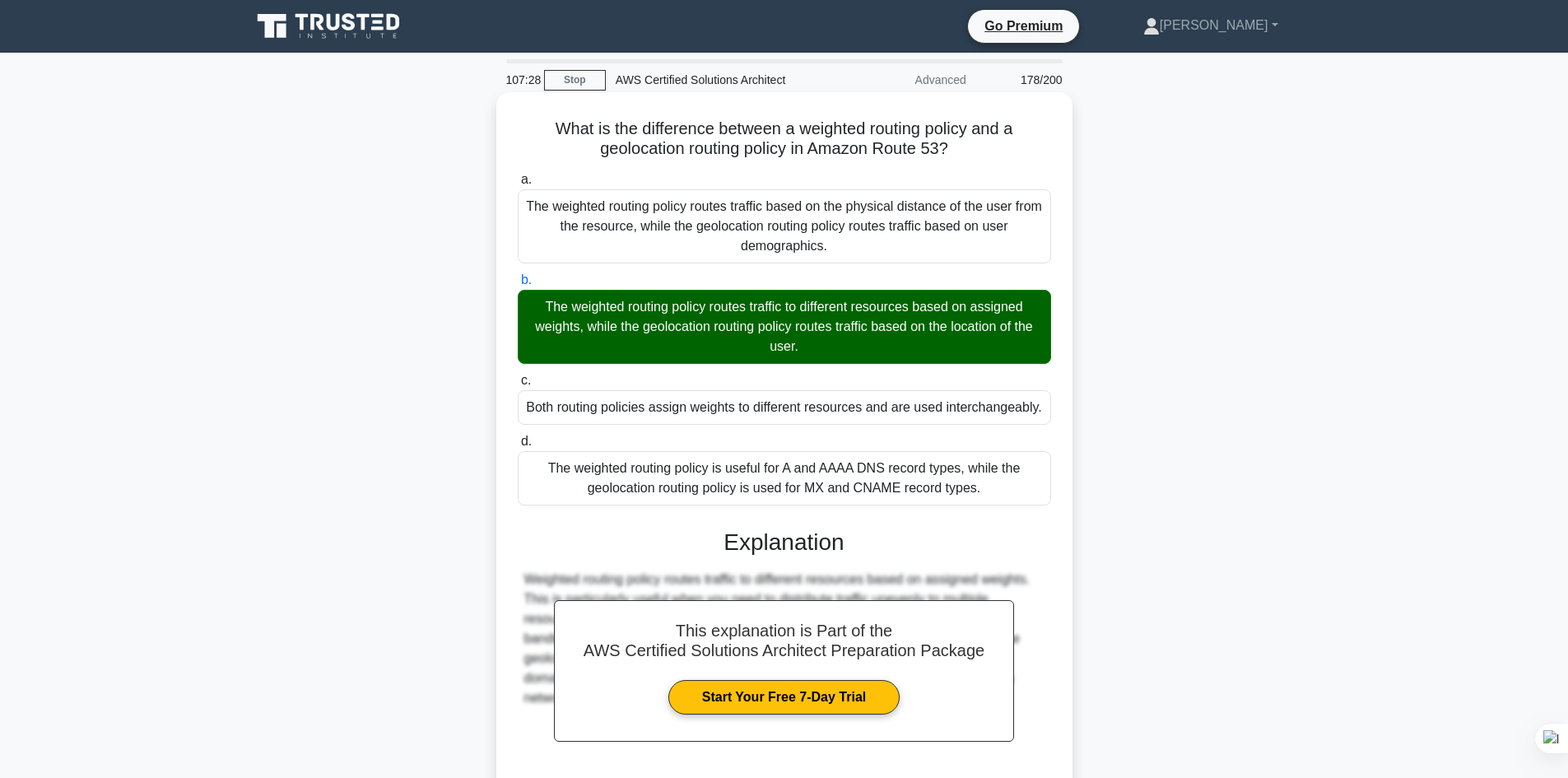 scroll, scrollTop: 139, scrollLeft: 0, axis: vertical 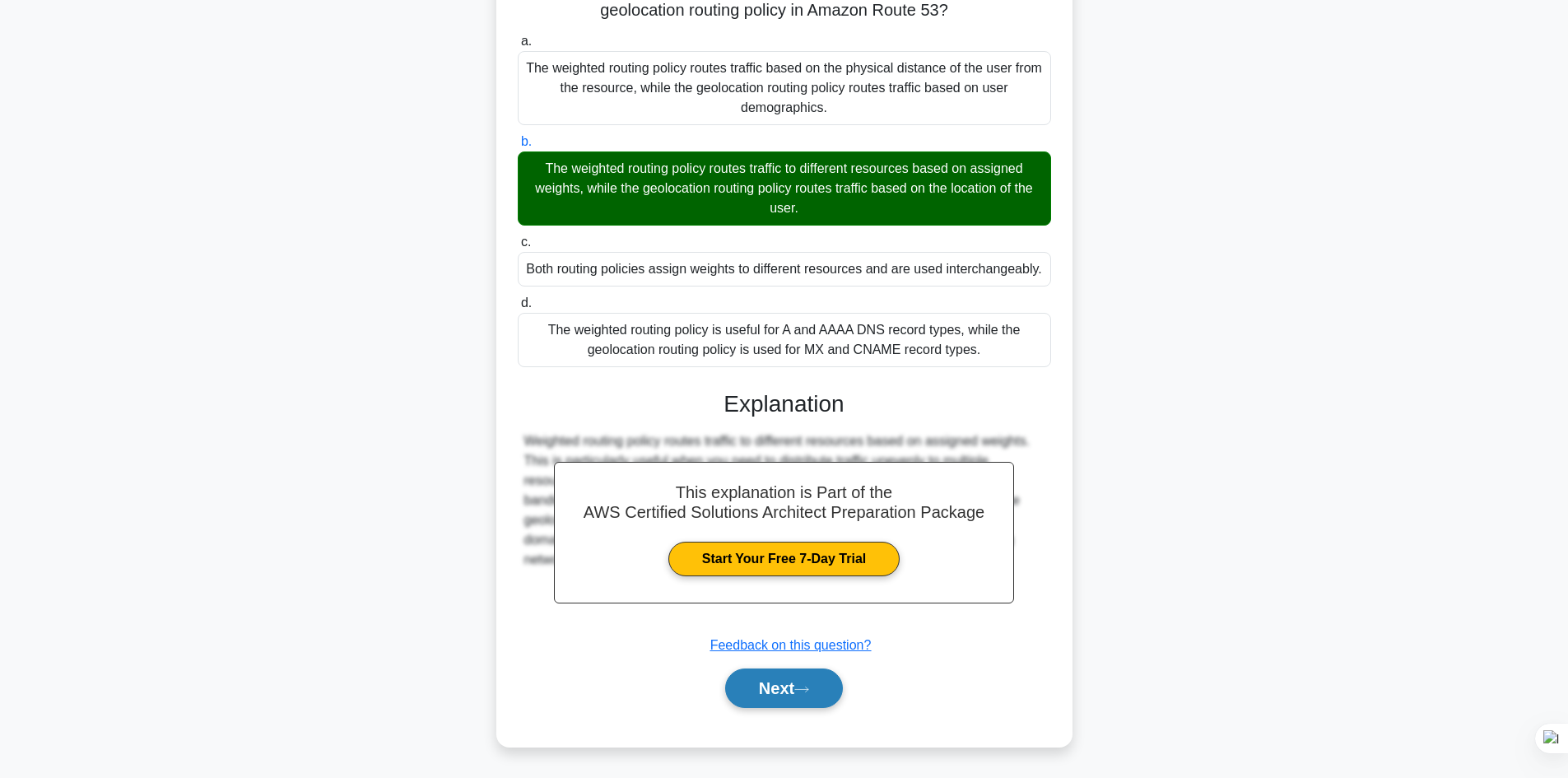 click on "Next" at bounding box center [784, 688] 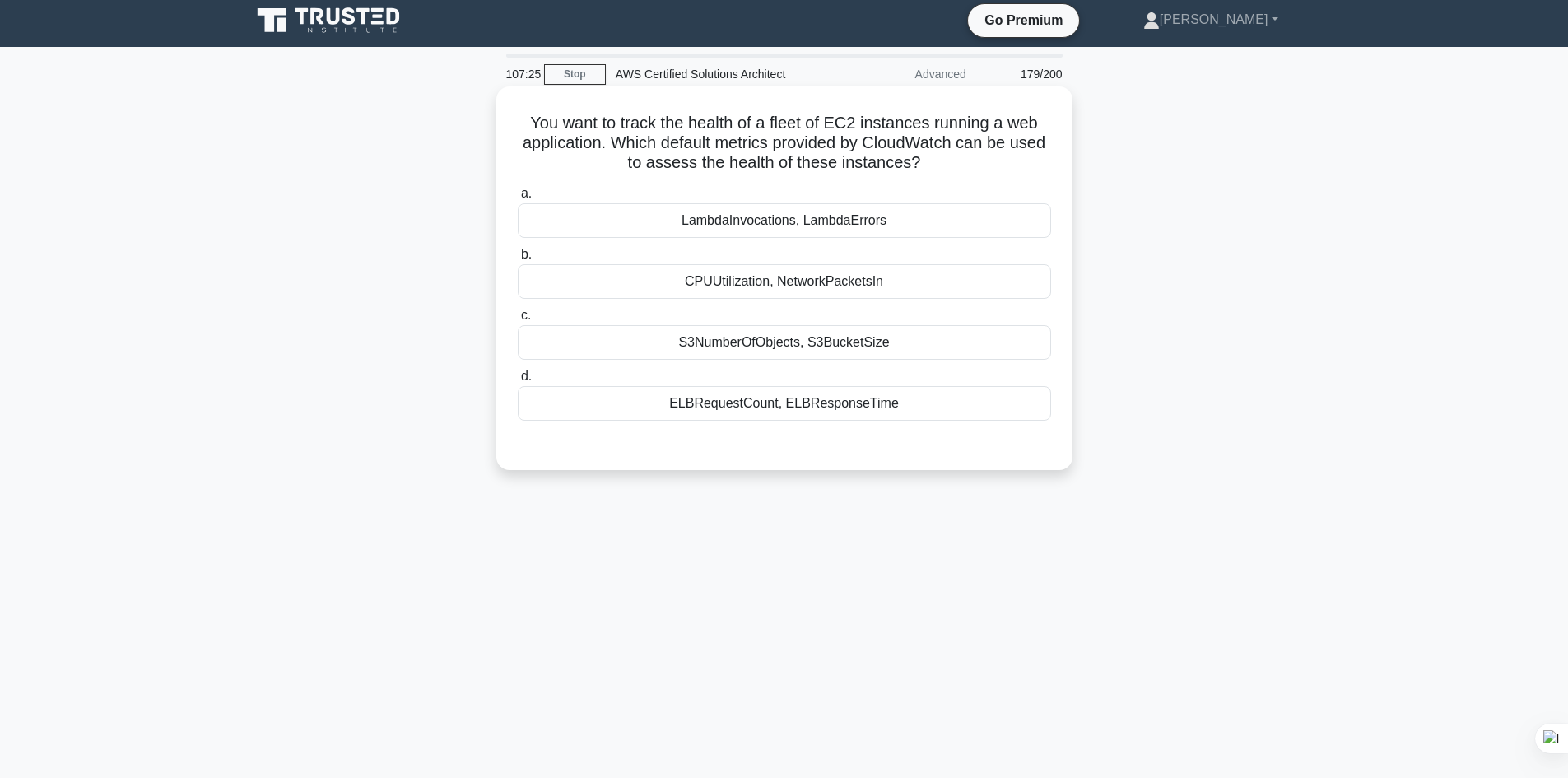 scroll, scrollTop: 0, scrollLeft: 0, axis: both 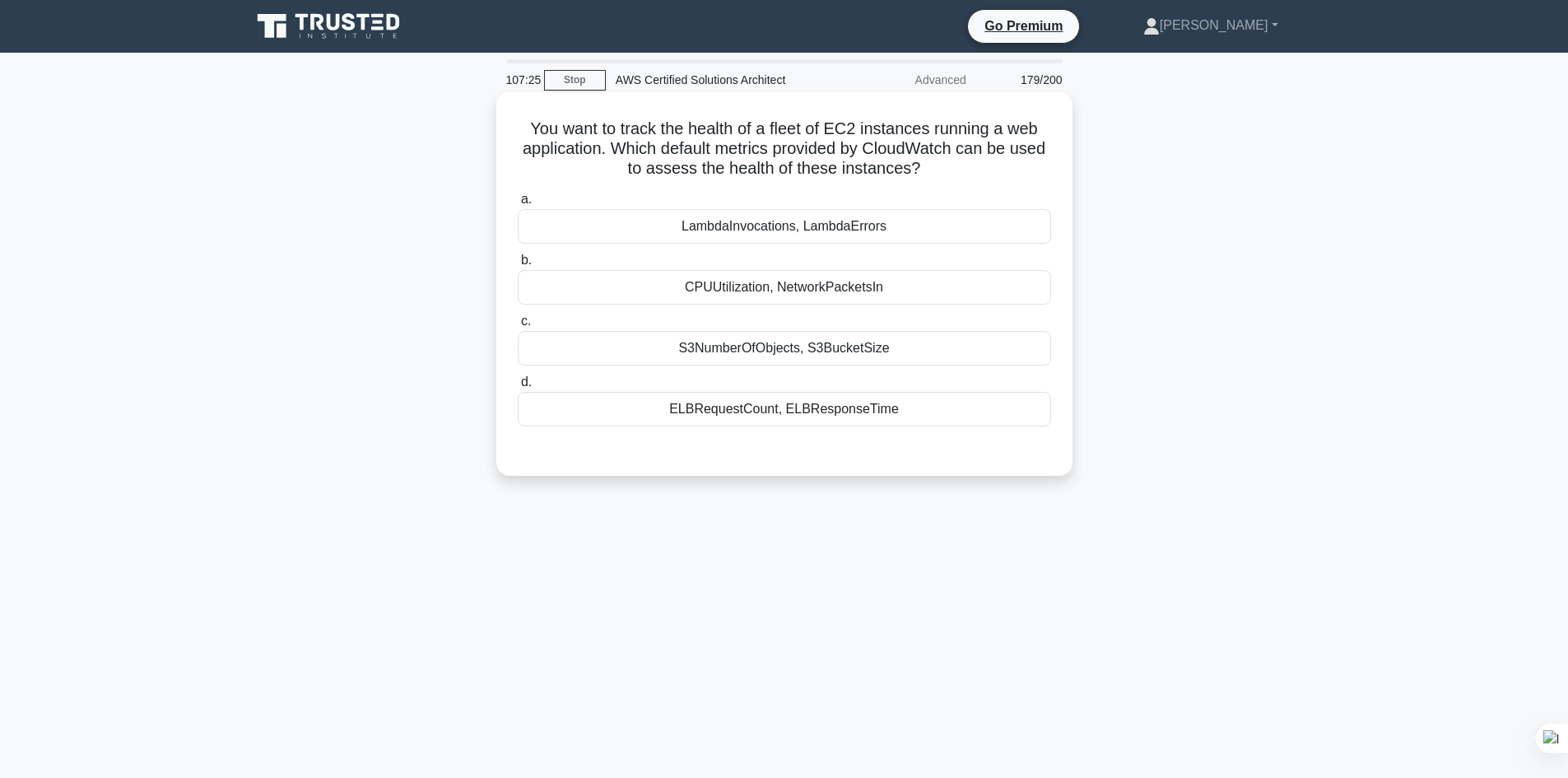 click on "CPUUtilization, NetworkPacketsIn" at bounding box center (784, 287) 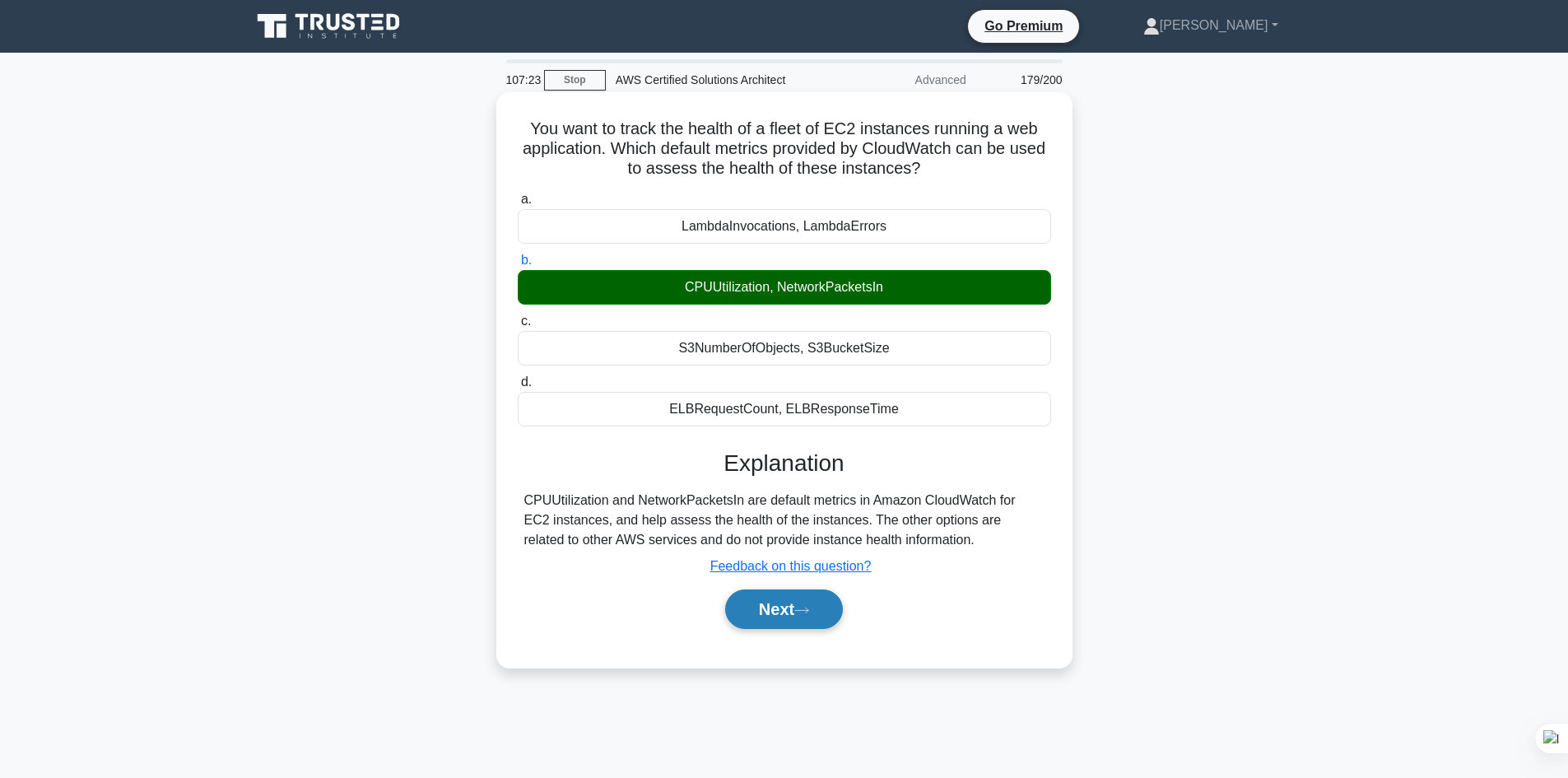 click 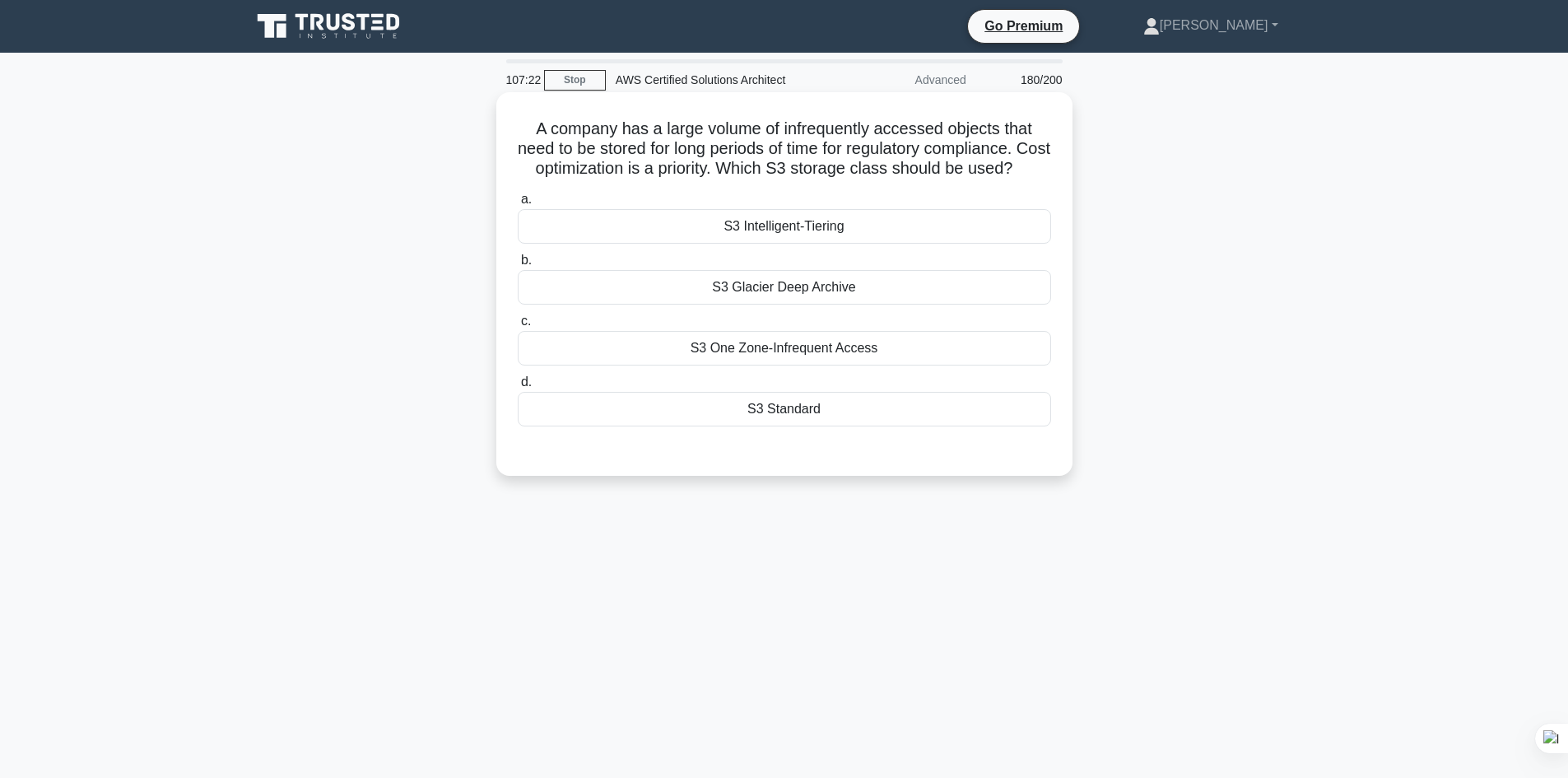 click on "S3 Glacier Deep Archive" at bounding box center (784, 287) 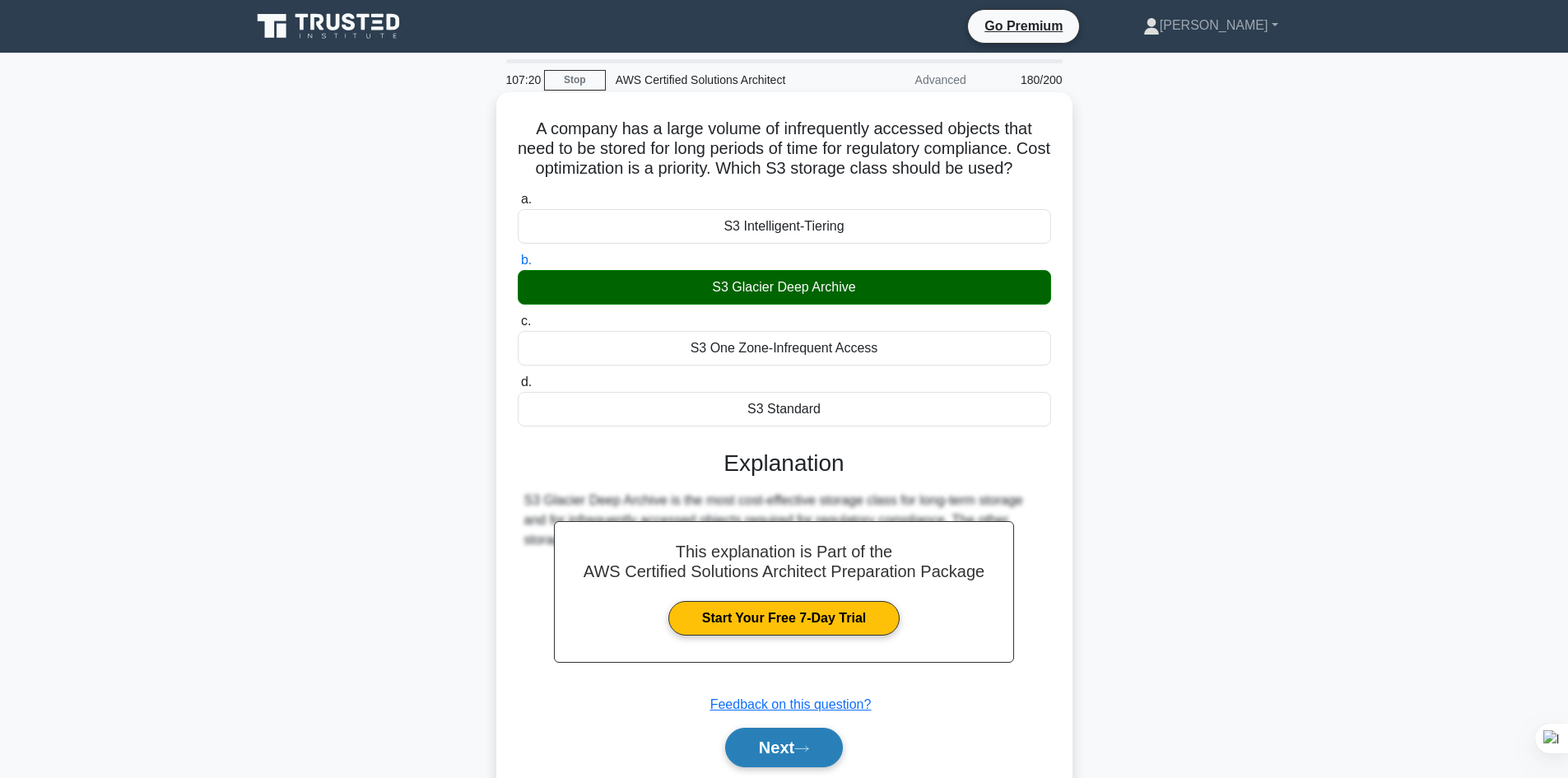 click on "Next" at bounding box center [784, 748] 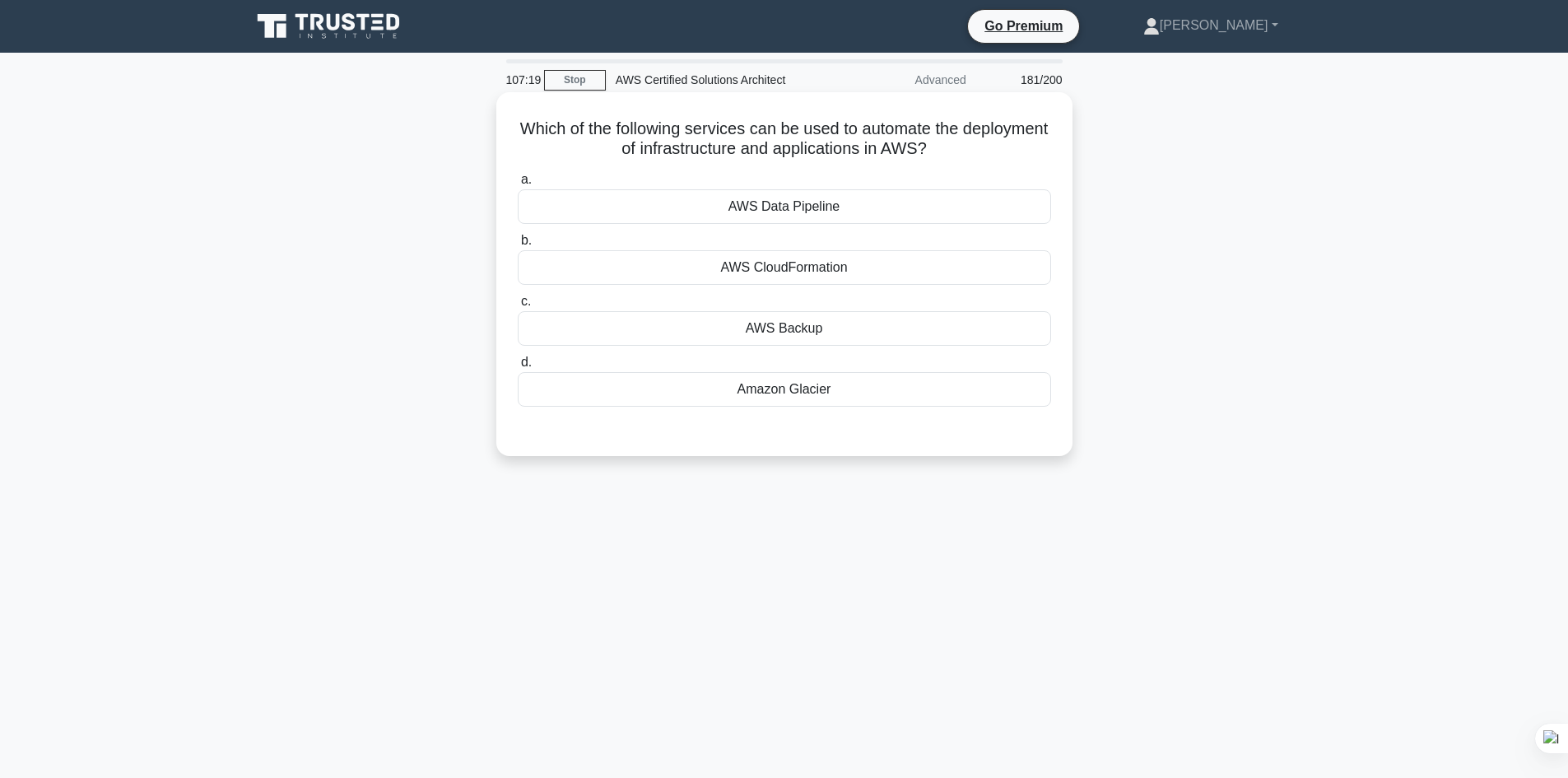 click on "AWS CloudFormation" at bounding box center (784, 268) 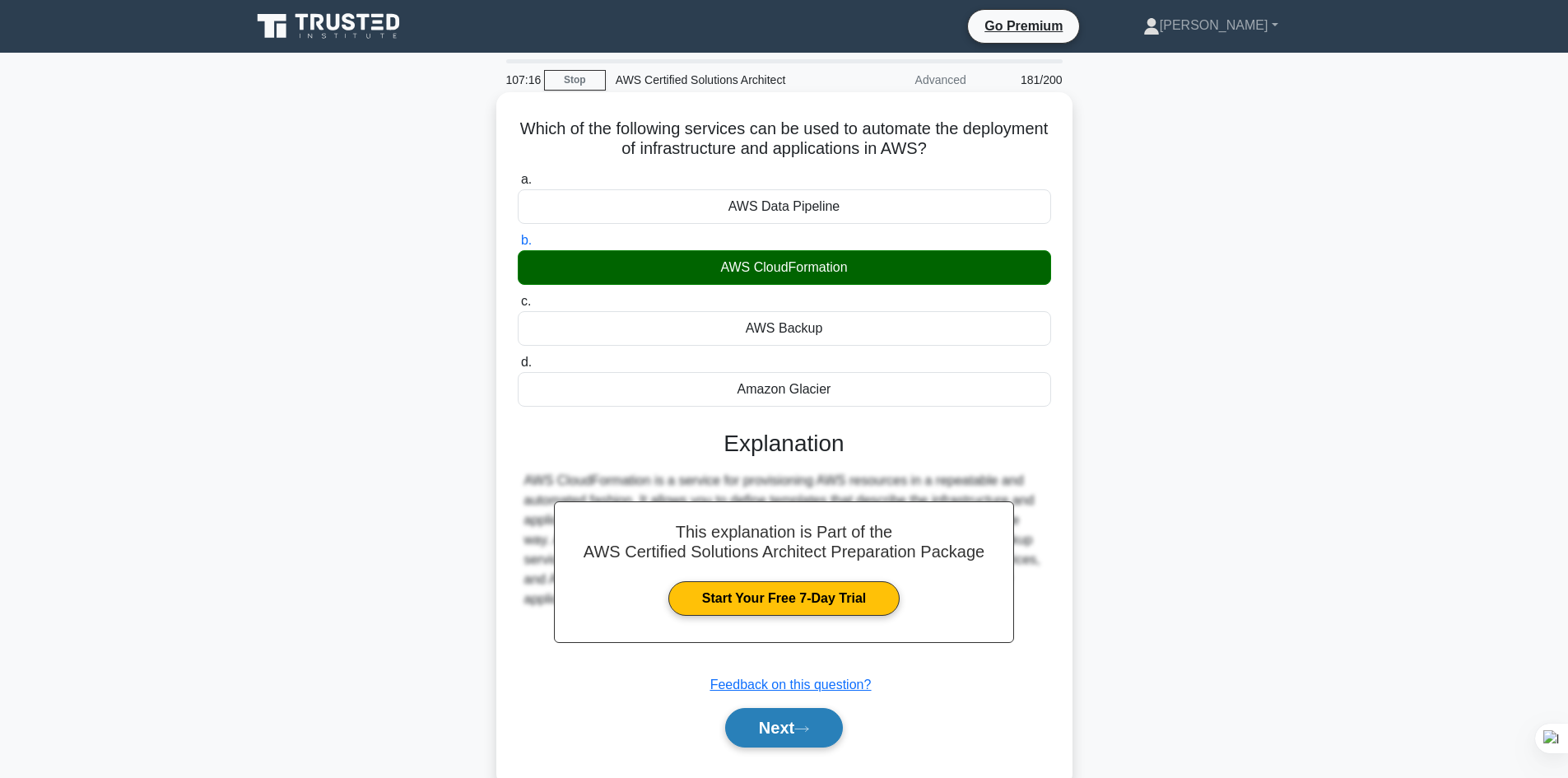 click on "Next" at bounding box center (784, 728) 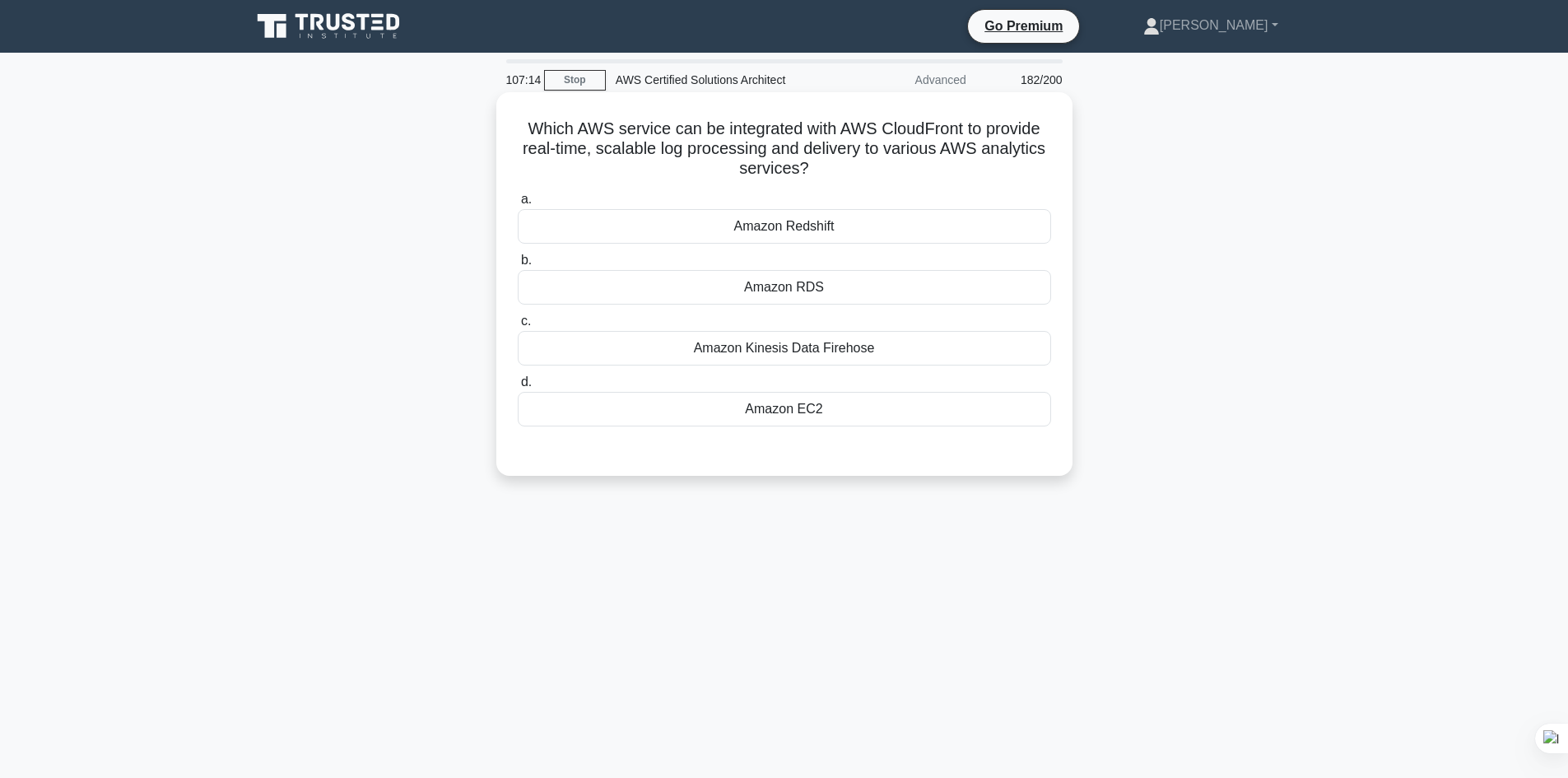 click on "Amazon RDS" at bounding box center [784, 287] 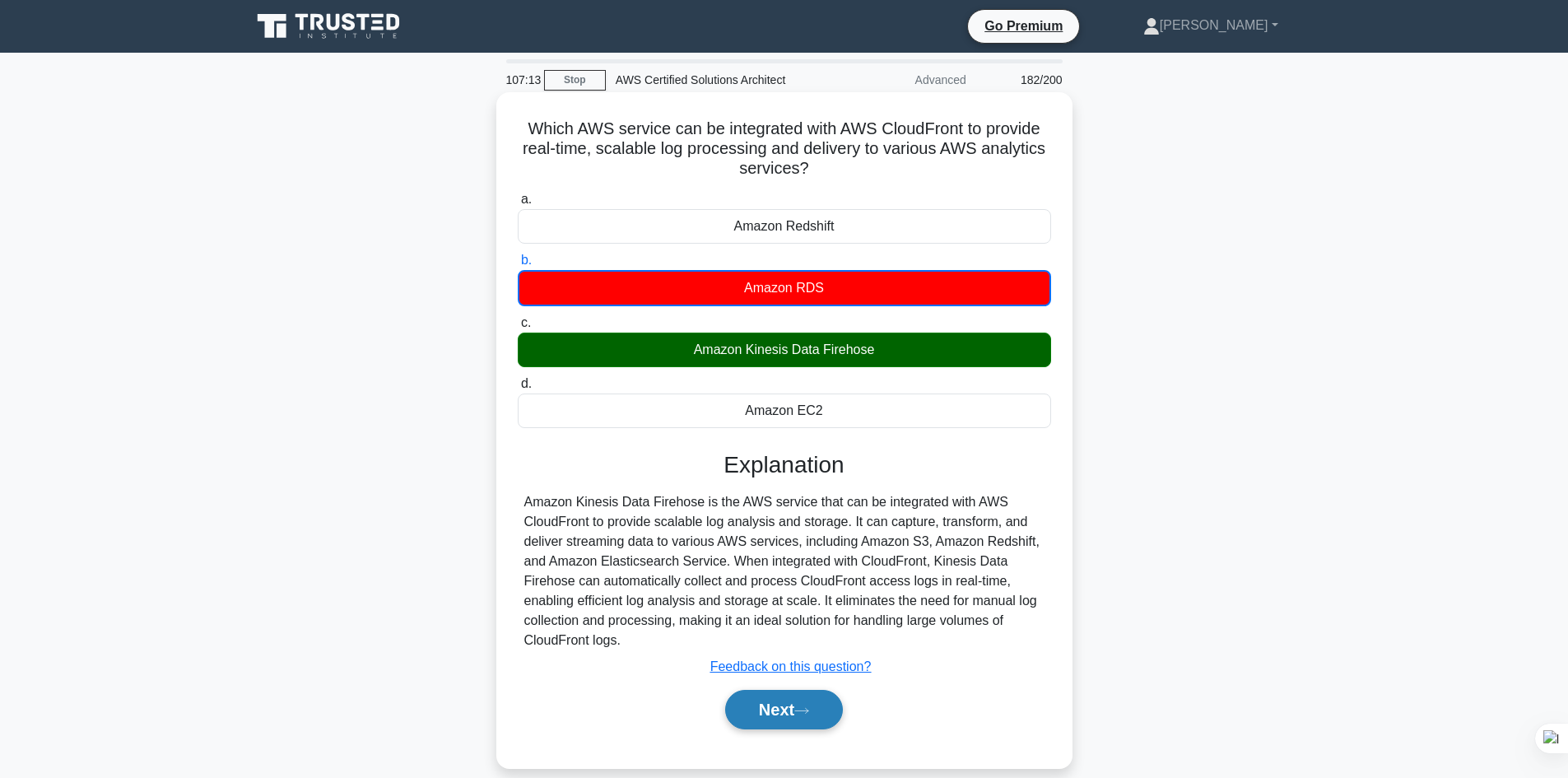 click on "Next" at bounding box center [784, 710] 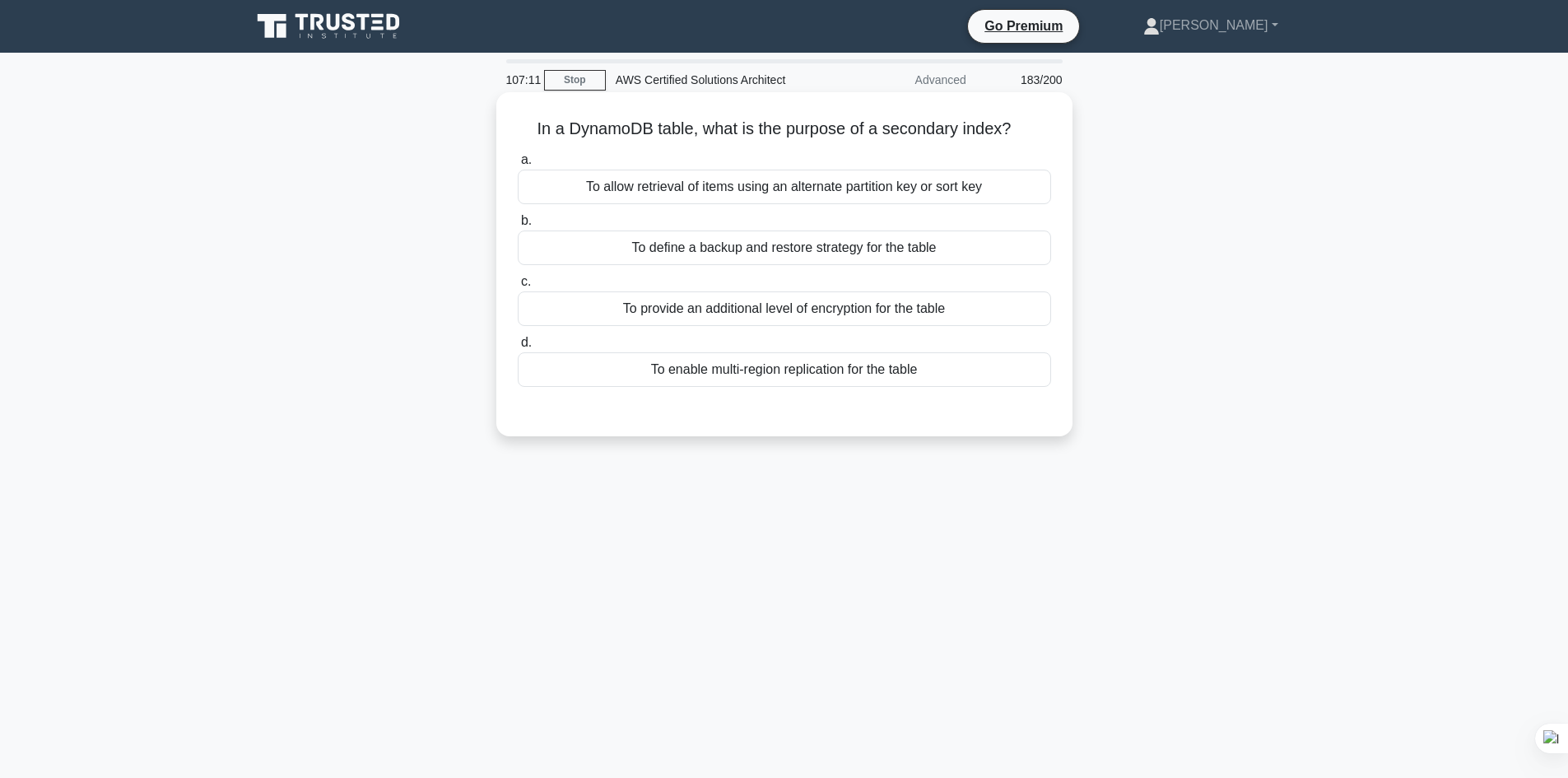 click on "To provide an additional level of encryption for the table" at bounding box center [784, 309] 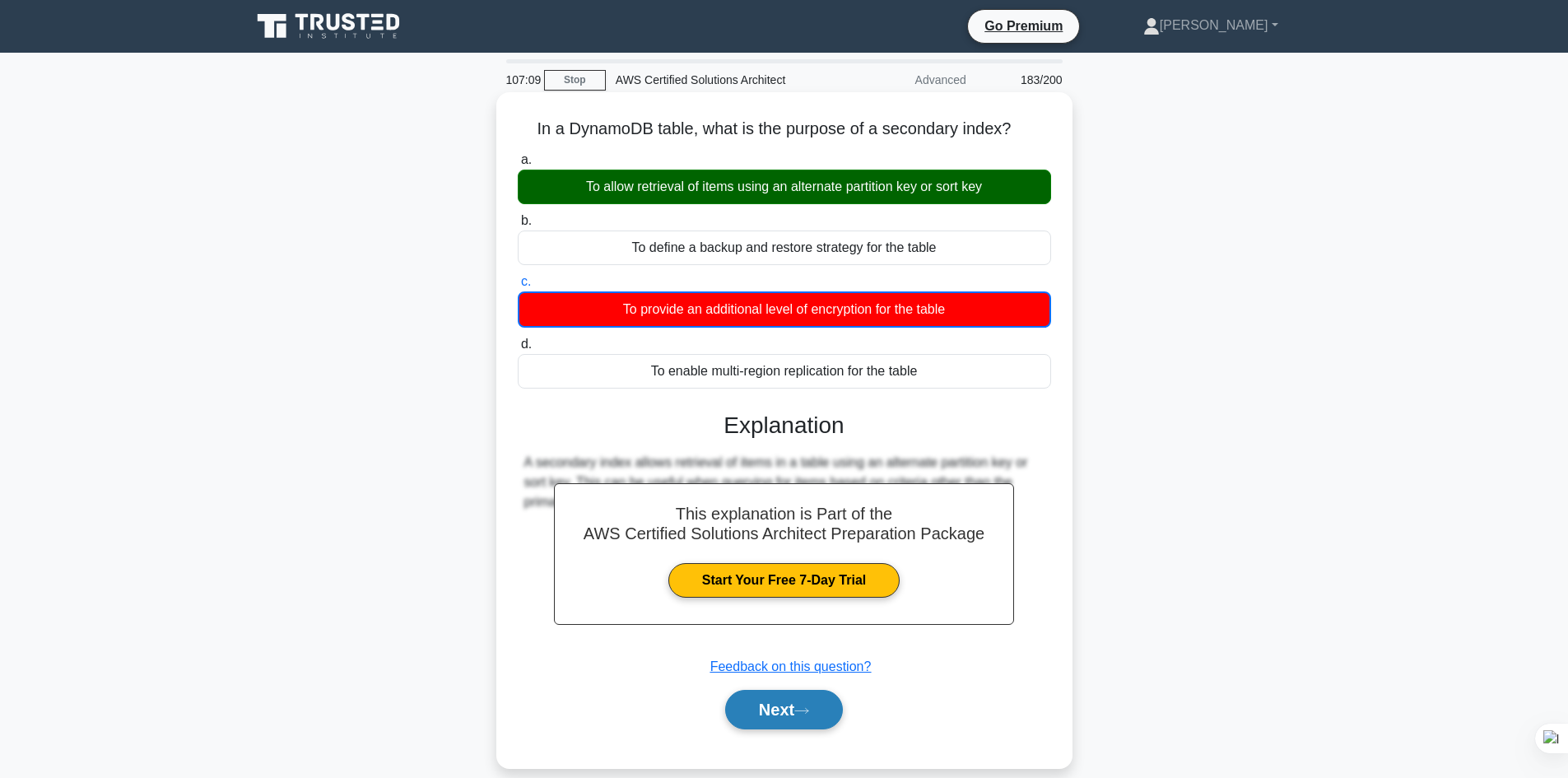 click on "Next" at bounding box center [784, 710] 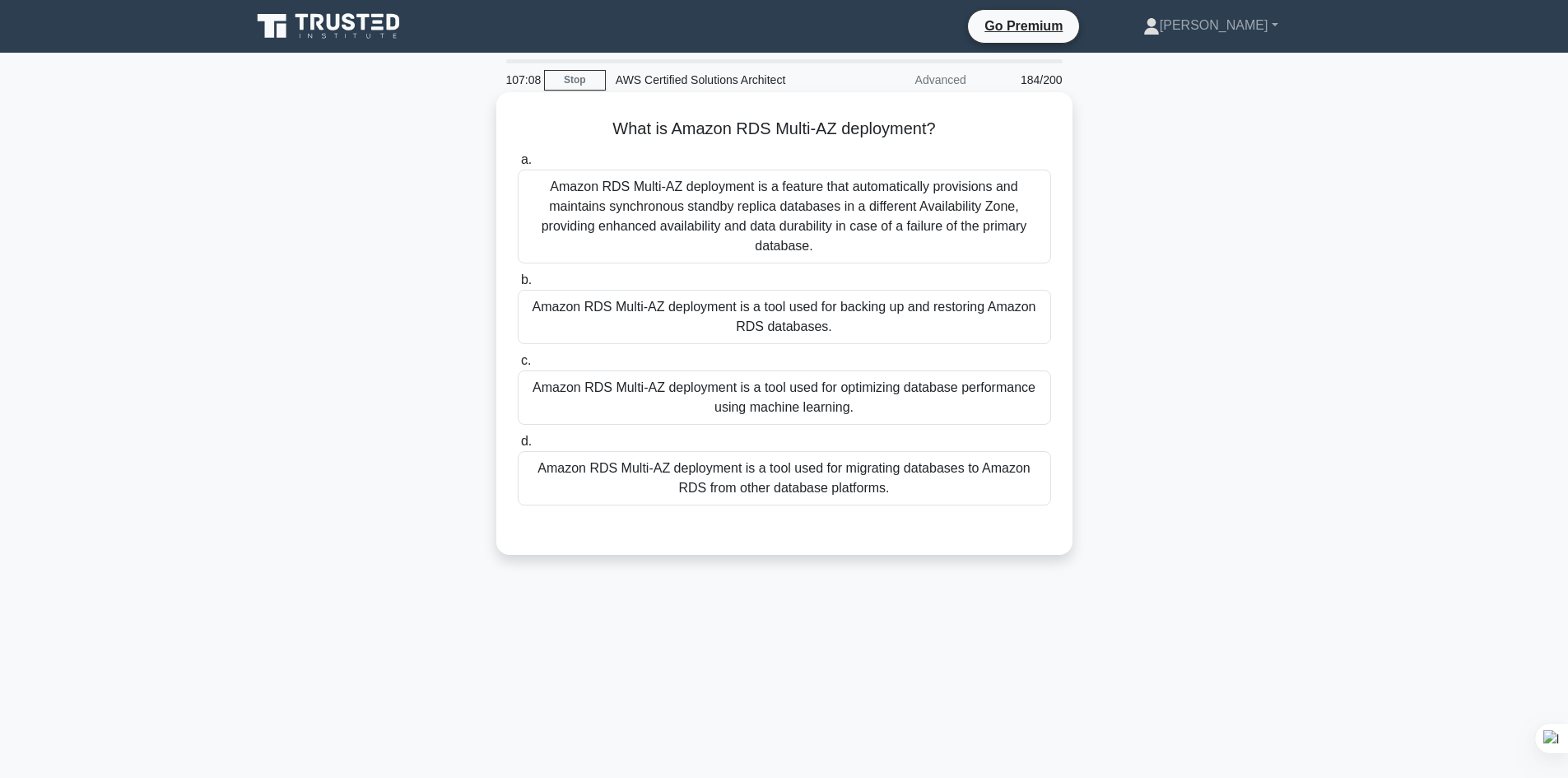 click on "b.
Amazon RDS Multi-AZ deployment is a tool used for backing up and restoring Amazon RDS databases." at bounding box center (784, 307) 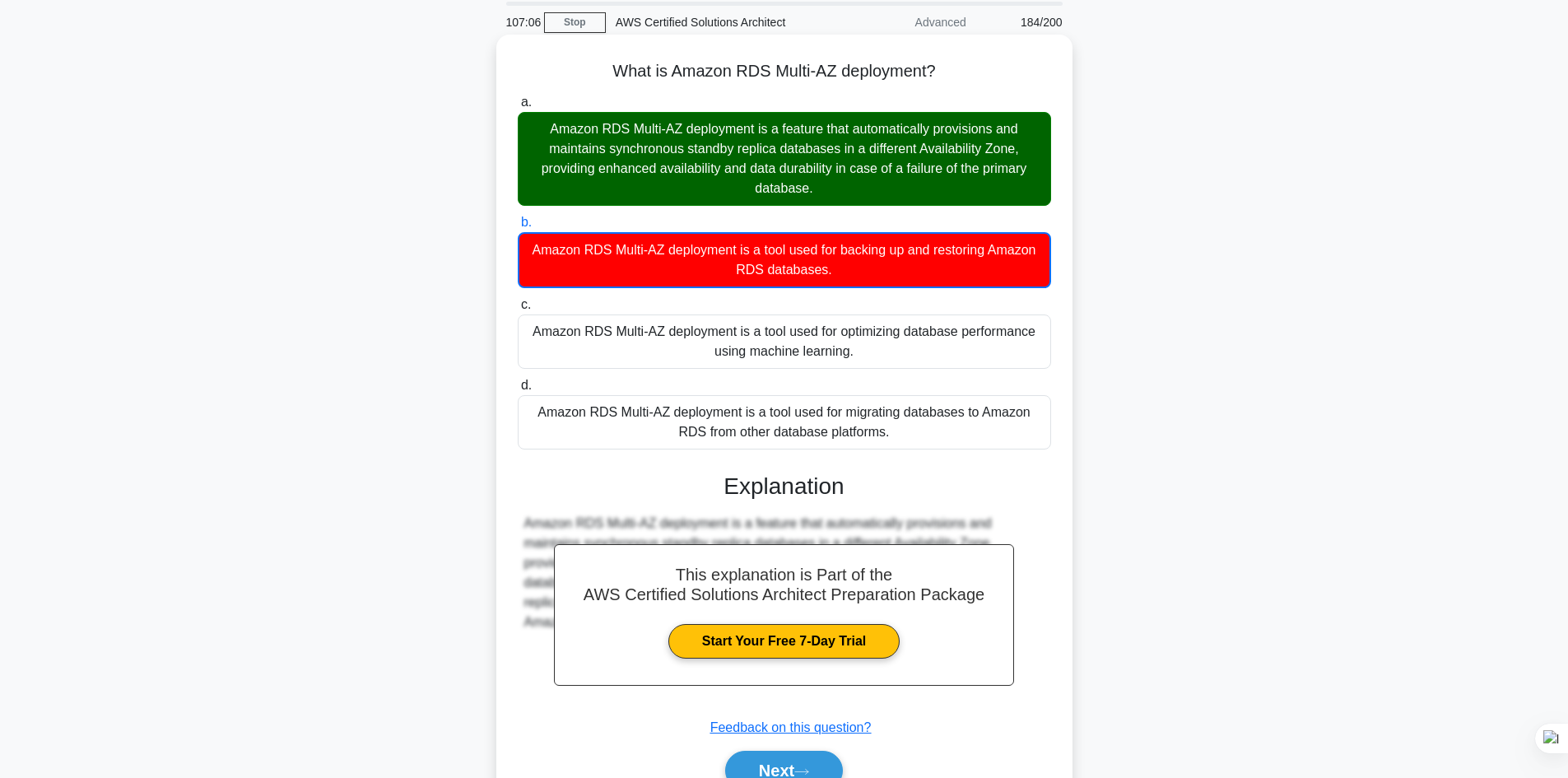 scroll, scrollTop: 141, scrollLeft: 0, axis: vertical 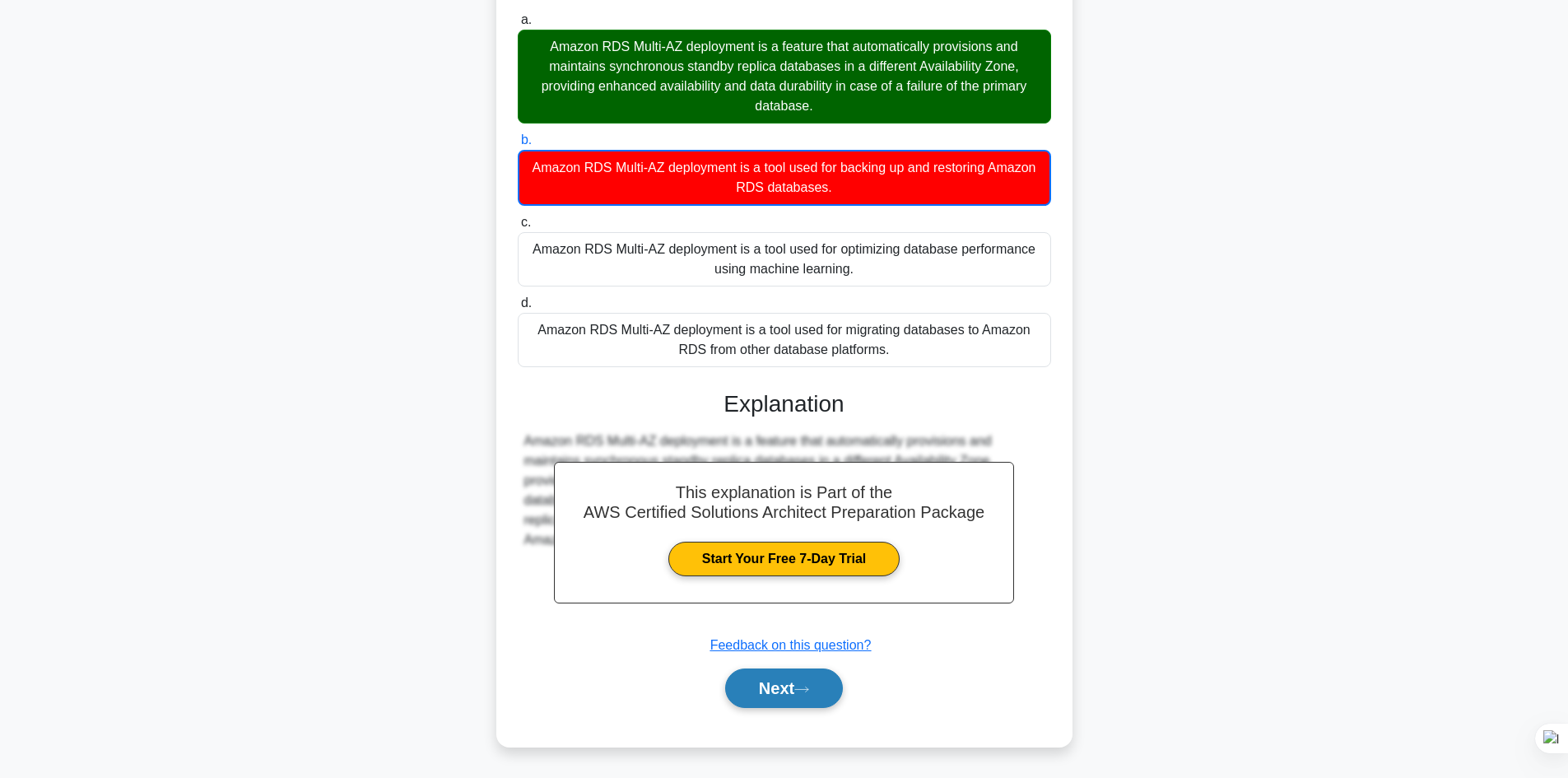 click on "Next" at bounding box center [784, 688] 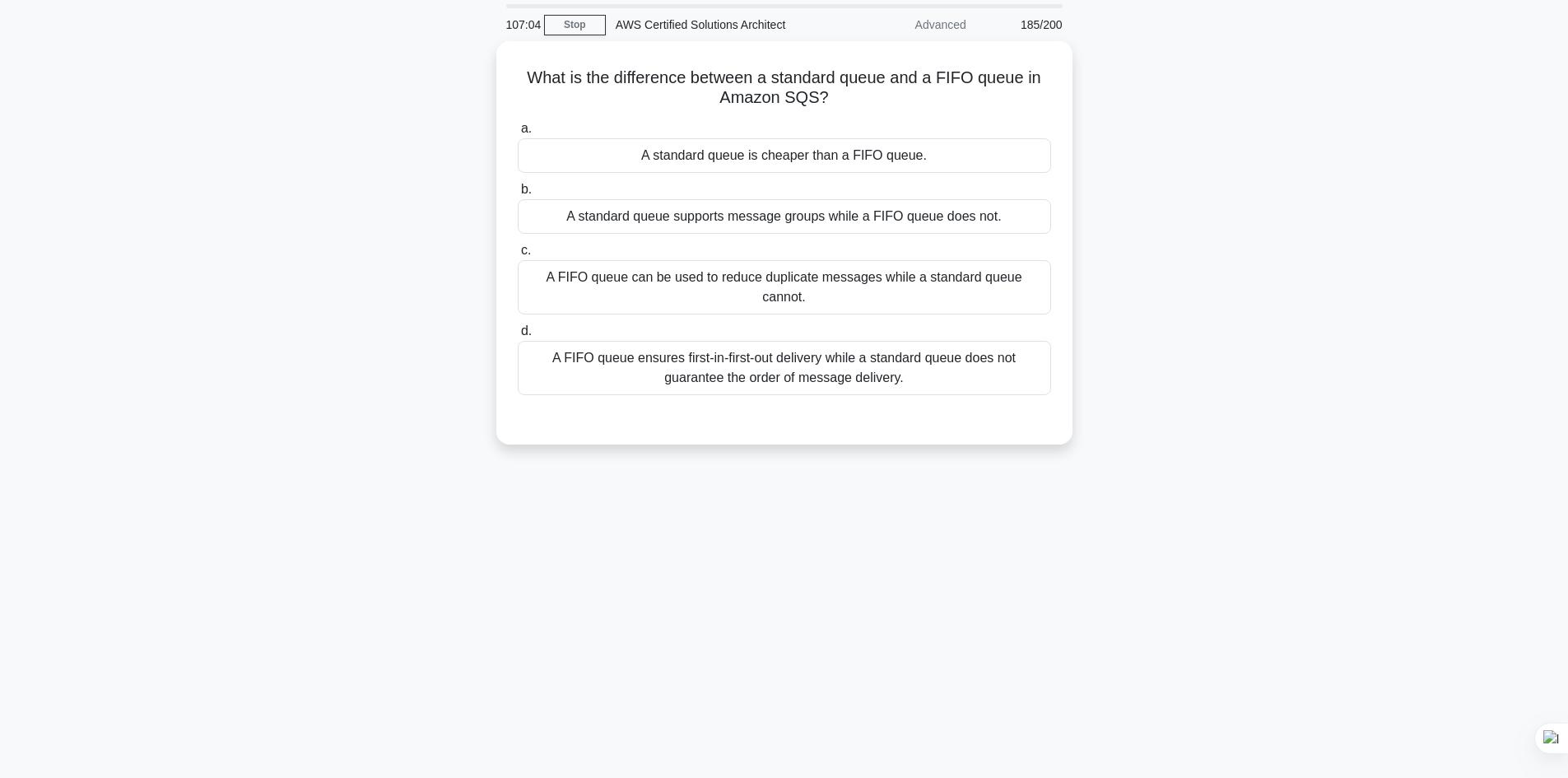 scroll, scrollTop: 0, scrollLeft: 0, axis: both 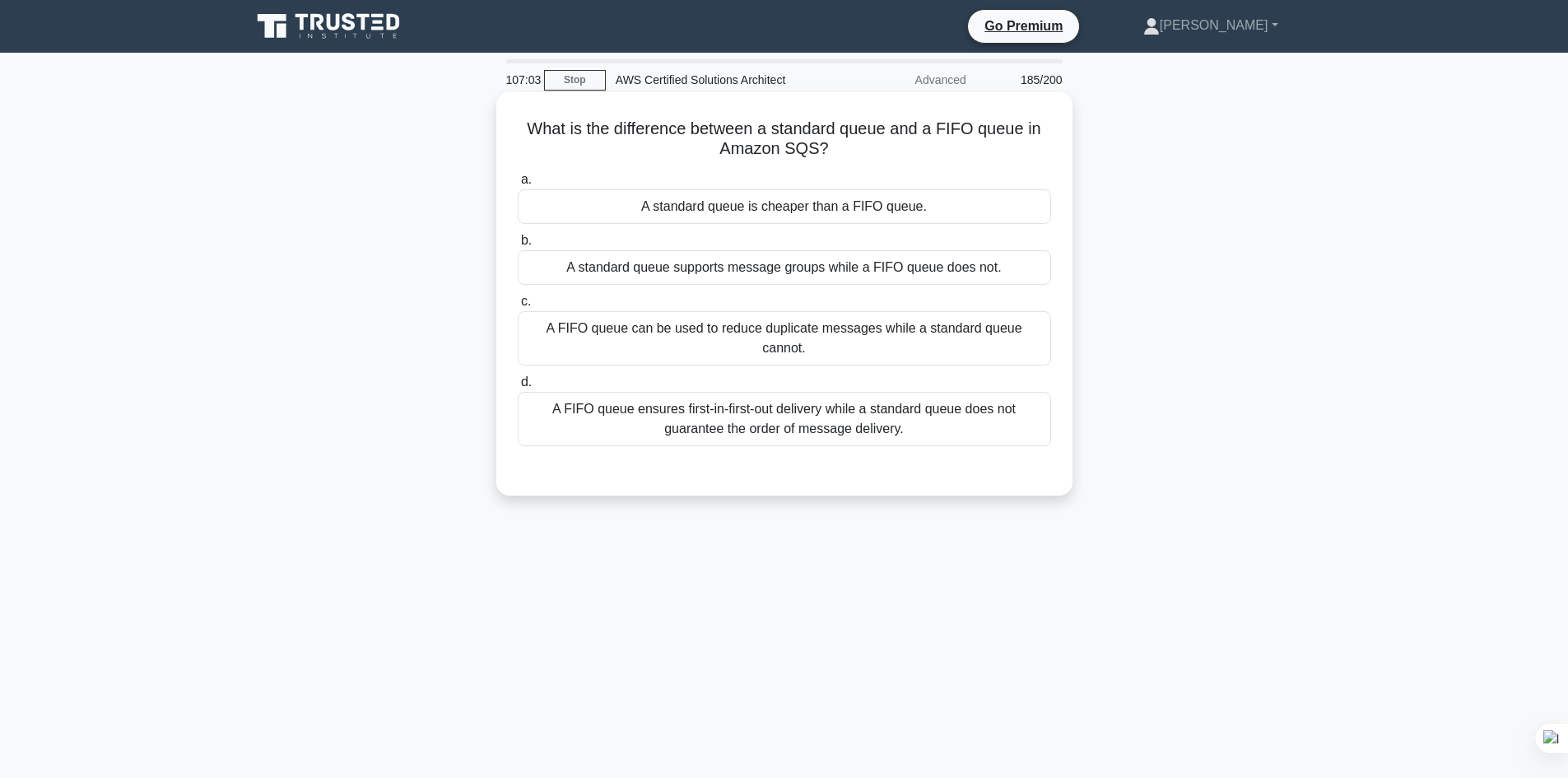 click on "A standard queue supports message groups while a FIFO queue does not." at bounding box center [784, 268] 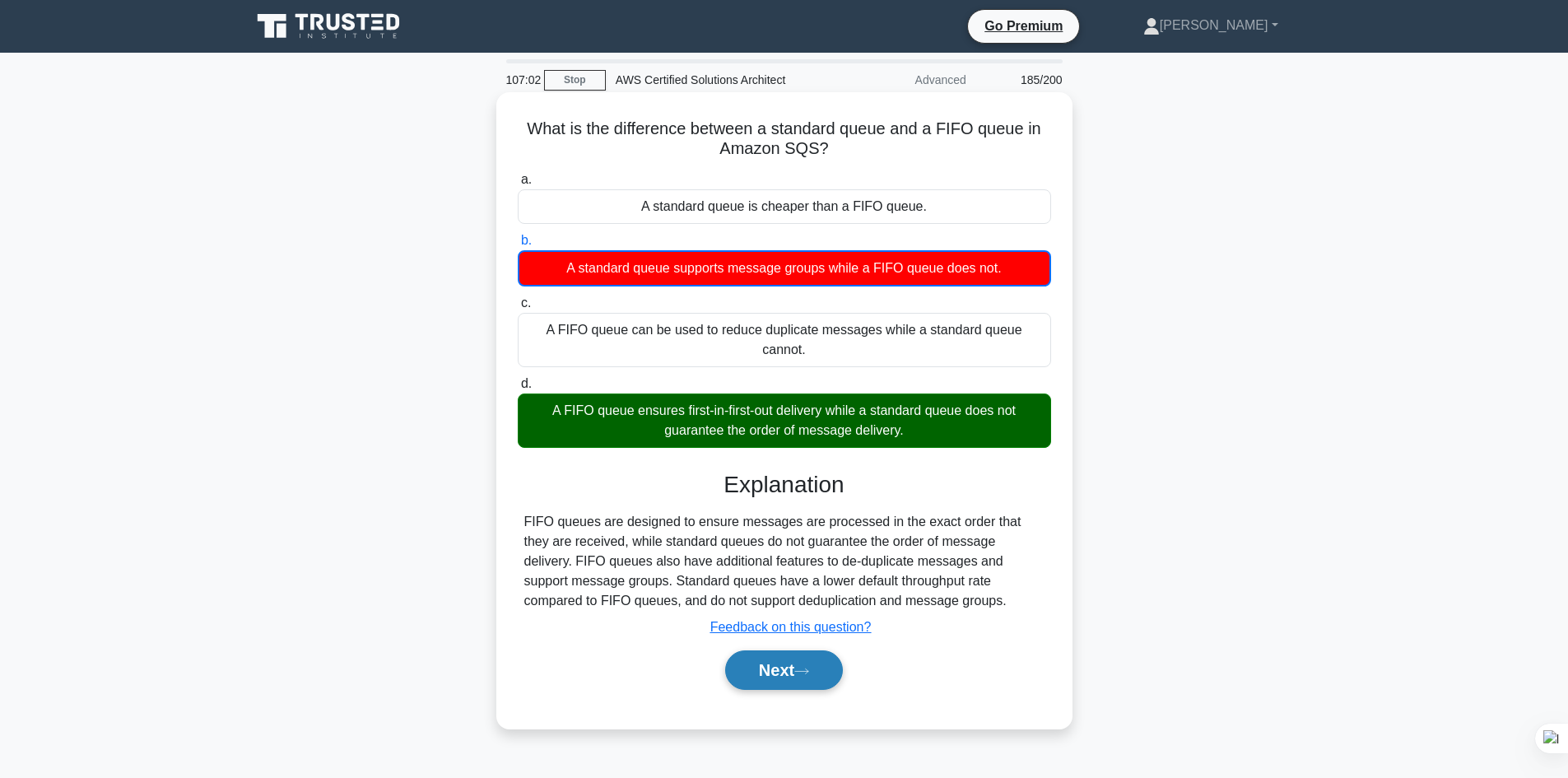 click on "Next" at bounding box center (784, 670) 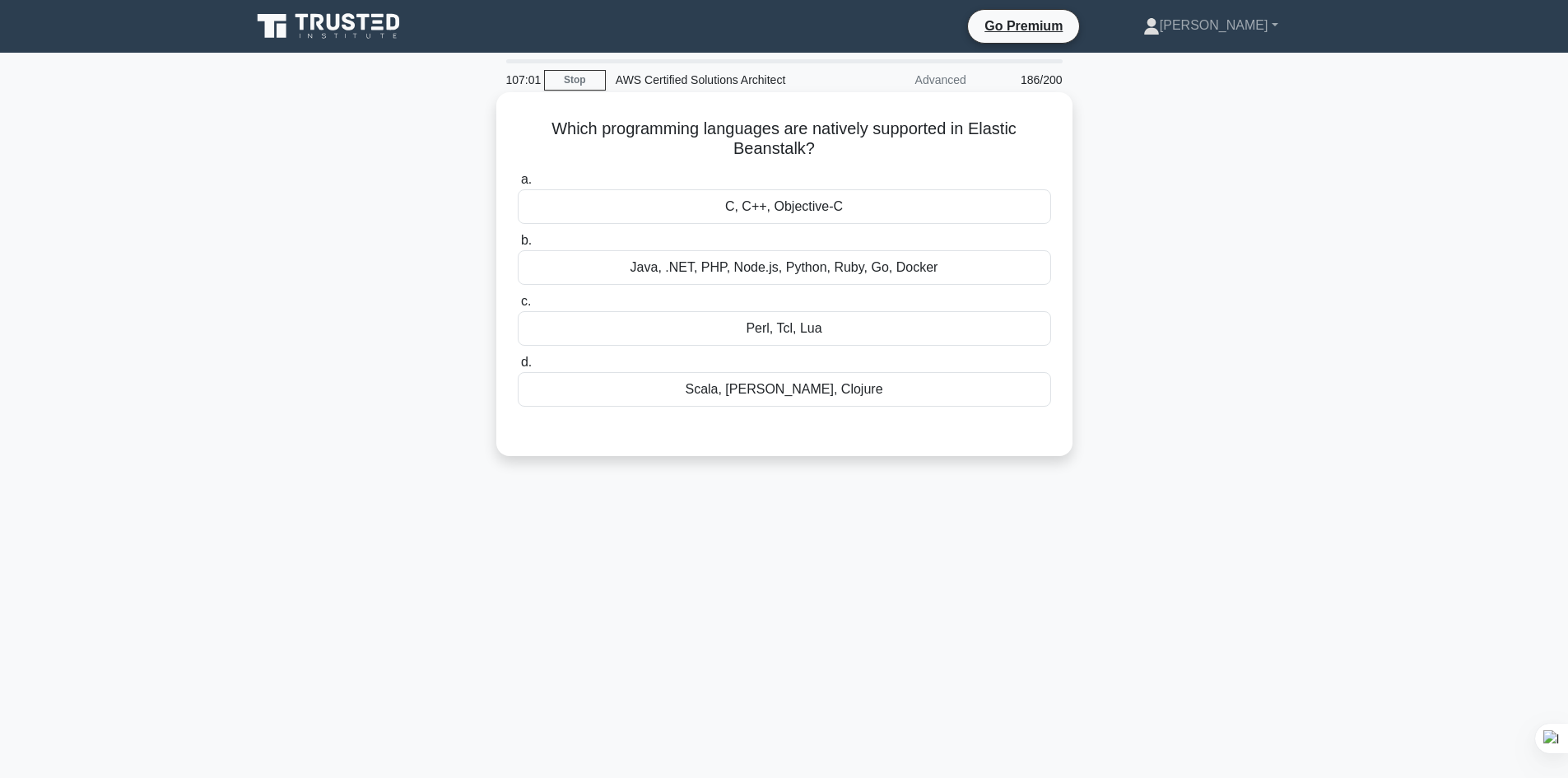 click on "Java, .NET, PHP, Node.js, Python, Ruby, Go, Docker" at bounding box center [784, 268] 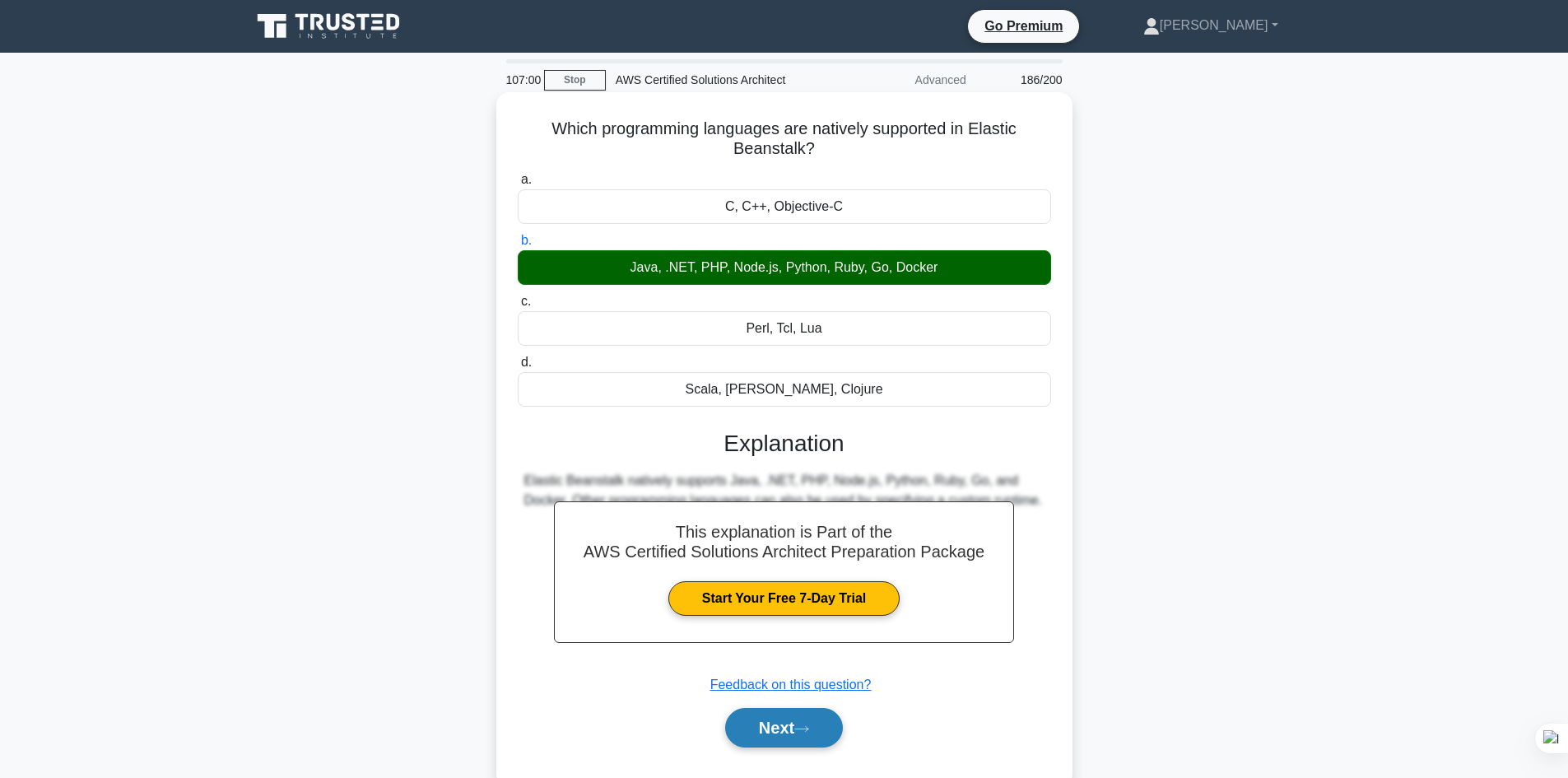 click on "Next" at bounding box center [784, 728] 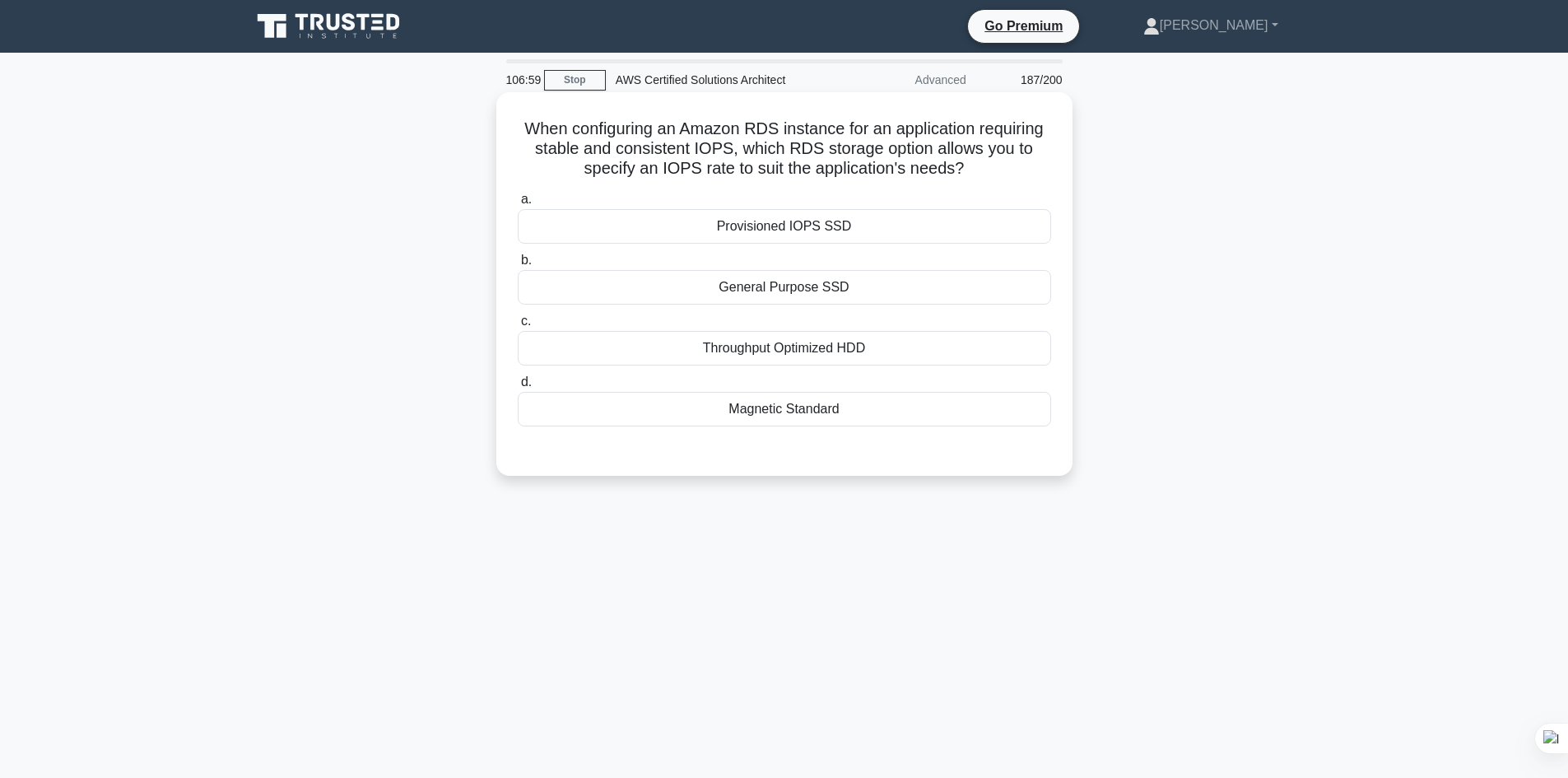 click on "General Purpose SSD" at bounding box center (784, 287) 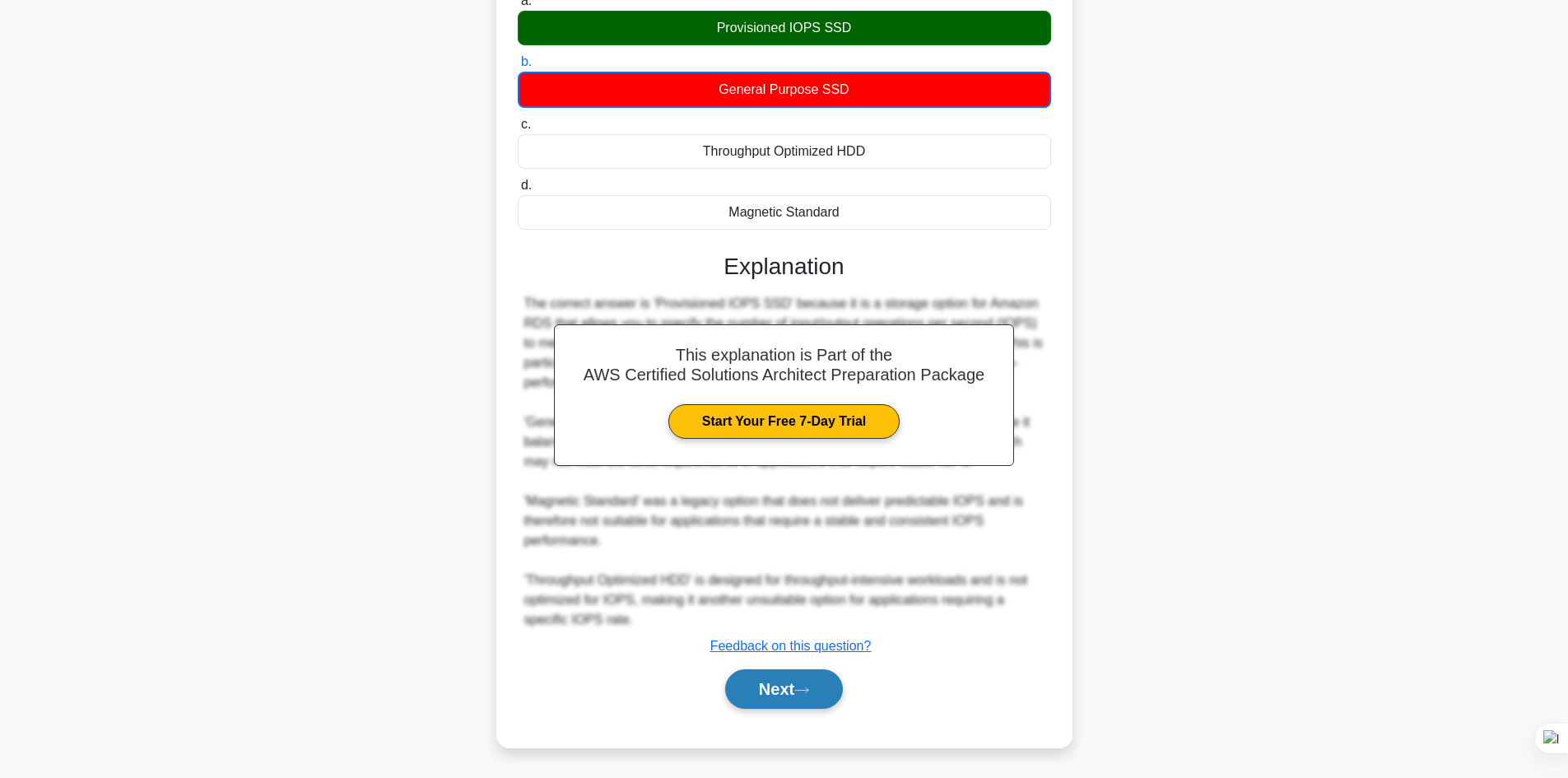 scroll, scrollTop: 200, scrollLeft: 0, axis: vertical 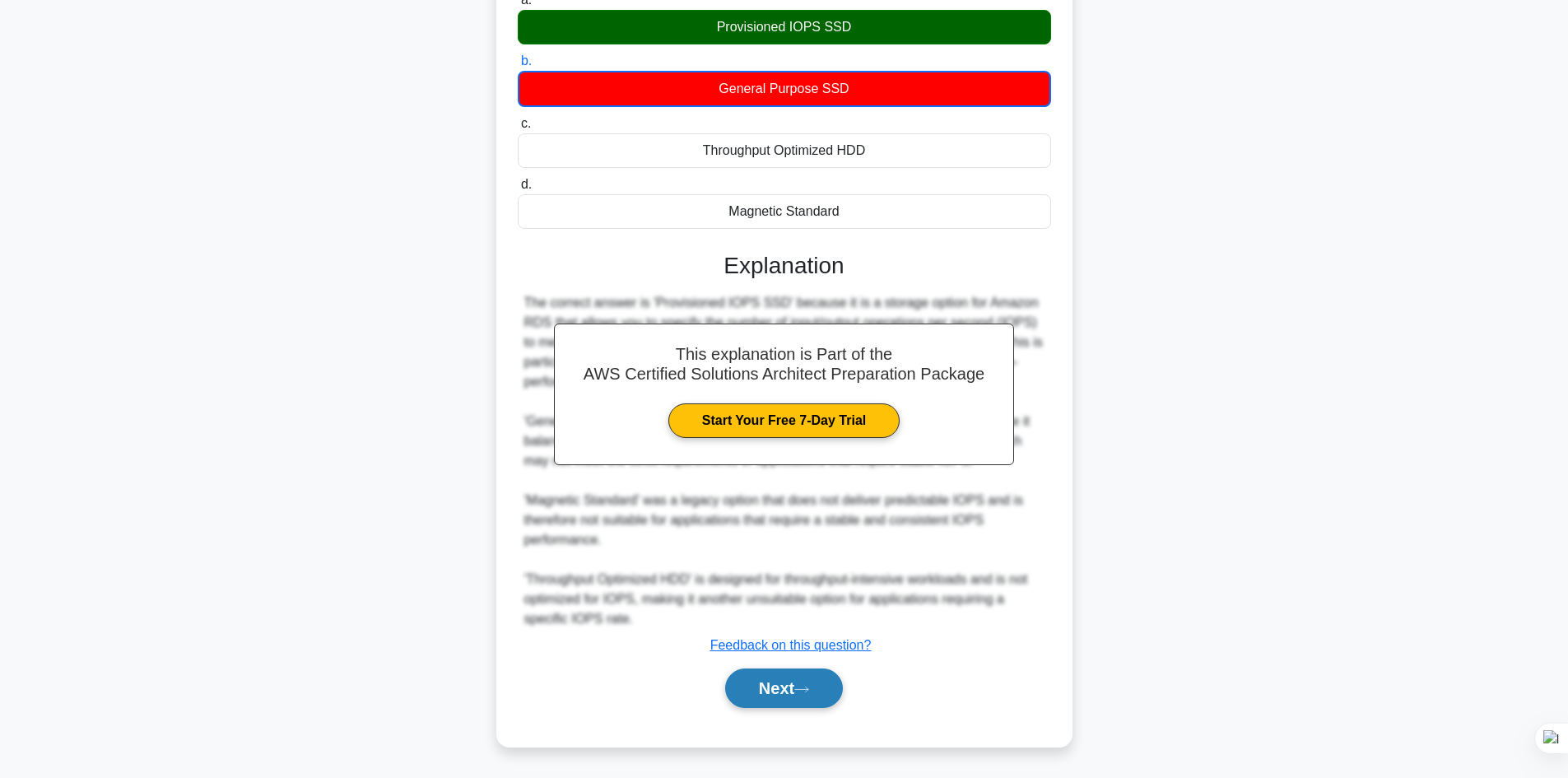 click on "Next" at bounding box center (784, 688) 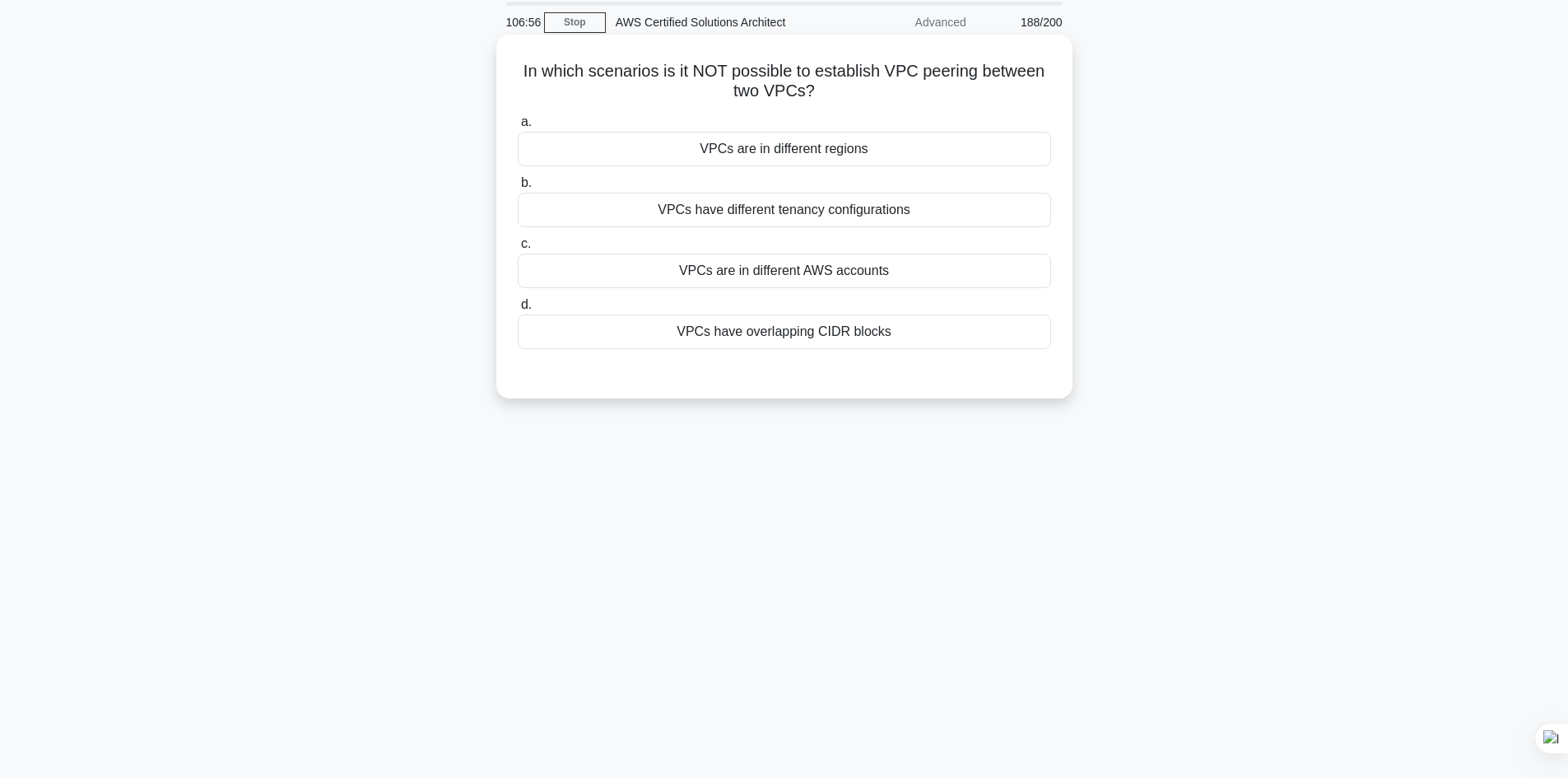 scroll, scrollTop: 0, scrollLeft: 0, axis: both 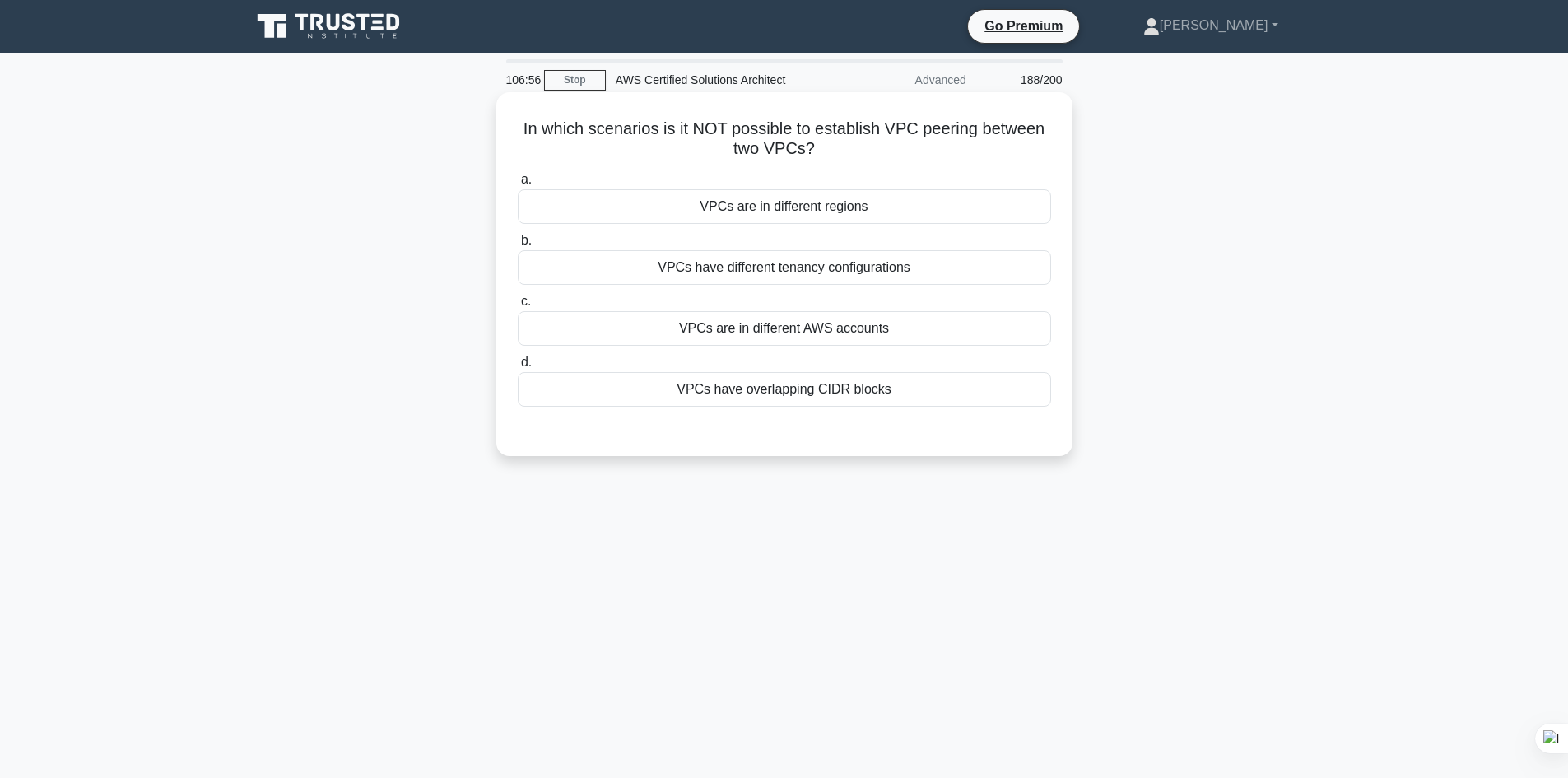 click on "VPCs have different tenancy configurations" at bounding box center [784, 268] 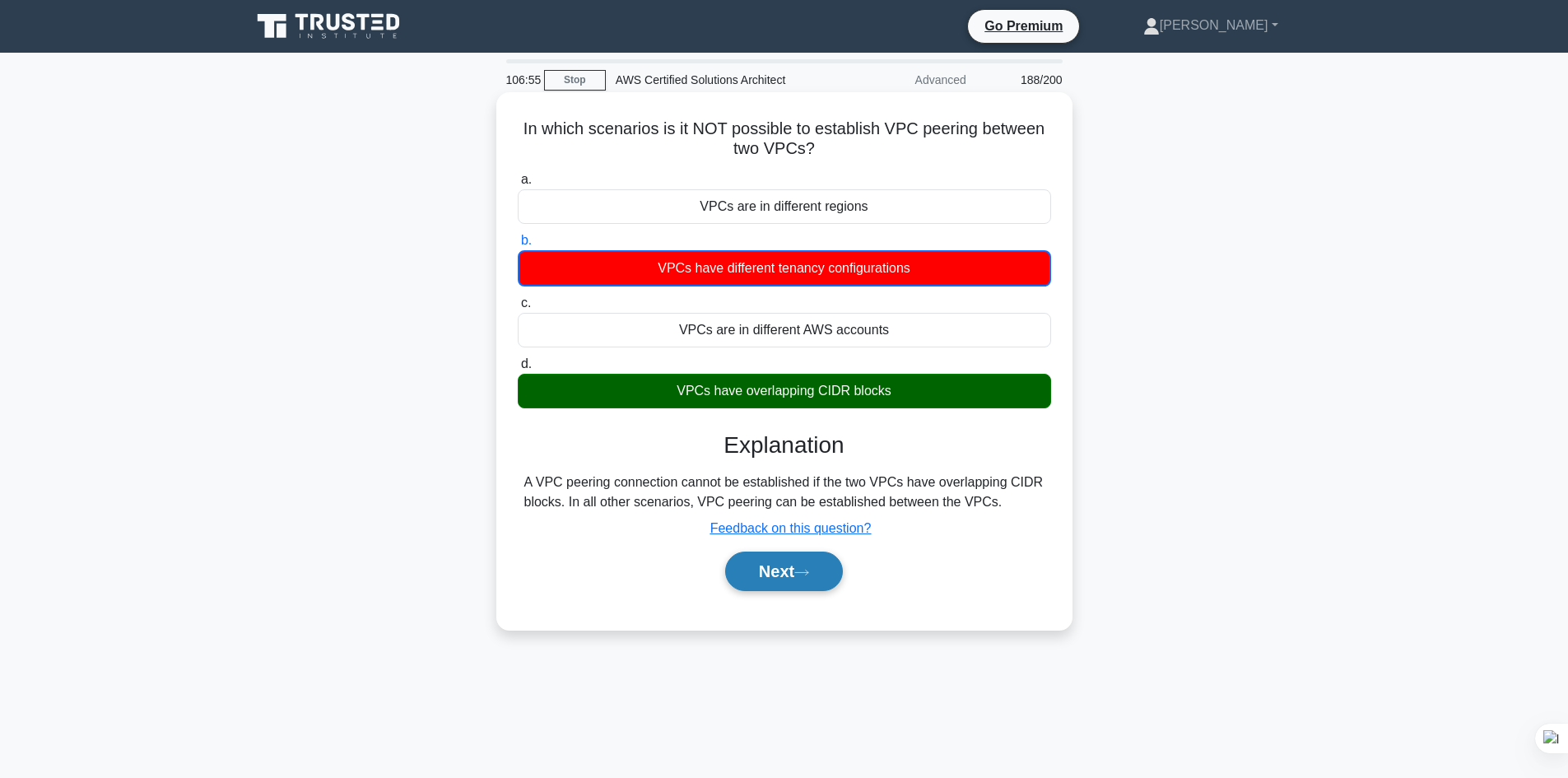 click on "Next" at bounding box center [784, 571] 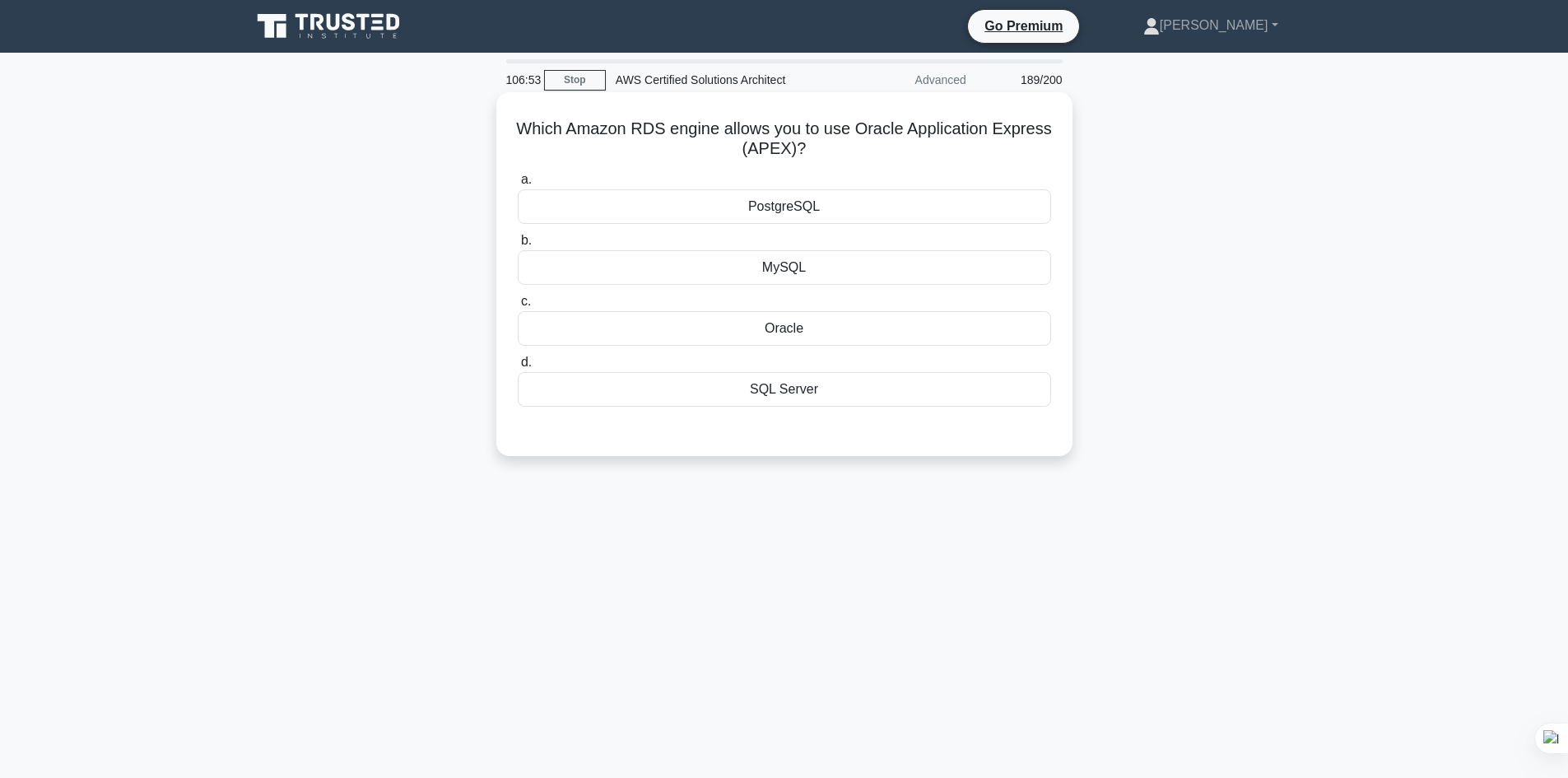 click on "MySQL" at bounding box center [784, 268] 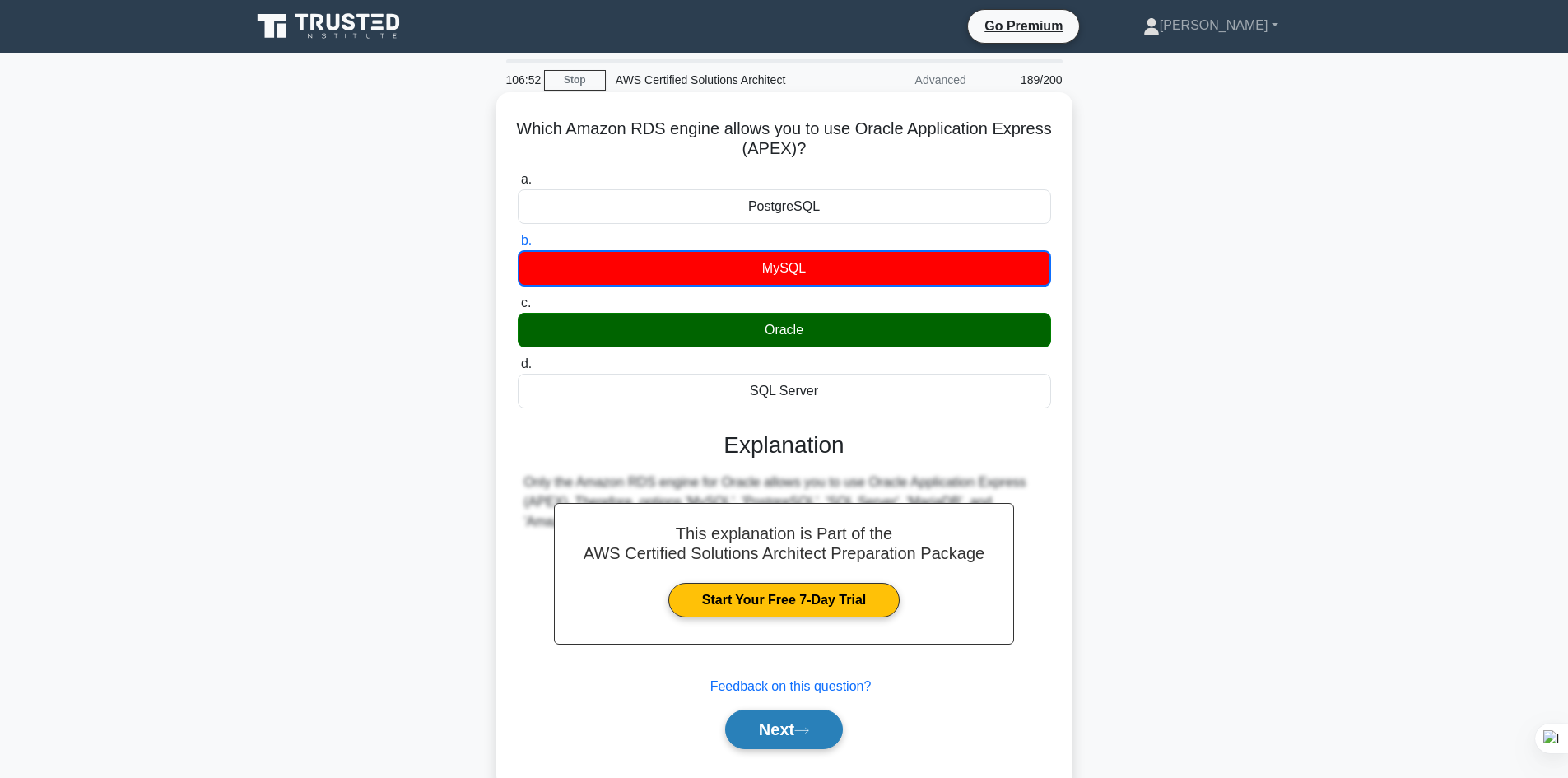 click on "Next" at bounding box center (784, 729) 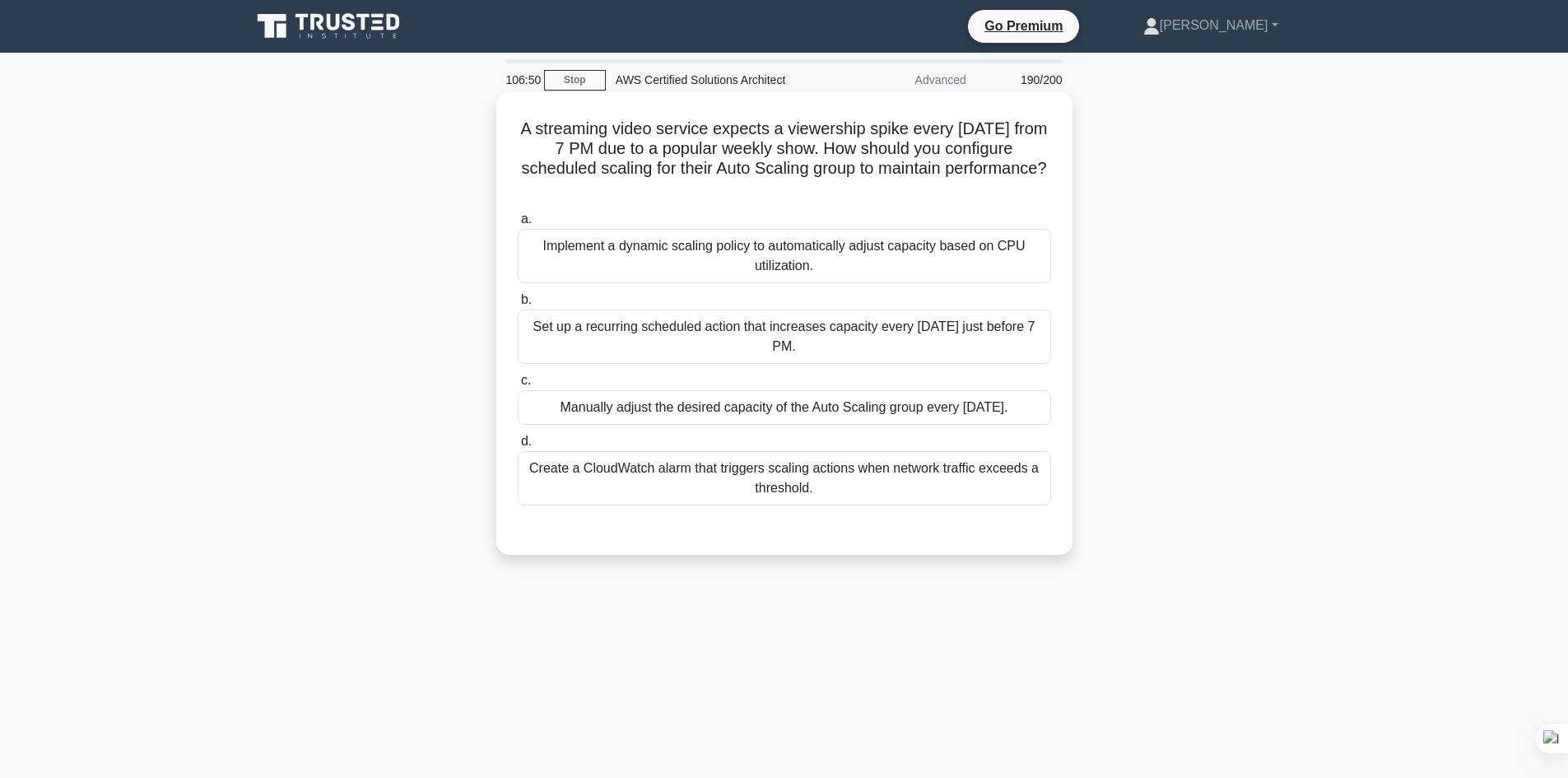 click on "Set up a recurring scheduled action that increases capacity every Sunday just before 7 PM." at bounding box center [784, 337] 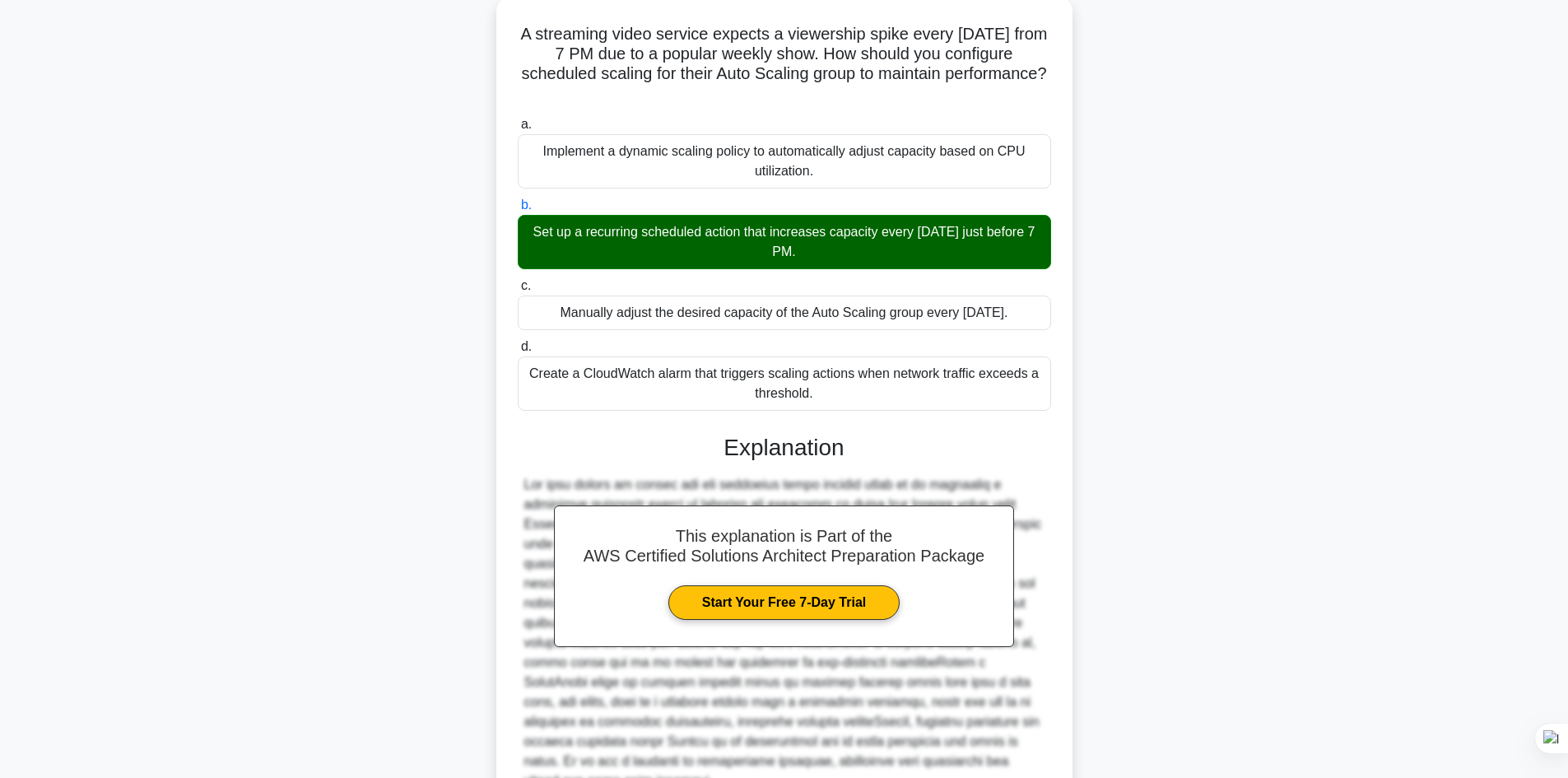 scroll, scrollTop: 238, scrollLeft: 0, axis: vertical 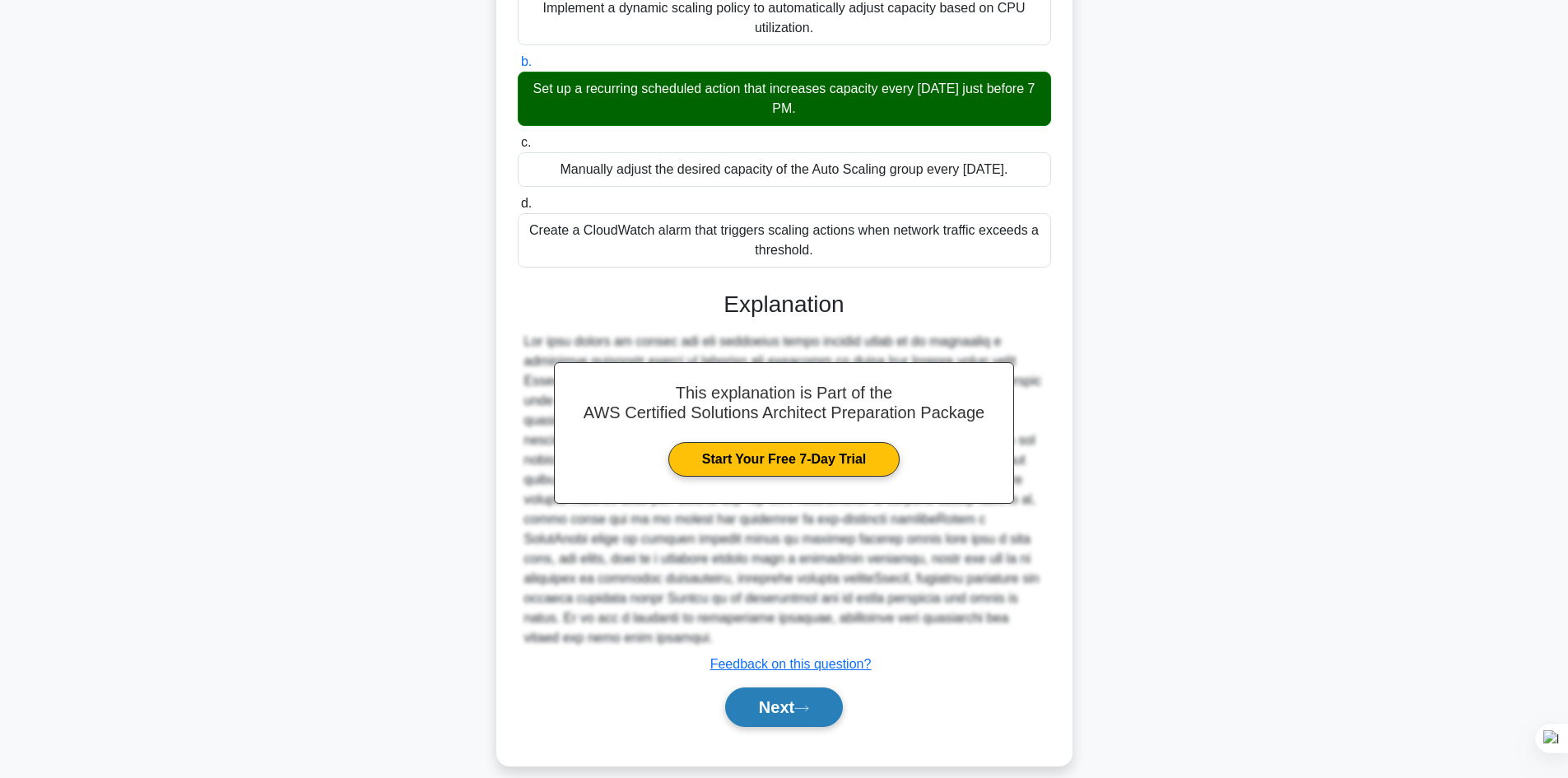 click on "Next" at bounding box center (784, 707) 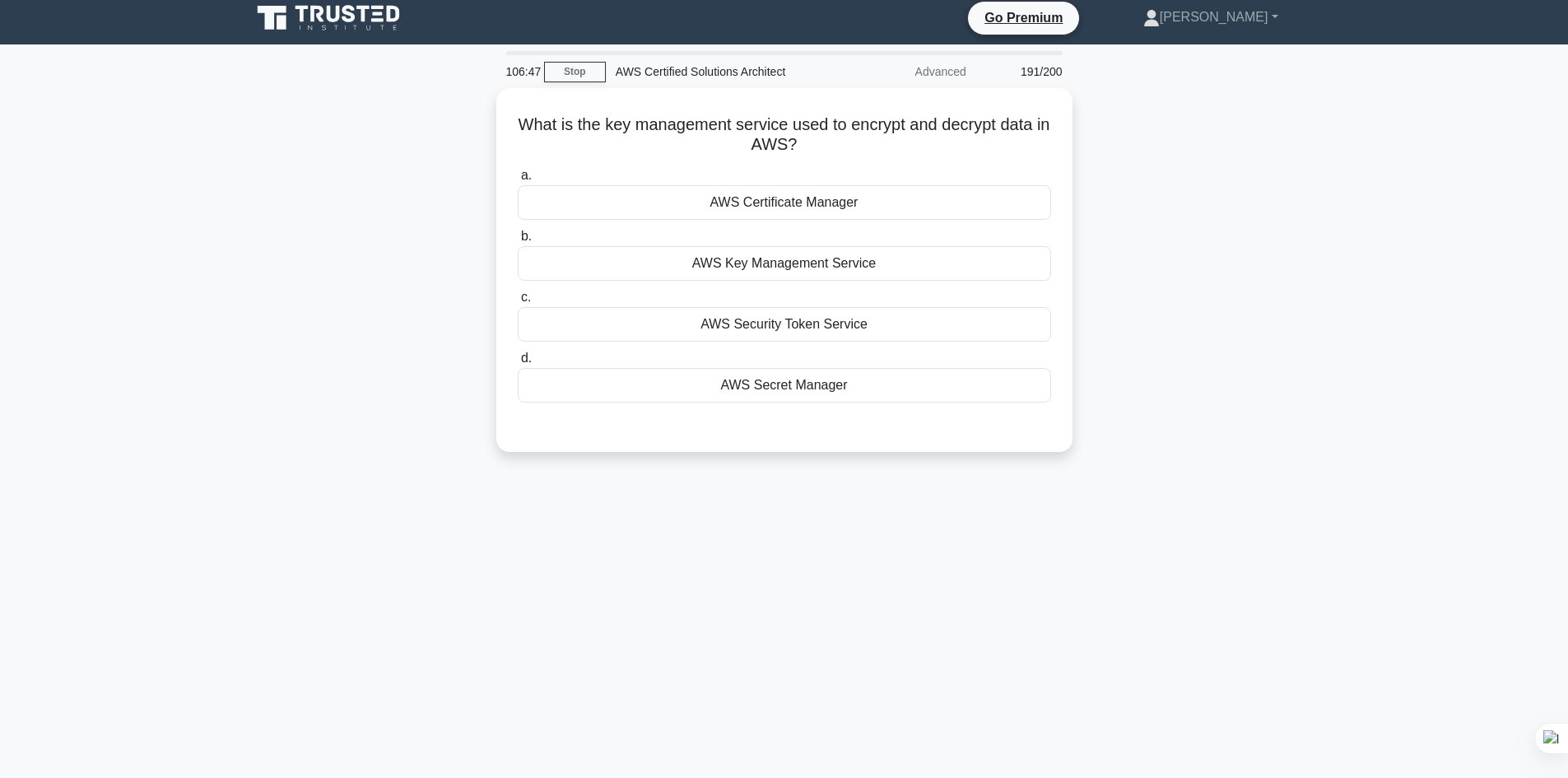 scroll, scrollTop: 0, scrollLeft: 0, axis: both 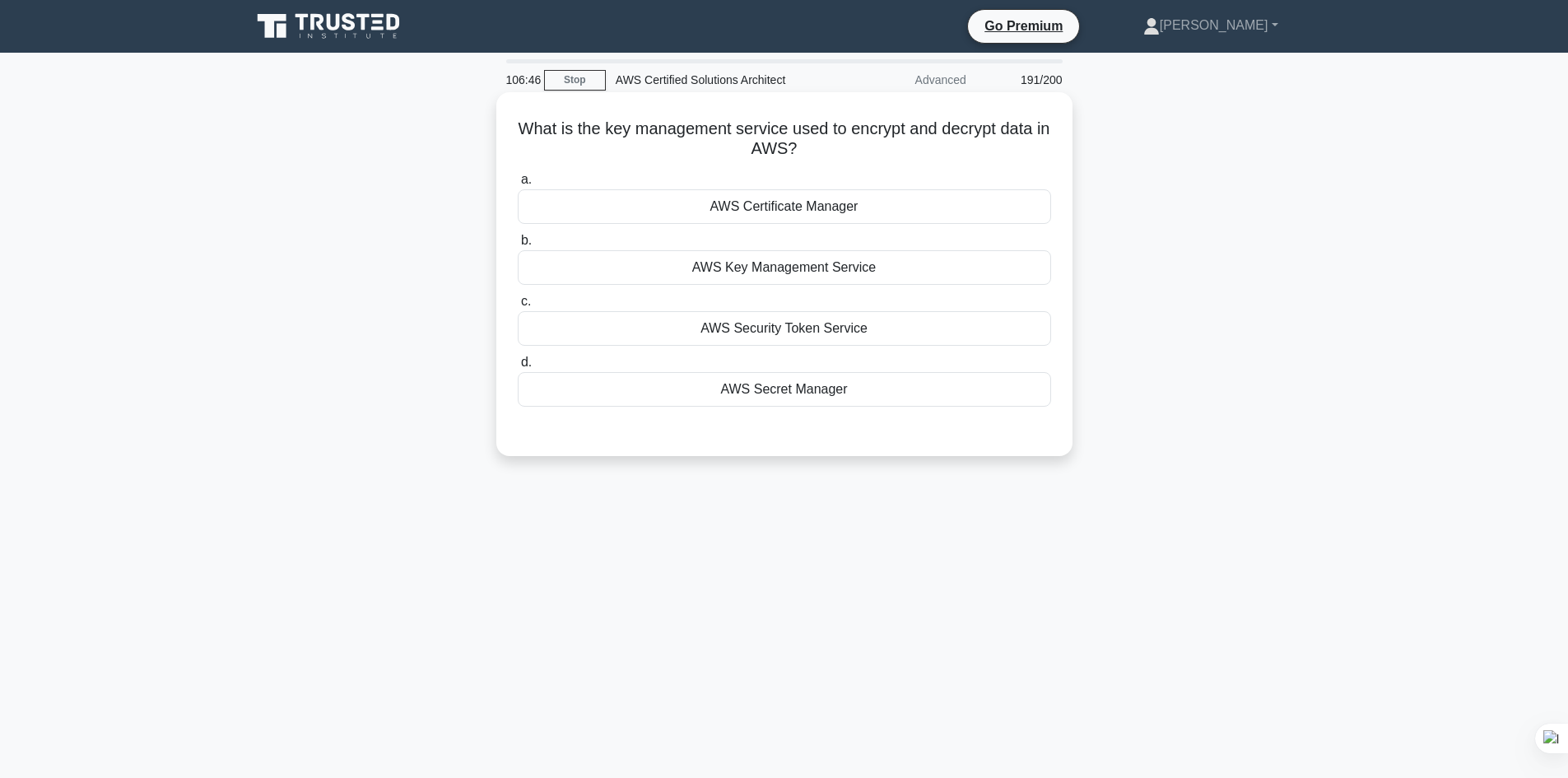 click on "AWS Key Management Service" at bounding box center [784, 268] 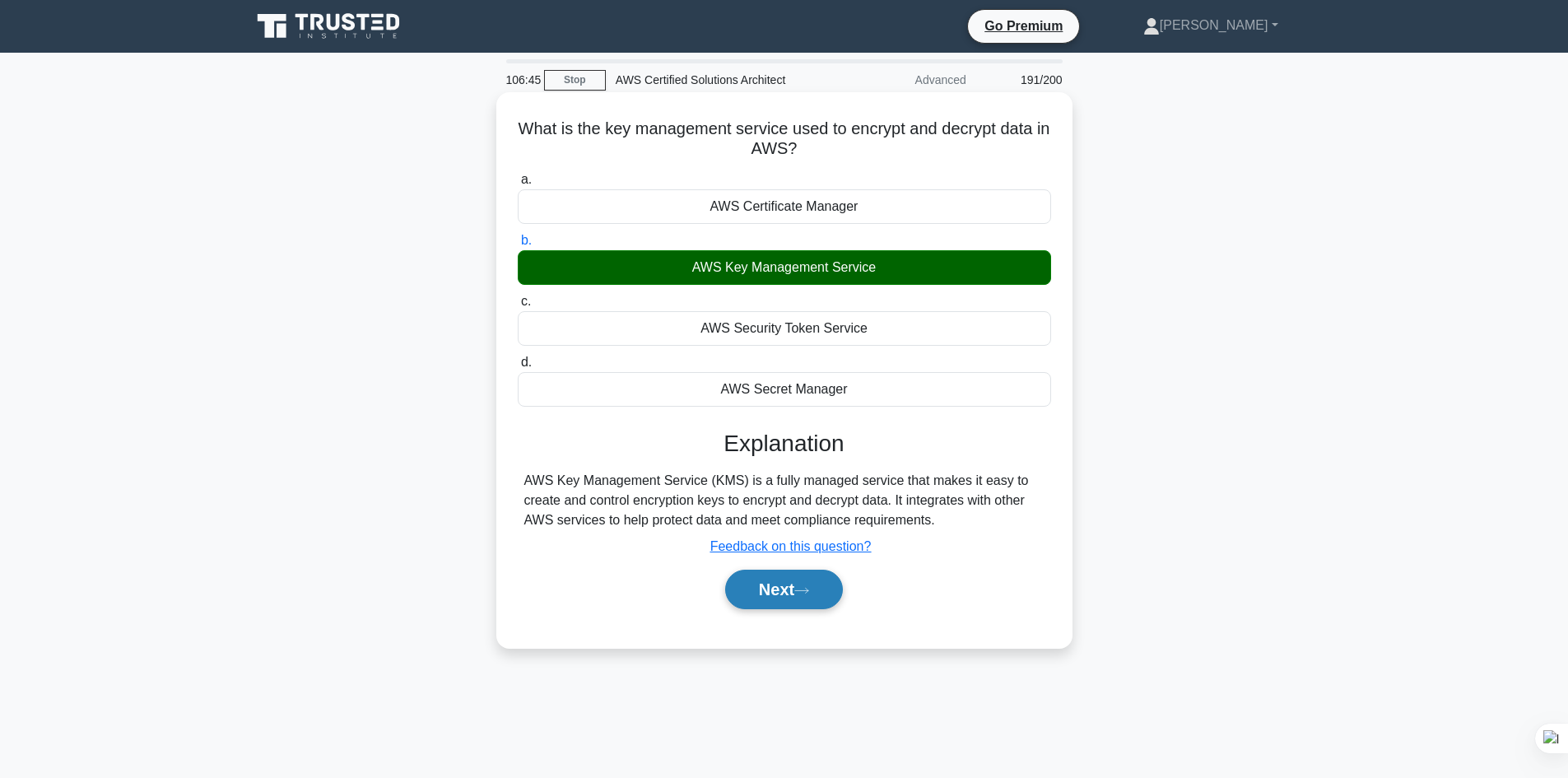 click 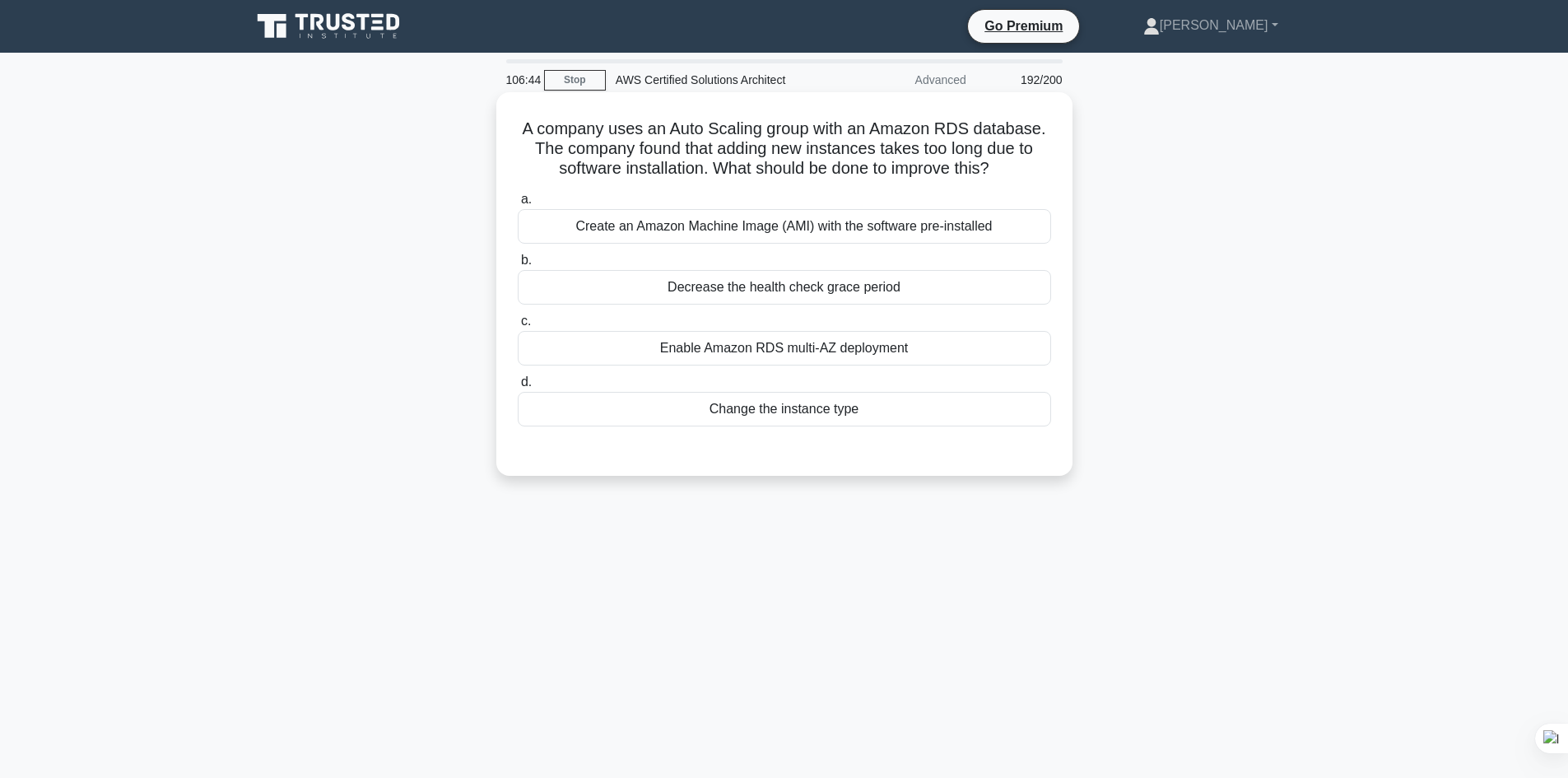 click on "Decrease the health check grace period" at bounding box center [784, 287] 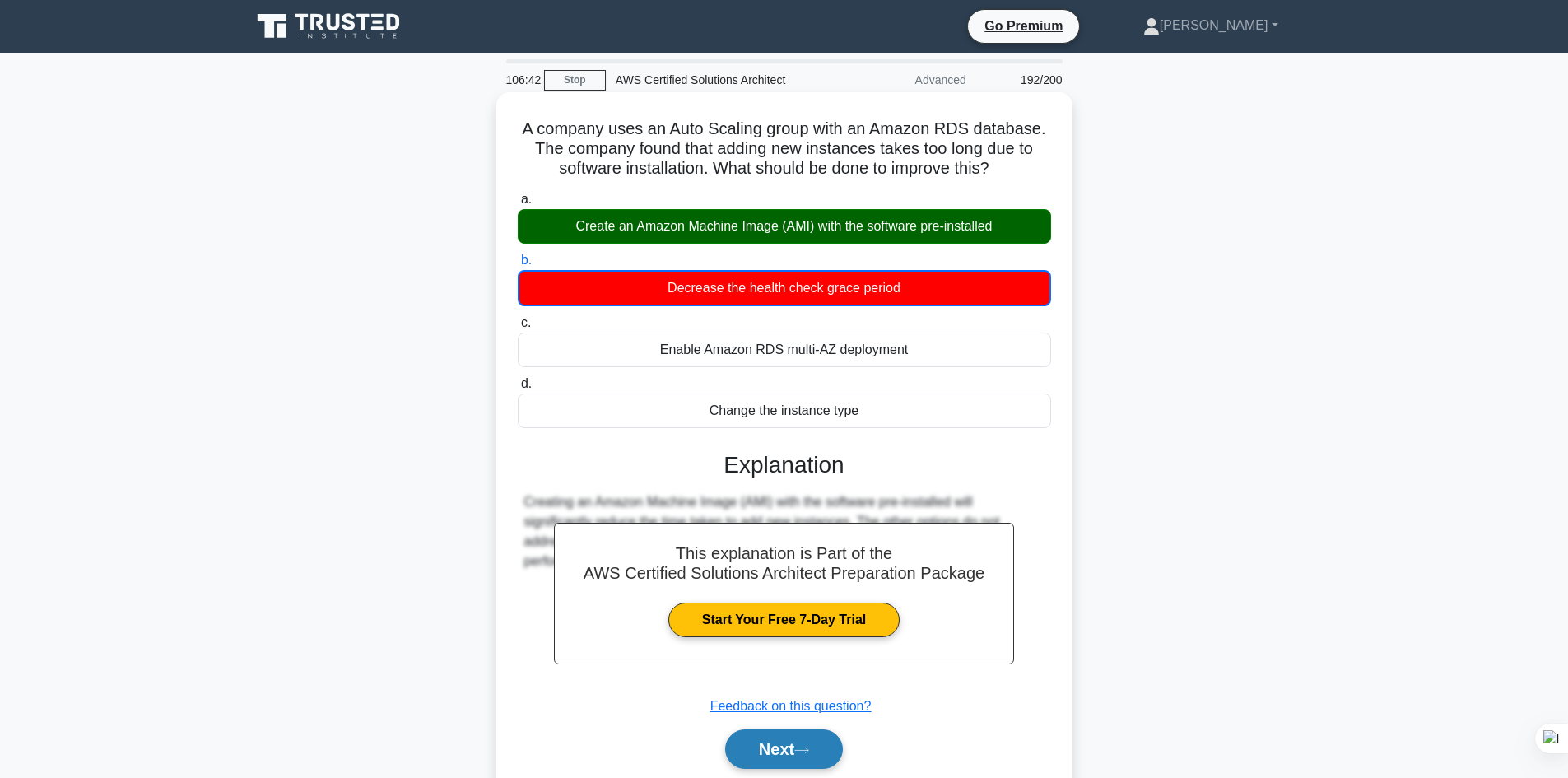 click 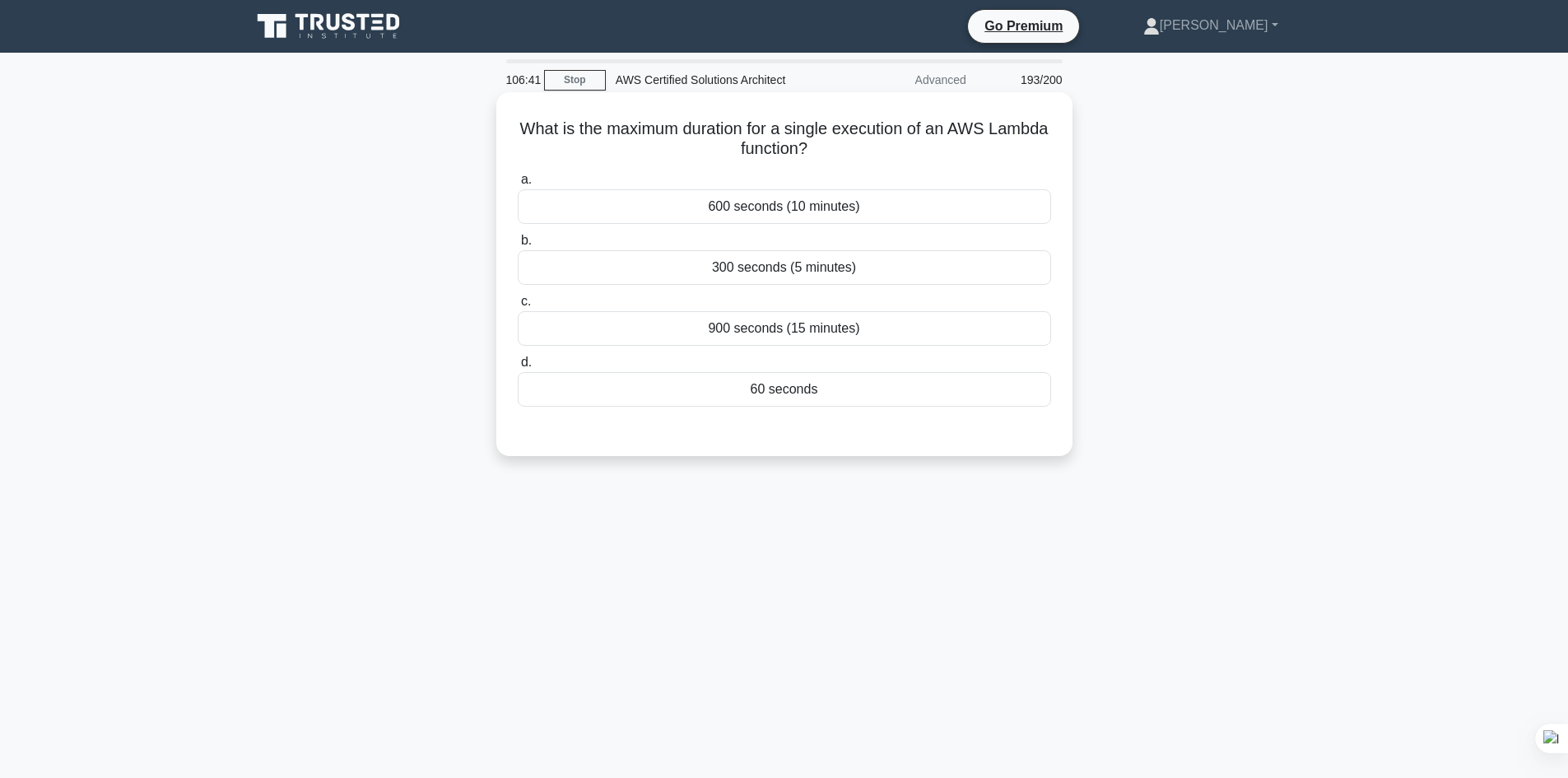 click on "600 seconds (10 minutes)" at bounding box center (784, 207) 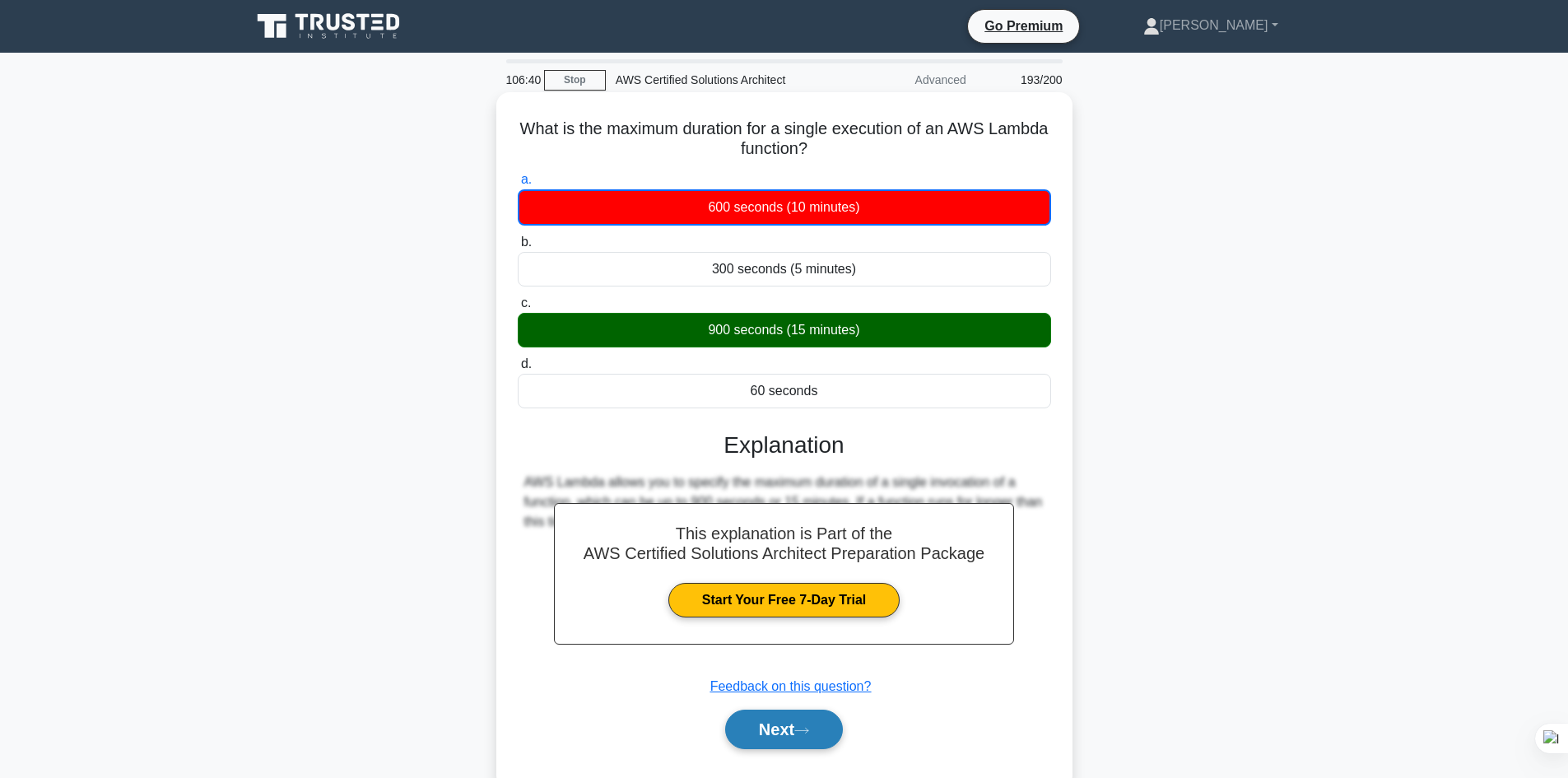 click on "Next" at bounding box center [784, 729] 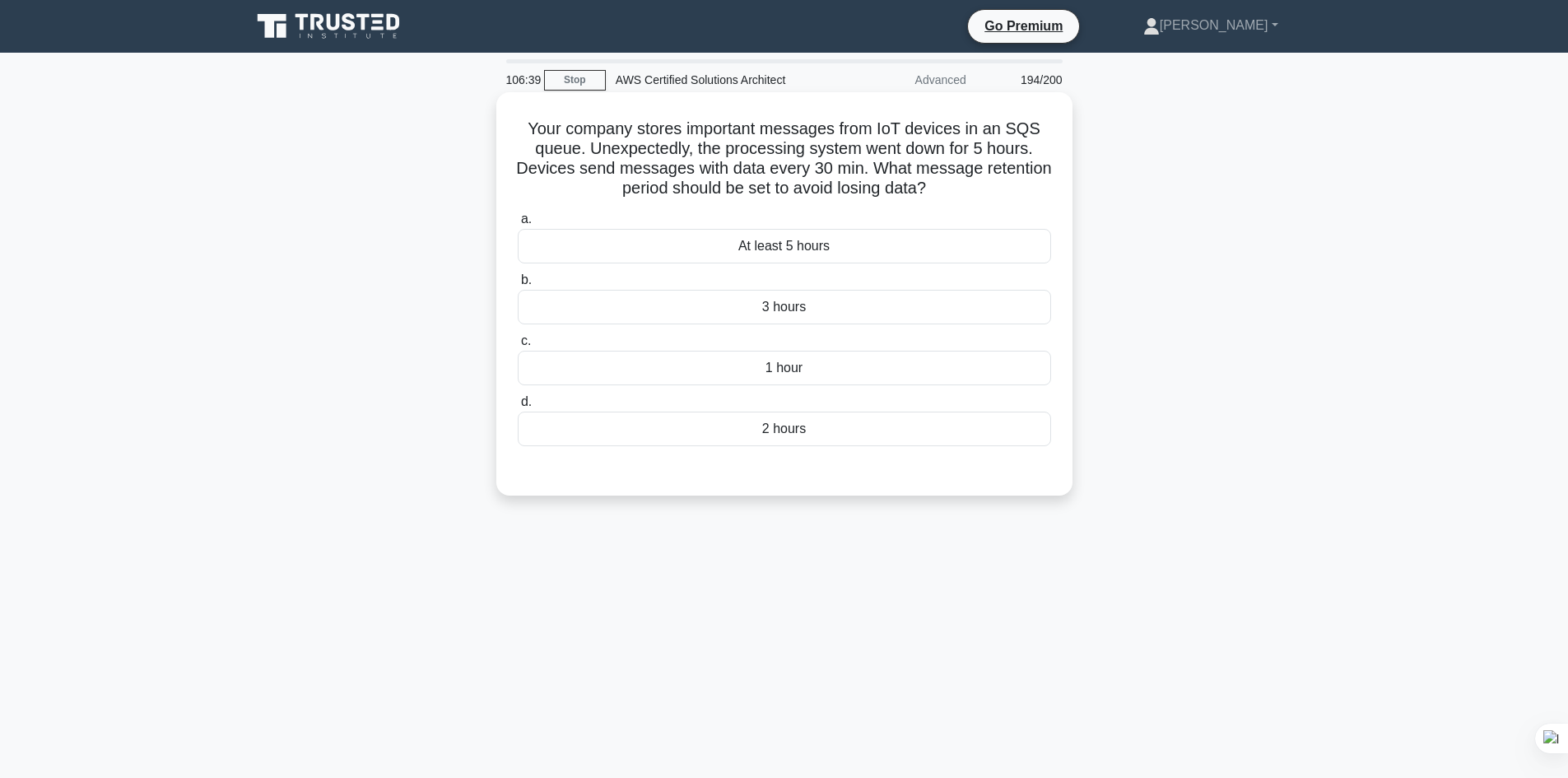 click on "3 hours" at bounding box center (784, 307) 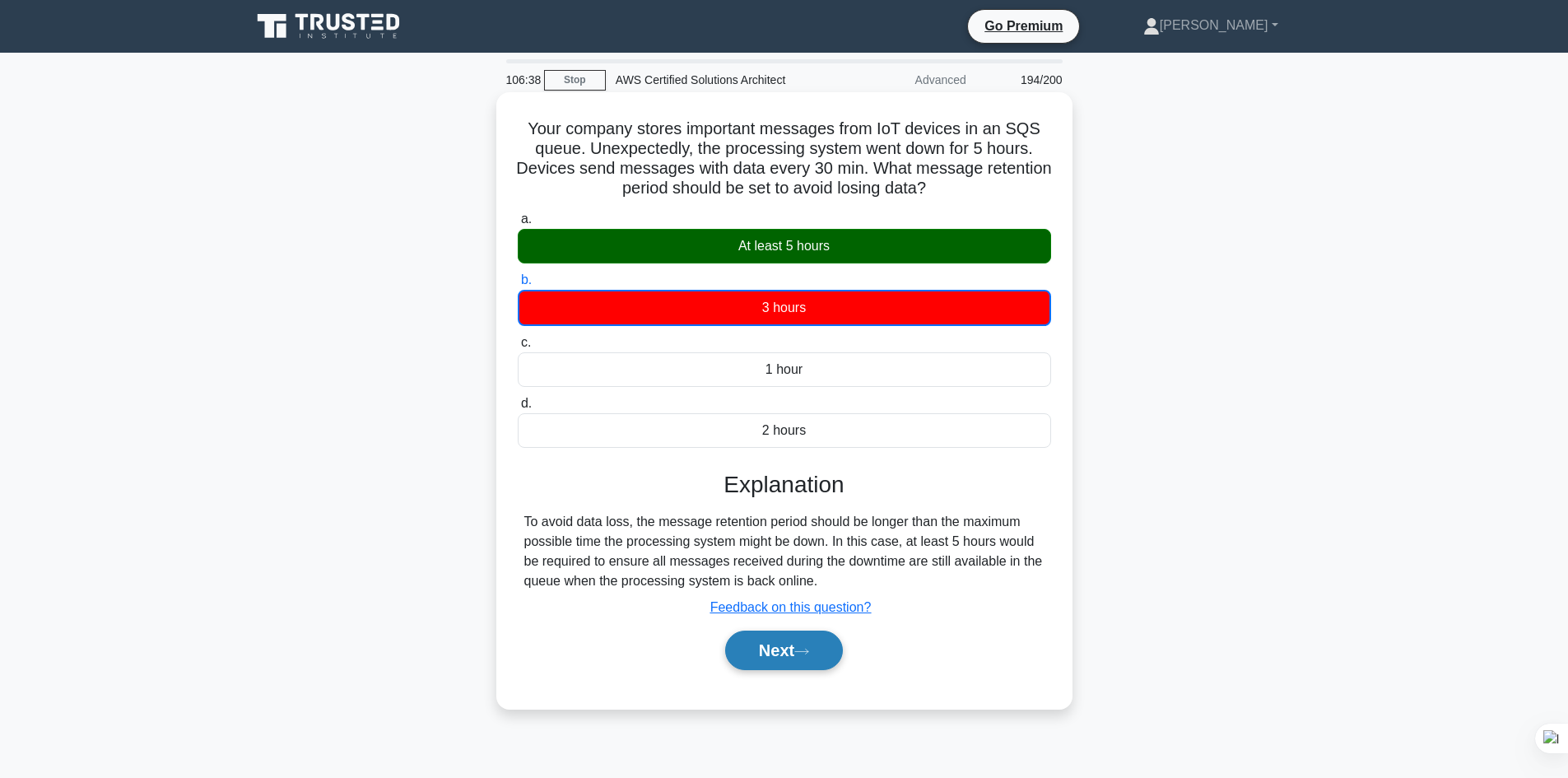 click on "Next" at bounding box center (784, 650) 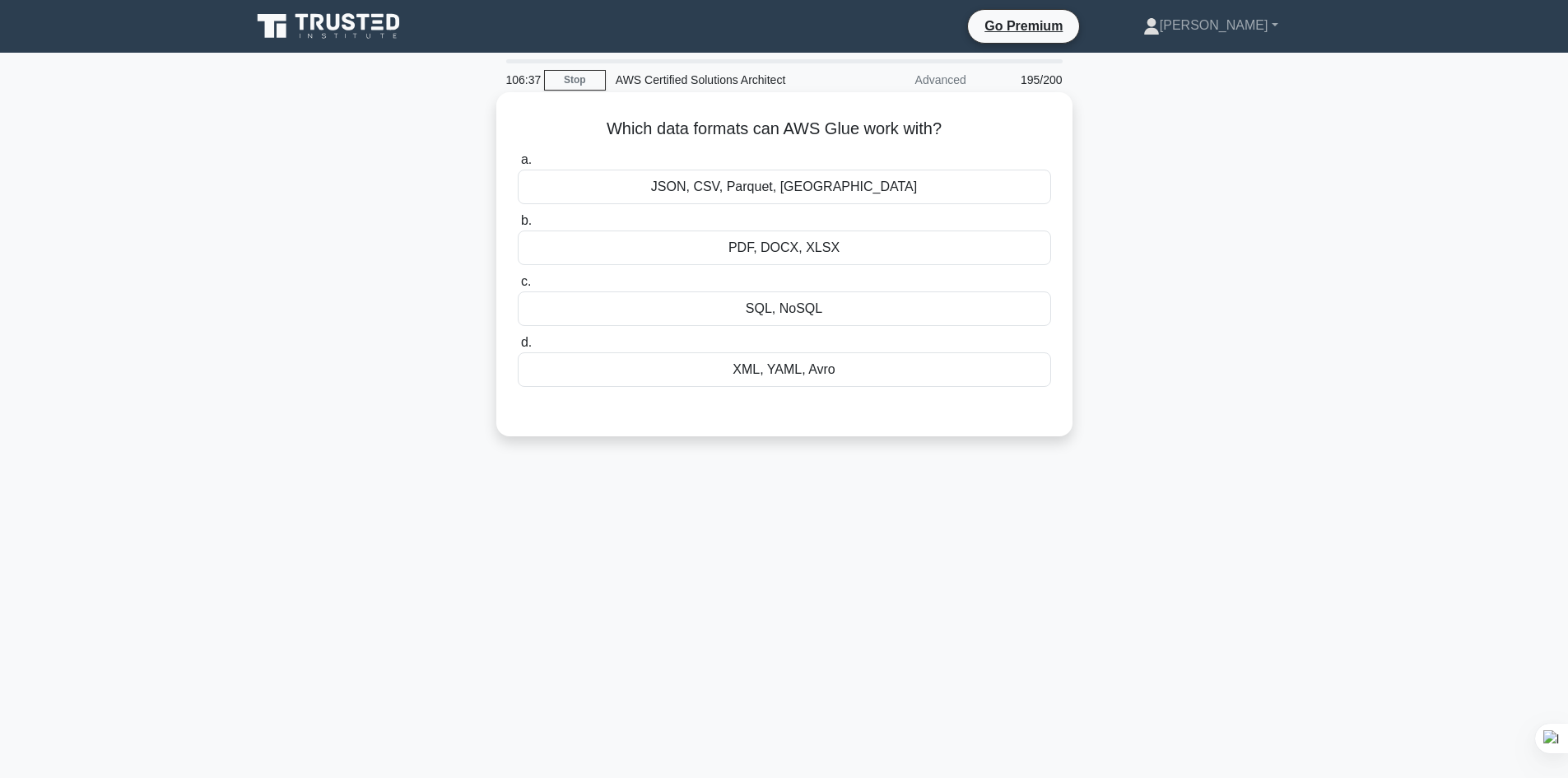 click on "PDF, DOCX, XLSX" at bounding box center [784, 248] 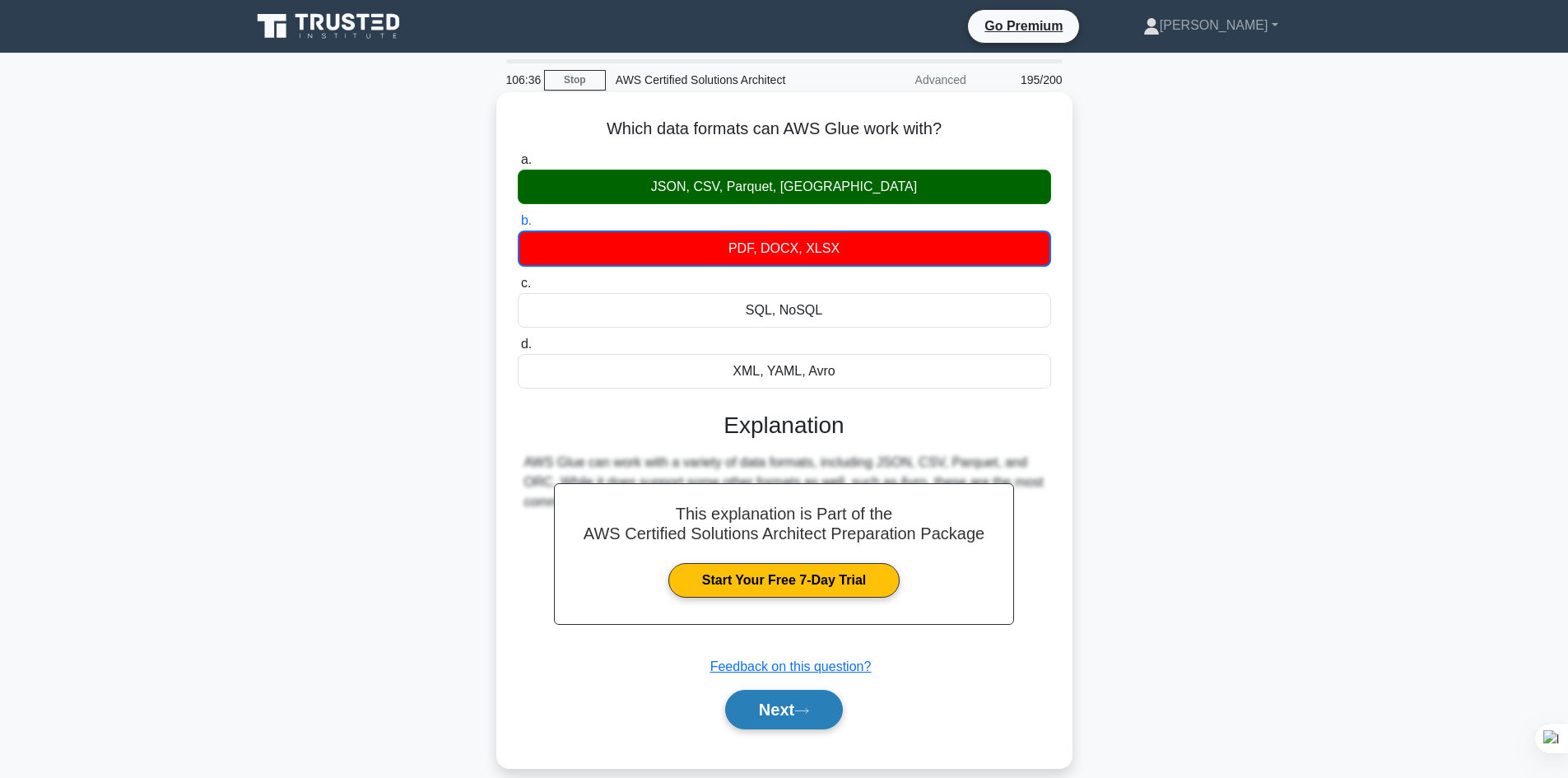 click on "Next" at bounding box center (784, 710) 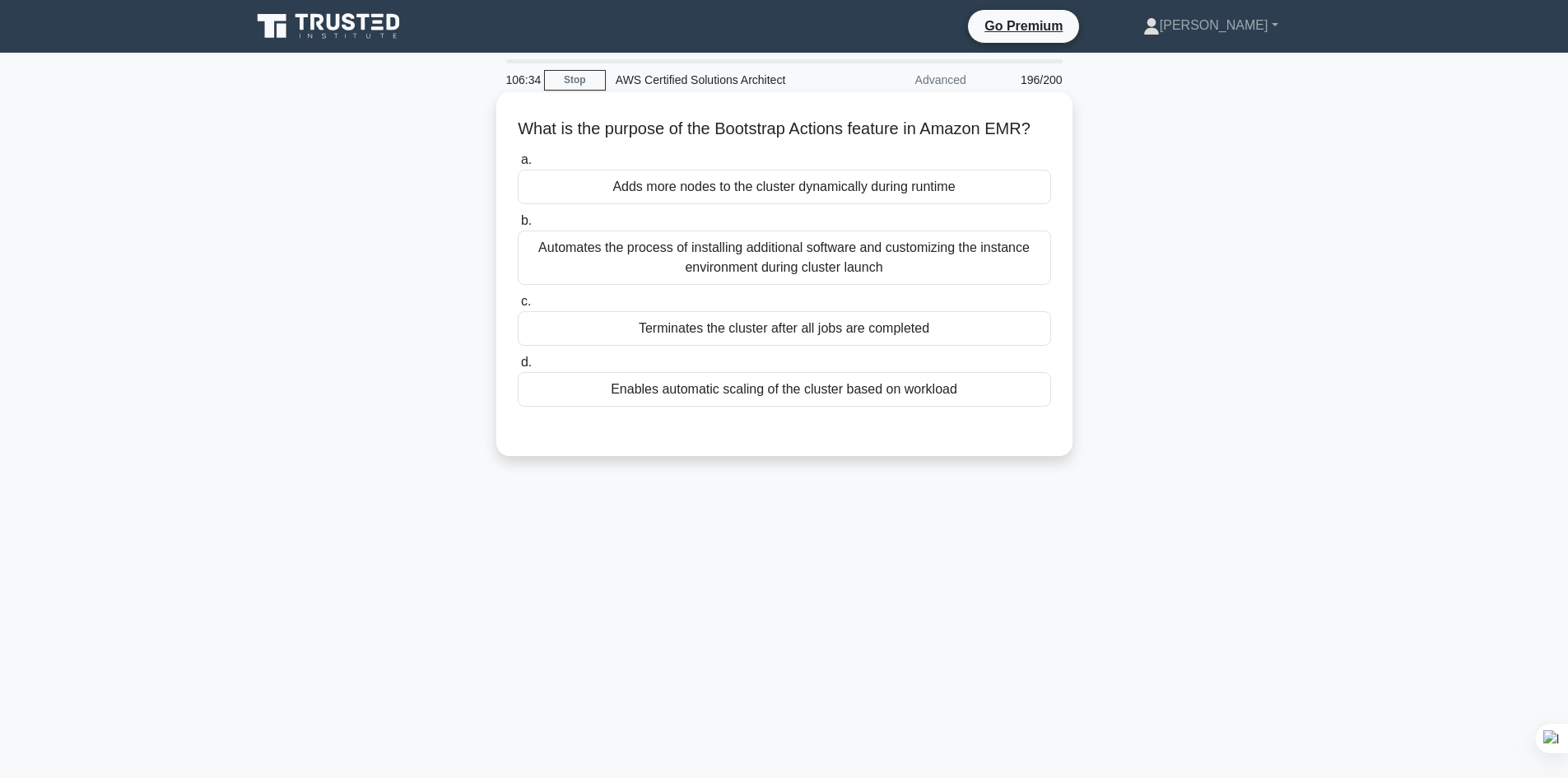 click on "Automates the process of installing additional software and customizing the instance environment during cluster launch" at bounding box center [784, 258] 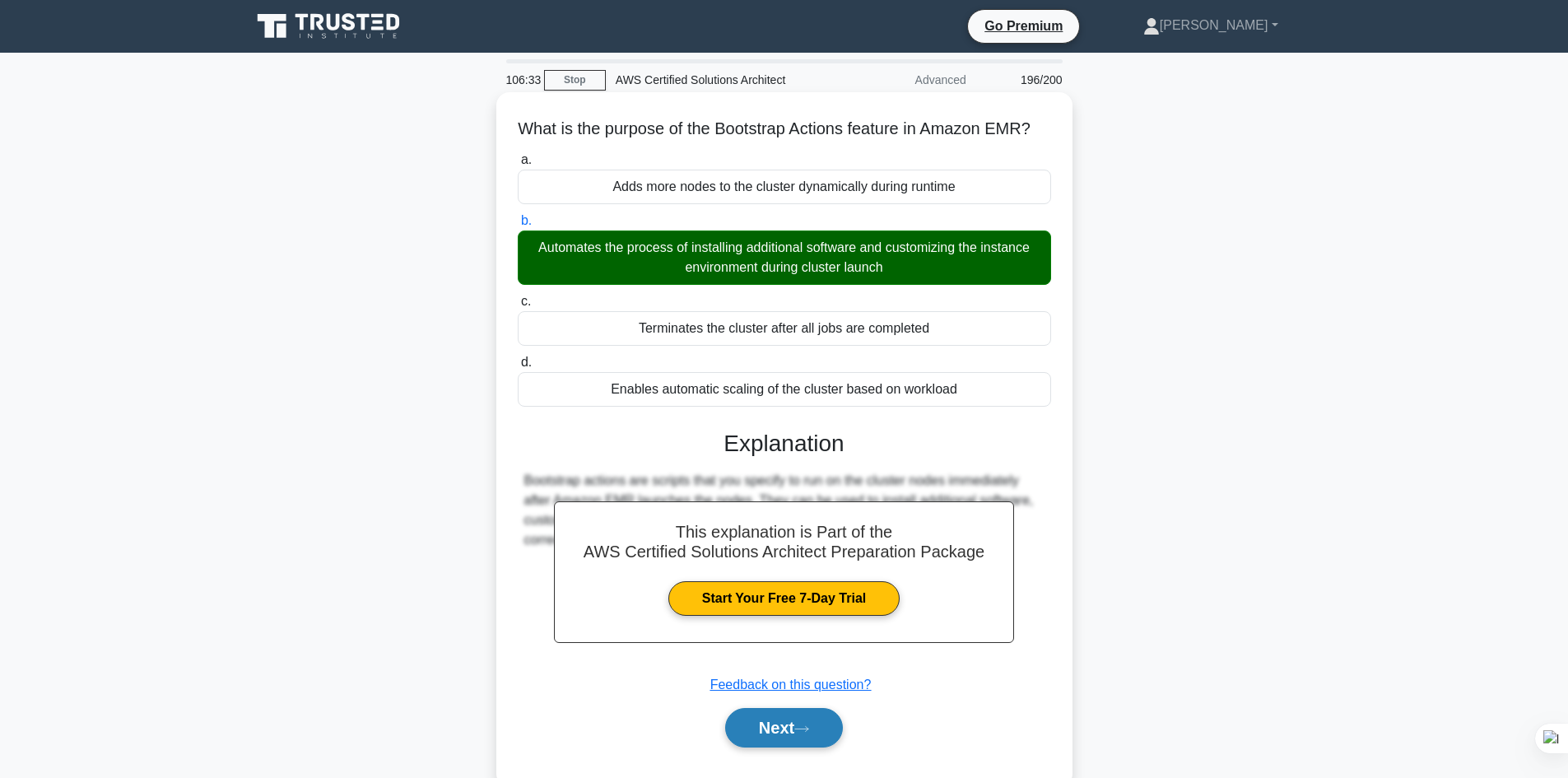 click 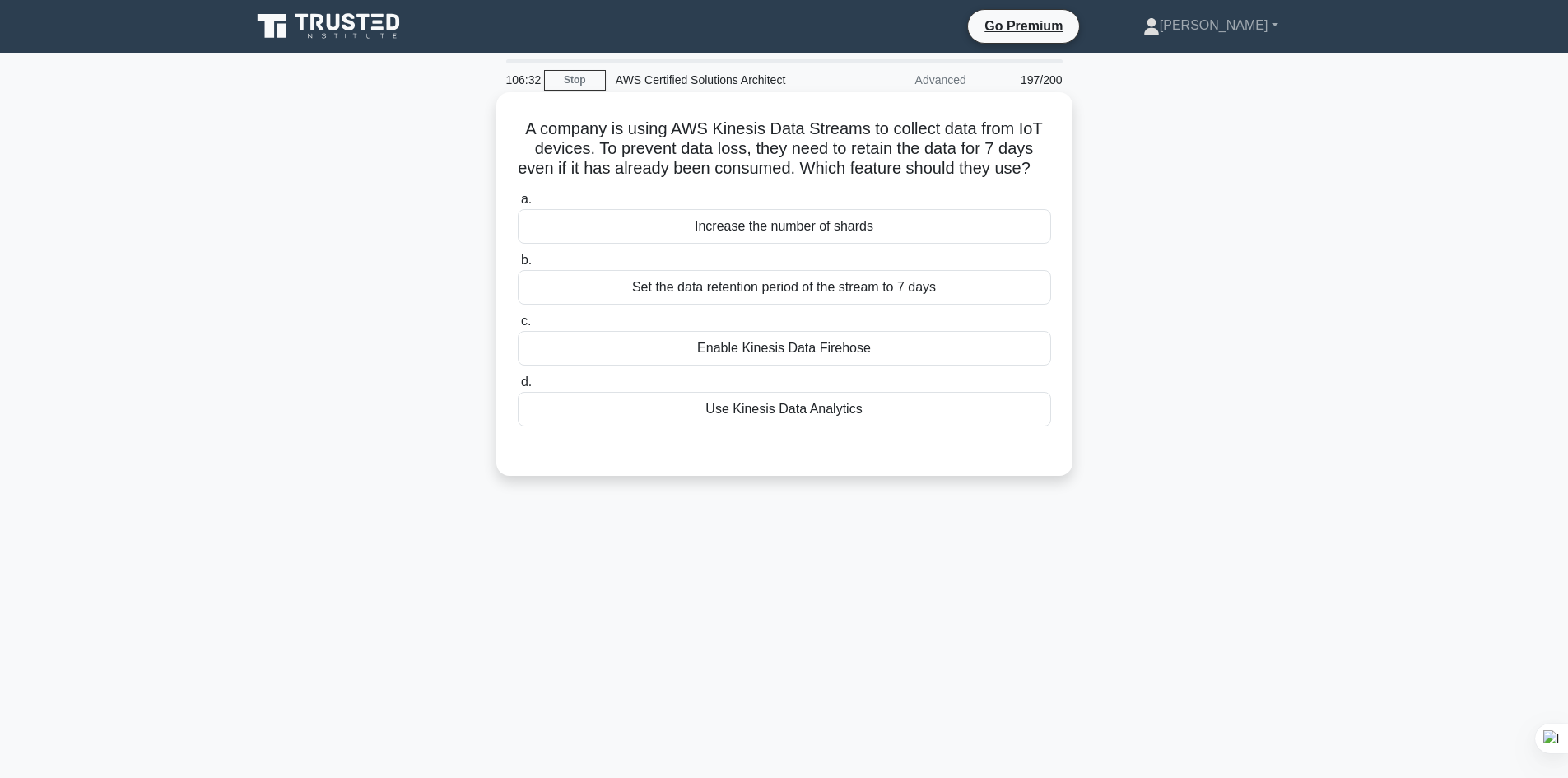 click on "Set the data retention period of the stream to 7 days" at bounding box center (784, 287) 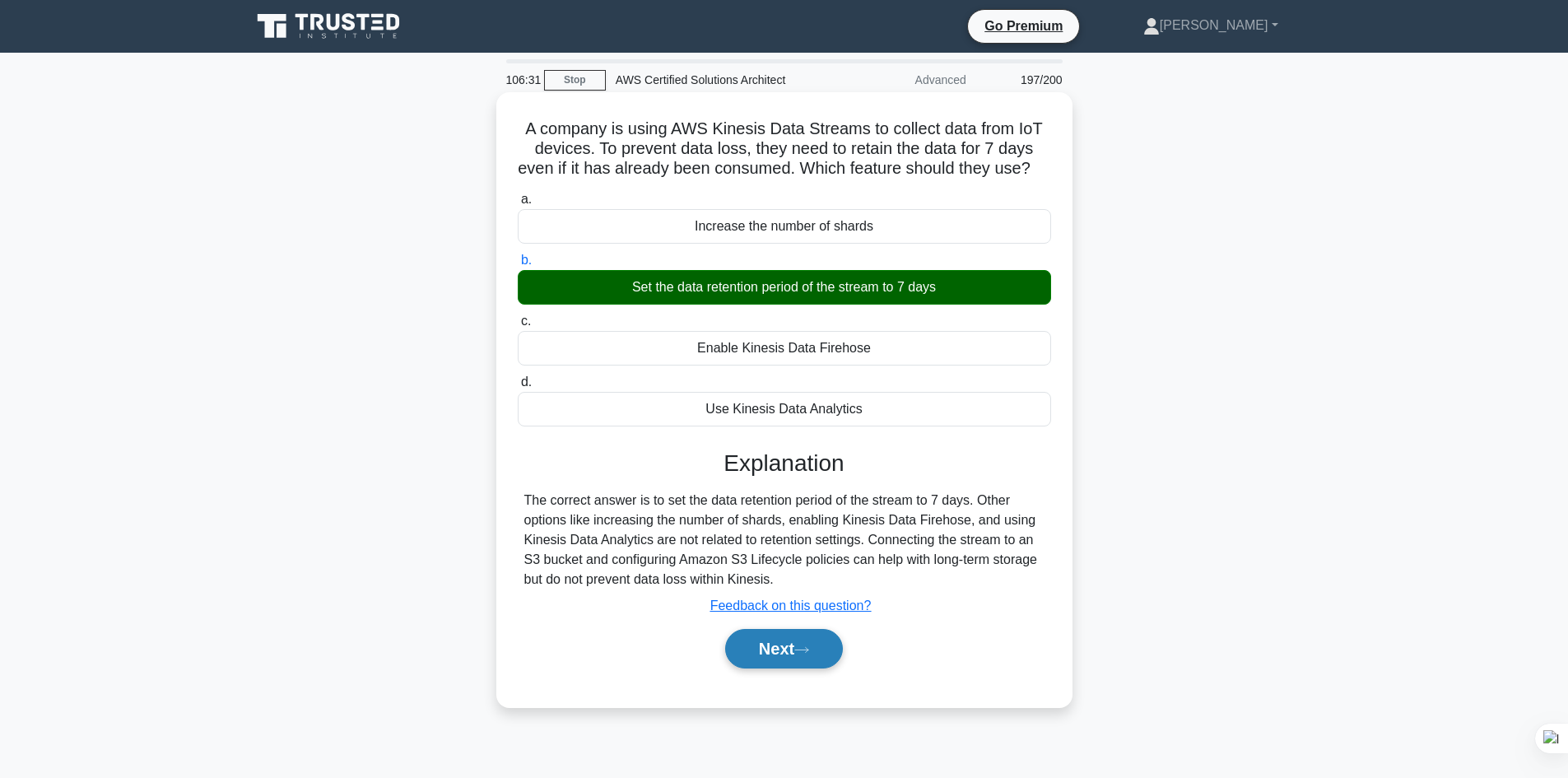 click 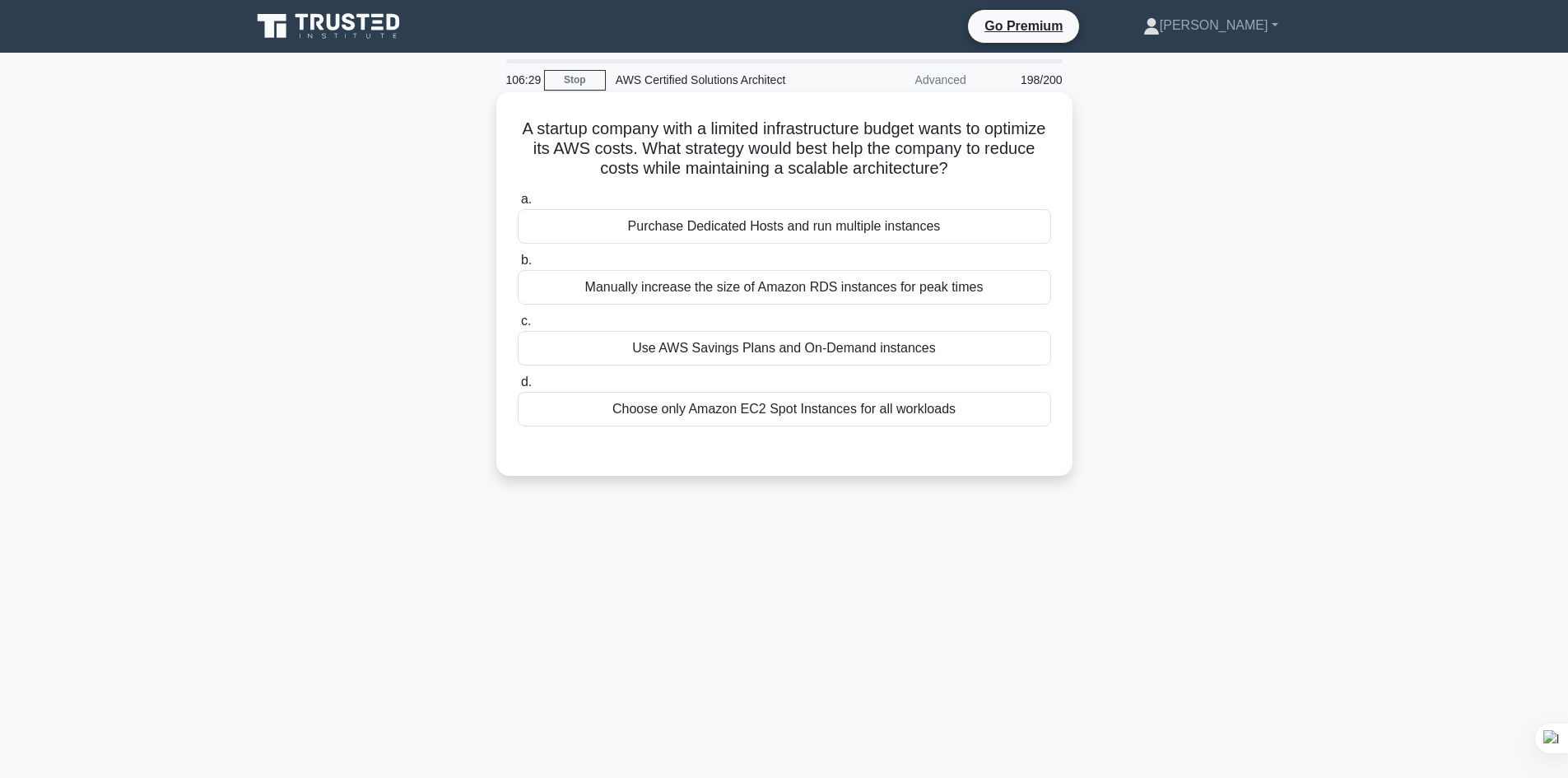 click on "Manually increase the size of Amazon RDS instances for peak times" at bounding box center [784, 287] 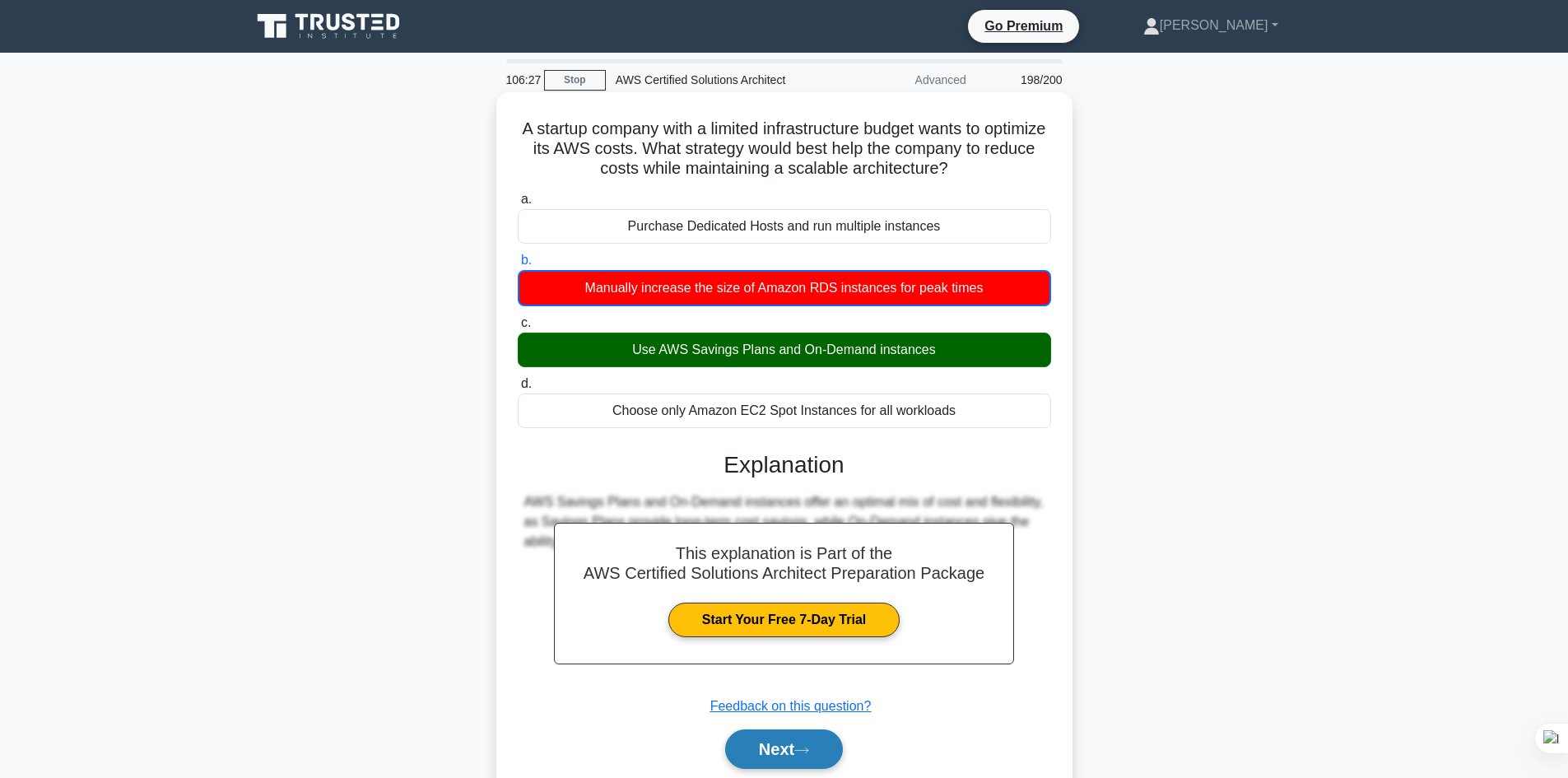 click on "Next" at bounding box center (784, 749) 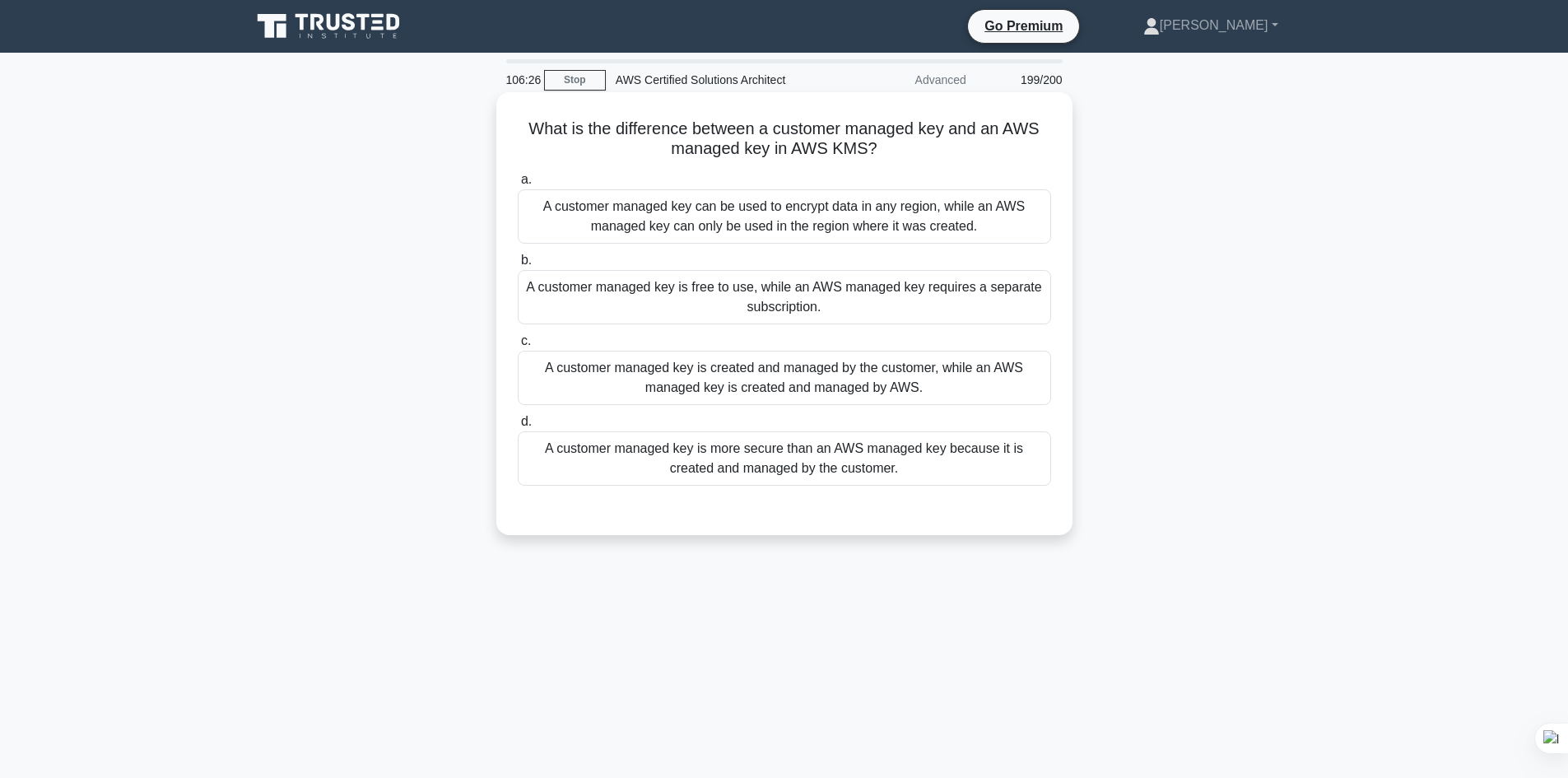 click on "A customer managed key is free to use, while an AWS managed key requires a separate subscription." at bounding box center (784, 297) 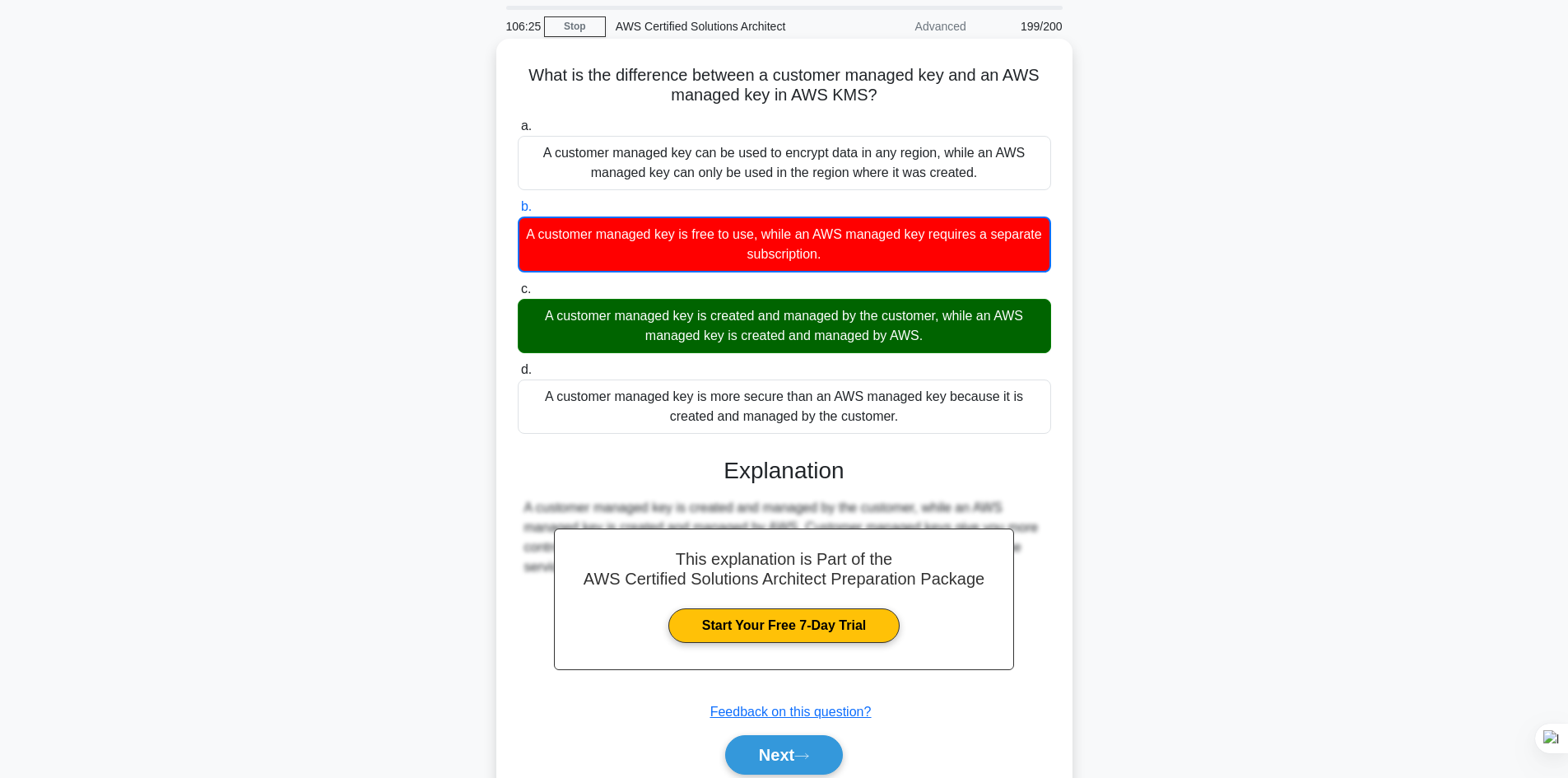 scroll, scrollTop: 121, scrollLeft: 0, axis: vertical 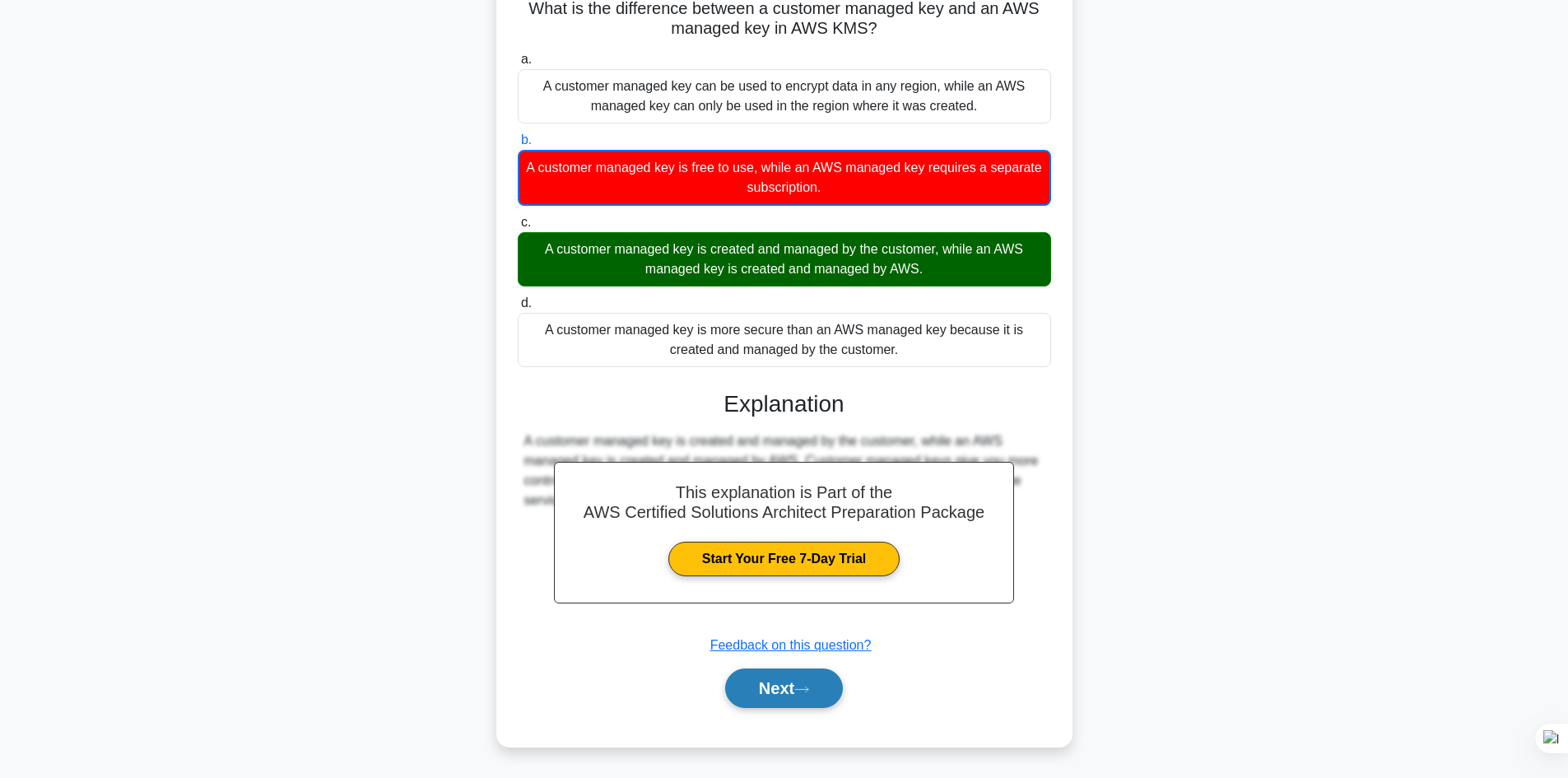 click on "Next" at bounding box center [784, 688] 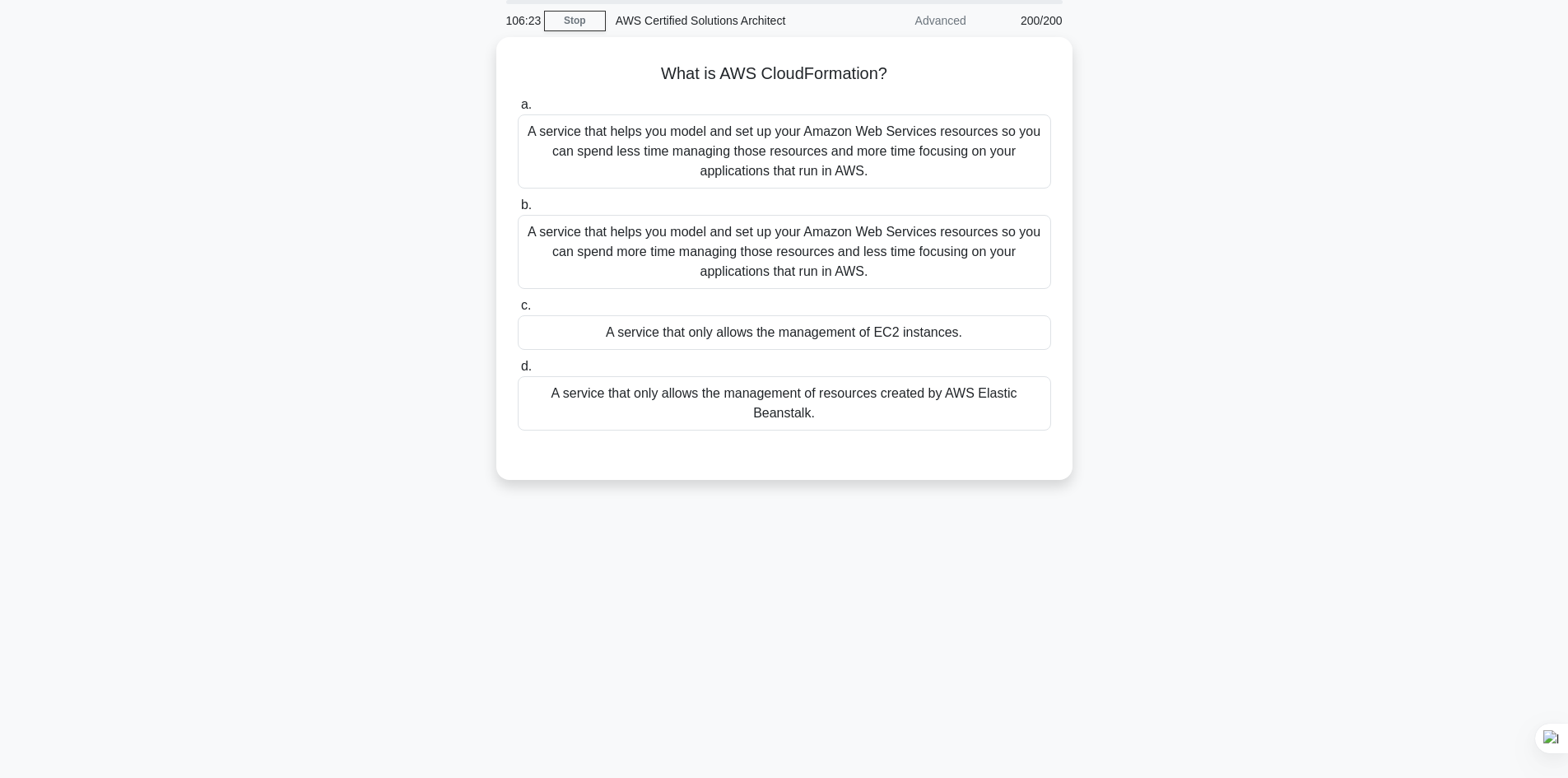 scroll, scrollTop: 0, scrollLeft: 0, axis: both 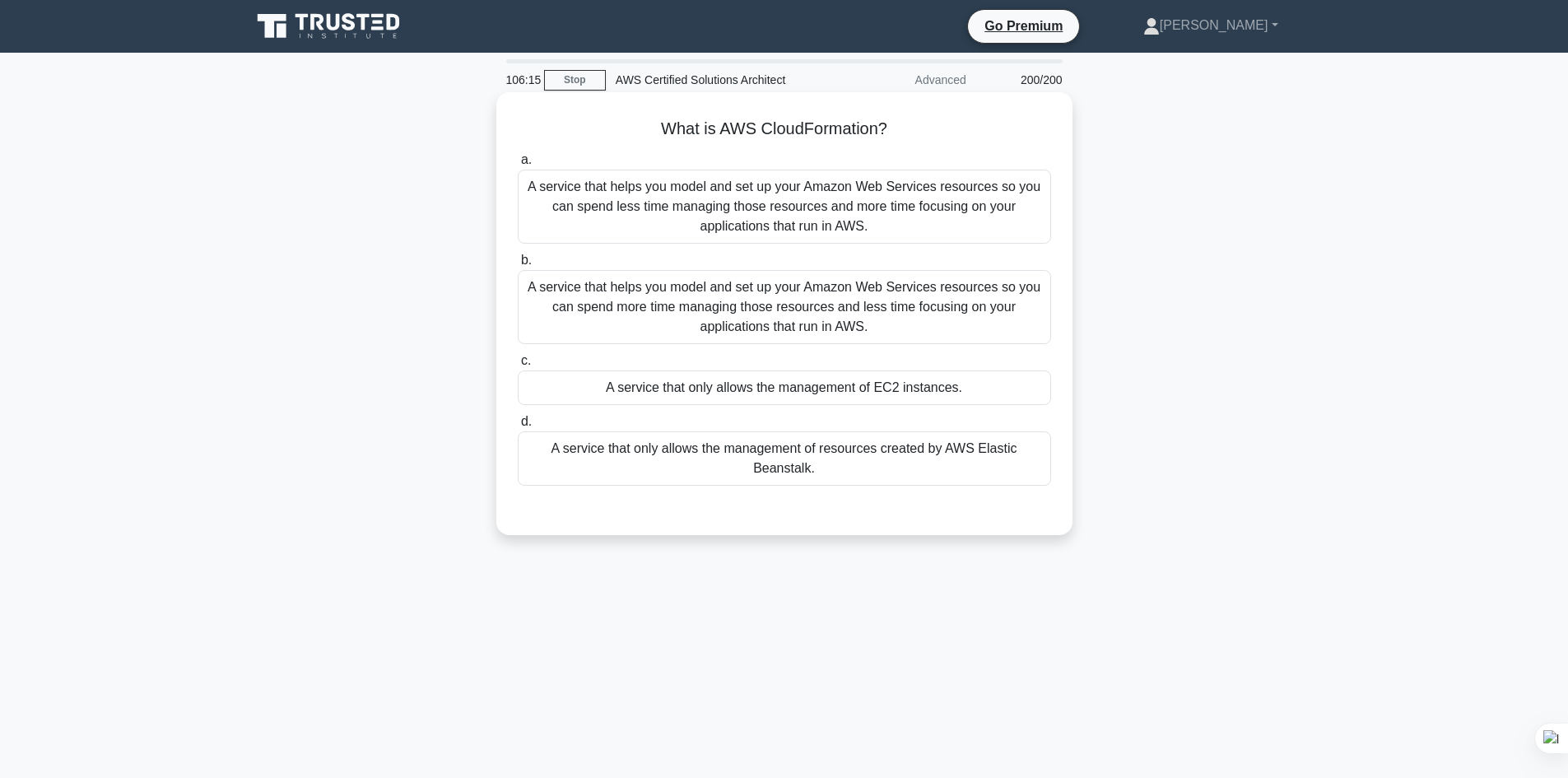 click on "A service that helps you model and set up your Amazon Web Services resources so you can spend less time managing those resources and more time focusing on your applications that run in AWS." at bounding box center (784, 207) 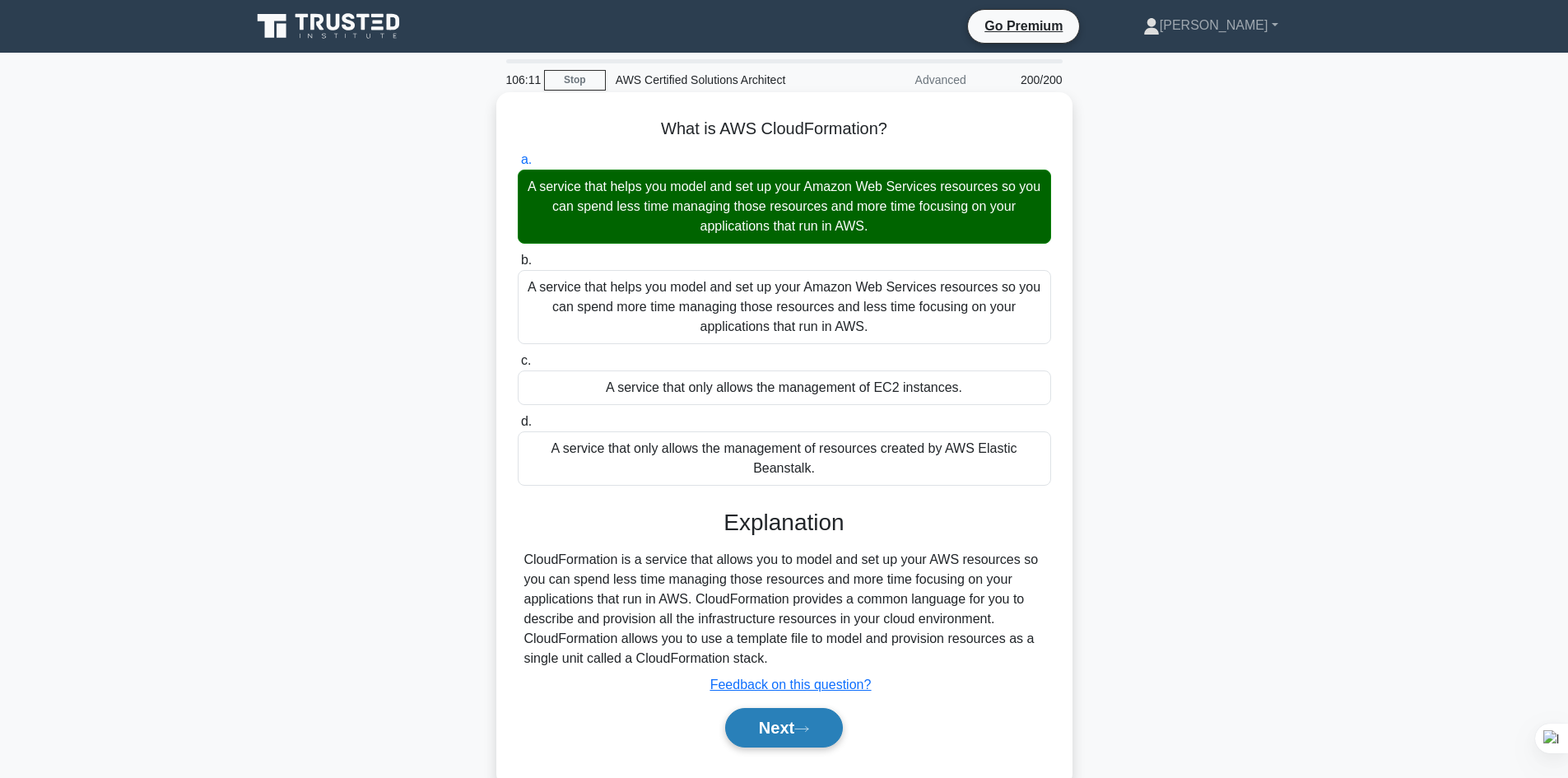 click on "Next" at bounding box center [784, 728] 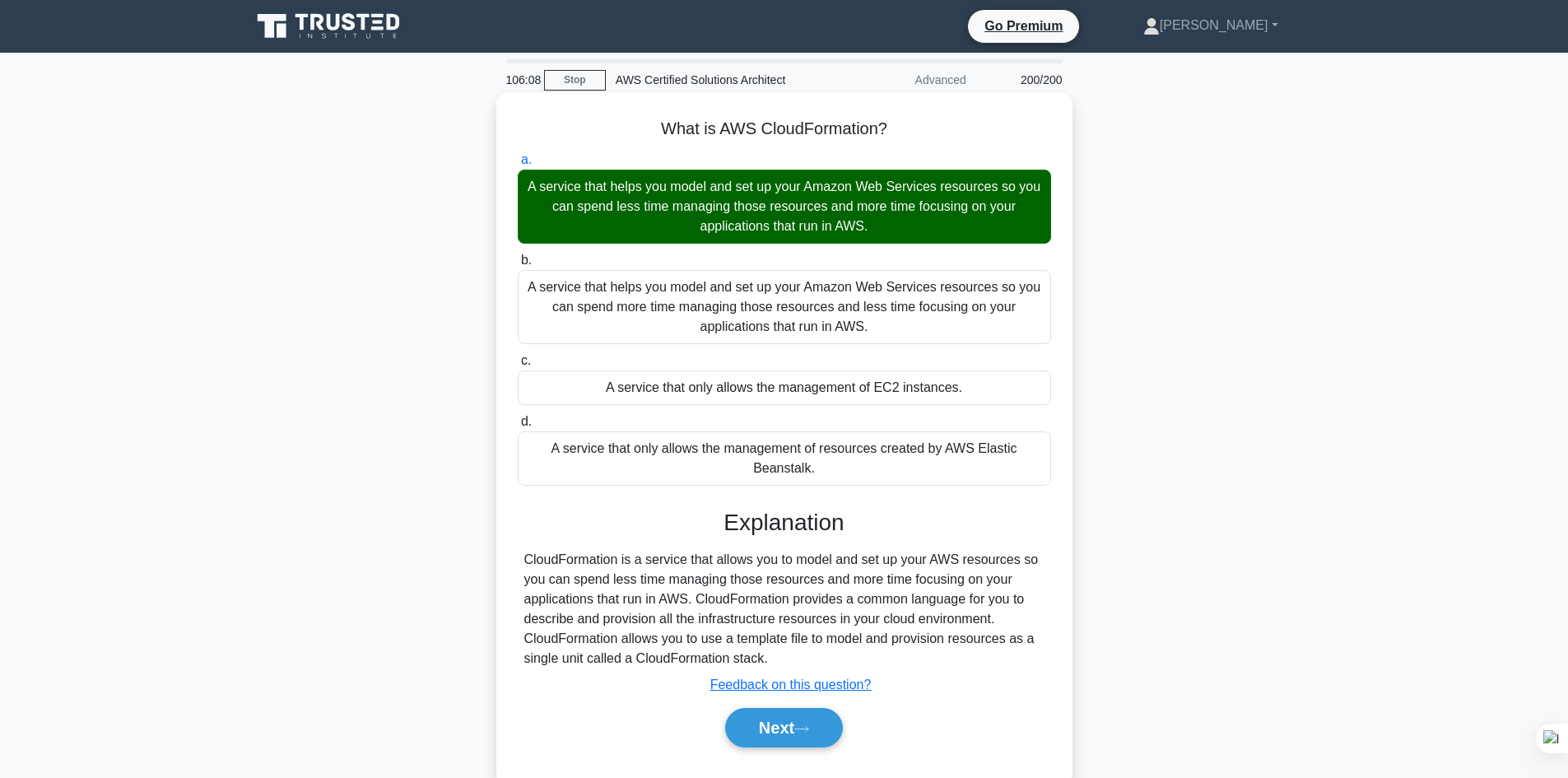 scroll, scrollTop: 111, scrollLeft: 0, axis: vertical 